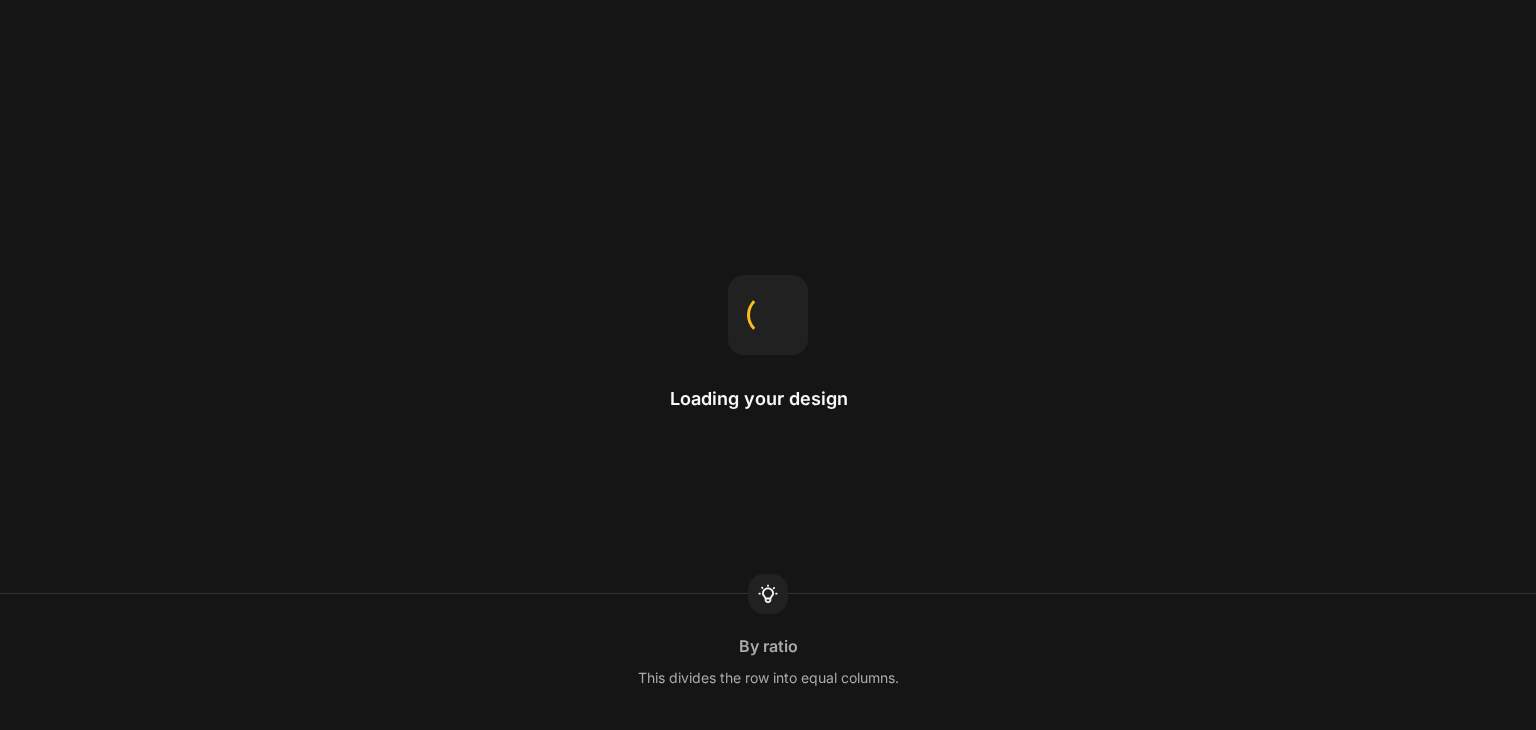 scroll, scrollTop: 0, scrollLeft: 0, axis: both 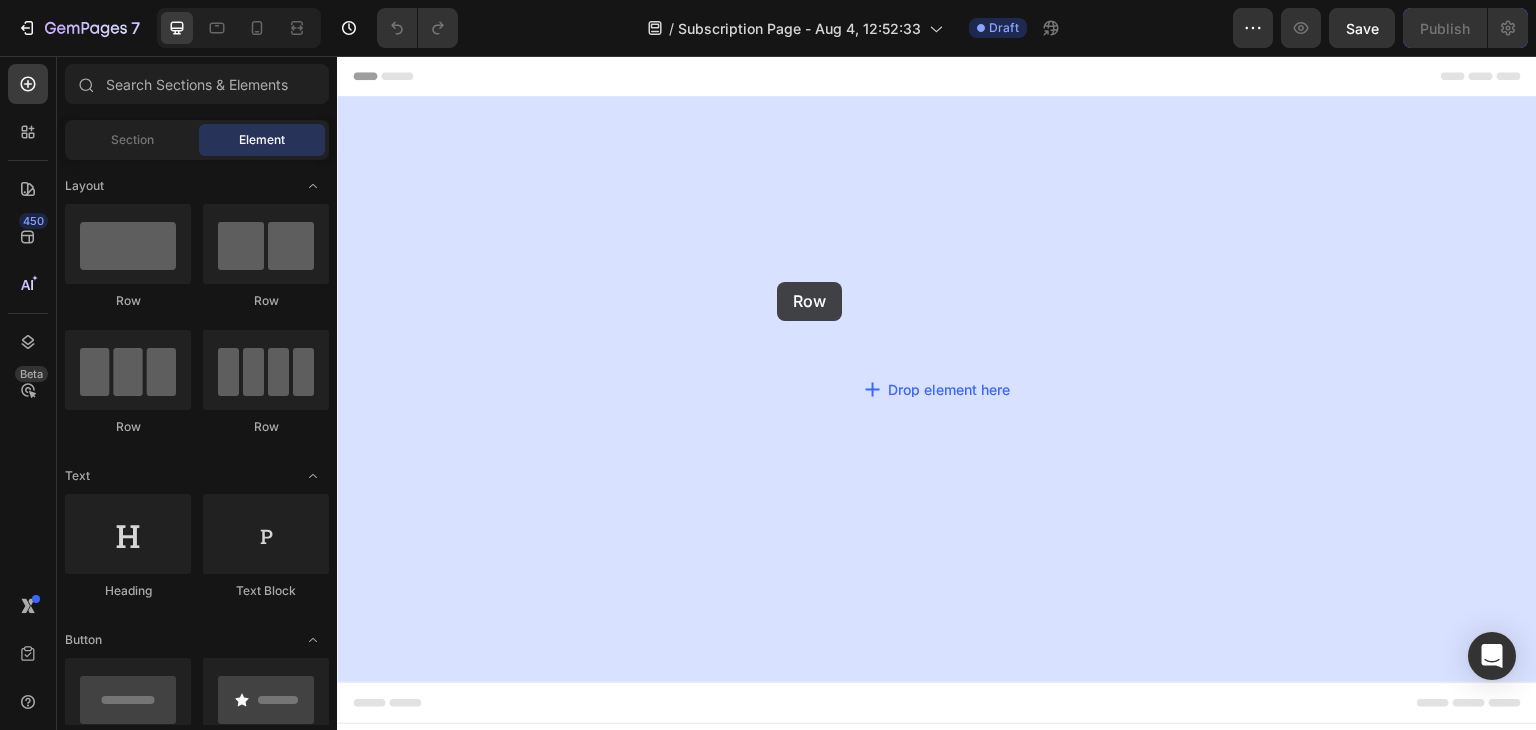 drag, startPoint x: 469, startPoint y: 297, endPoint x: 777, endPoint y: 282, distance: 308.36505 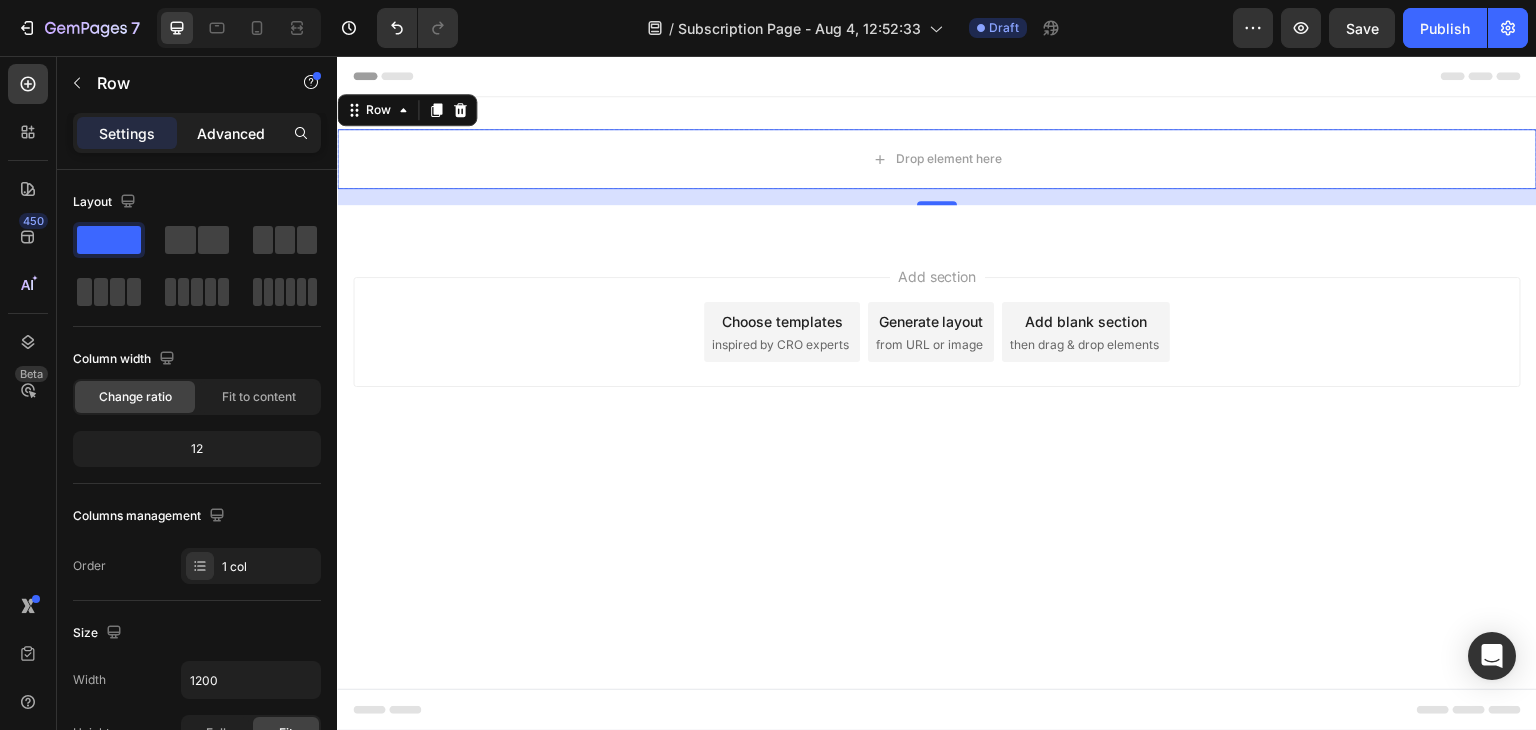 click on "Advanced" 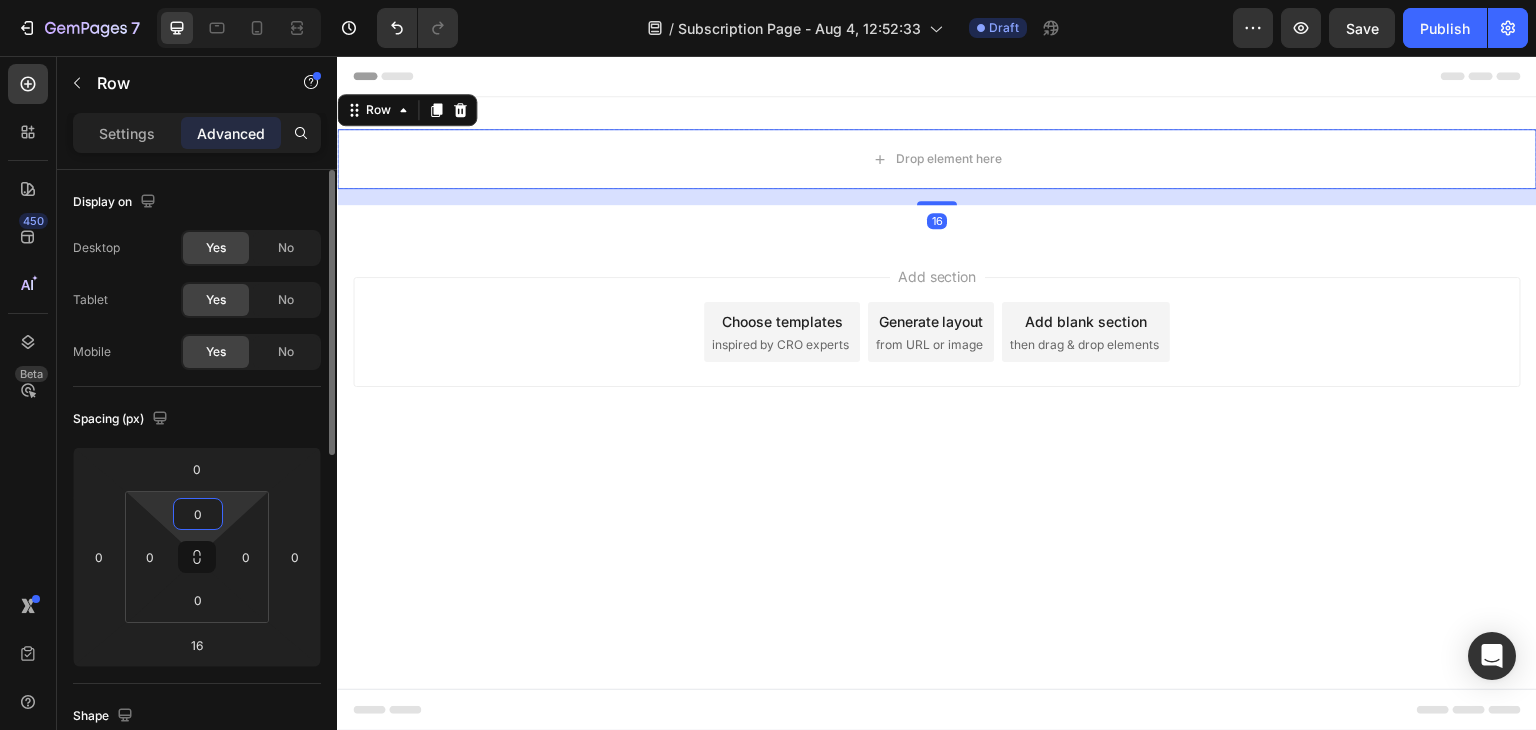 click on "0" at bounding box center [198, 514] 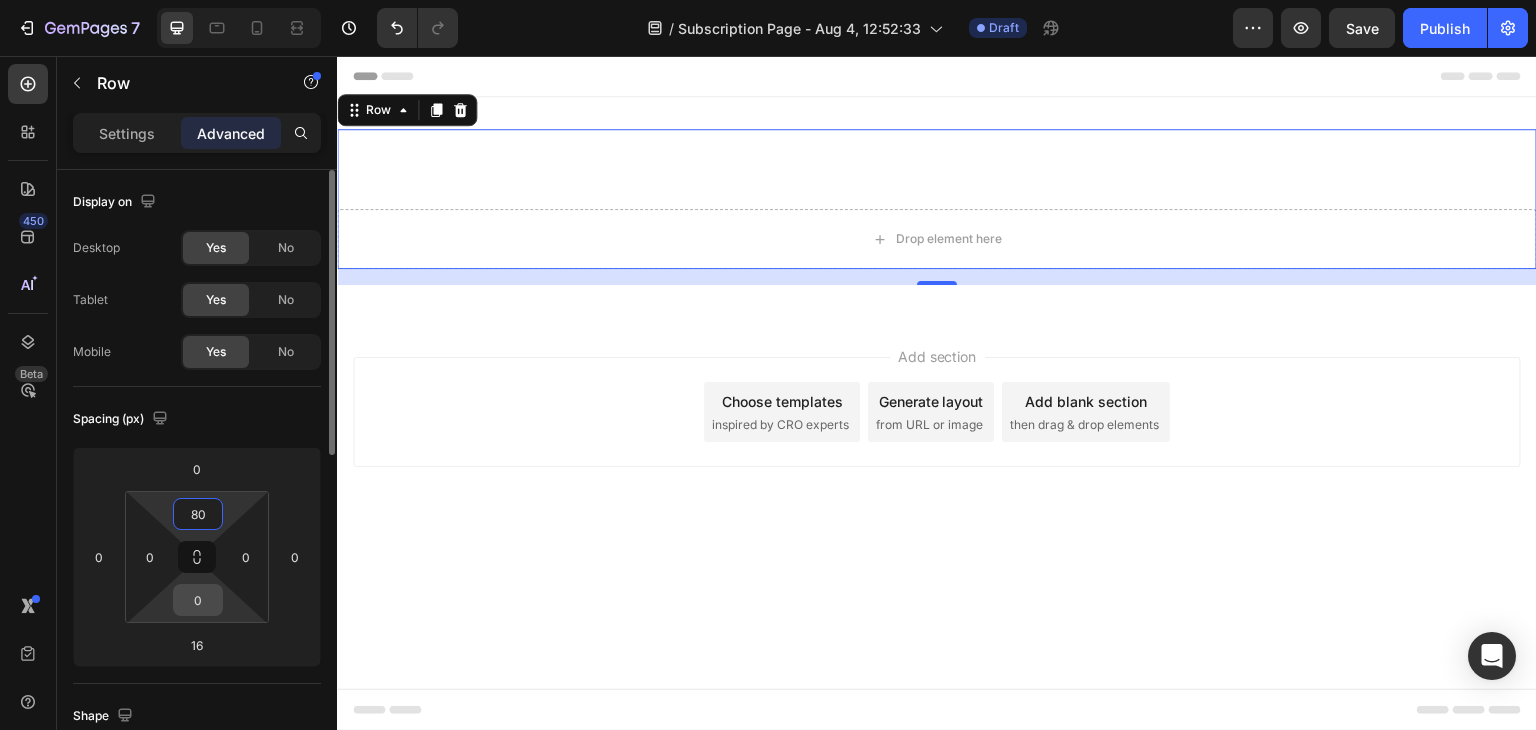 type on "80" 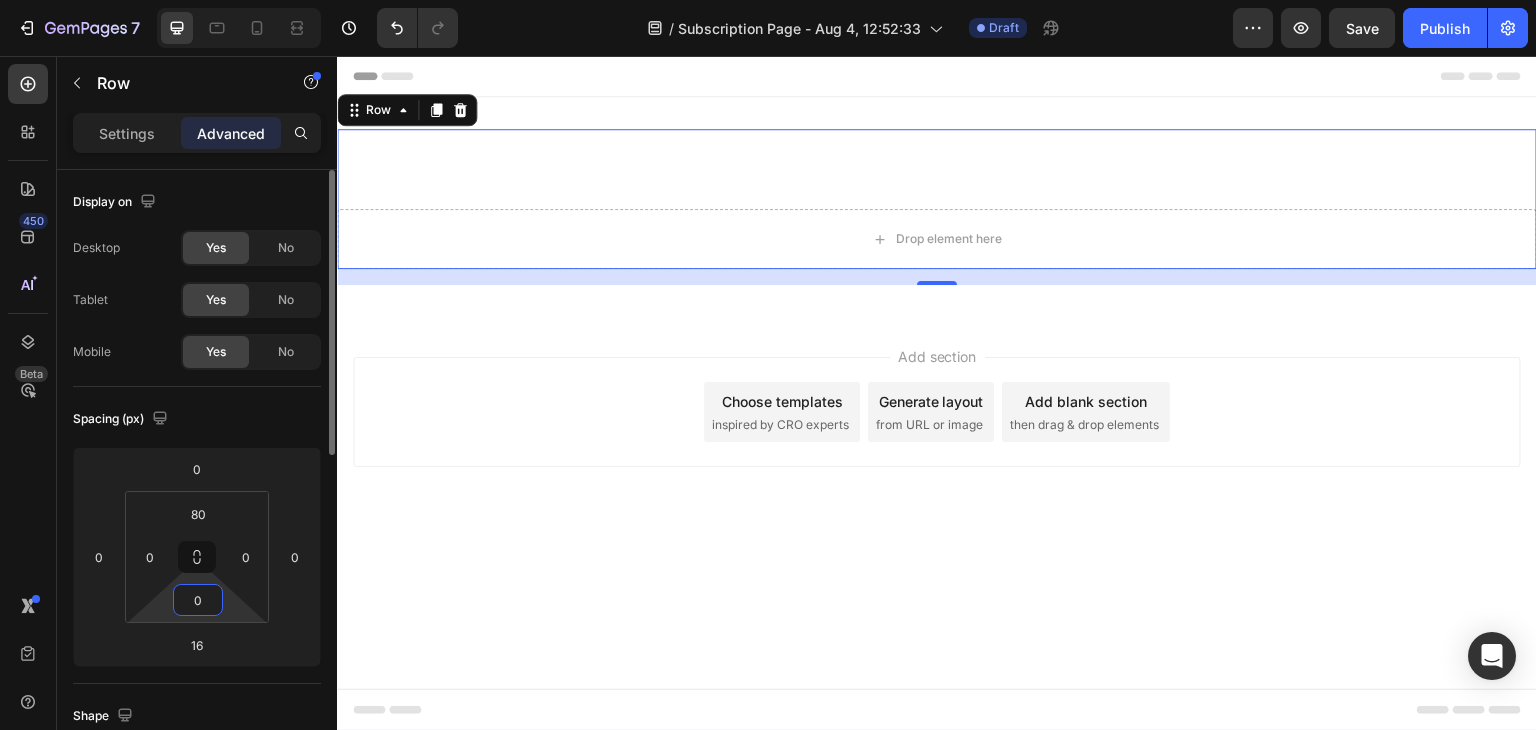 click on "0" at bounding box center (198, 600) 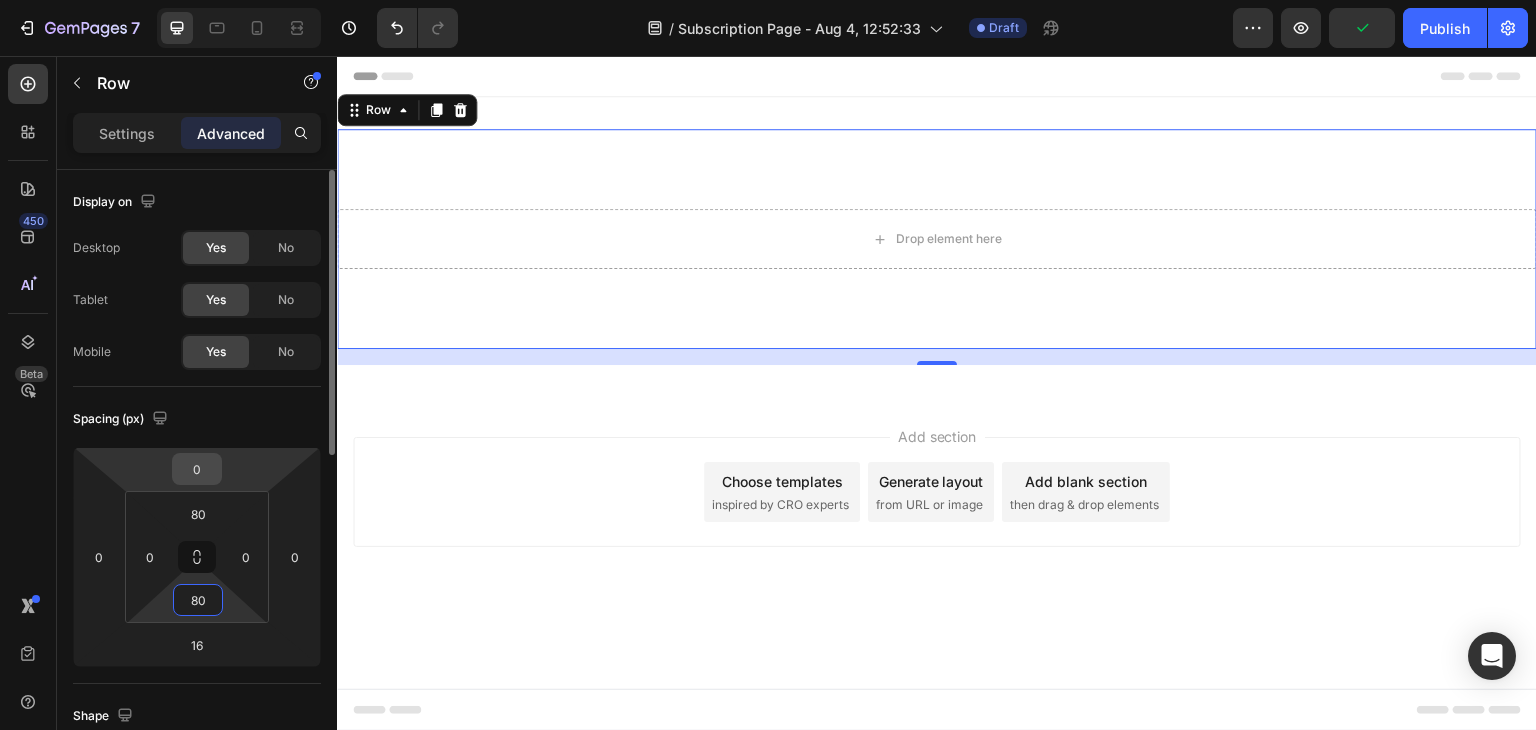 type on "80" 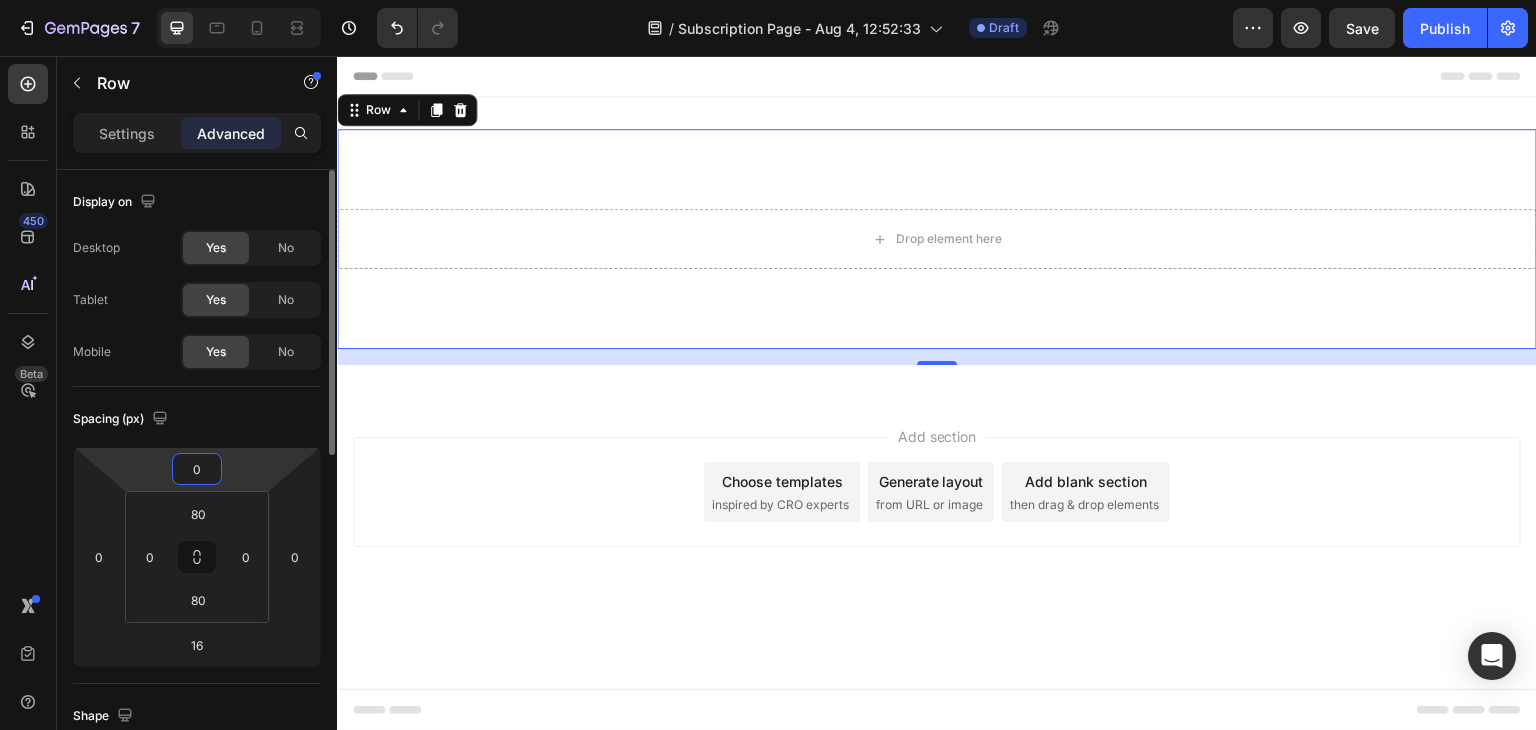 click on "0" at bounding box center (197, 469) 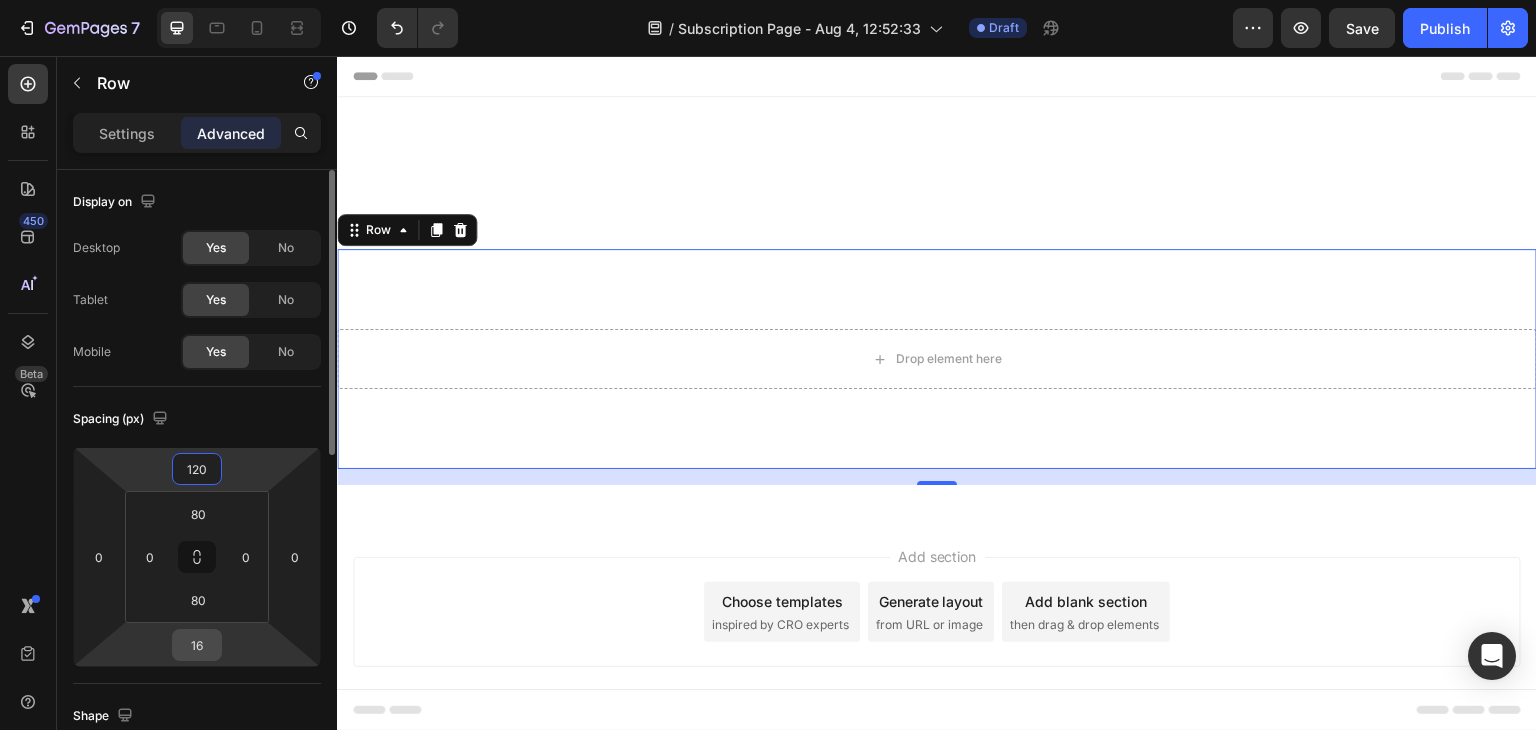type on "120" 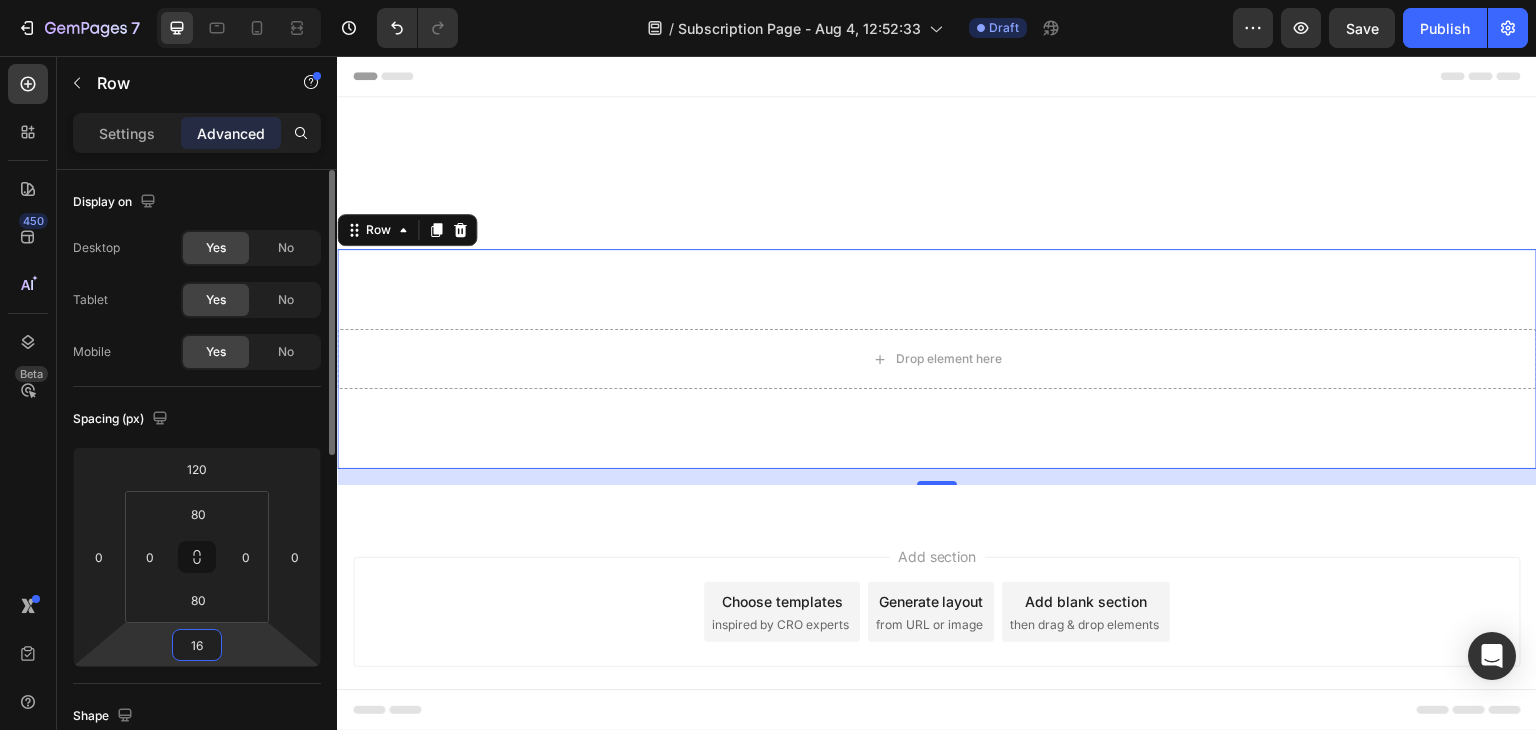 click on "16" at bounding box center [197, 645] 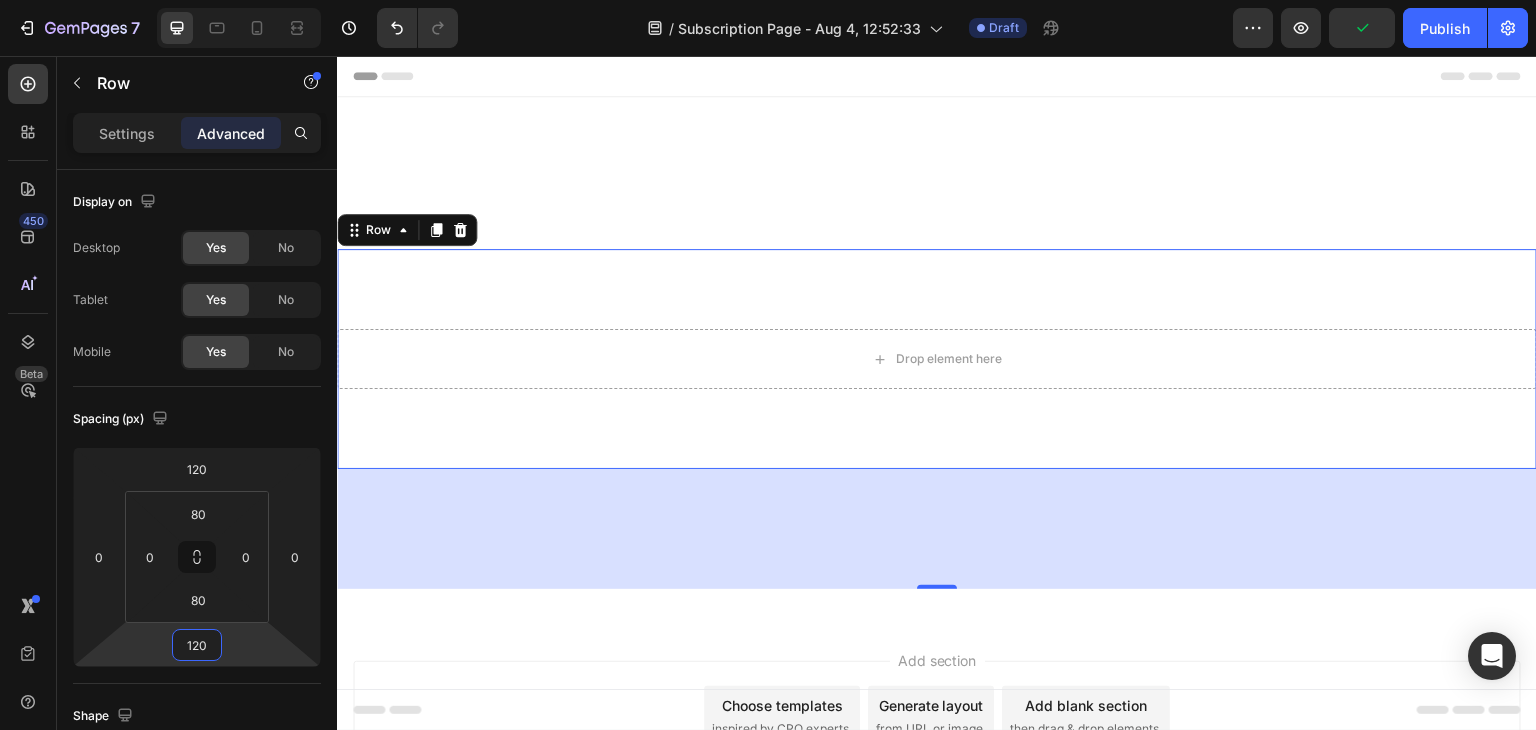 type on "120" 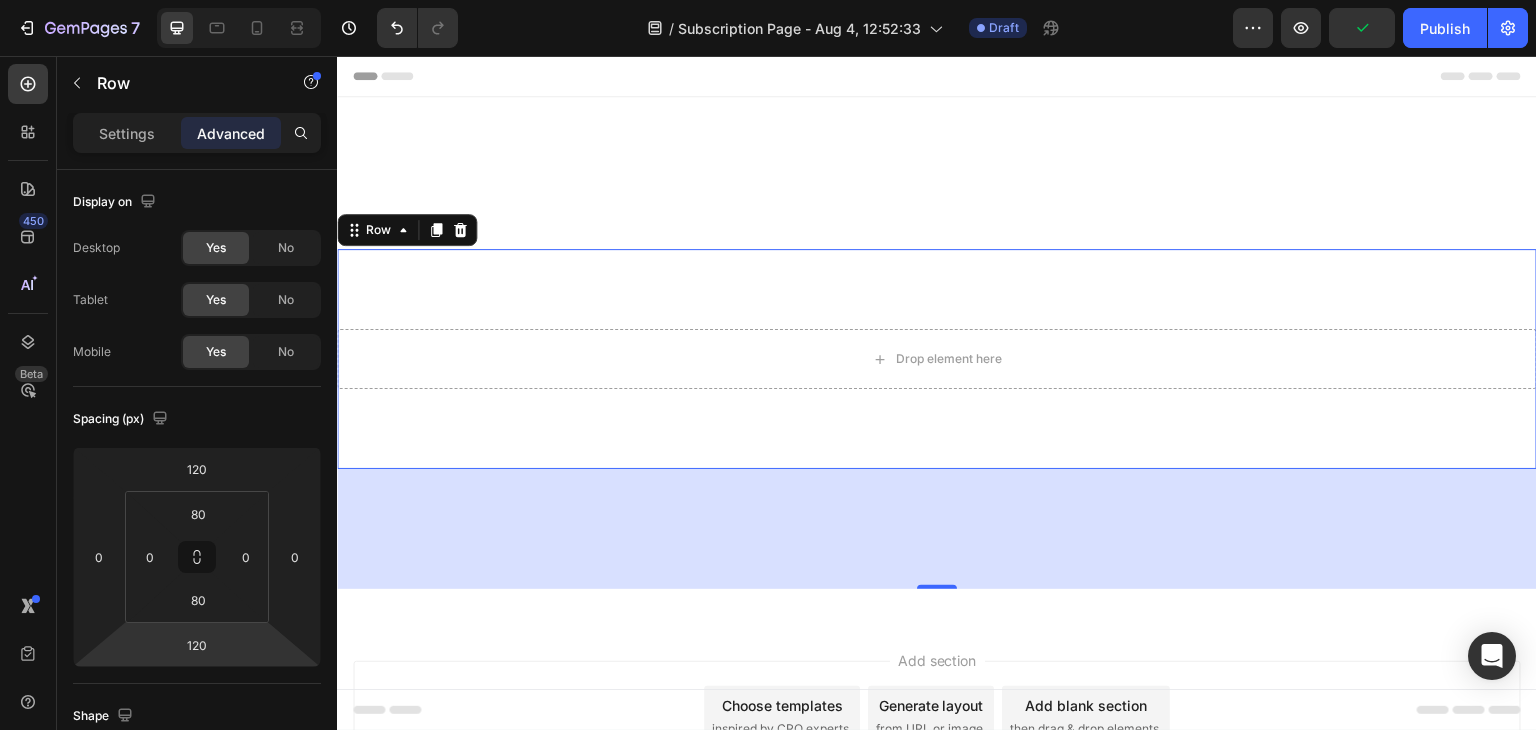 click on "Drop element here Row   120" at bounding box center (937, 359) 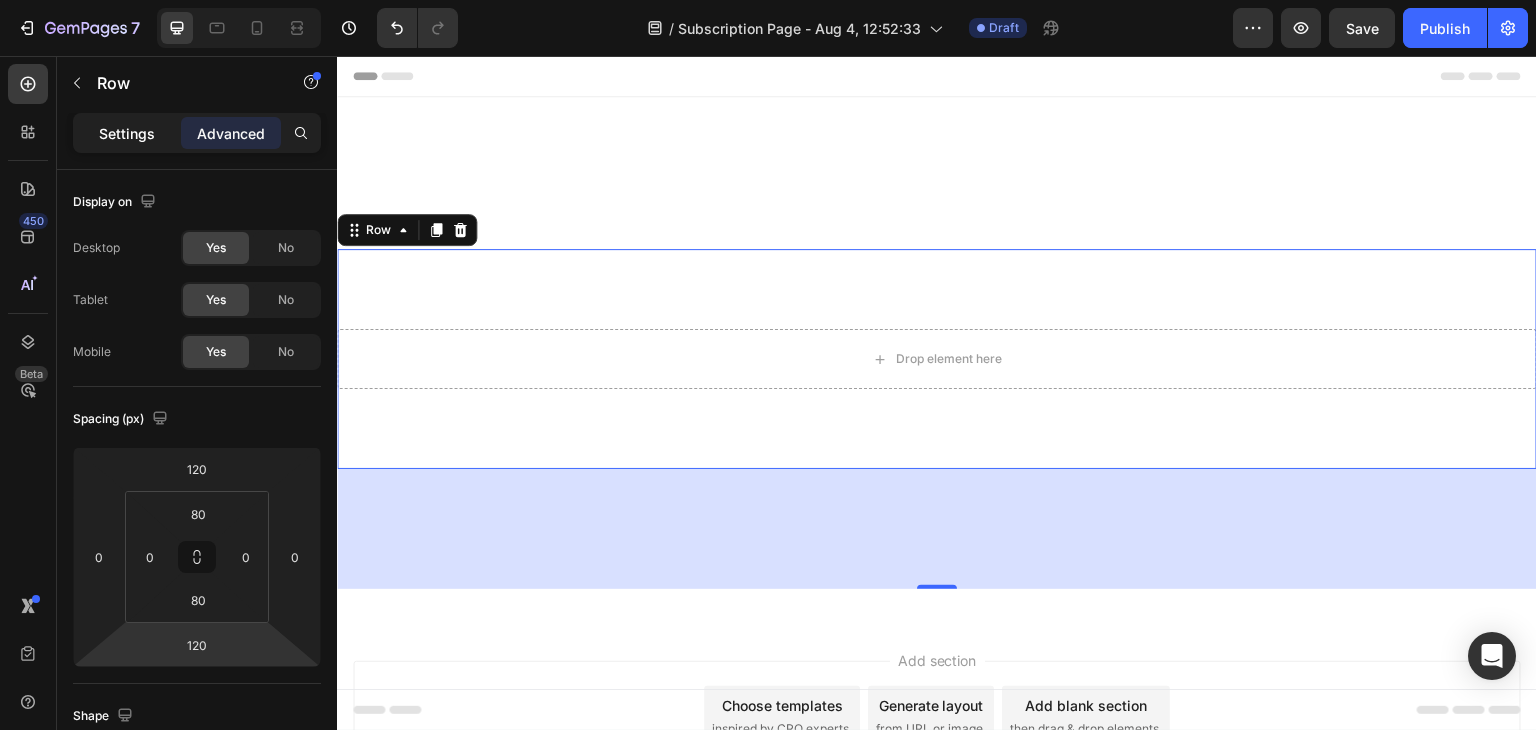 click on "Settings" at bounding box center (127, 133) 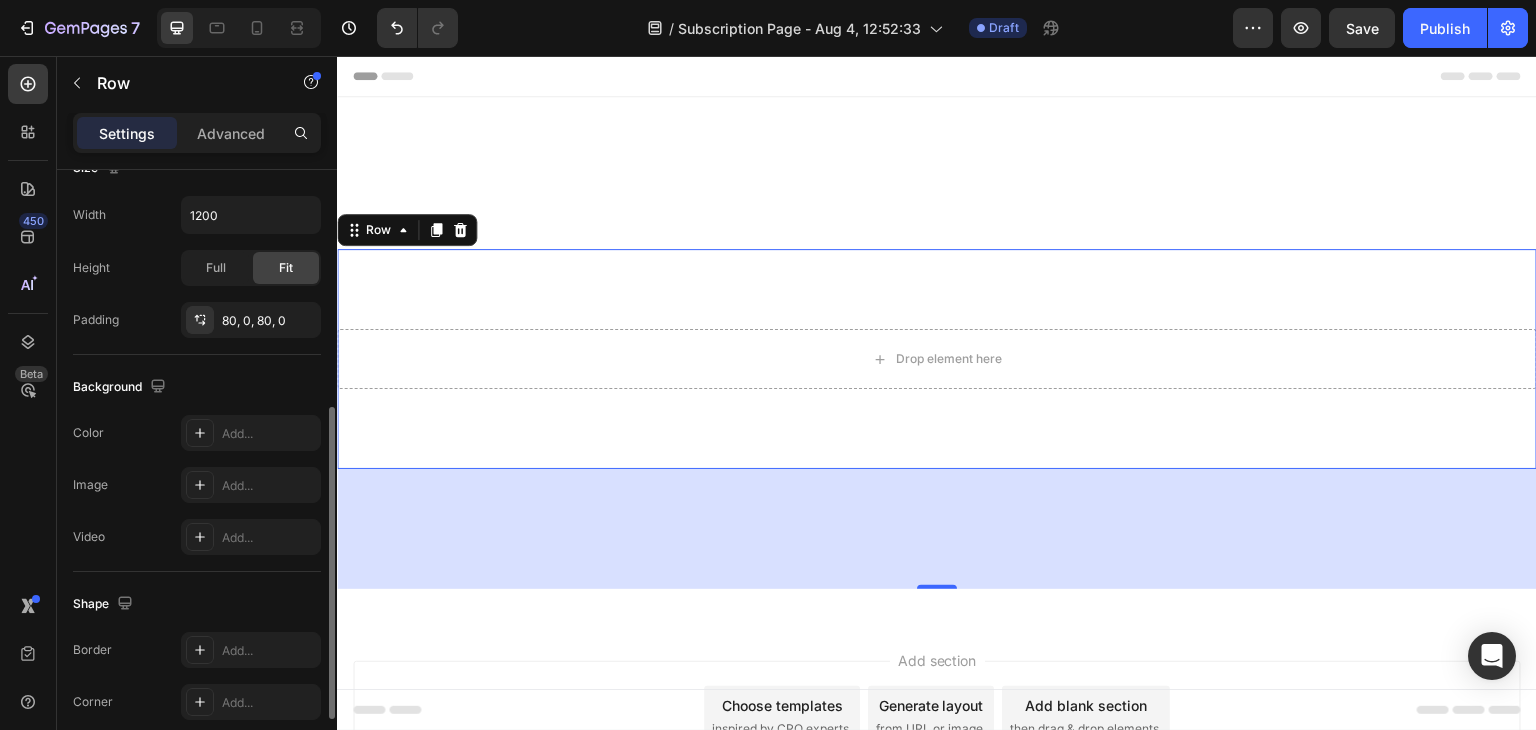 scroll, scrollTop: 466, scrollLeft: 0, axis: vertical 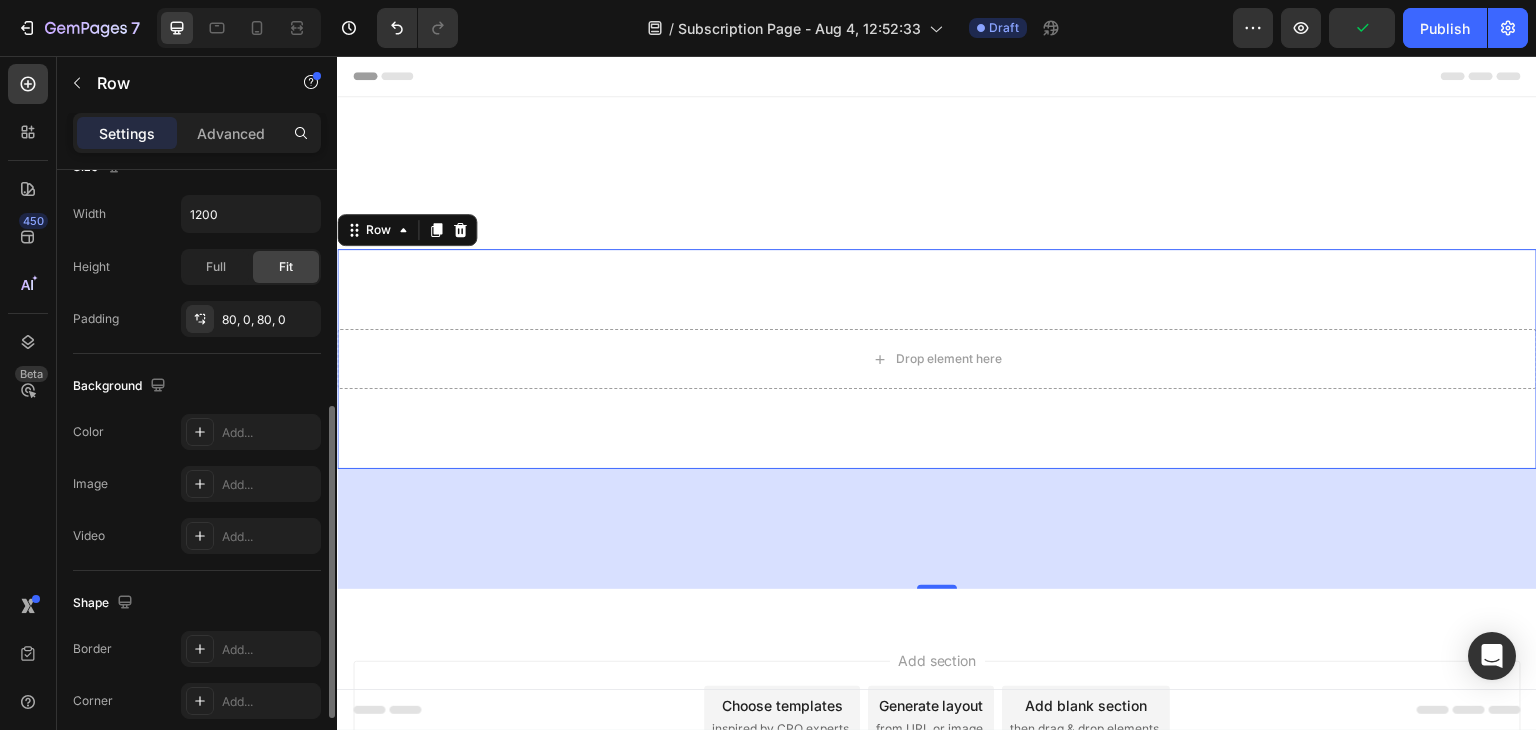 click on "Background" at bounding box center [121, 386] 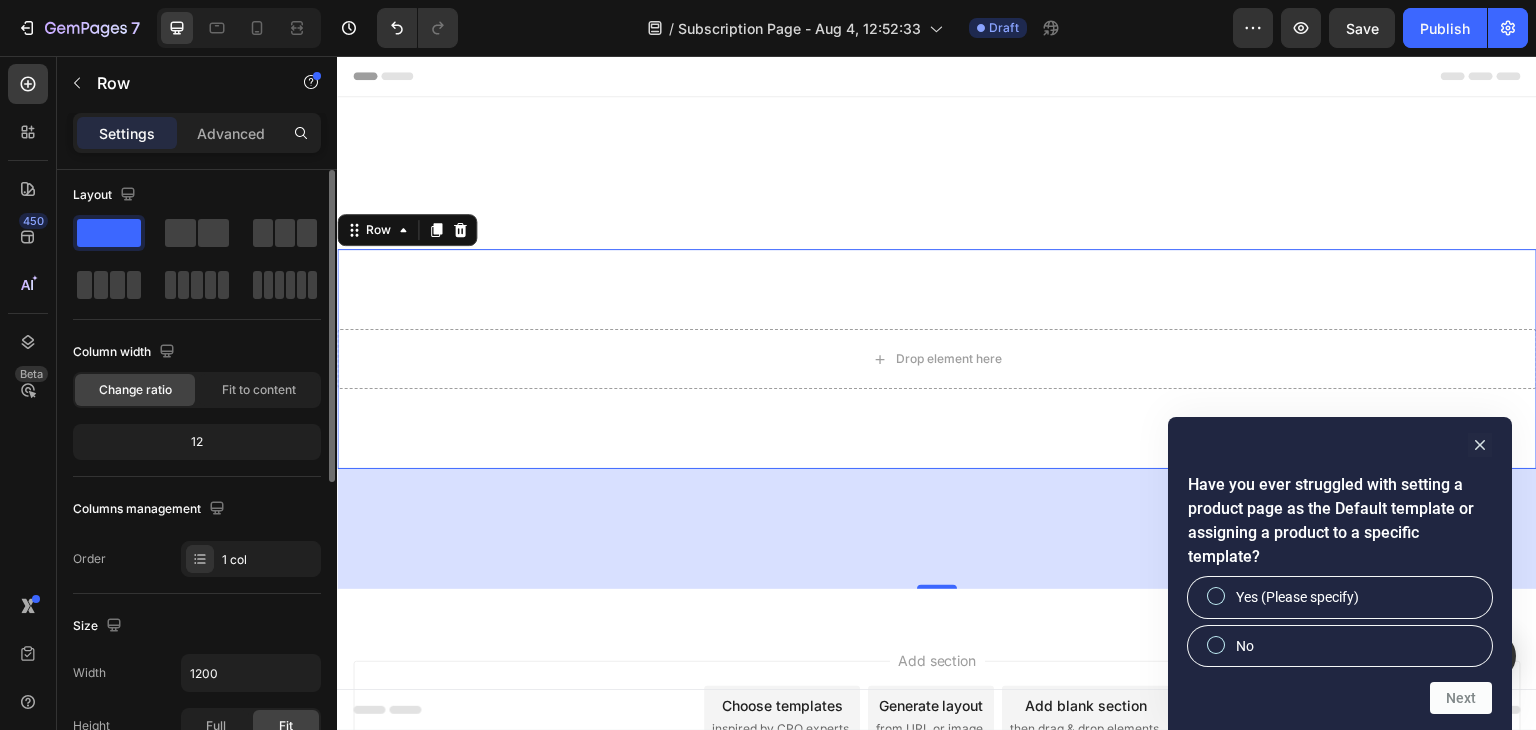 scroll, scrollTop: 5, scrollLeft: 0, axis: vertical 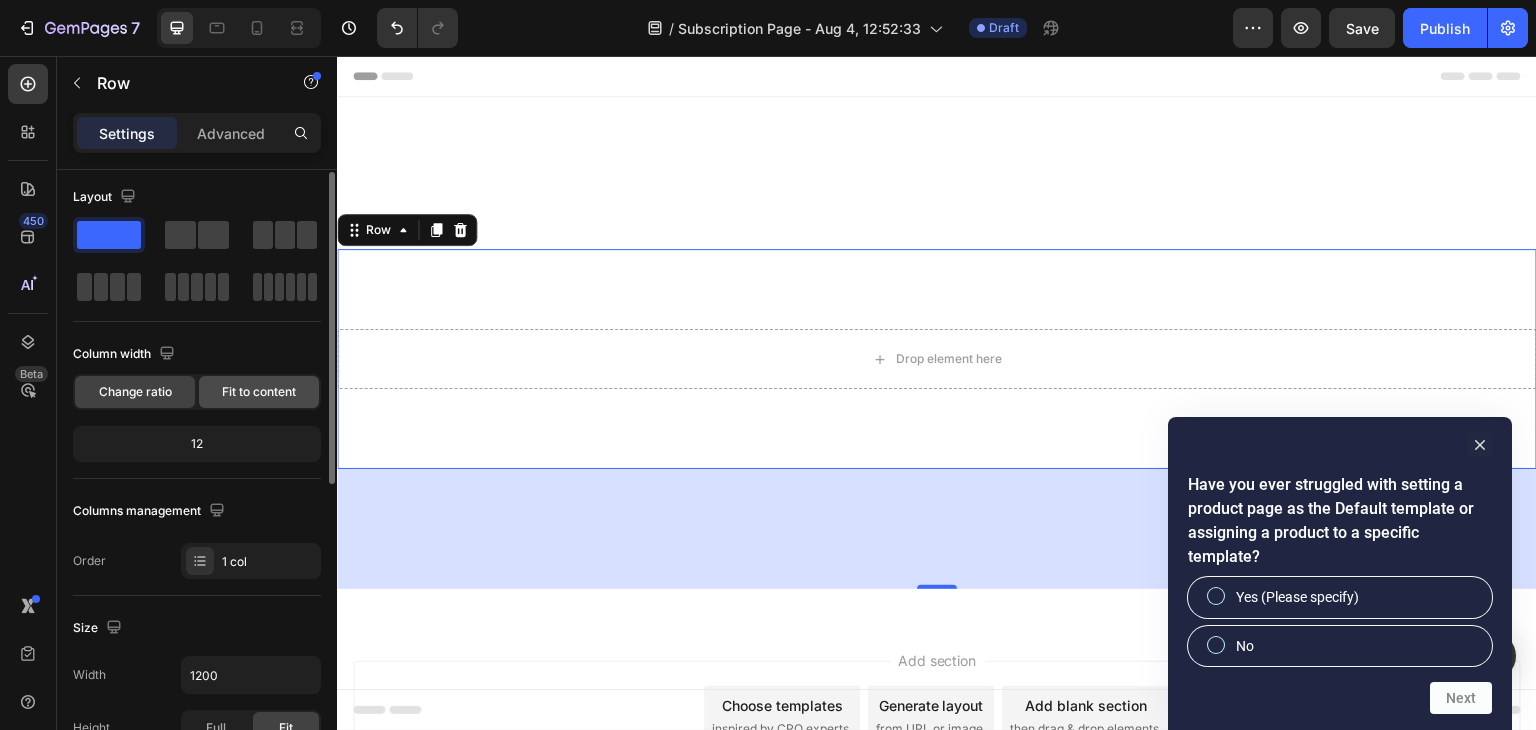 click on "Fit to content" 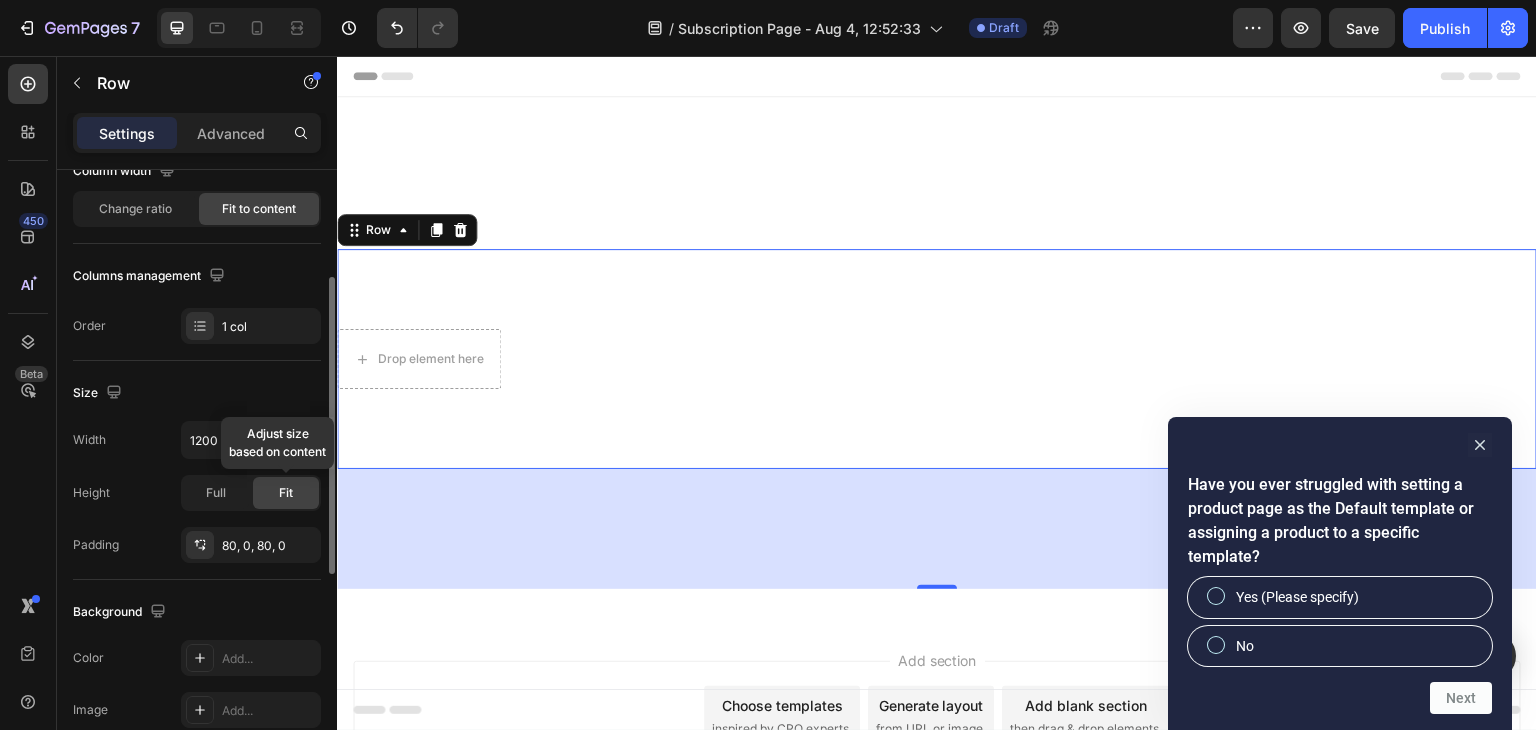 scroll, scrollTop: 360, scrollLeft: 0, axis: vertical 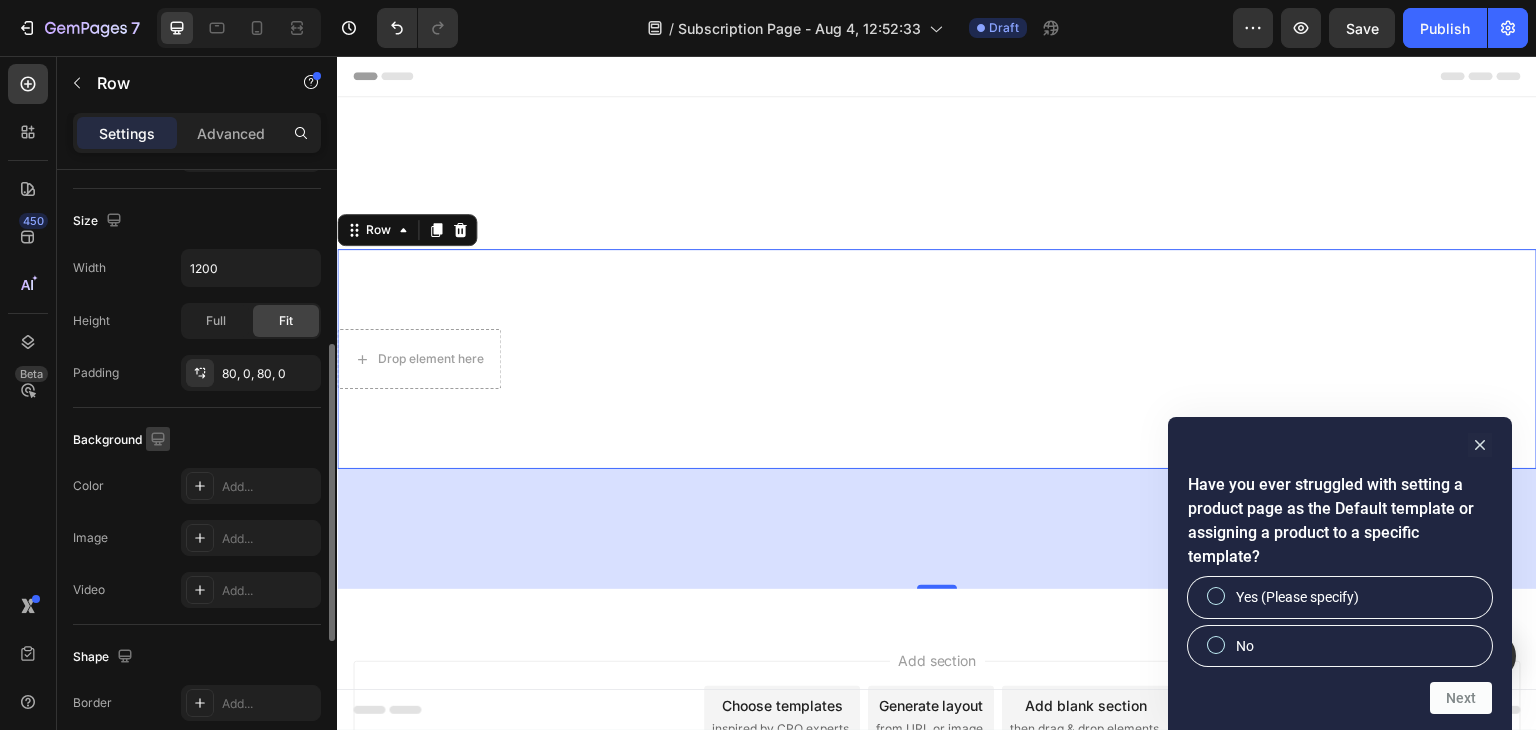 click 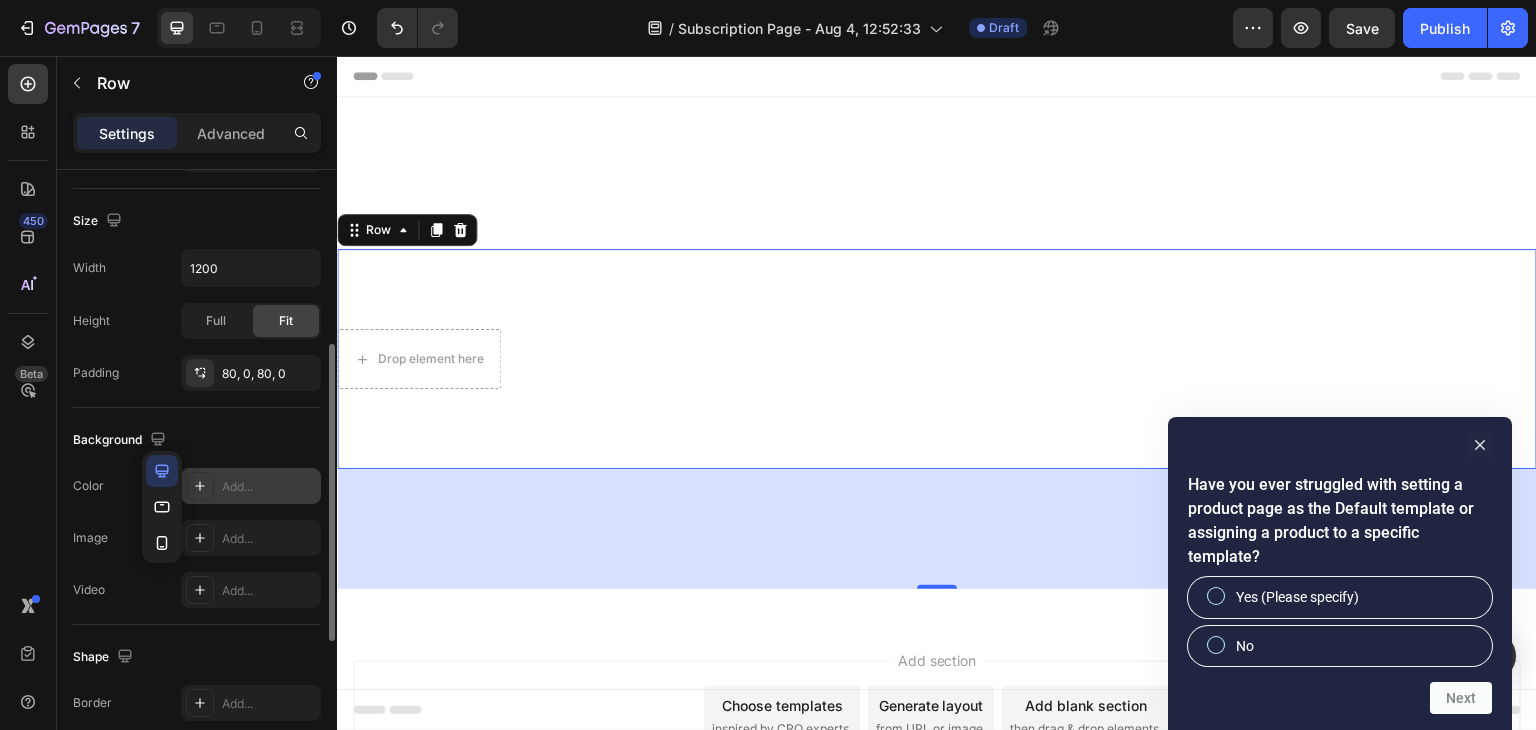click 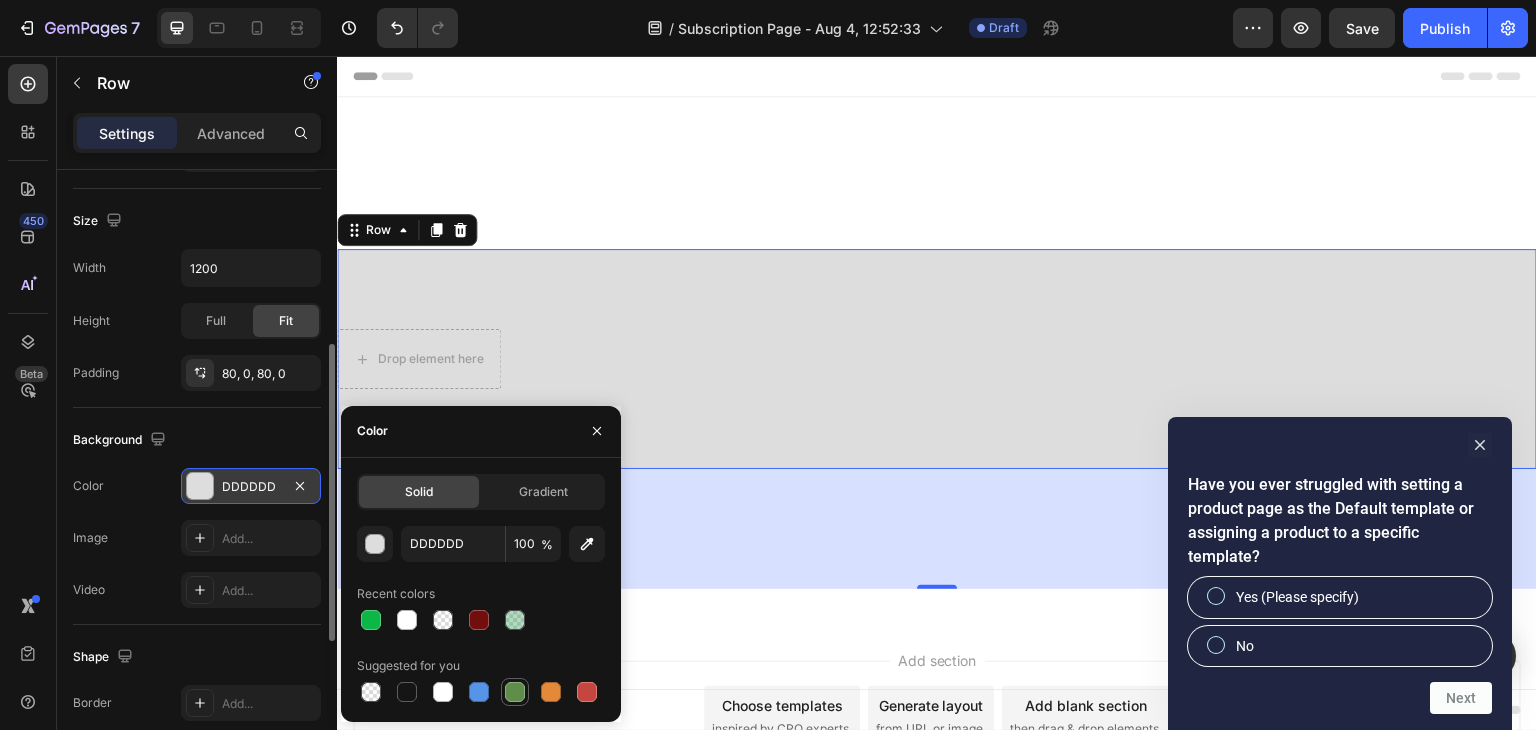 click at bounding box center (515, 692) 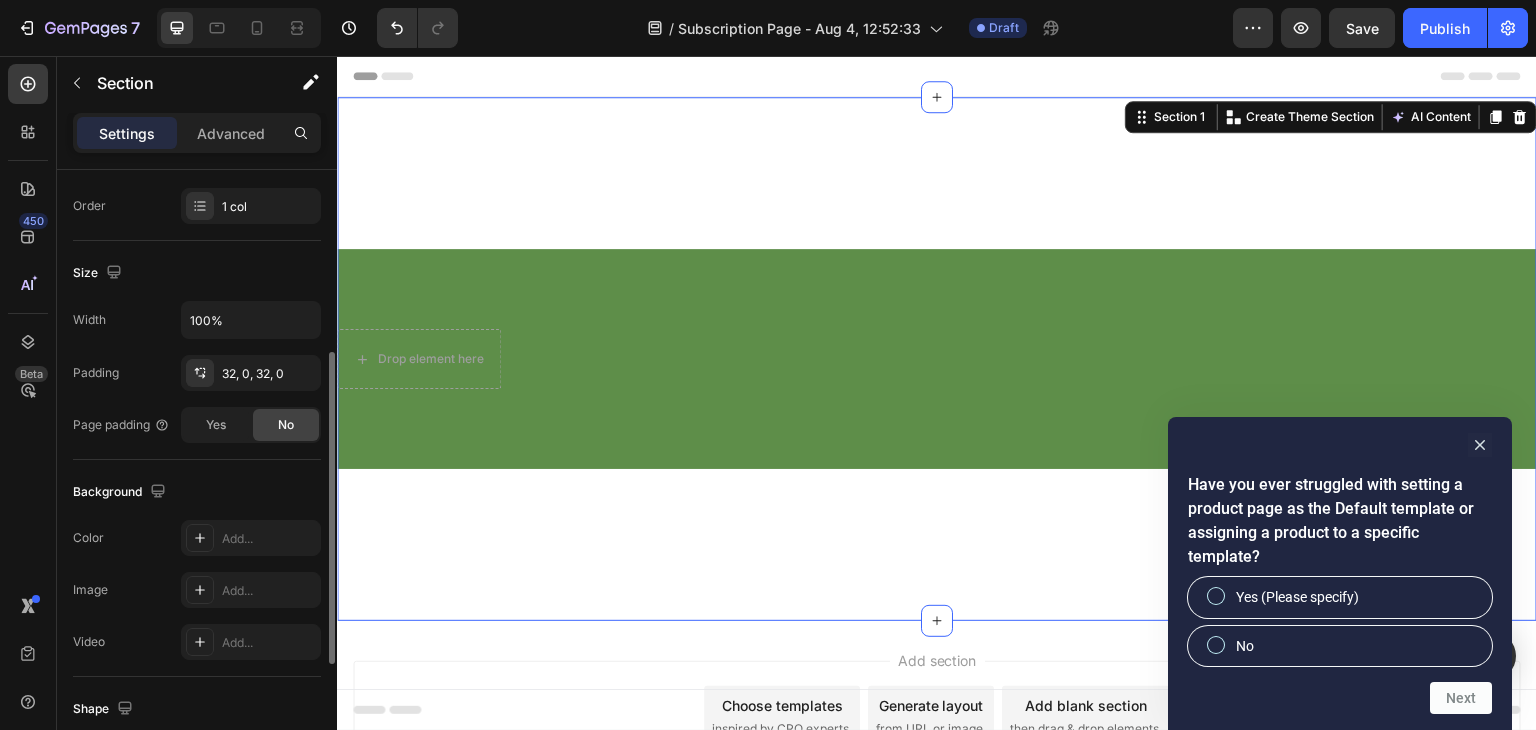 scroll, scrollTop: 0, scrollLeft: 0, axis: both 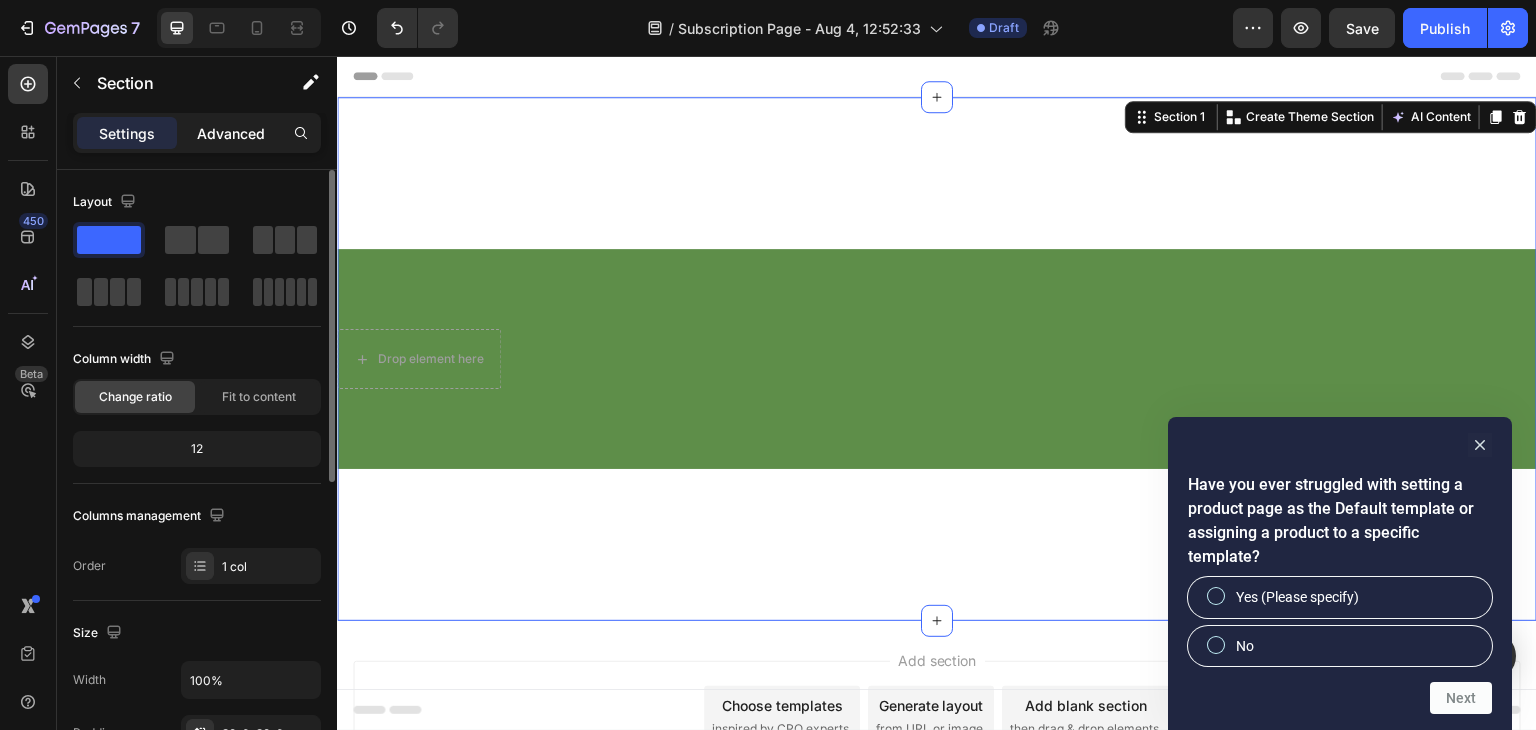 click on "Advanced" at bounding box center [231, 133] 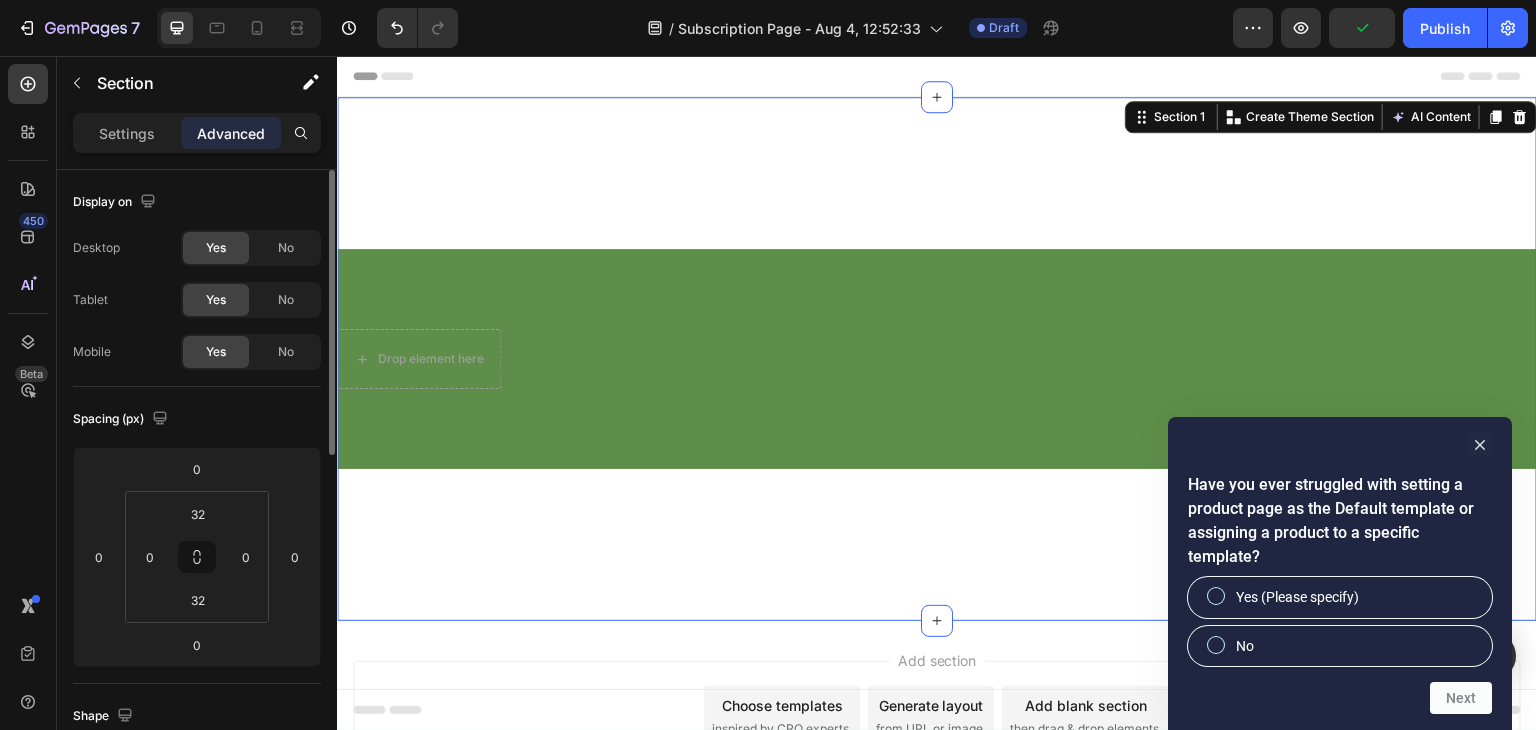scroll, scrollTop: 0, scrollLeft: 0, axis: both 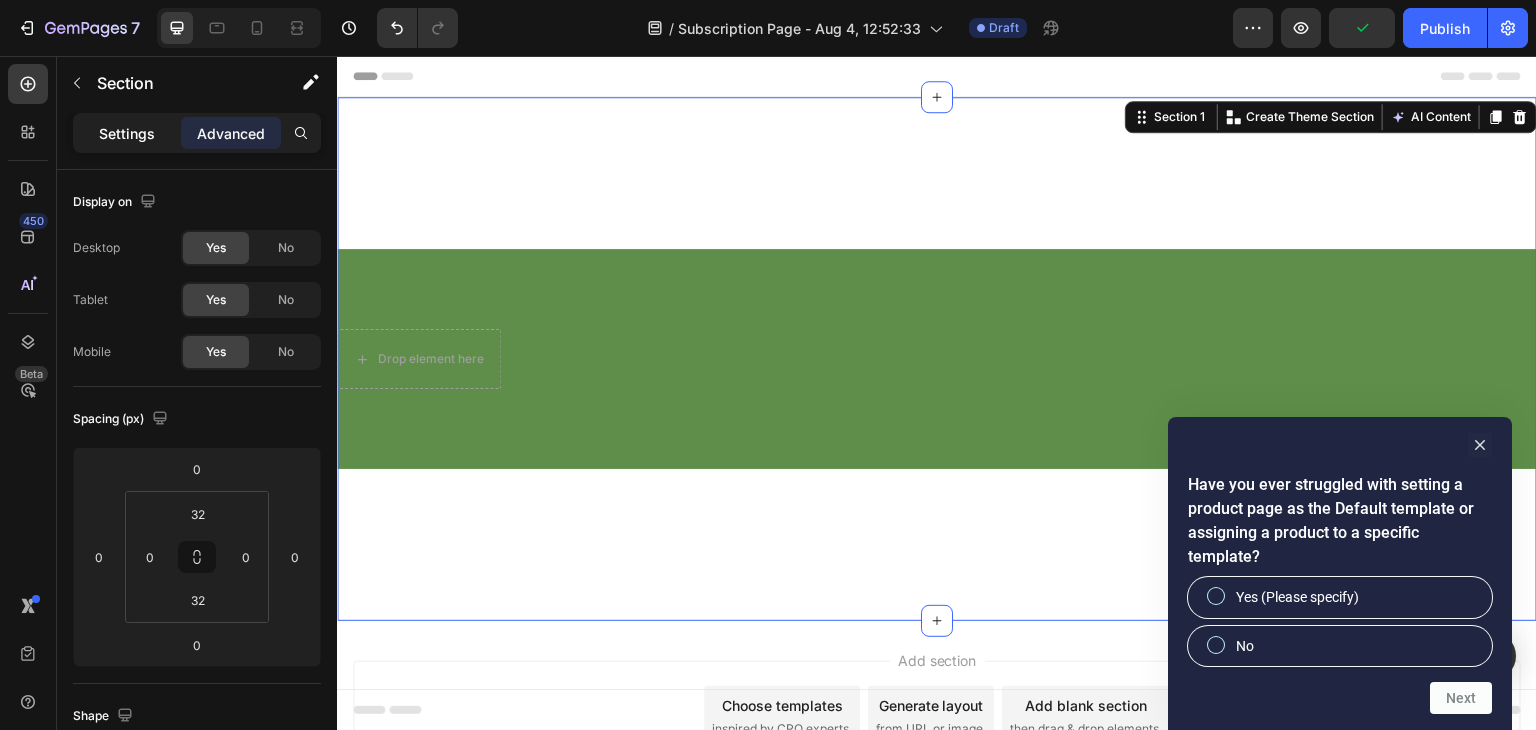 click on "Settings" 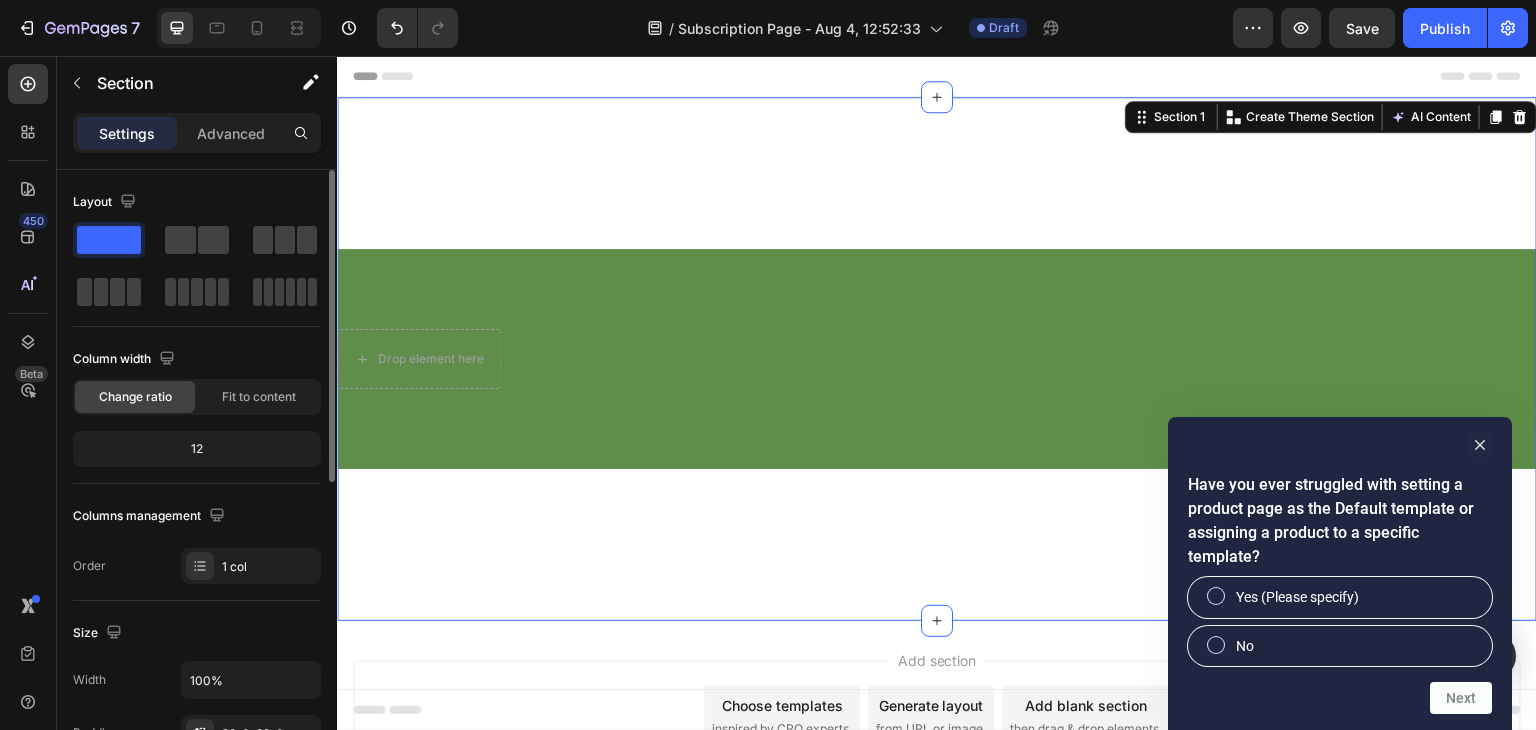 click 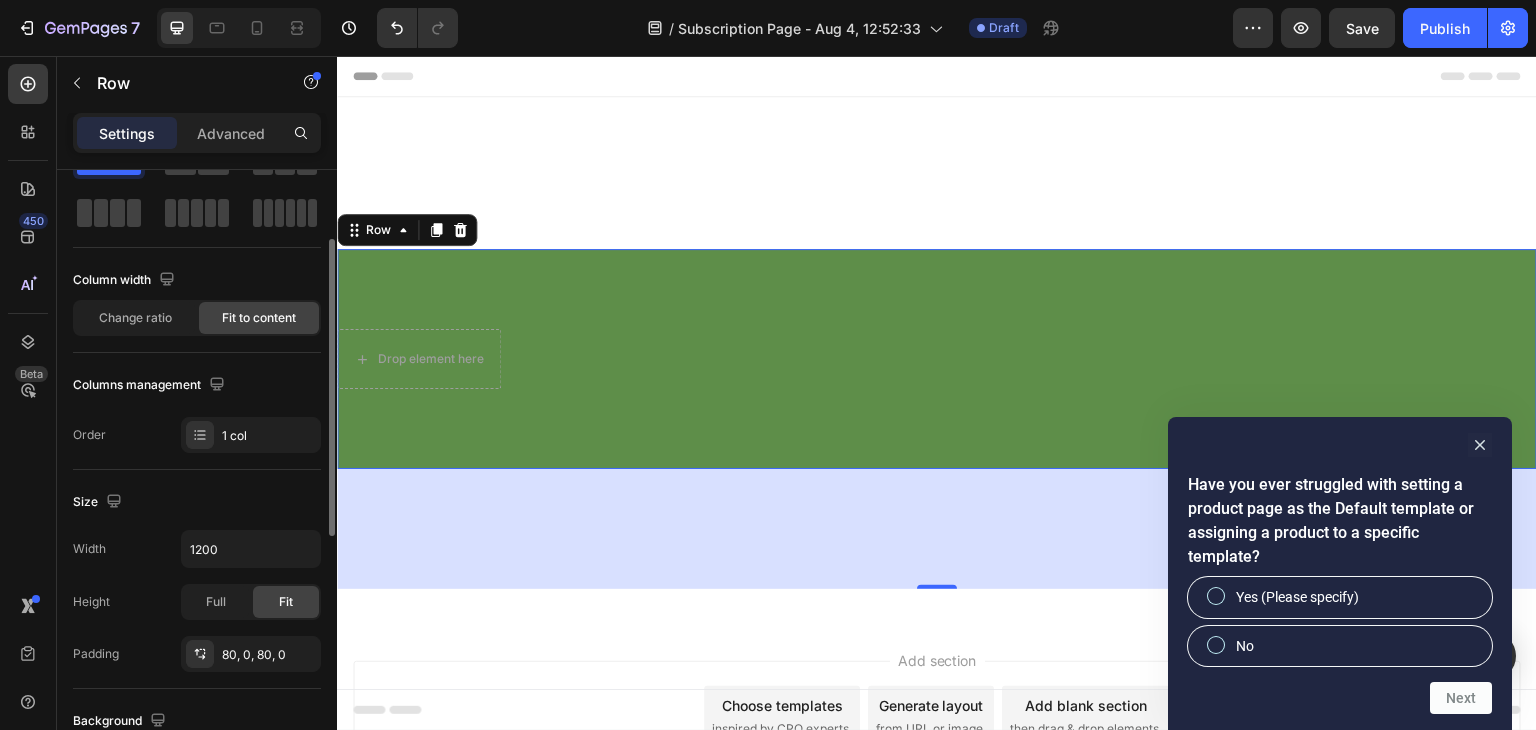scroll, scrollTop: 0, scrollLeft: 0, axis: both 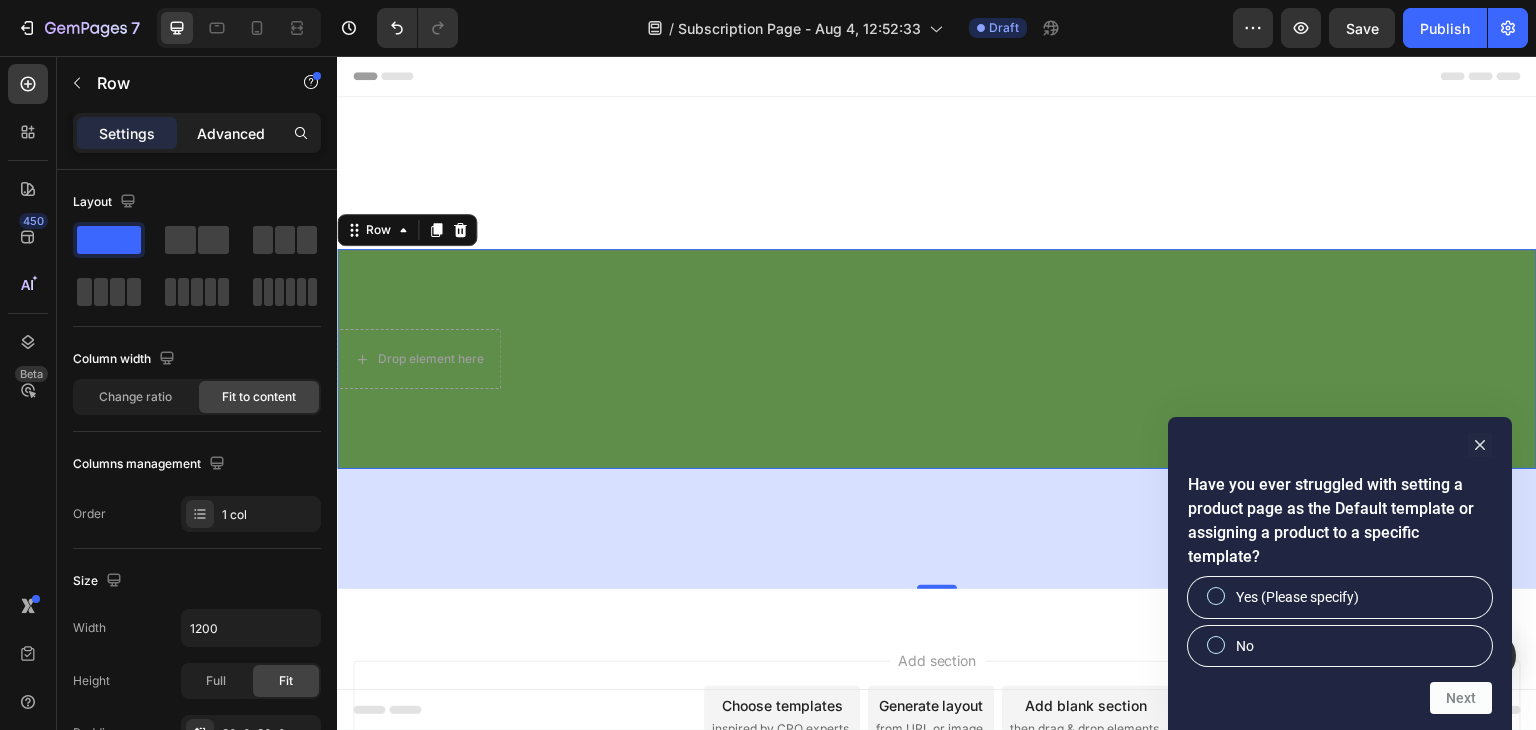 click on "Advanced" 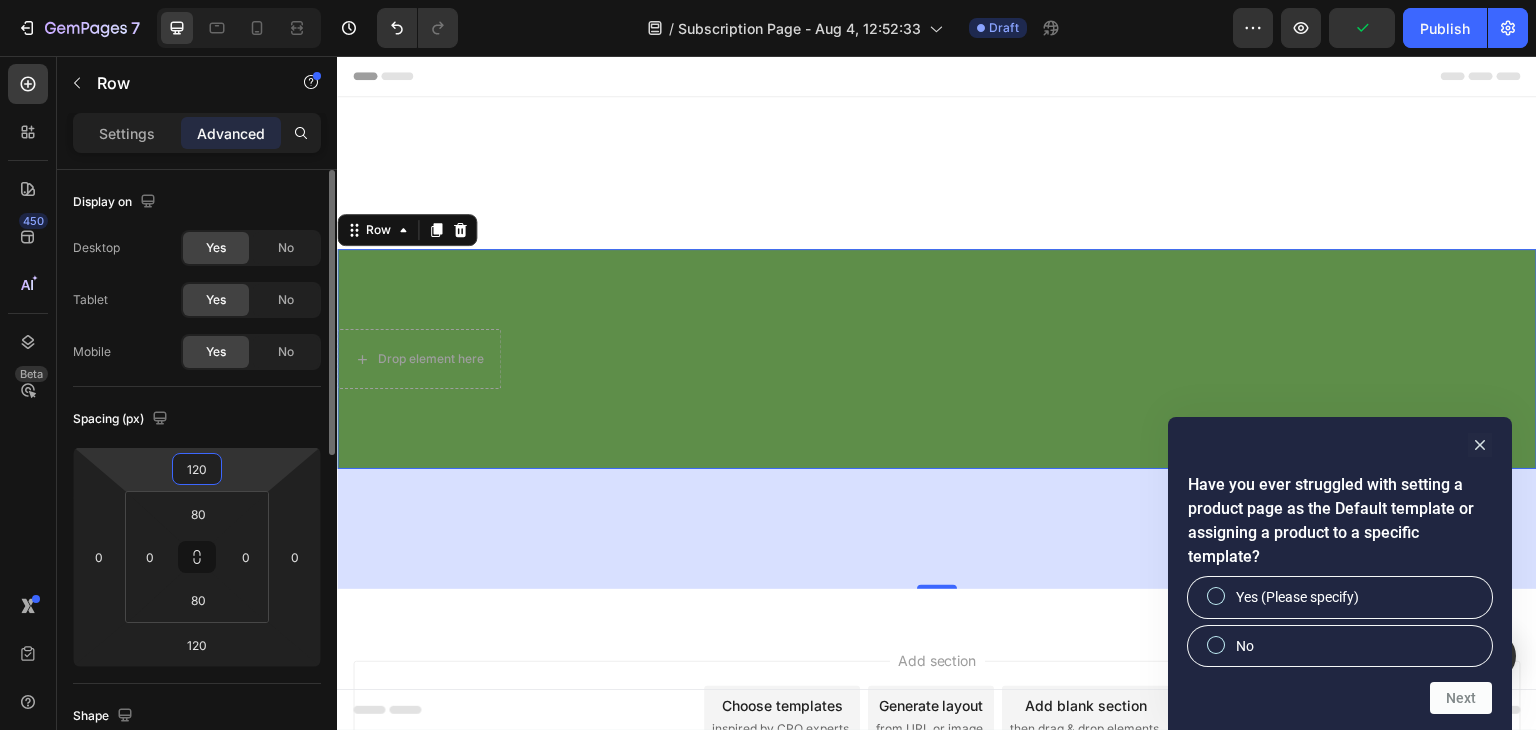 click on "120" at bounding box center [197, 469] 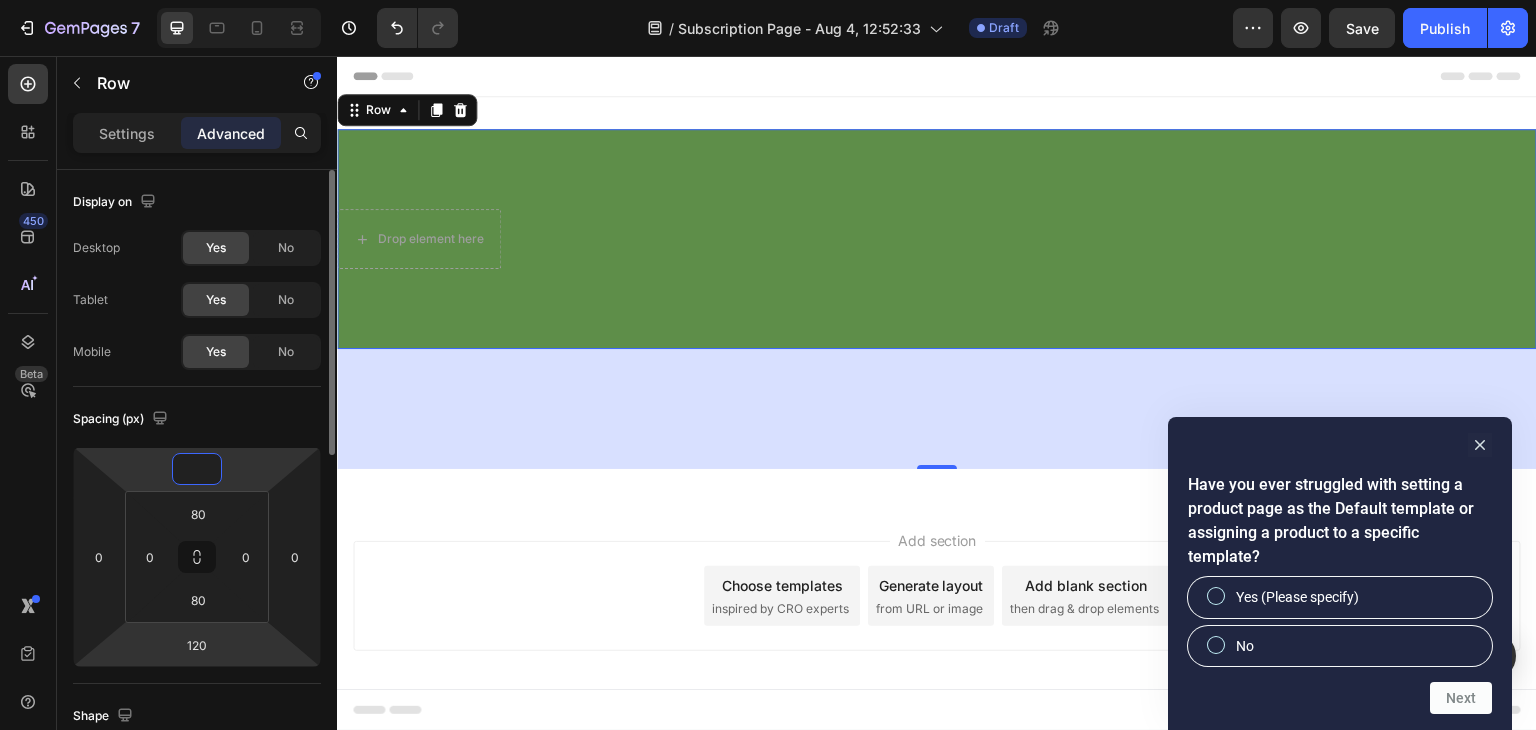 type on "0" 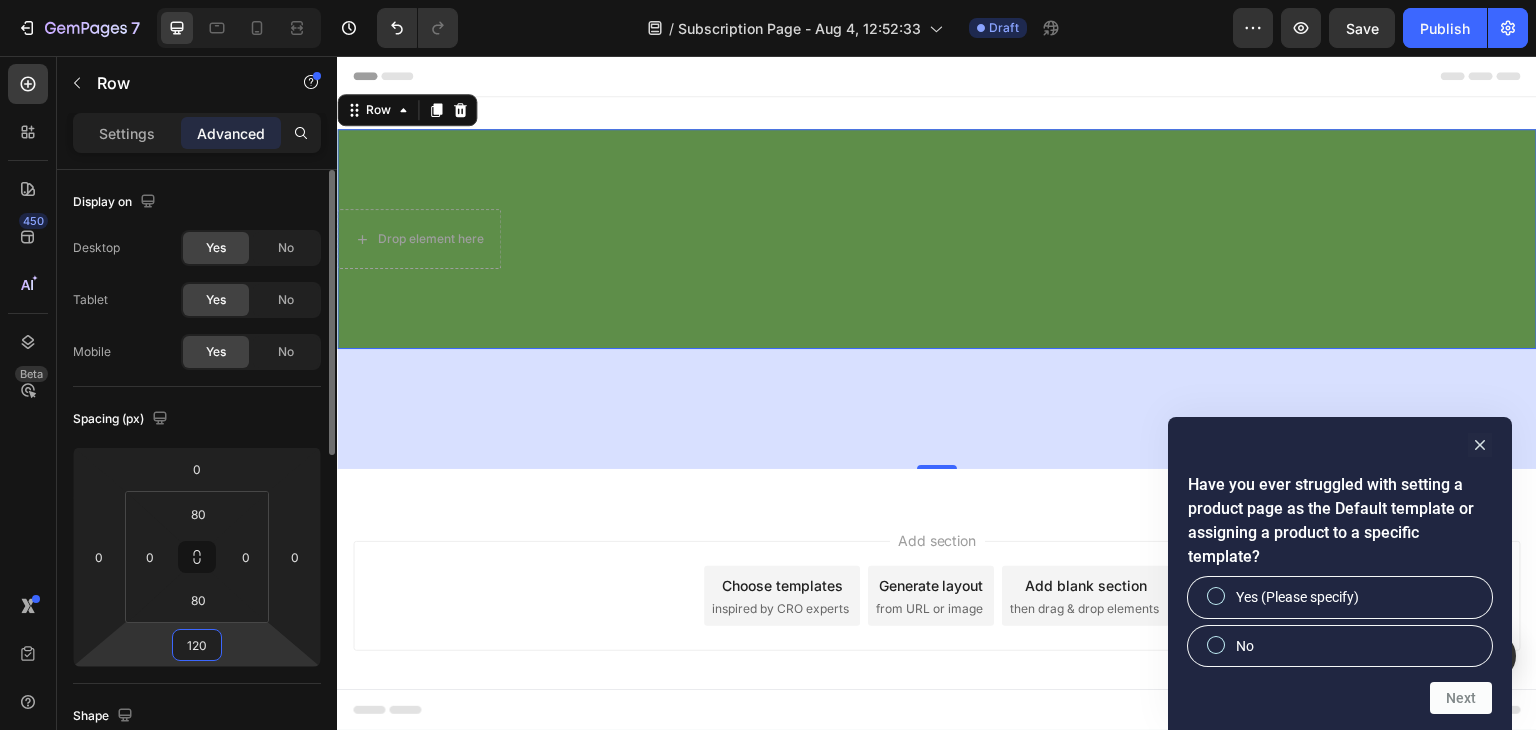 click on "7  Version history  /  Subscription Page - Aug 4, 12:52:33 Draft Preview  Save   Publish  450 Beta Sections(18) Elements(83) Section Element Hero Section Product Detail Brands Trusted Badges Guarantee Product Breakdown How to use Testimonials Compare Bundle FAQs Social Proof Brand Story Product List Collection Blog List Contact Sticky Add to Cart Custom Footer Browse Library 450 Layout
Row
Row
Row
Row Text
Heading
Text Block Button
Button
Button Media
Image
Image
Video" at bounding box center [768, 0] 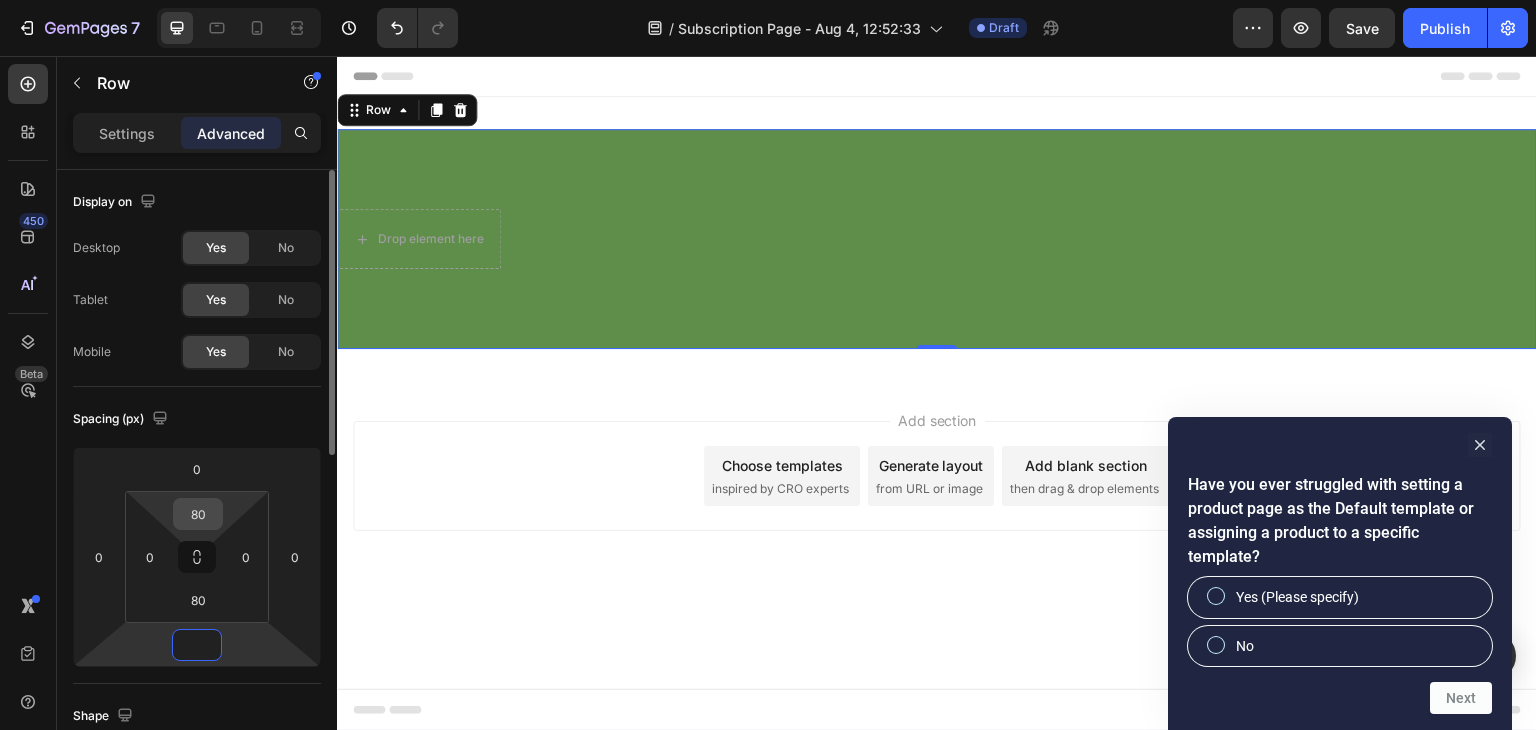 type on "0" 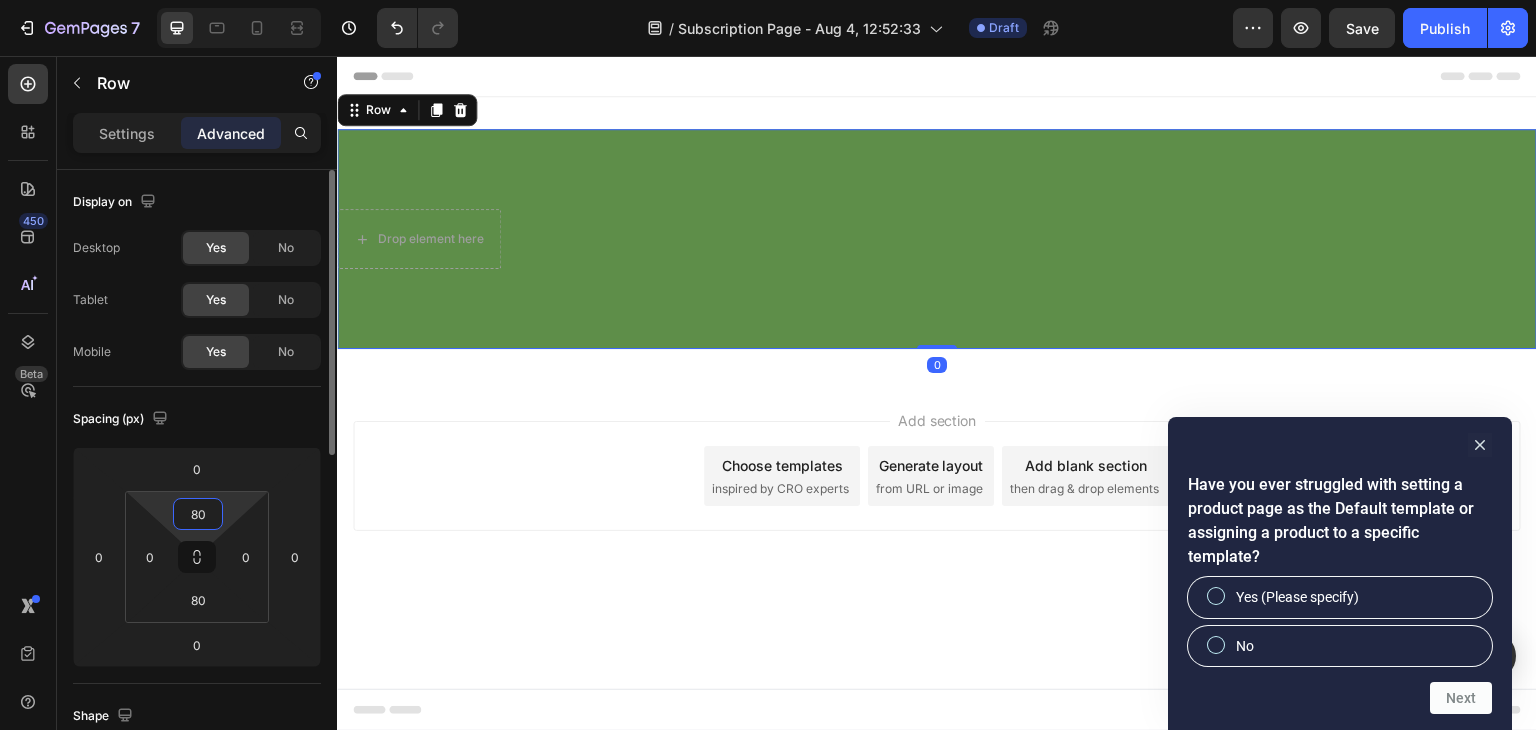 click on "80" at bounding box center (198, 514) 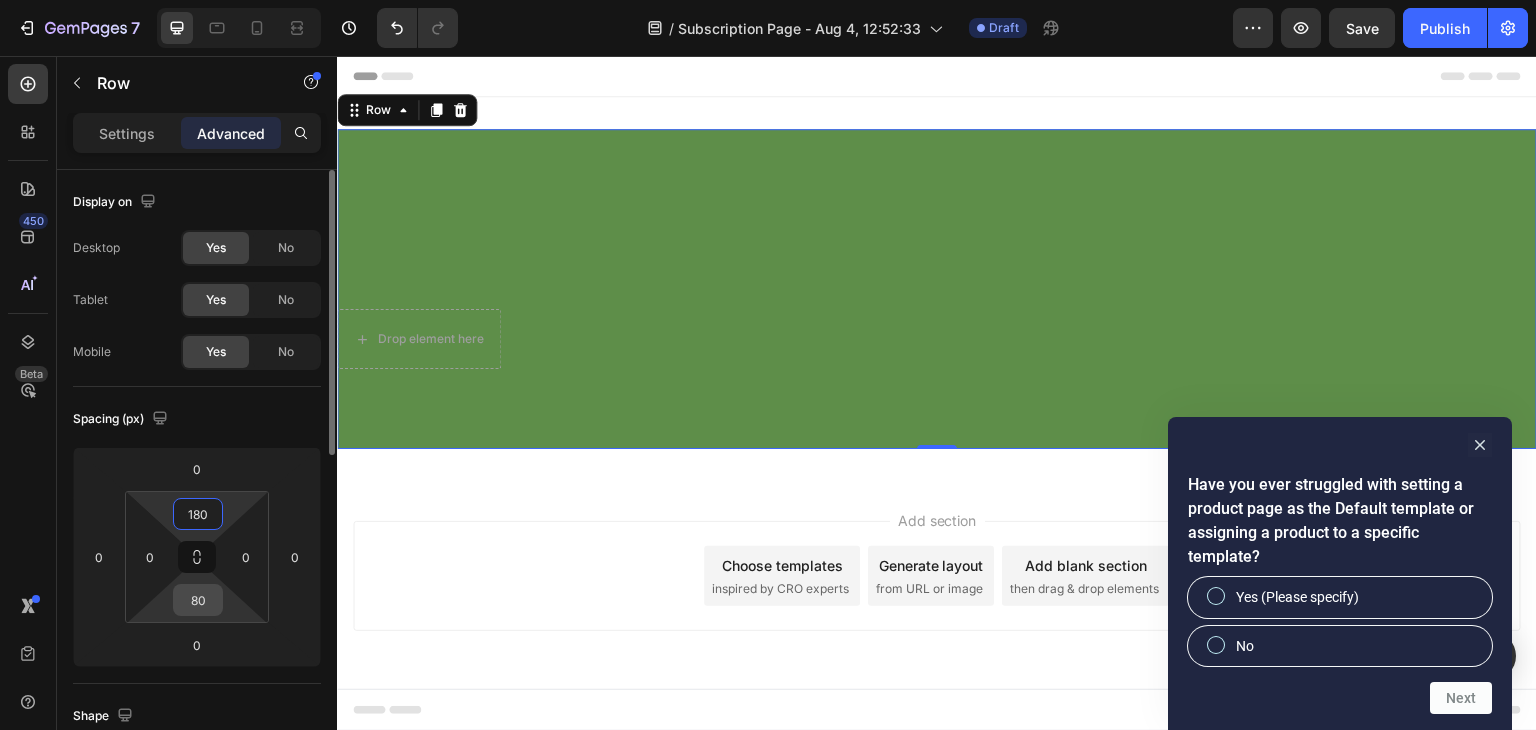 type on "180" 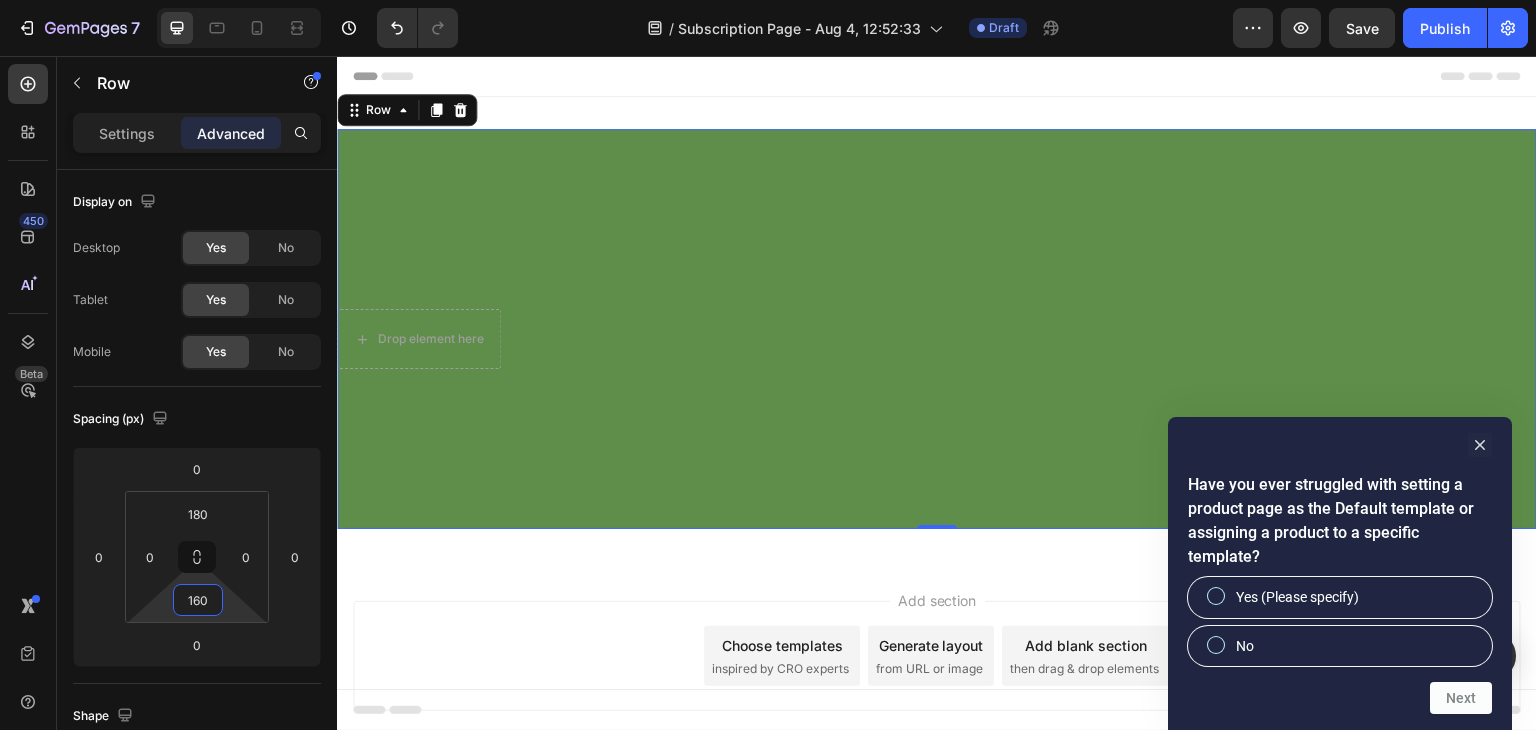 type on "160" 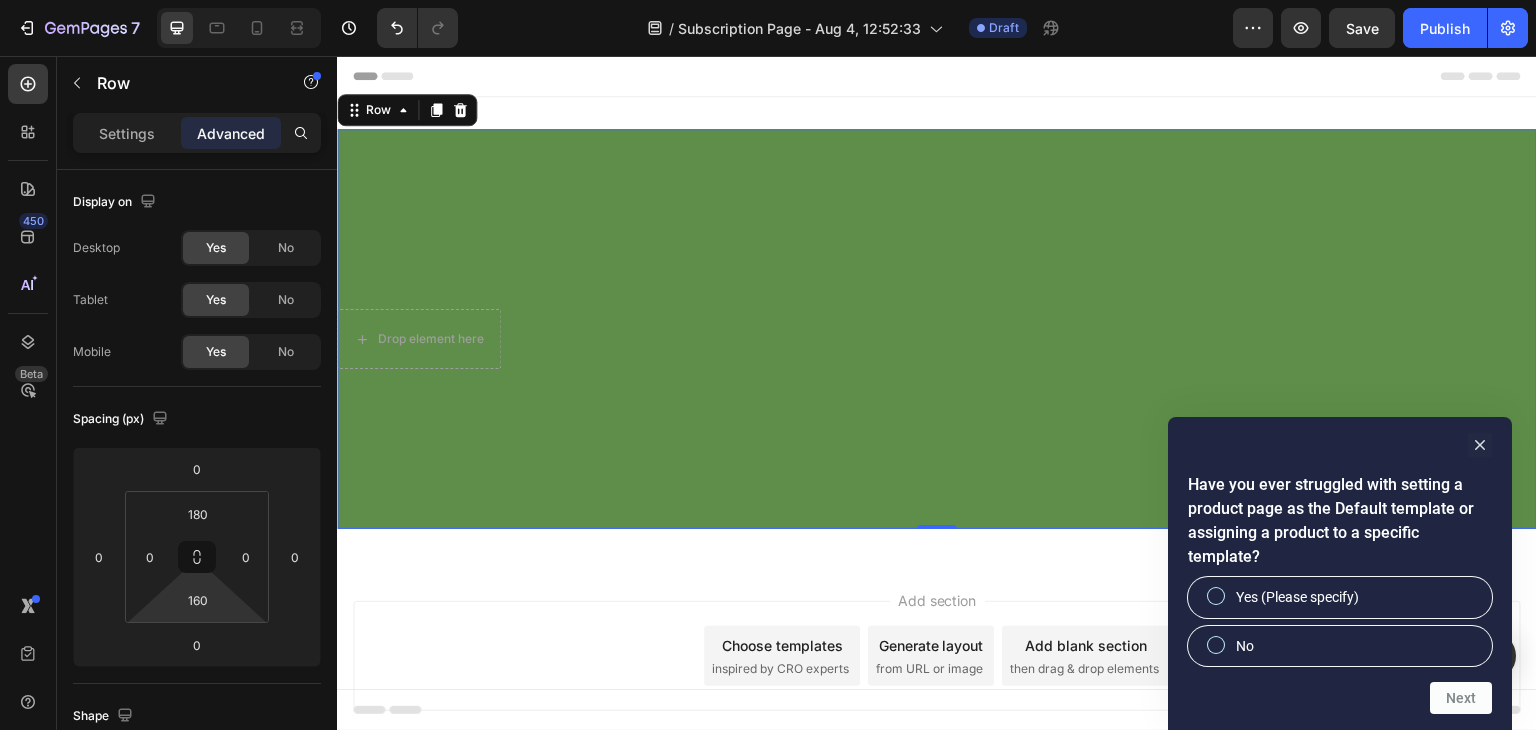 click on "Drop element here Row   0" at bounding box center (937, 329) 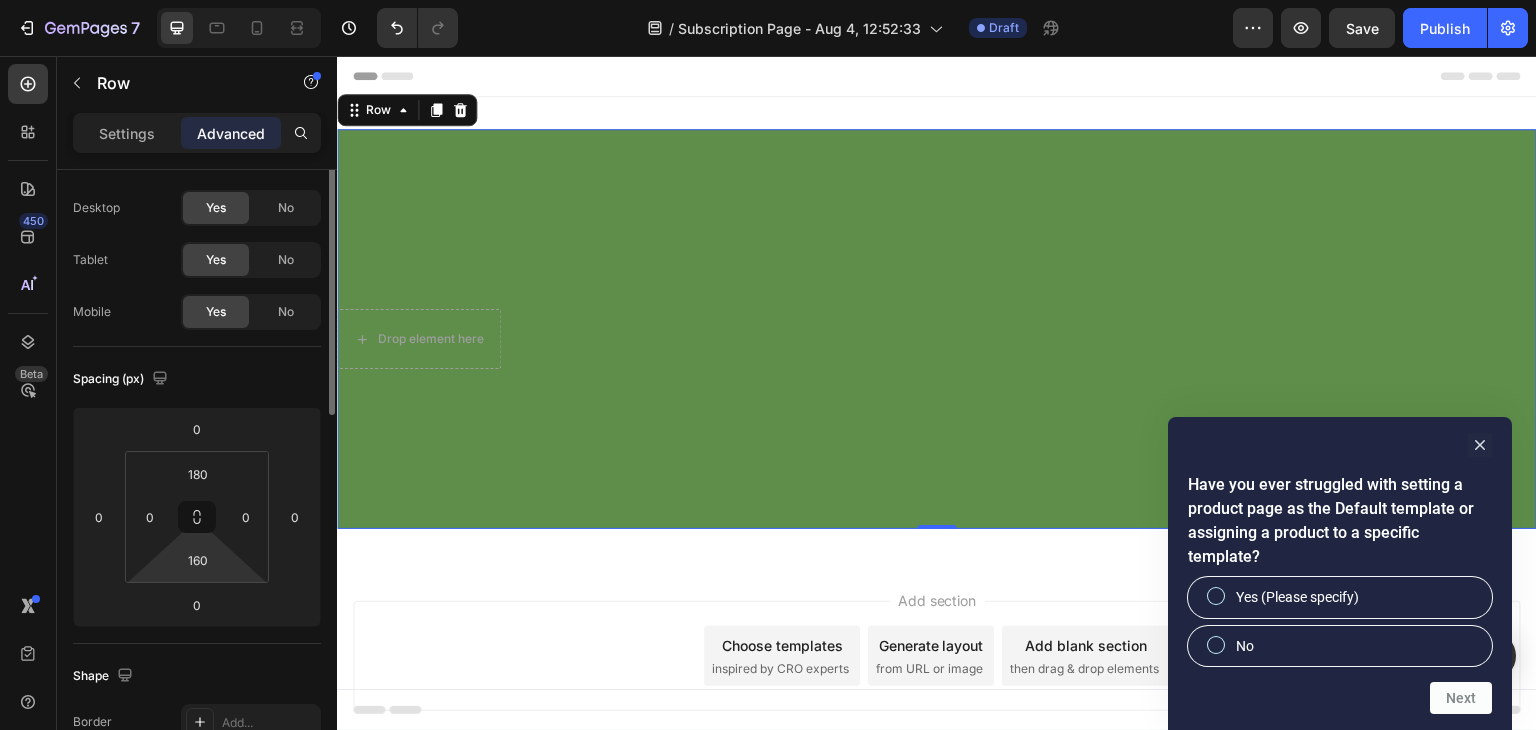 scroll, scrollTop: 0, scrollLeft: 0, axis: both 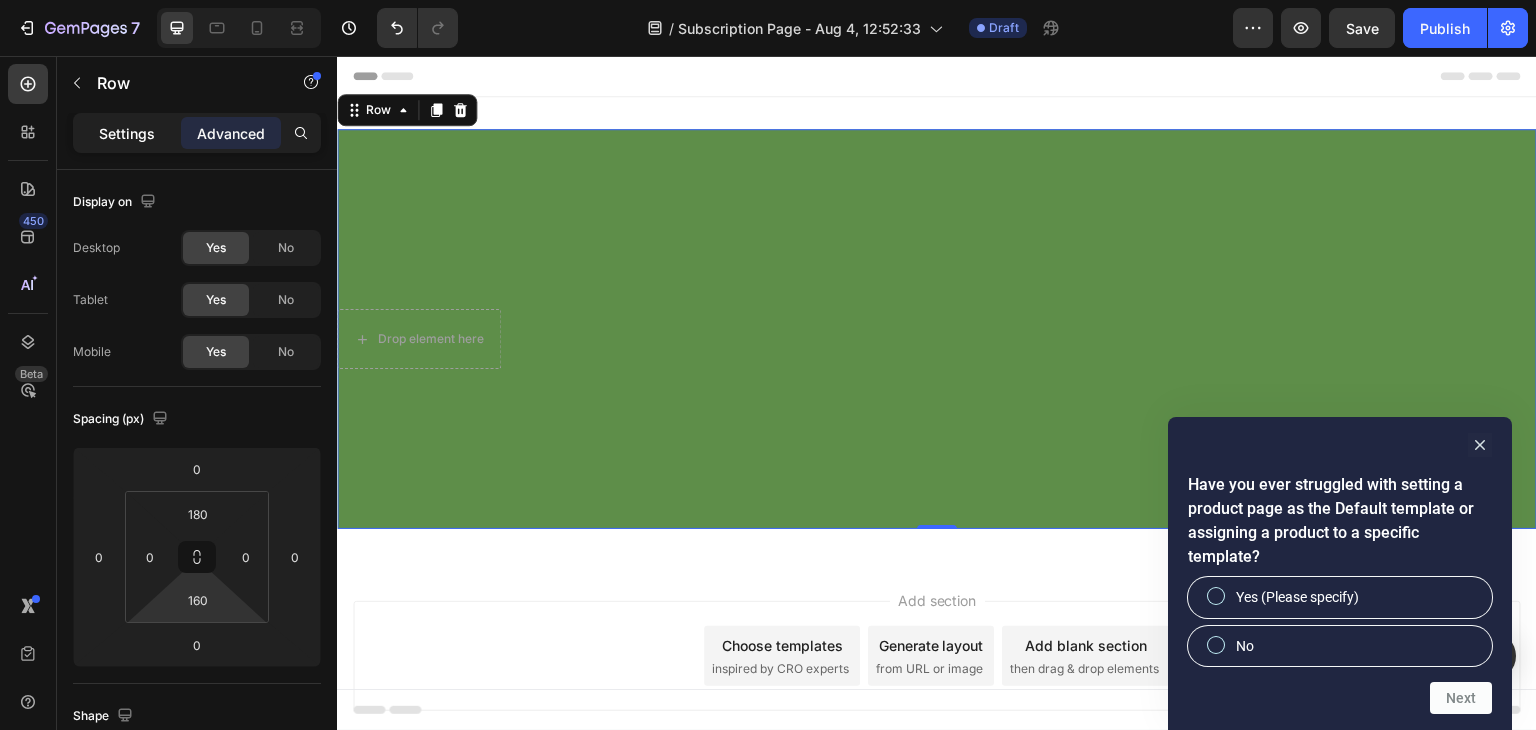 click on "Settings" at bounding box center (127, 133) 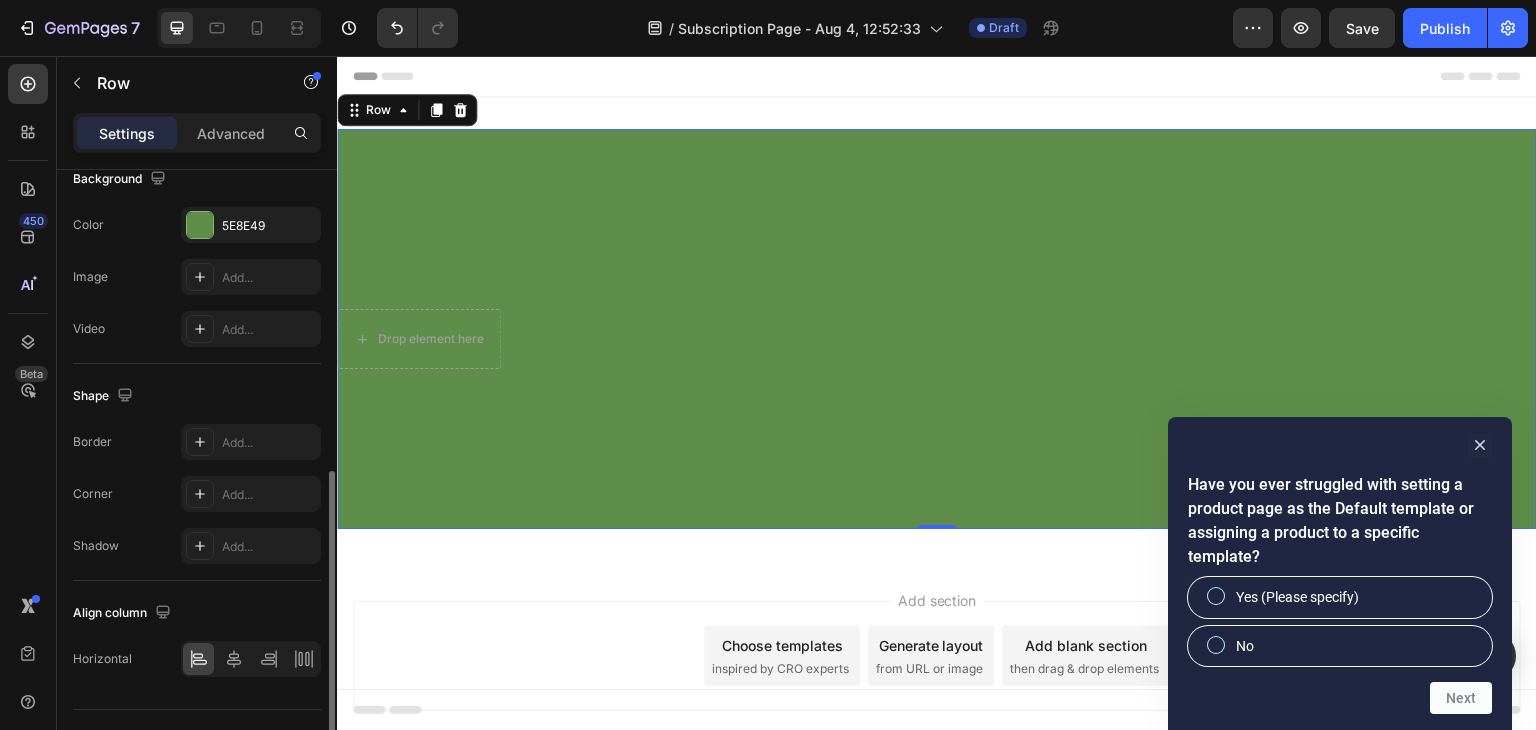 scroll, scrollTop: 662, scrollLeft: 0, axis: vertical 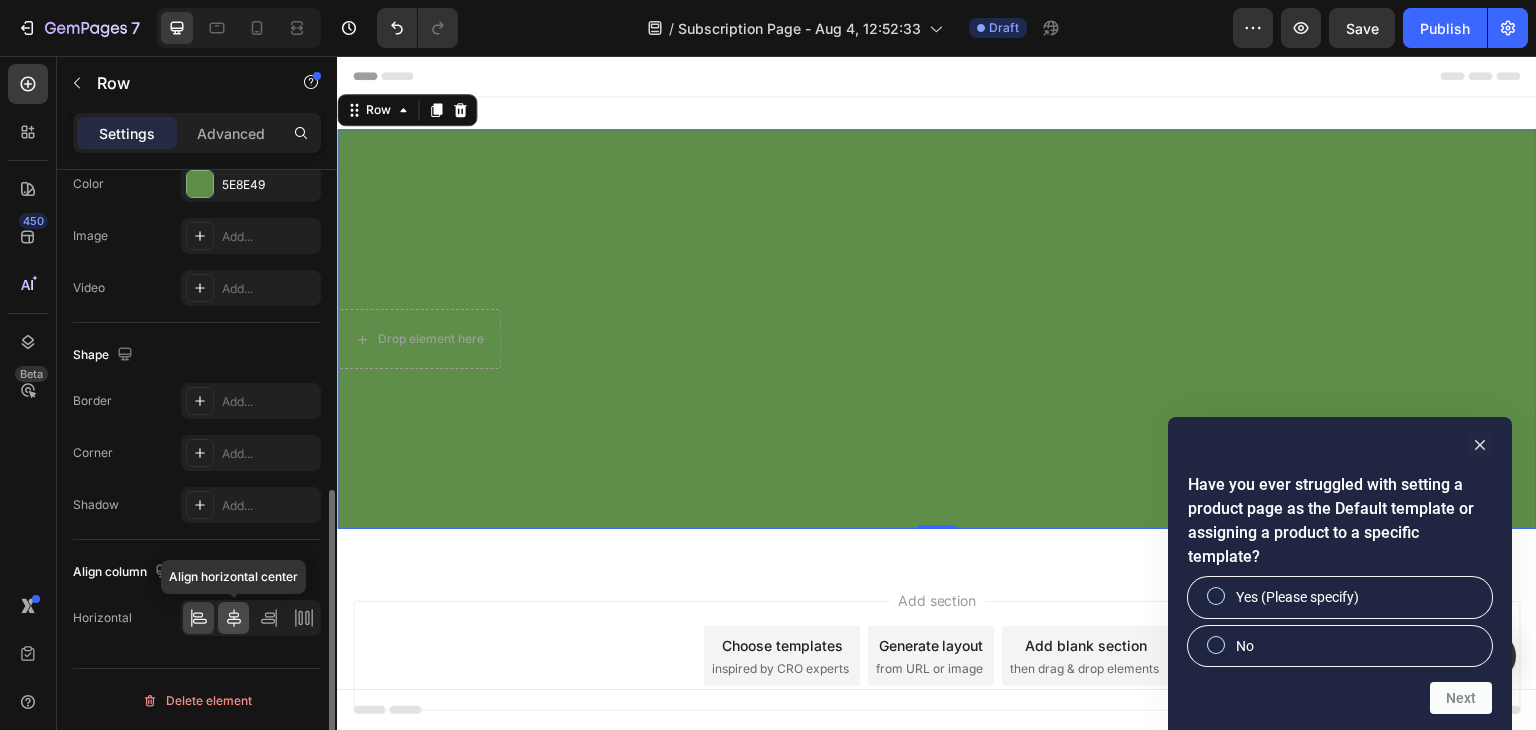 click 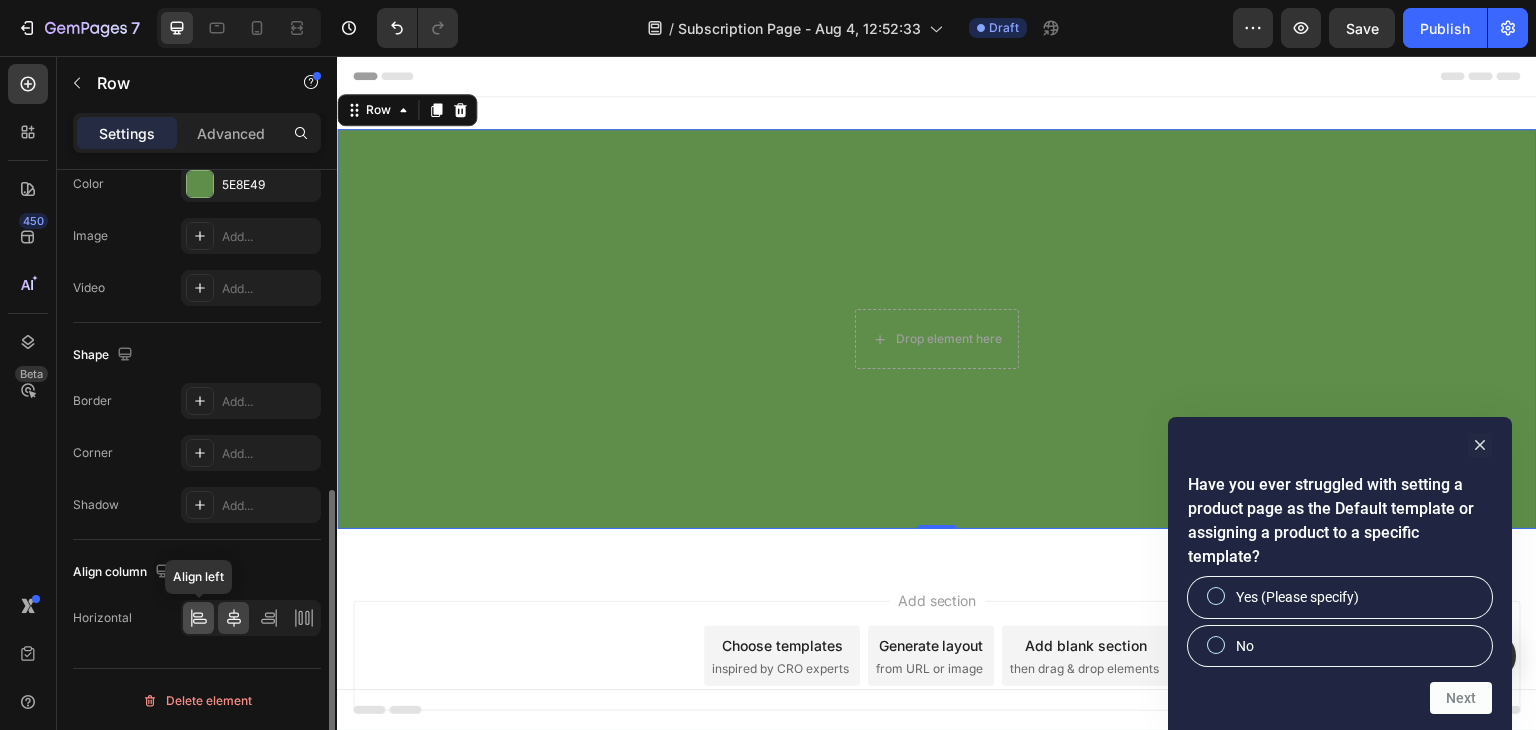 click 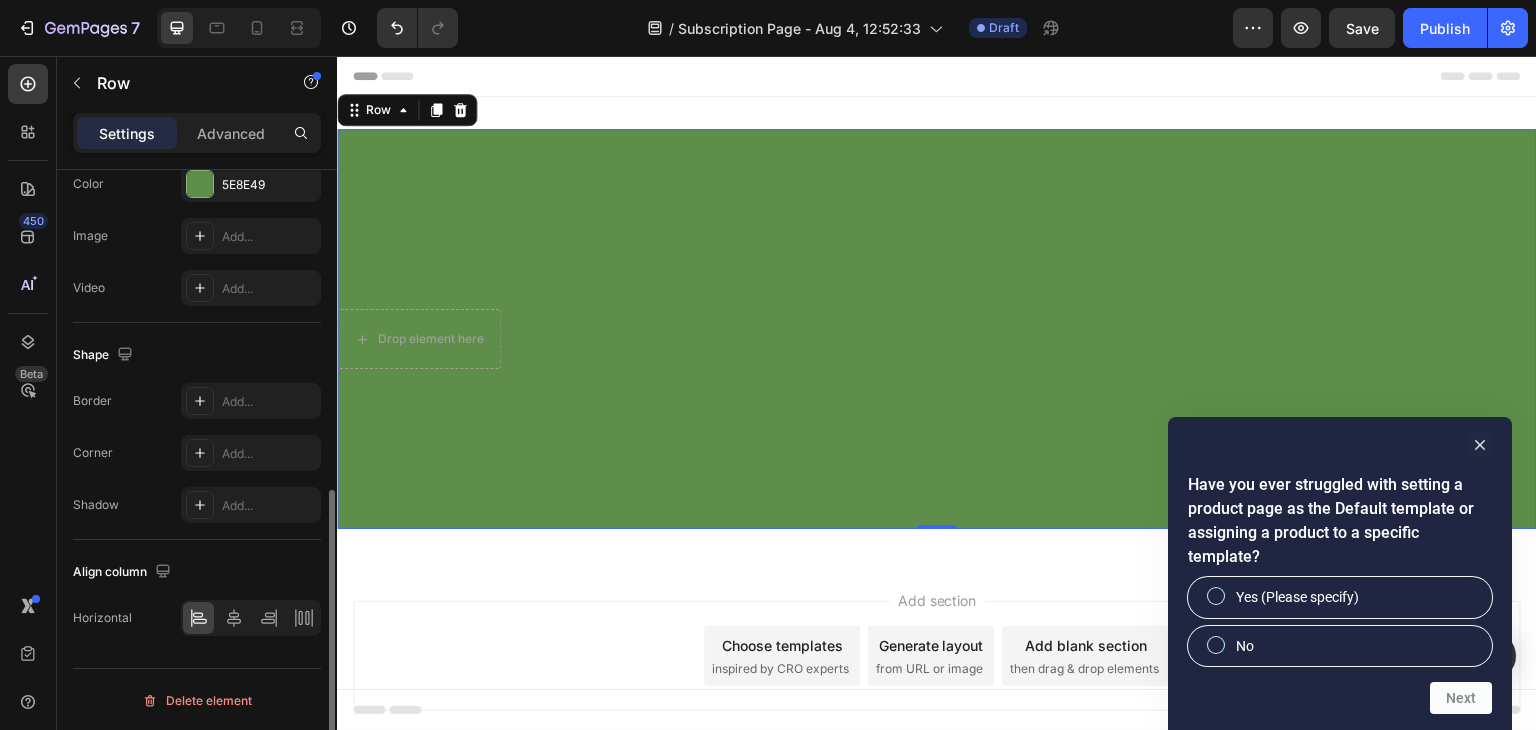 click on "Border" at bounding box center (92, 401) 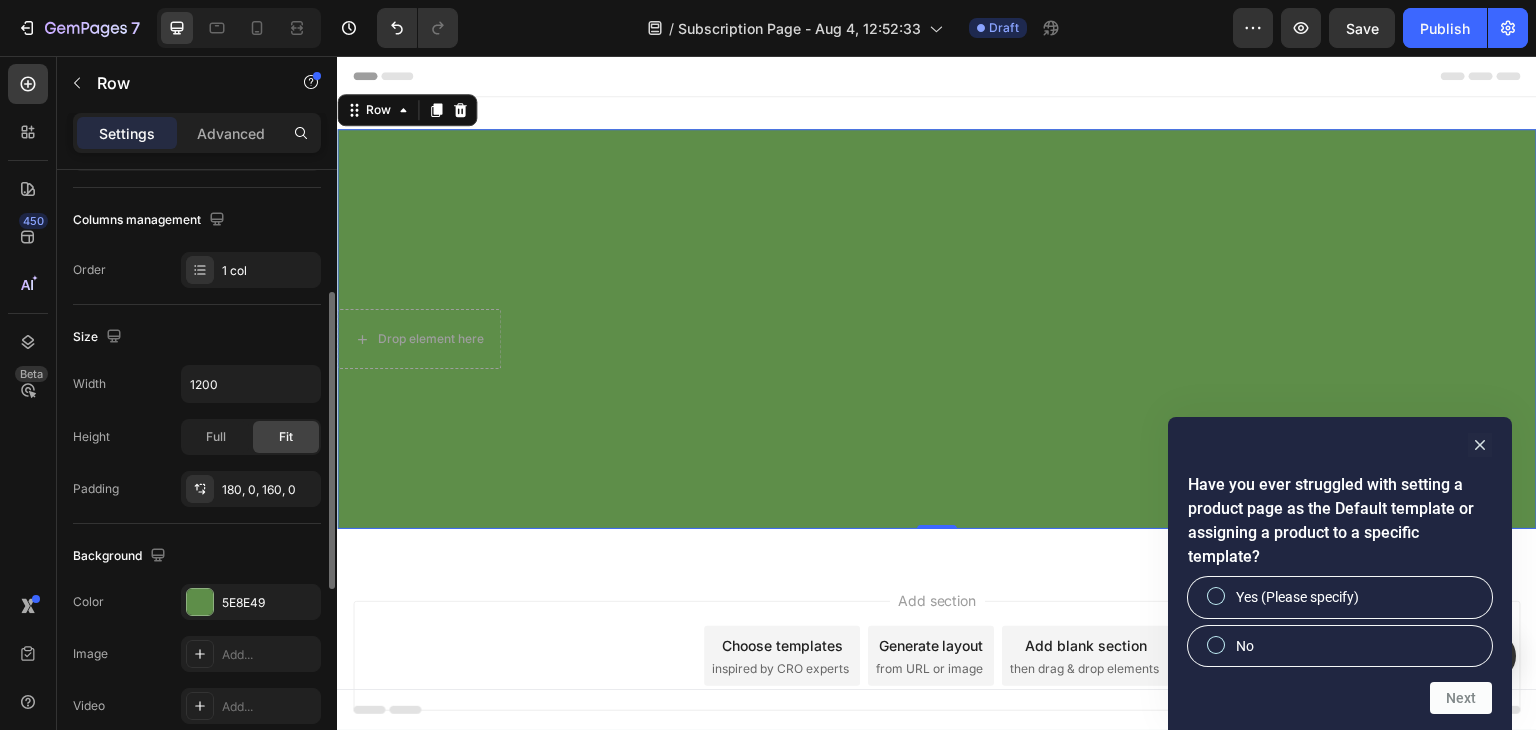 scroll, scrollTop: 0, scrollLeft: 0, axis: both 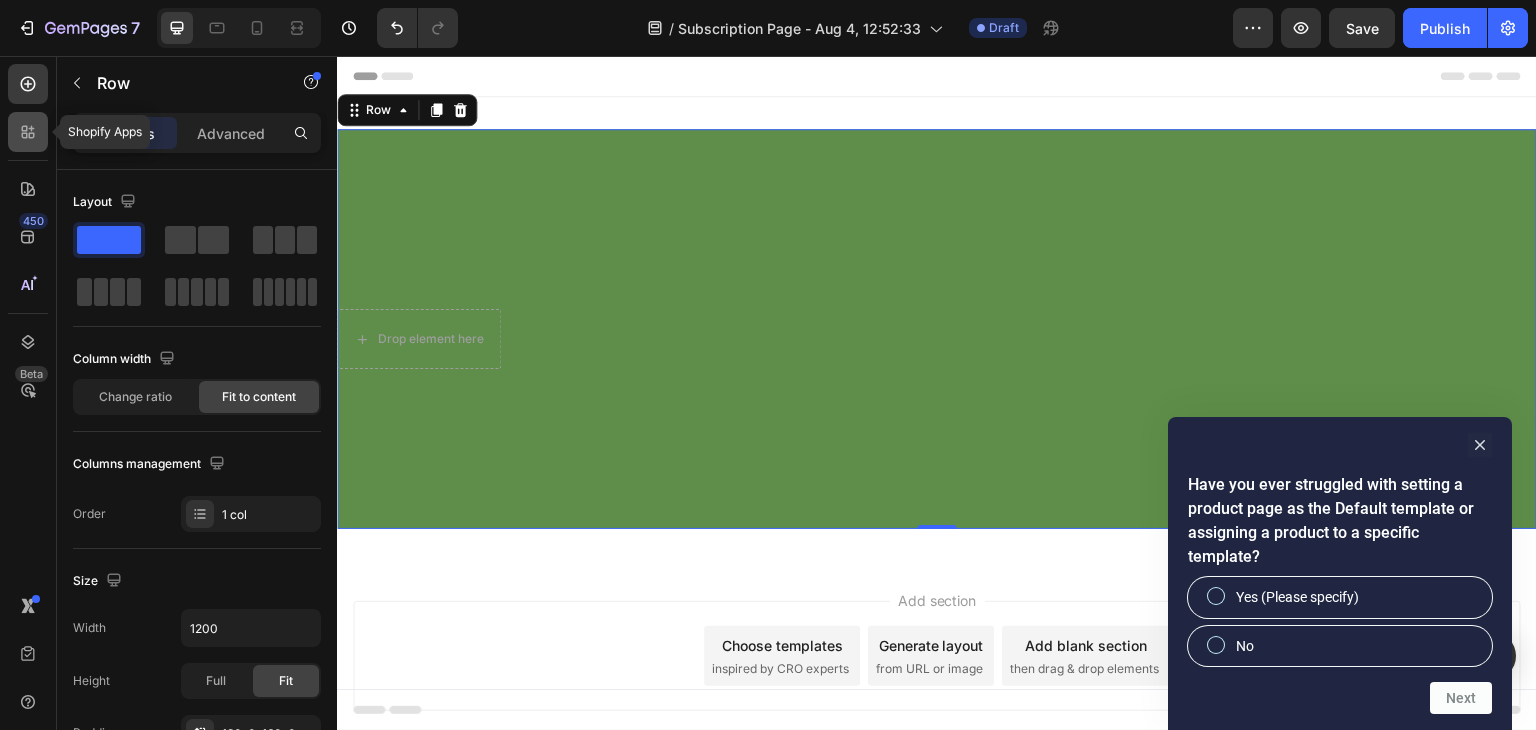 click 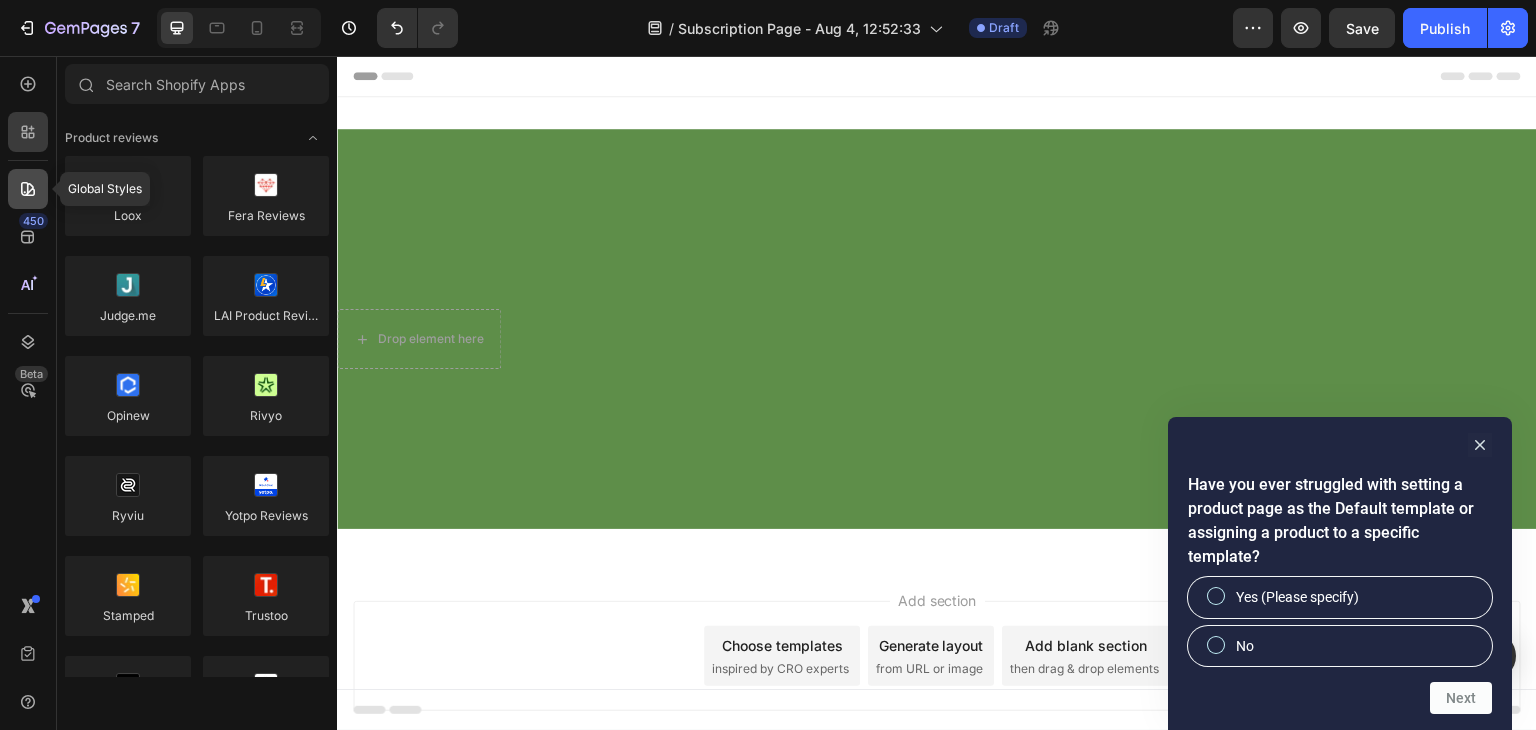click 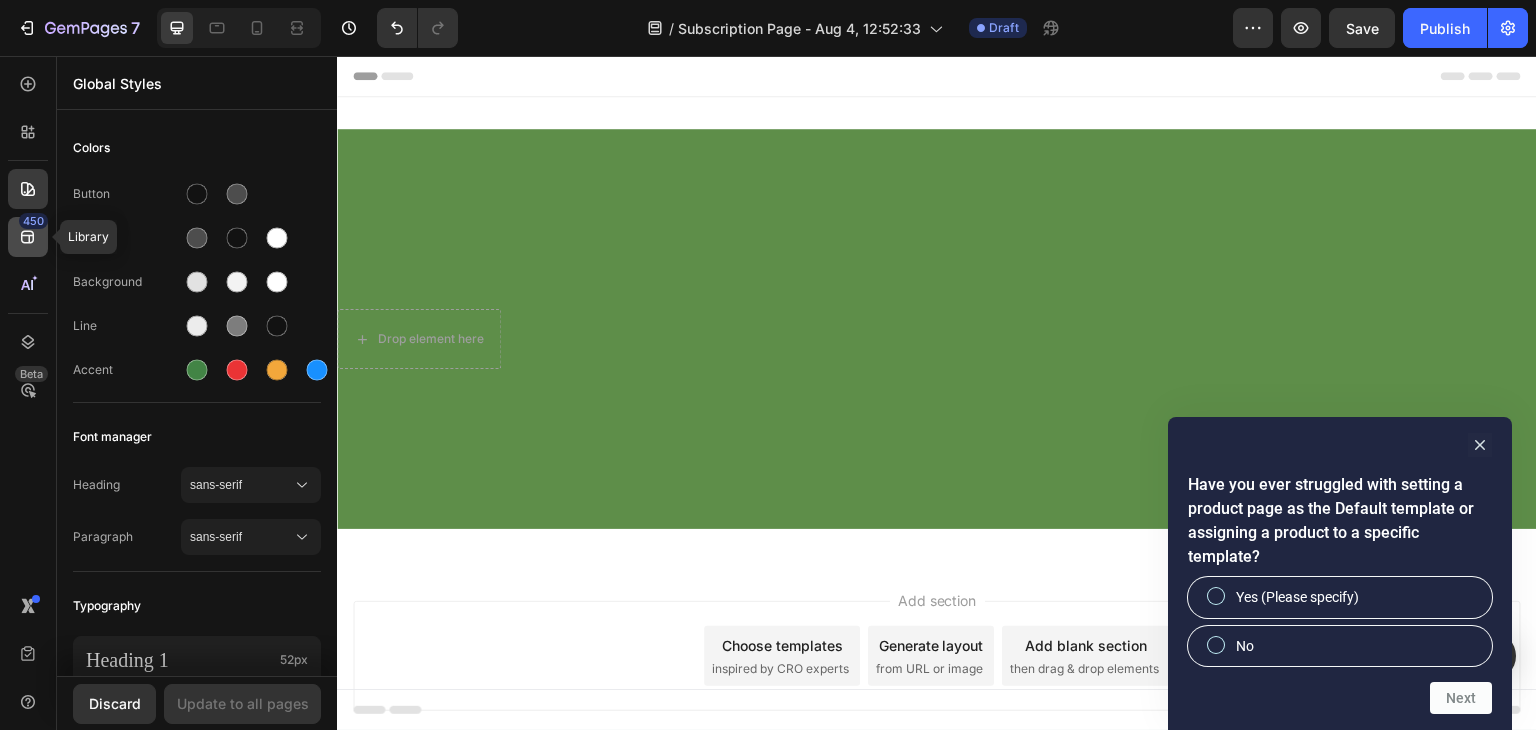 click 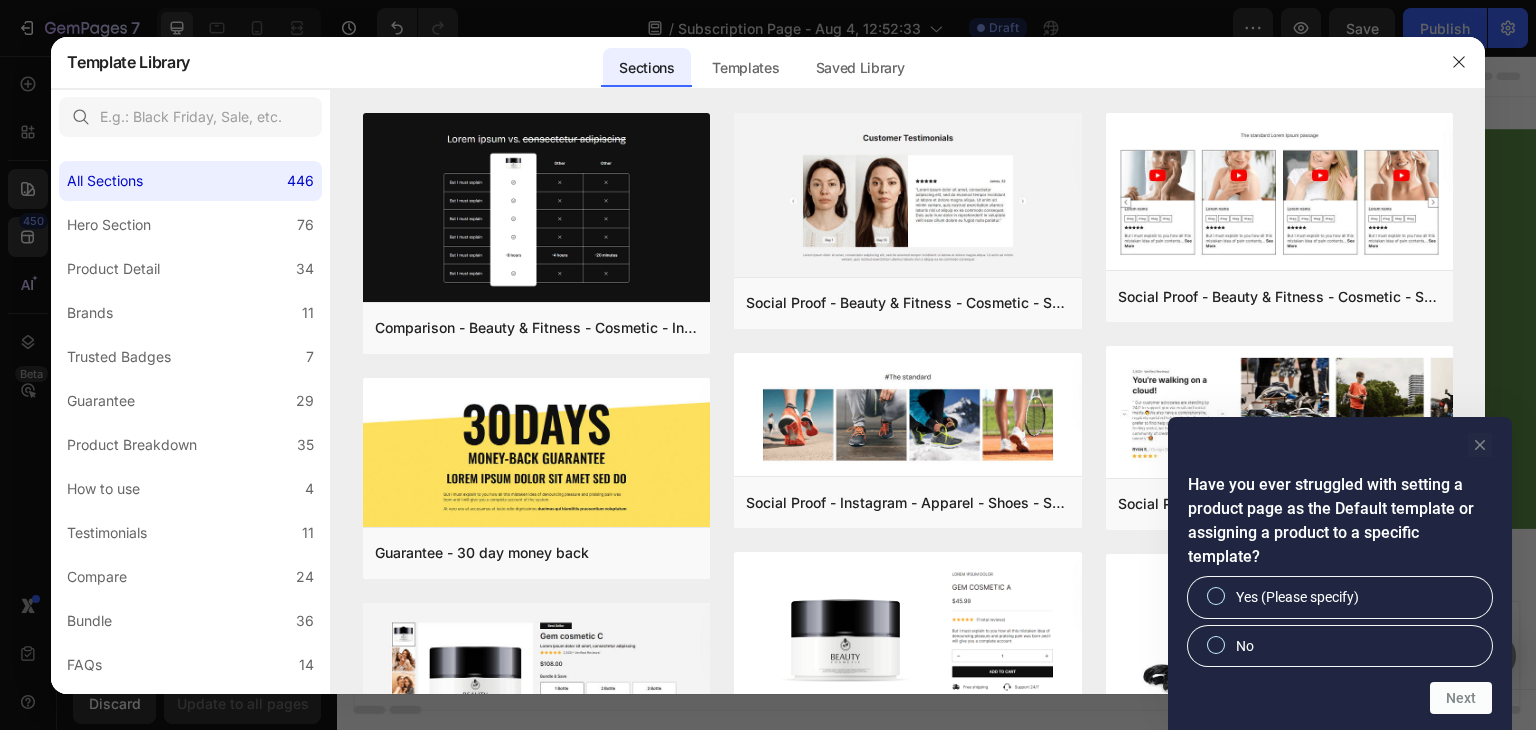 click 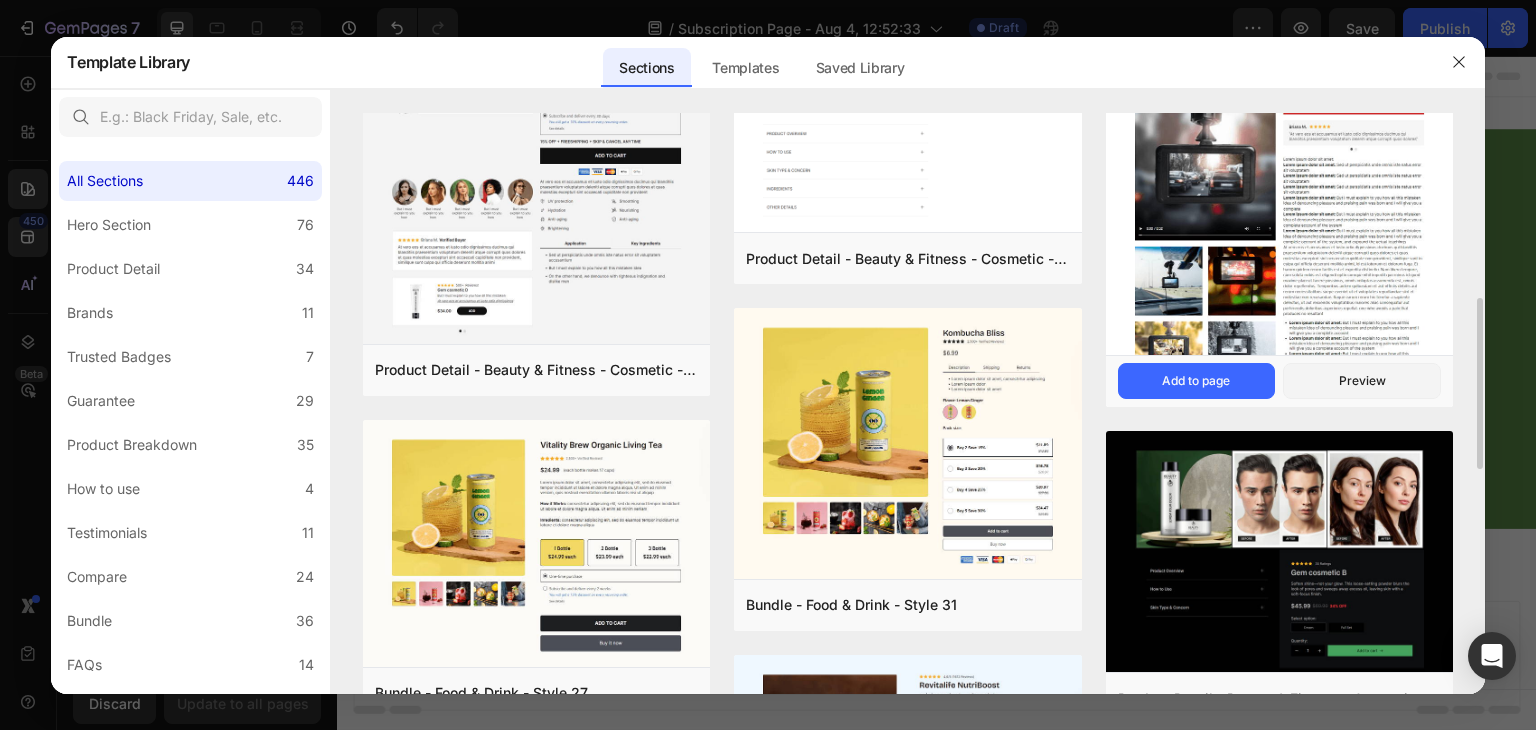 scroll, scrollTop: 626, scrollLeft: 0, axis: vertical 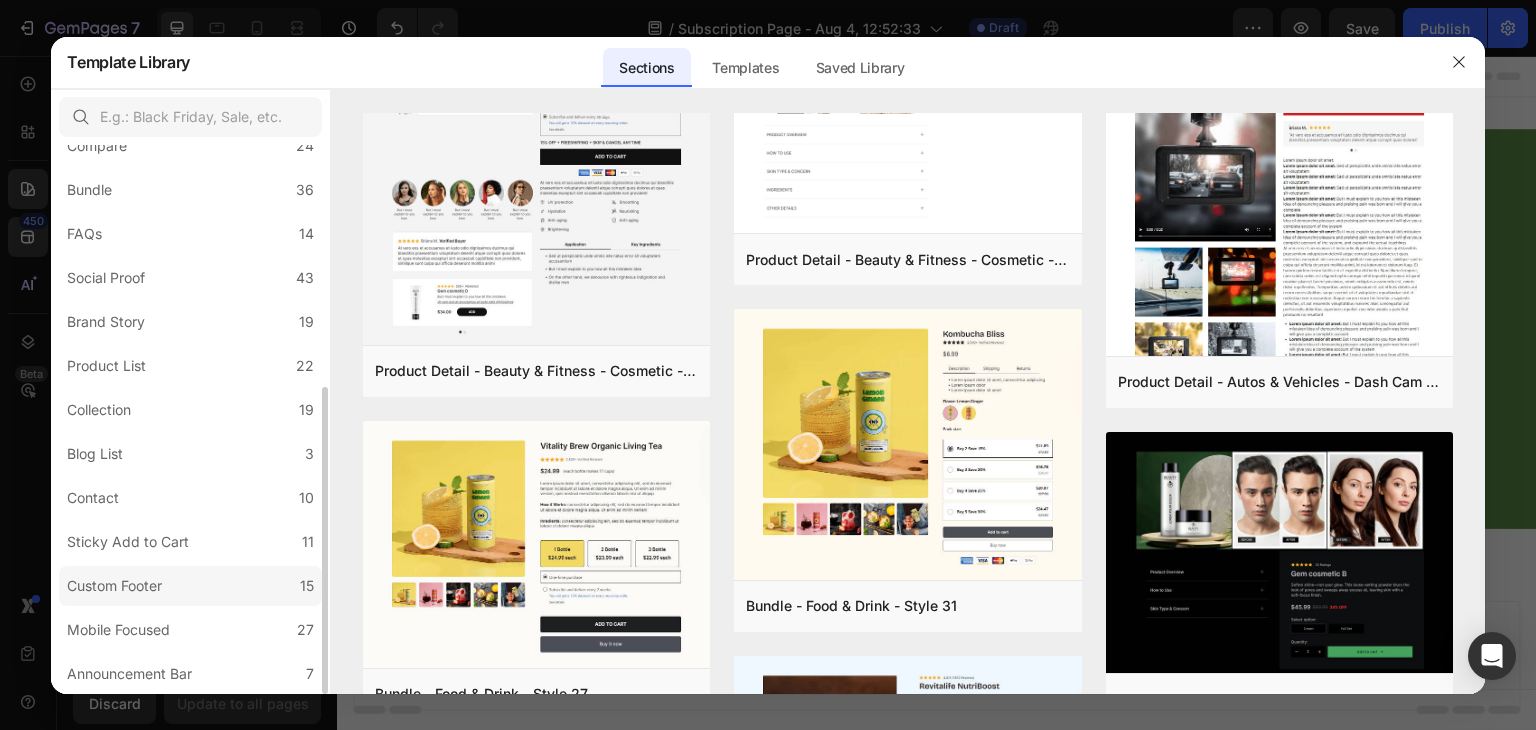 click on "Custom Footer" at bounding box center (114, 586) 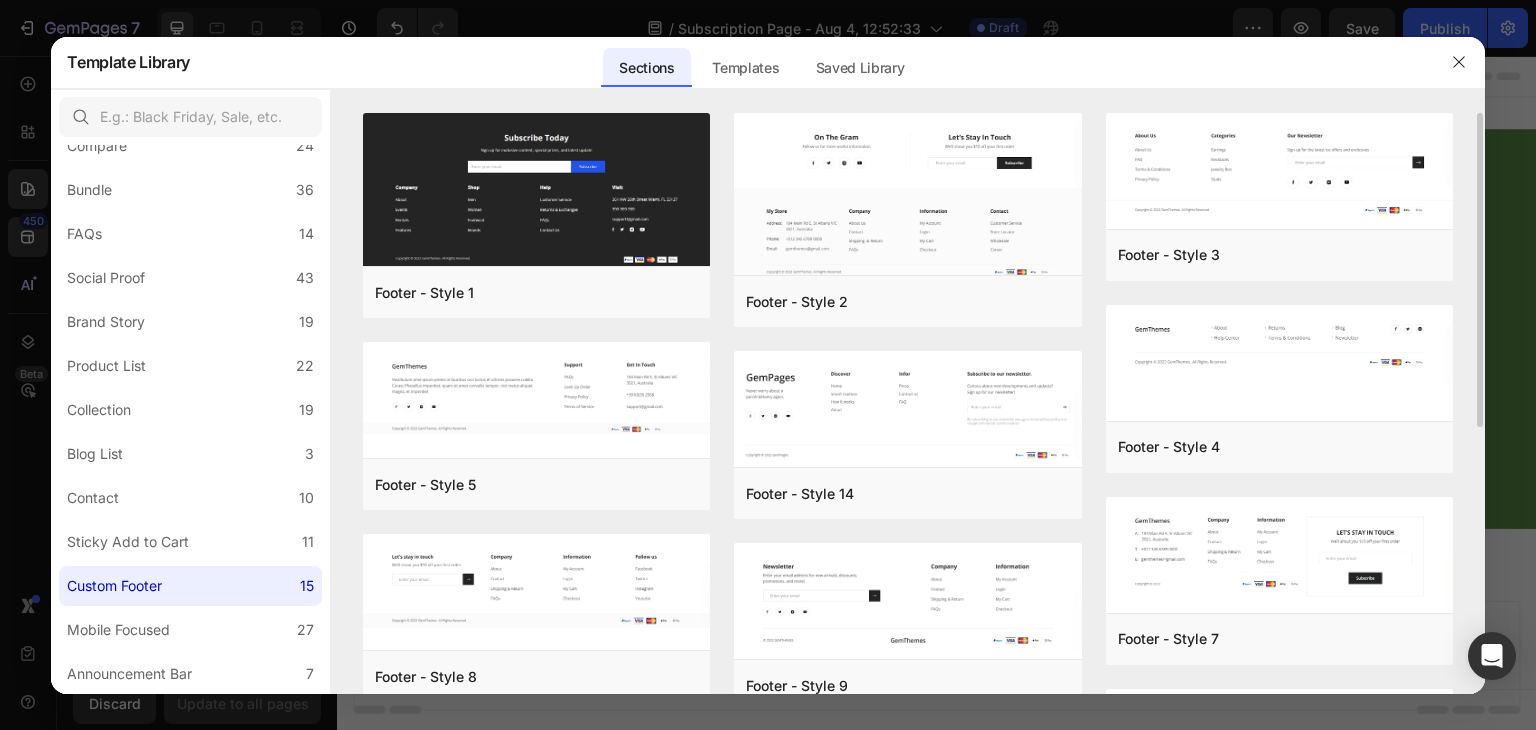scroll, scrollTop: 0, scrollLeft: 0, axis: both 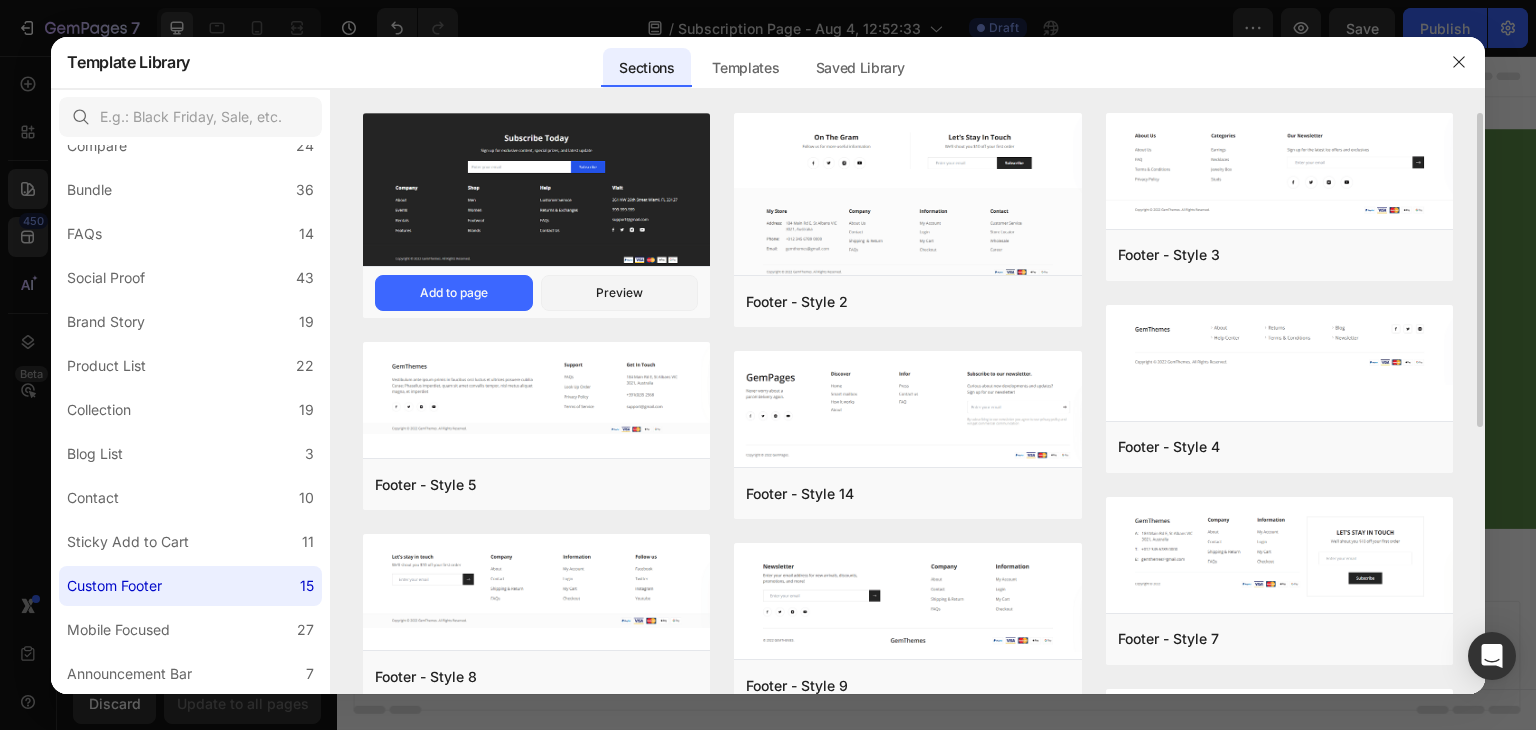 click at bounding box center [536, 192] 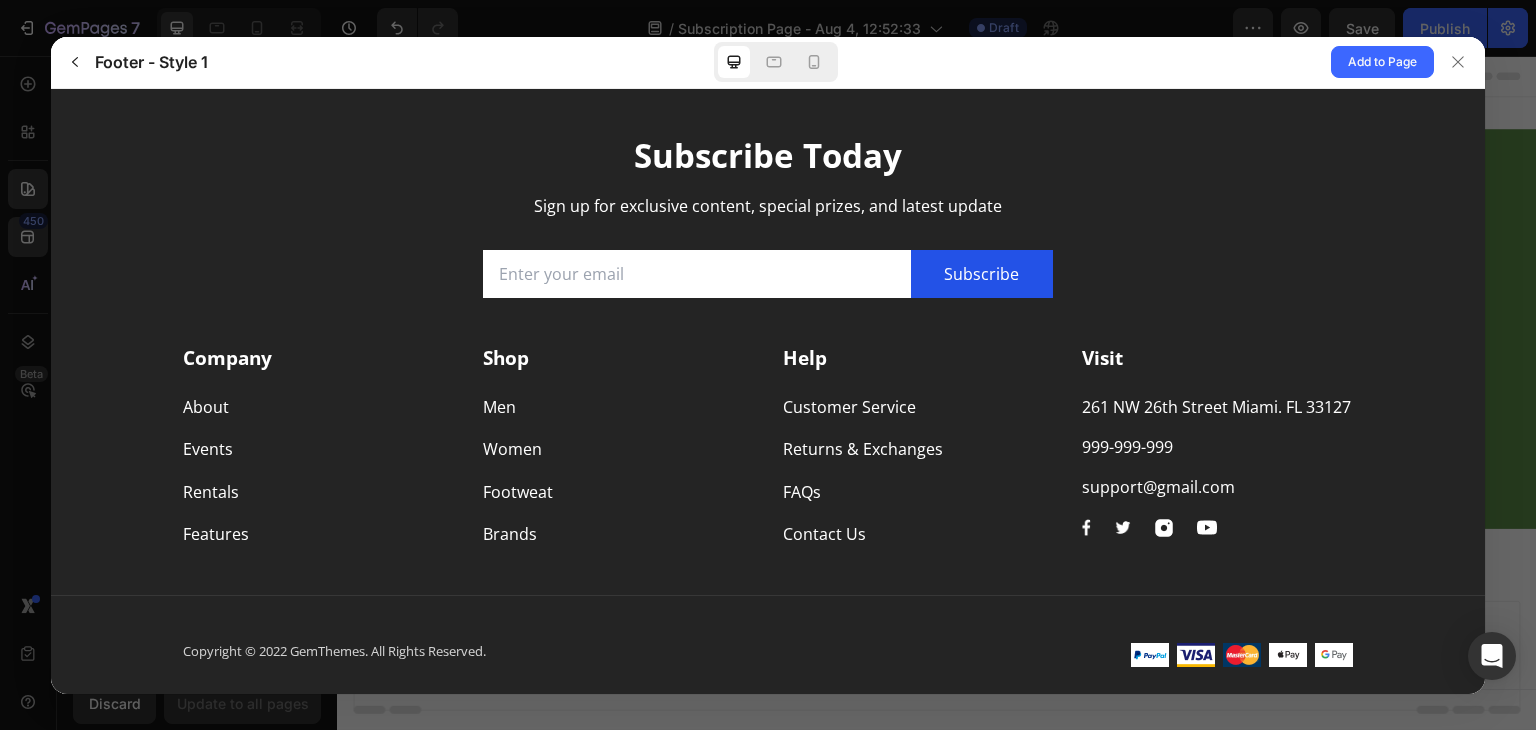 scroll, scrollTop: 35, scrollLeft: 0, axis: vertical 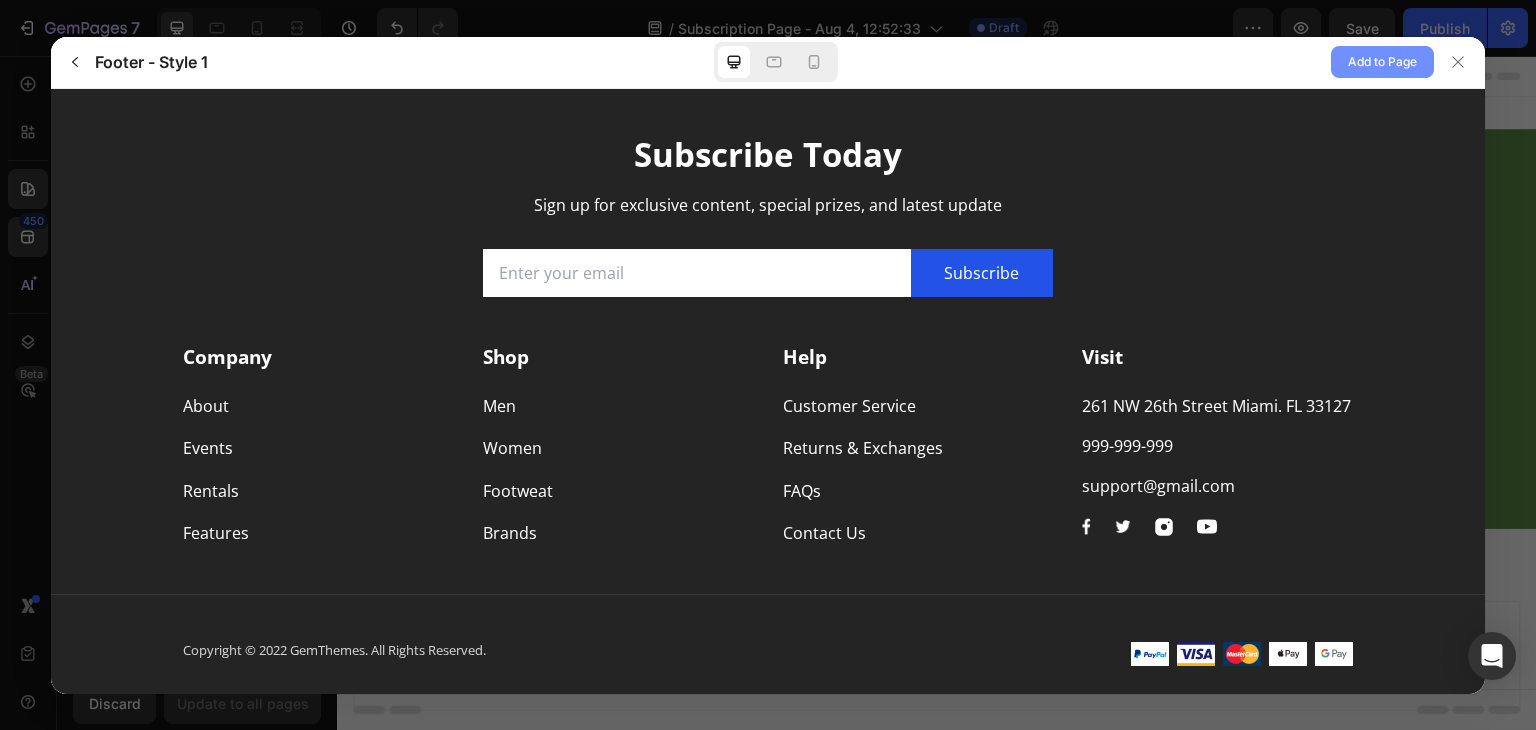click on "Add to Page" 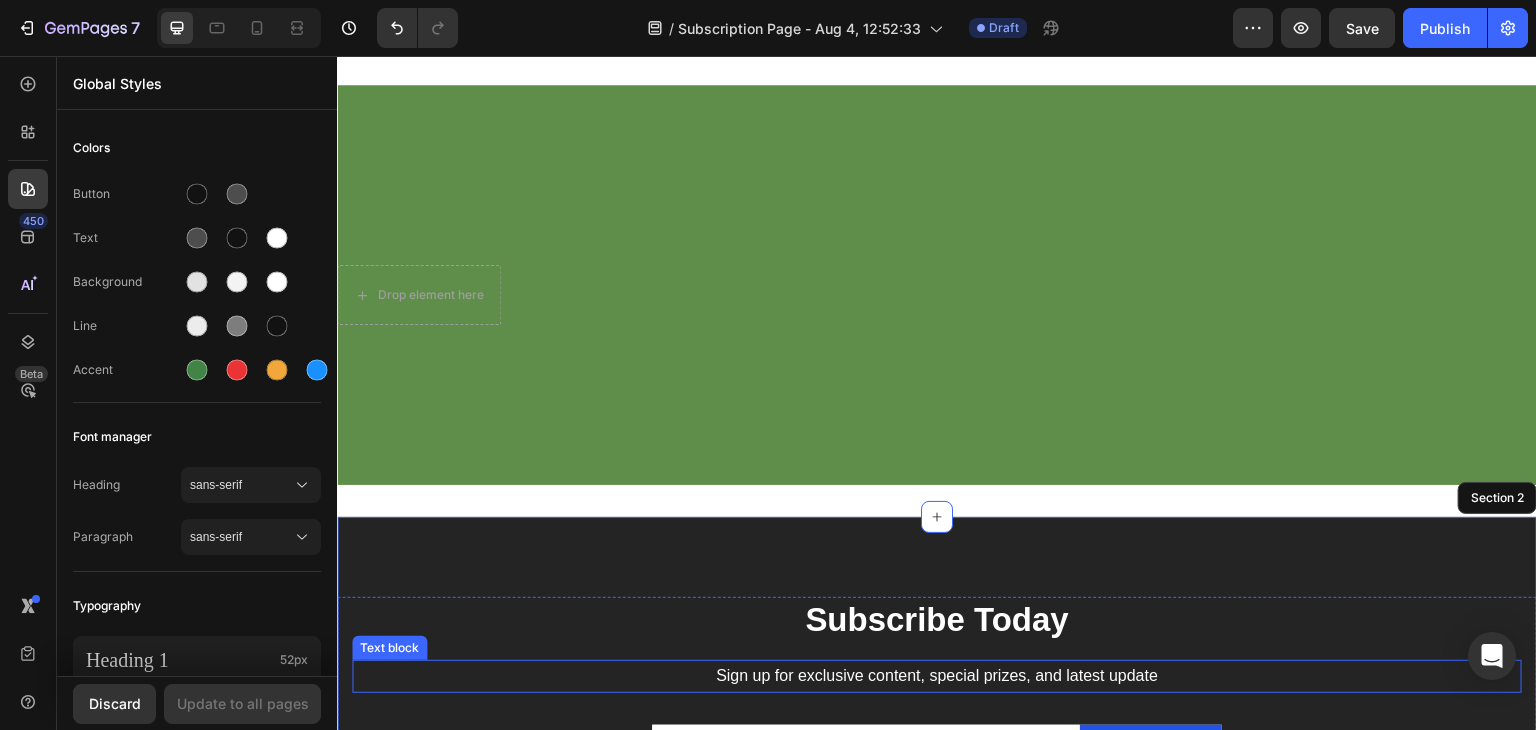 scroll, scrollTop: 0, scrollLeft: 0, axis: both 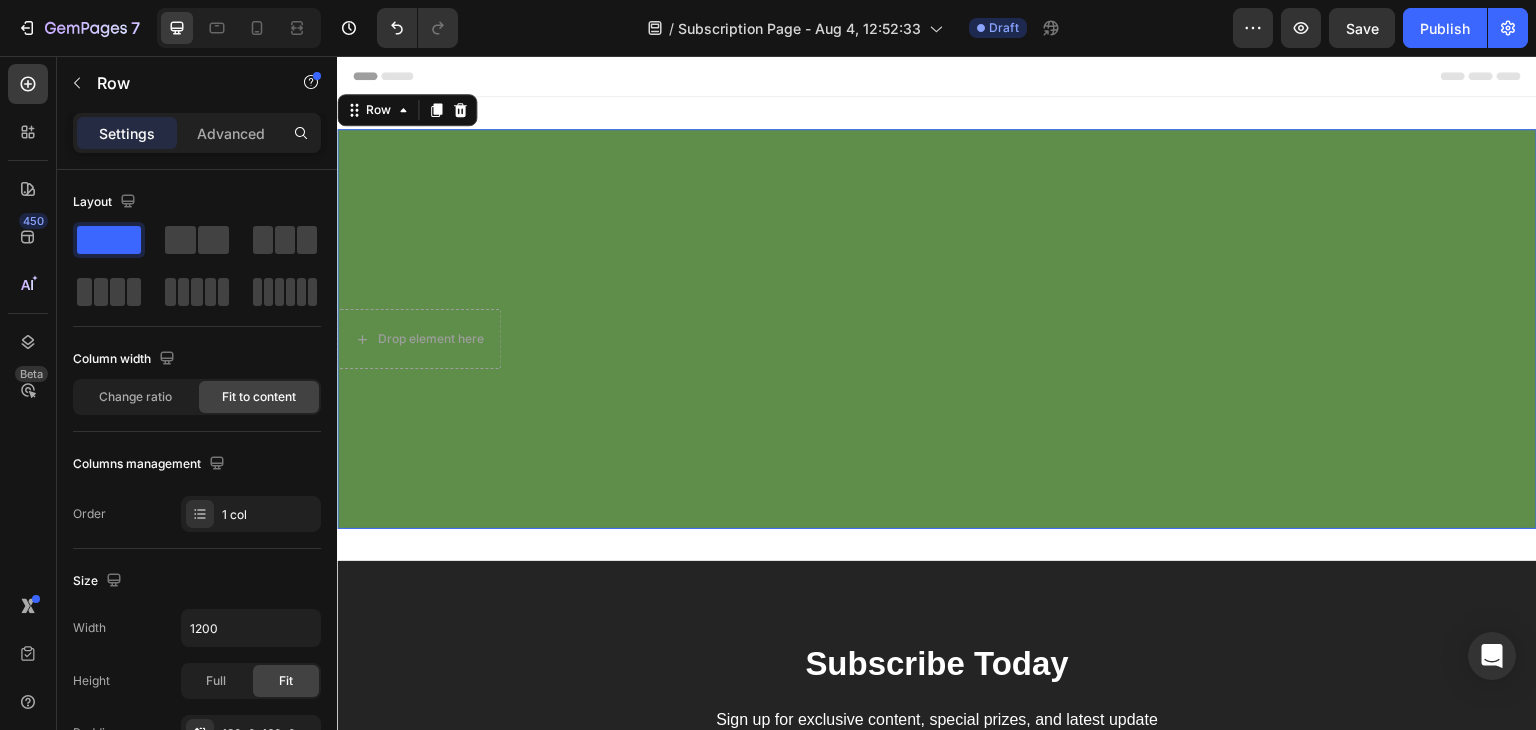 click on "Drop element here Row   0" at bounding box center (937, 329) 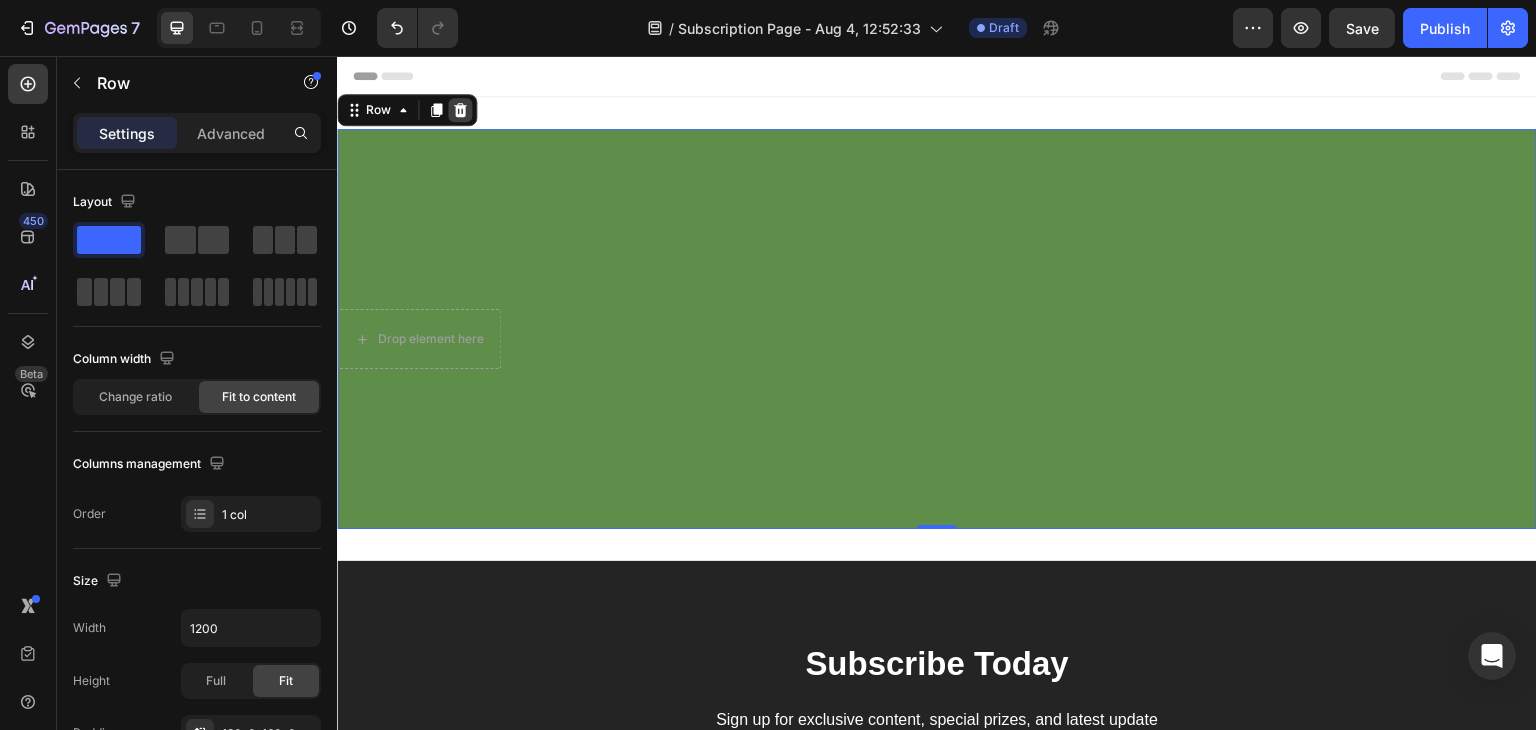 click 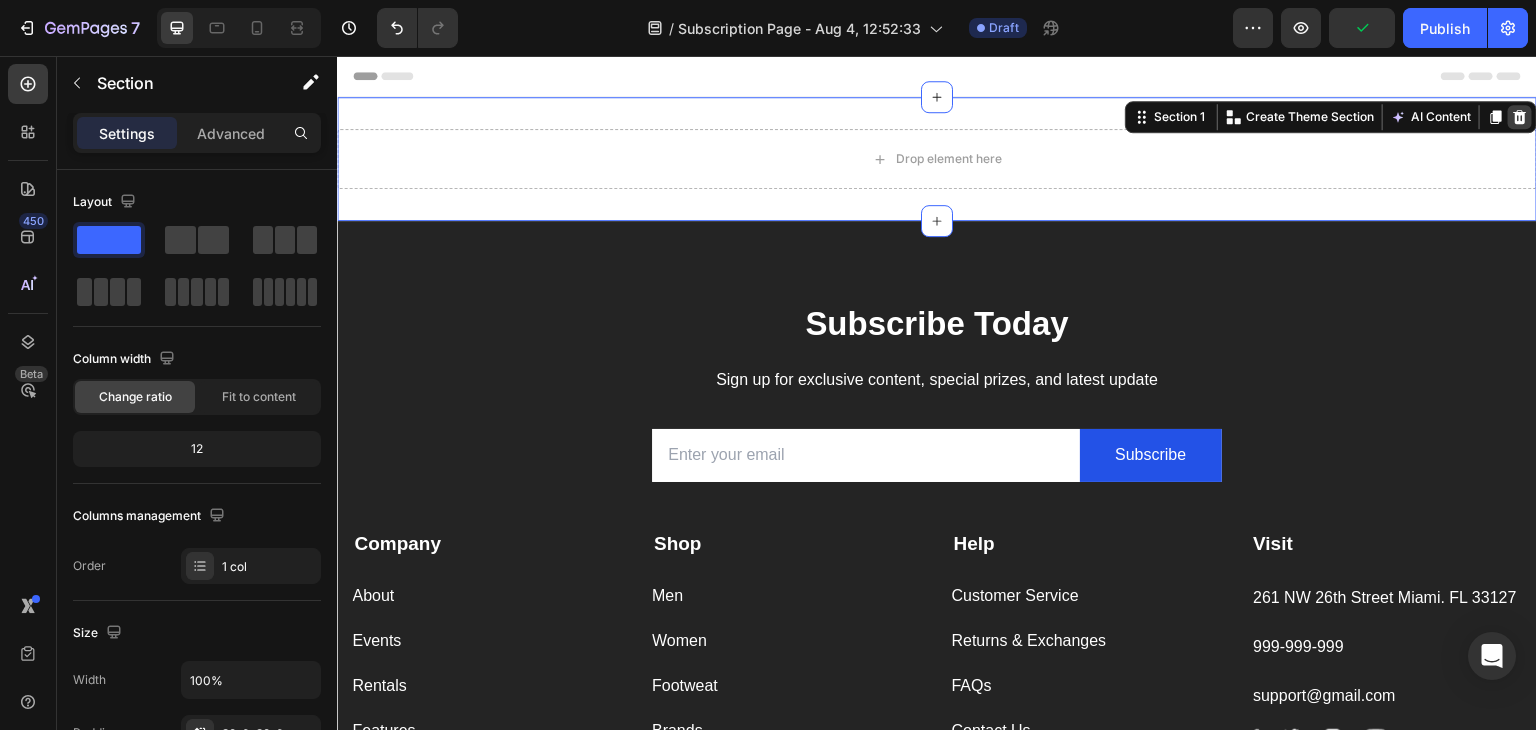 click 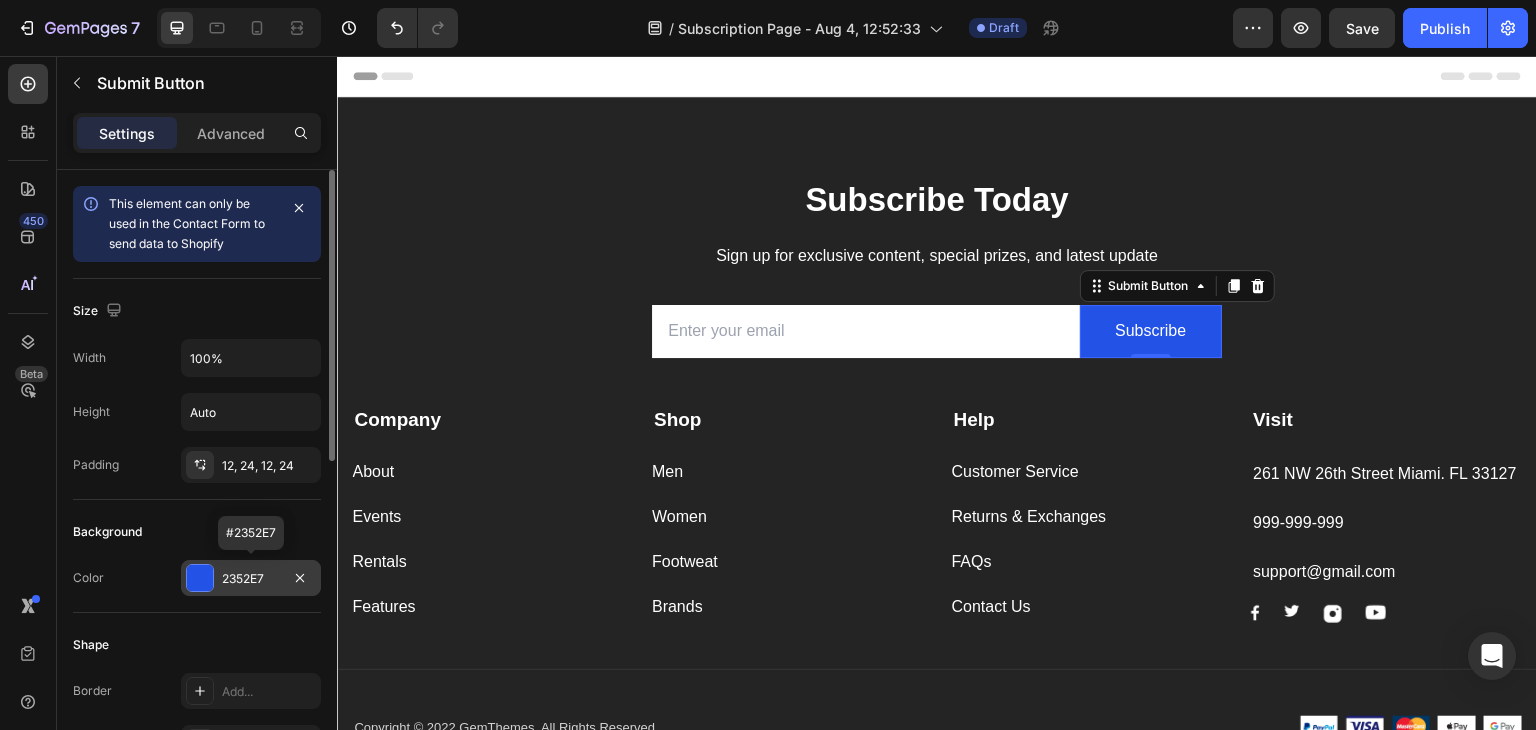 click at bounding box center (200, 578) 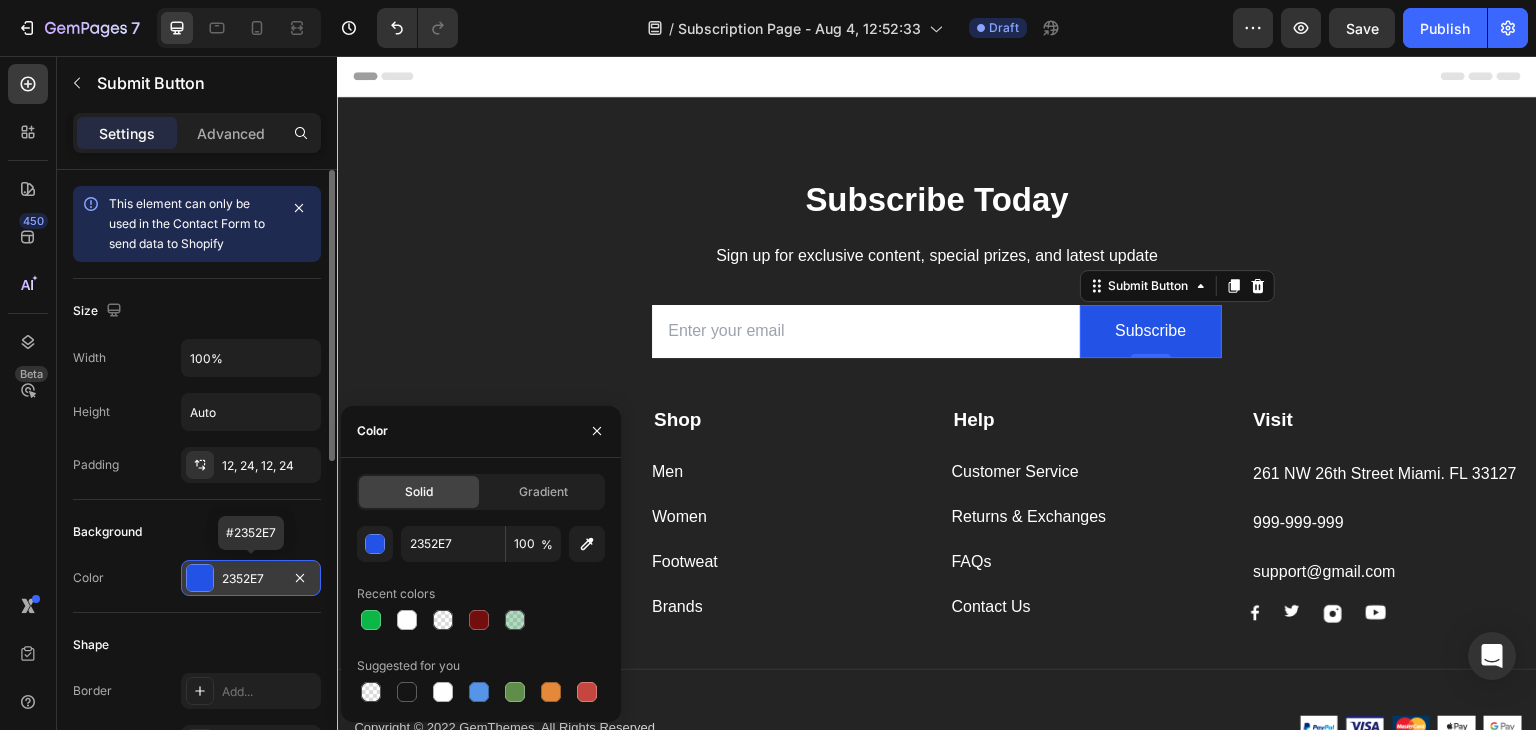 click on "2352E7" at bounding box center [251, 579] 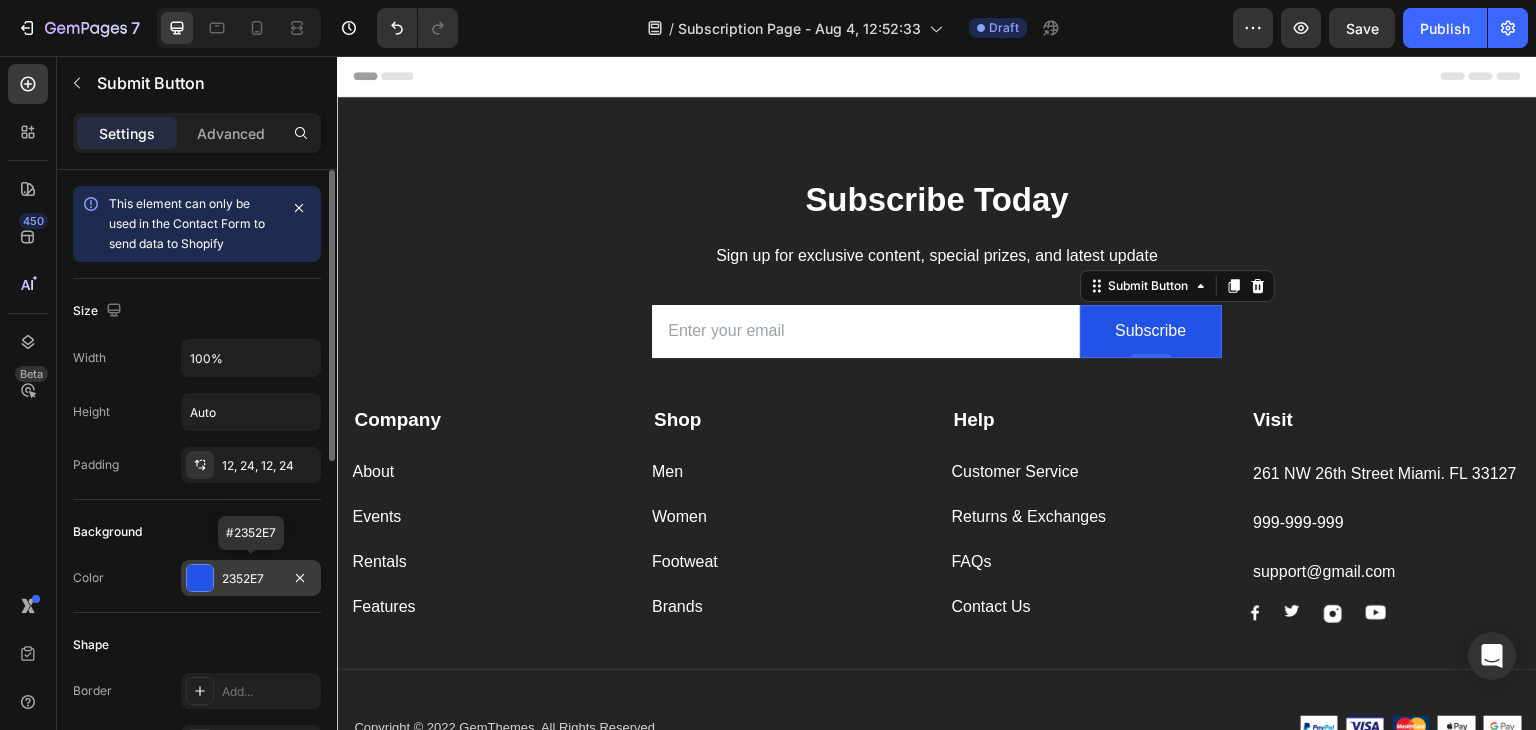 click on "2352E7" at bounding box center [251, 579] 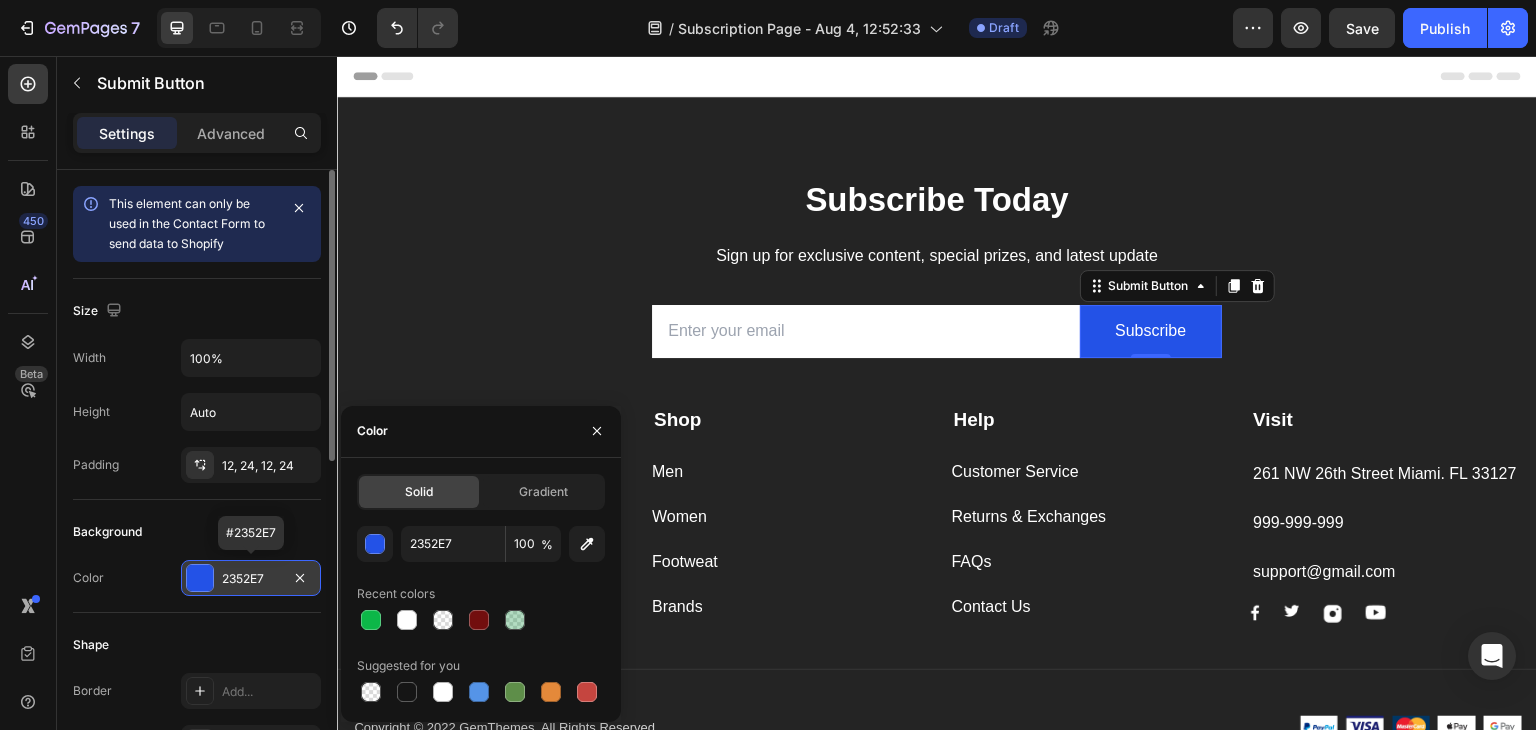 click on "2352E7" at bounding box center [251, 579] 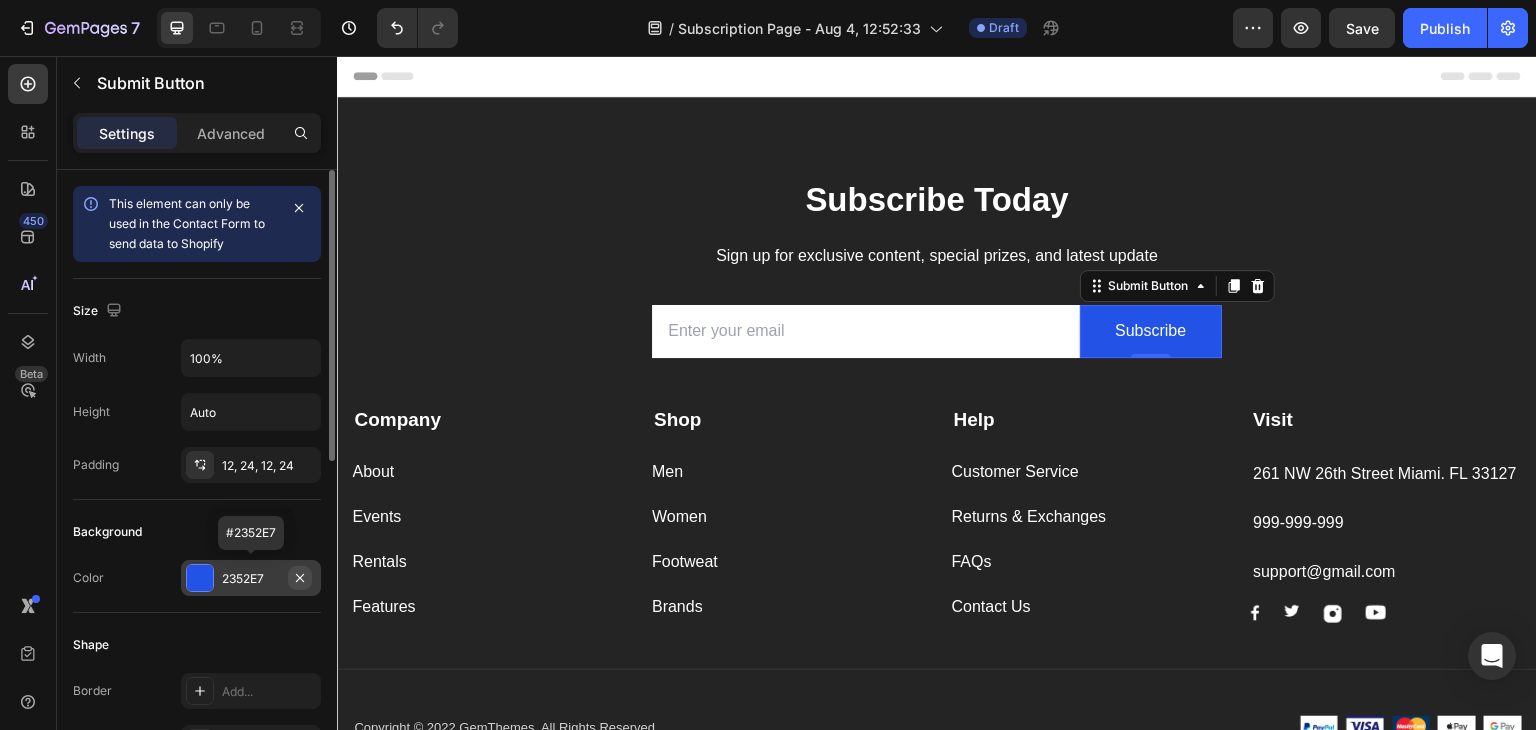 click 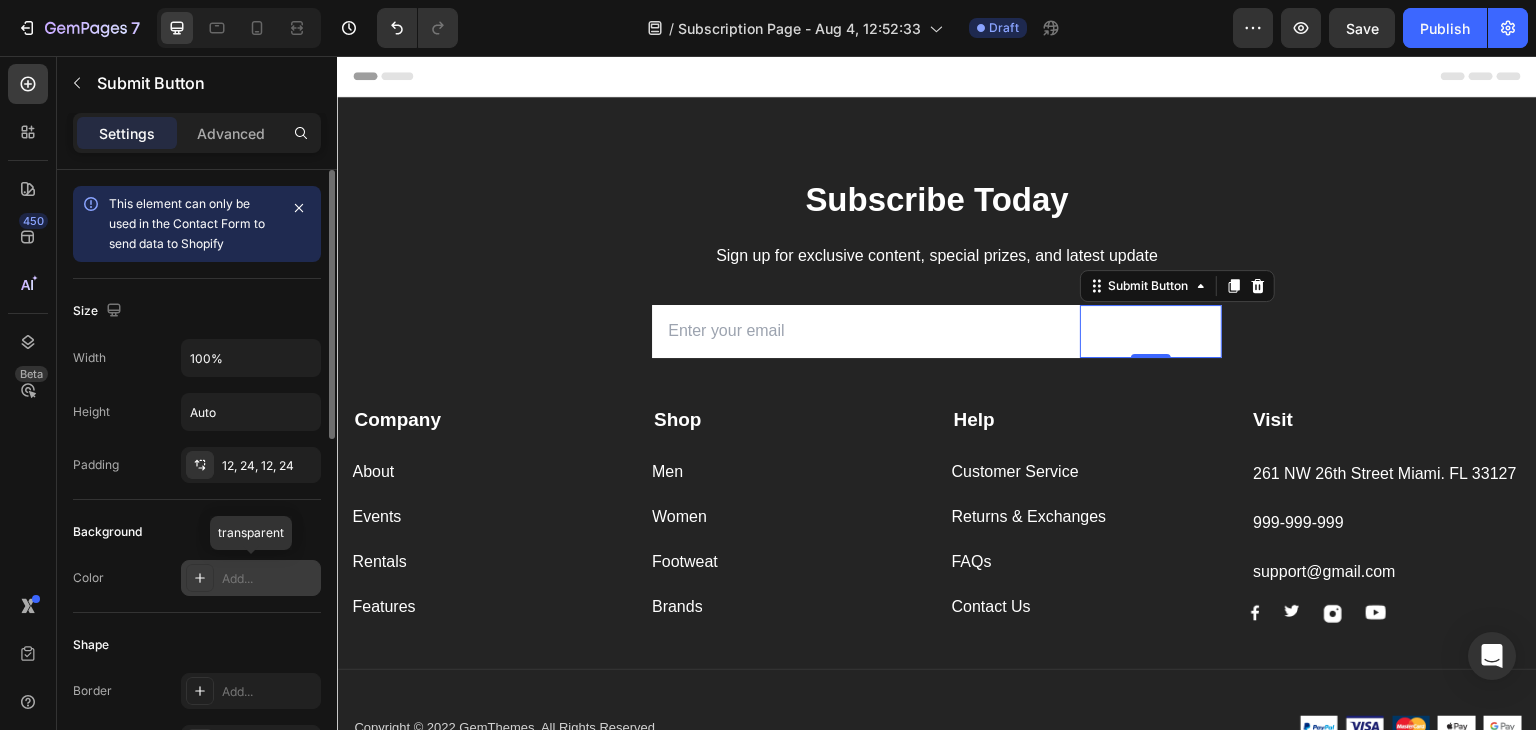 click on "Add..." at bounding box center [269, 579] 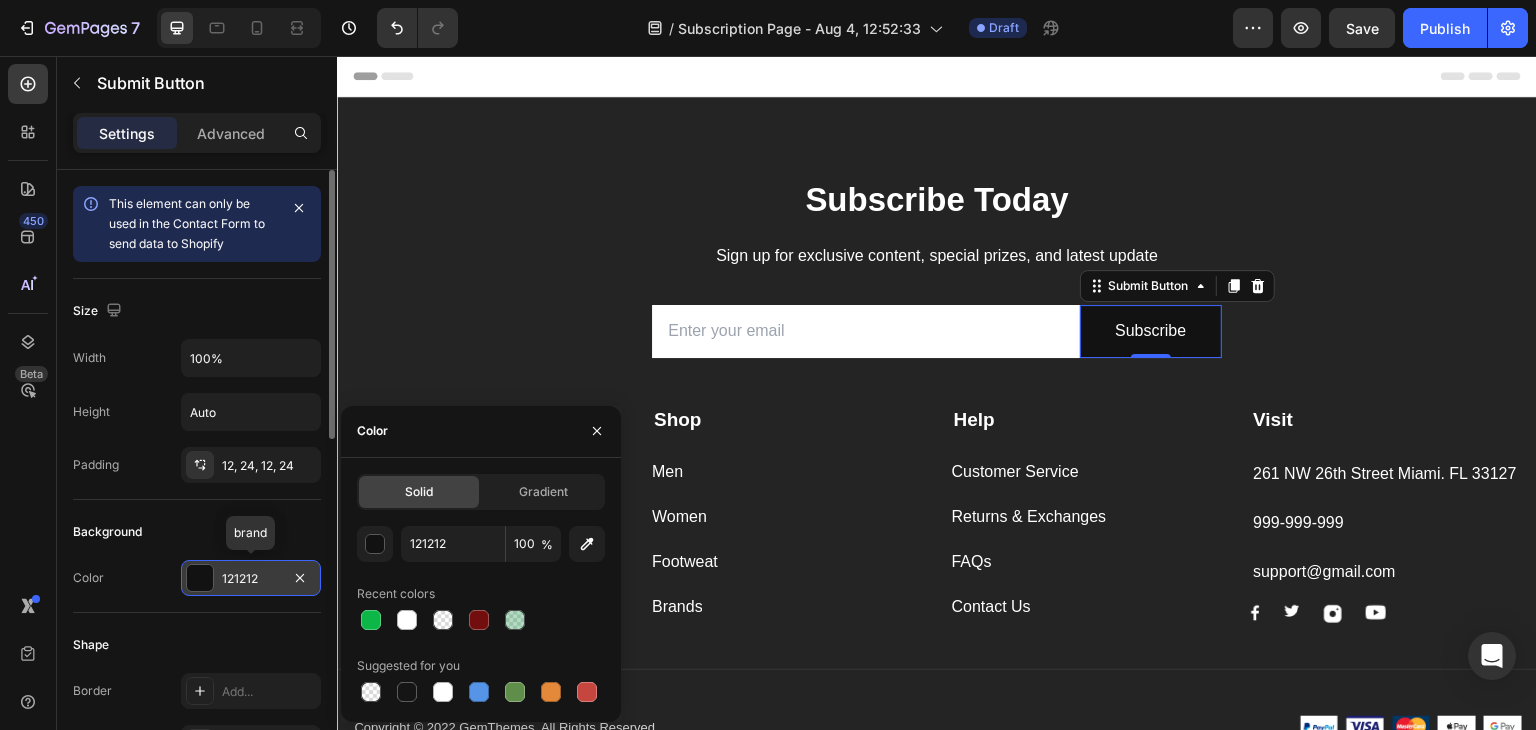 click on "121212" at bounding box center [251, 579] 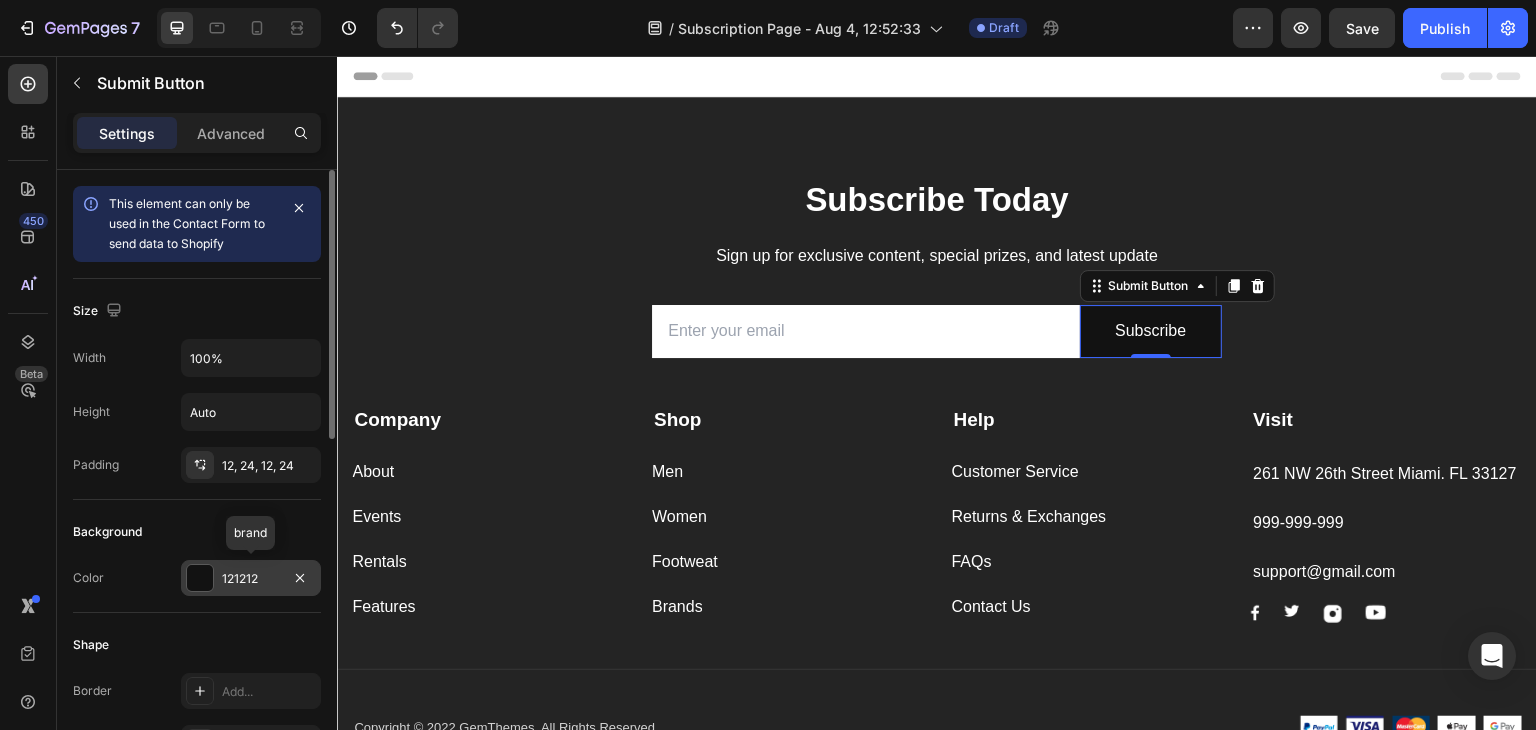 click on "121212" at bounding box center [251, 579] 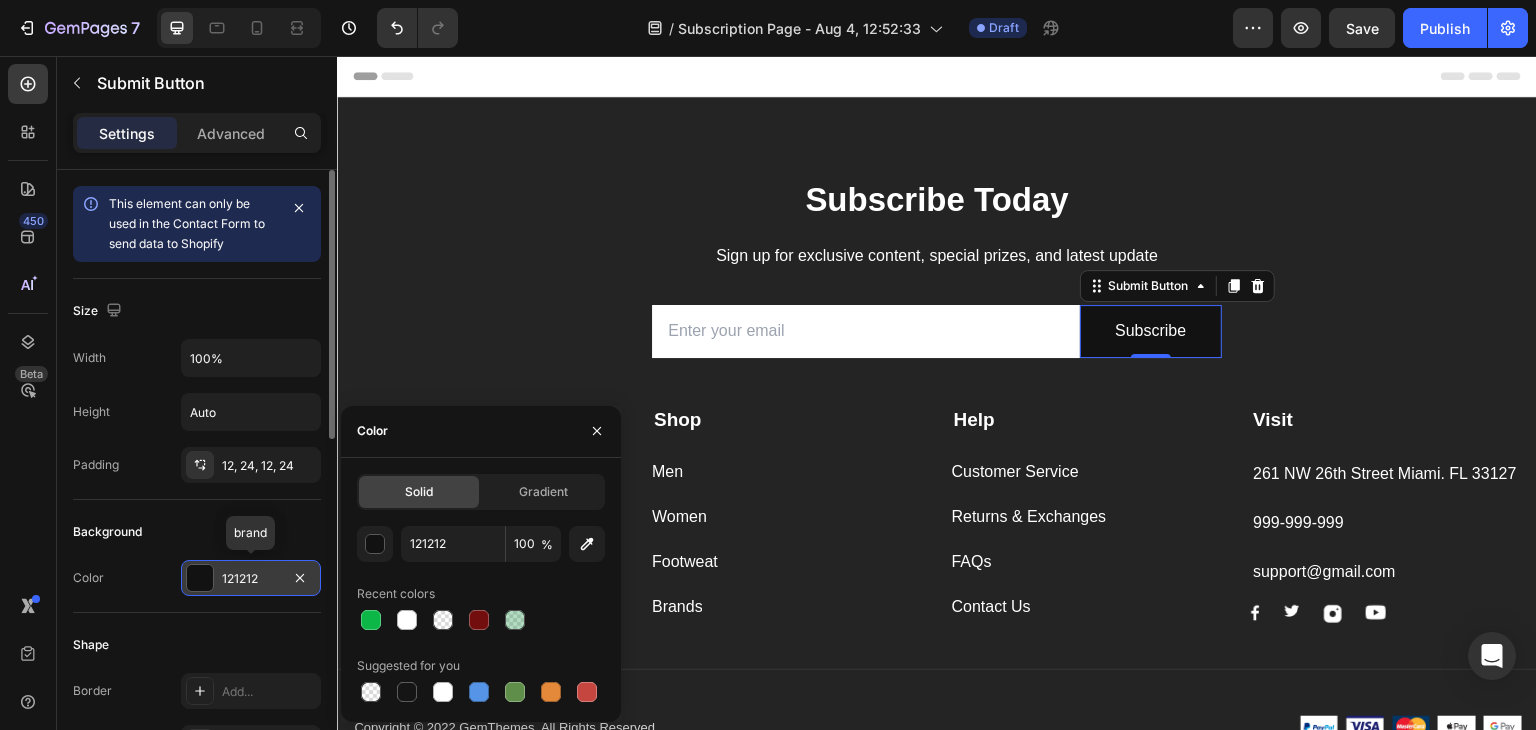 click on "121212" at bounding box center (251, 579) 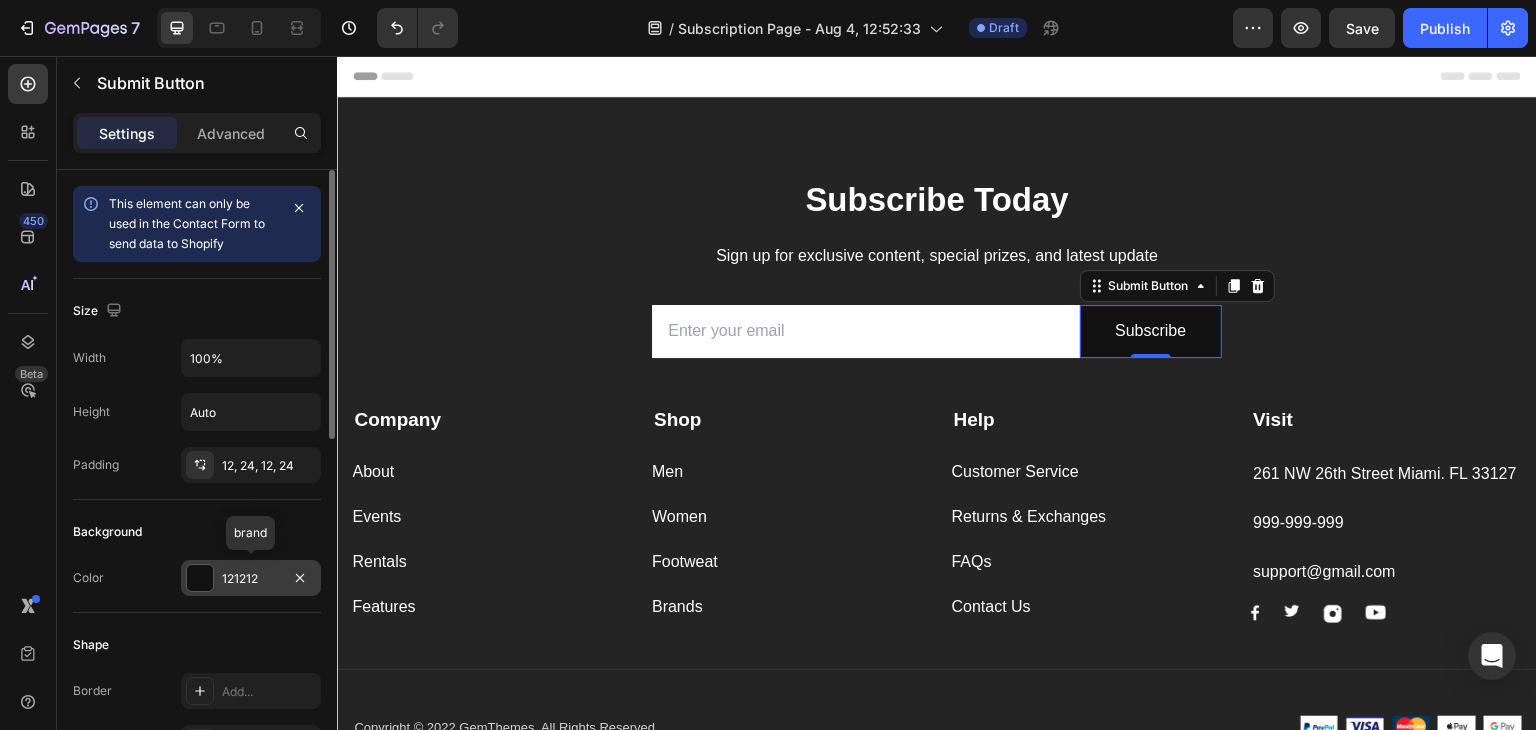 click on "121212" at bounding box center (251, 579) 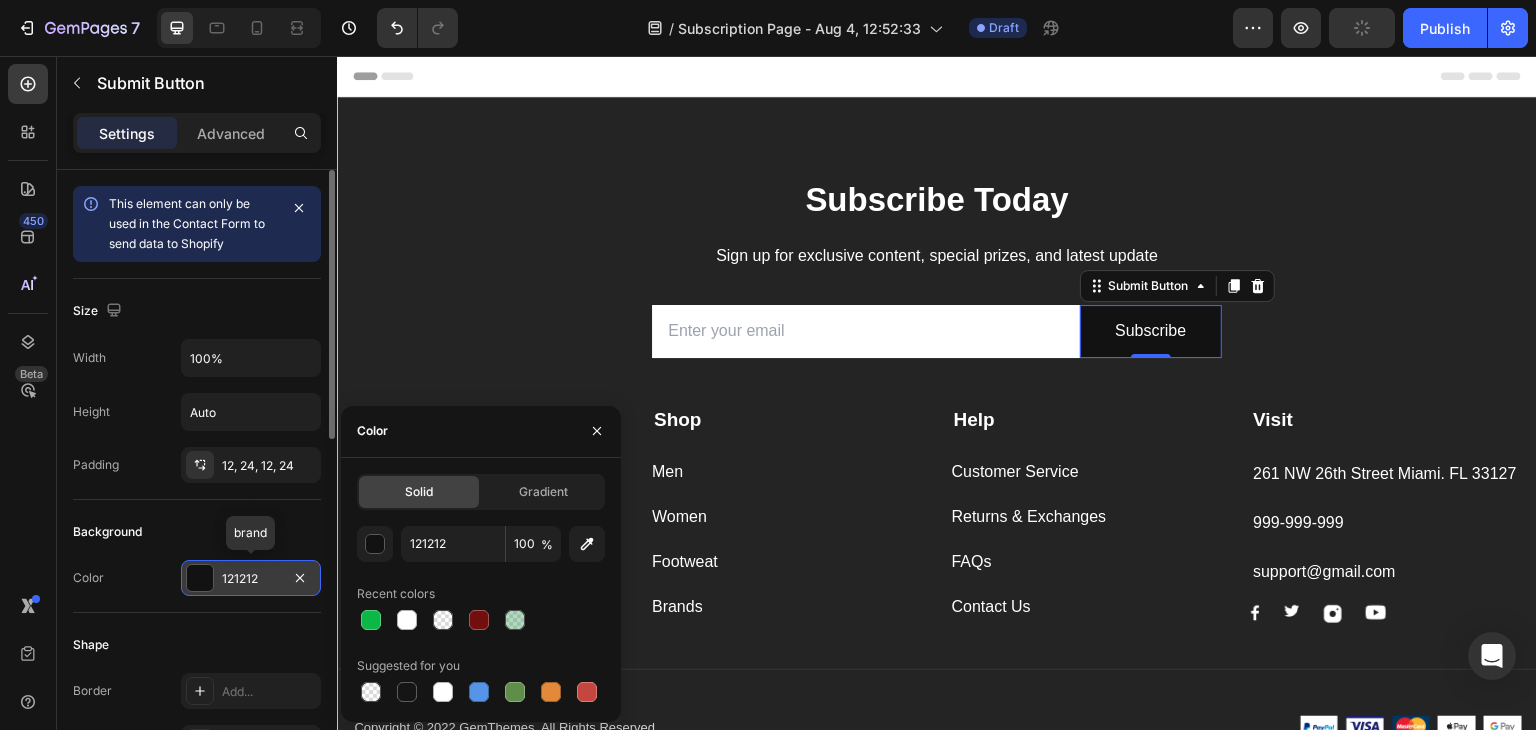 click at bounding box center (200, 578) 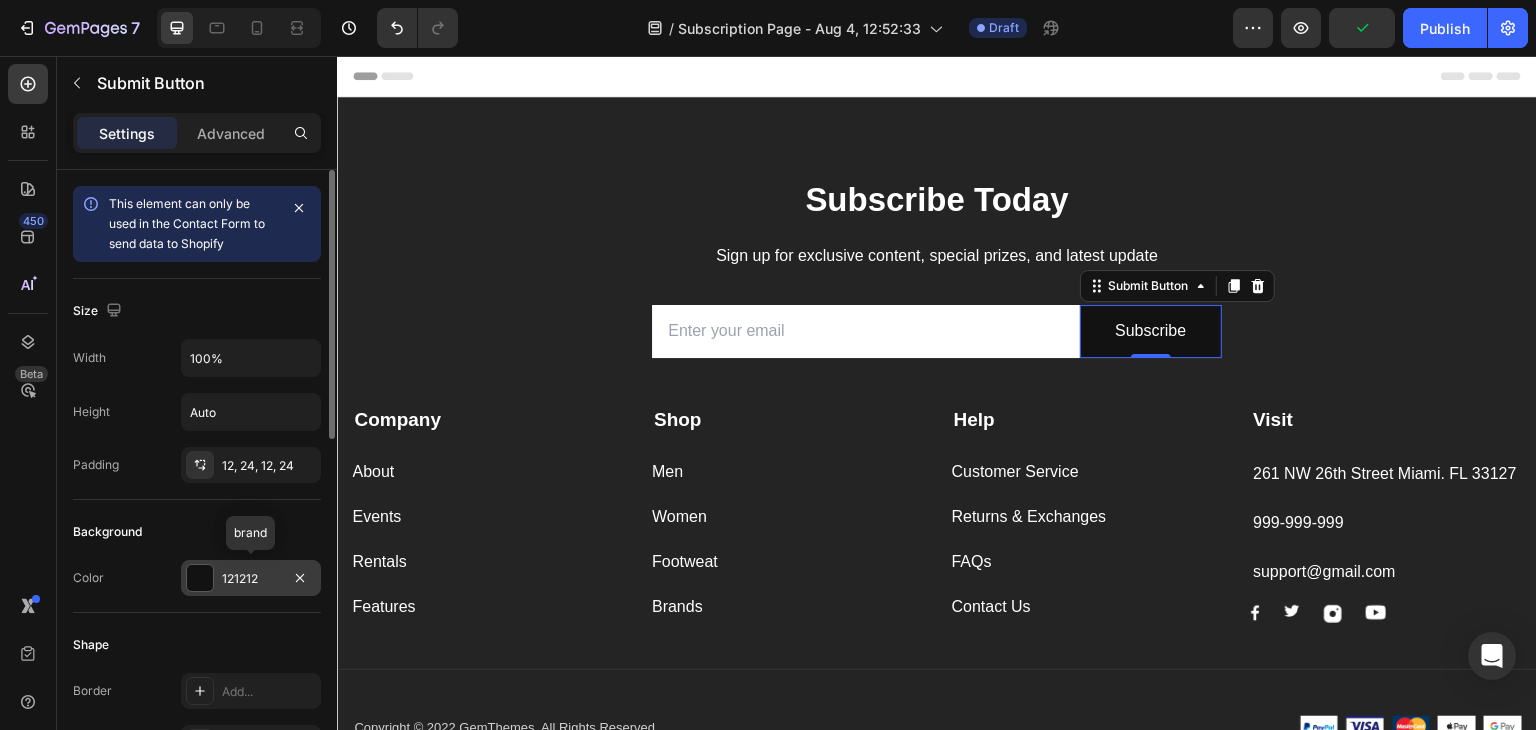 click on "121212" at bounding box center (251, 579) 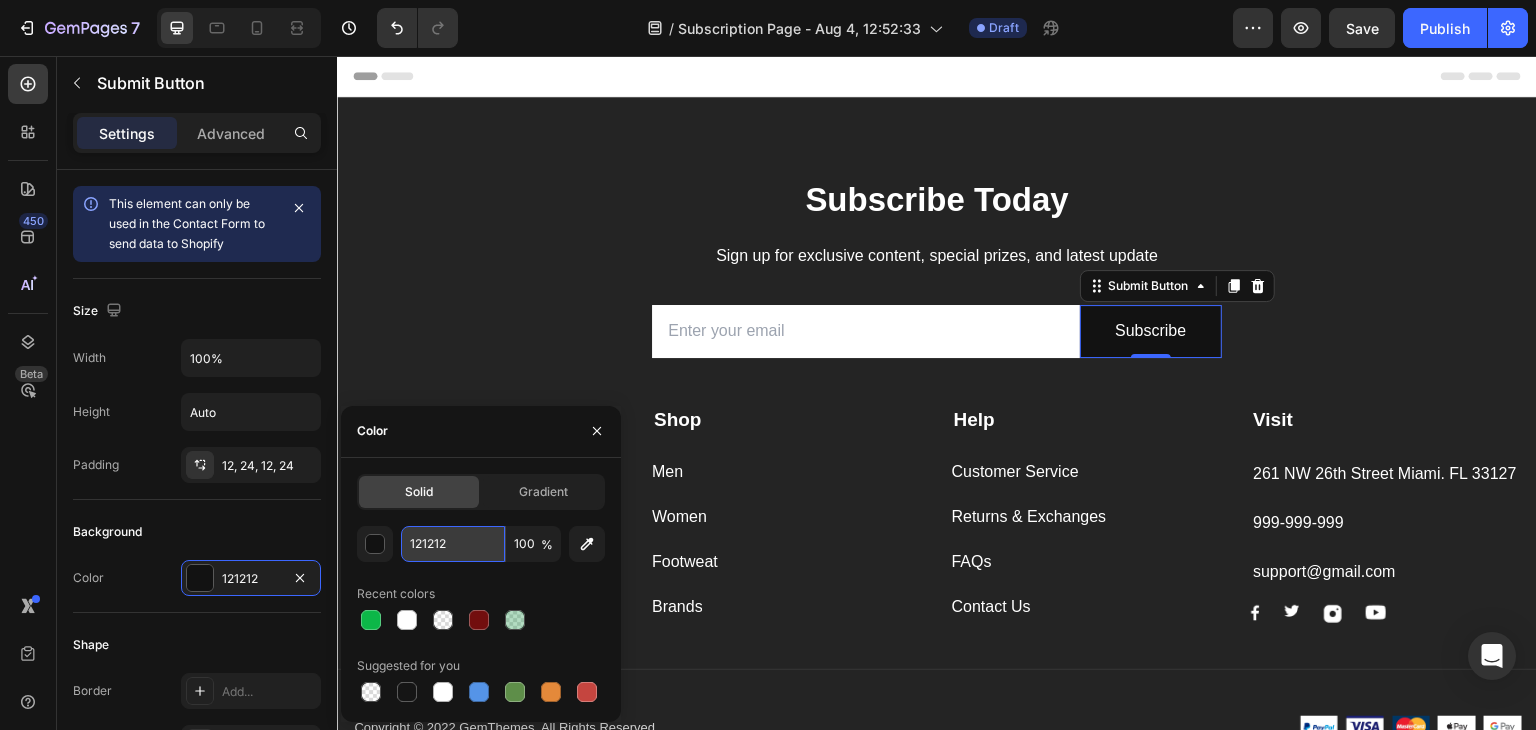 click on "121212" at bounding box center [453, 544] 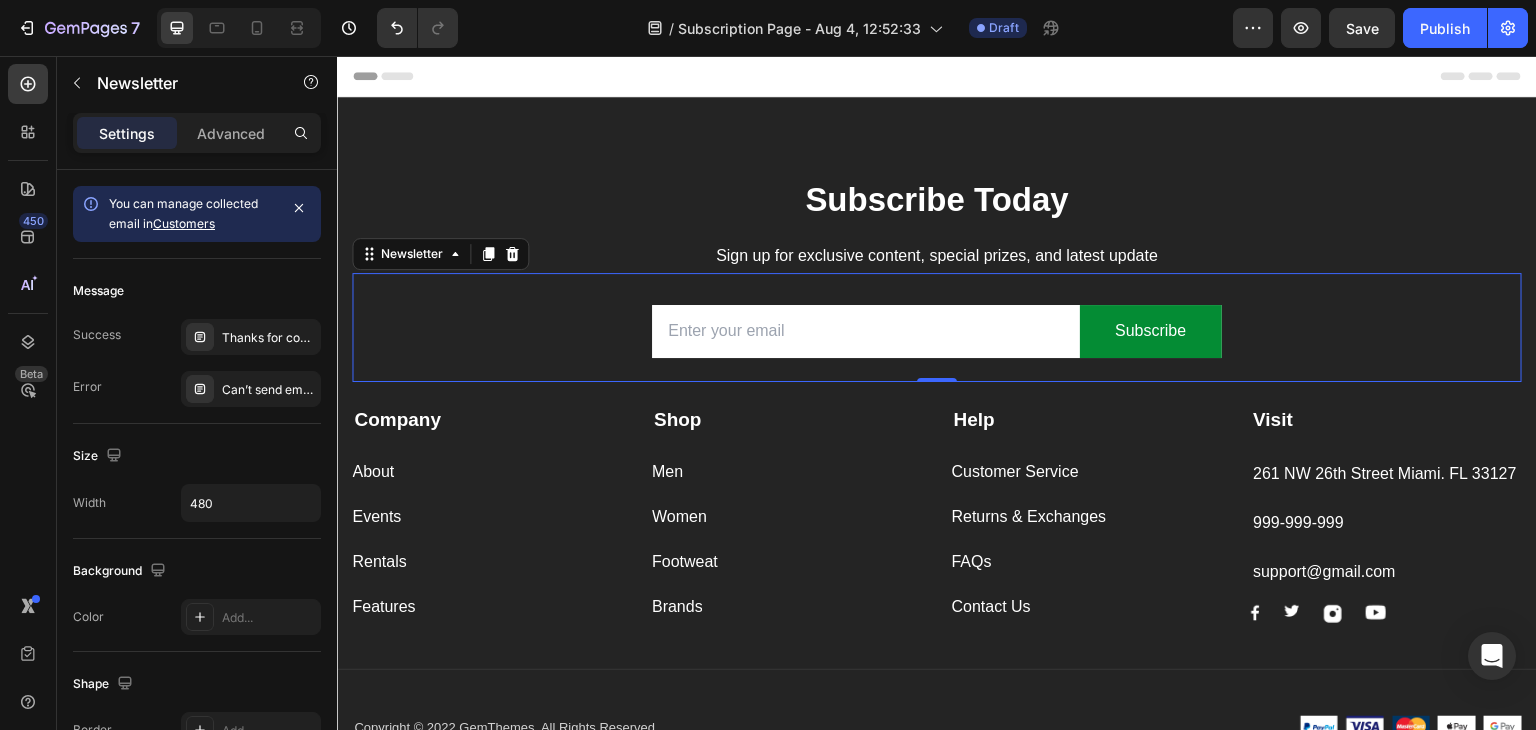click on "Email Field Subscribe Submit Button Row Newsletter   0" at bounding box center (937, 327) 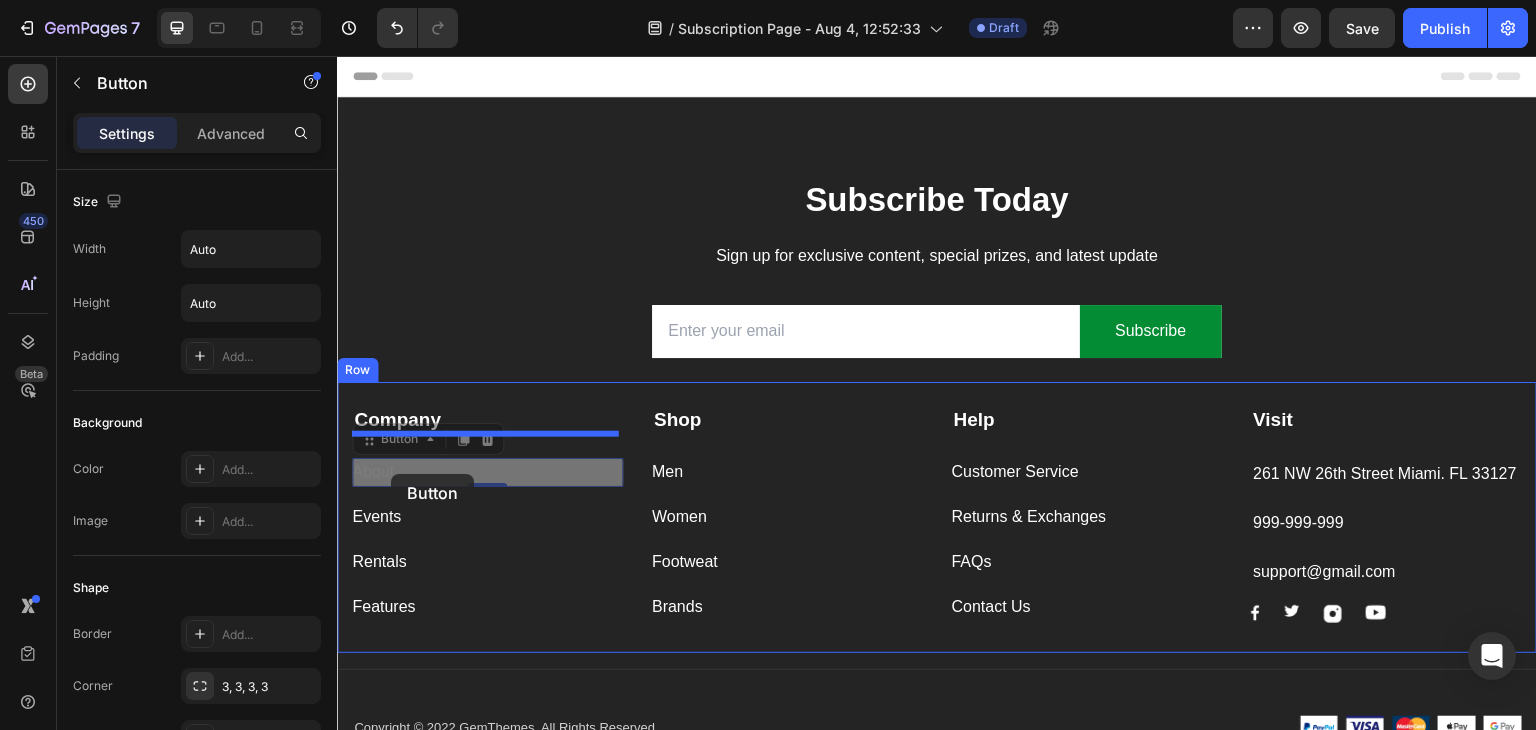 click on "Header Subscribe Today Heading Sign up for exclusive content, special prizes, and latest update Text block Email Field Subscribe Submit Button Row Newsletter Row Company Text block About Button   0 About Button   0 Events Button Rentals Button Features Button Shop Text block Men Button Women Button Footweat Button Brands Button Help Text block Customer Service Button Returns & Exchanges Button FAQs Button Contact Us Button Visit Text block 261 NW 26th Street Miami. FL 33127 Text block 999-999-999 Text block support@gmail.com Text block Image Image Image Image Row Row Company Shop Help Visit Accordion Row                Title Line Copyright © 2022 GemThemes. All Rights Reserved. Text block Image Image Image Image Image Row Row Section 1 Root Start with Sections from sidebar Add sections Add elements Start with Generating from URL or image Add section Choose templates inspired by CRO experts Generate layout from URL or image Add blank section then drag & drop elements Footer" at bounding box center (937, 556) 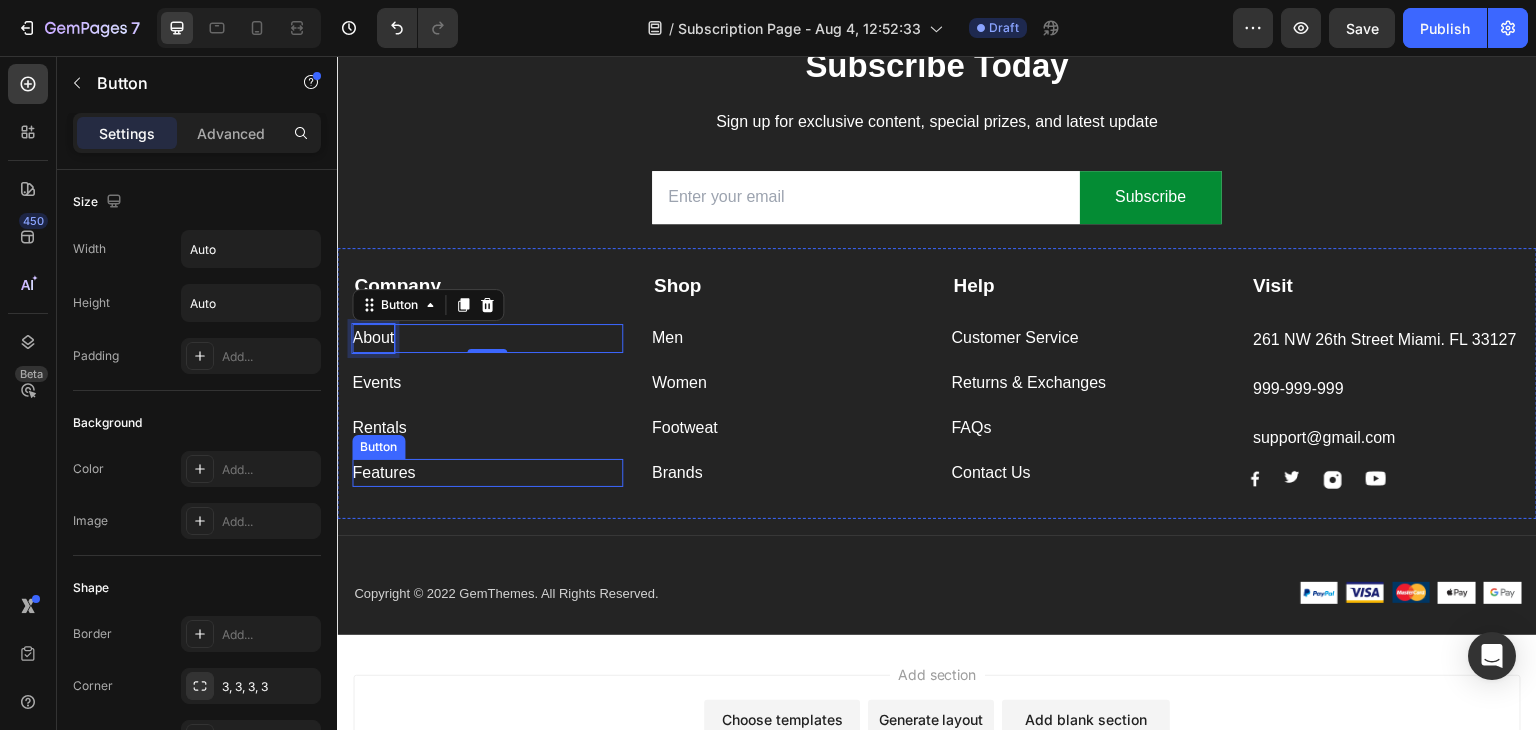 scroll, scrollTop: 133, scrollLeft: 0, axis: vertical 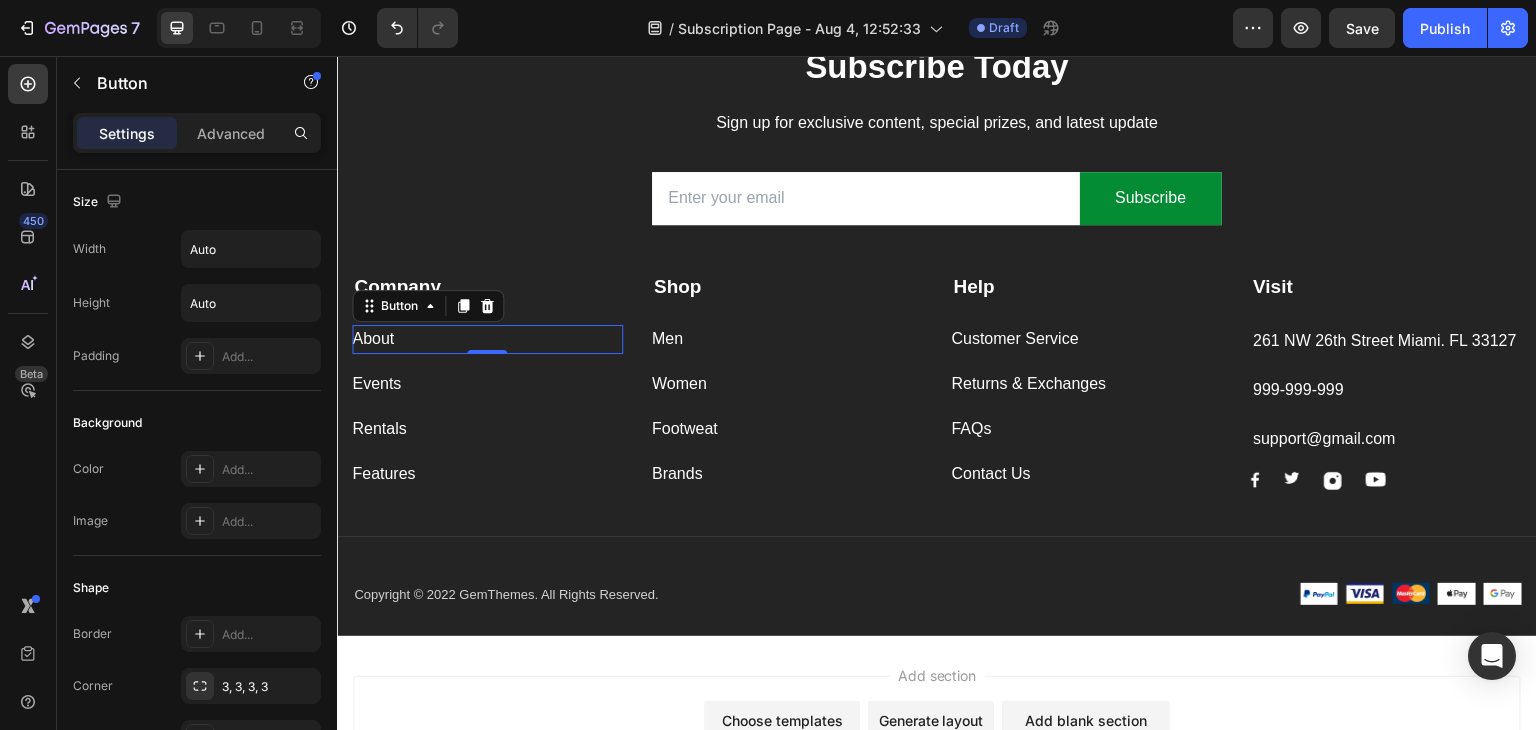 click on "About Button   0" at bounding box center [487, 339] 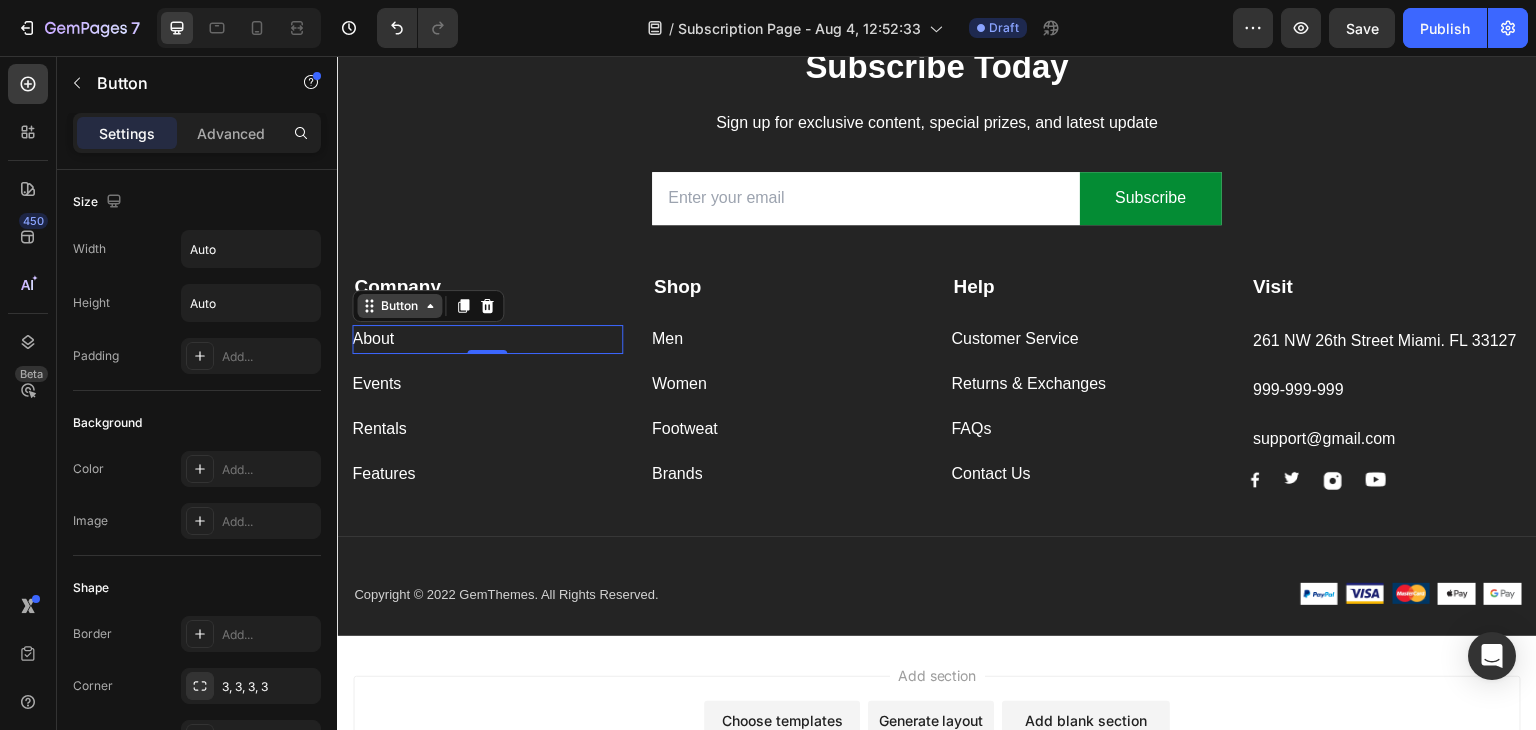 click 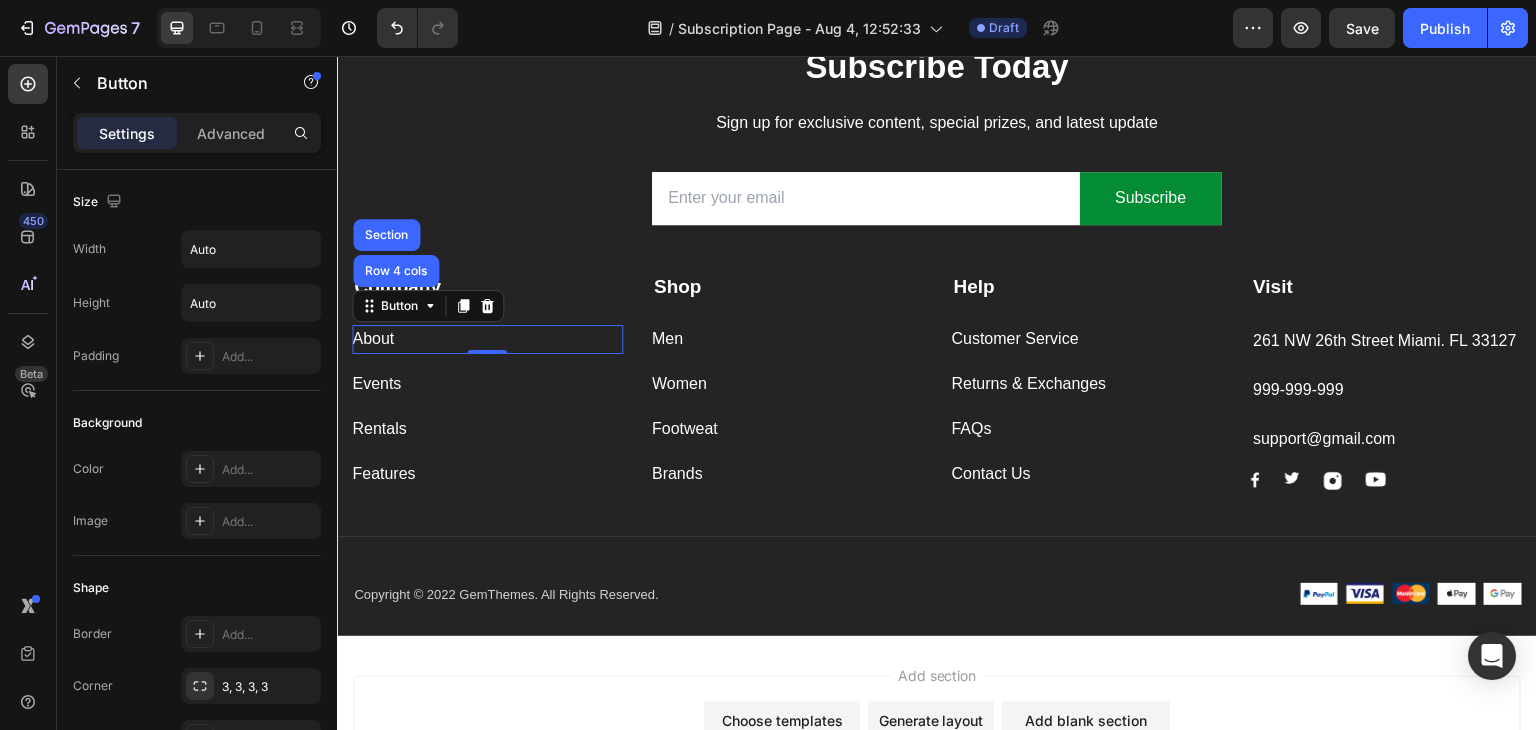 click on "About Button Row 4 cols Section   0" at bounding box center (487, 339) 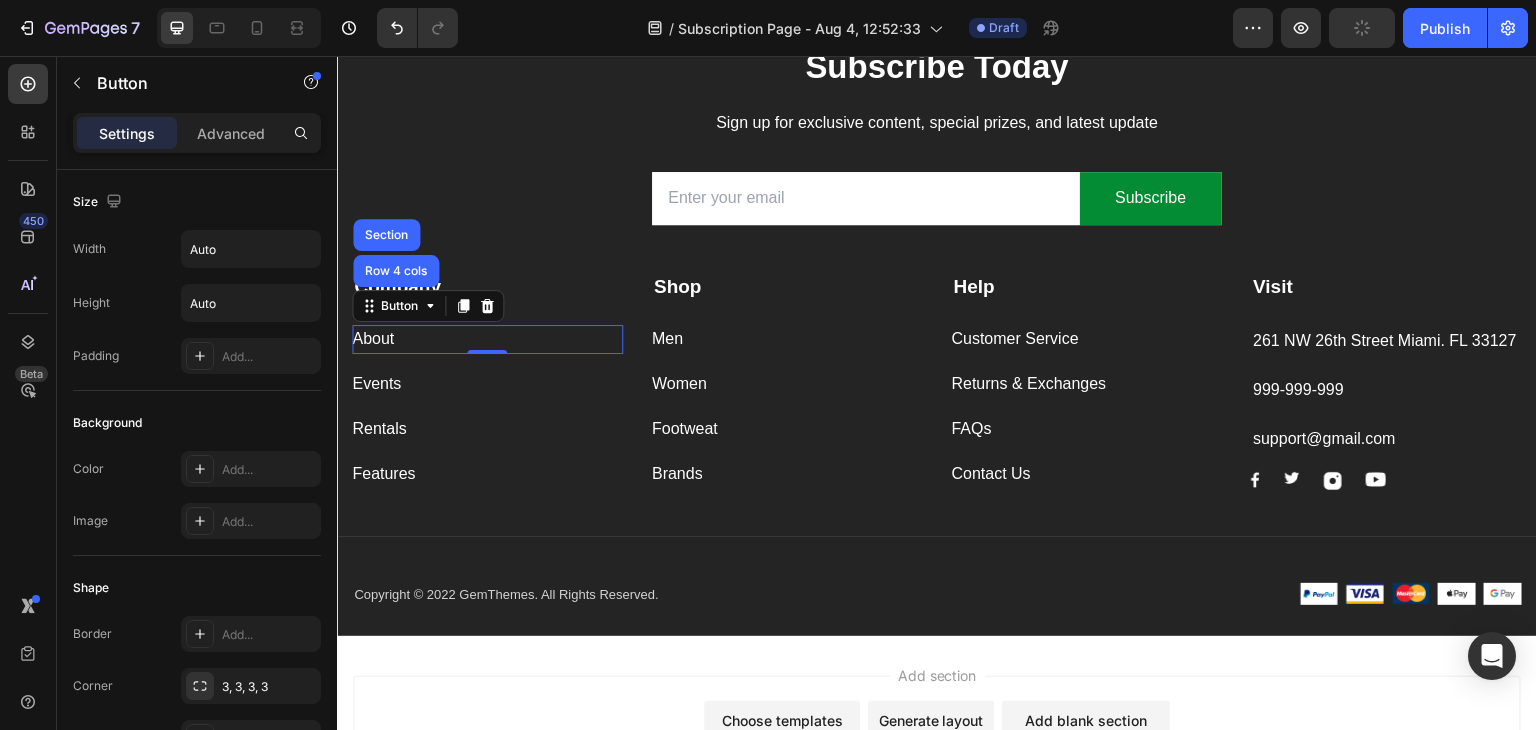click on "About Button Row 4 cols Section   0" at bounding box center [487, 339] 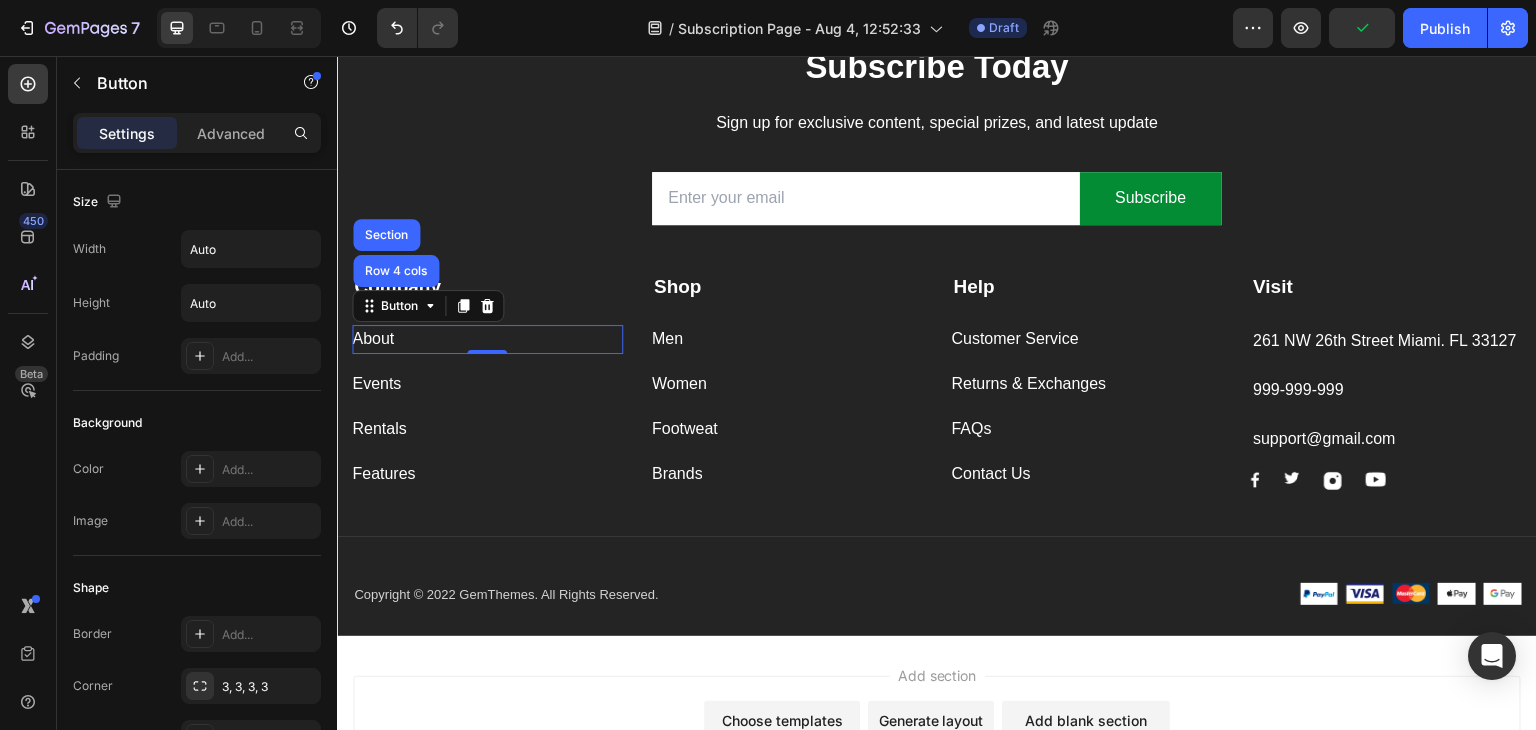 click on "About Button Row 4 cols Section   0" at bounding box center (487, 339) 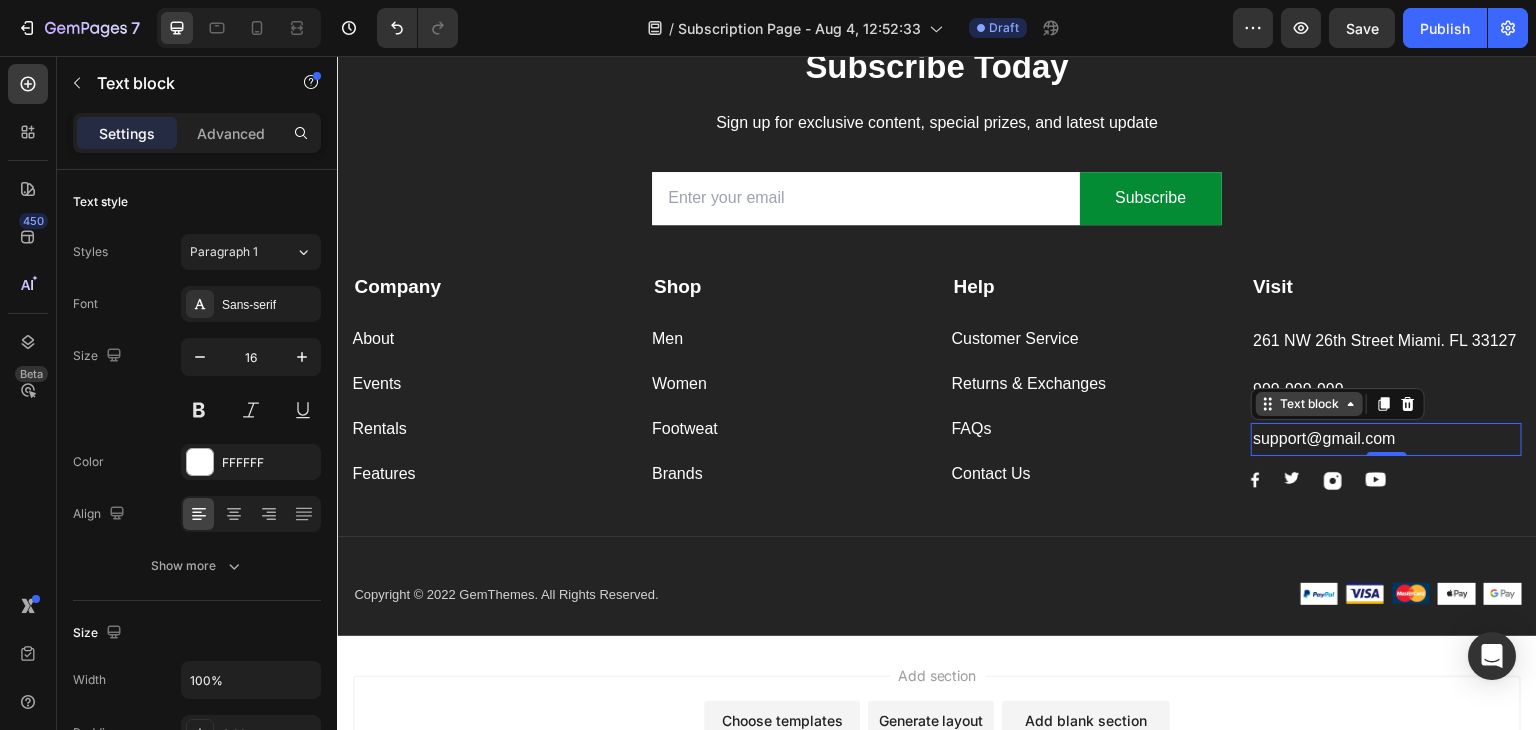 click 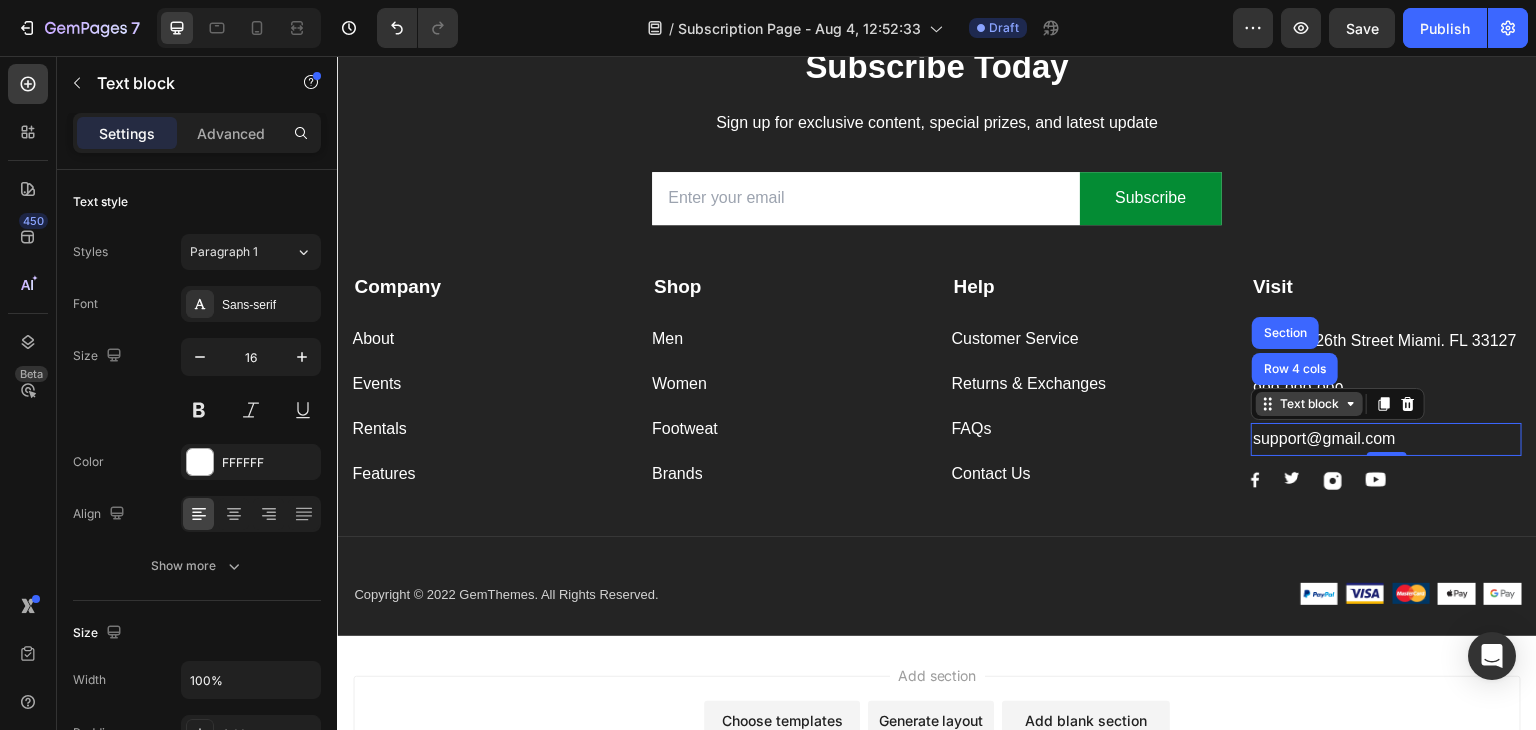 click 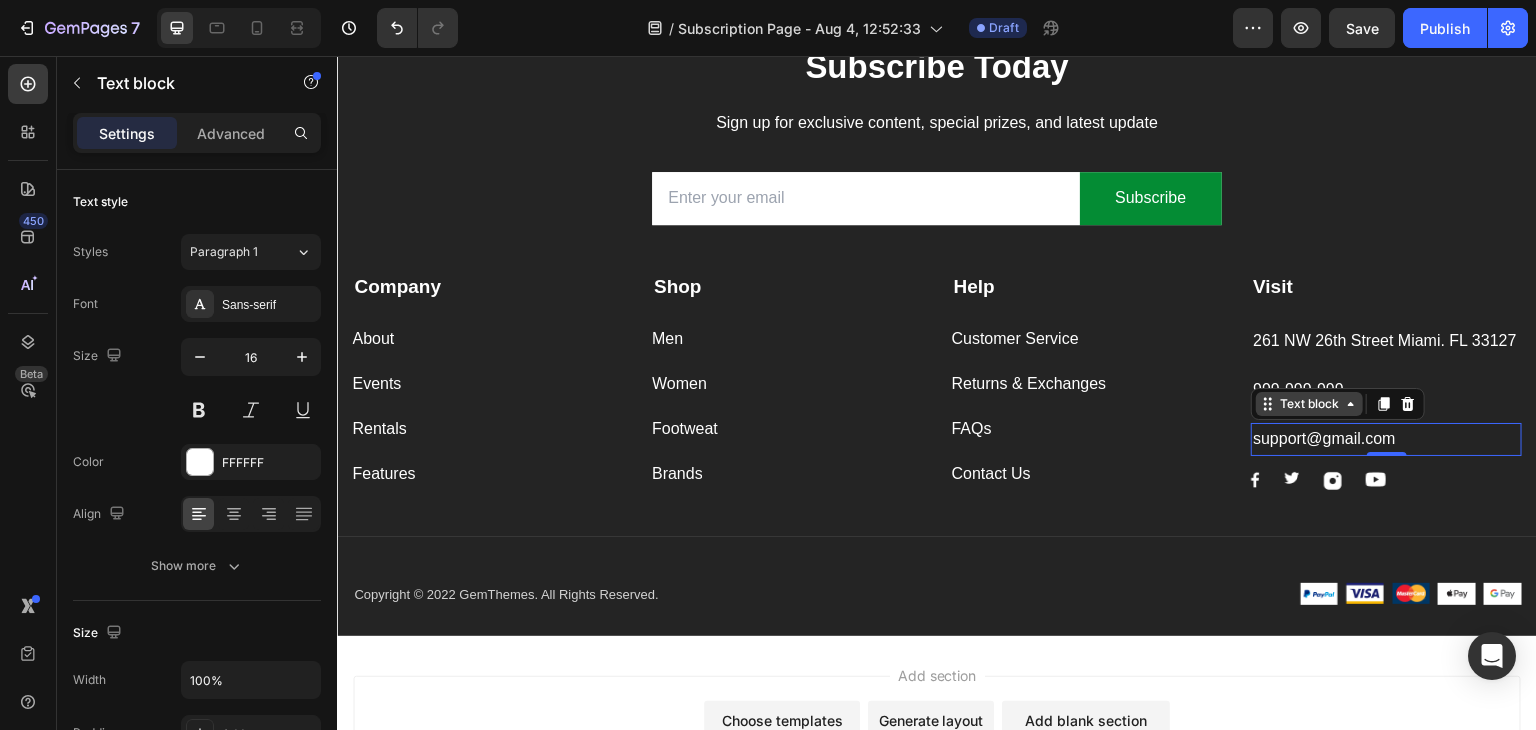 click 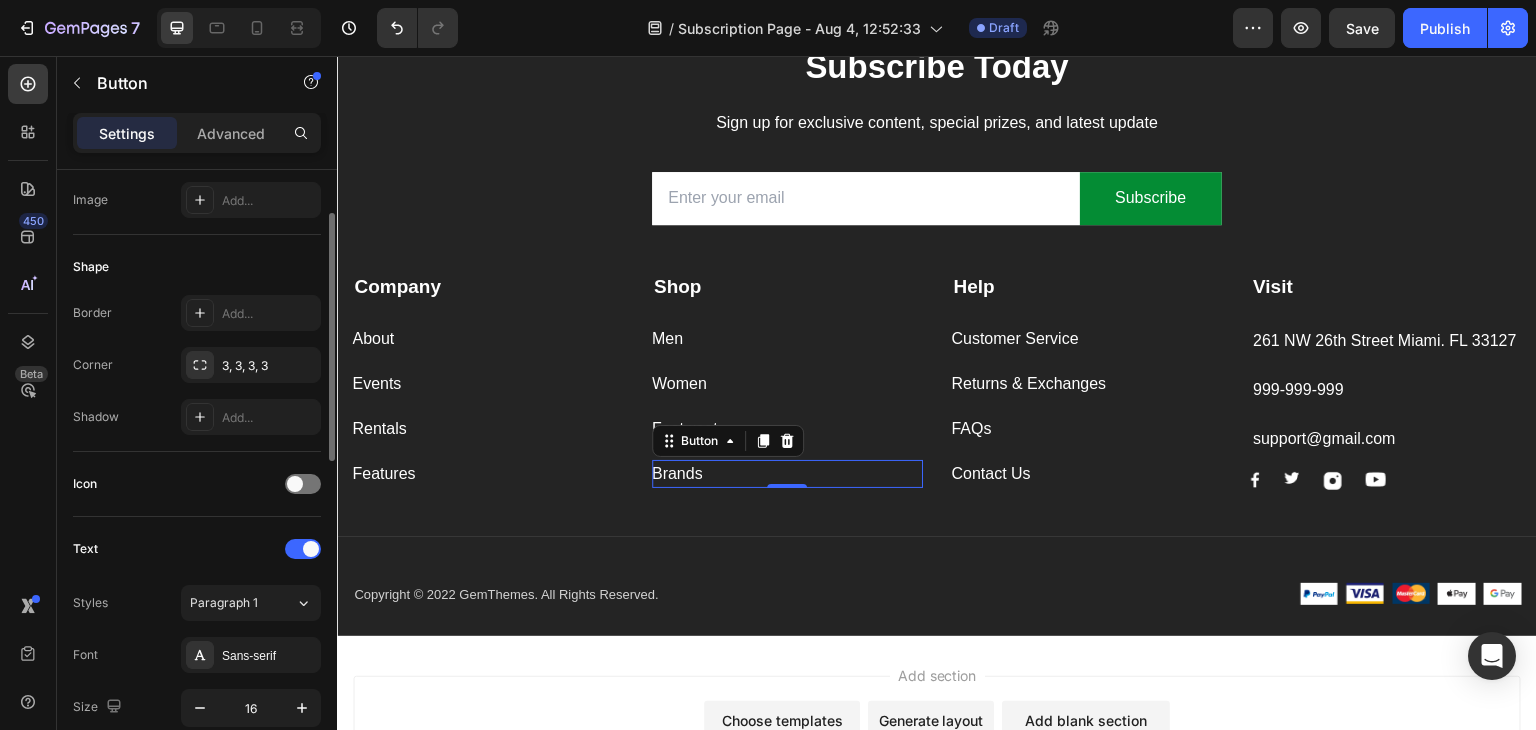 scroll, scrollTop: 0, scrollLeft: 0, axis: both 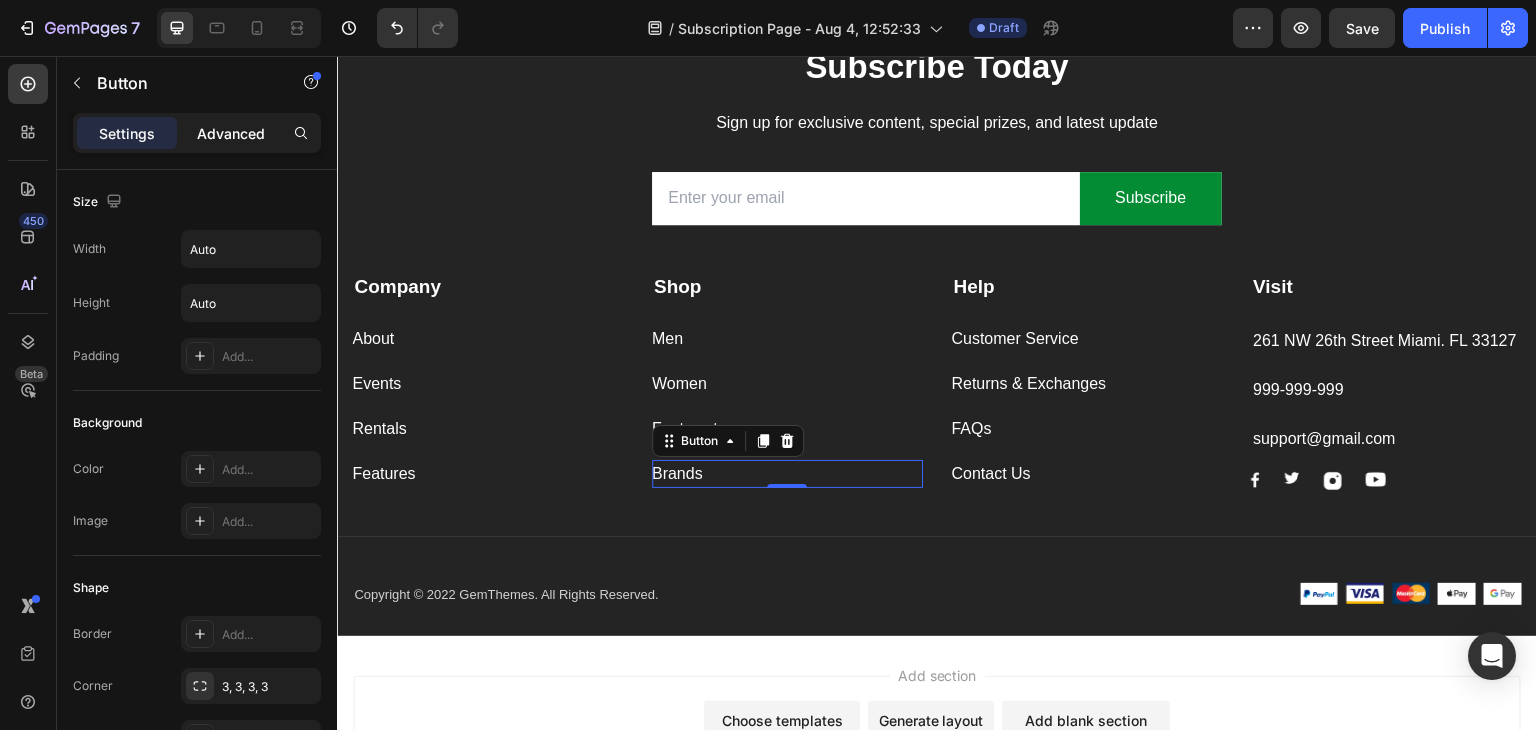 click on "Advanced" 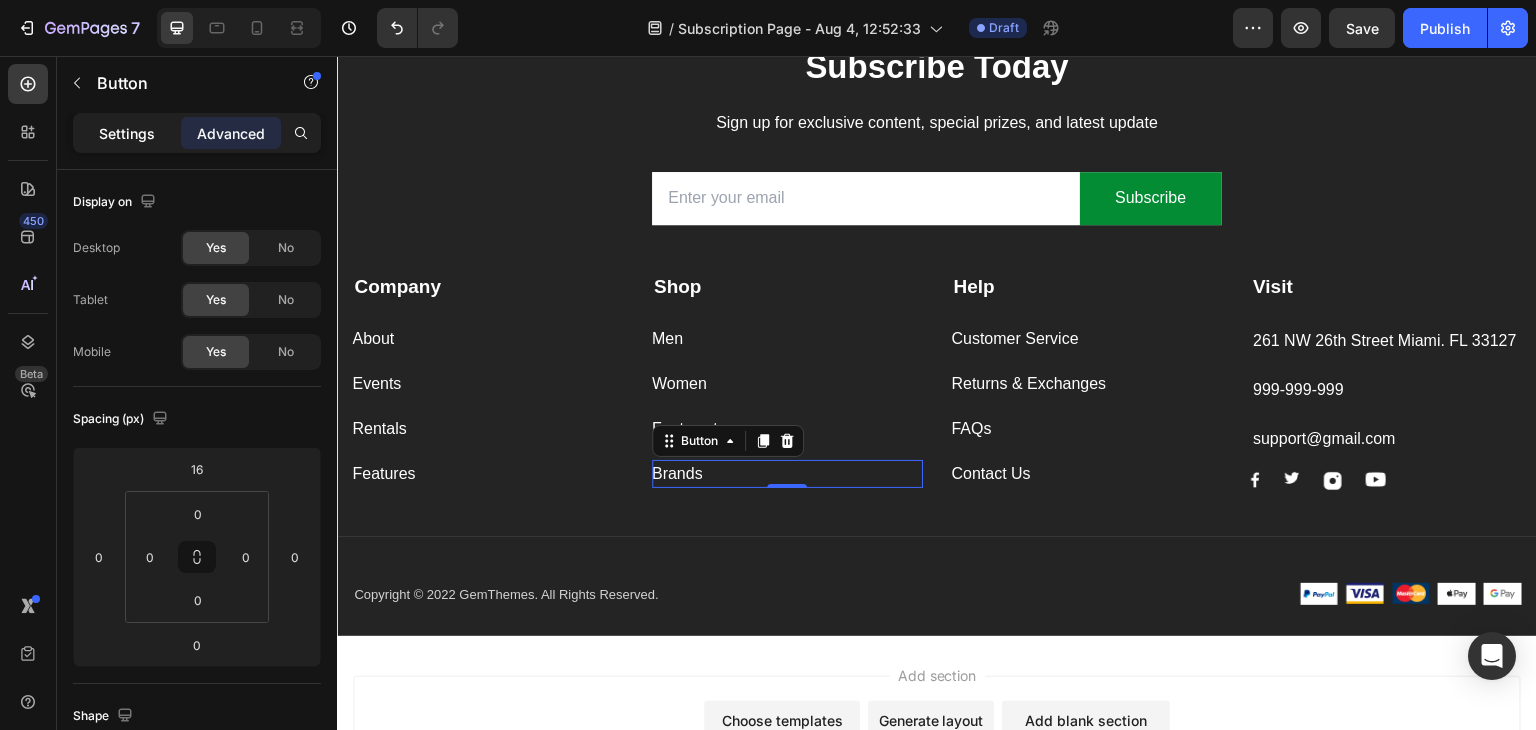click on "Settings" at bounding box center (127, 133) 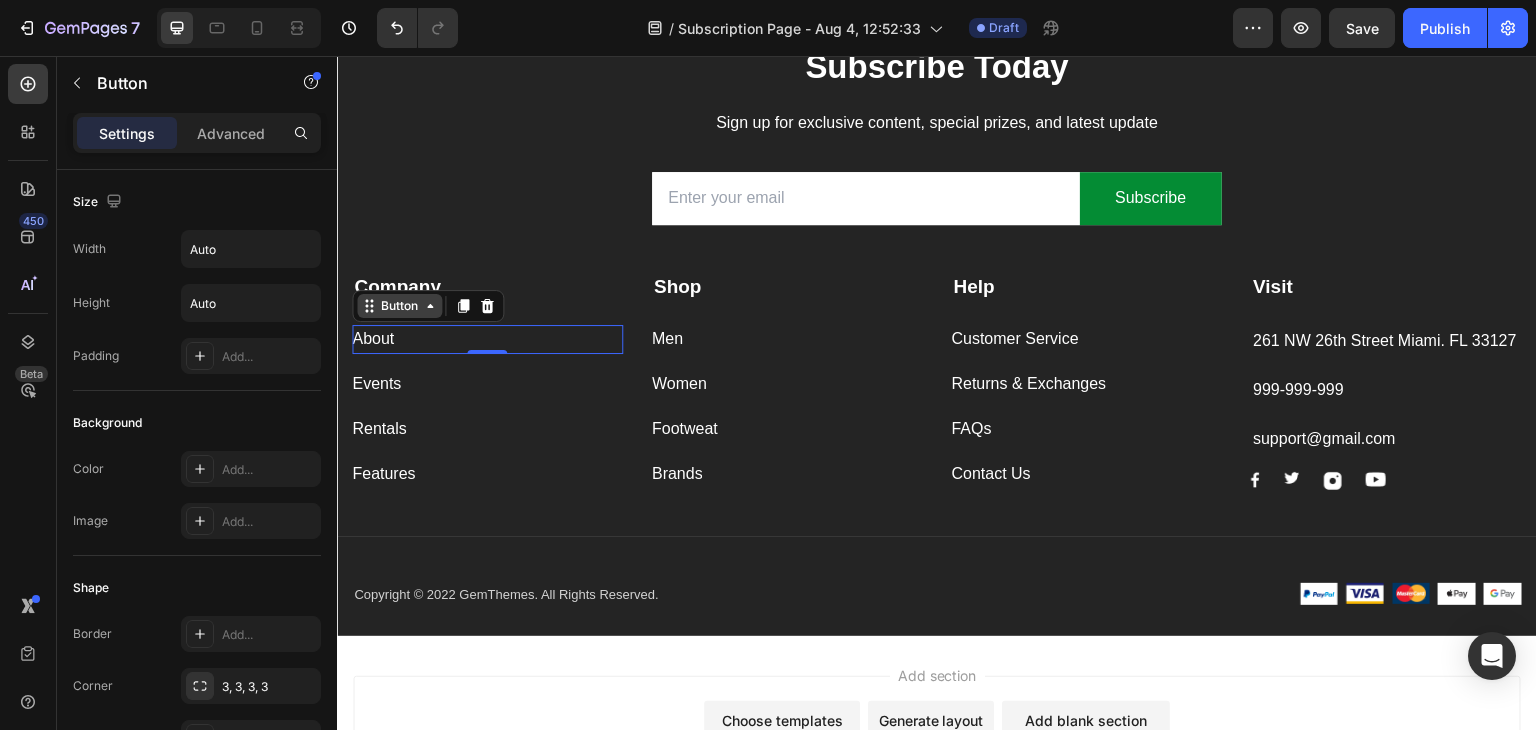 click 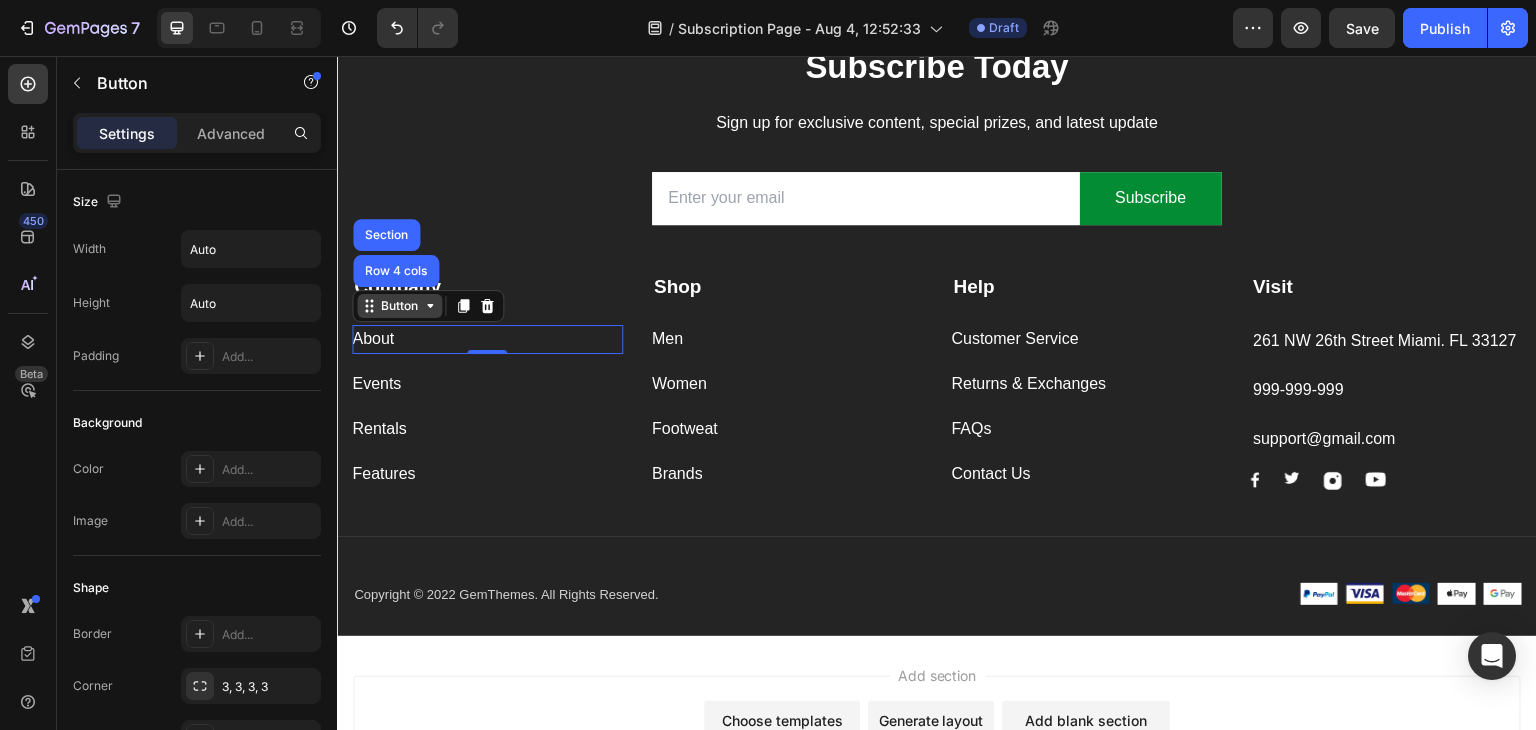 click on "Button" at bounding box center [399, 306] 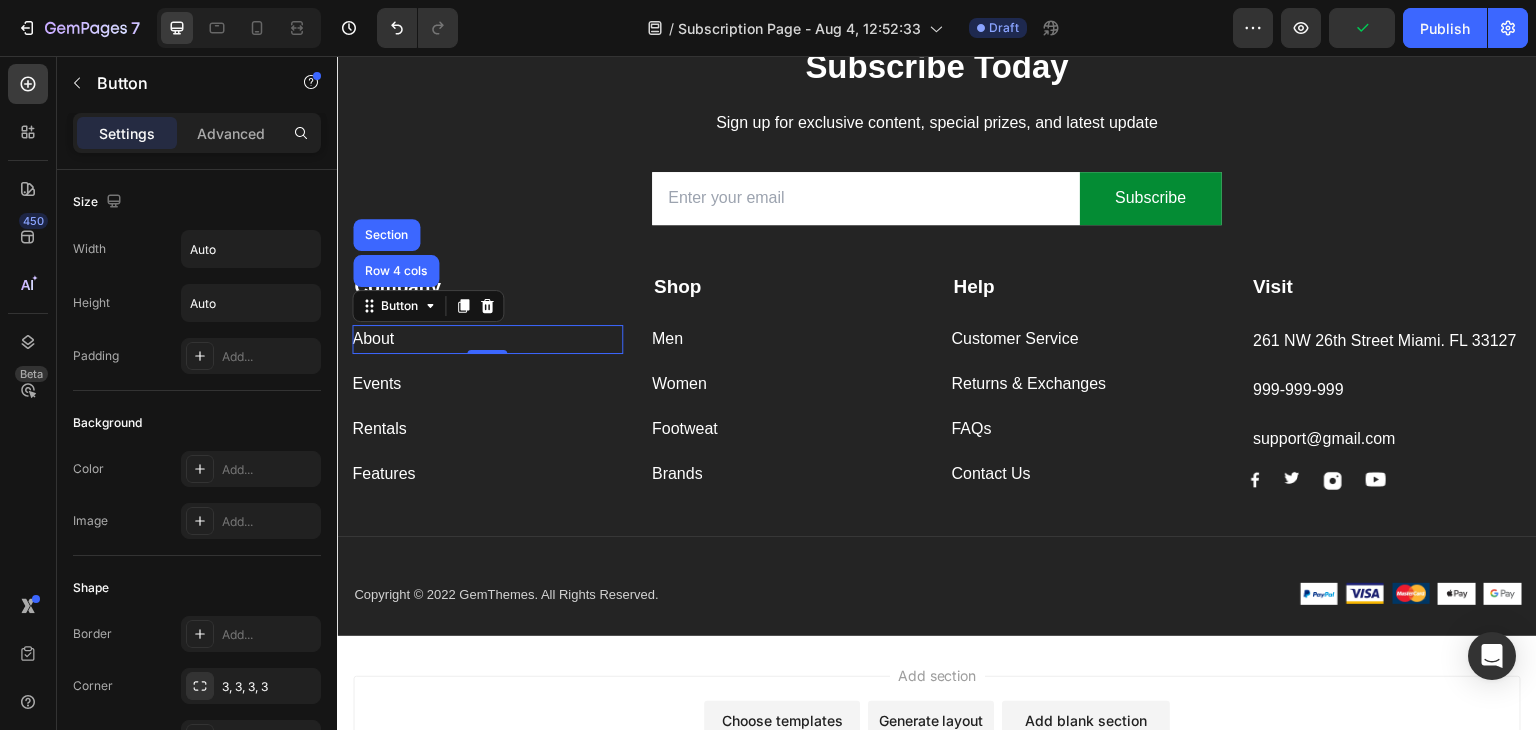 click on "About Button Row 4 cols Section   0" at bounding box center [487, 339] 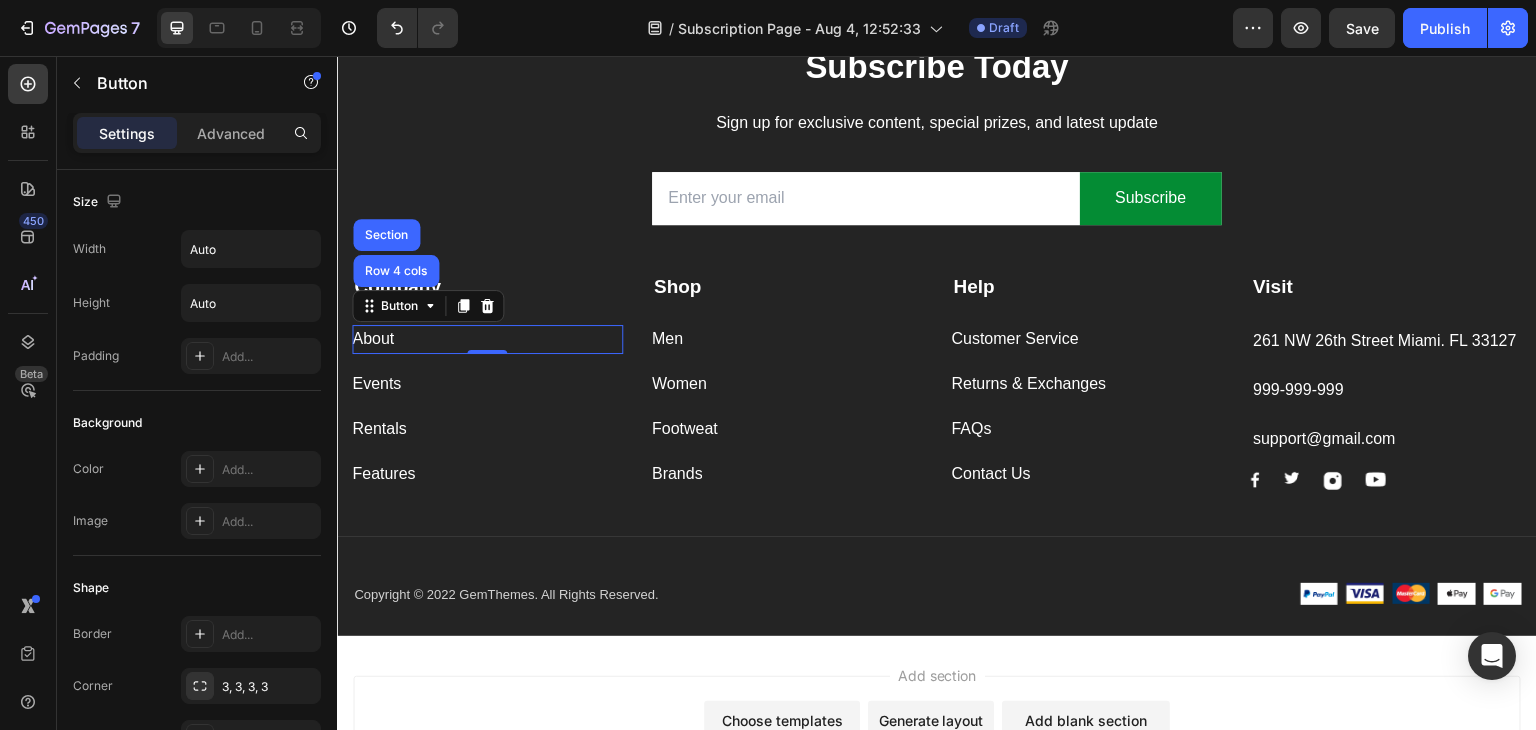 click on "About Button Row 4 cols Section   0" at bounding box center (487, 339) 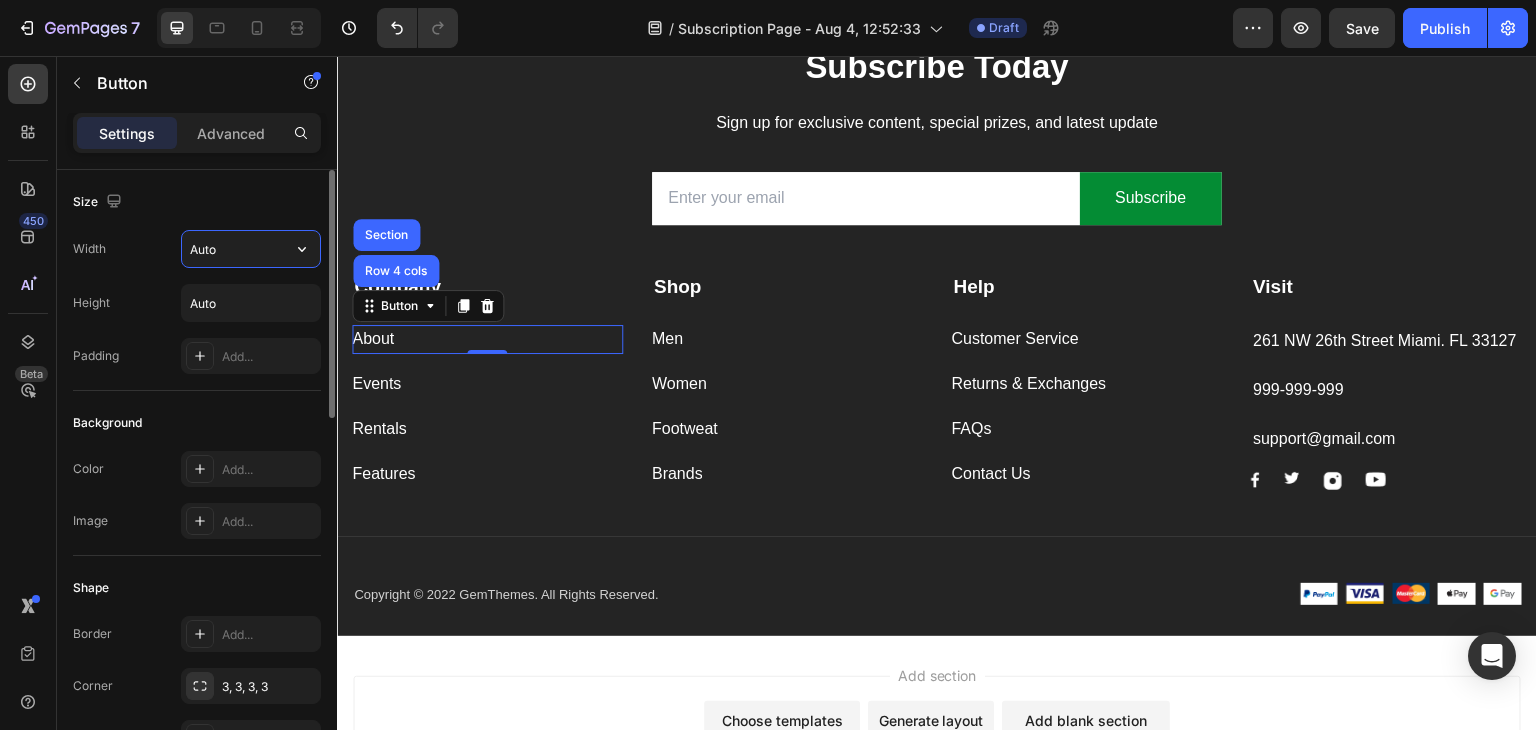 click on "Auto" at bounding box center [251, 249] 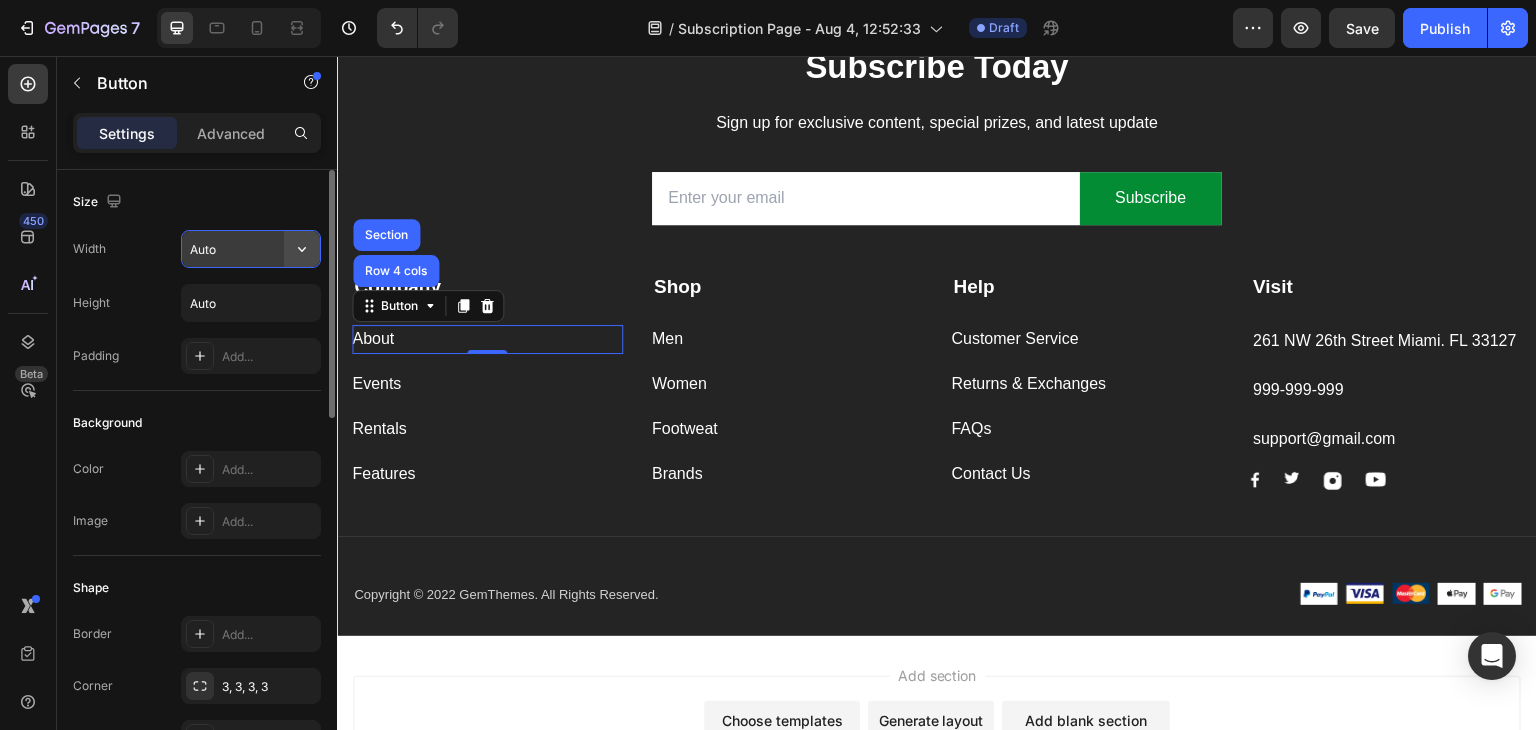 click 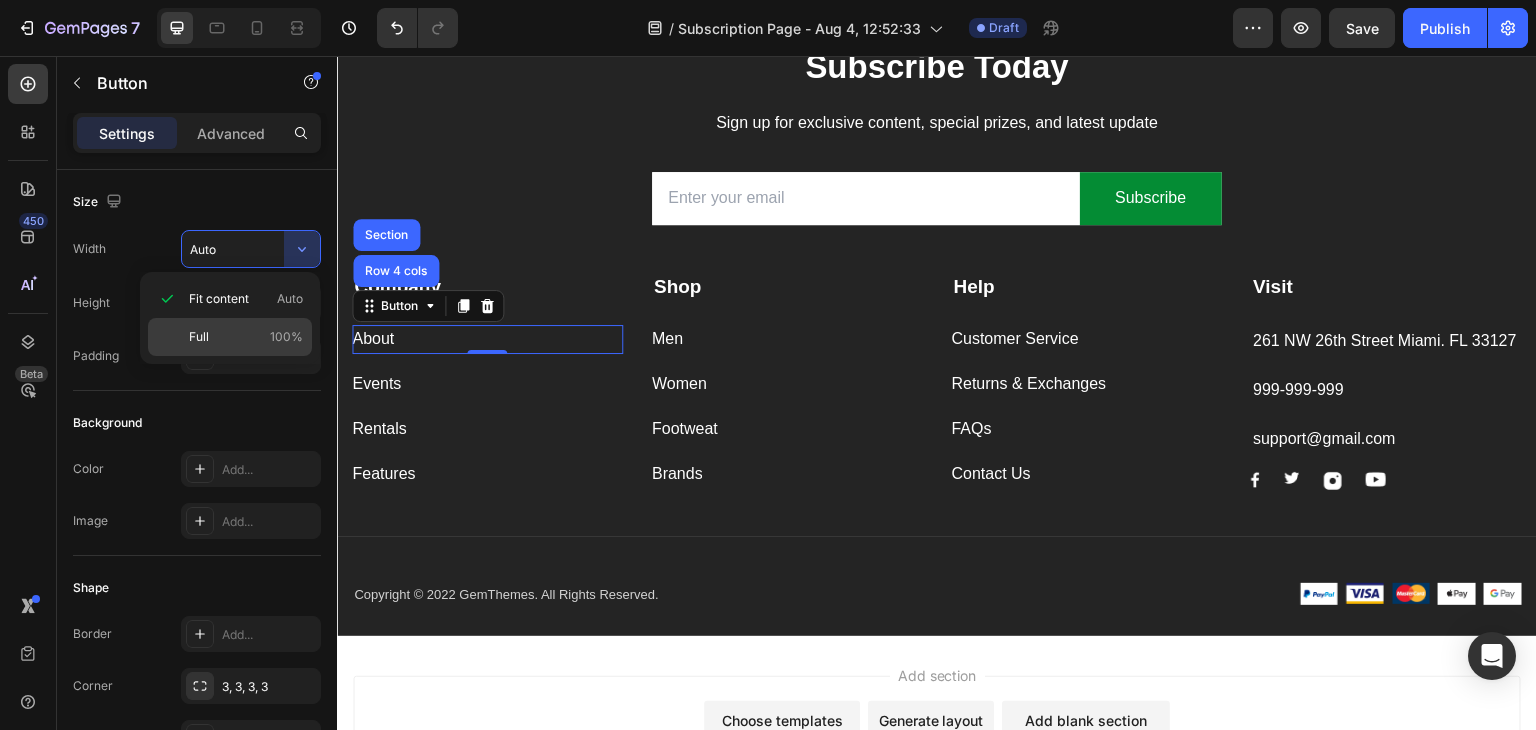 click on "Full 100%" at bounding box center (246, 337) 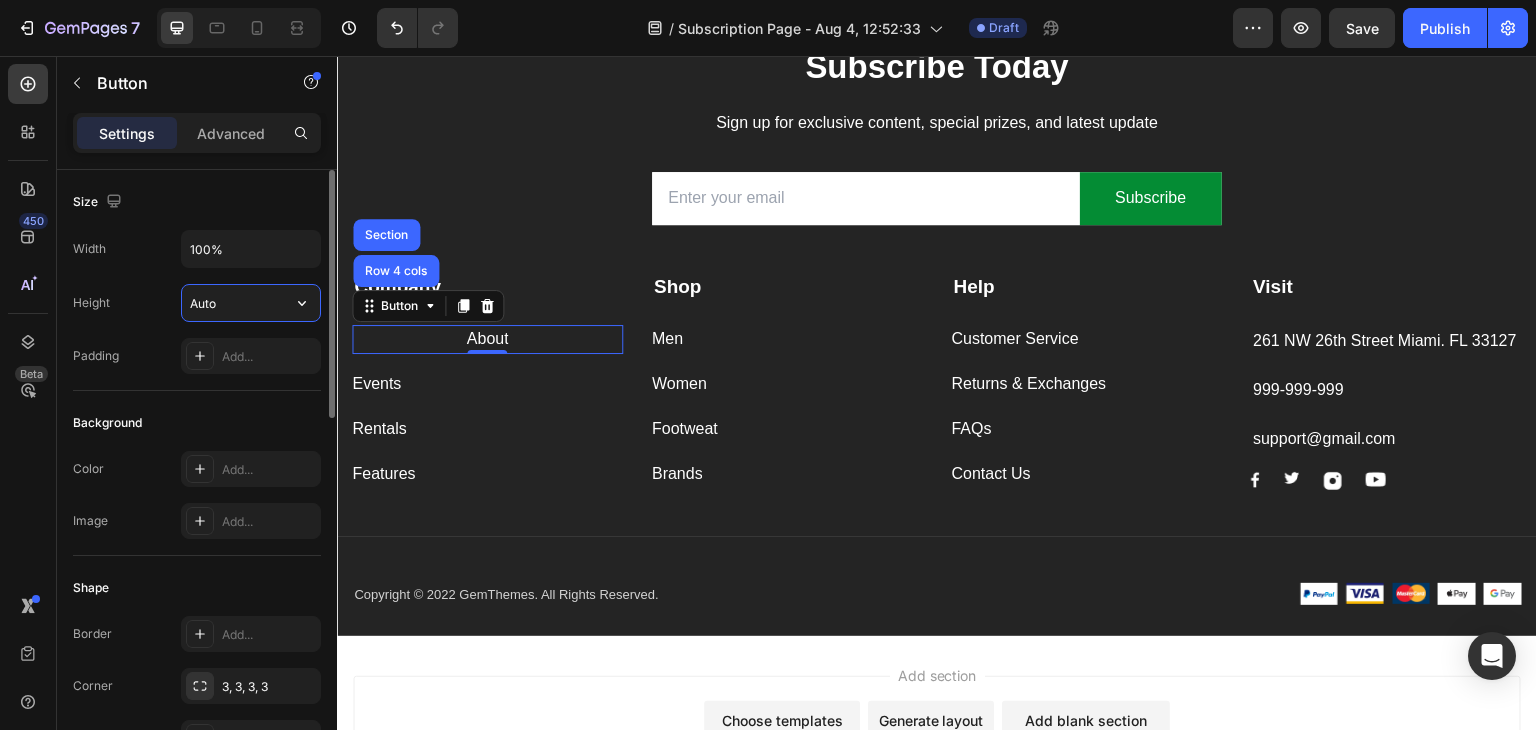 click on "Auto" at bounding box center (251, 303) 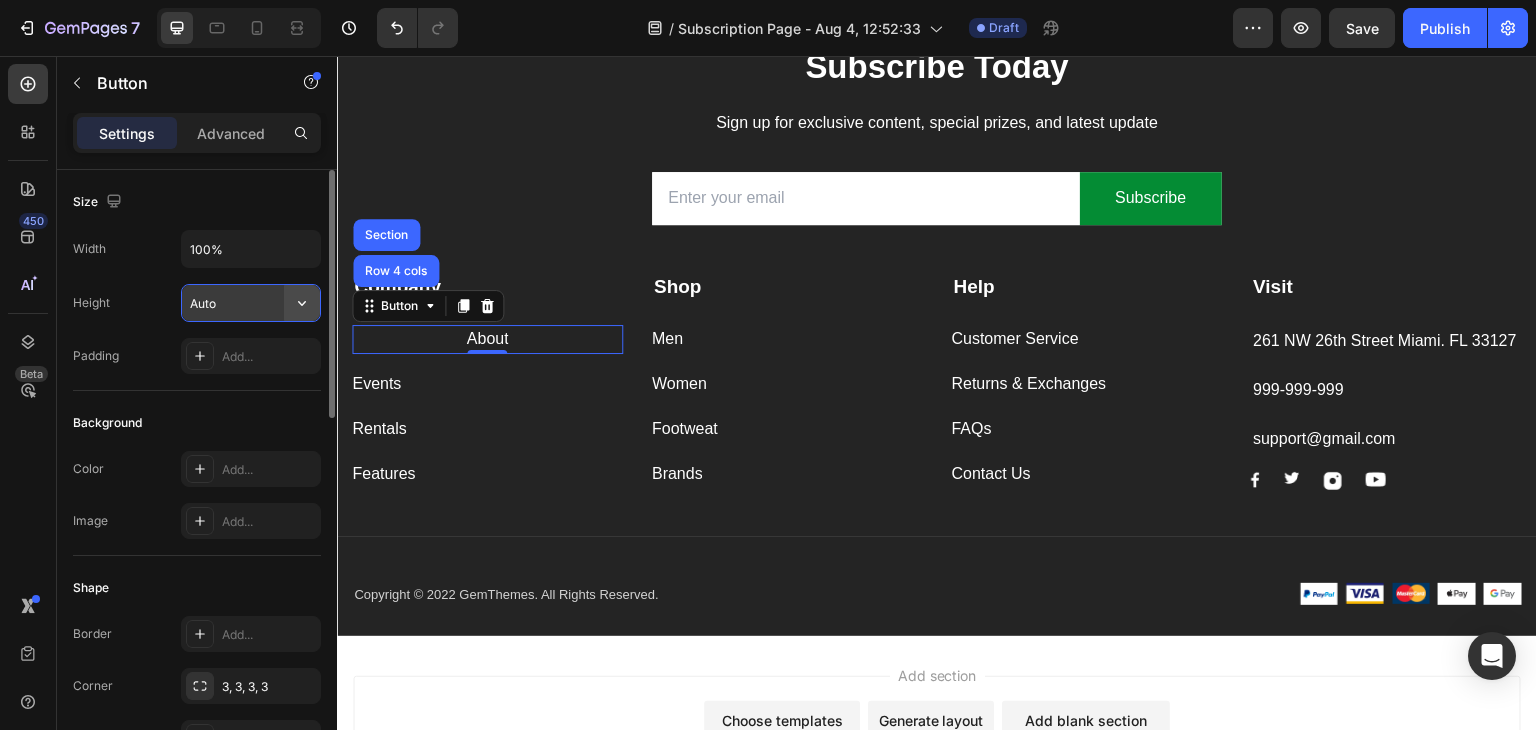 click 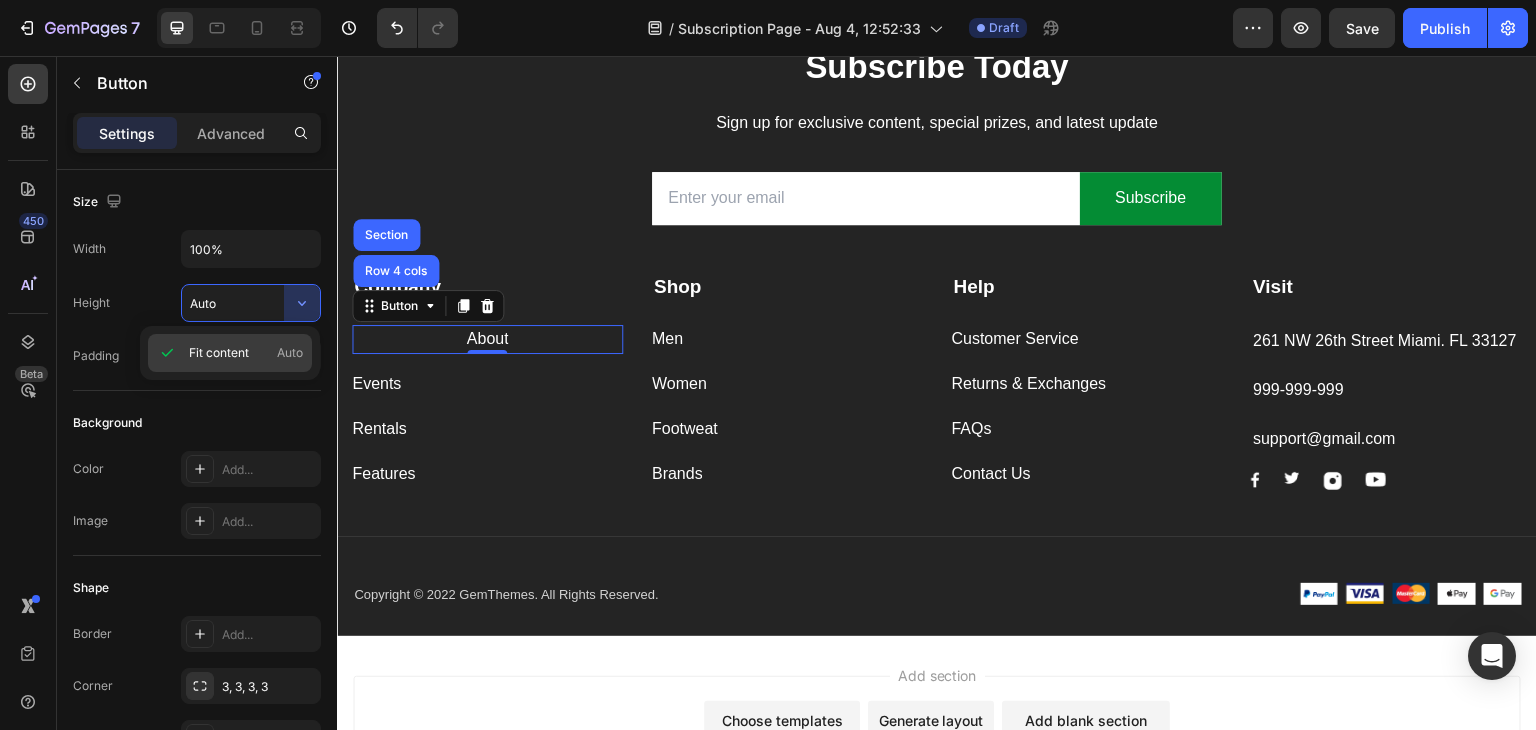click on "Fit content Auto" 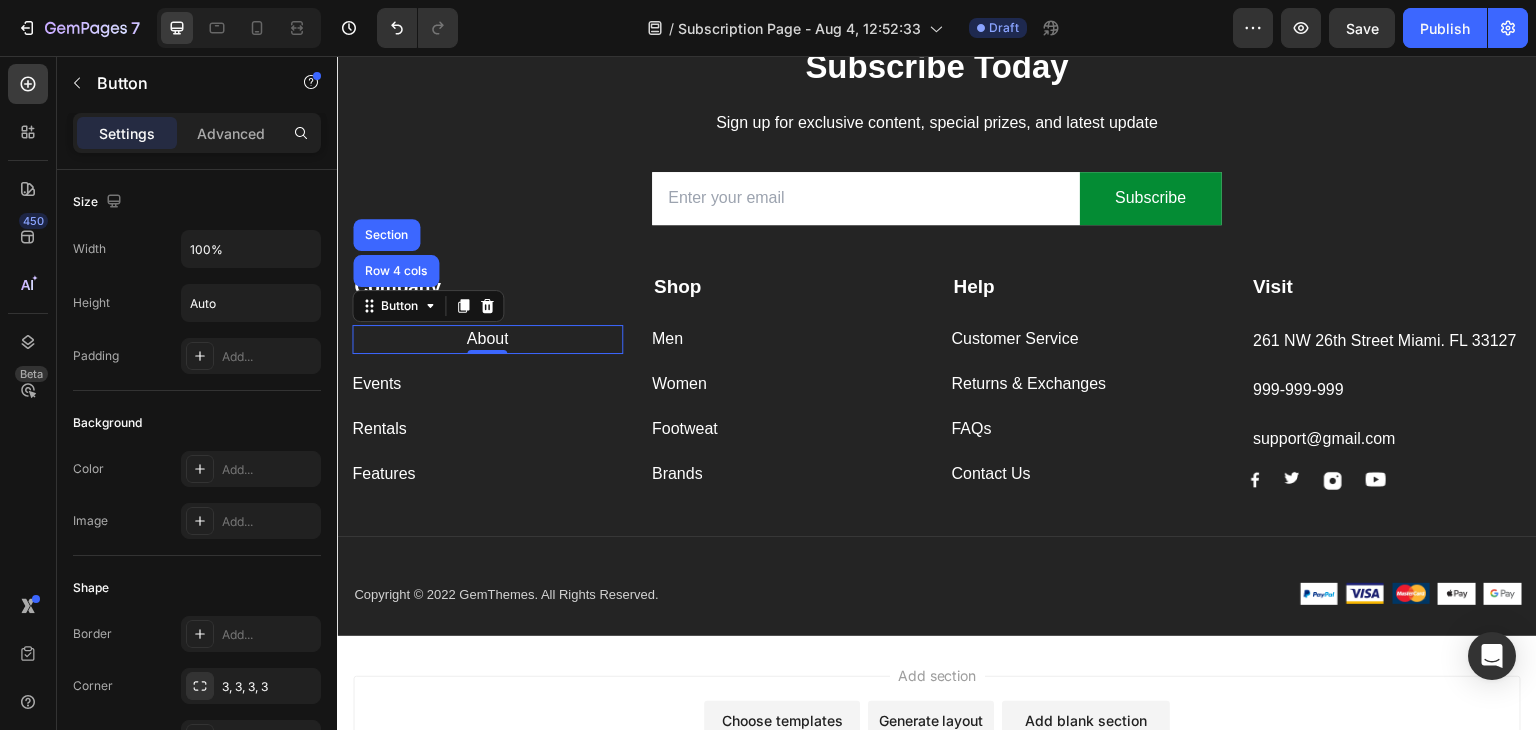 type on "Auto" 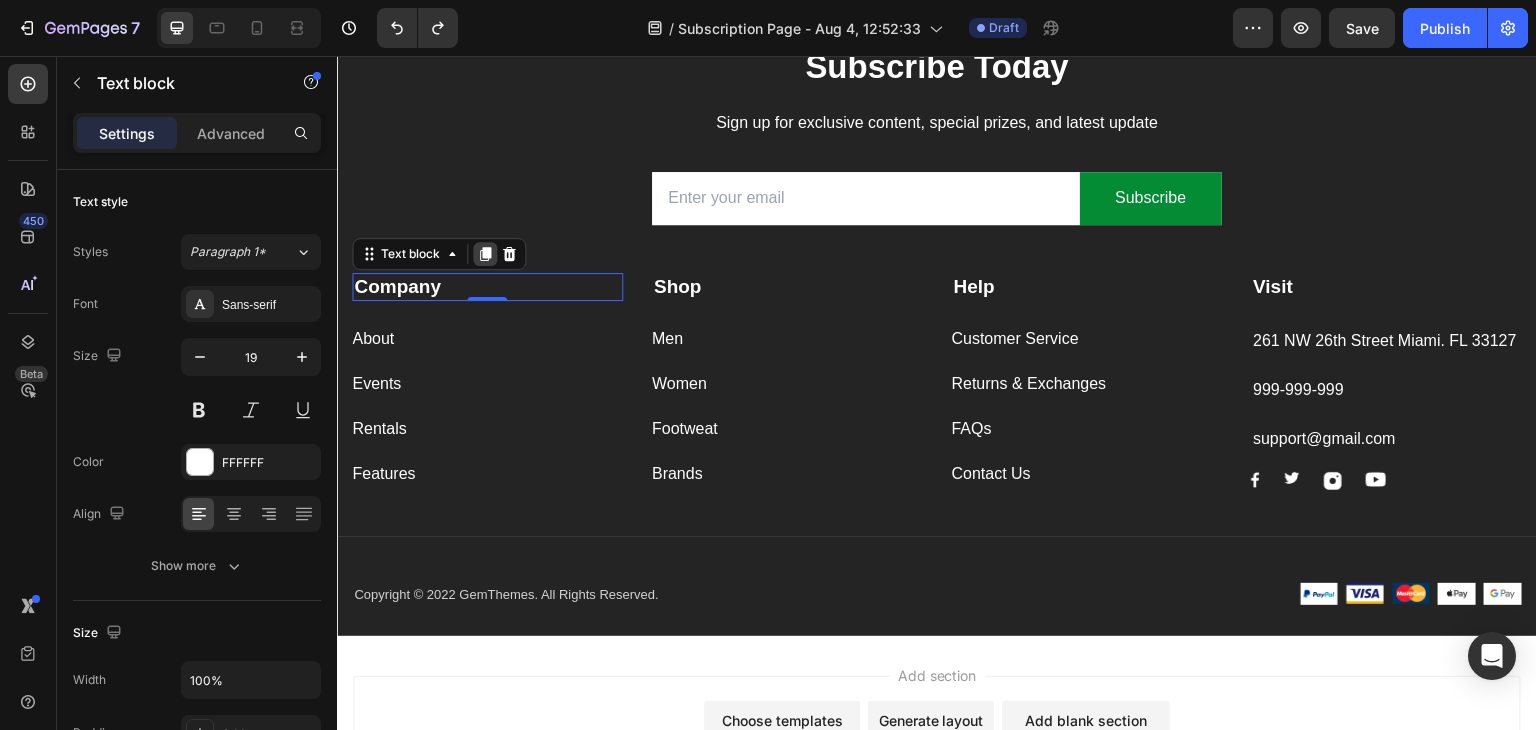 click 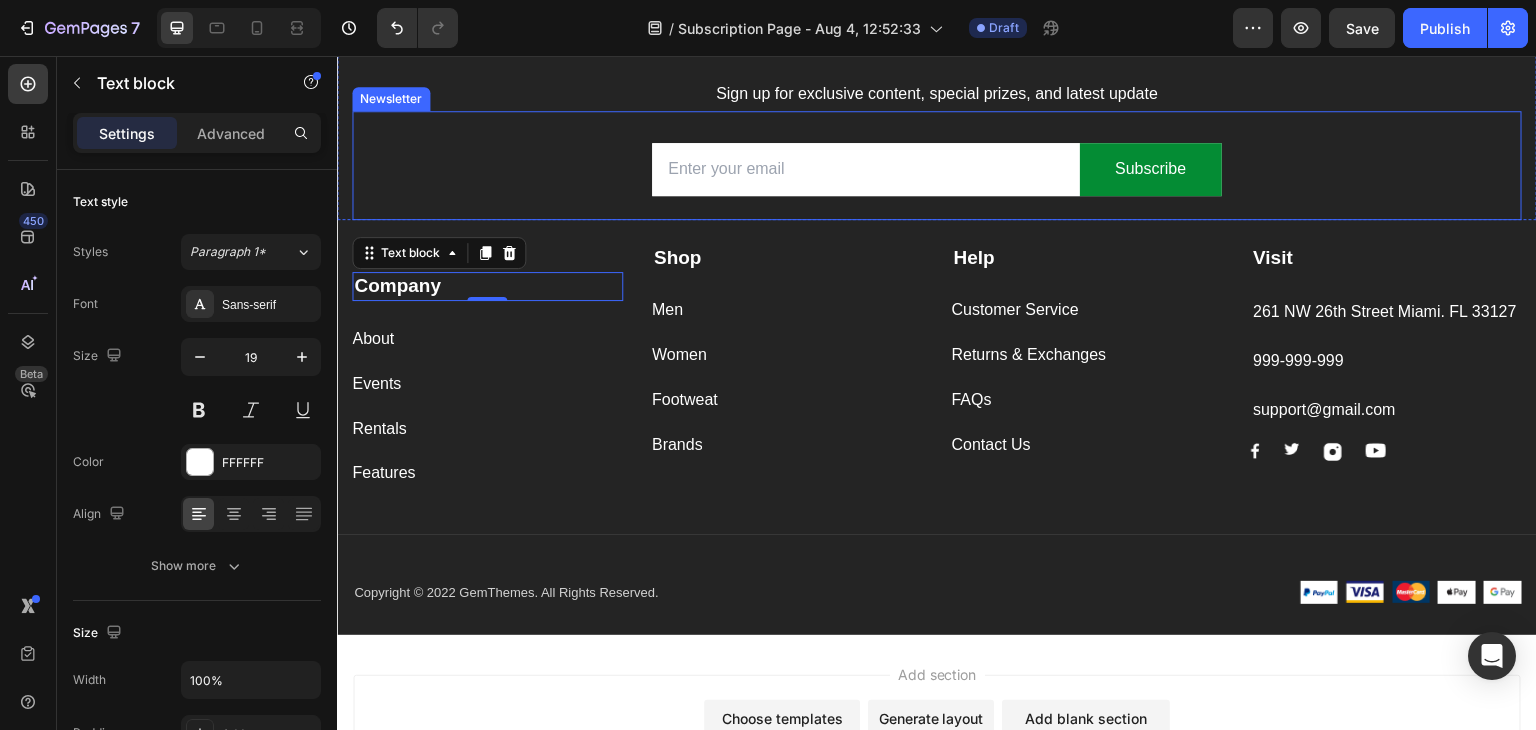 scroll, scrollTop: 128, scrollLeft: 0, axis: vertical 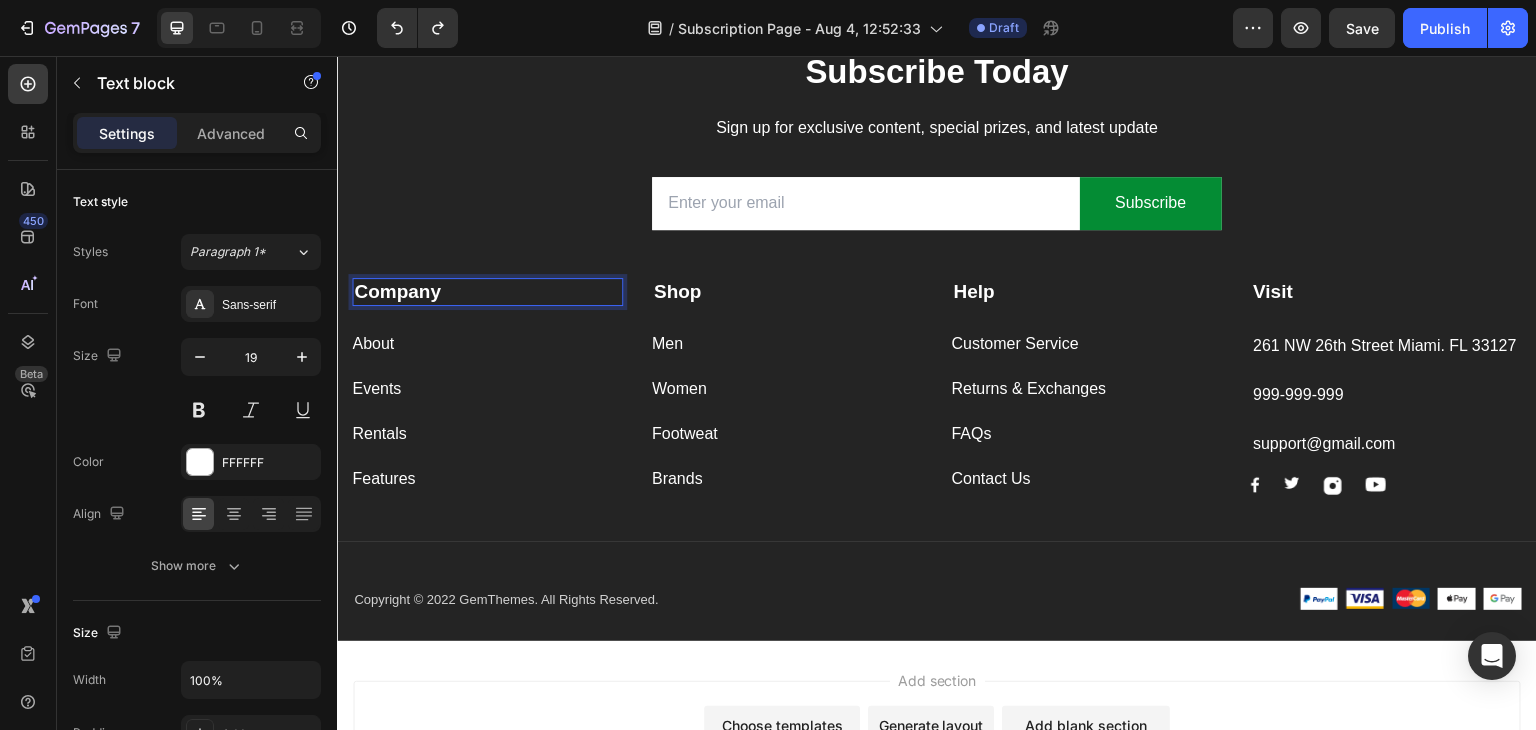 click on "Company" at bounding box center (397, 291) 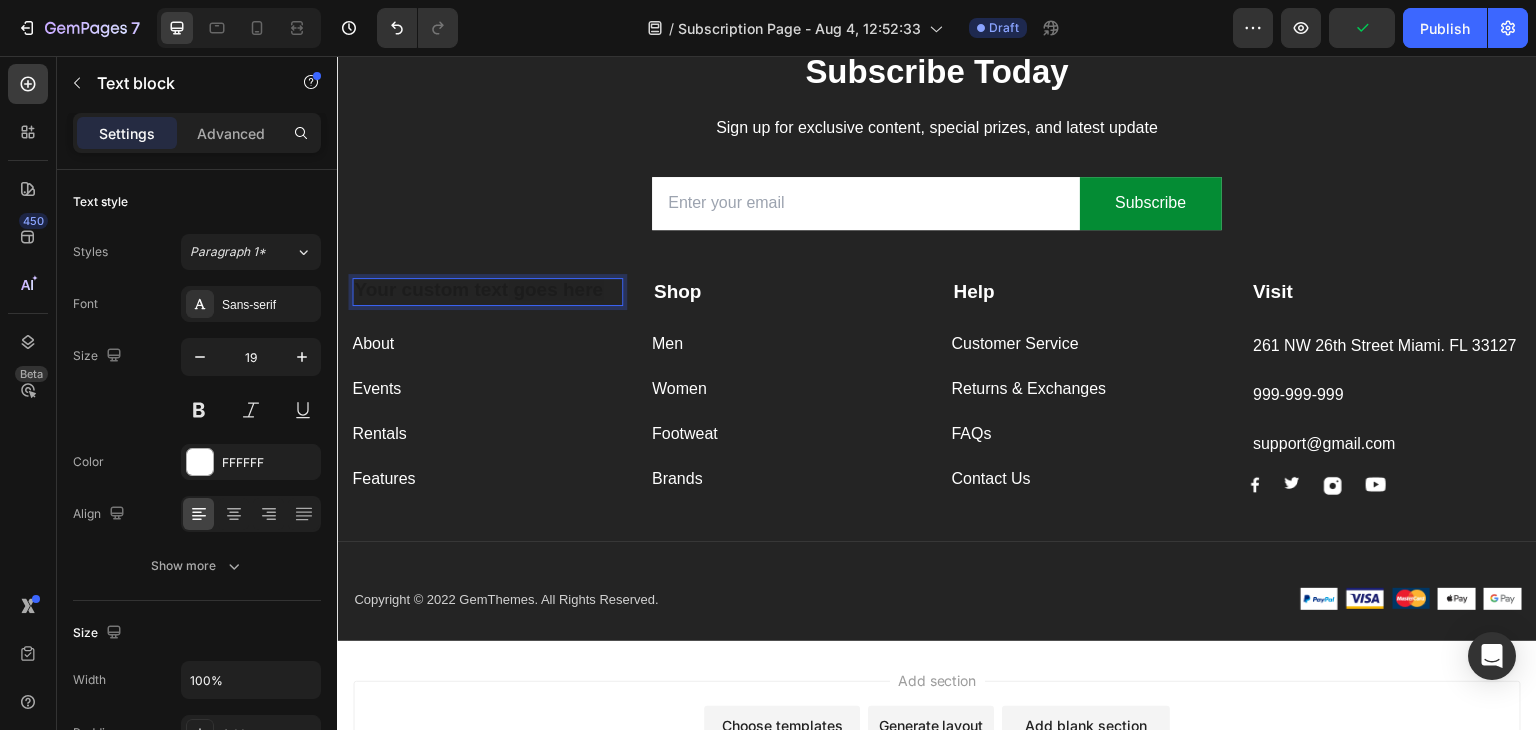 click at bounding box center [487, 292] 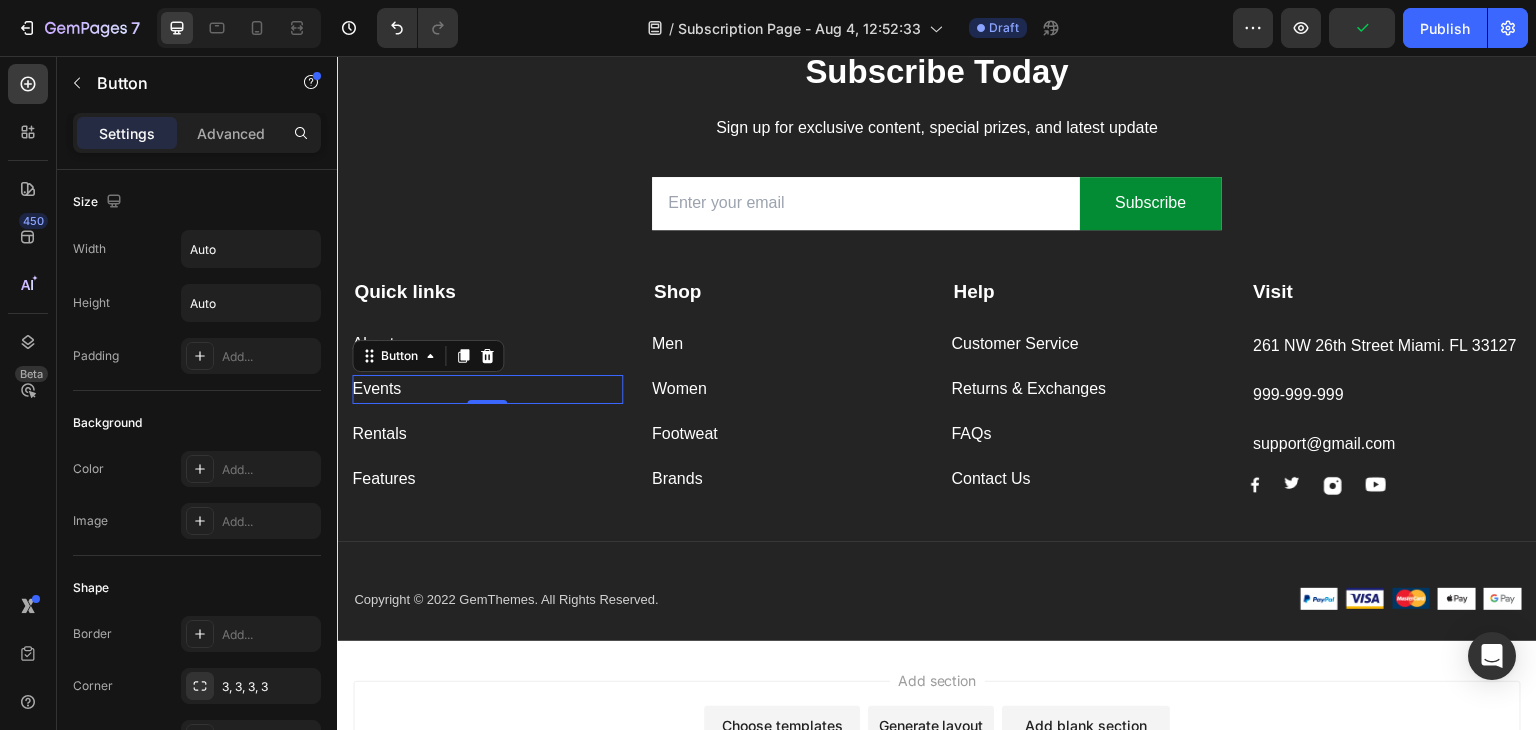 click on "Events Button   0" at bounding box center (487, 389) 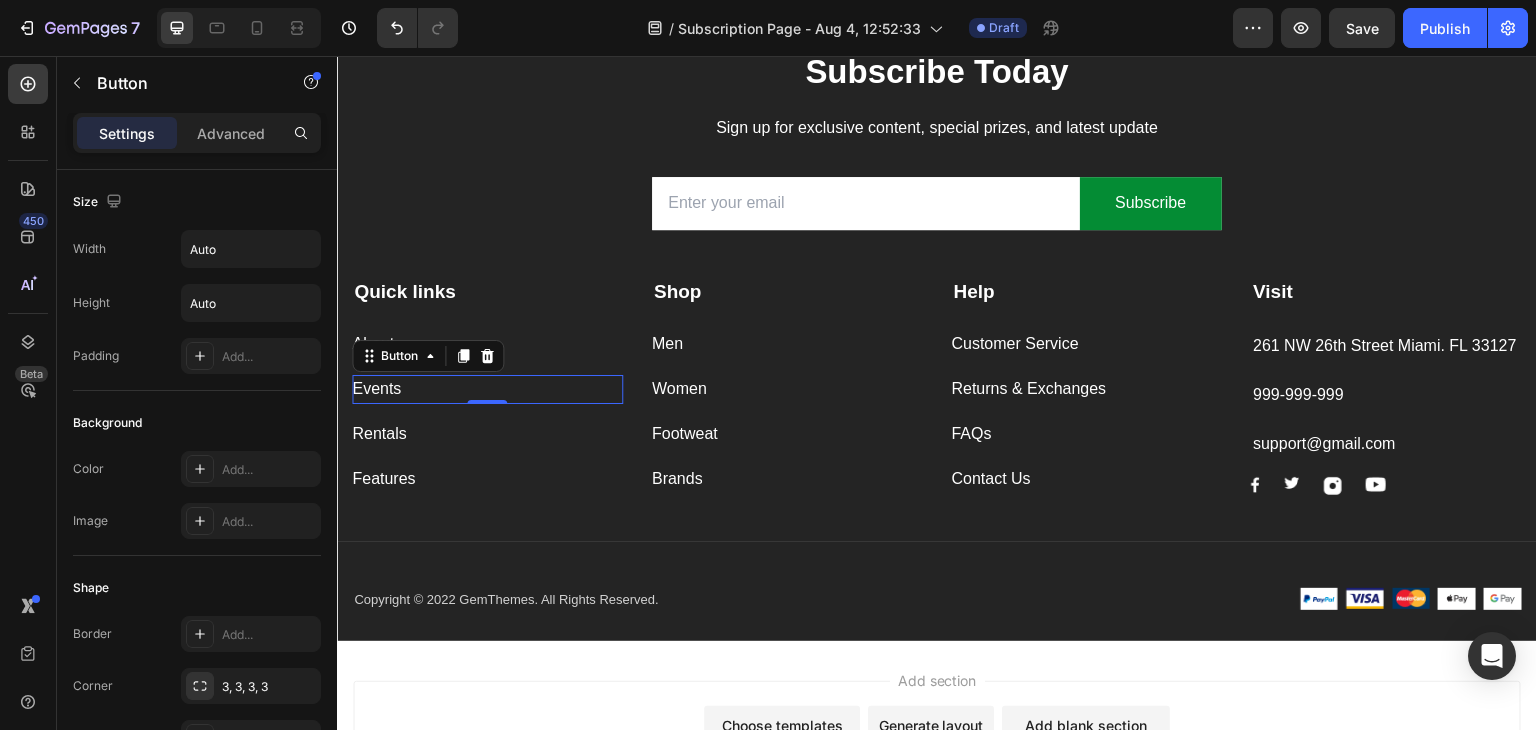 click on "Events Button   0" at bounding box center (487, 389) 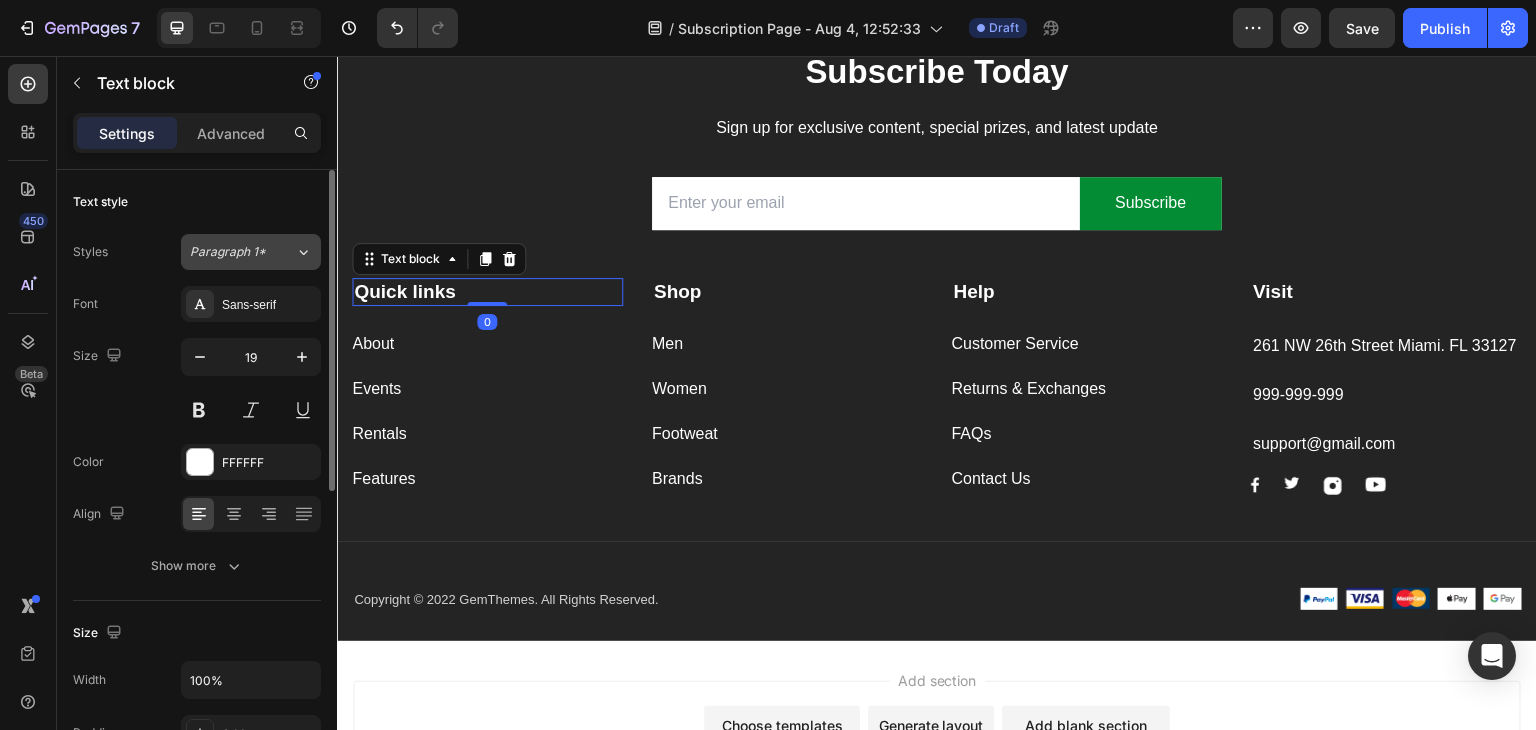 click on "Paragraph 1*" at bounding box center (242, 252) 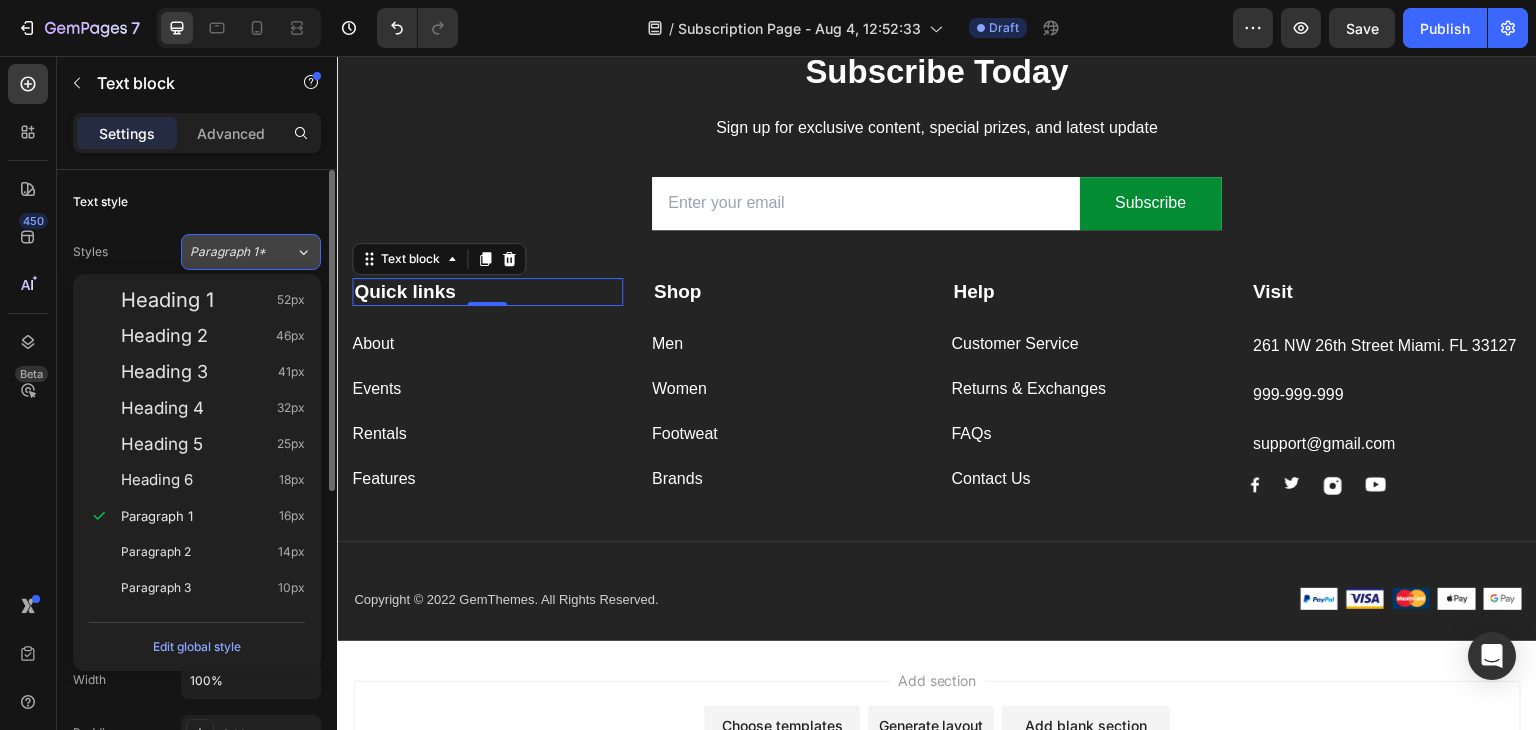 click on "Paragraph 1*" at bounding box center [242, 252] 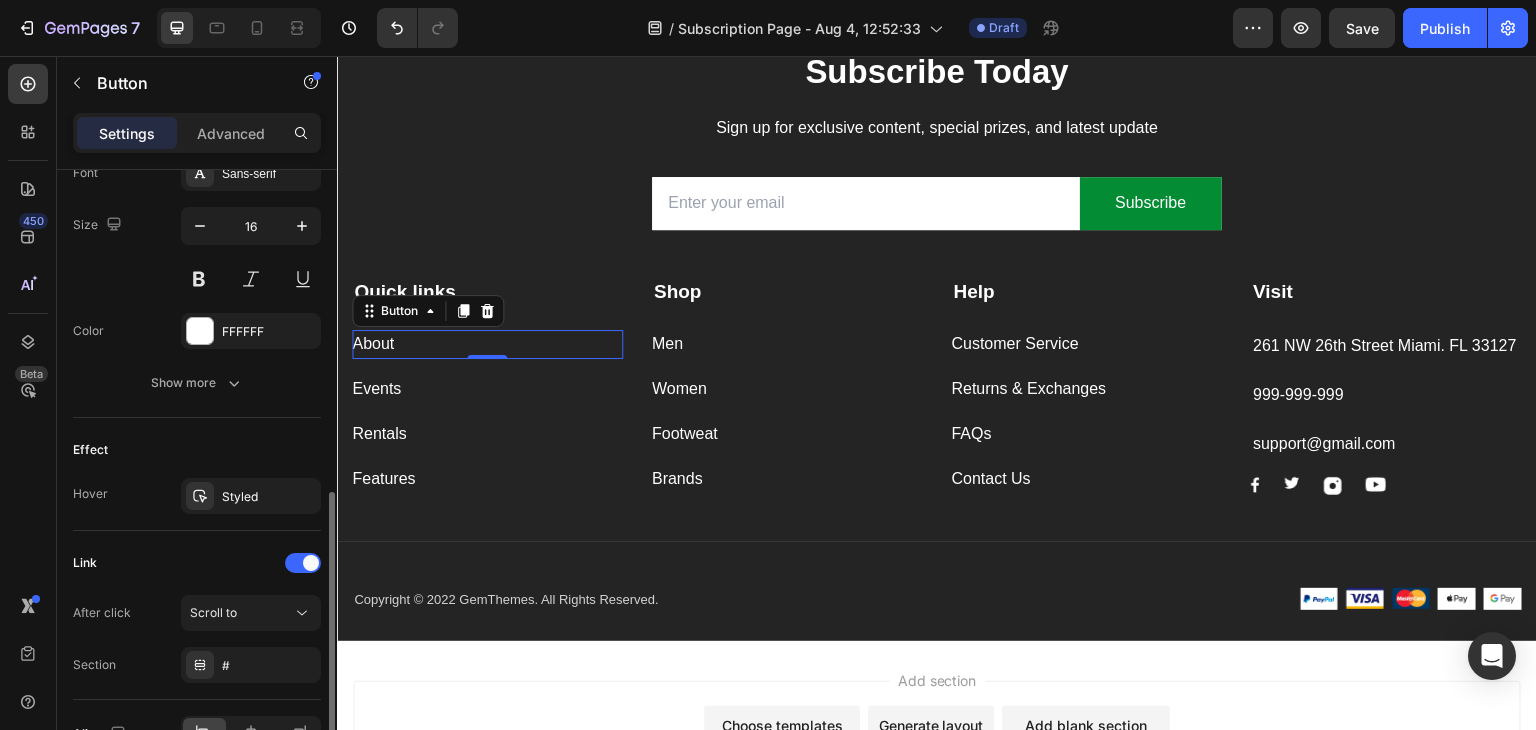 scroll, scrollTop: 848, scrollLeft: 0, axis: vertical 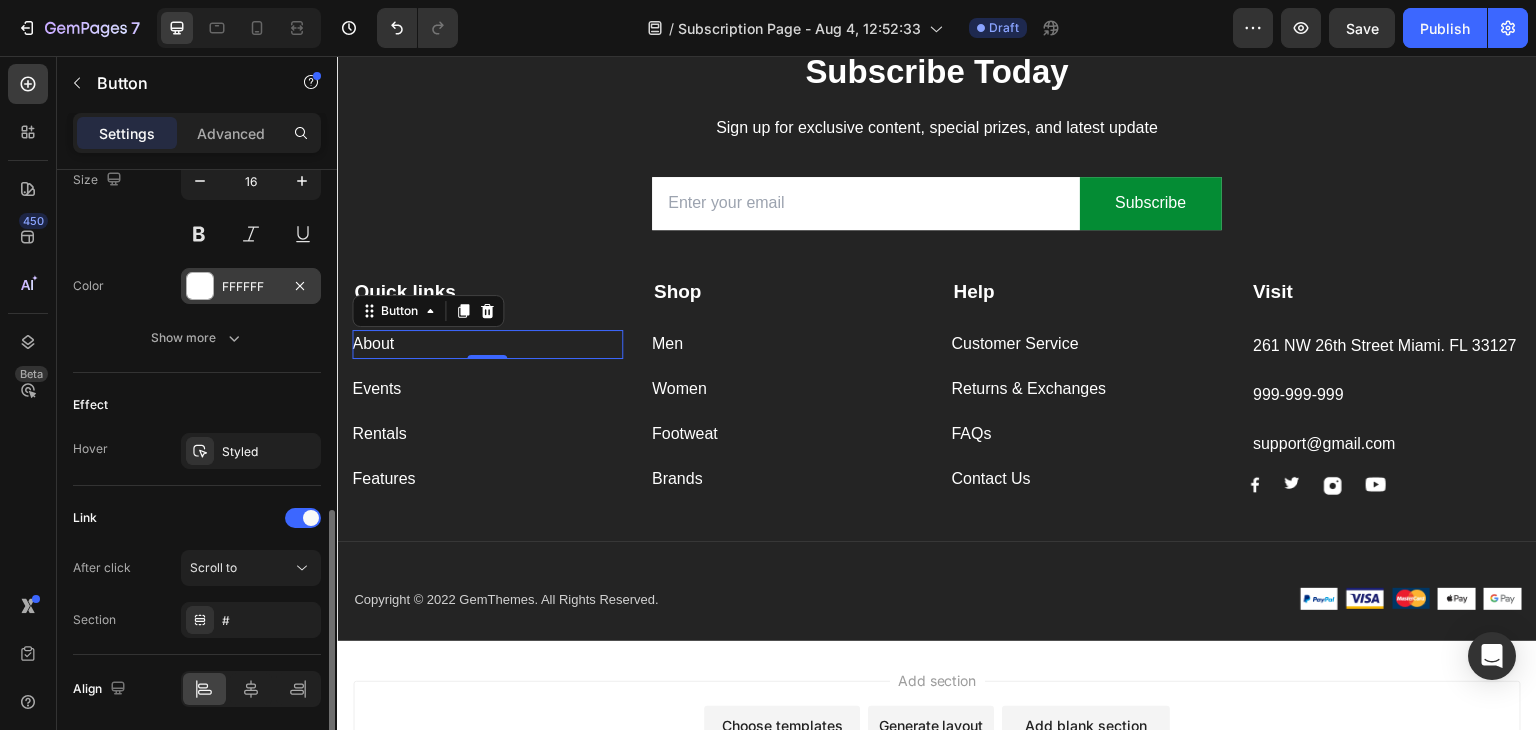 click on "FFFFFF" at bounding box center [251, 287] 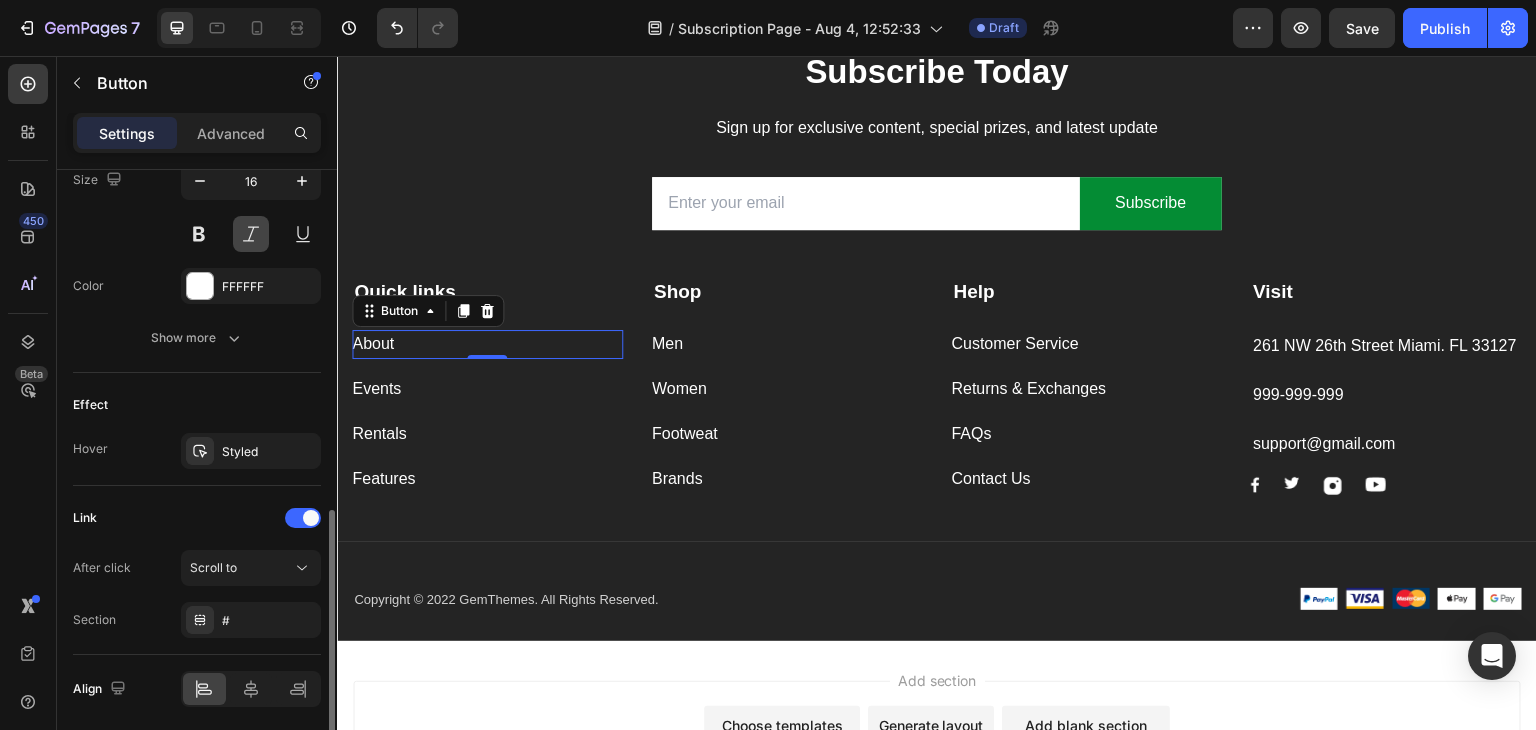 click at bounding box center [251, 234] 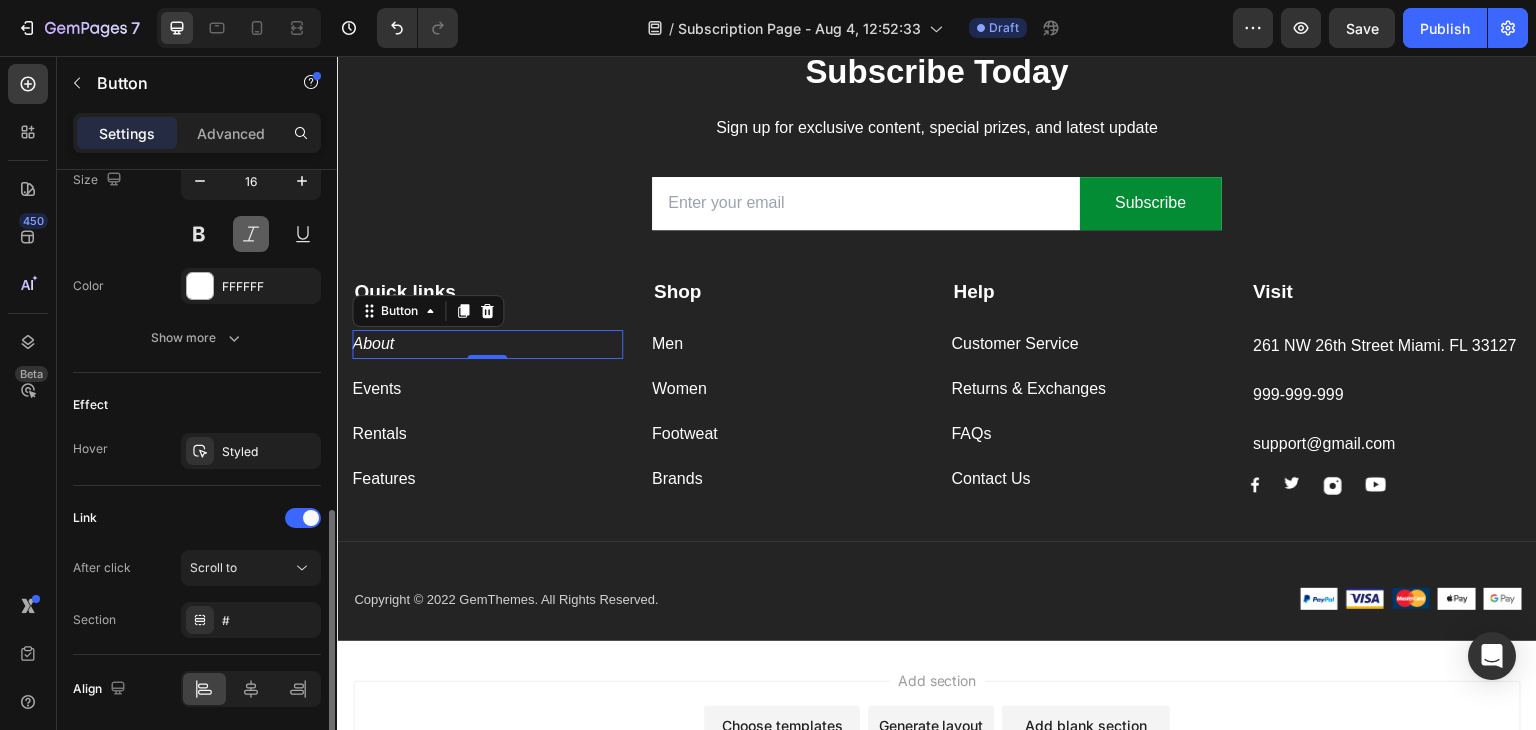click at bounding box center [251, 234] 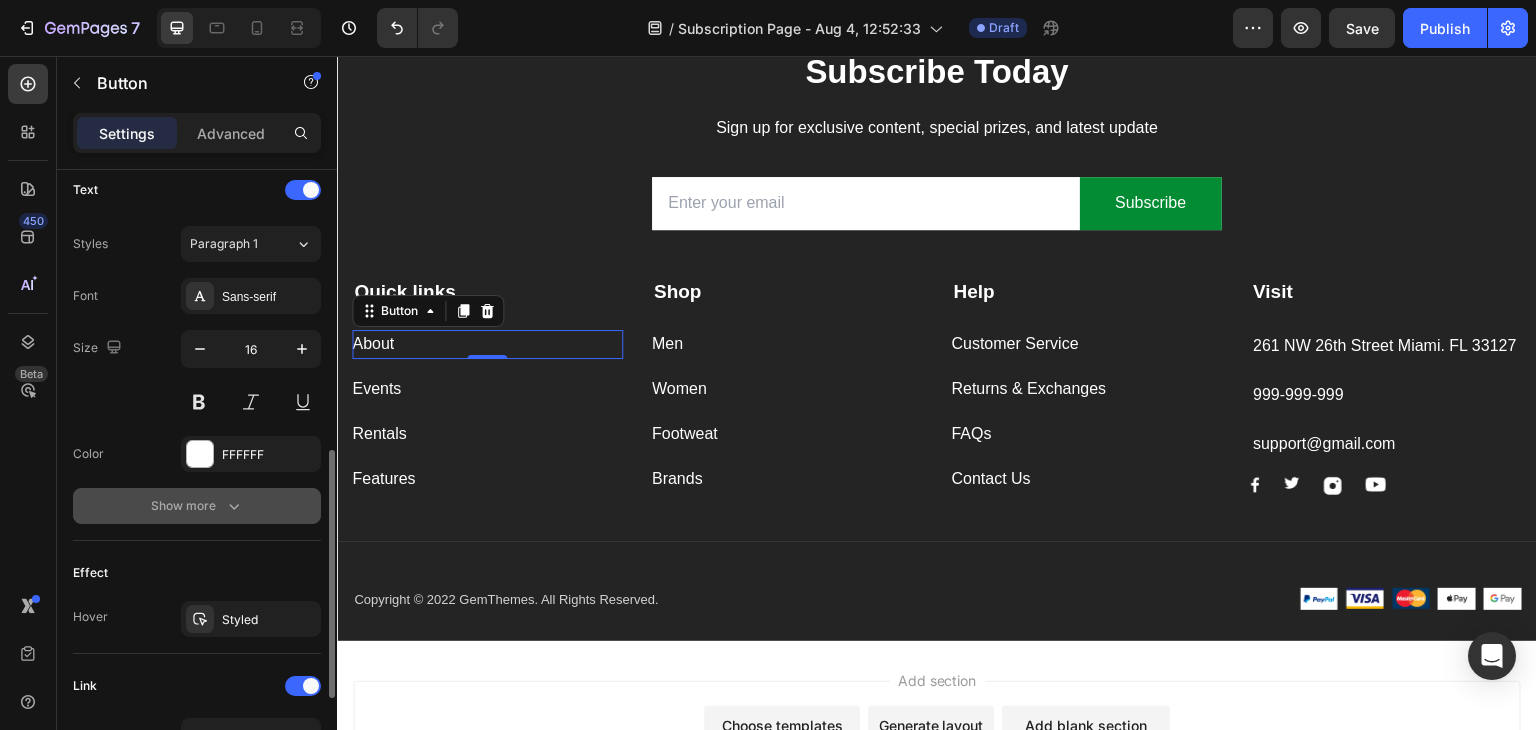 scroll, scrollTop: 680, scrollLeft: 0, axis: vertical 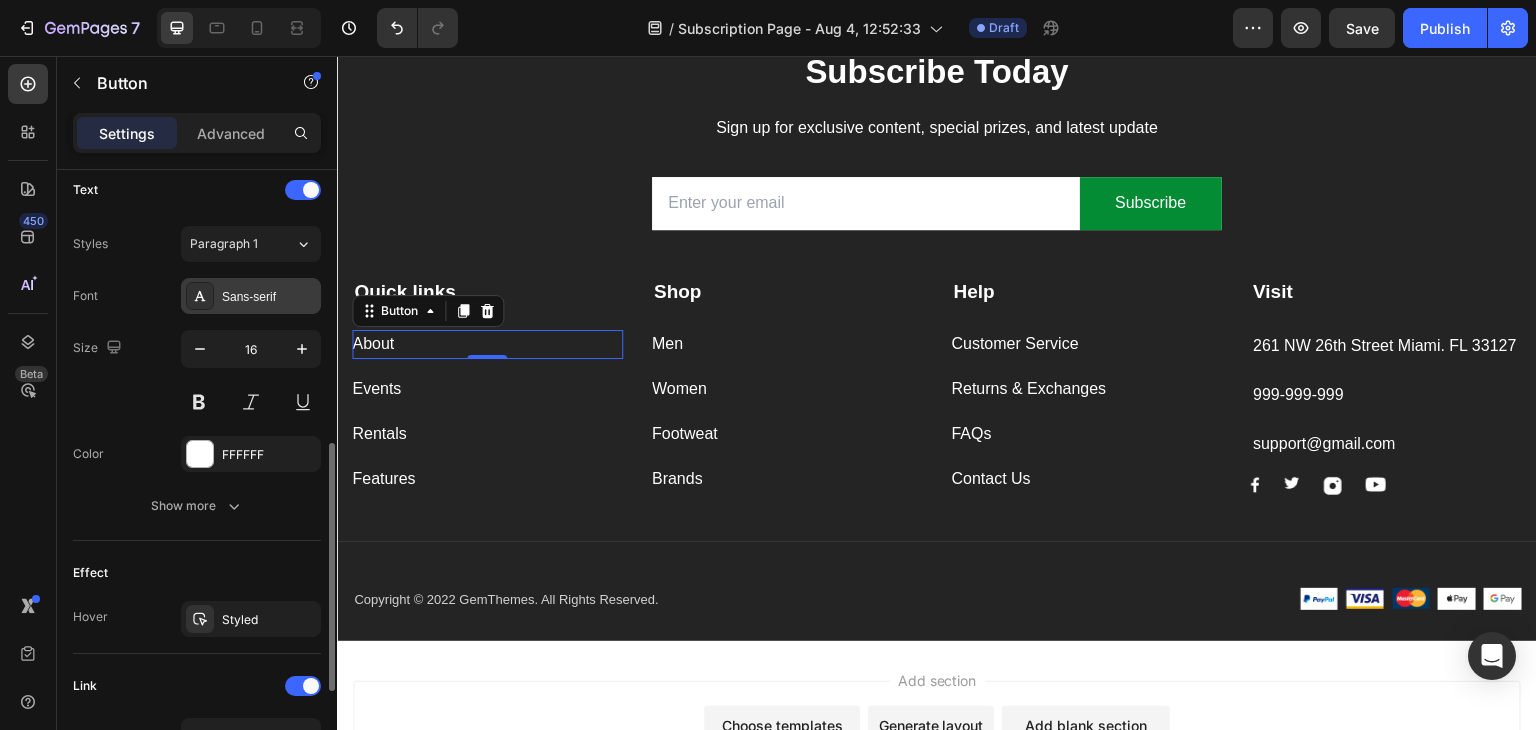 click on "Sans-serif" at bounding box center (269, 297) 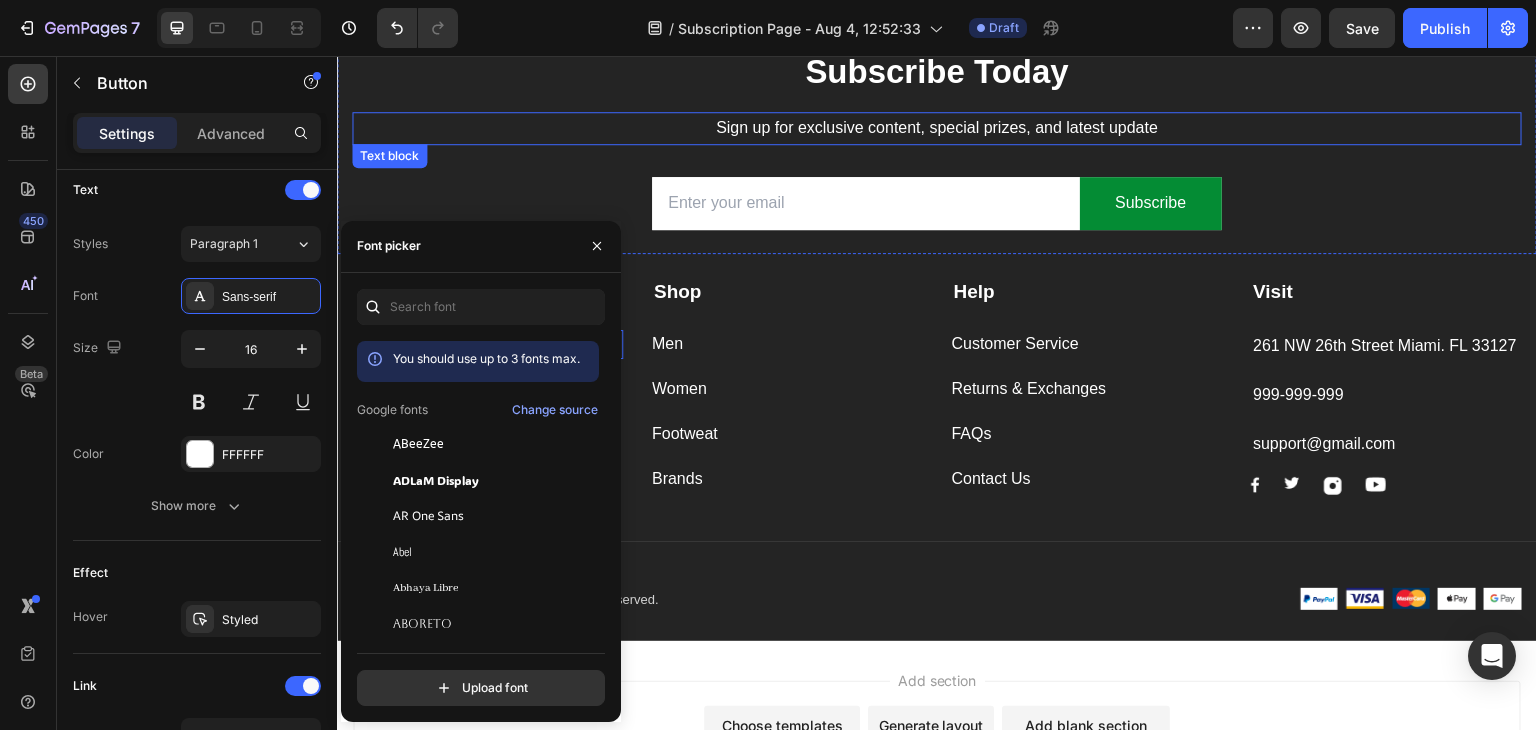 scroll, scrollTop: 0, scrollLeft: 0, axis: both 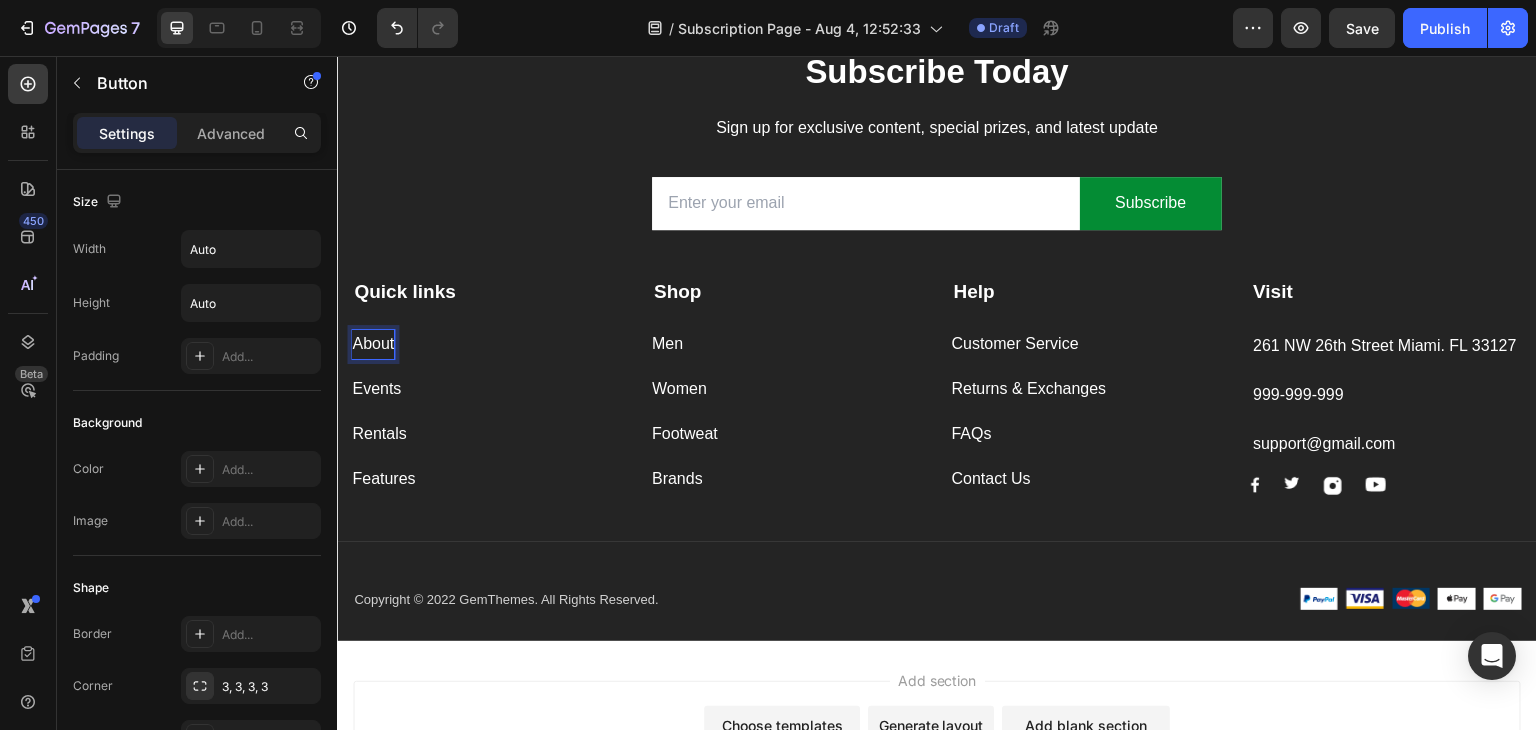 click on "About" at bounding box center [373, 344] 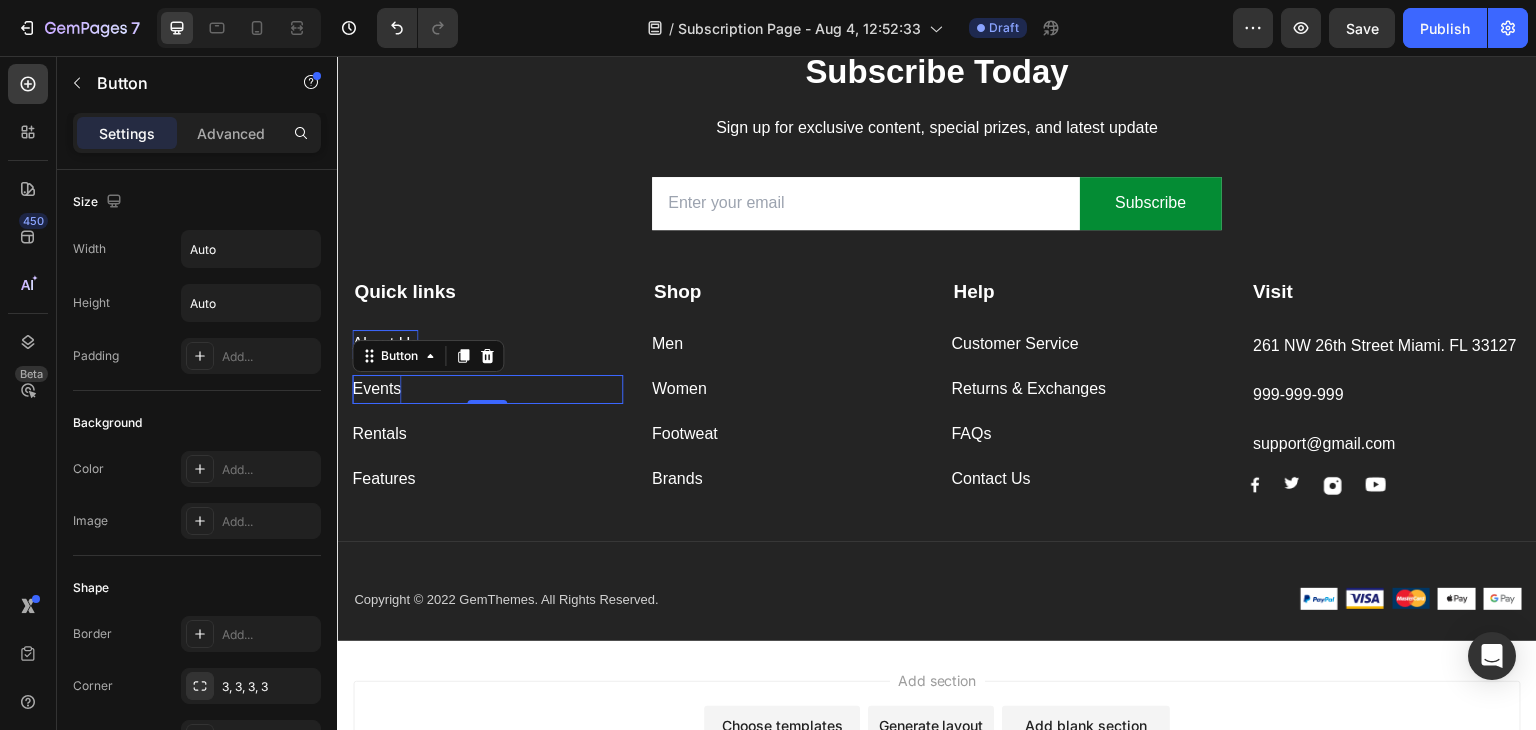 click on "Events" at bounding box center (376, 389) 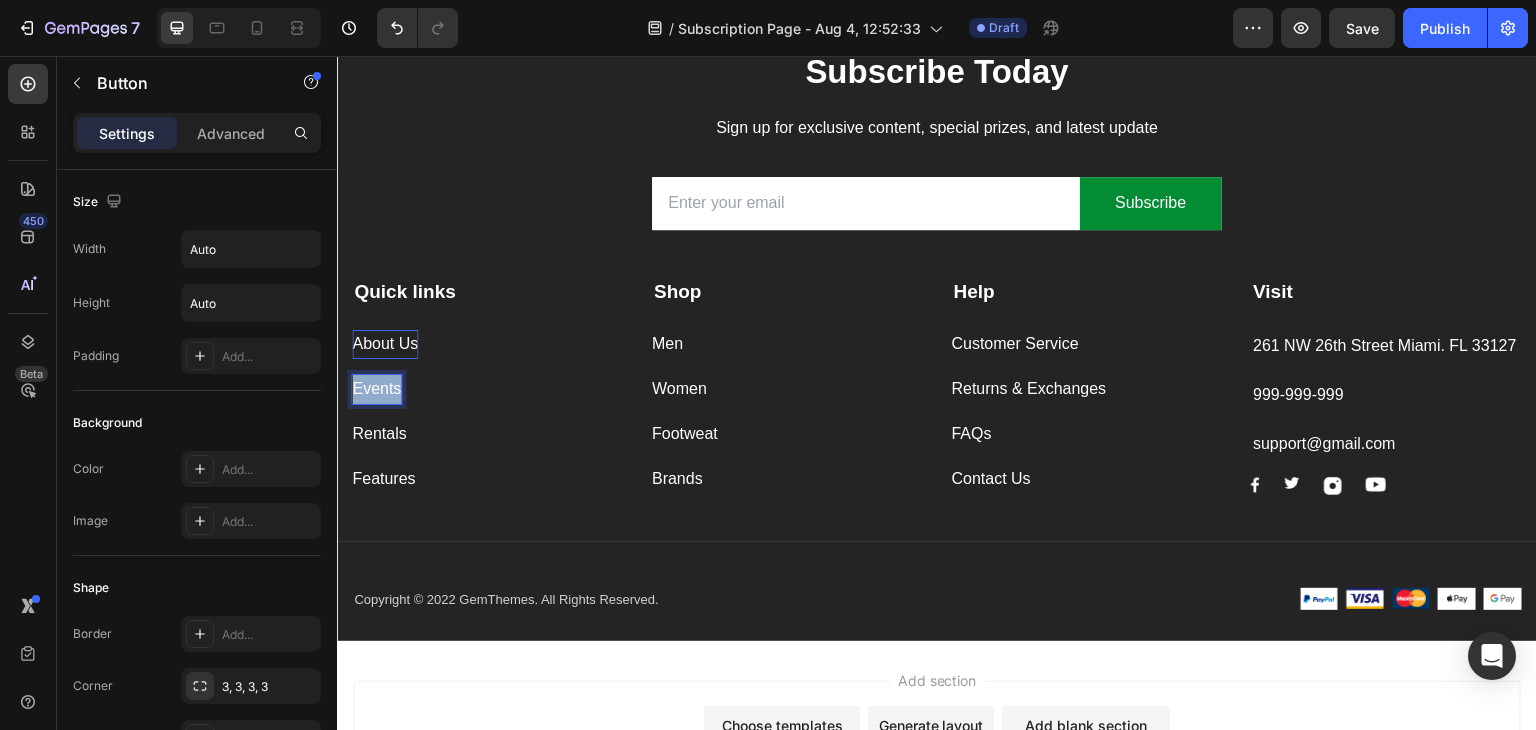 click on "Events" at bounding box center [376, 389] 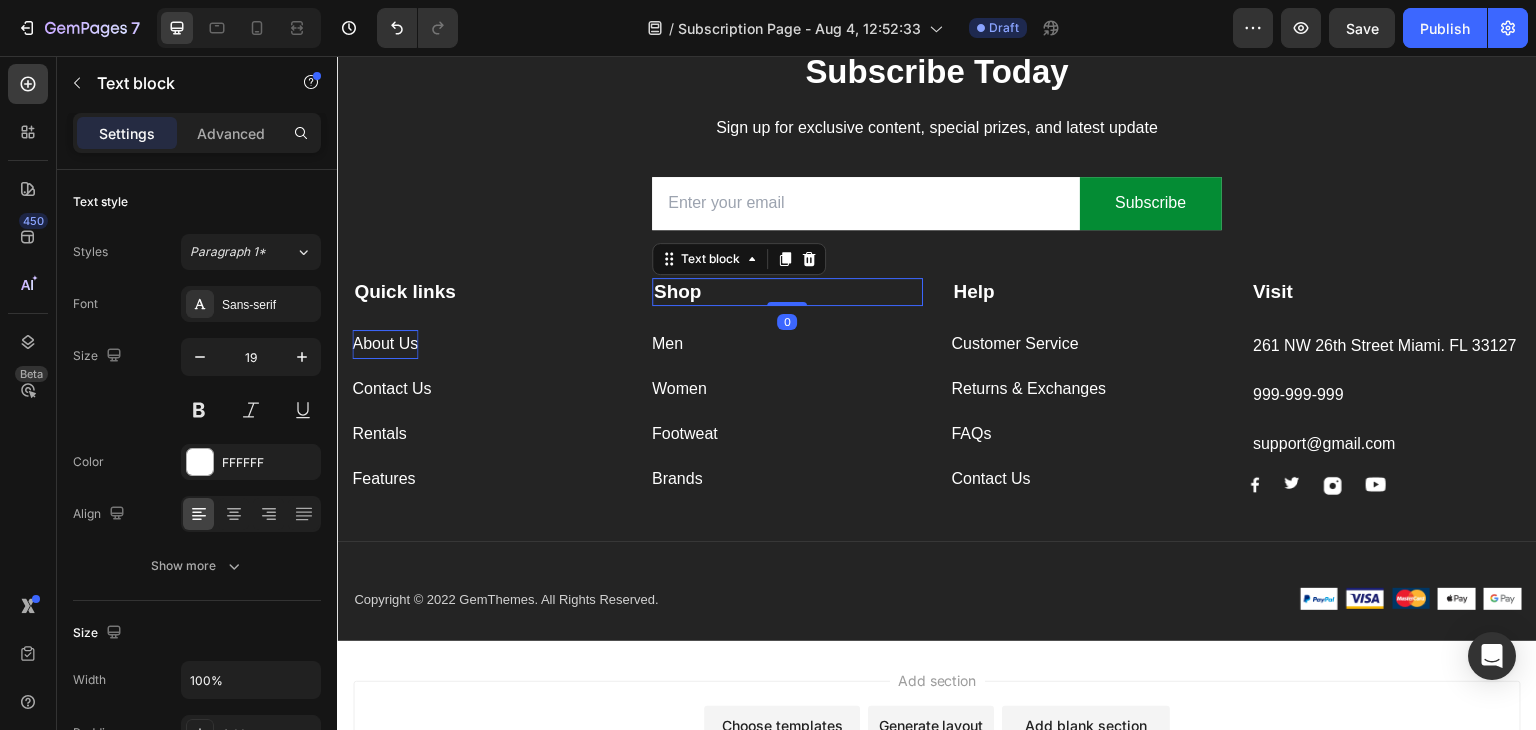 click on "Shop" at bounding box center (678, 291) 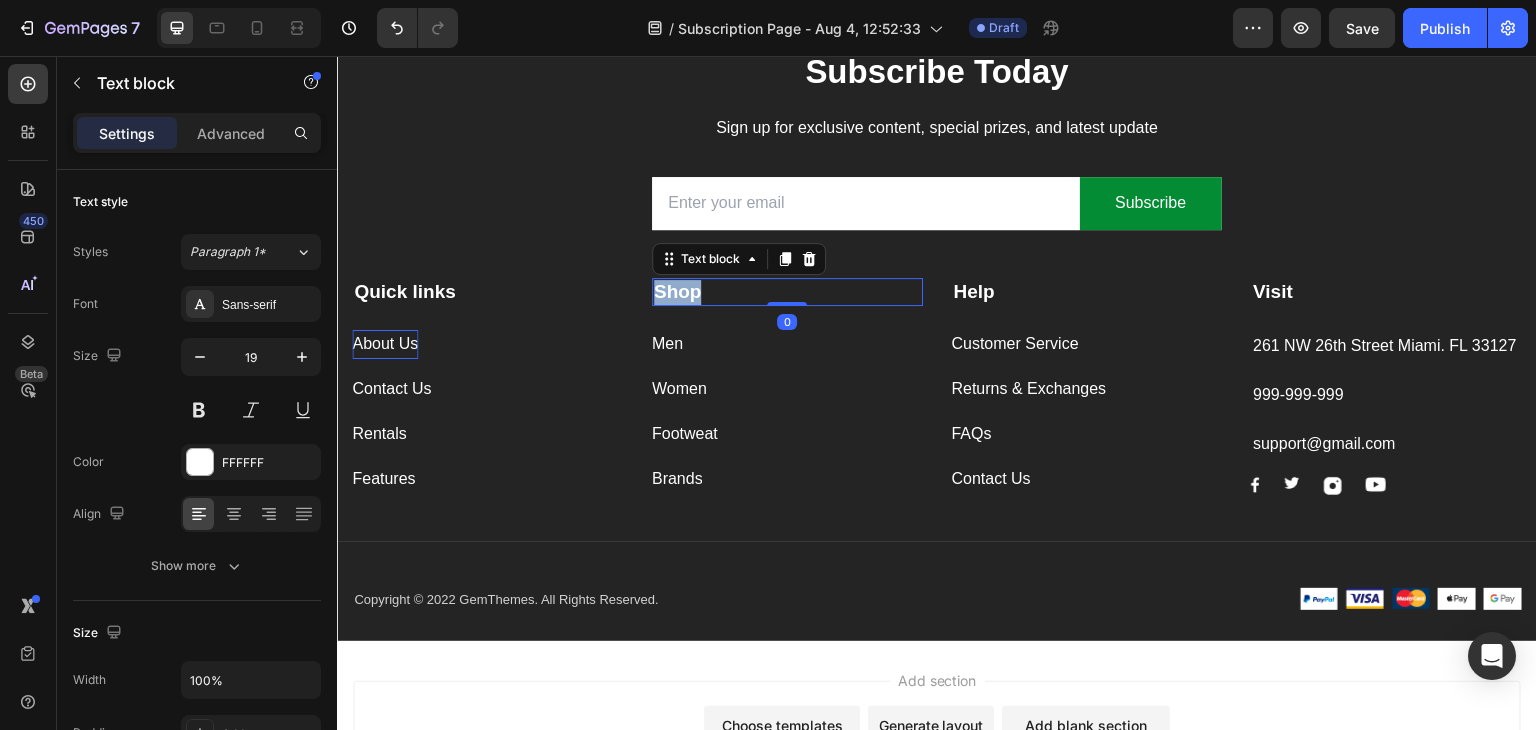 click on "Shop" at bounding box center (678, 291) 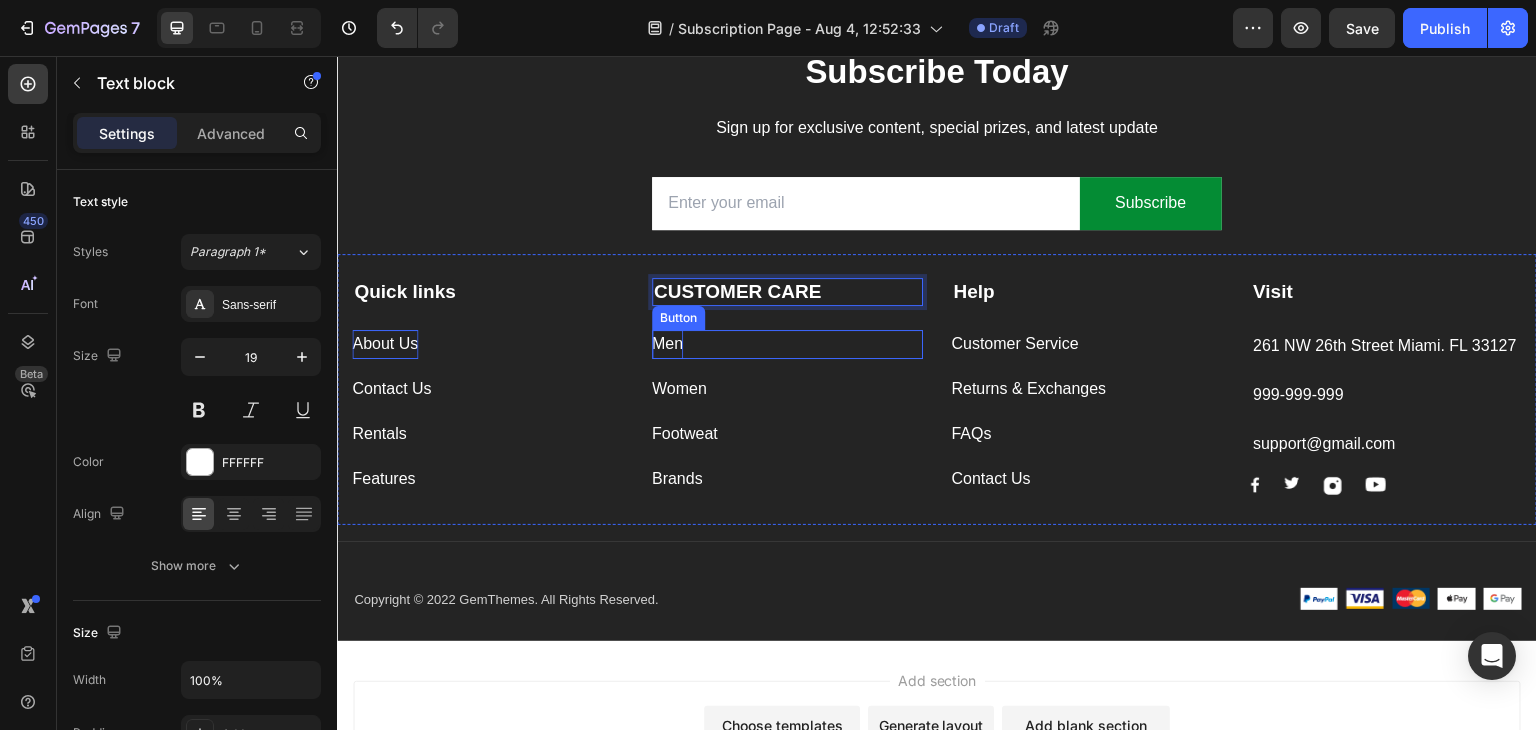 click on "Men" at bounding box center (667, 344) 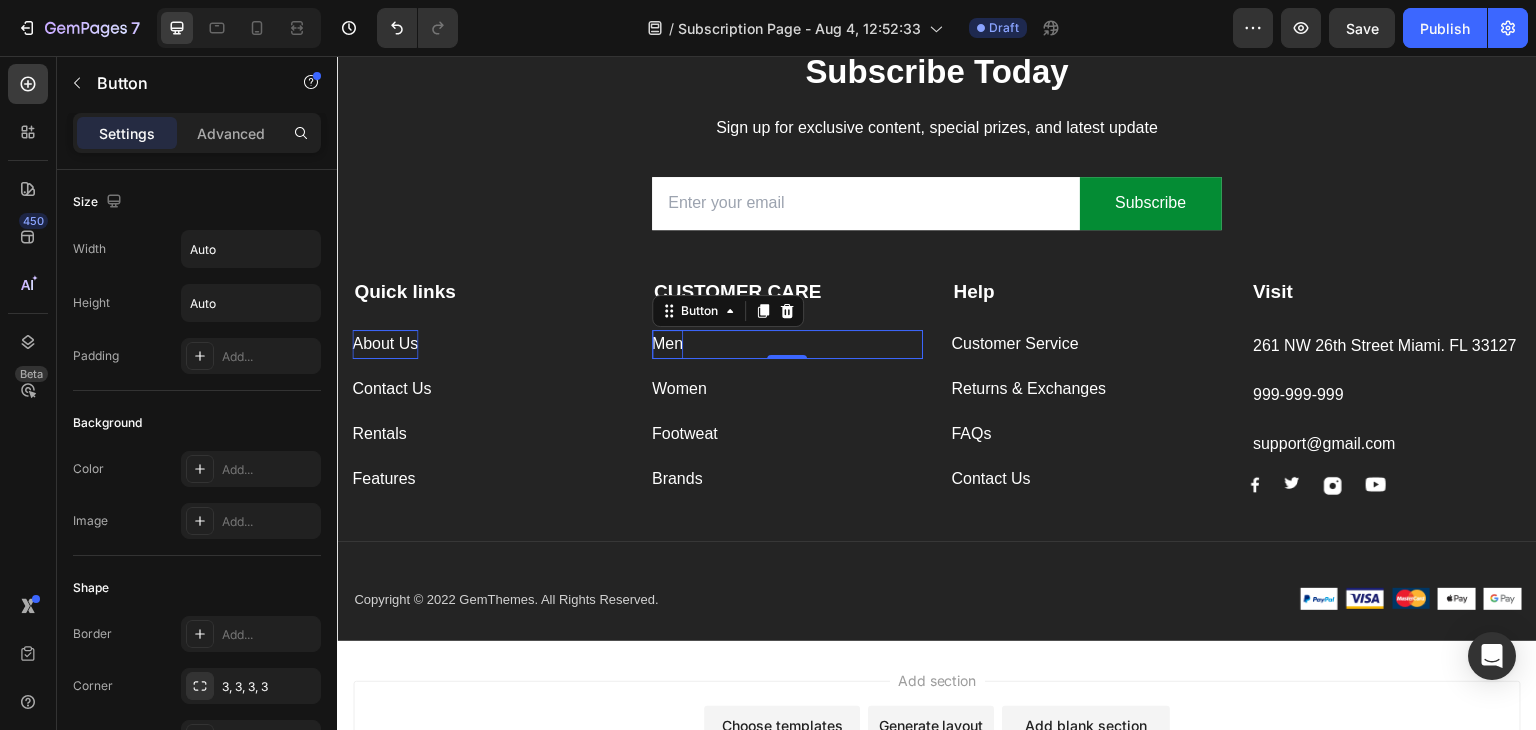 click on "Men" at bounding box center (667, 344) 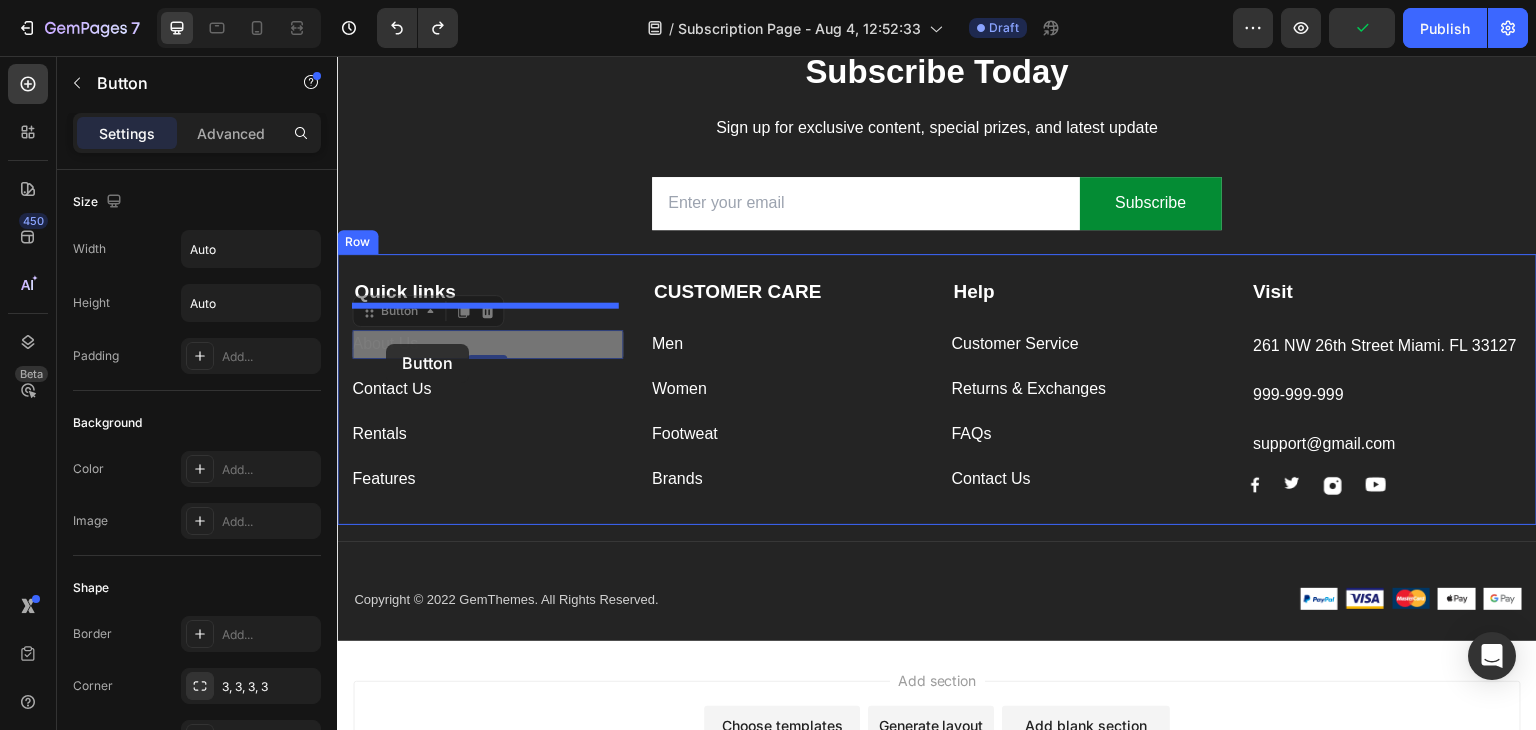 drag, startPoint x: 446, startPoint y: 341, endPoint x: 386, endPoint y: 344, distance: 60.074955 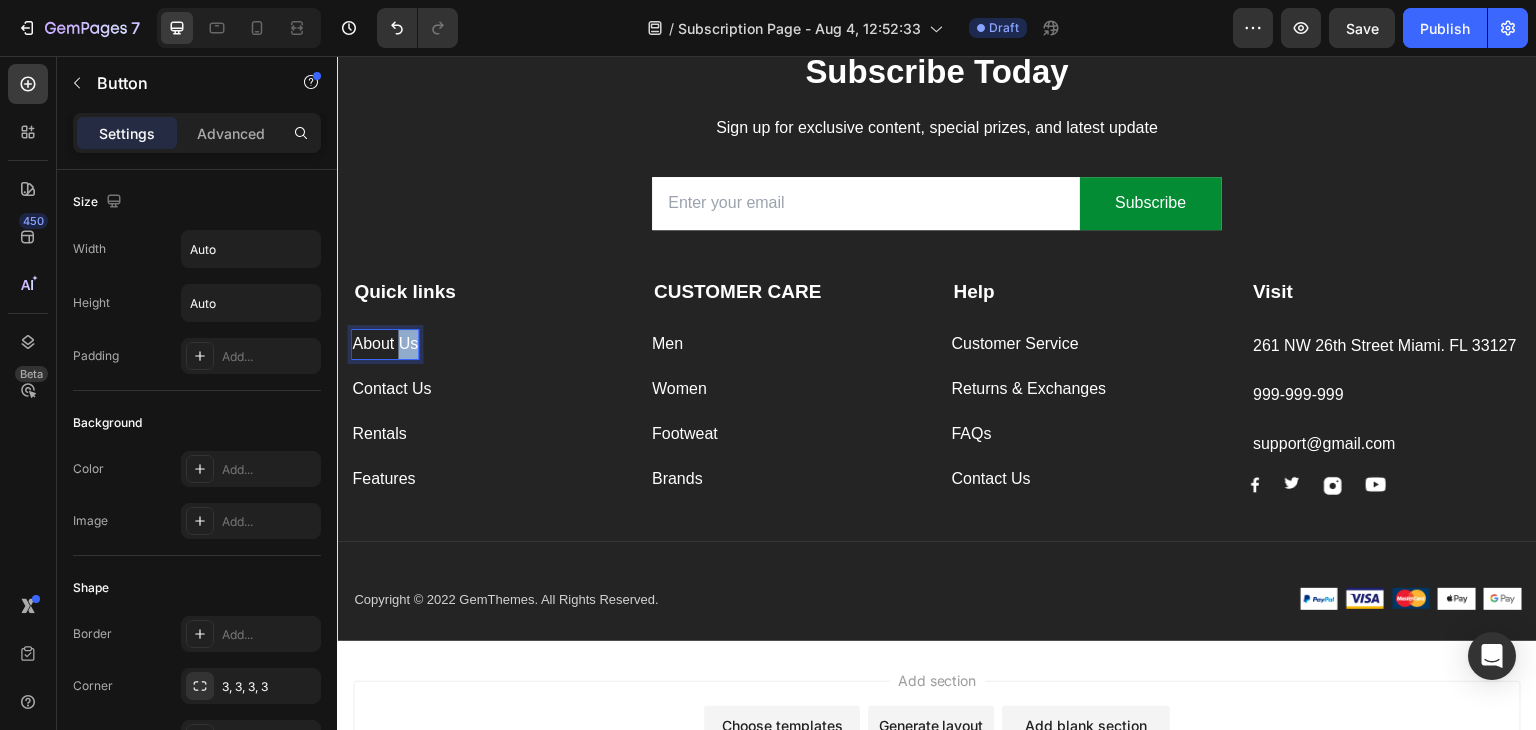 click on "About Us" at bounding box center [385, 344] 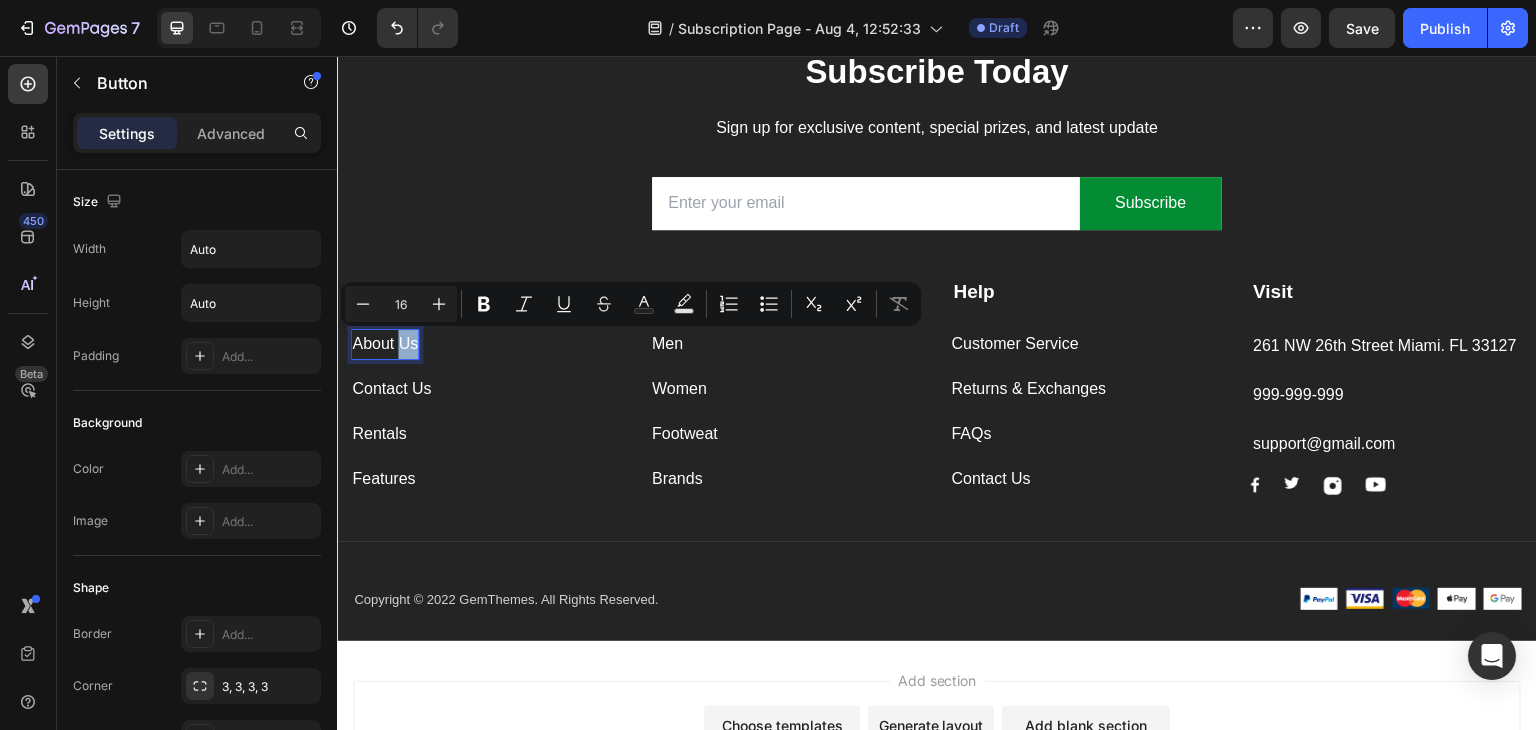 click on "About Us" at bounding box center [385, 344] 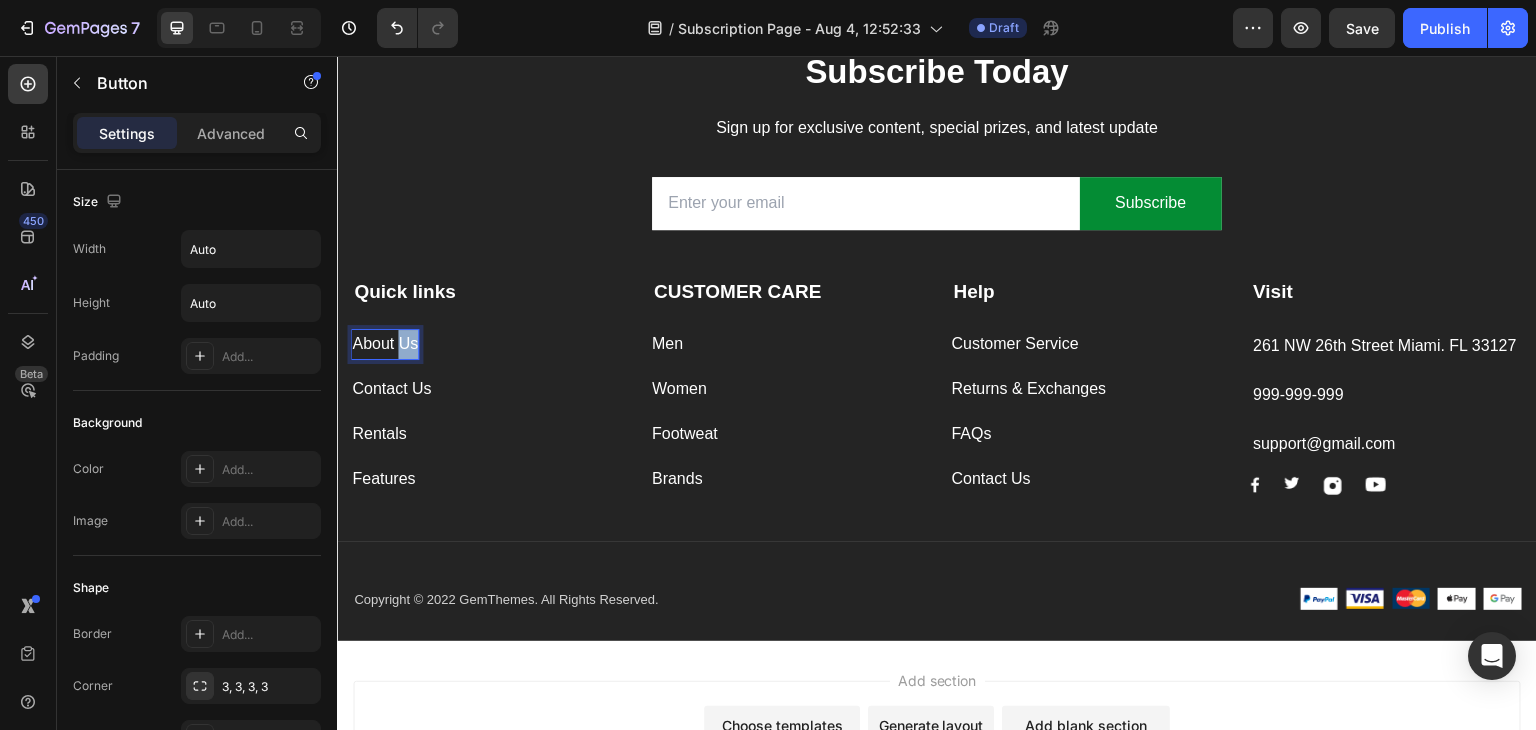 click on "About Us" at bounding box center (385, 344) 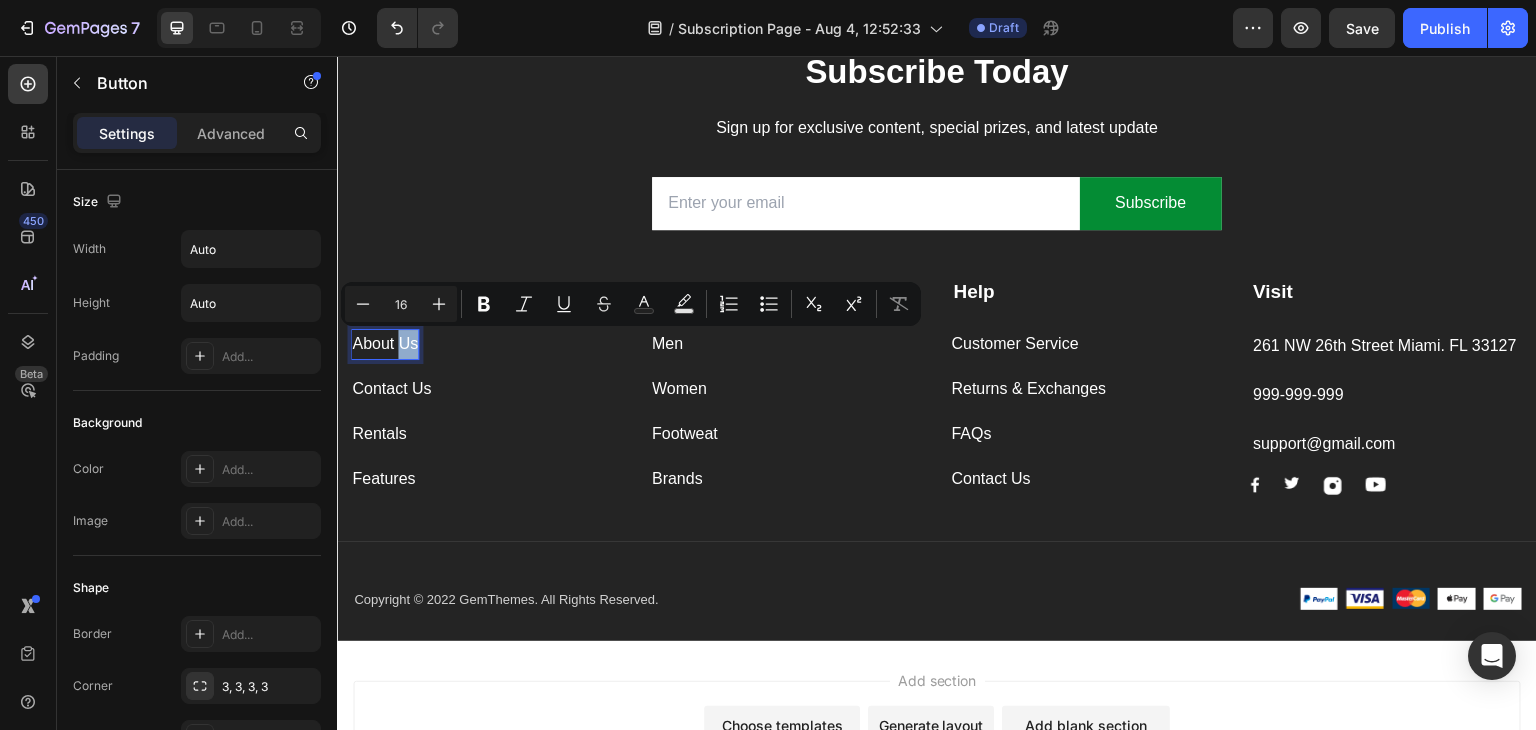 click on "About Us" at bounding box center [385, 344] 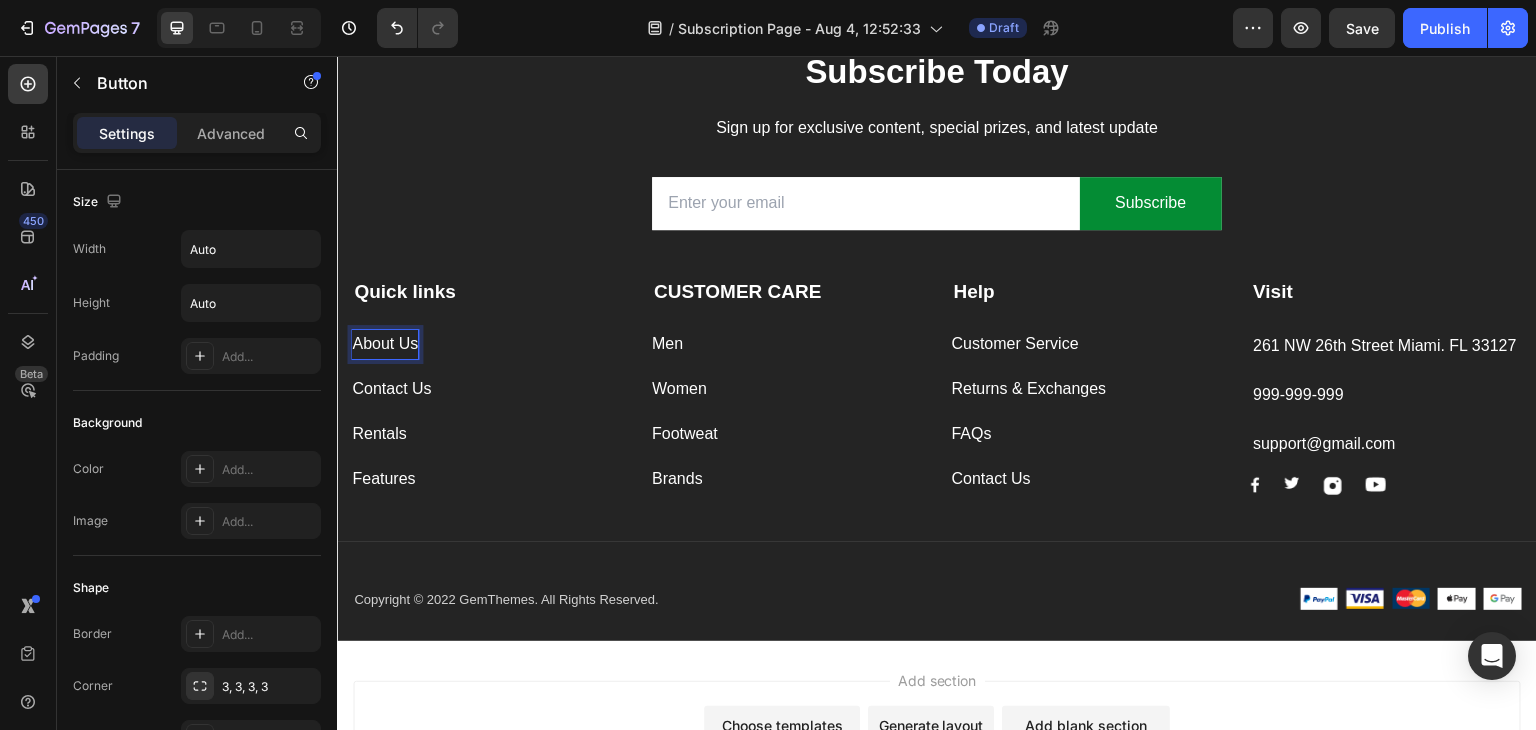 click on "About Us" at bounding box center [385, 344] 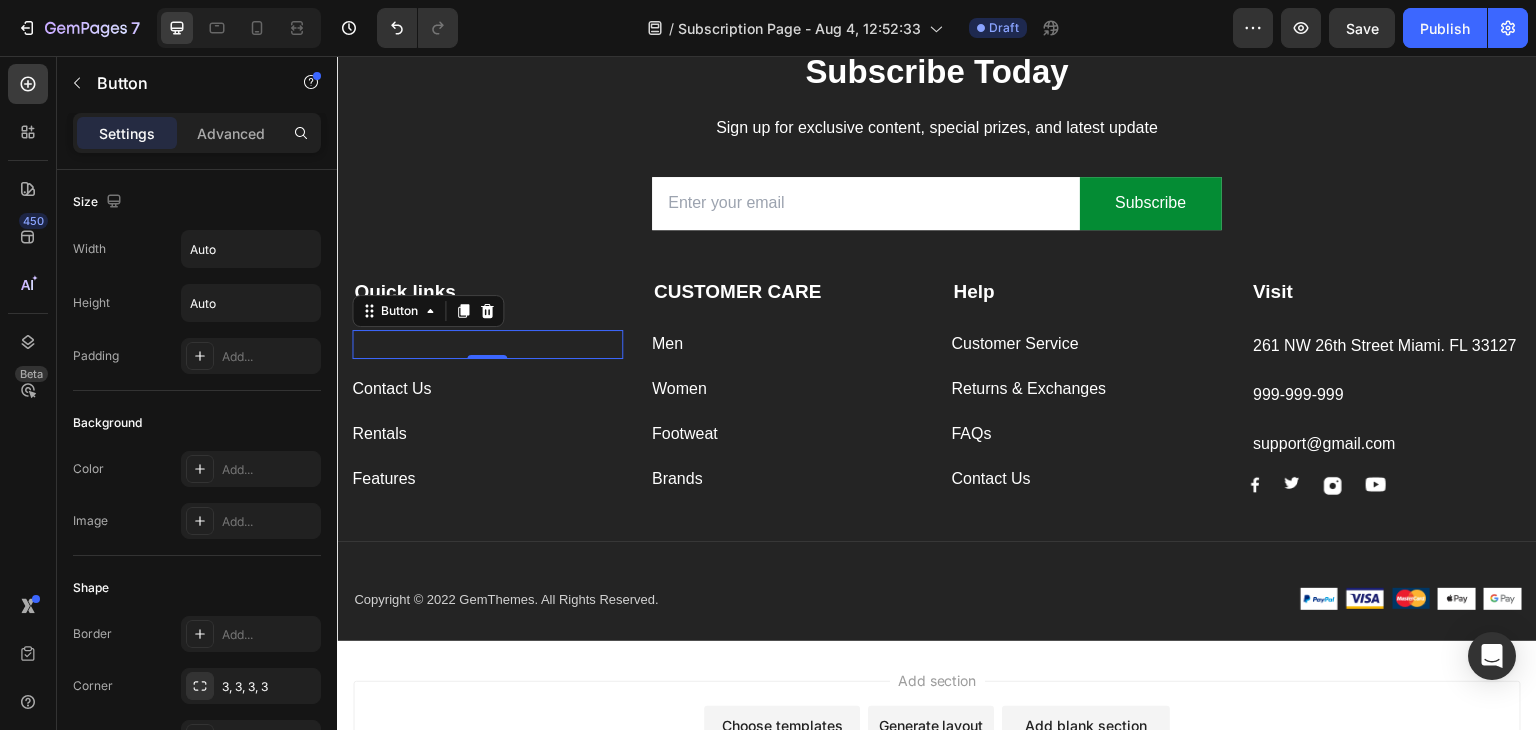 click on "Button   0" at bounding box center (487, 344) 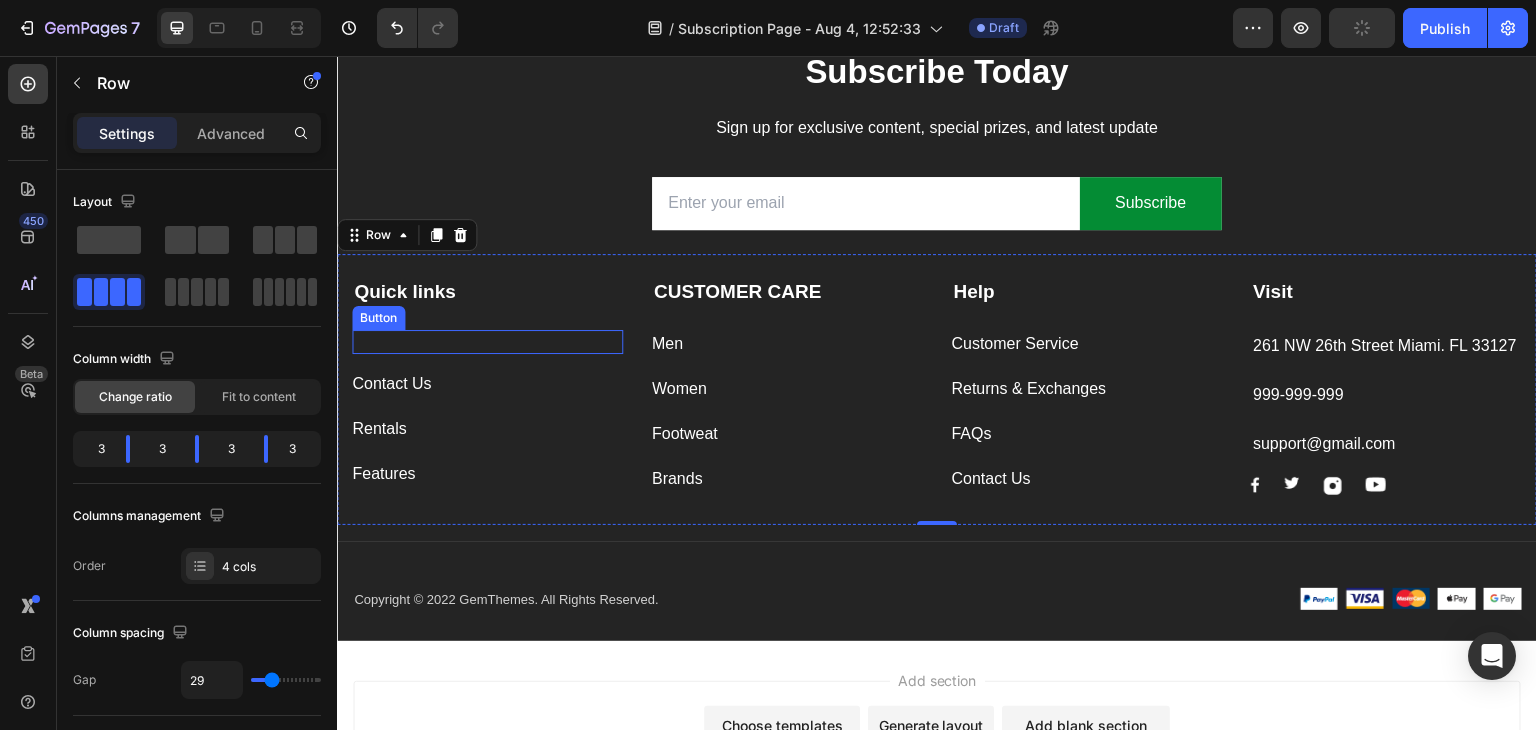 click on "Button" at bounding box center [487, 342] 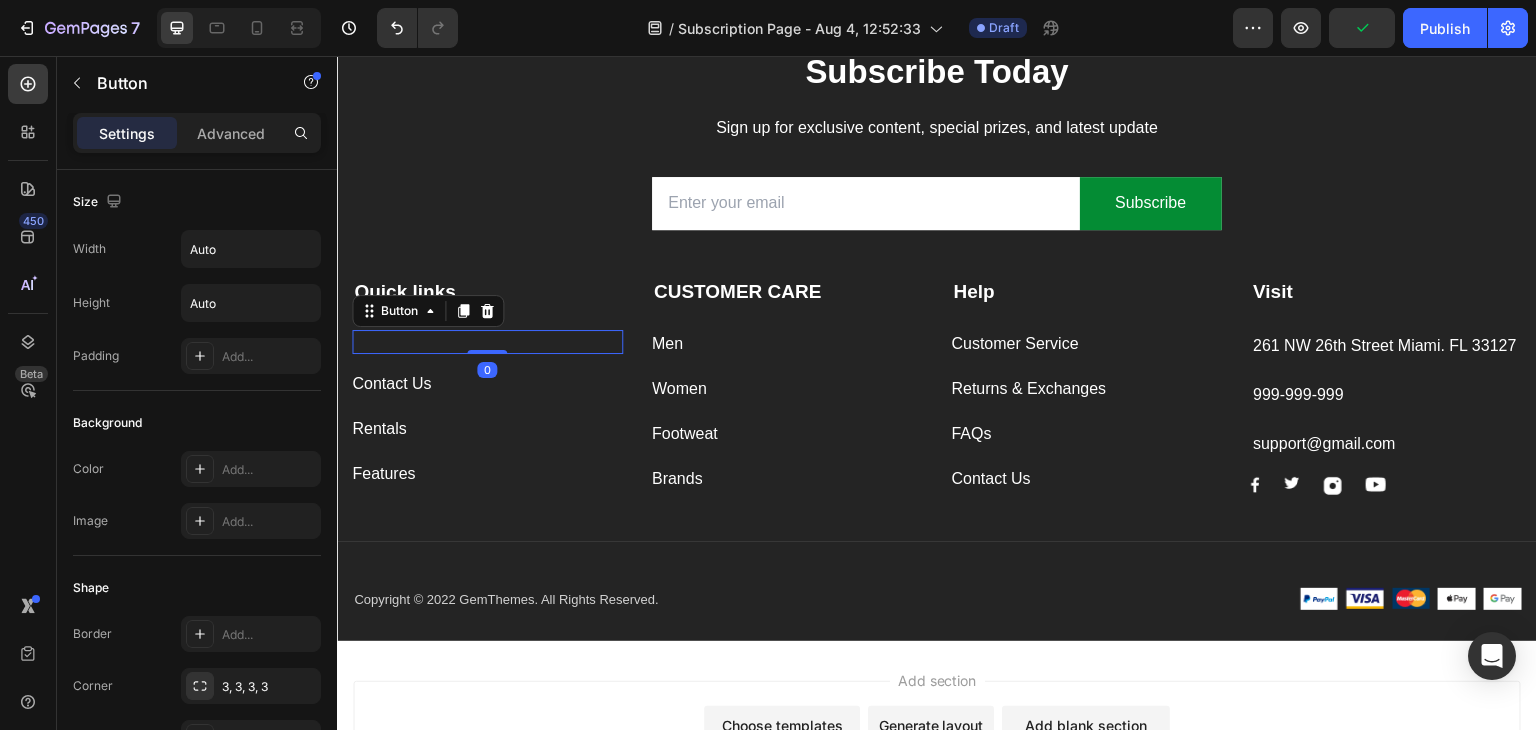 click on "Button   0" at bounding box center [487, 342] 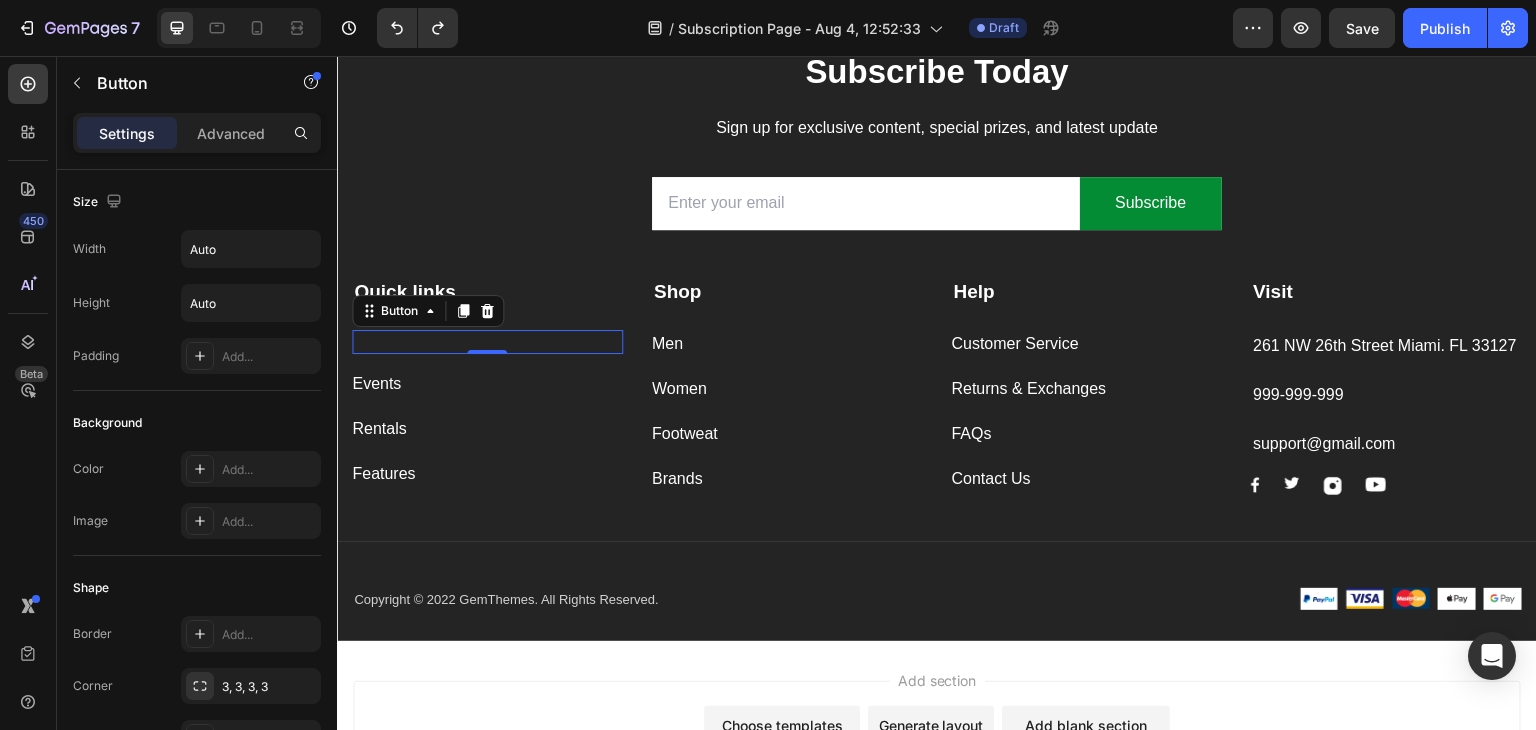 click on "Button   0" at bounding box center [487, 342] 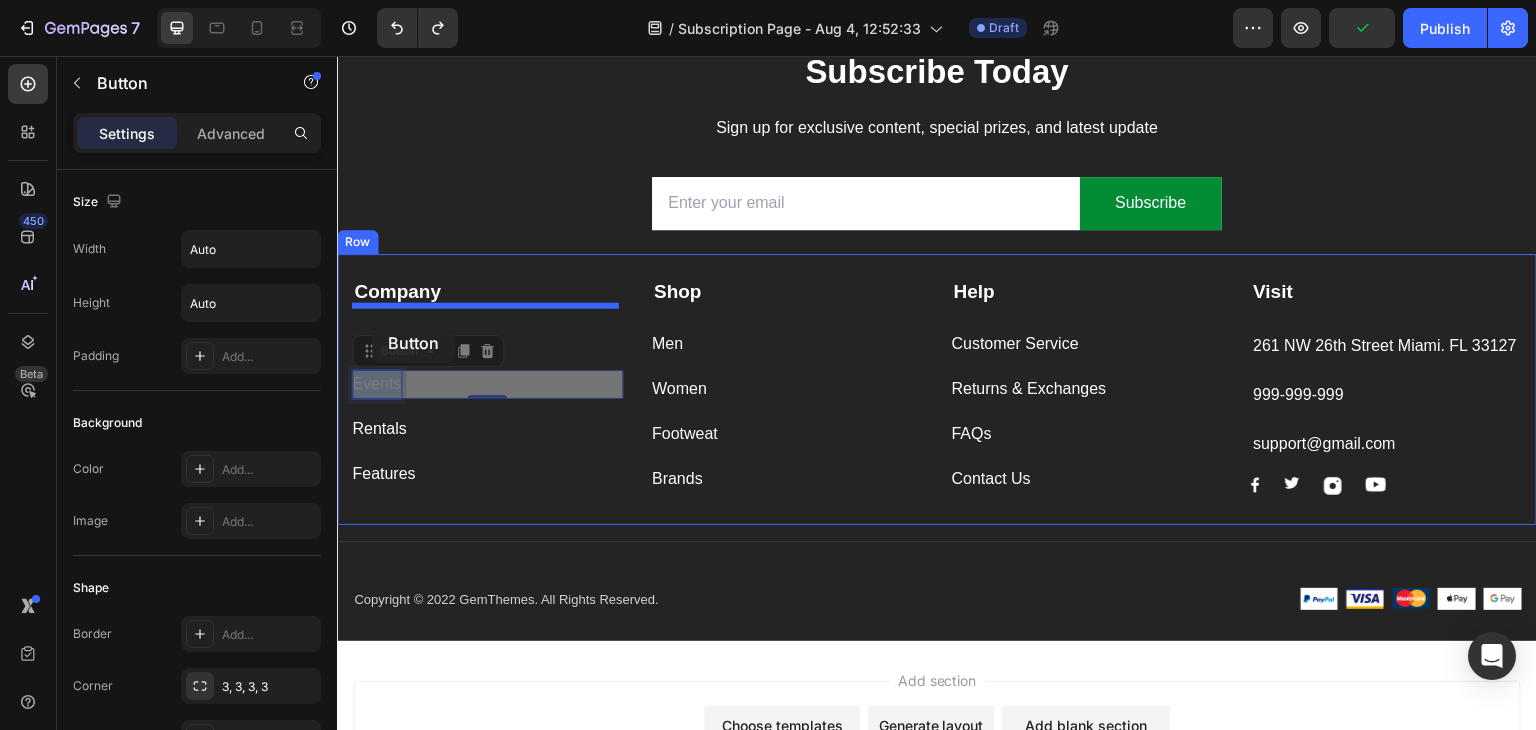 drag, startPoint x: 380, startPoint y: 373, endPoint x: 372, endPoint y: 324, distance: 49.648766 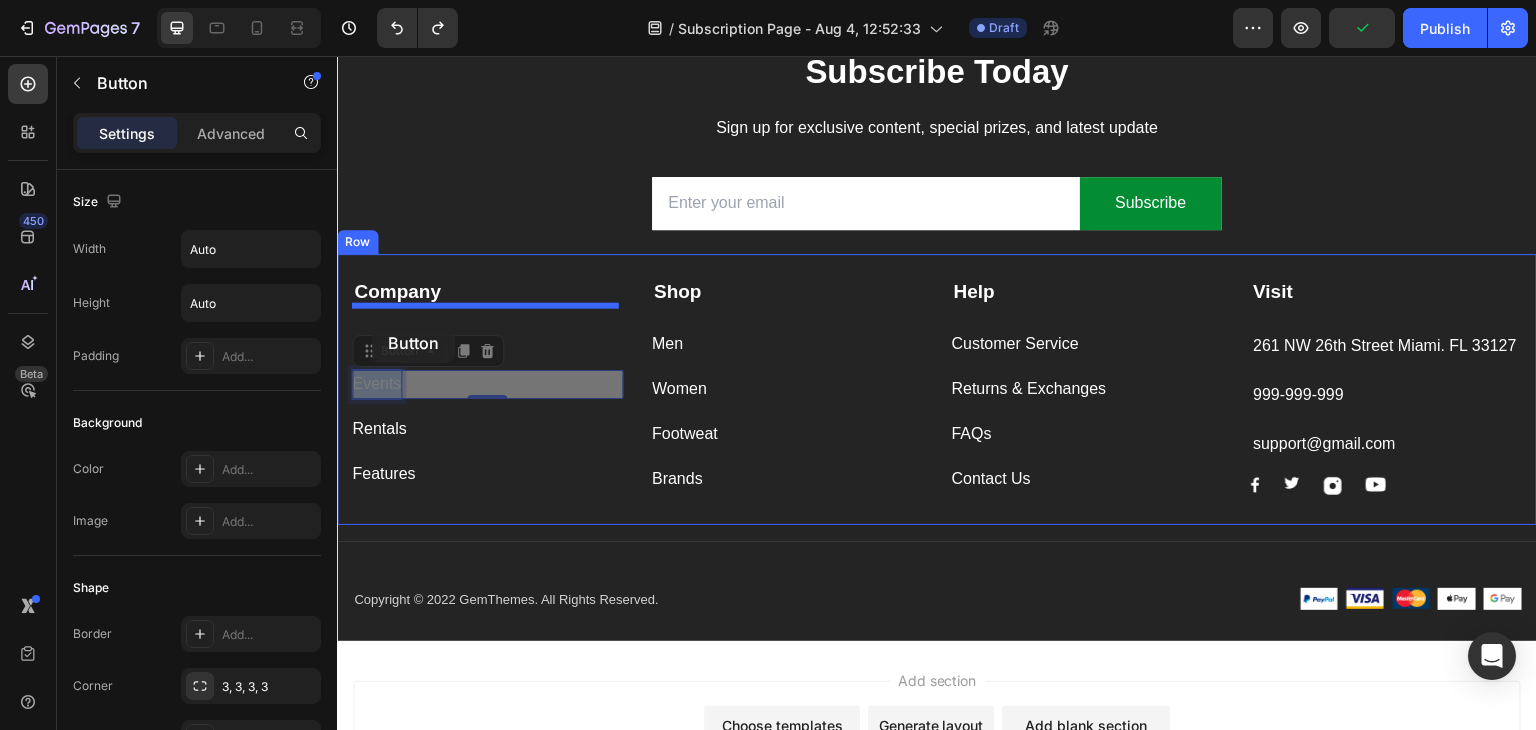 click on "Header Subscribe Today Heading Sign up for exclusive content, special prizes, and latest update Text block Email Field Subscribe Submit Button Row Newsletter Row Company Text block Button Events Button   0 Events Button   0 Rentals Button Features Button Shop Text block Men Button Women Button Footweat Button Brands Button Help Text block Customer Service Button Returns & Exchanges Button FAQs Button Contact Us Button Visit Text block 261 NW 26th Street Miami. FL 33127 Text block 999-999-999 Text block support@gmail.com Text block Image Image Image Image Row Row Company Shop Help Visit Accordion Row                Title Line Copyright © 2022 GemThemes. All Rights Reserved. Text block Image Image Image Image Image Row Row Section 1 Root Start with Sections from sidebar Add sections Add elements Start with Generating from URL or image Add section Choose templates inspired by CRO experts Generate layout from URL or image Add blank section then drag & drop elements Footer" at bounding box center (937, 428) 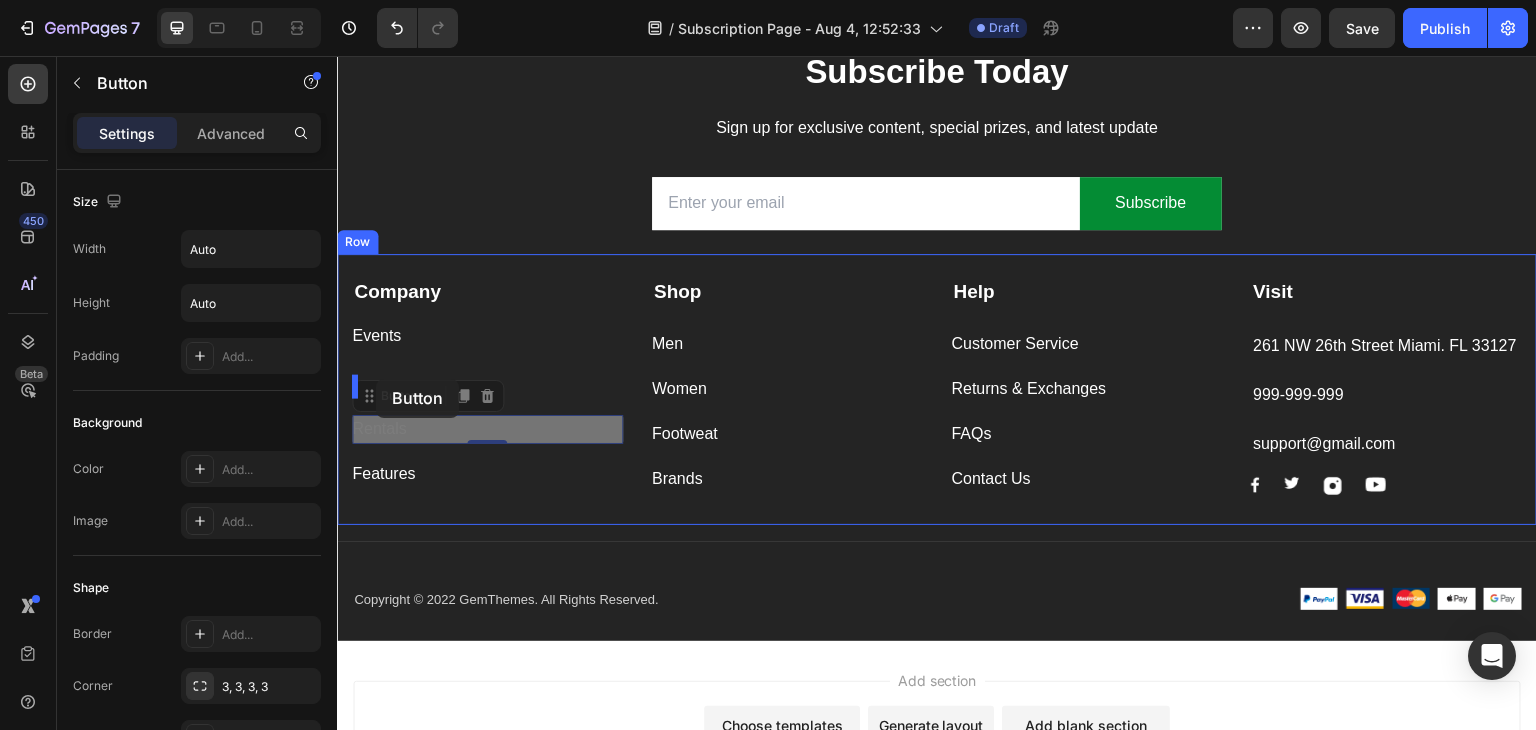 drag, startPoint x: 383, startPoint y: 417, endPoint x: 376, endPoint y: 379, distance: 38.63936 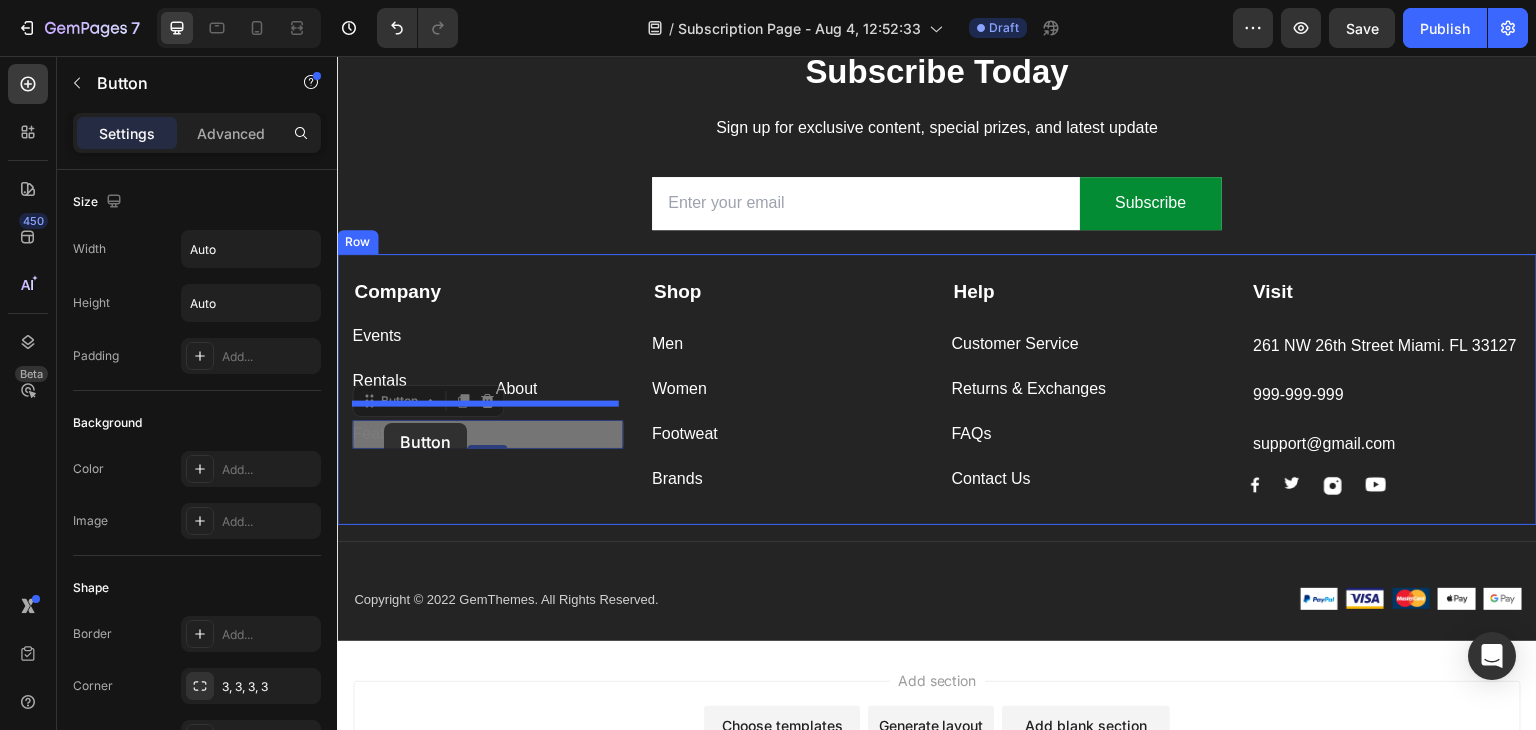 drag, startPoint x: 386, startPoint y: 439, endPoint x: 384, endPoint y: 424, distance: 15.132746 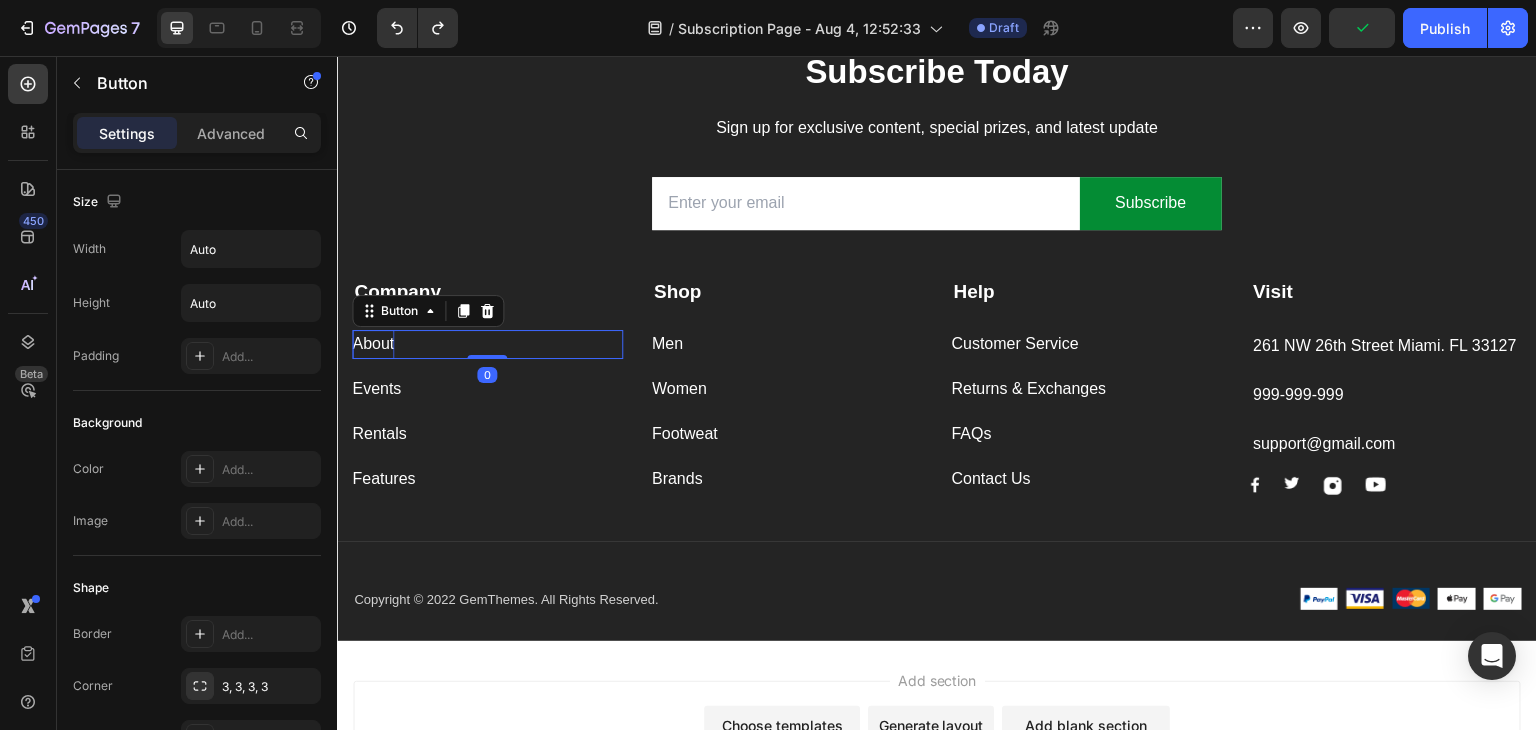 click on "About" at bounding box center (373, 344) 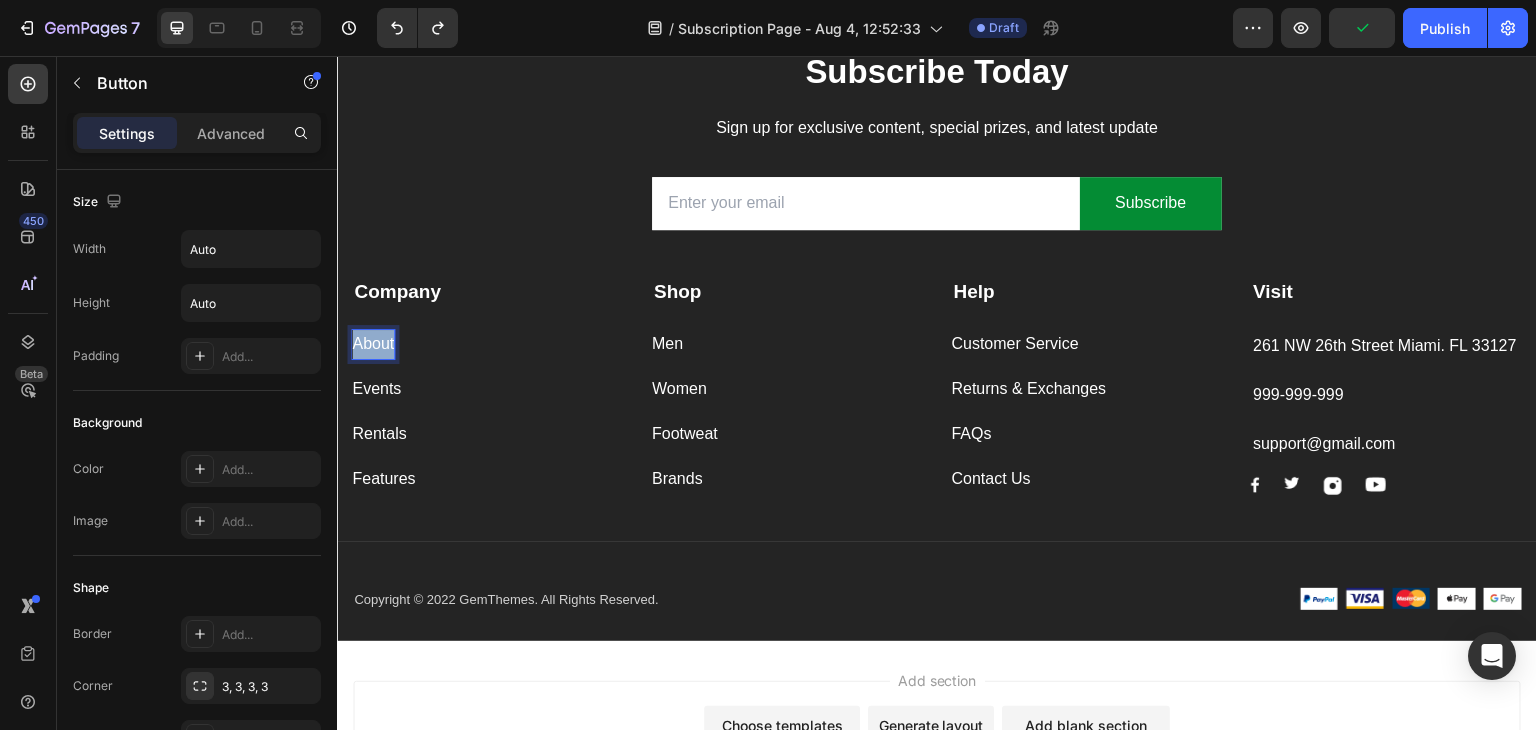 click on "About" at bounding box center (373, 344) 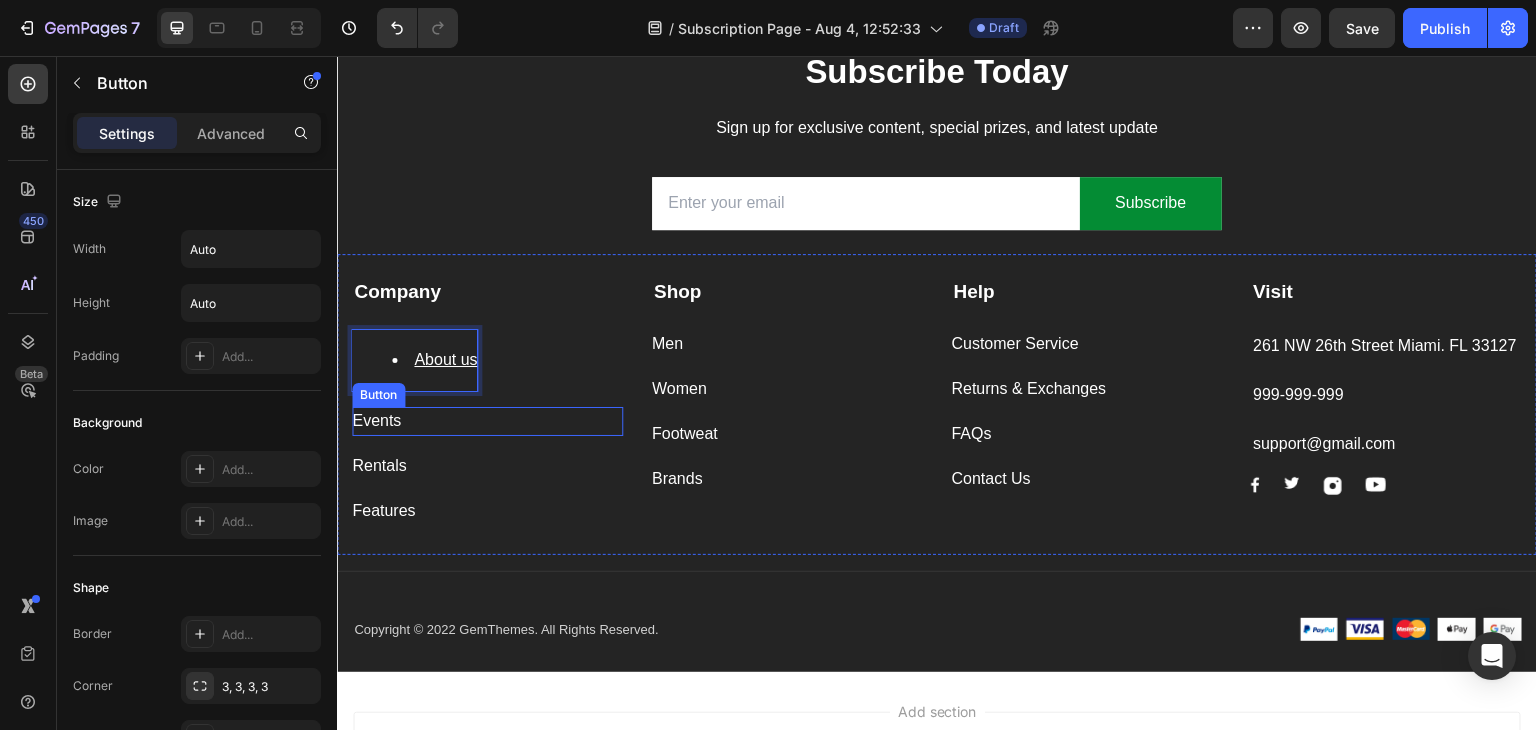 click on "Events Button" at bounding box center (487, 421) 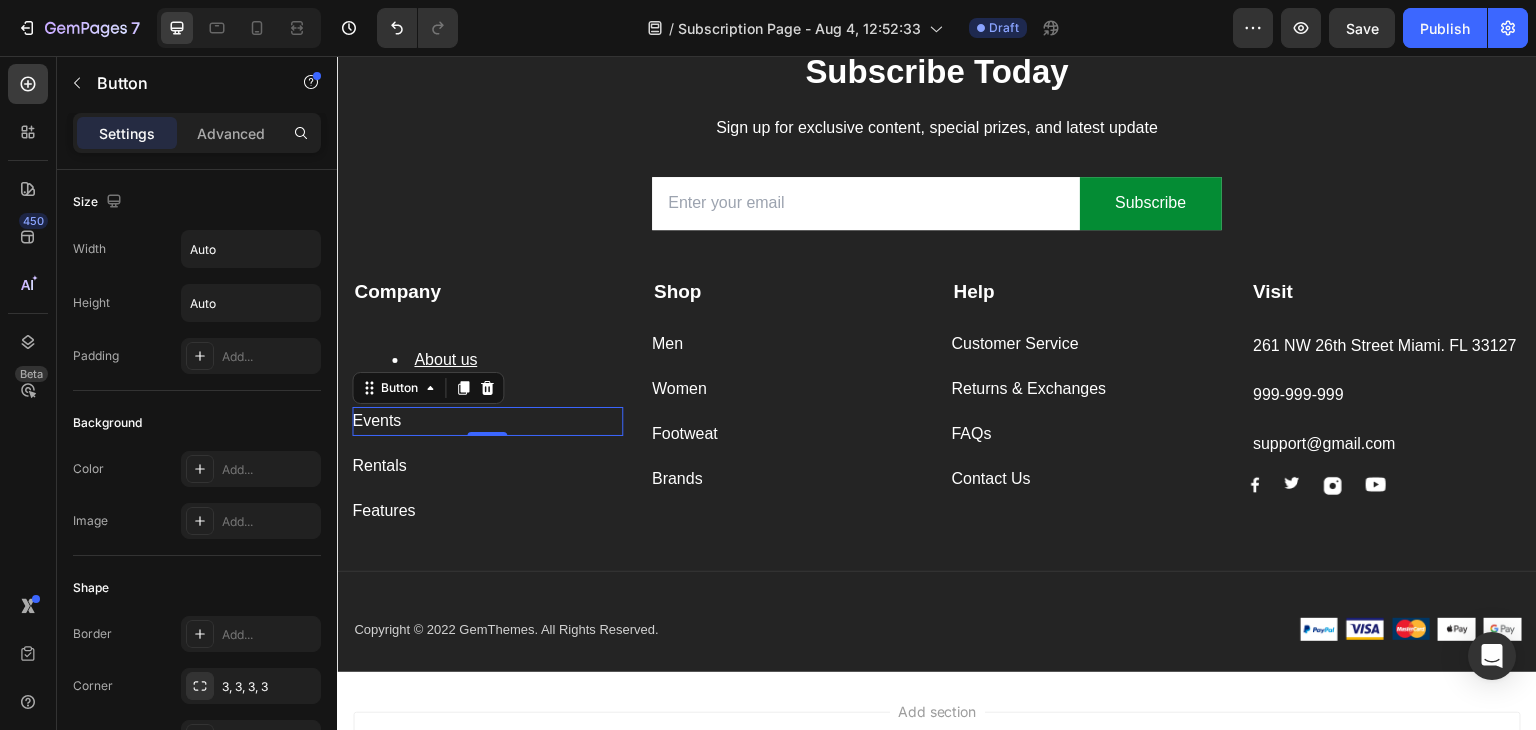 click on "Events Button   0" at bounding box center (487, 421) 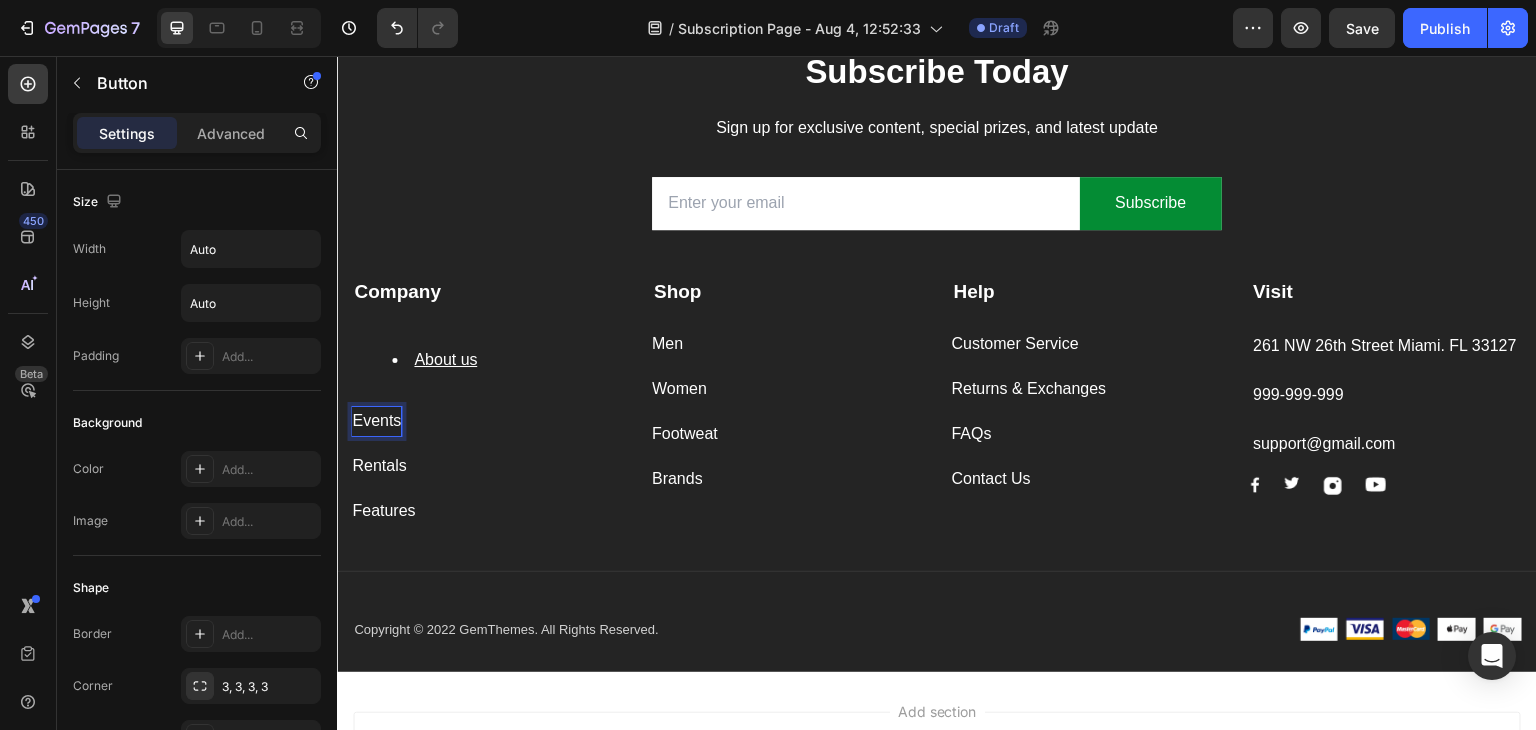 click on "Events" at bounding box center [376, 421] 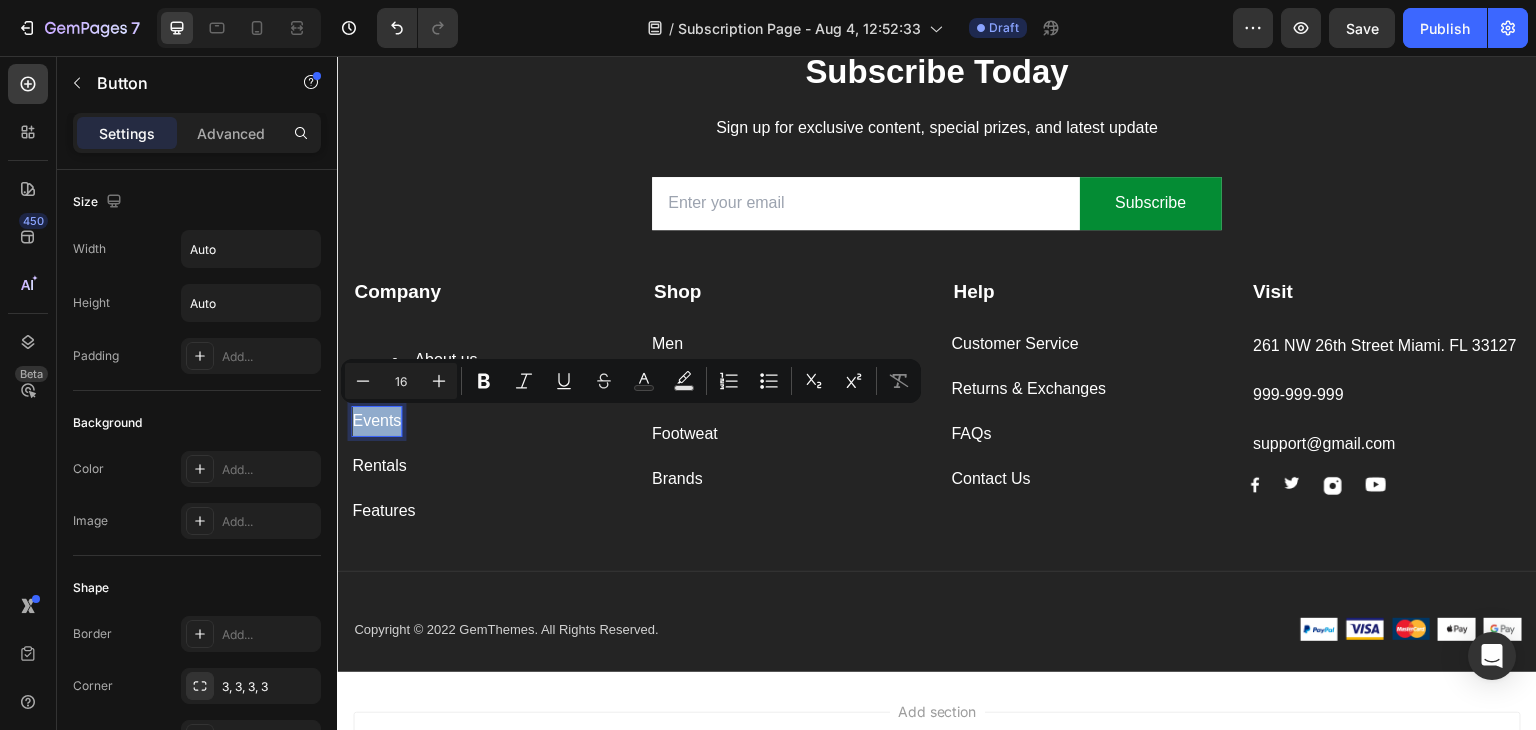 drag, startPoint x: 398, startPoint y: 417, endPoint x: 354, endPoint y: 421, distance: 44.181442 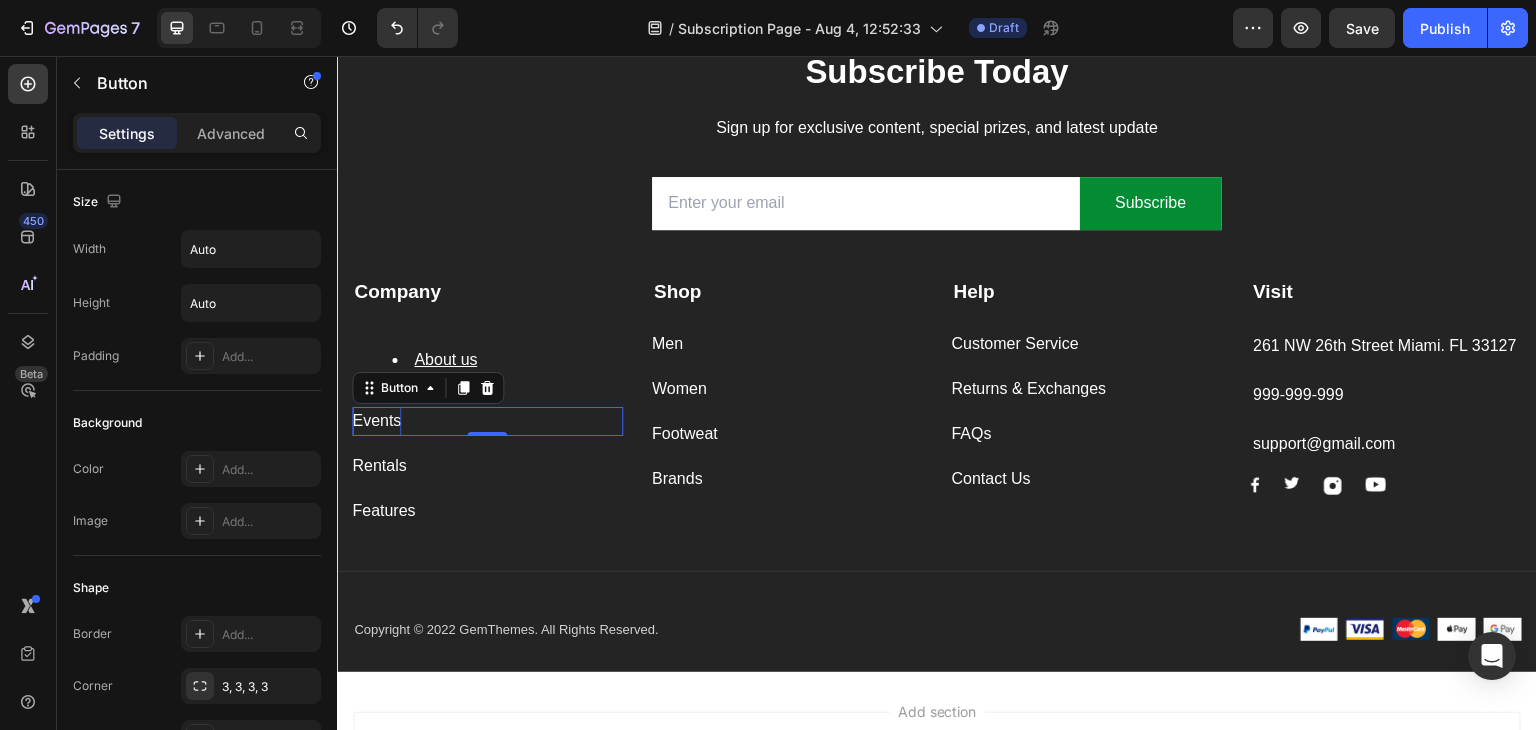 click on "Events Button   0" at bounding box center [487, 421] 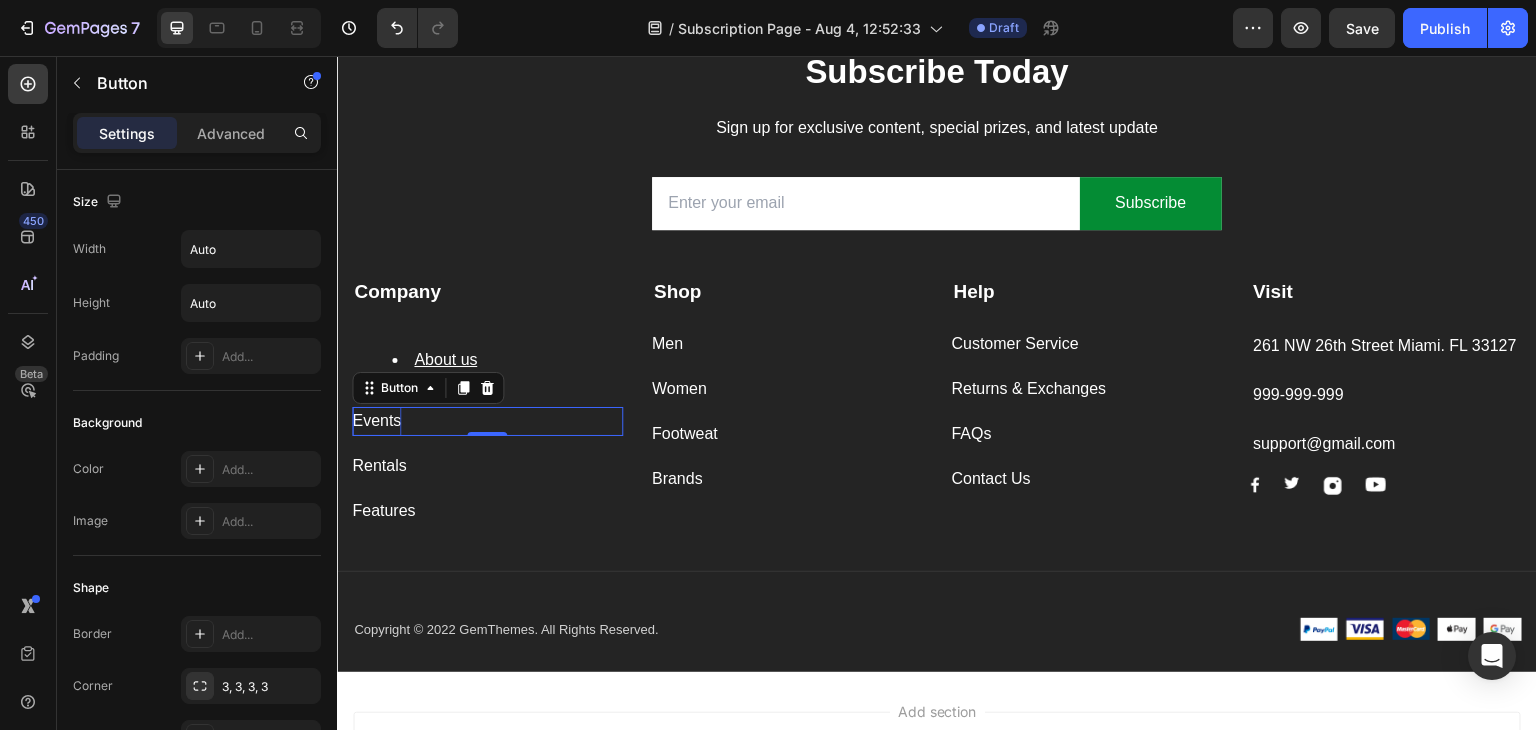 click on "Events Button   0" at bounding box center (487, 421) 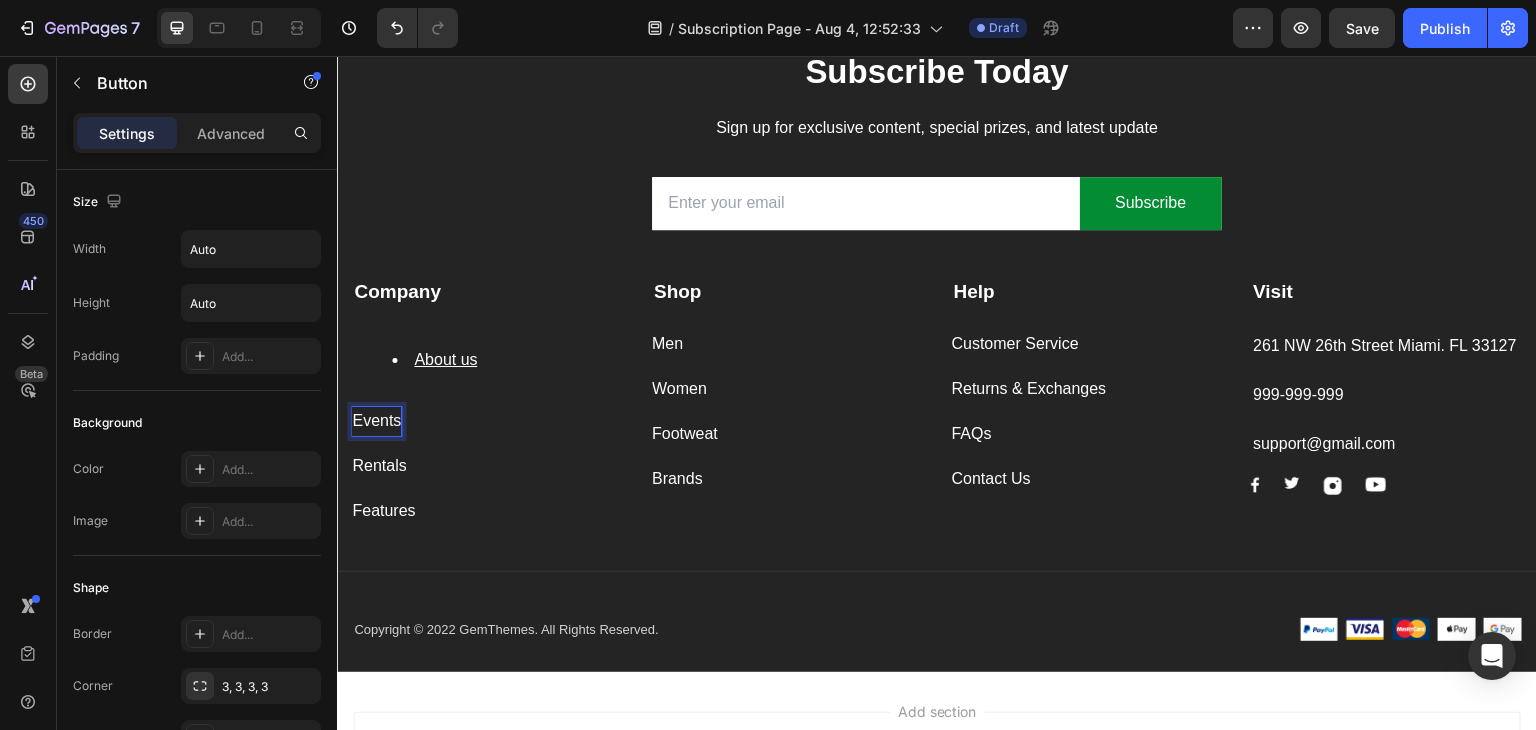 click on "Events" at bounding box center (376, 421) 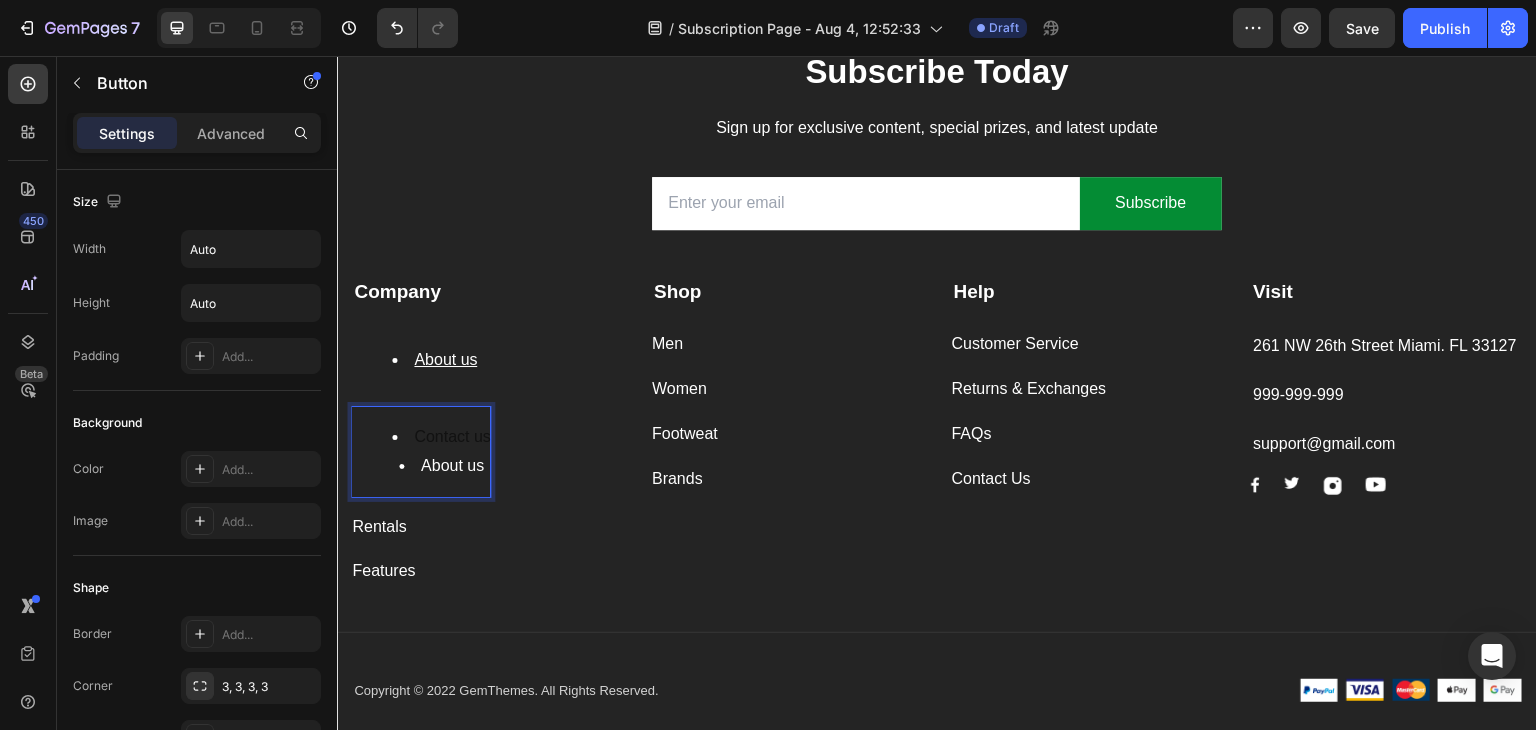 click on "About us" at bounding box center (441, 466) 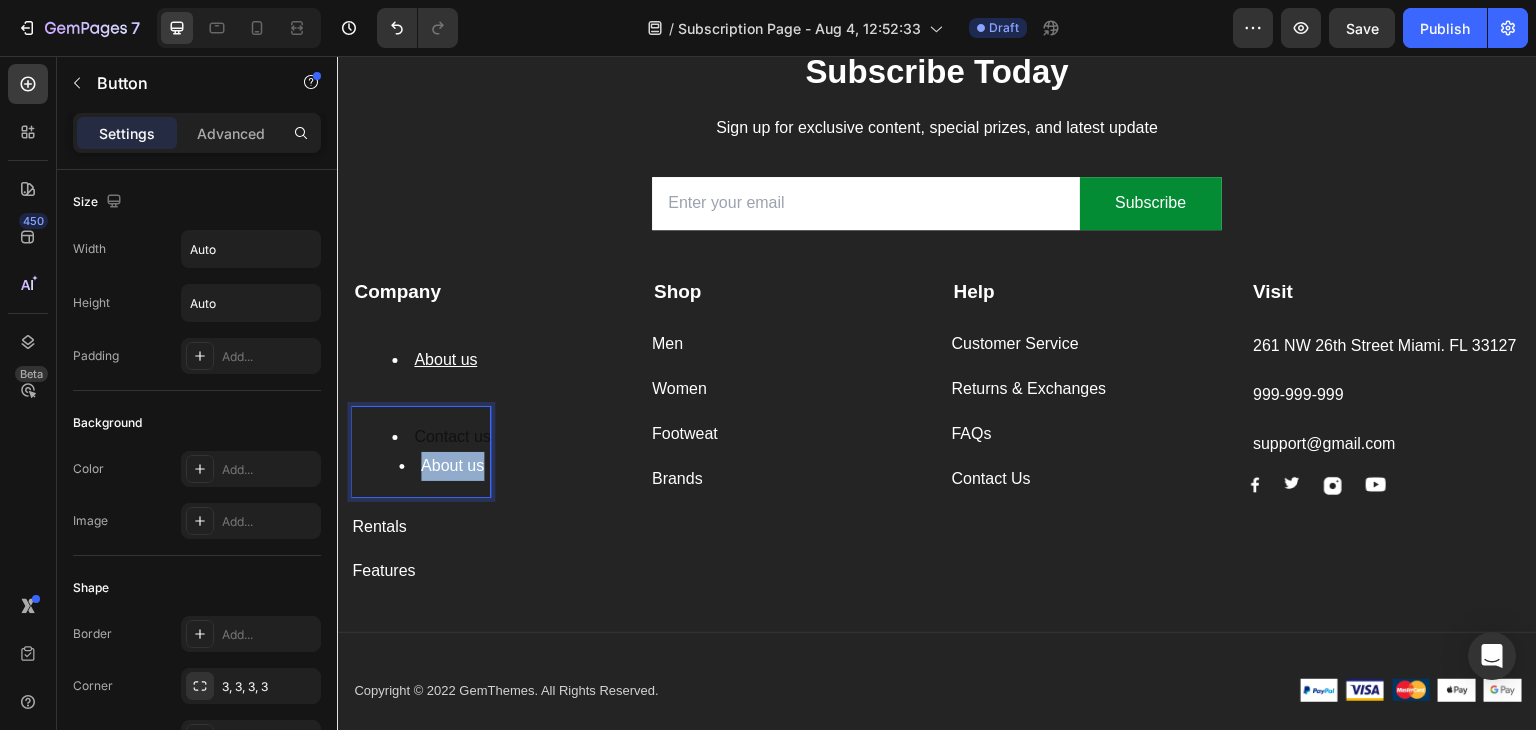 drag, startPoint x: 380, startPoint y: 463, endPoint x: 484, endPoint y: 463, distance: 104 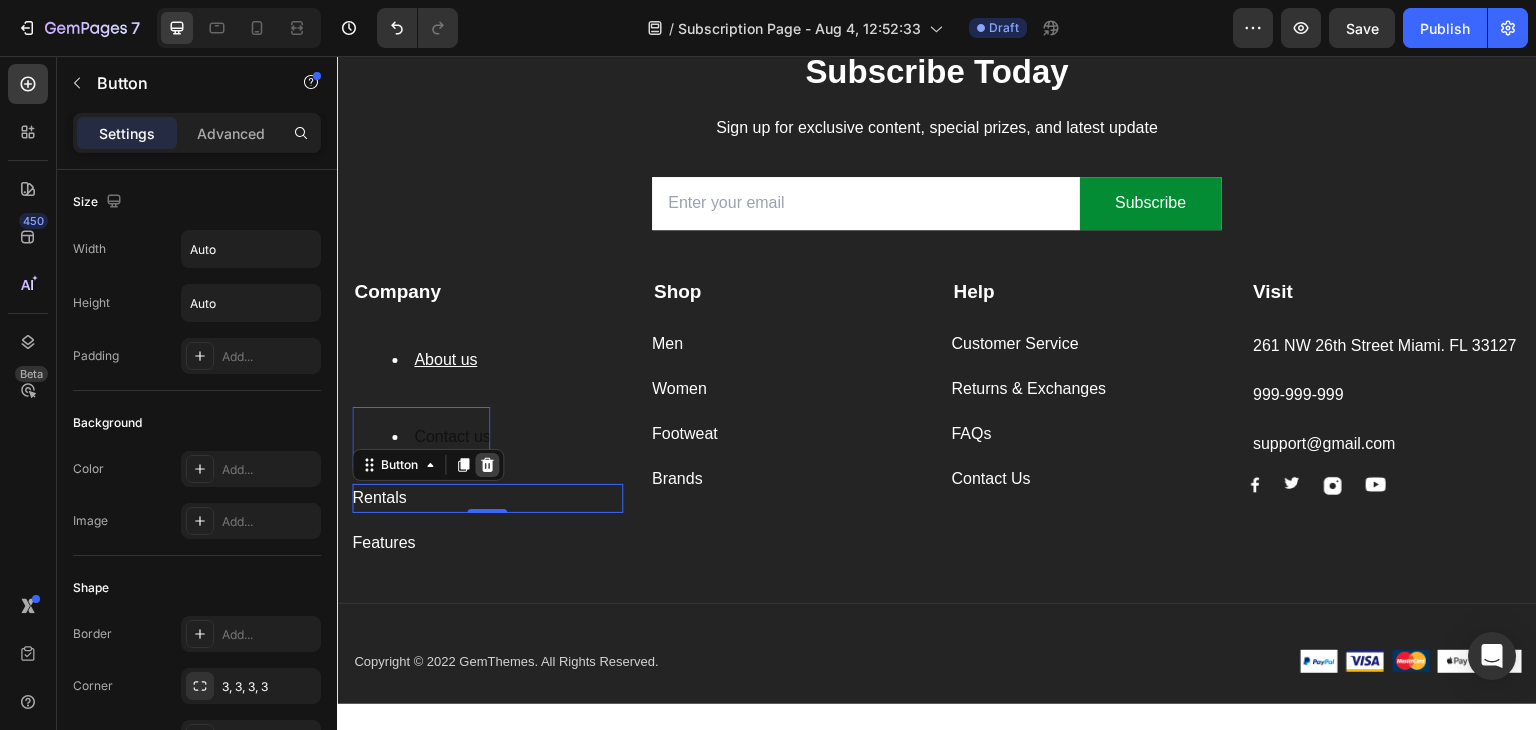click 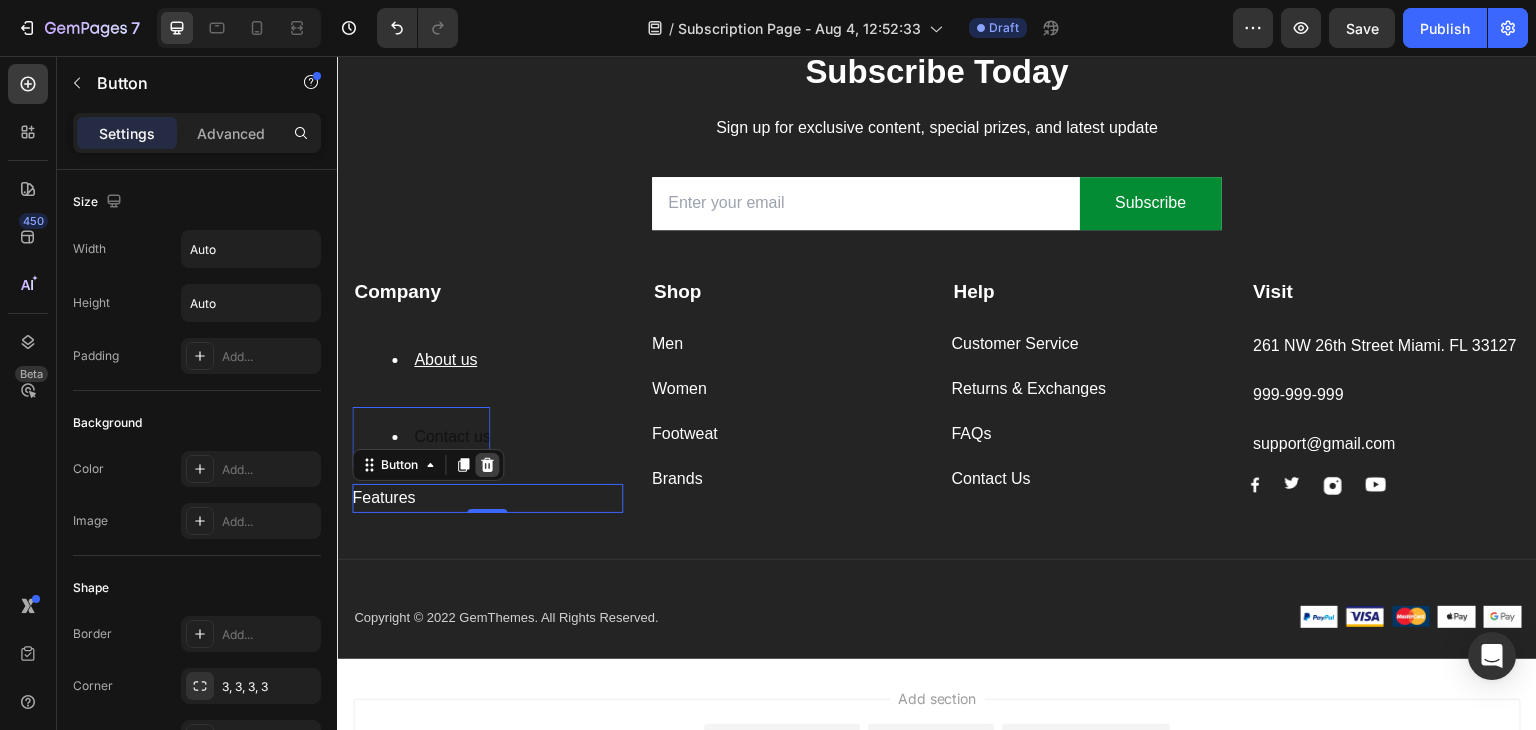 click 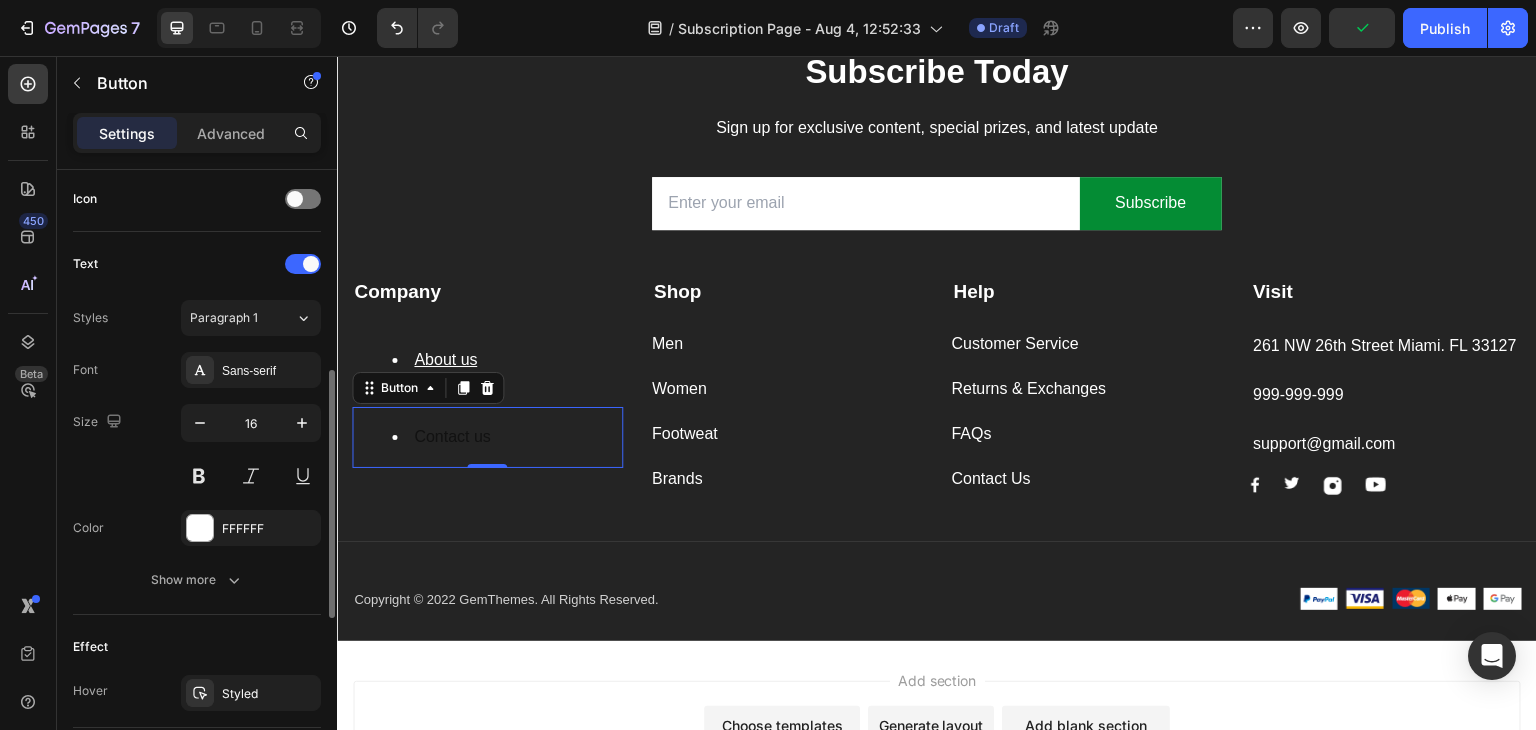 scroll, scrollTop: 608, scrollLeft: 0, axis: vertical 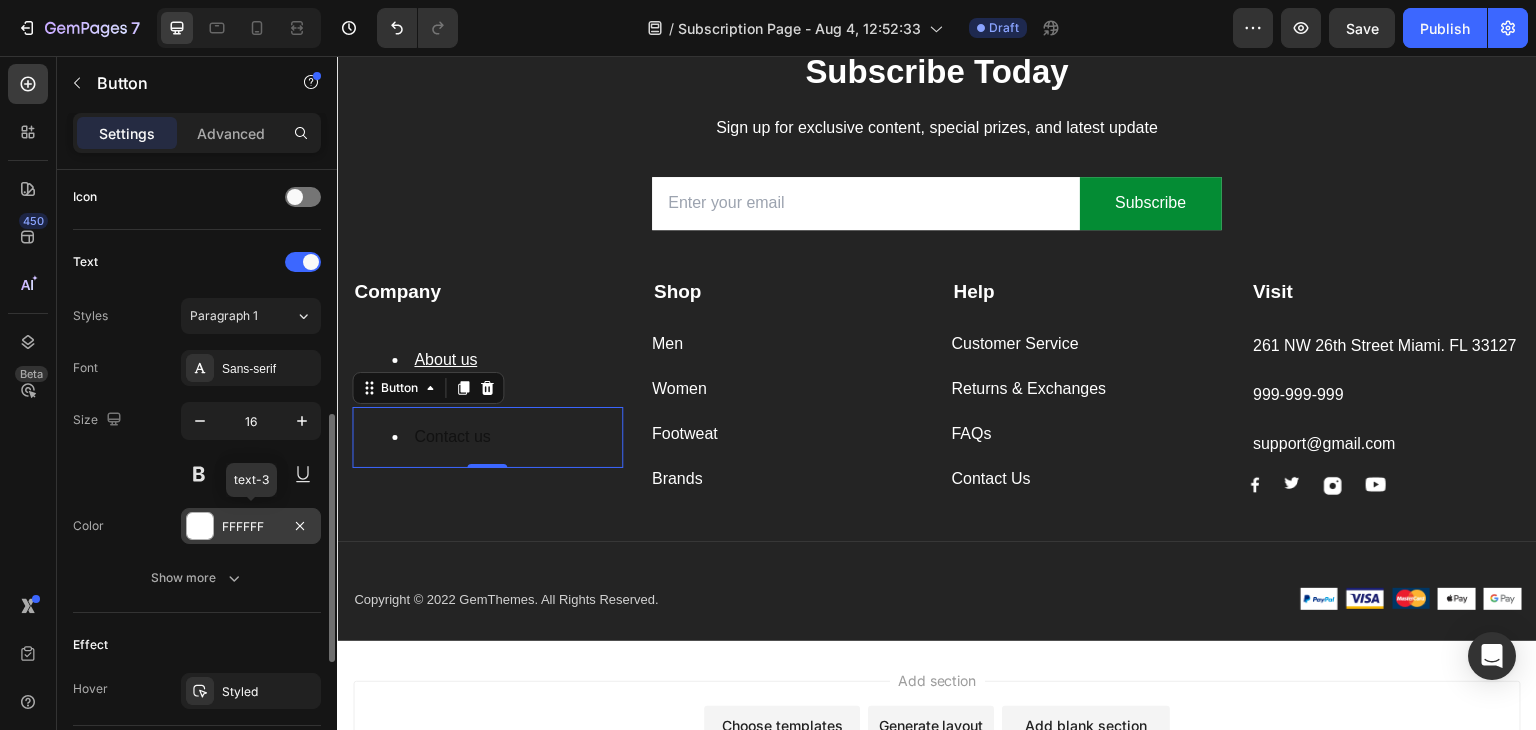 click at bounding box center [200, 526] 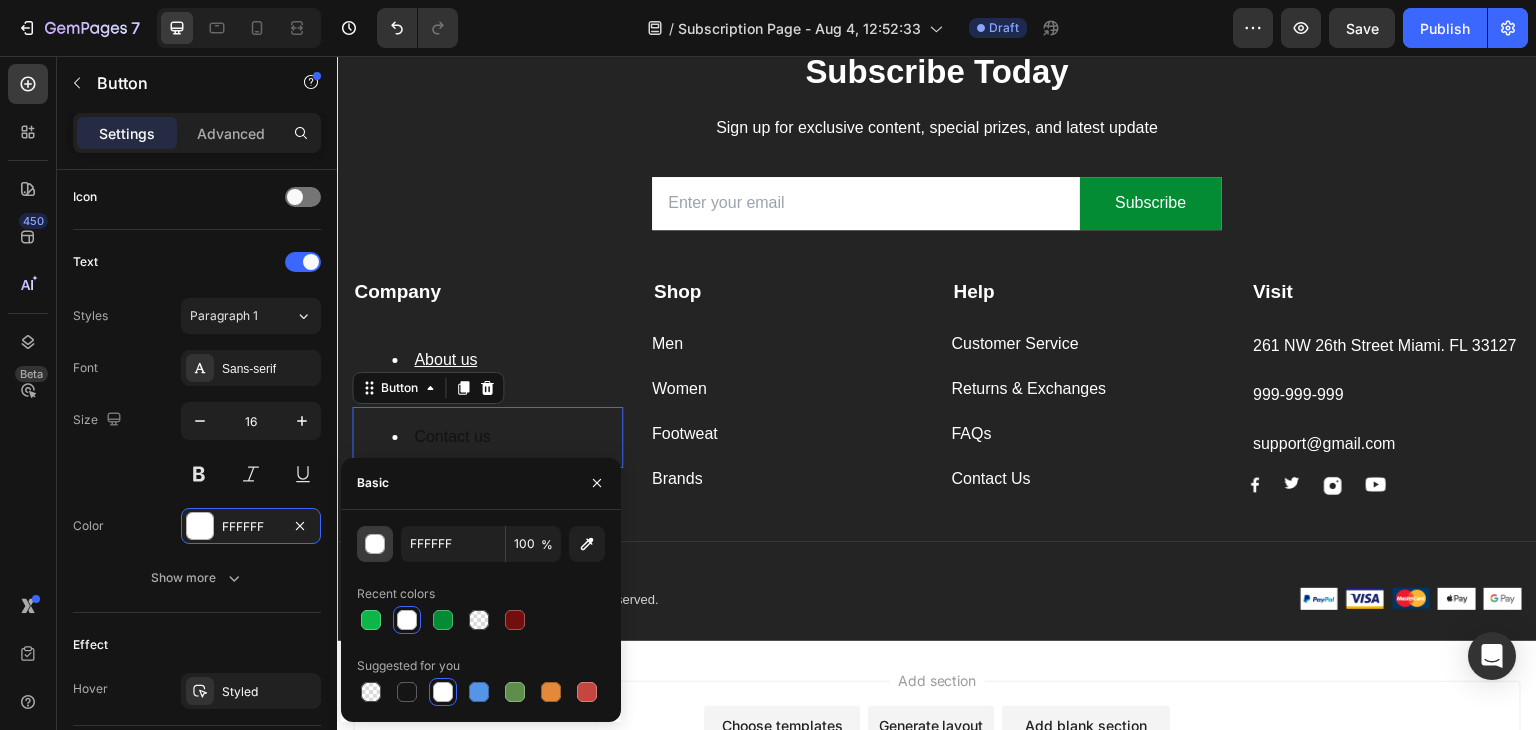 click at bounding box center [376, 545] 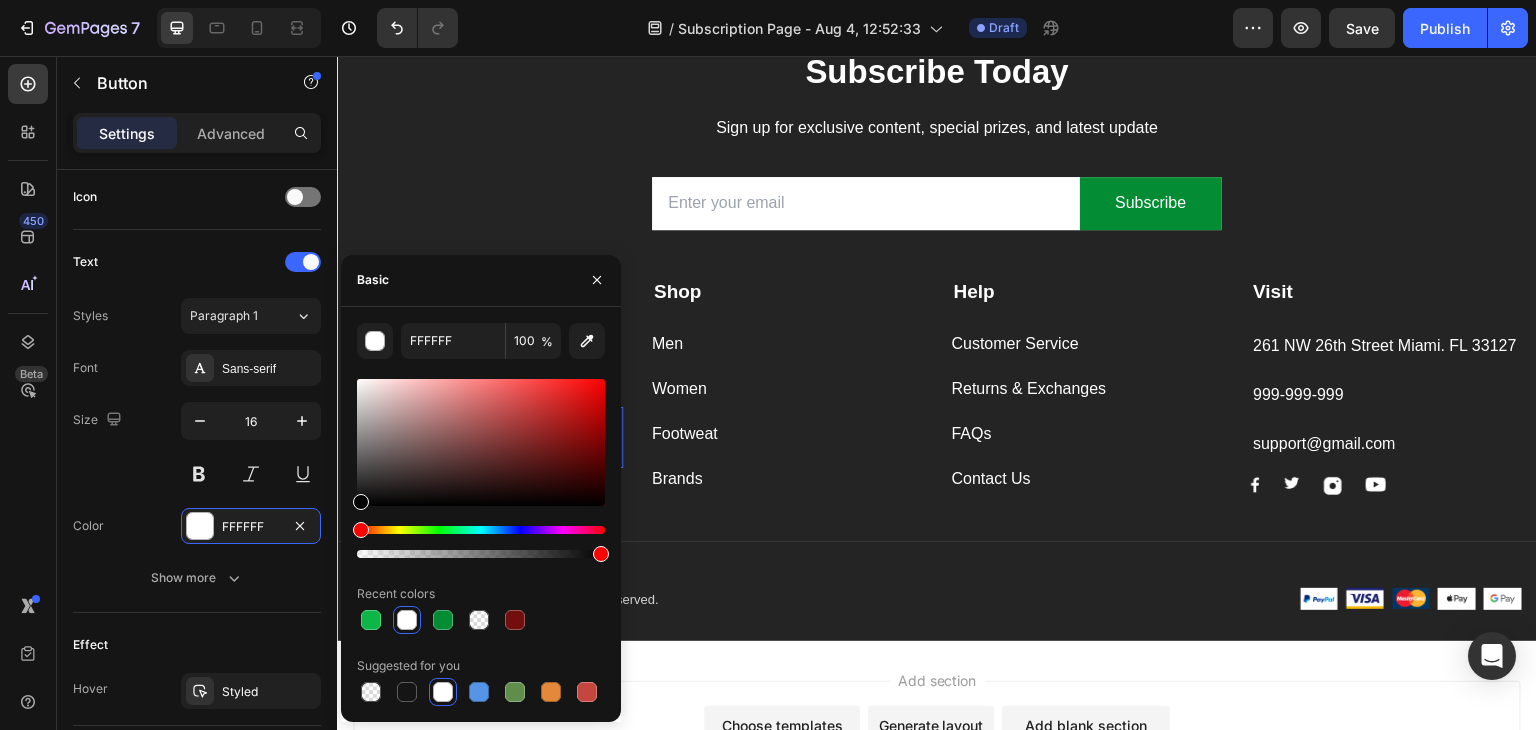 type on "A81414" 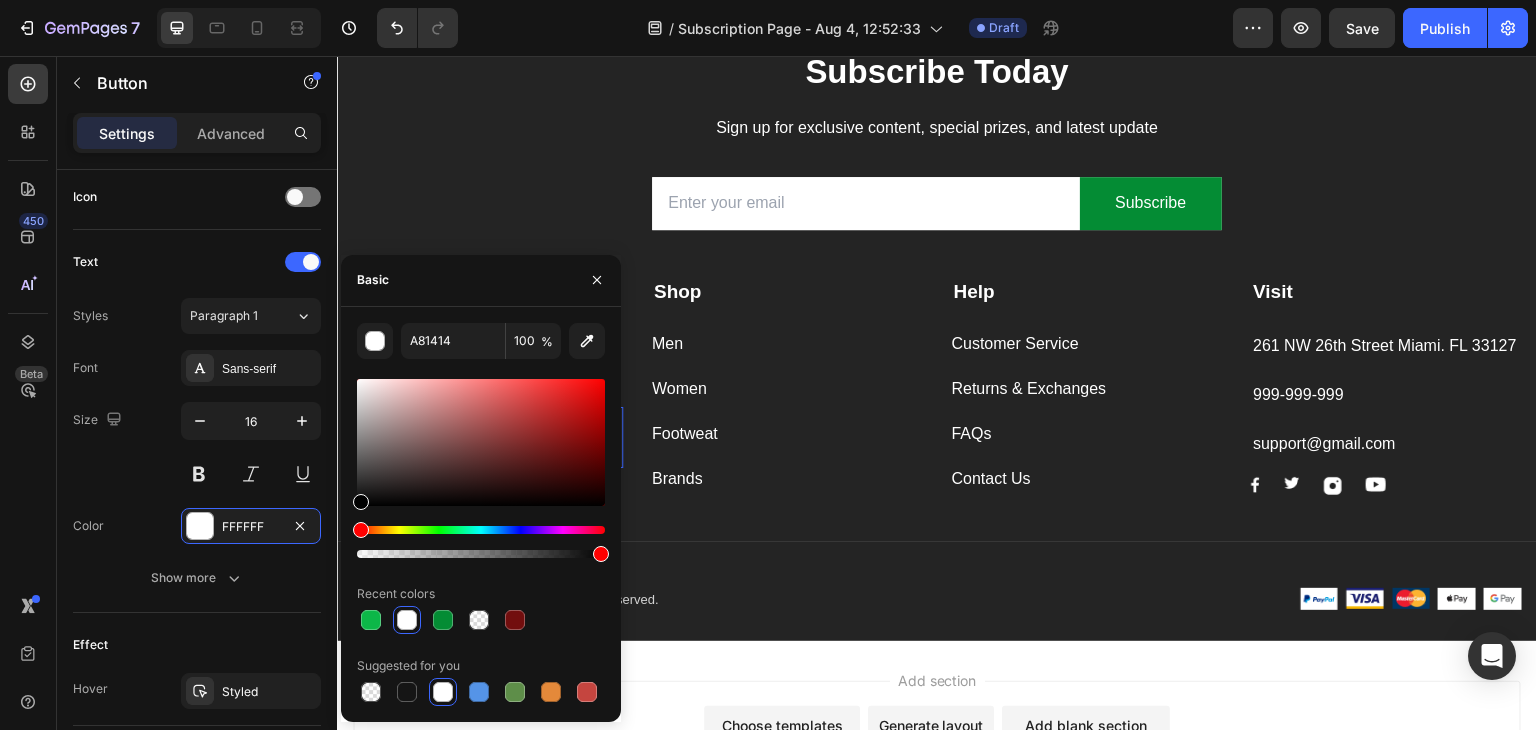 click at bounding box center (481, 442) 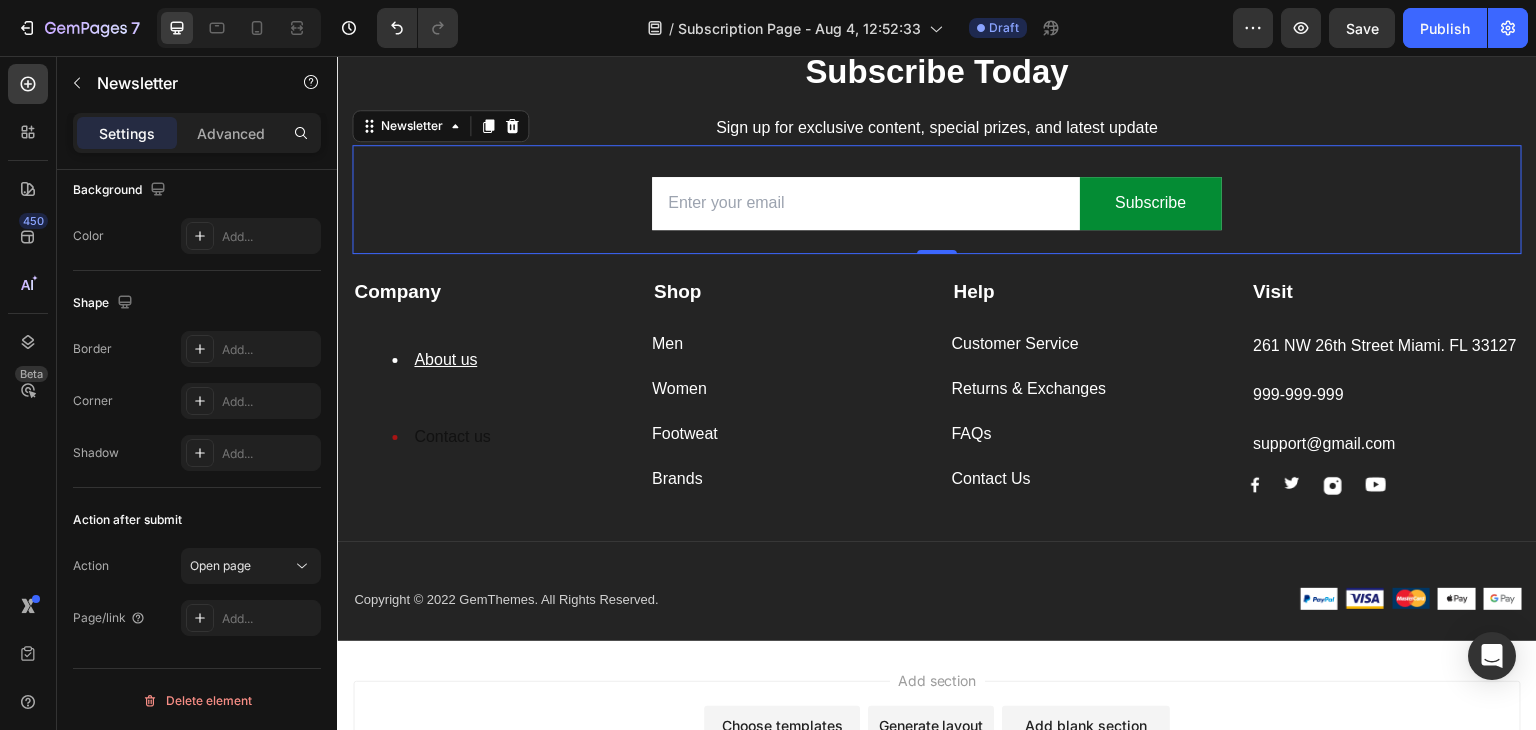 scroll, scrollTop: 0, scrollLeft: 0, axis: both 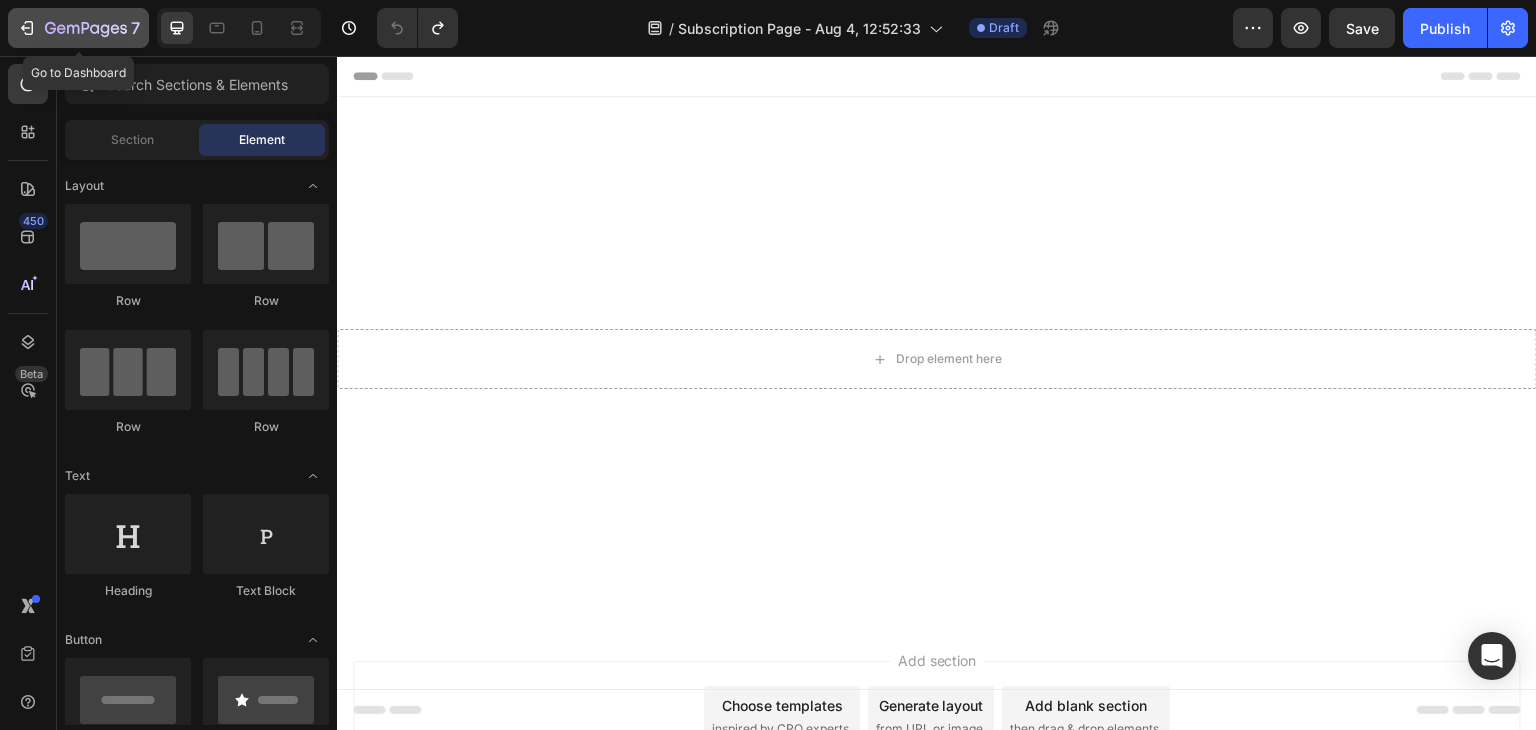 click 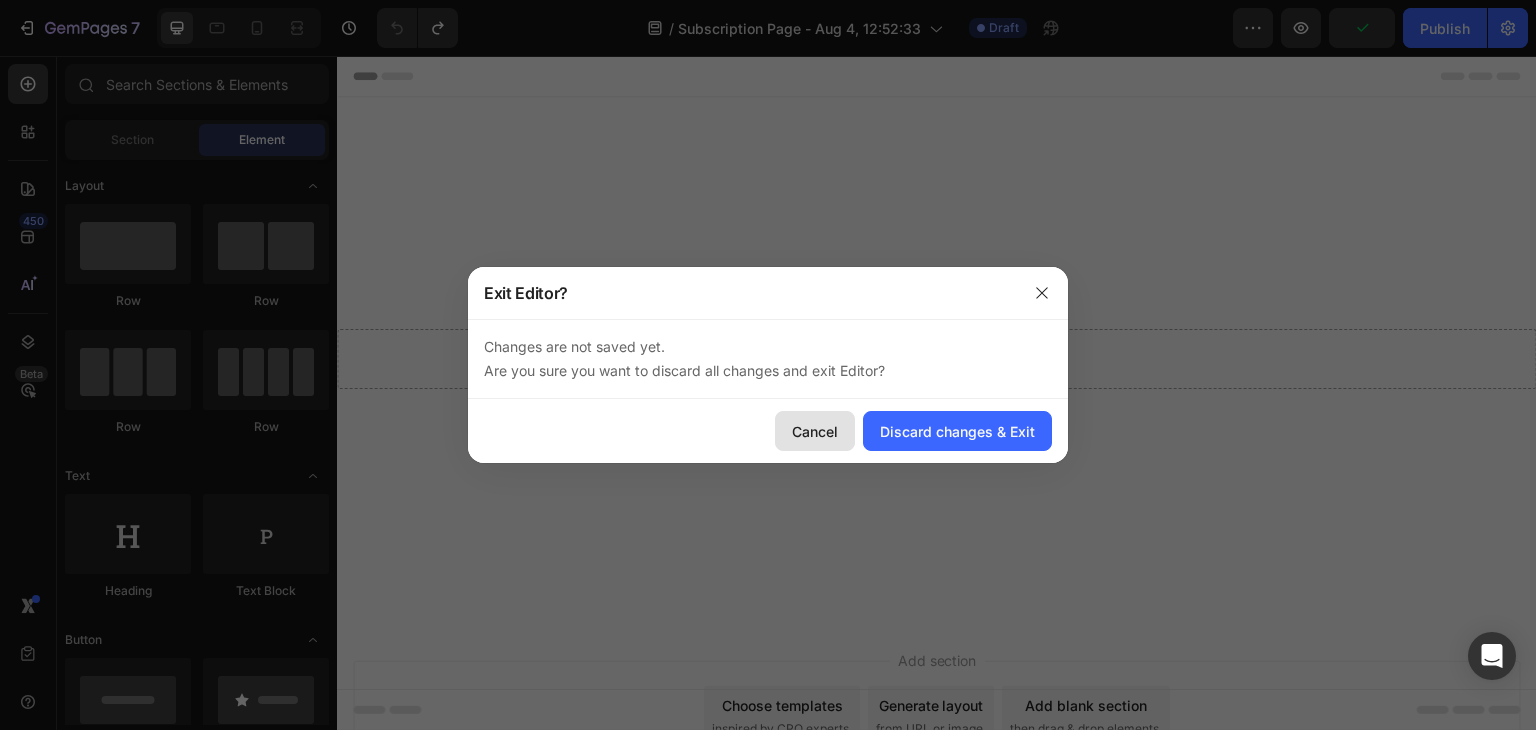 click on "Cancel" at bounding box center [815, 431] 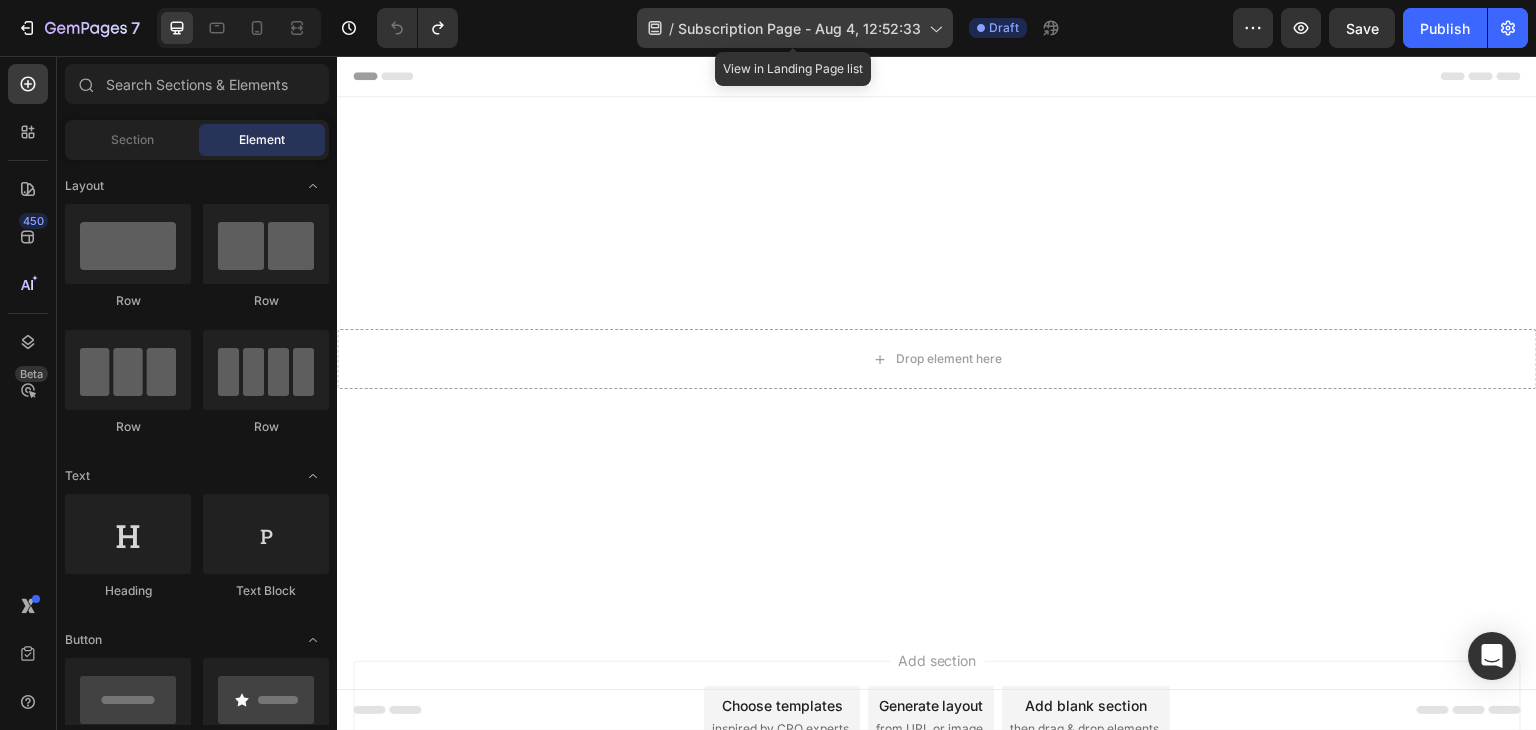 click 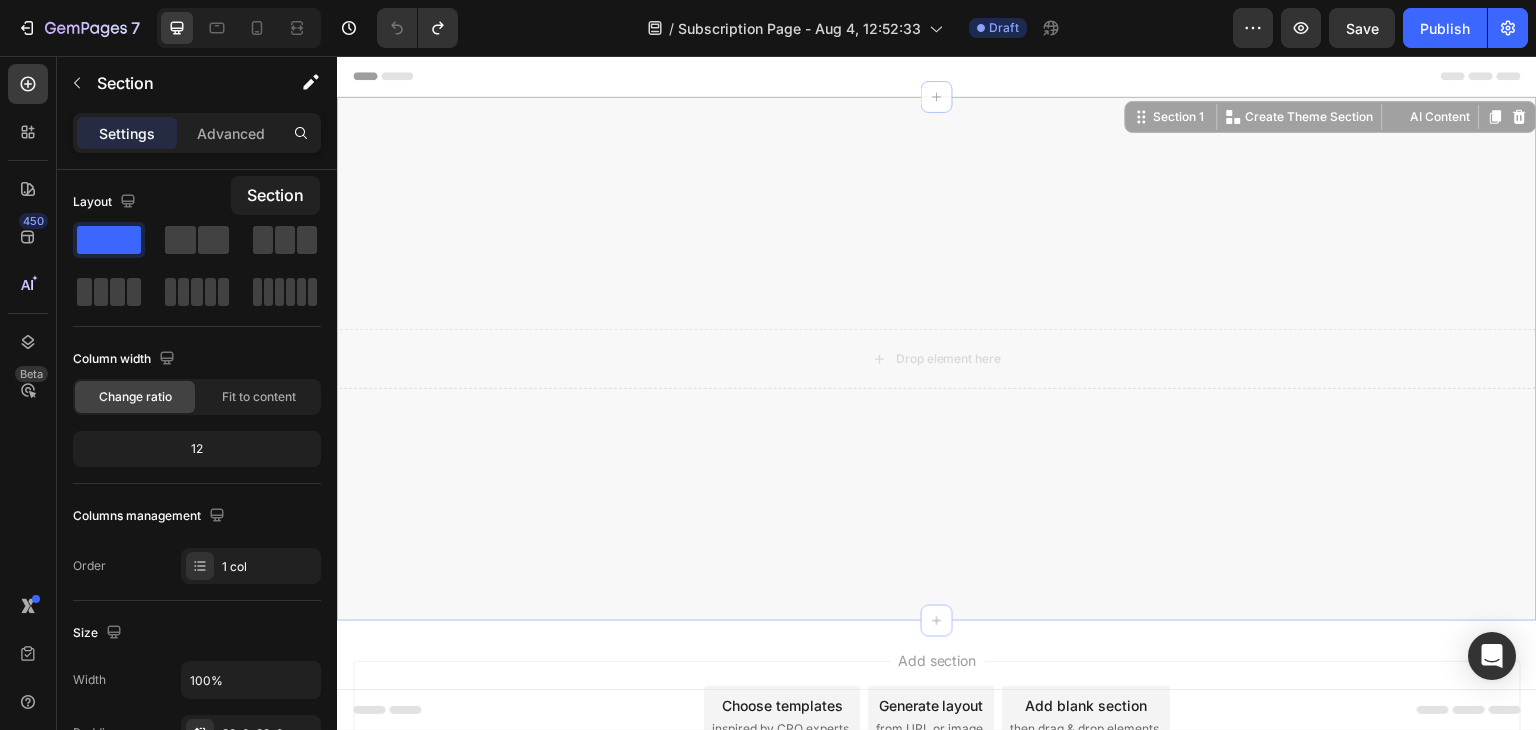 drag, startPoint x: 1141, startPoint y: 235, endPoint x: 194, endPoint y: 161, distance: 949.88684 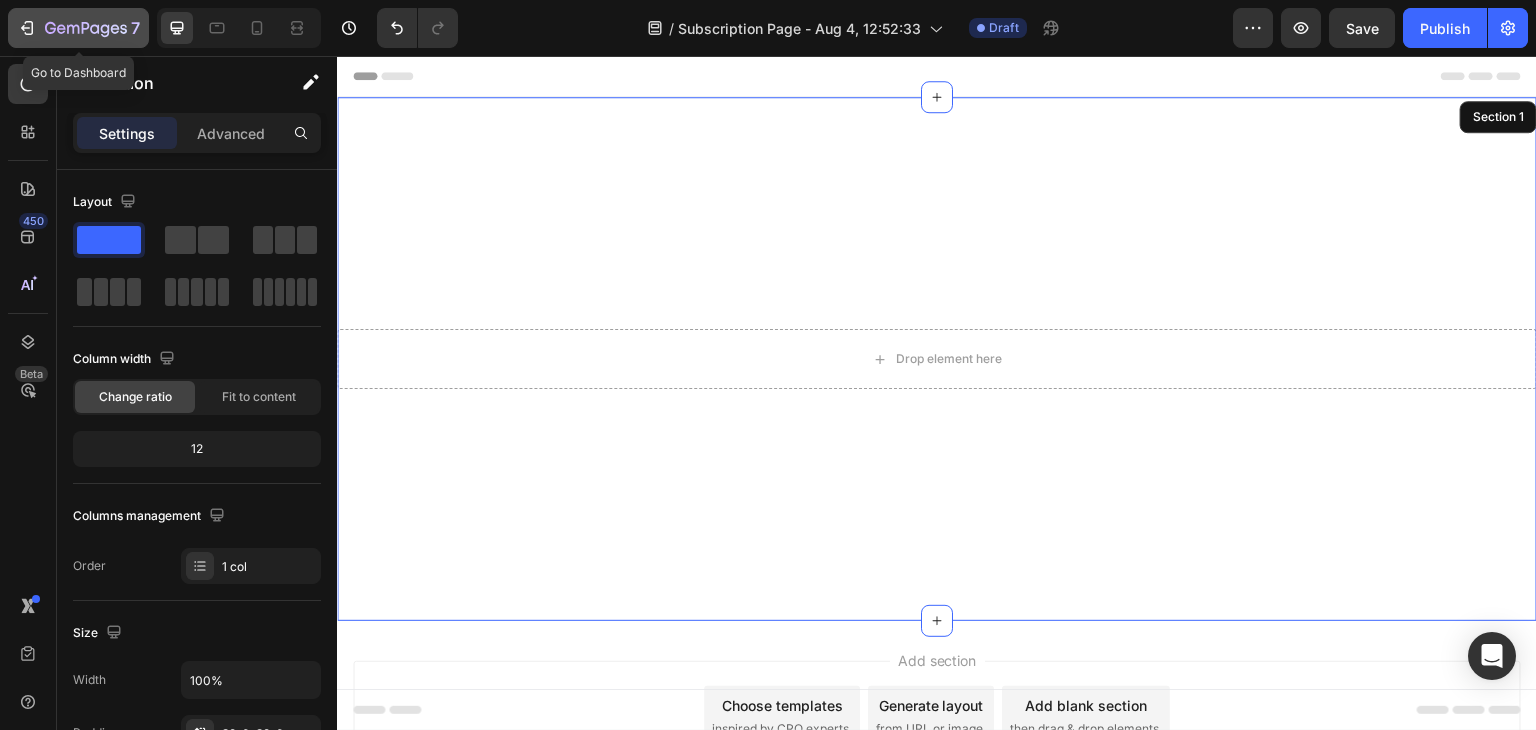 click 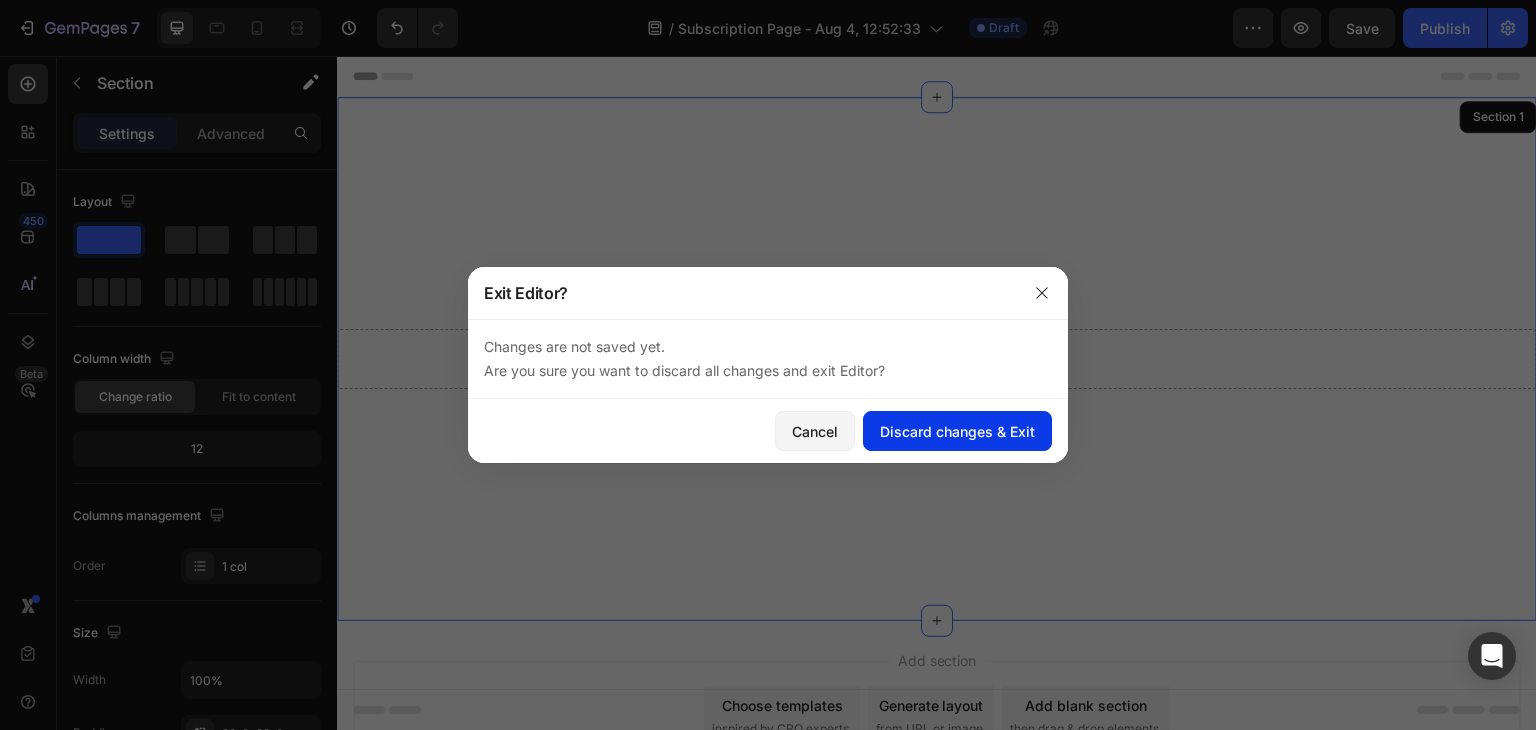 click on "Discard changes & Exit" at bounding box center (957, 431) 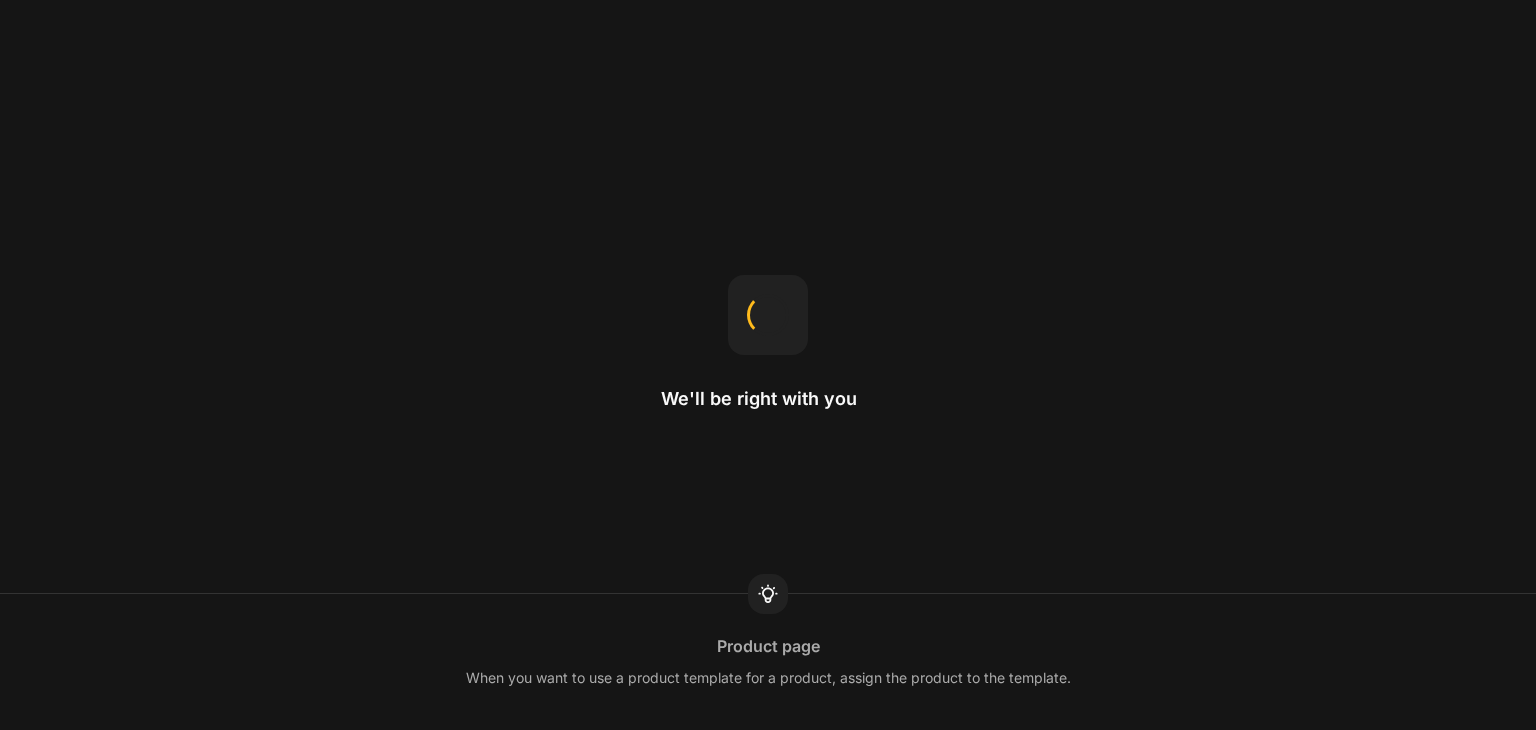 scroll, scrollTop: 0, scrollLeft: 0, axis: both 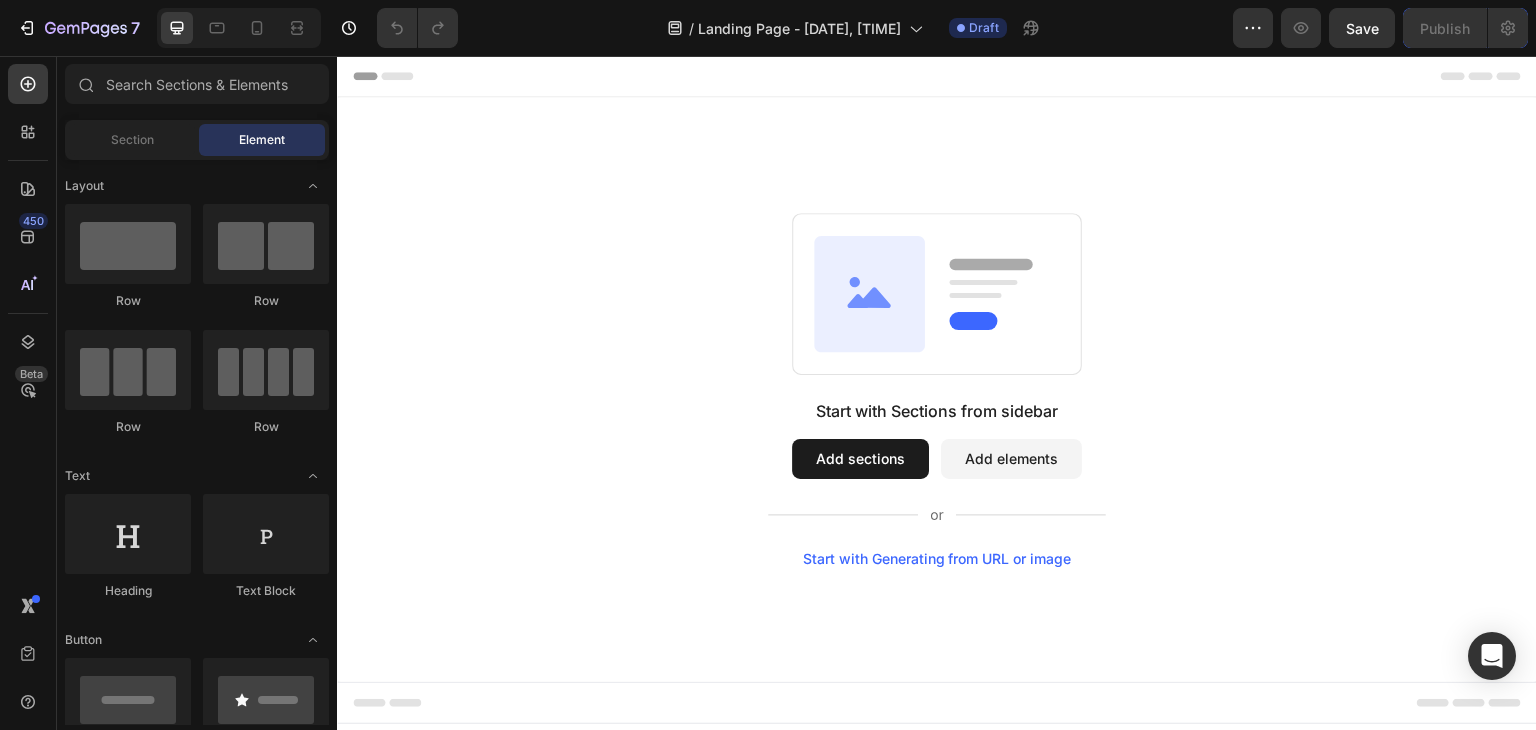 click on "Add sections" at bounding box center [860, 459] 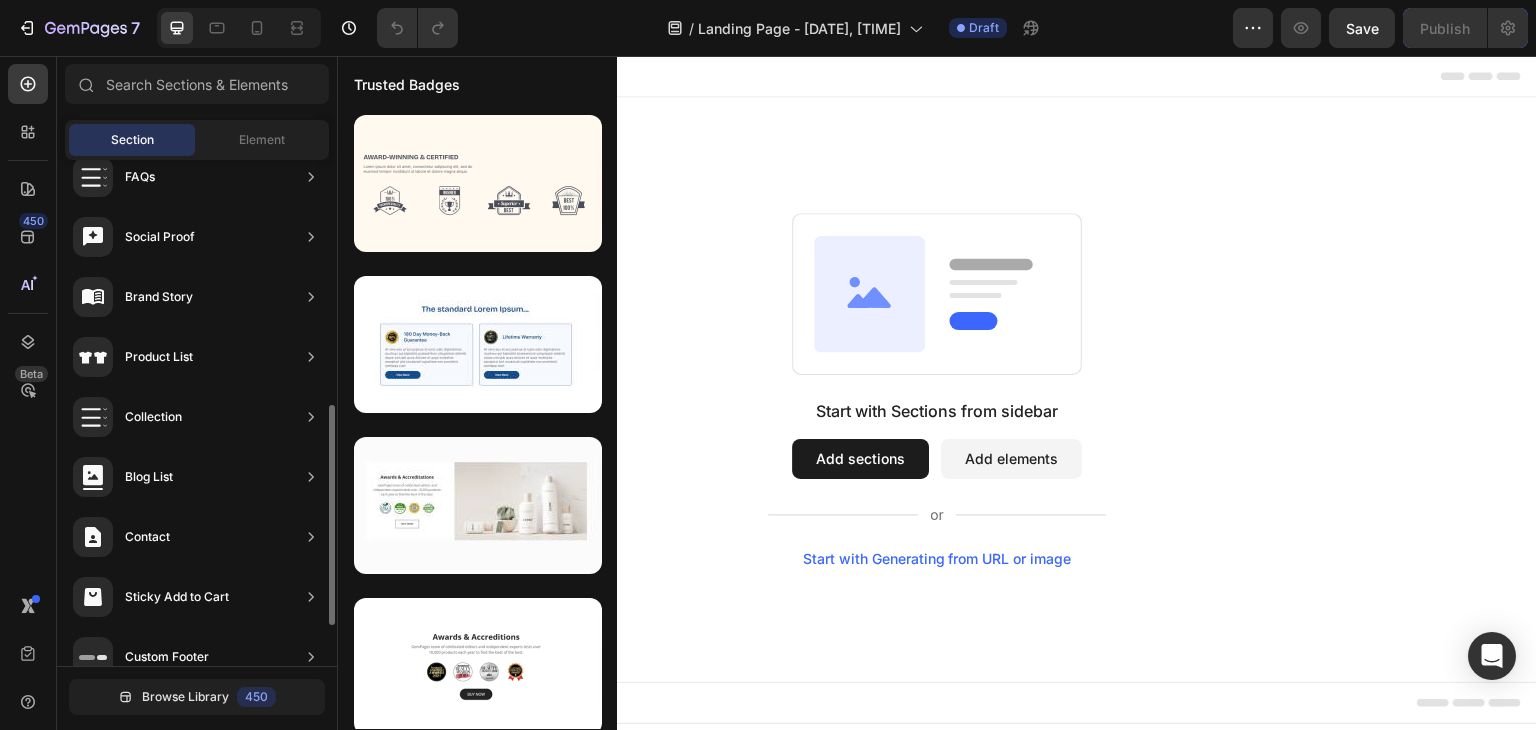 scroll, scrollTop: 654, scrollLeft: 0, axis: vertical 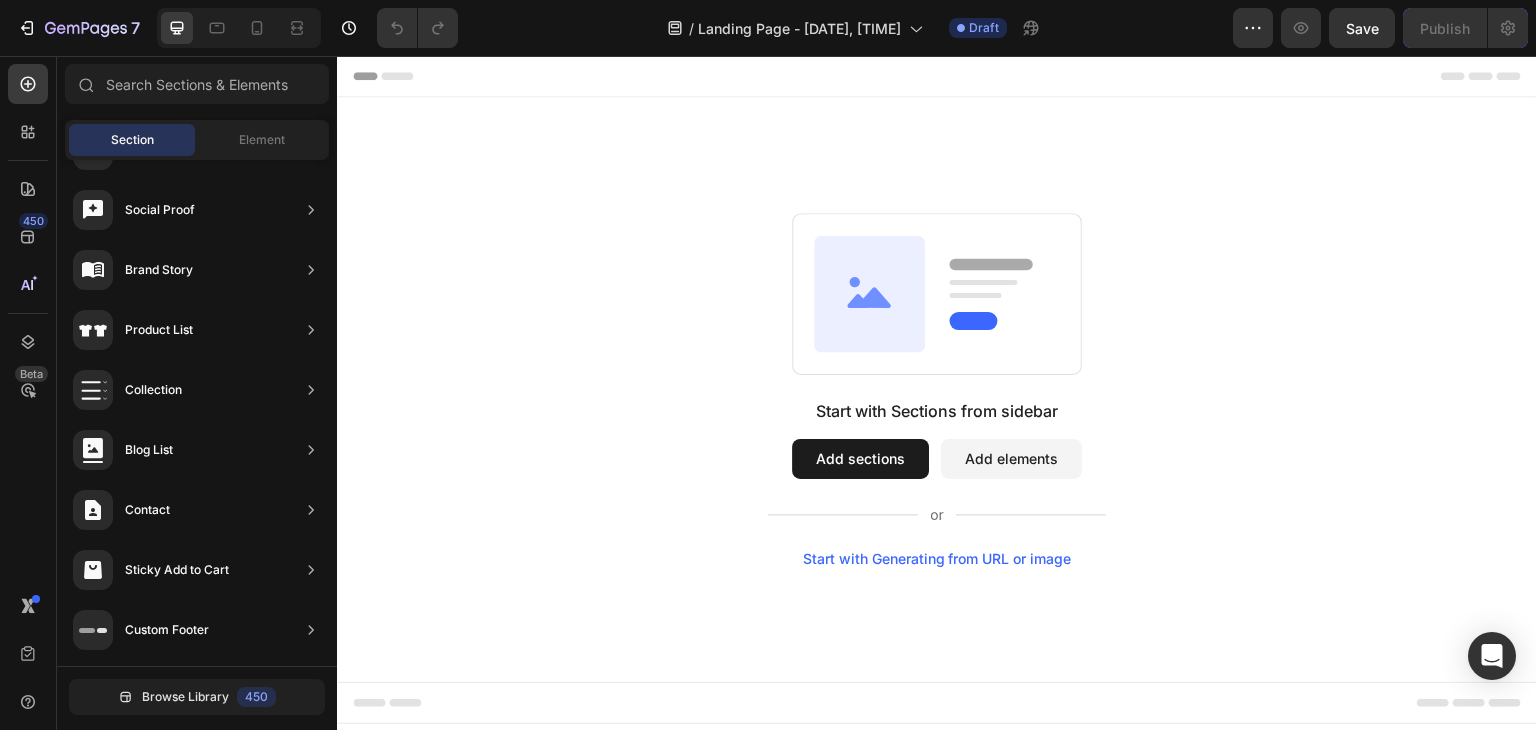 click on "Add elements" at bounding box center (1011, 459) 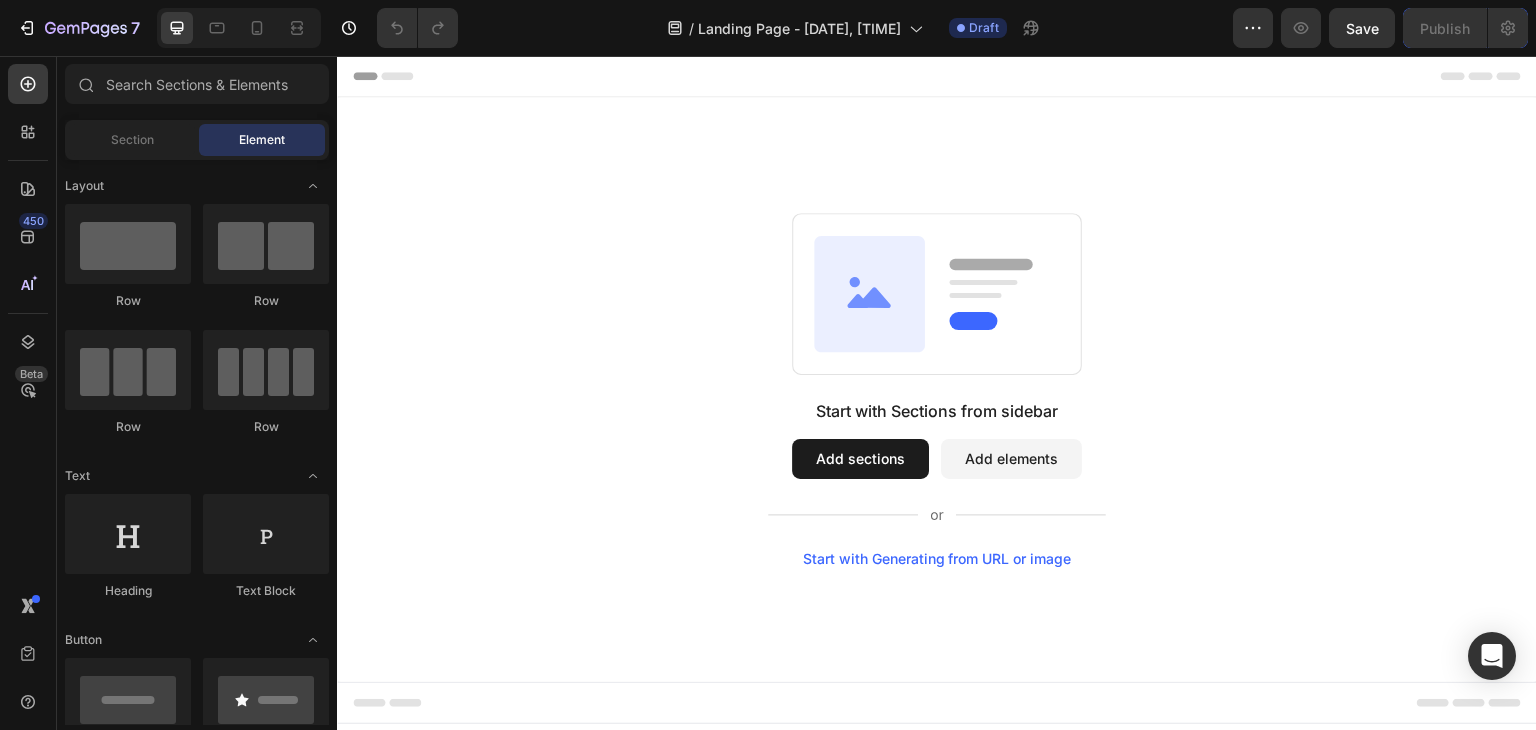 click on "Add elements" at bounding box center [1011, 459] 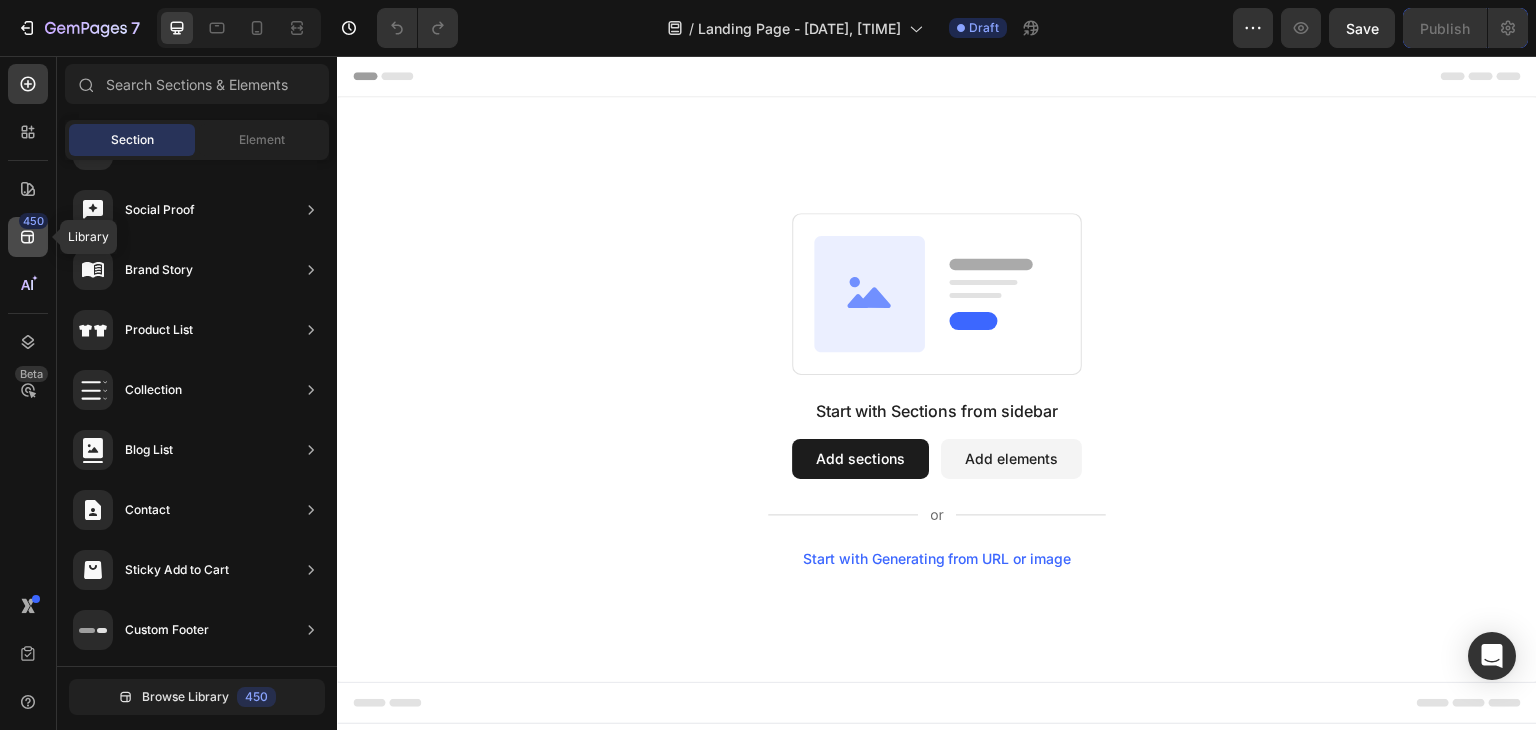 click 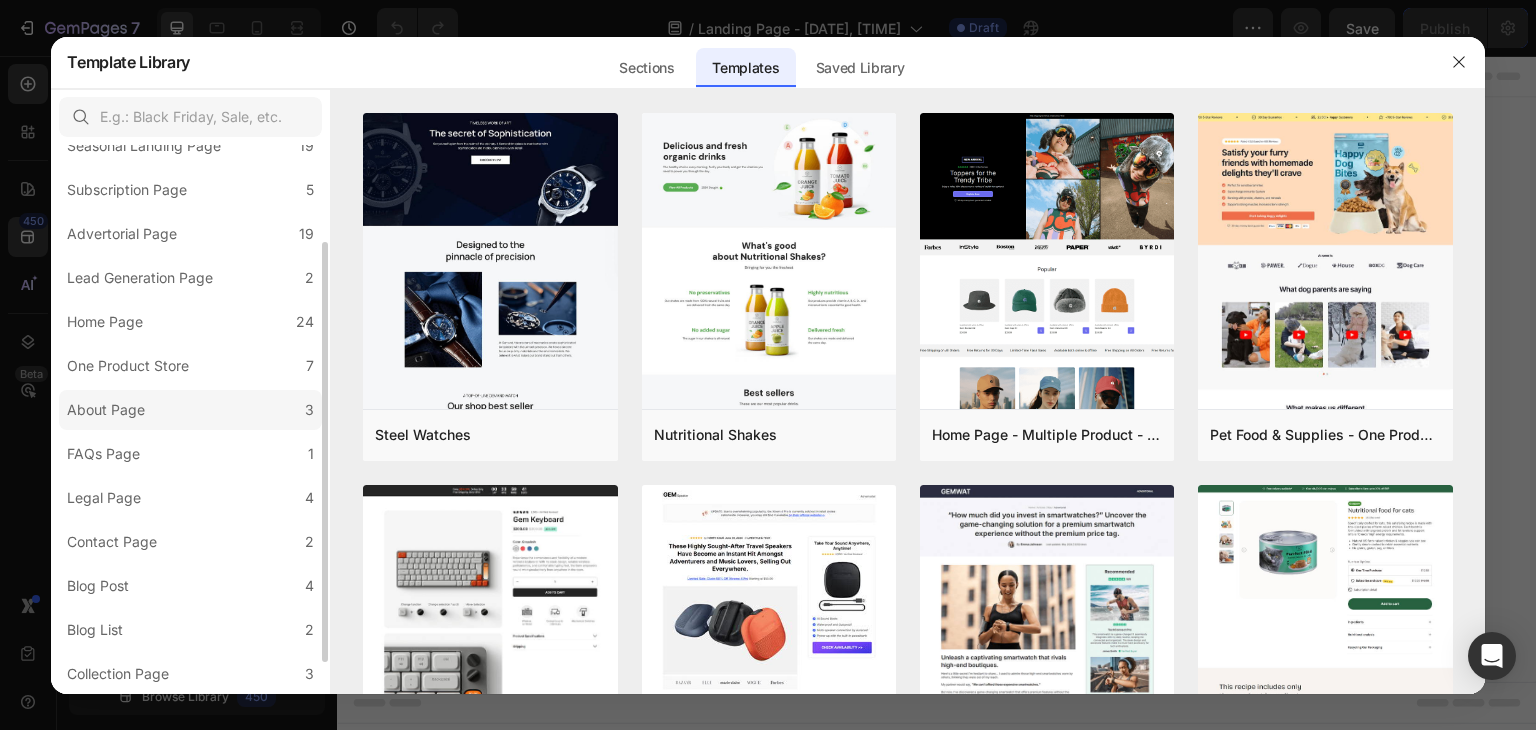 scroll, scrollTop: 0, scrollLeft: 0, axis: both 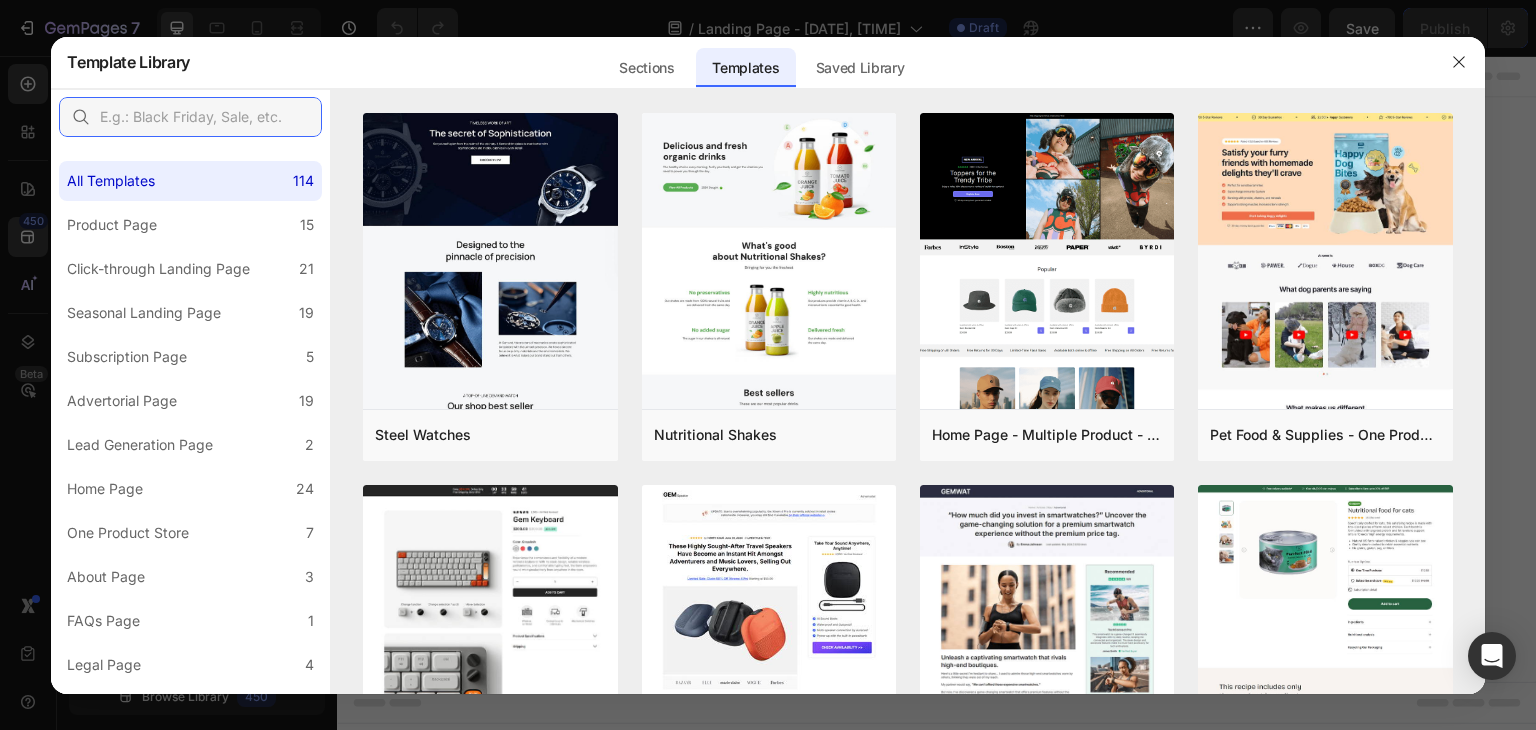 click at bounding box center (190, 117) 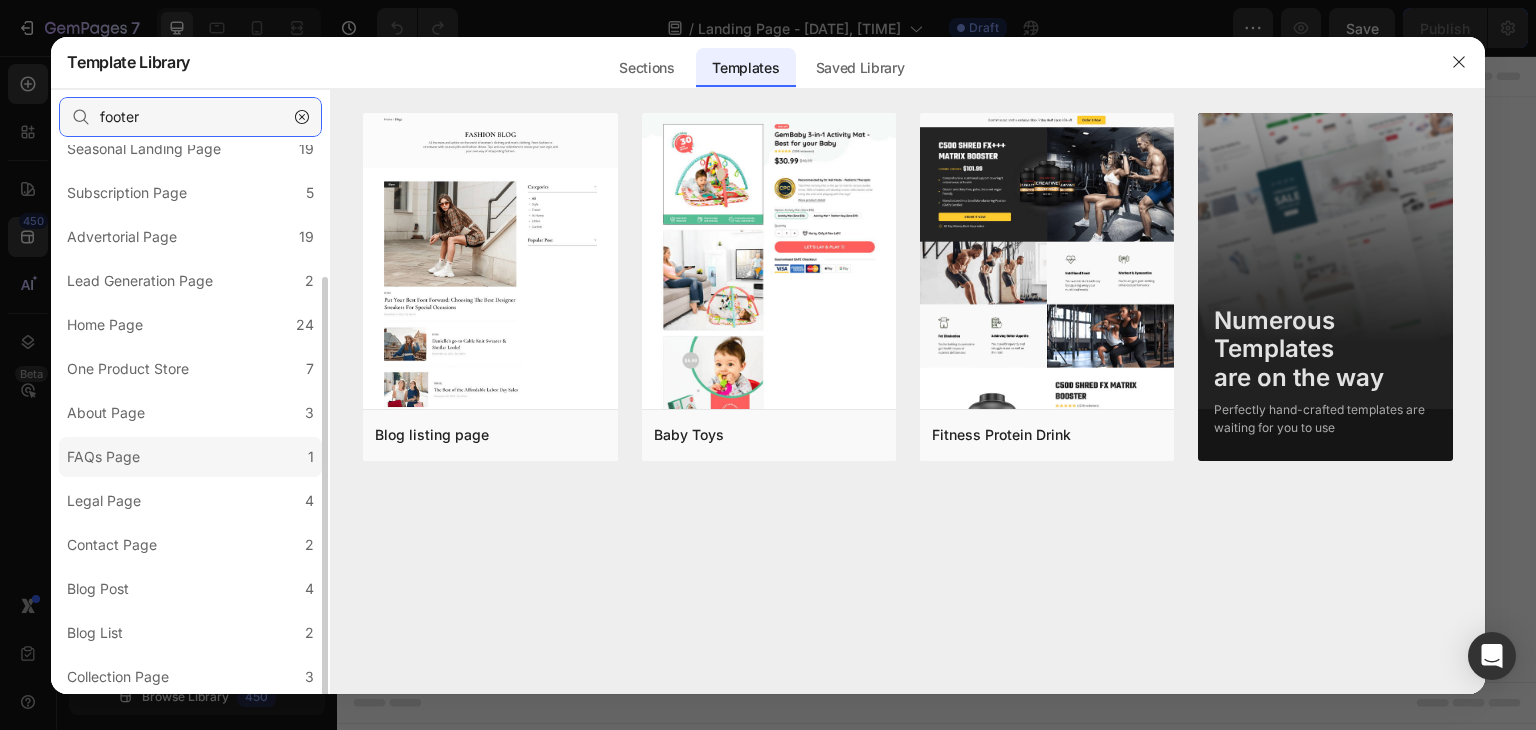 scroll, scrollTop: 167, scrollLeft: 0, axis: vertical 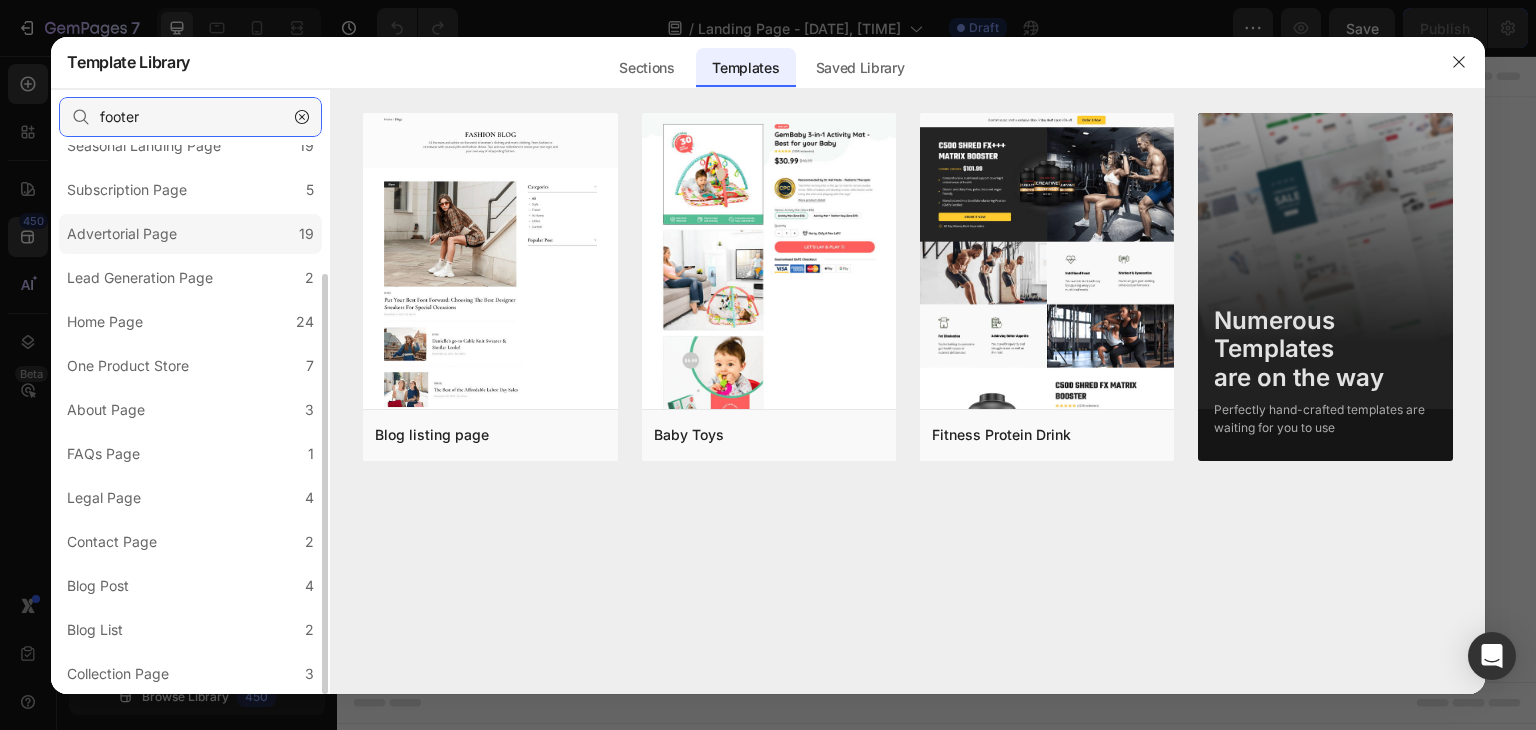 type on "footer" 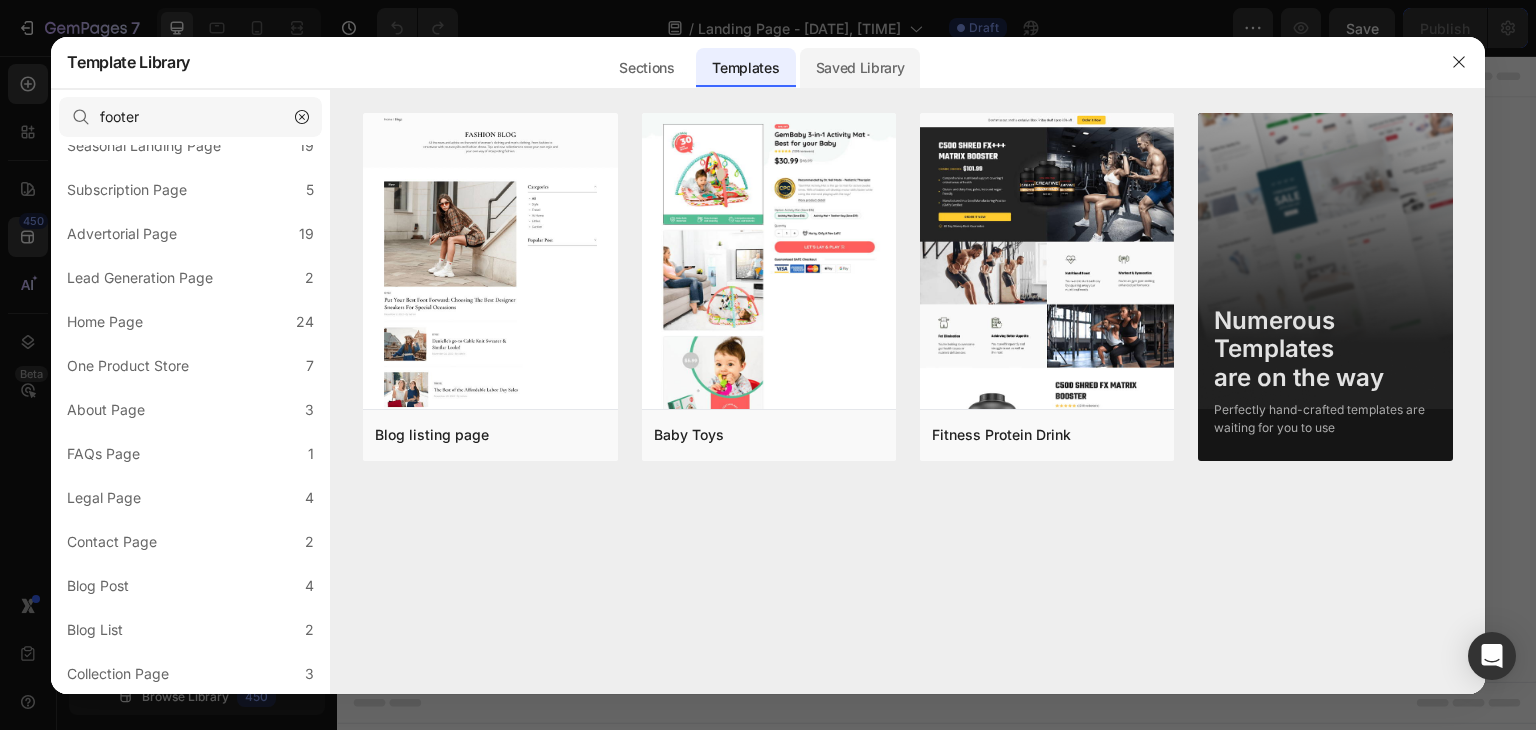 click on "Saved Library" 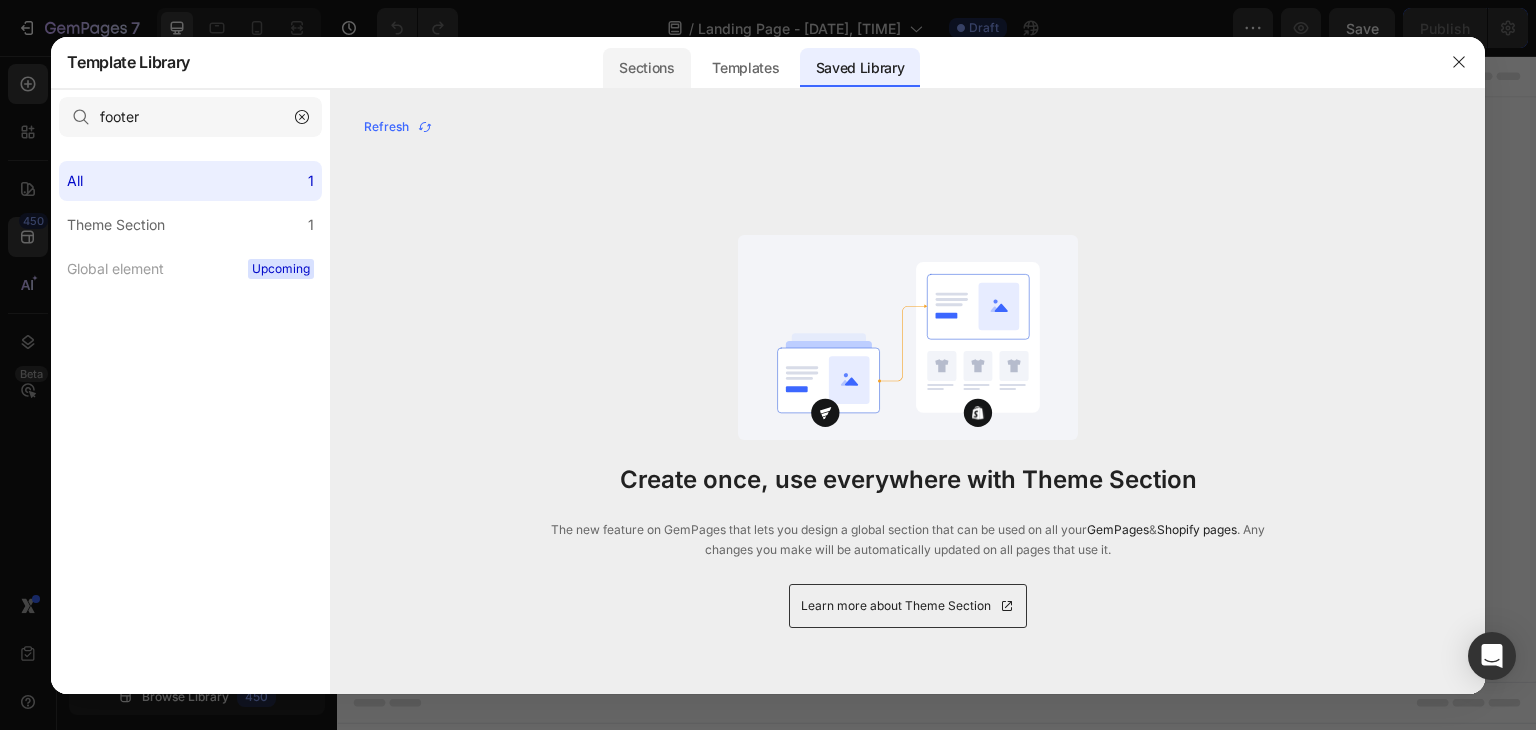 click on "Sections" 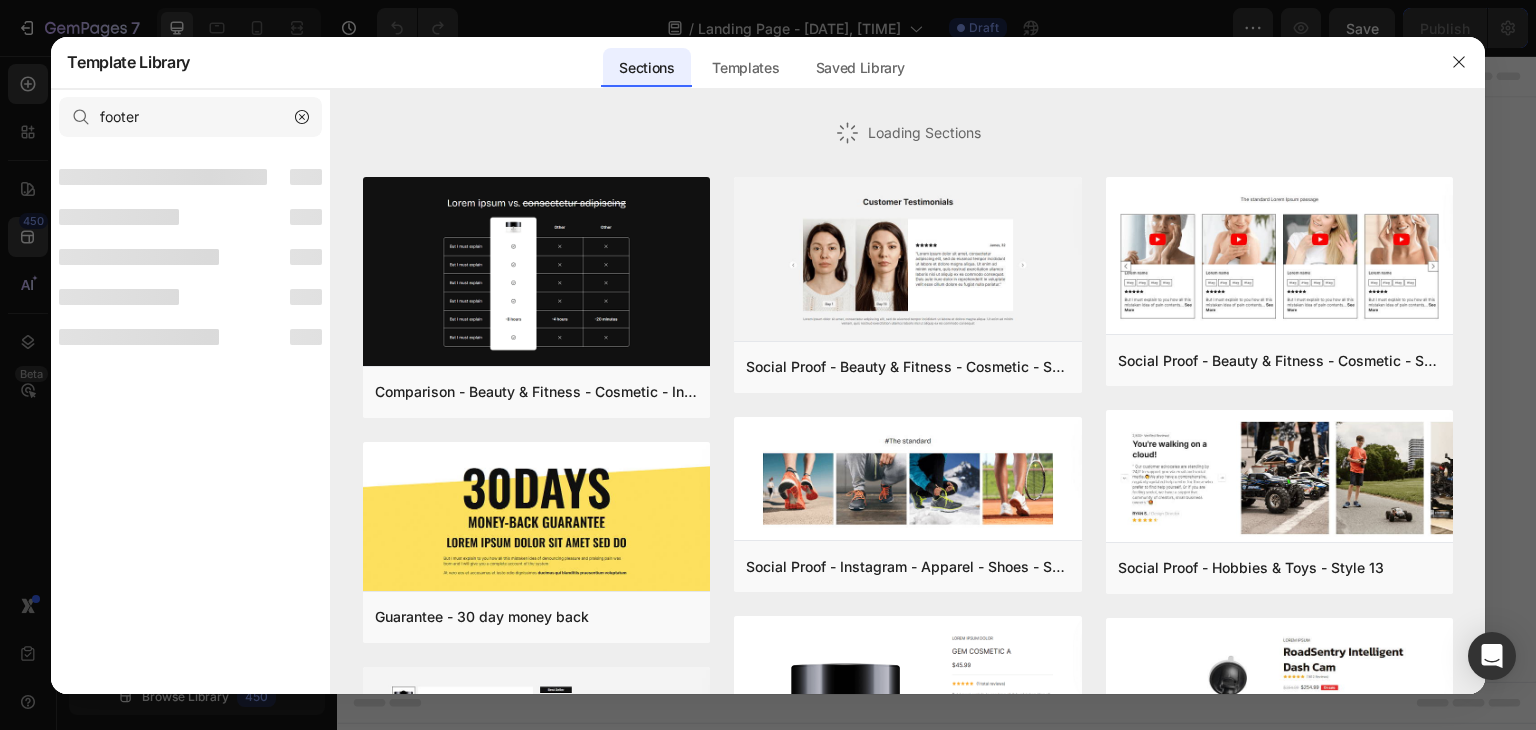 scroll, scrollTop: 630, scrollLeft: 0, axis: vertical 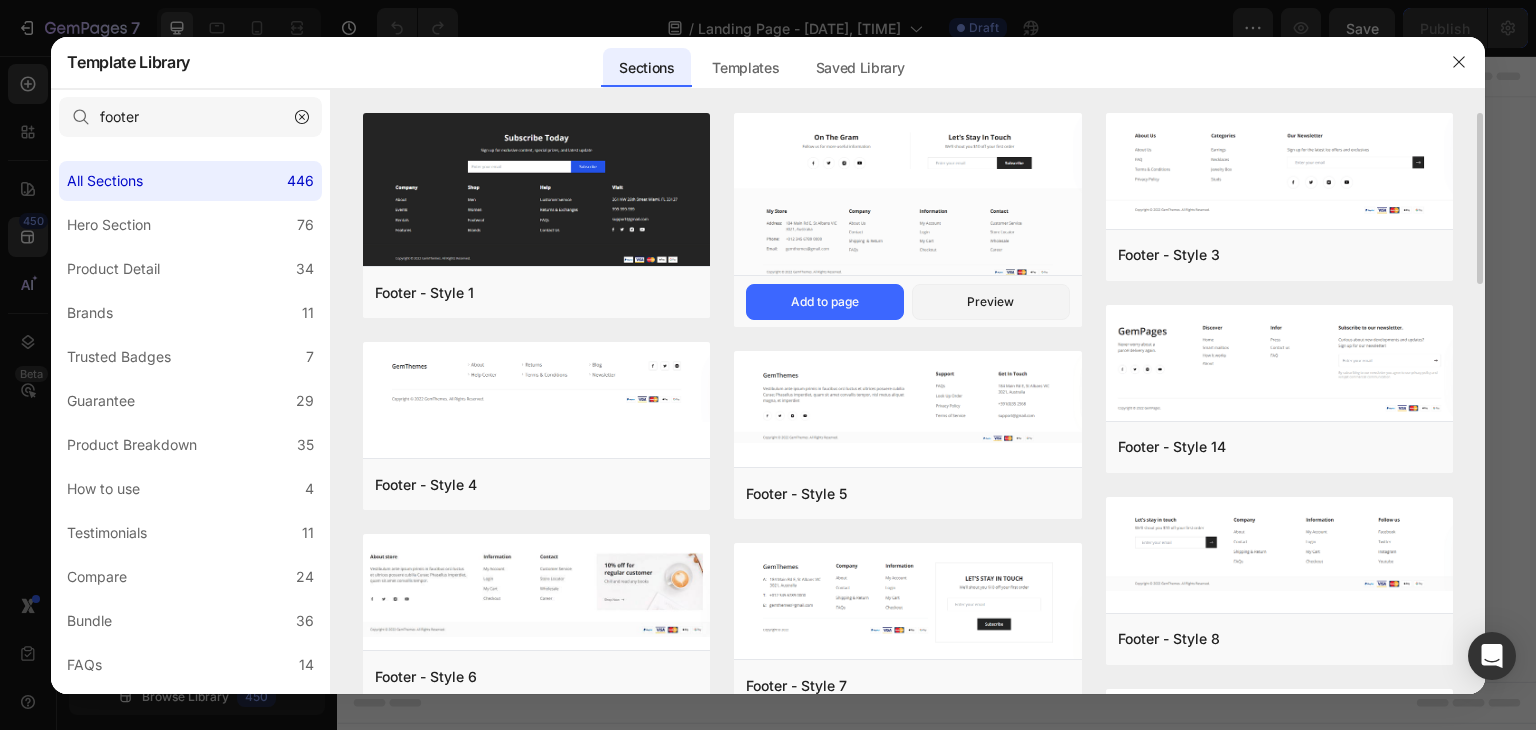 click at bounding box center [907, 196] 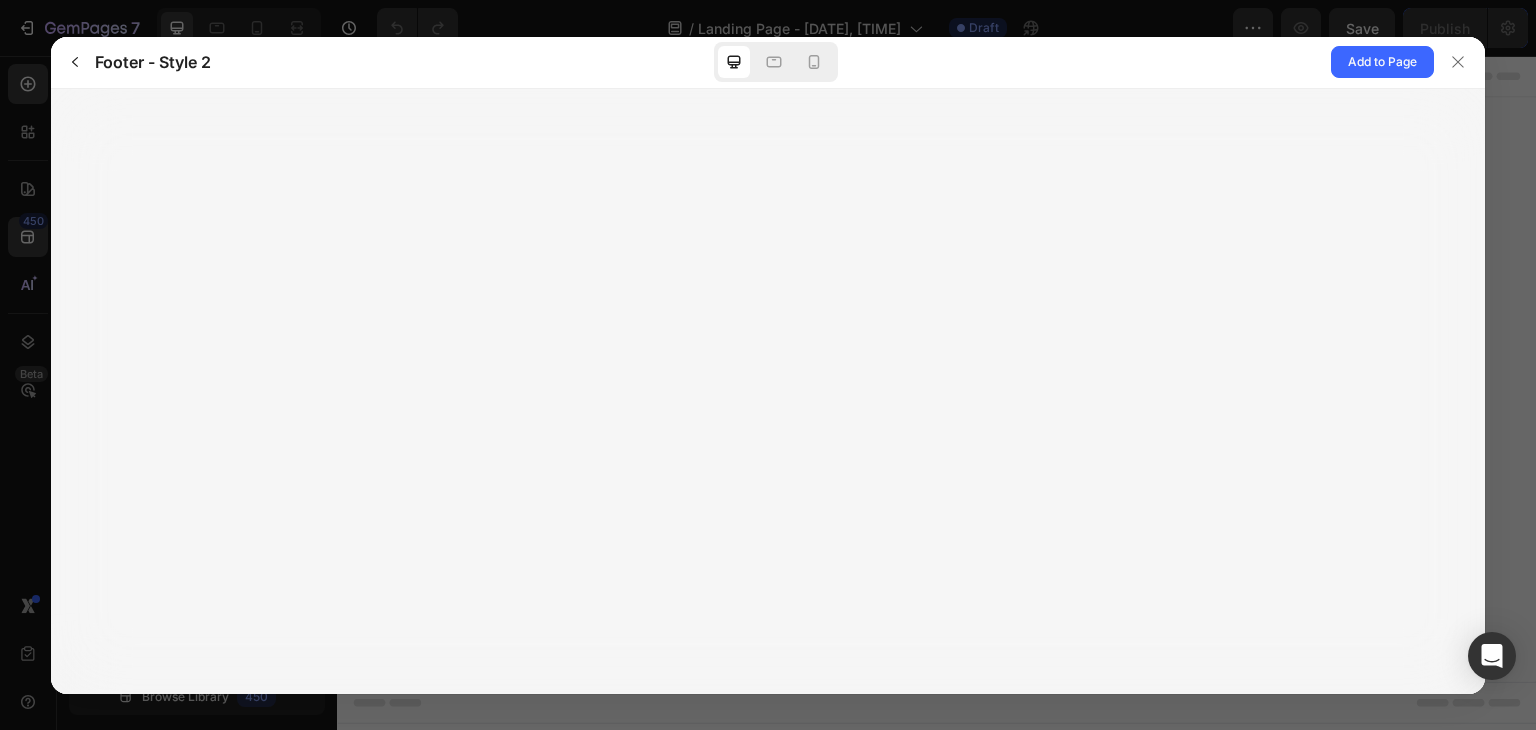 click at bounding box center (768, 391) 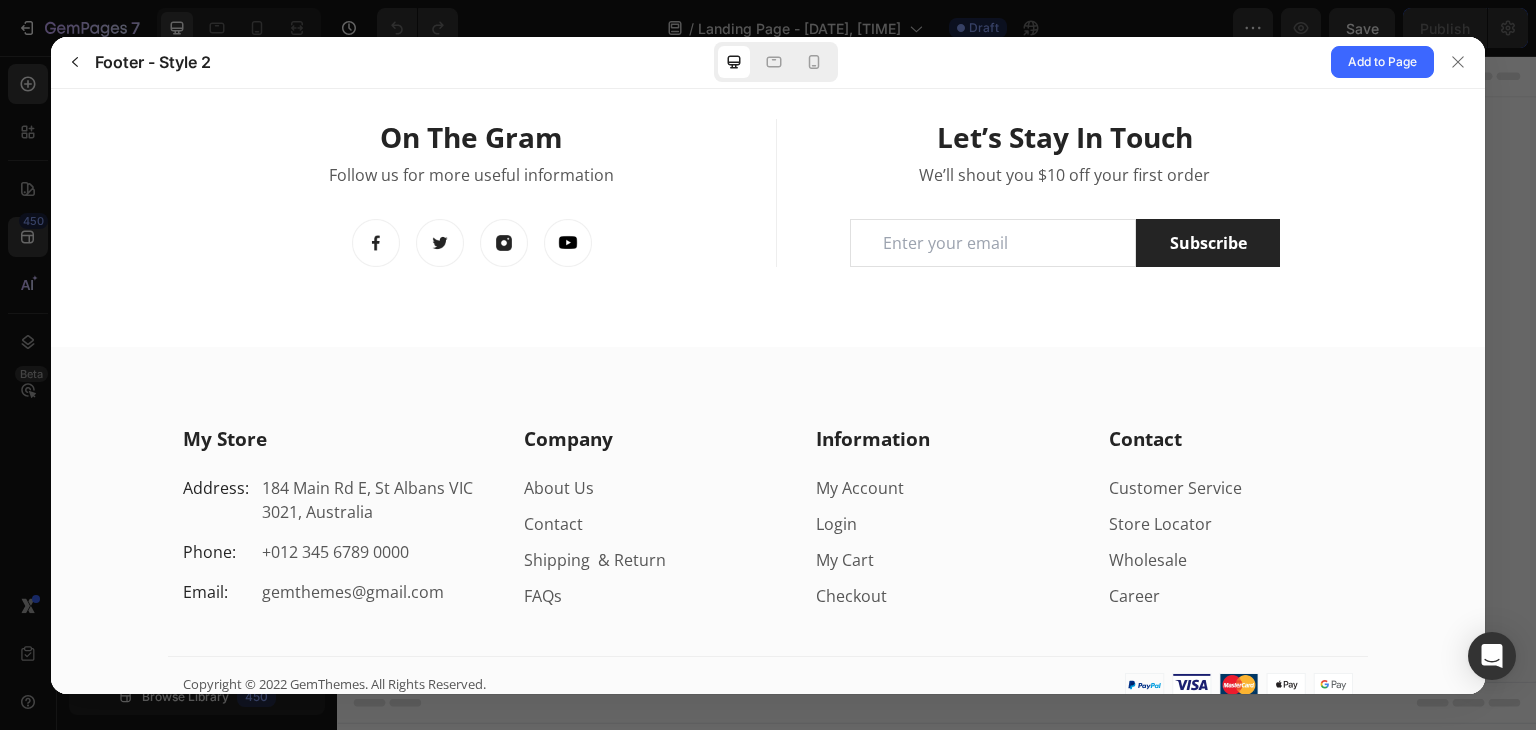 scroll, scrollTop: 68, scrollLeft: 0, axis: vertical 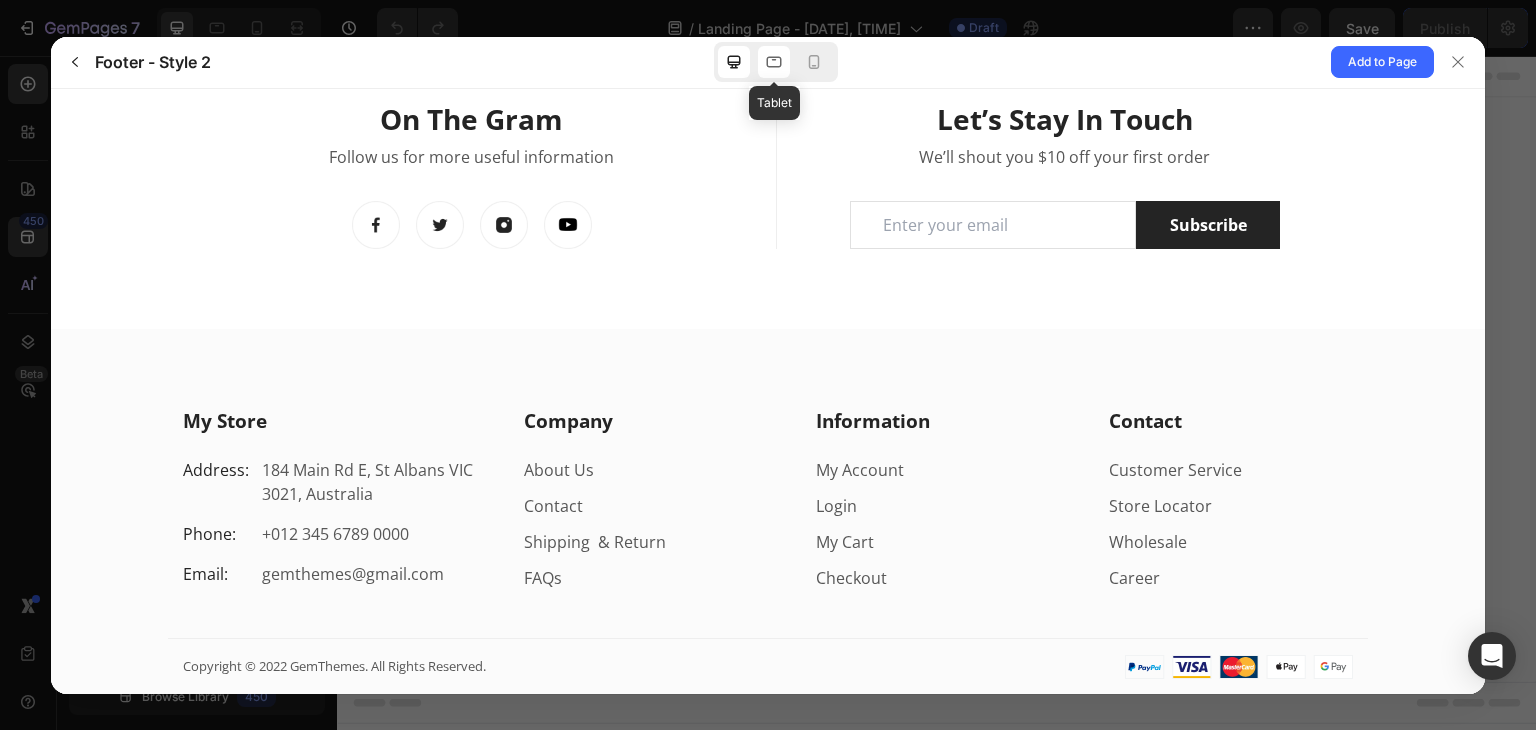 click 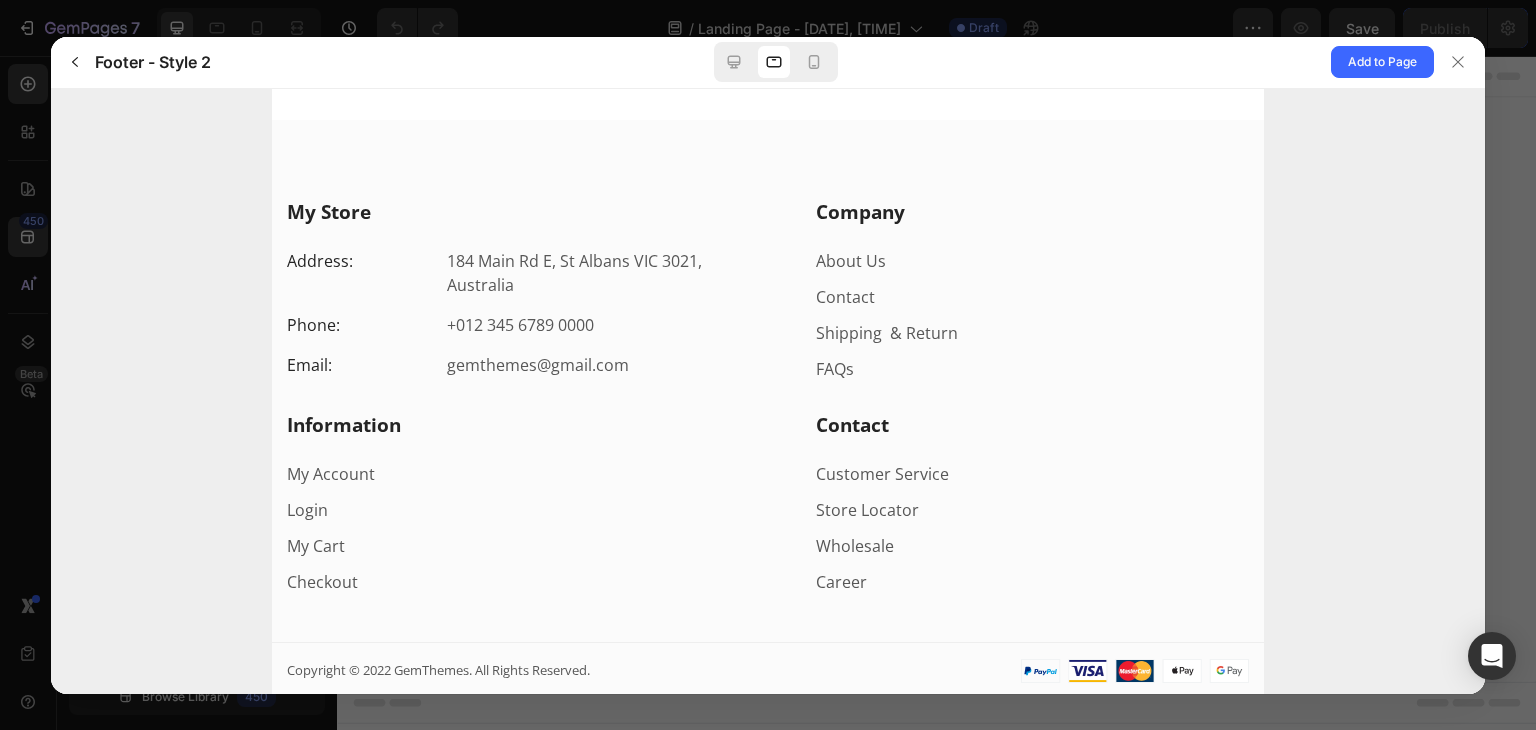 scroll, scrollTop: 228, scrollLeft: 0, axis: vertical 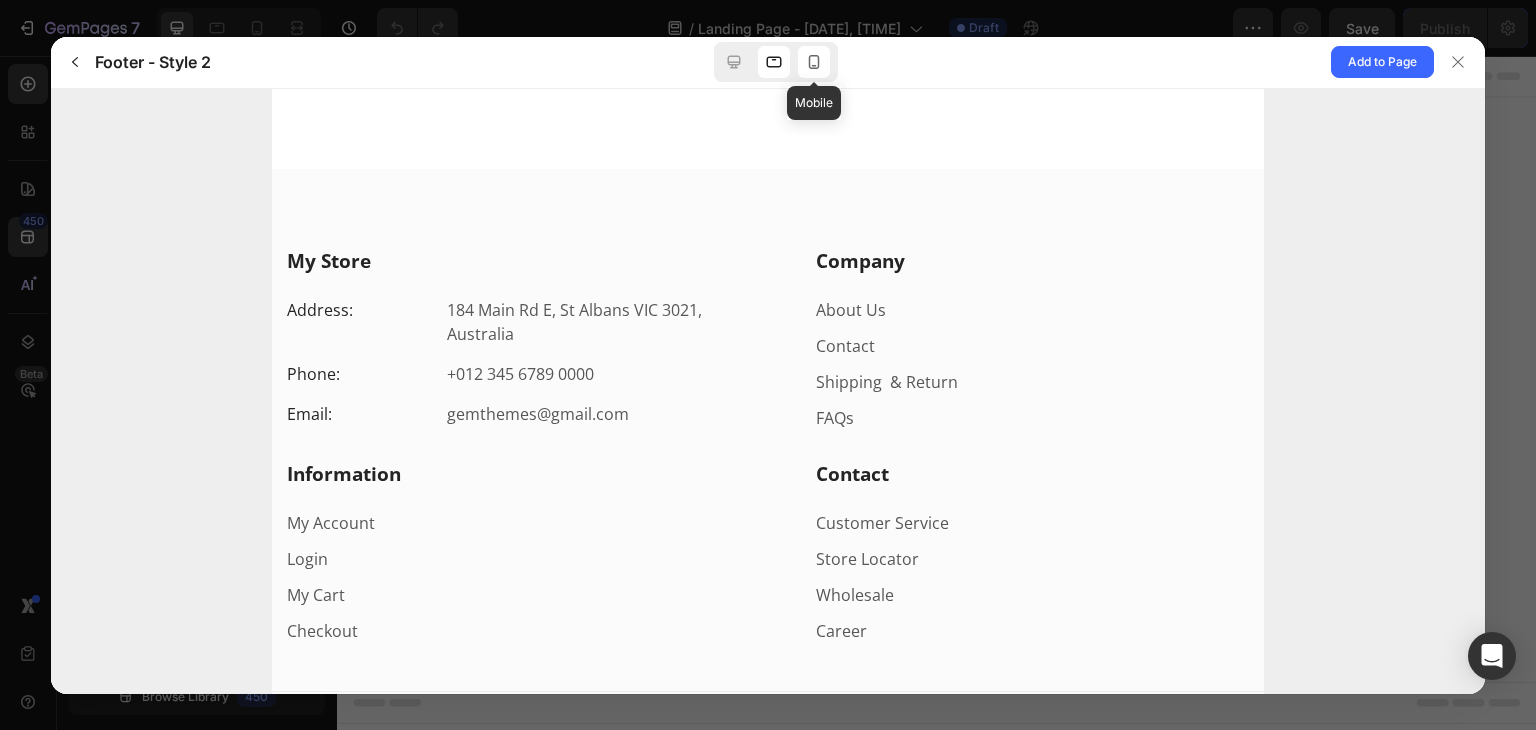 click 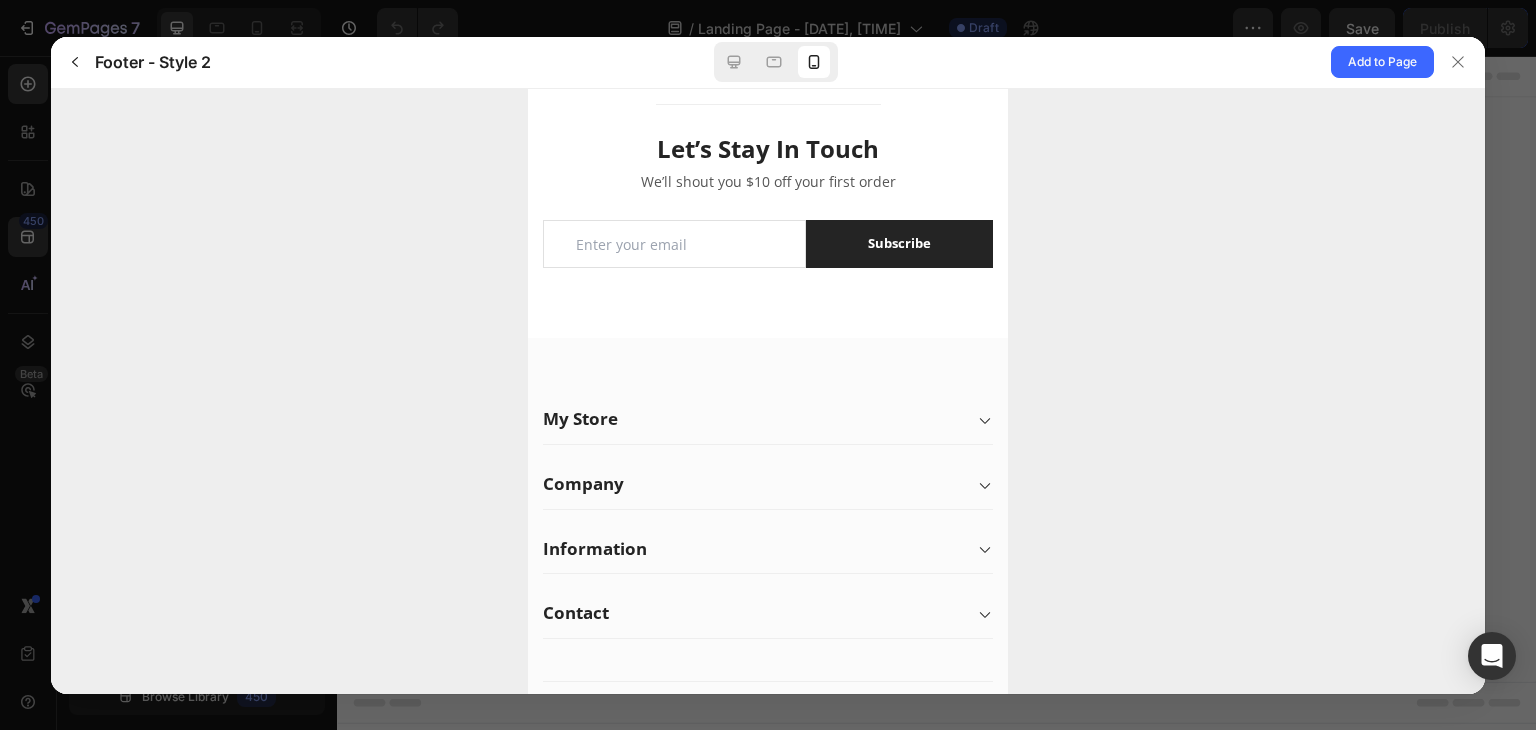 scroll, scrollTop: 296, scrollLeft: 0, axis: vertical 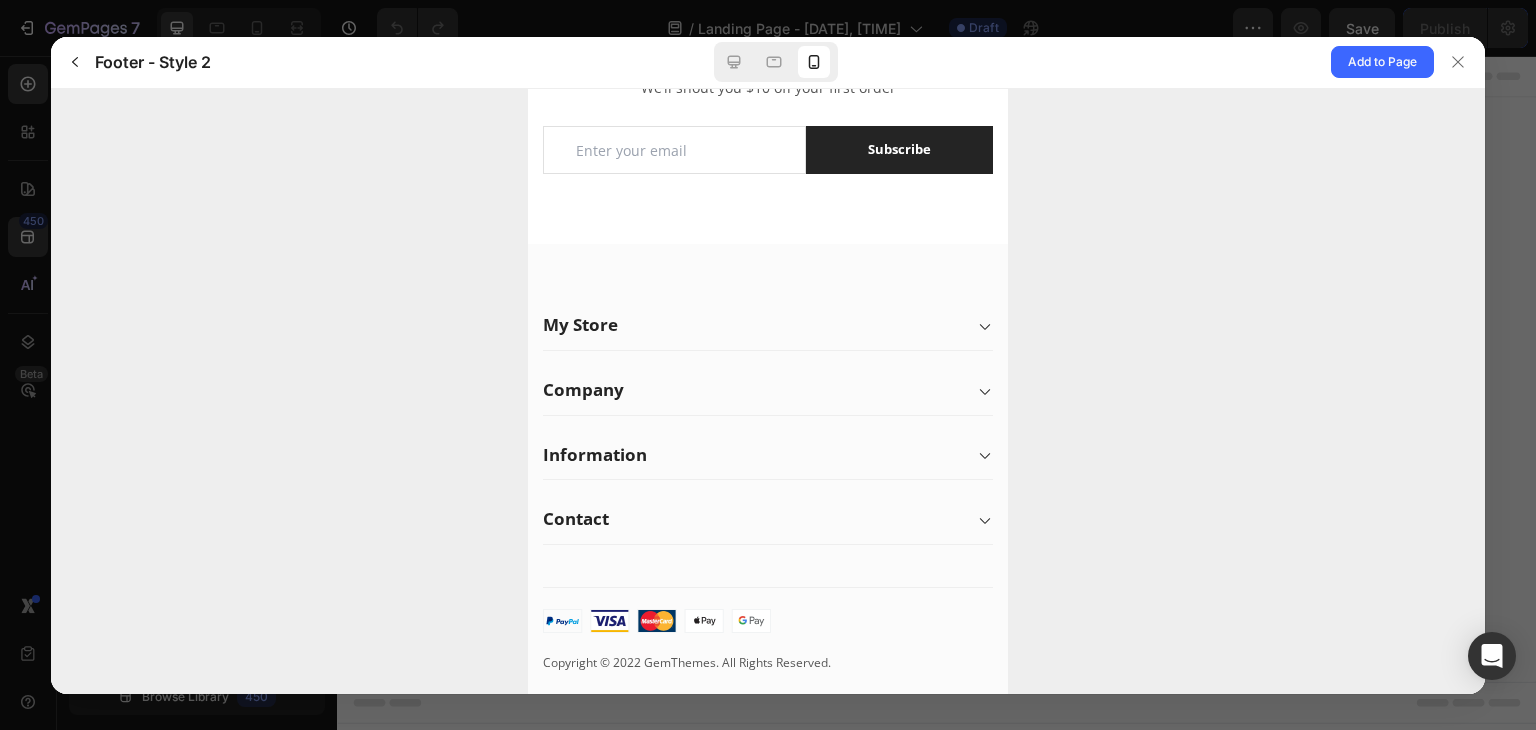 click 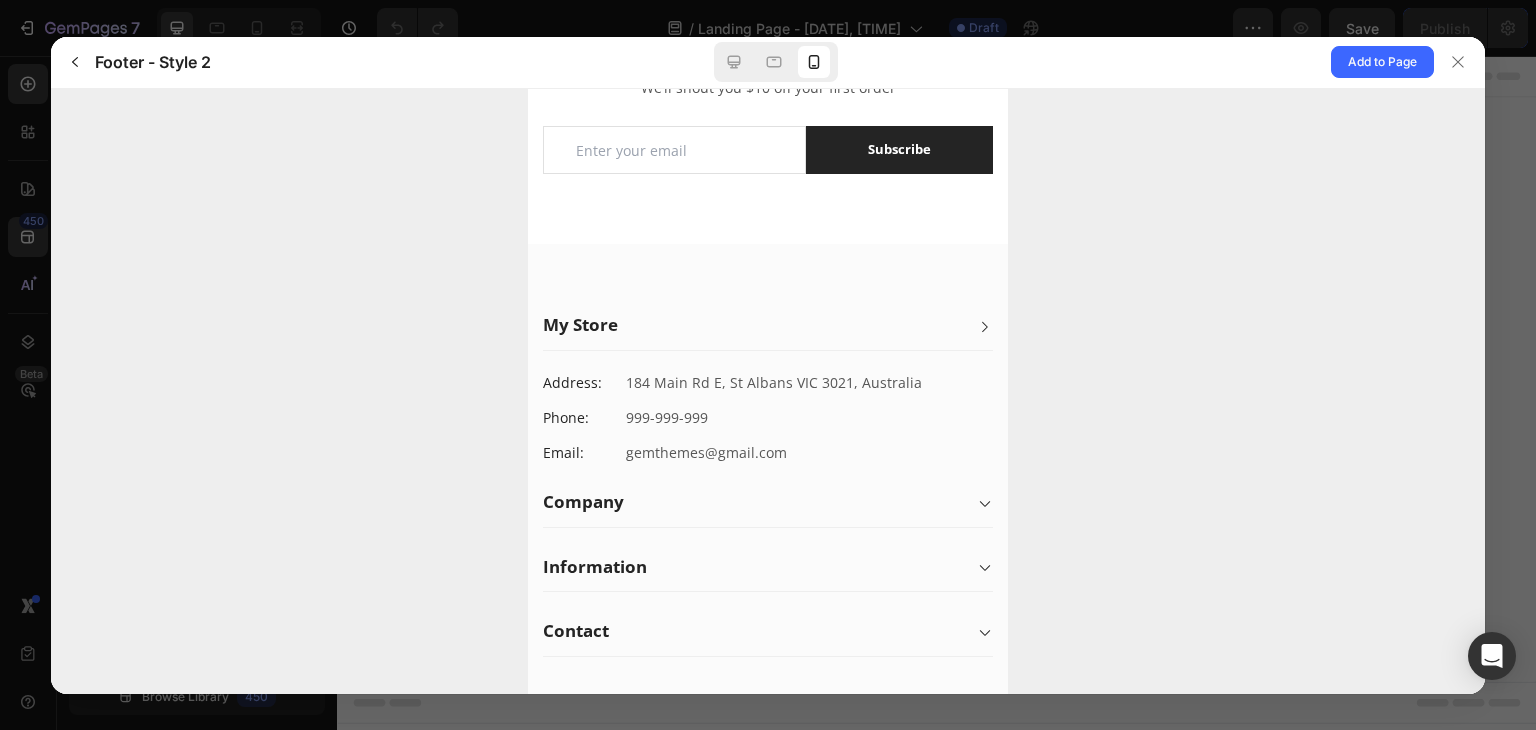 click 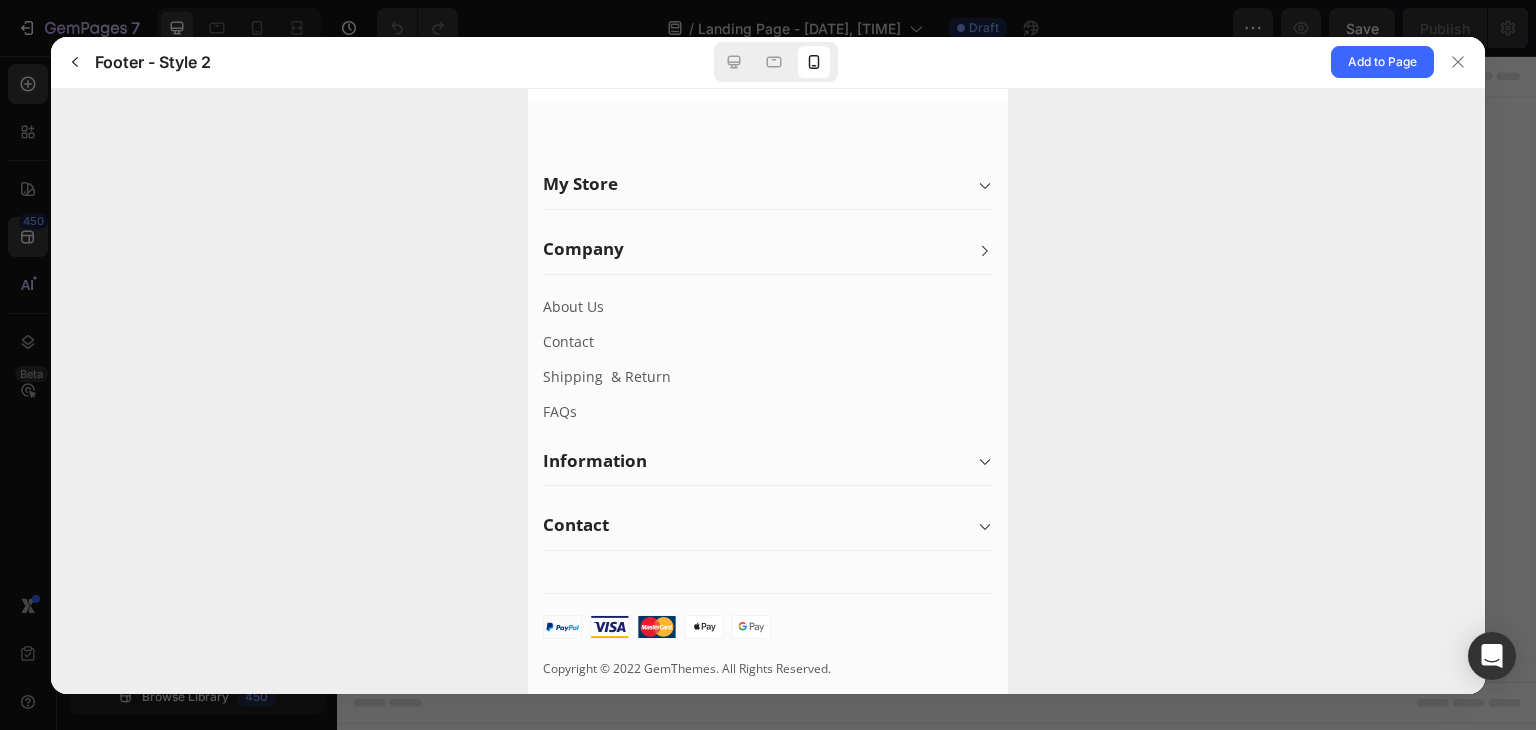 scroll, scrollTop: 443, scrollLeft: 0, axis: vertical 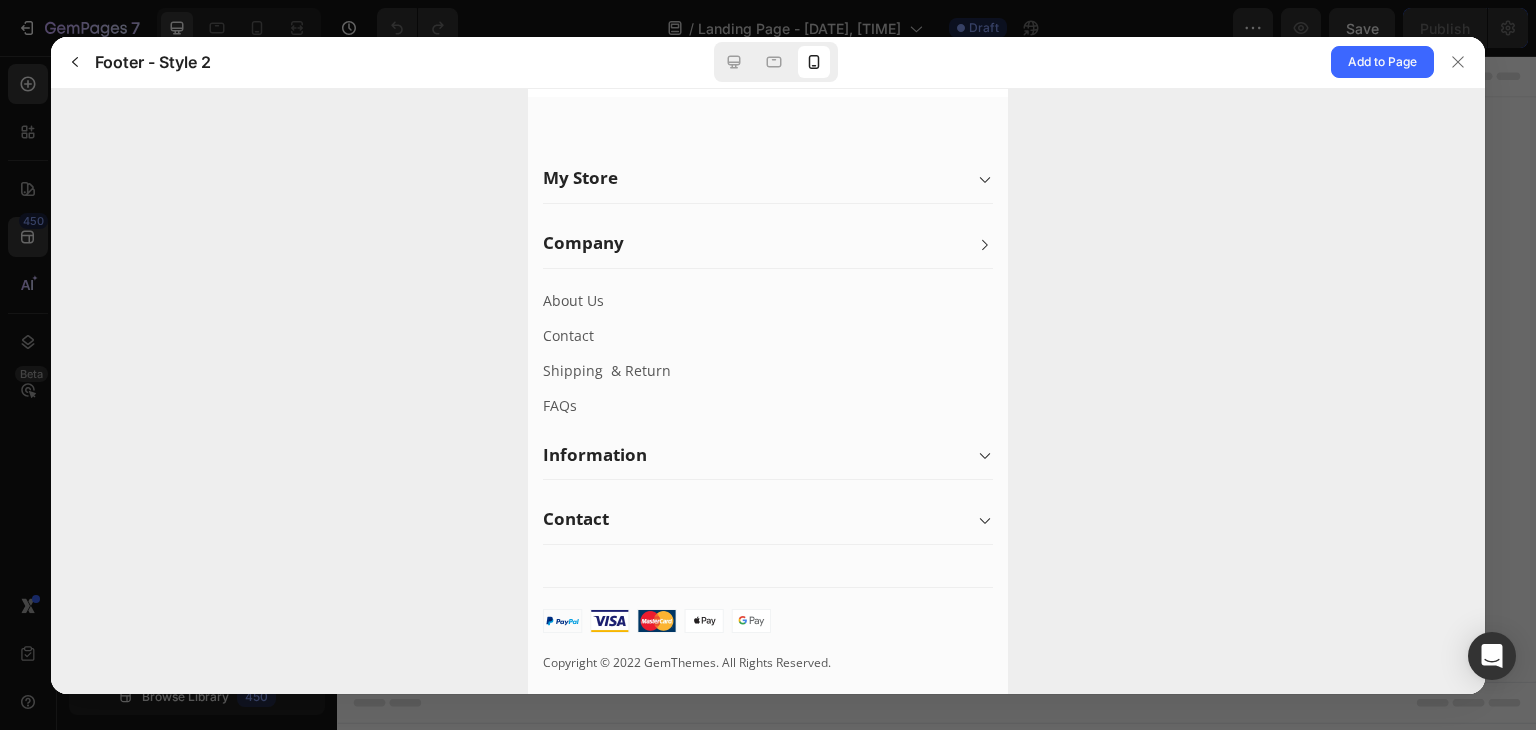 click 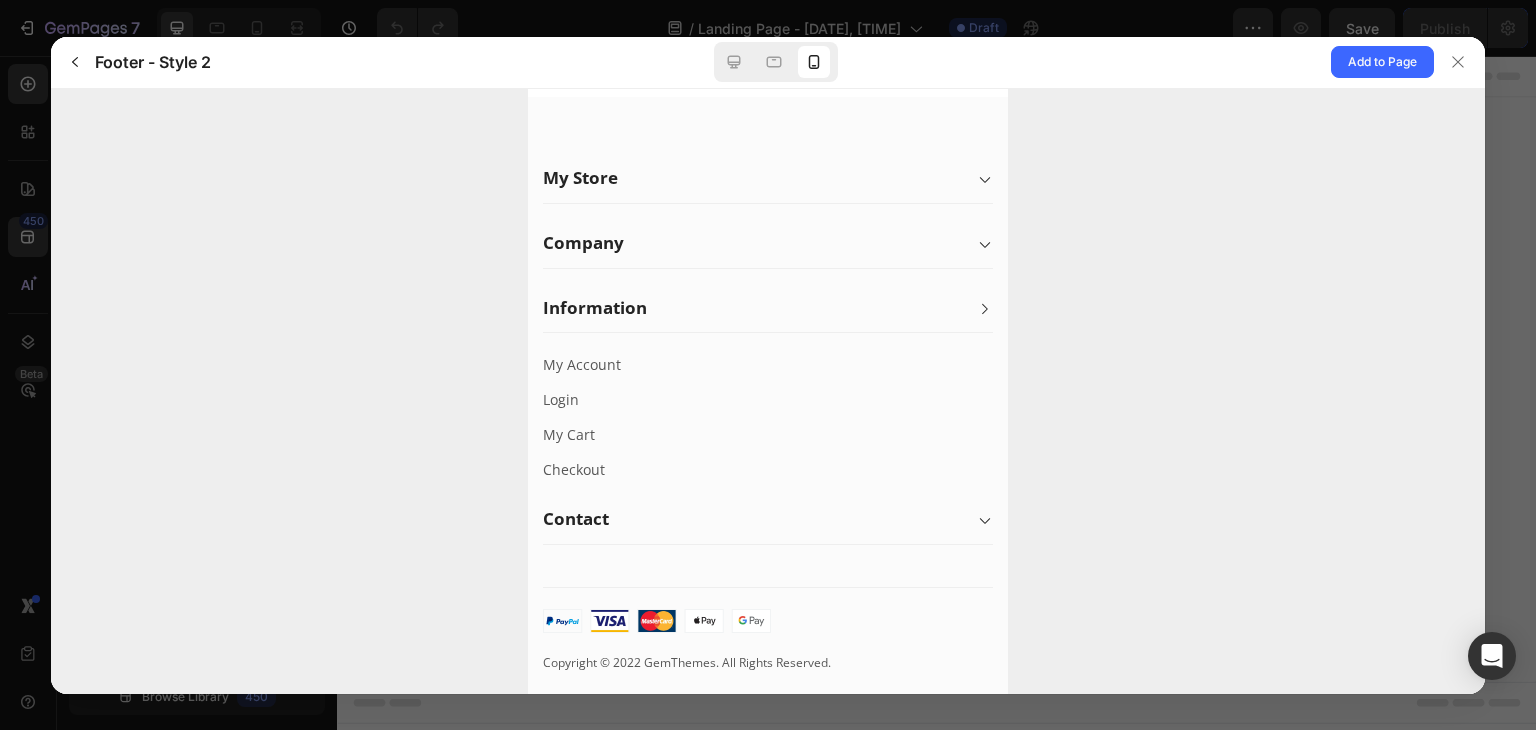 click 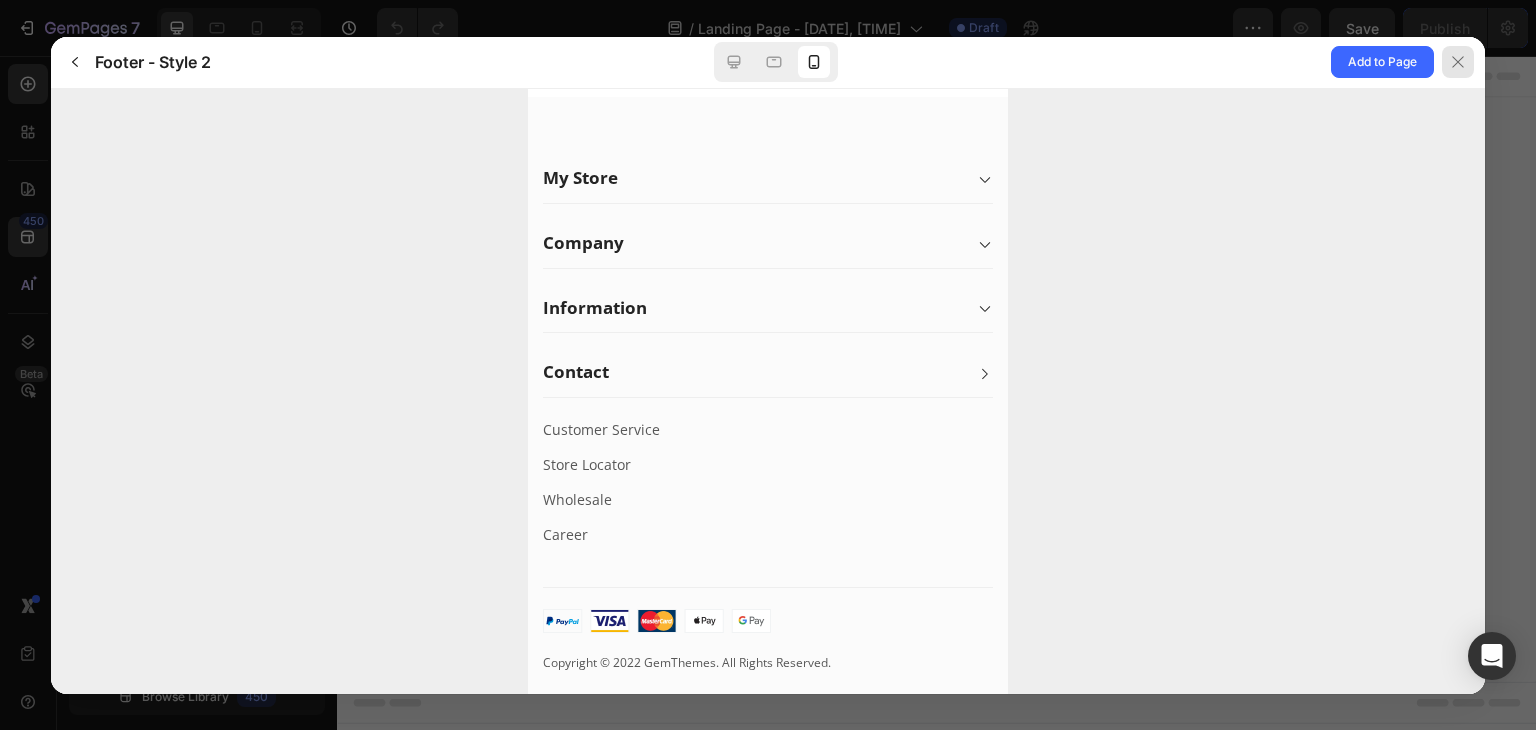 click 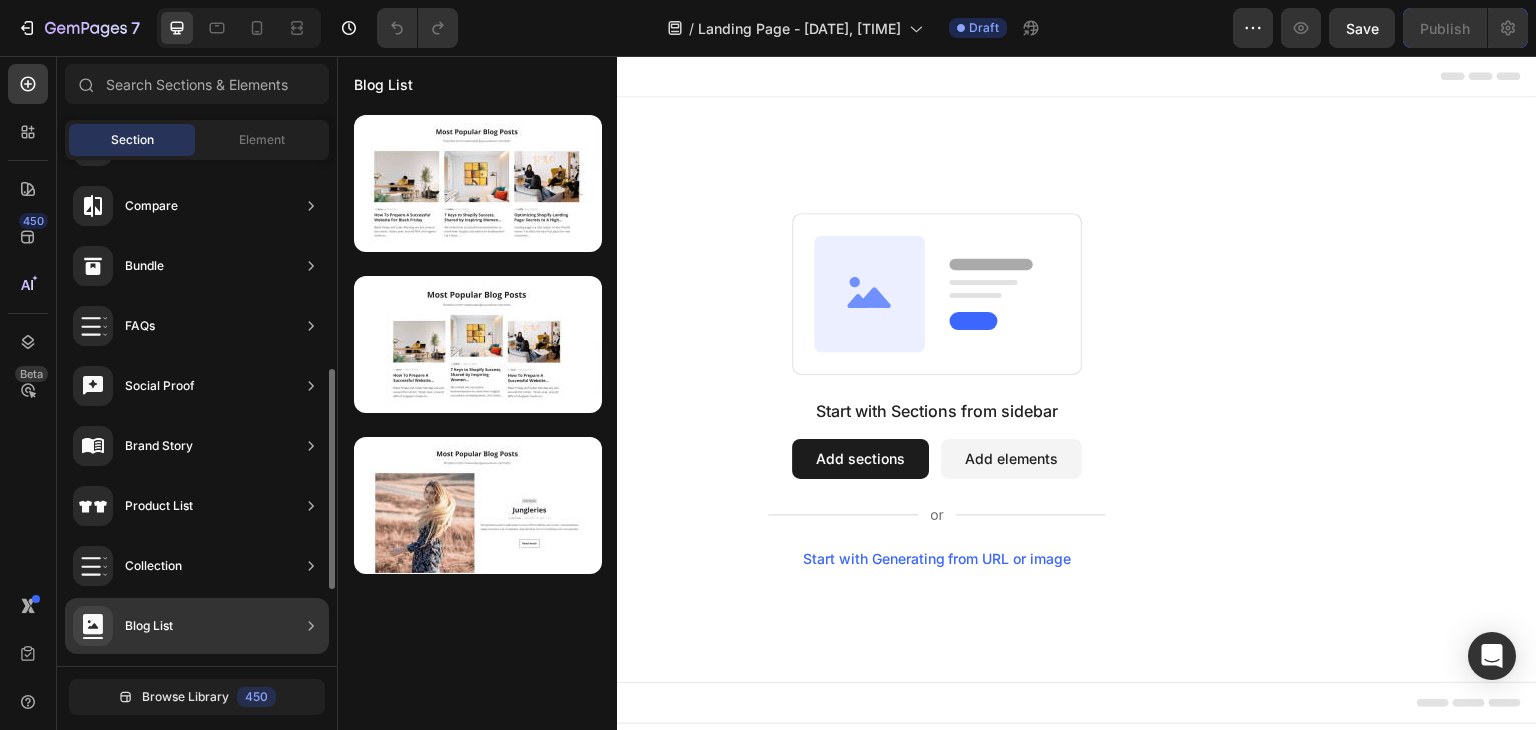 scroll, scrollTop: 477, scrollLeft: 0, axis: vertical 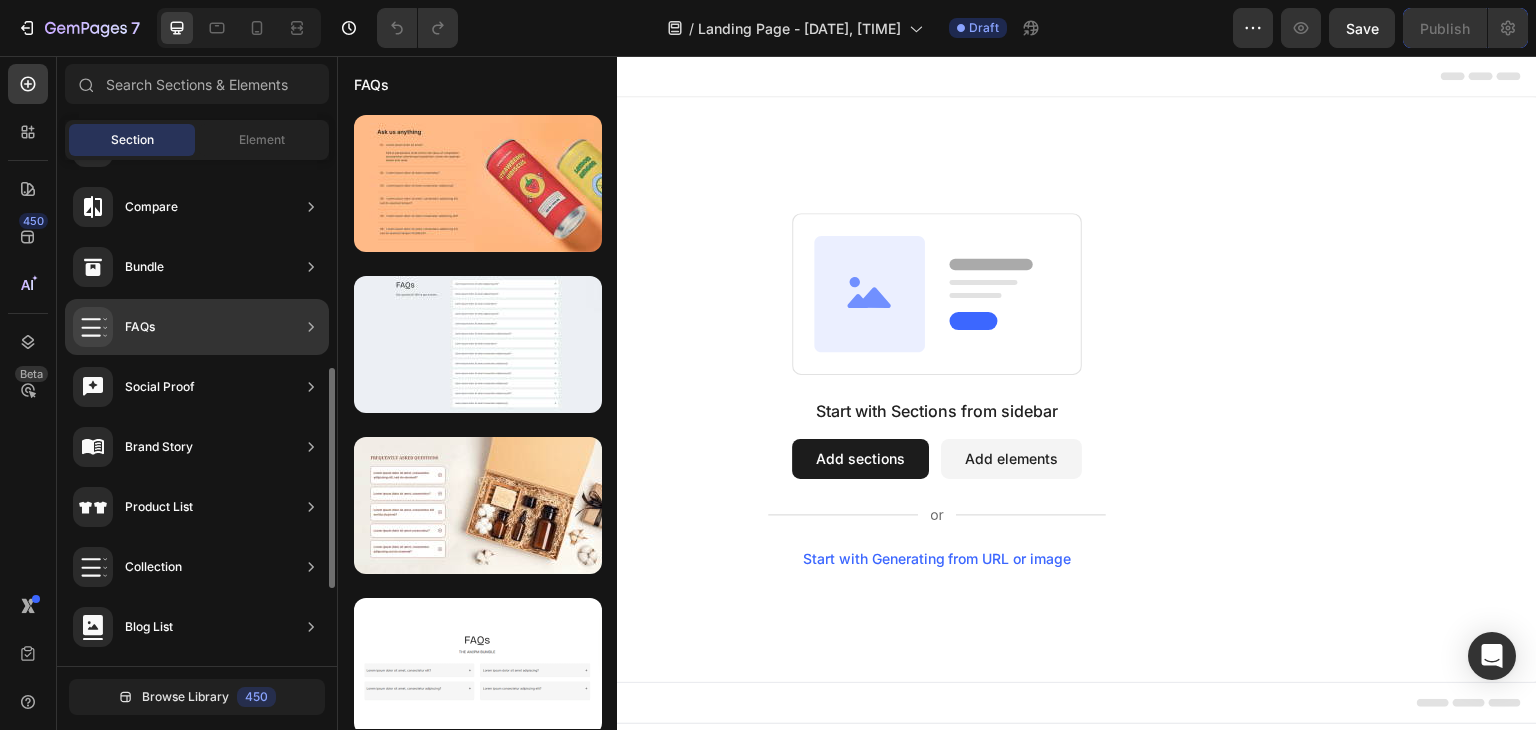 click on "FAQs" at bounding box center [140, 327] 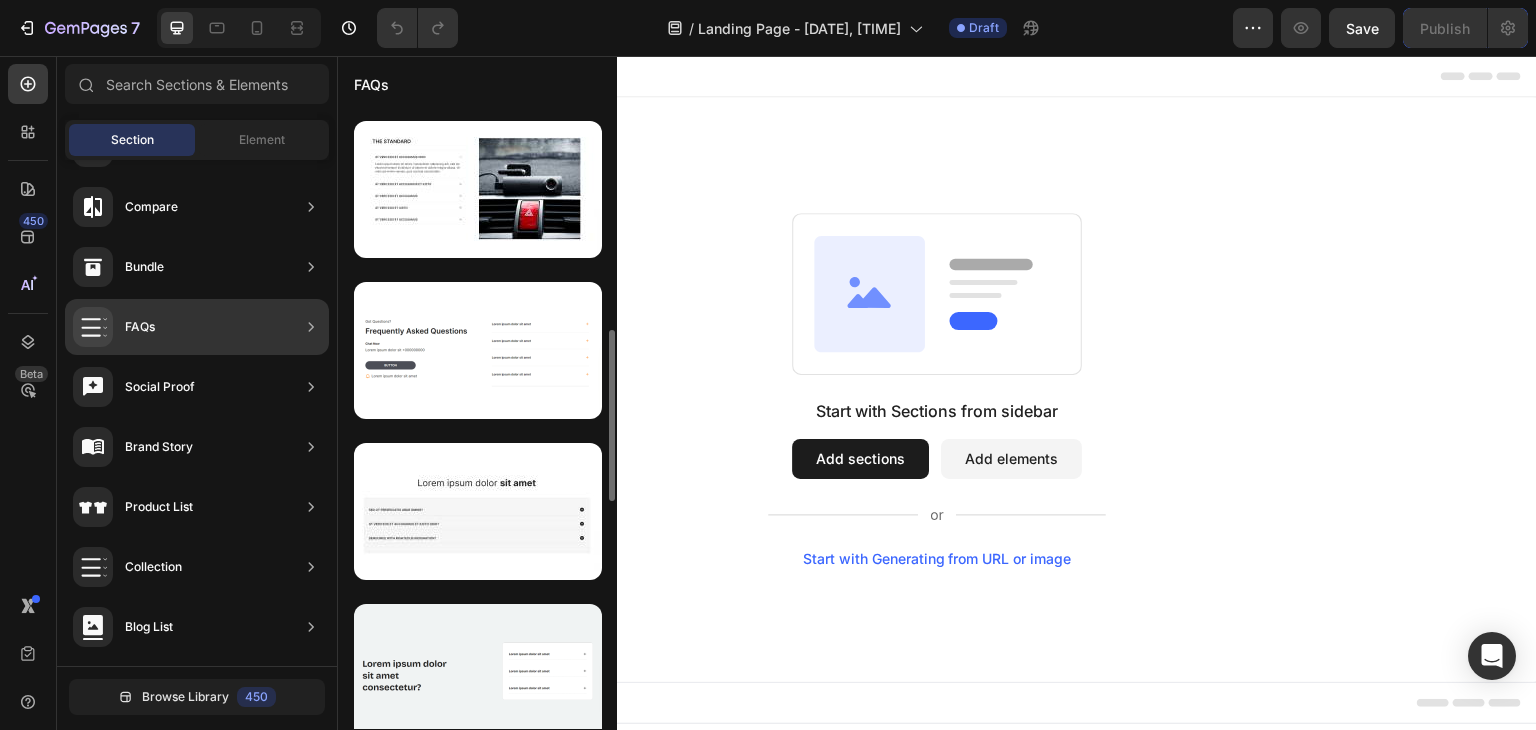 scroll, scrollTop: 798, scrollLeft: 0, axis: vertical 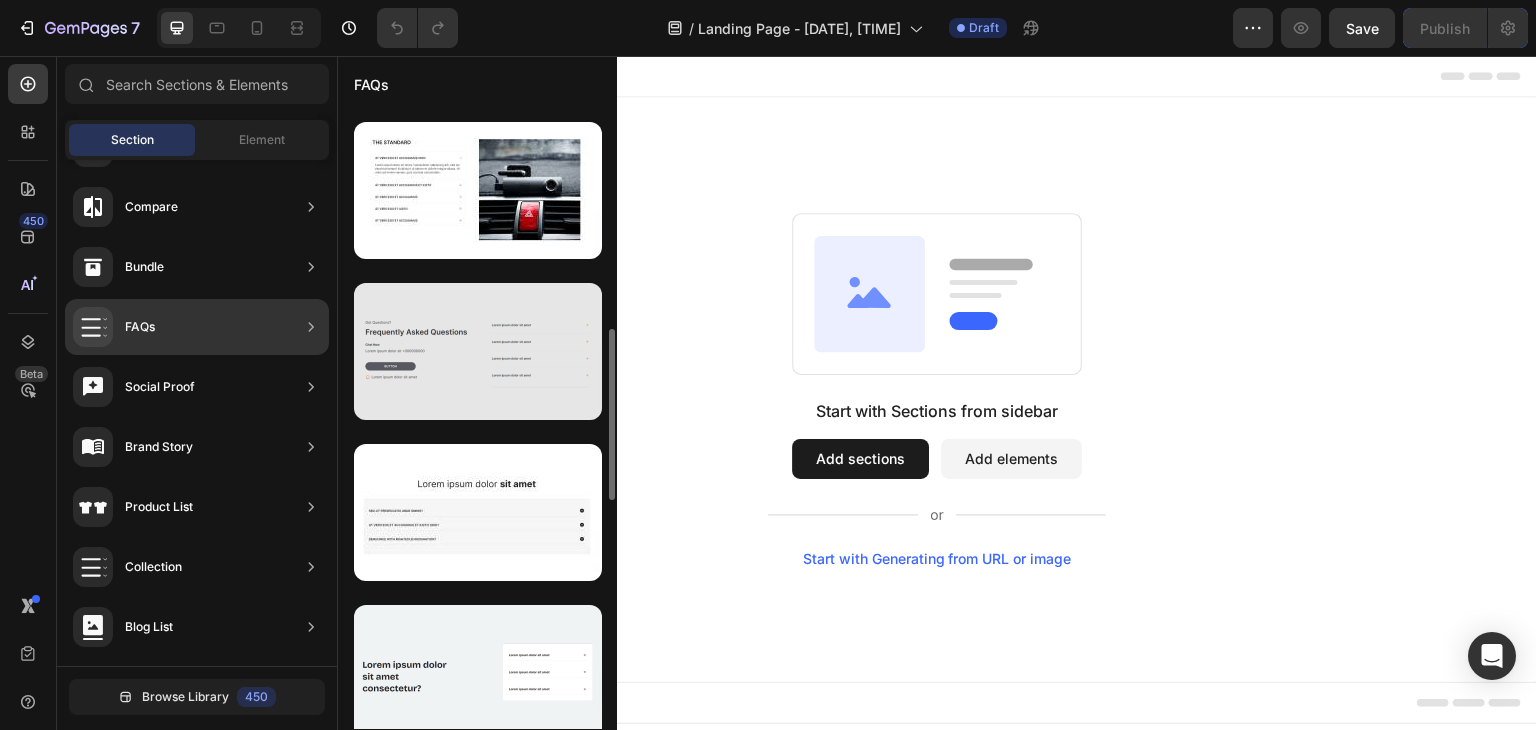 click at bounding box center (478, 351) 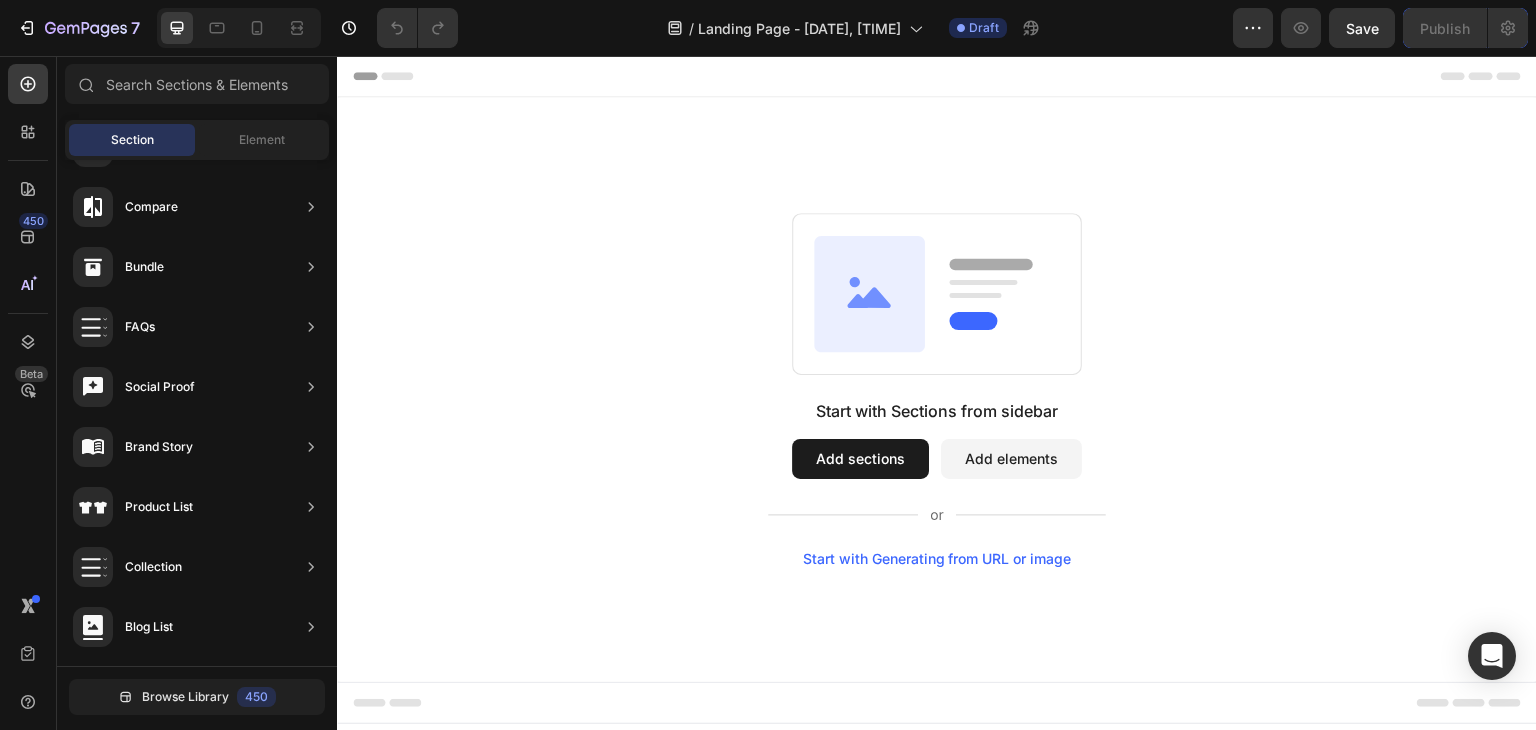 scroll, scrollTop: 0, scrollLeft: 0, axis: both 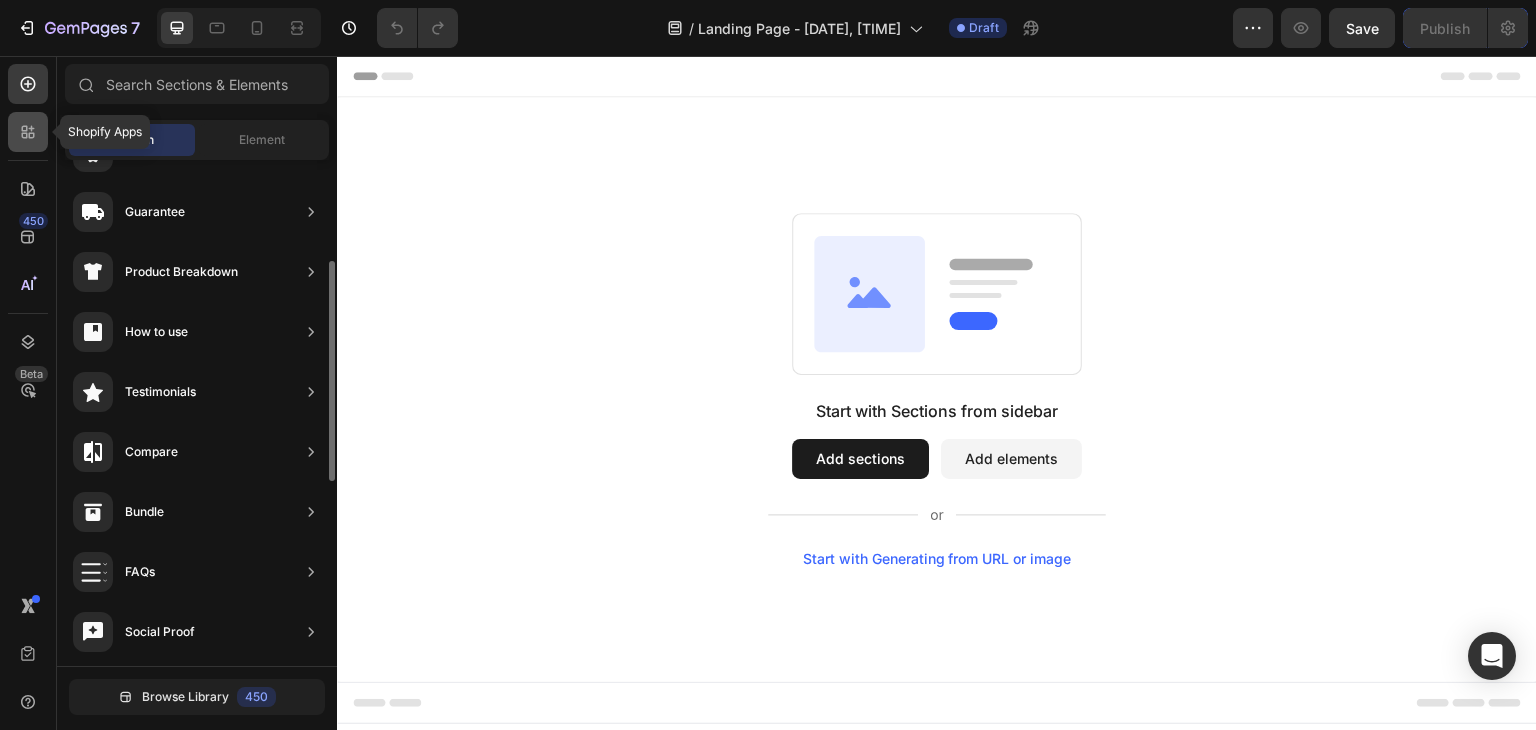 click 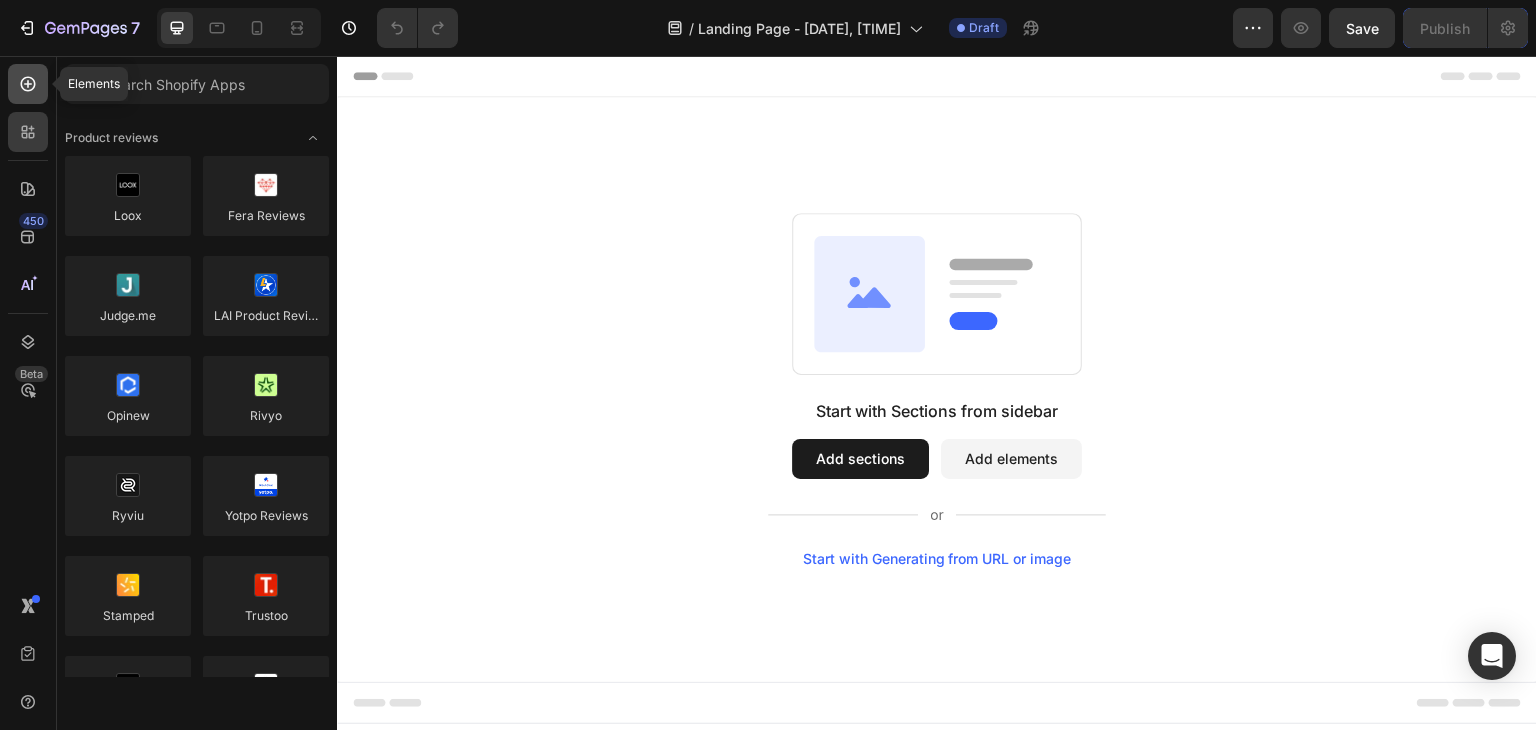 click 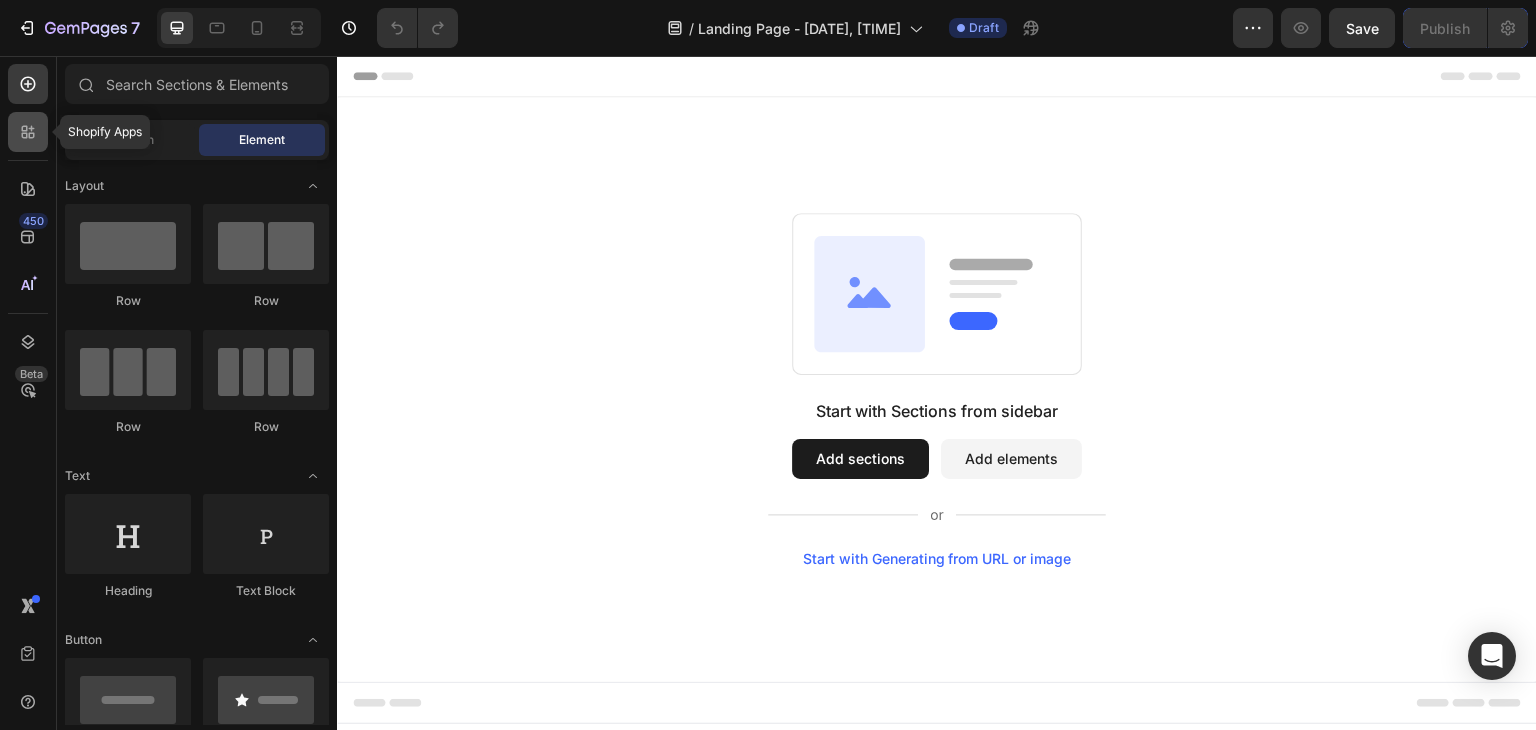 click 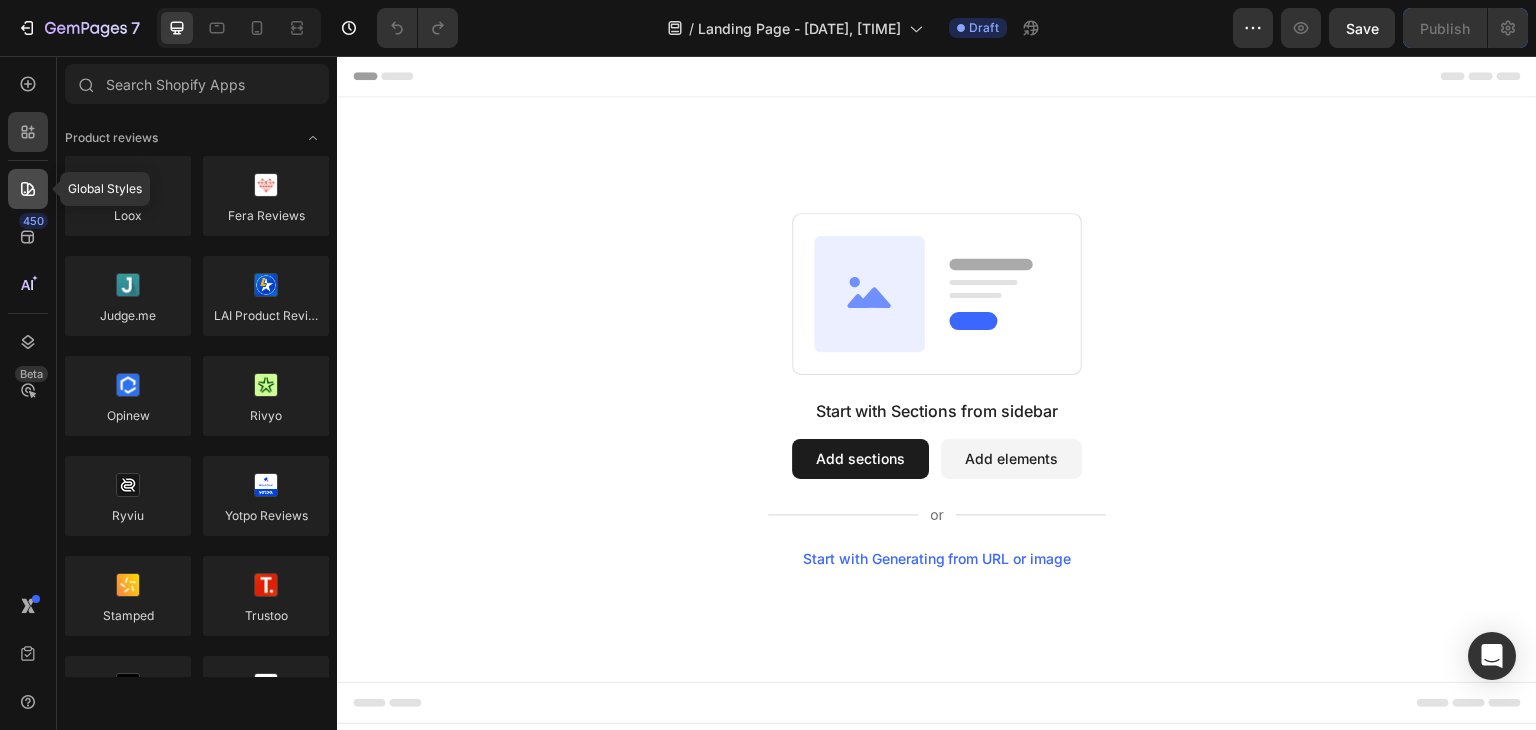 click 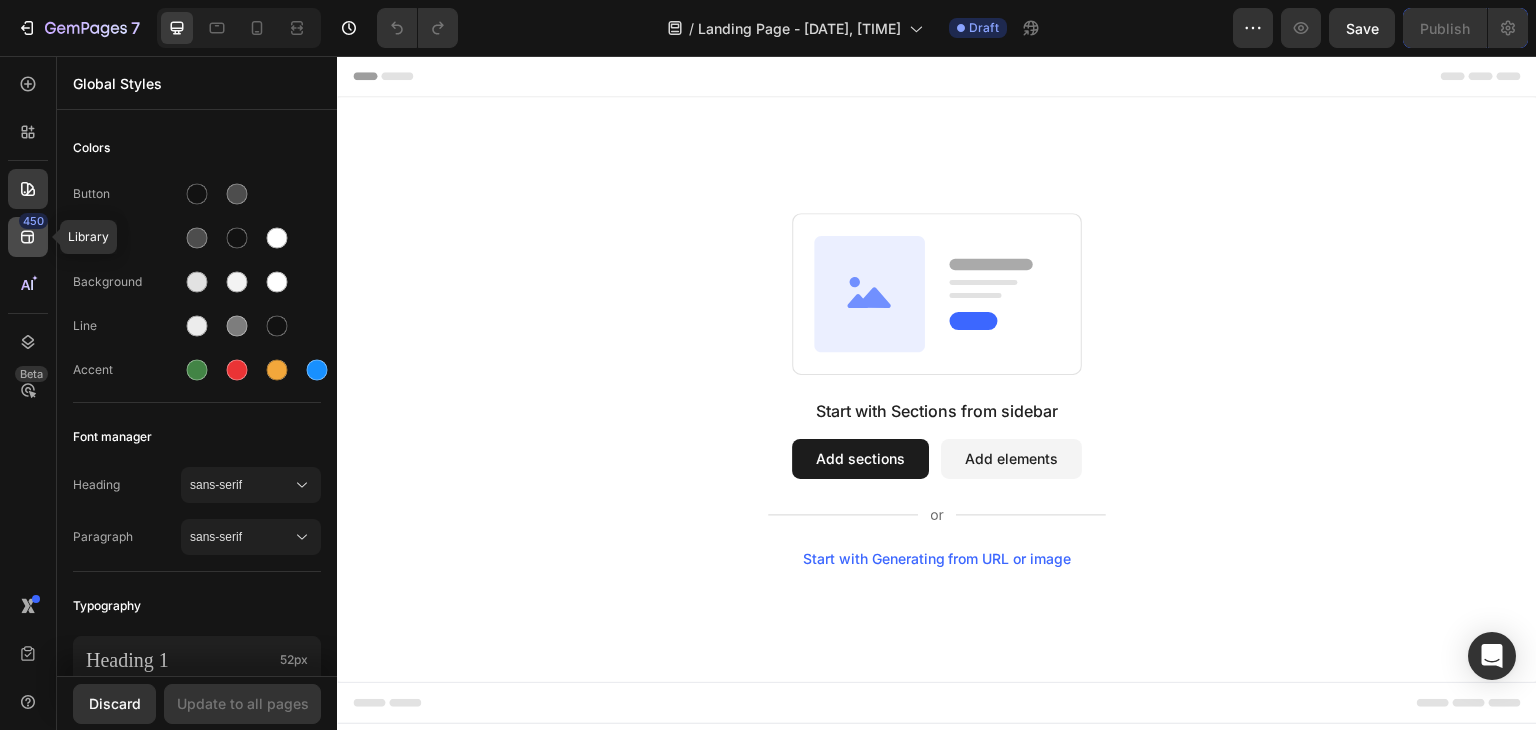 click 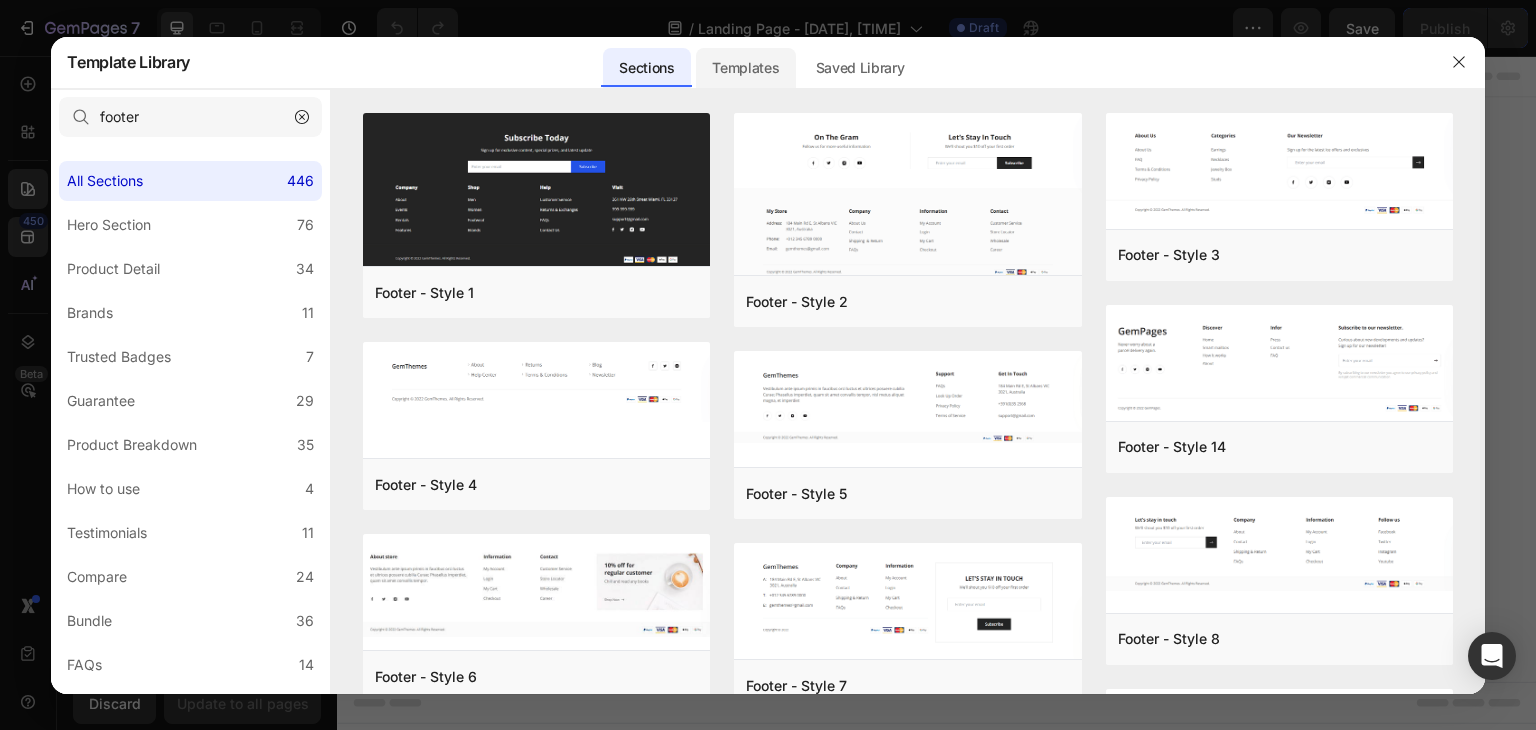 click on "Templates" 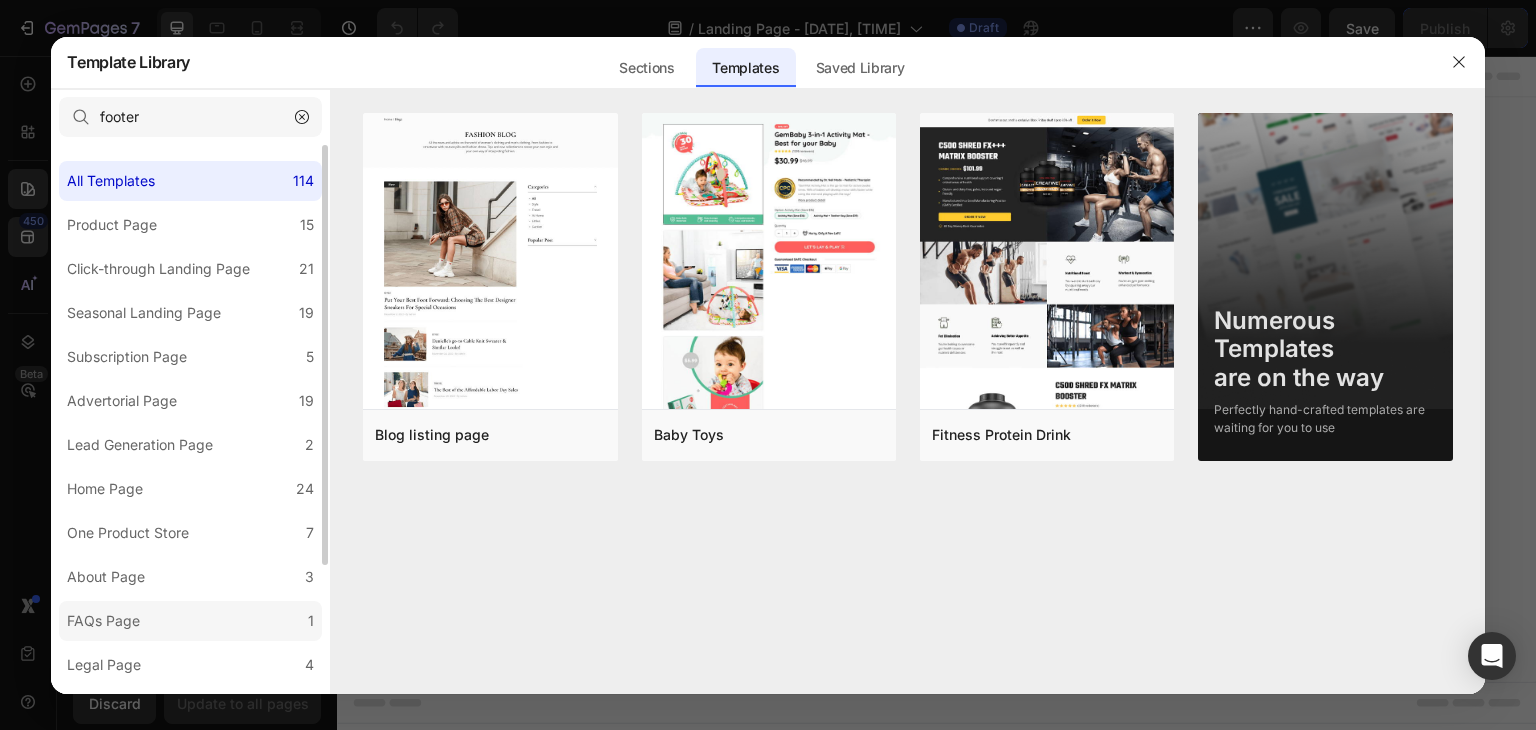 click on "FAQs Page 1" 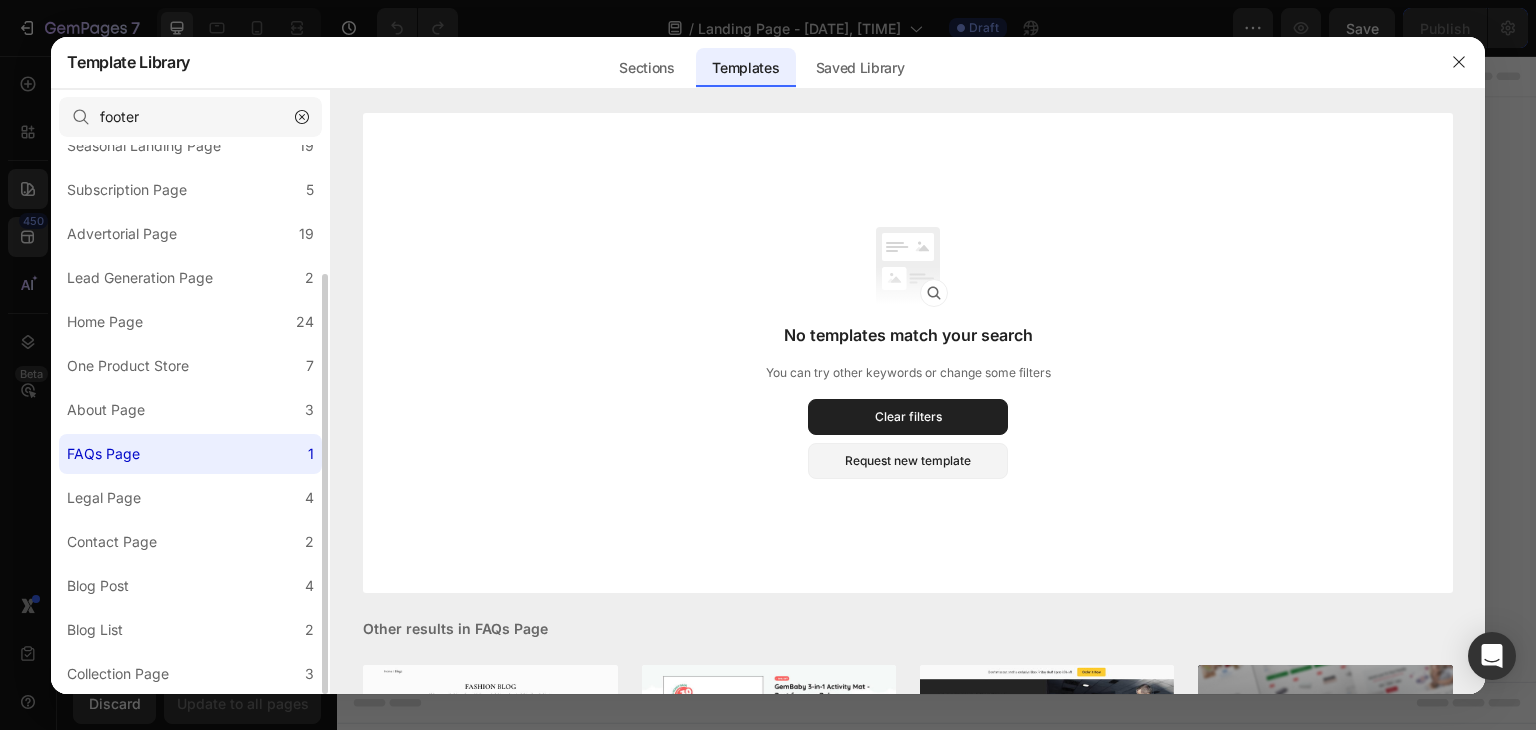 scroll, scrollTop: 0, scrollLeft: 0, axis: both 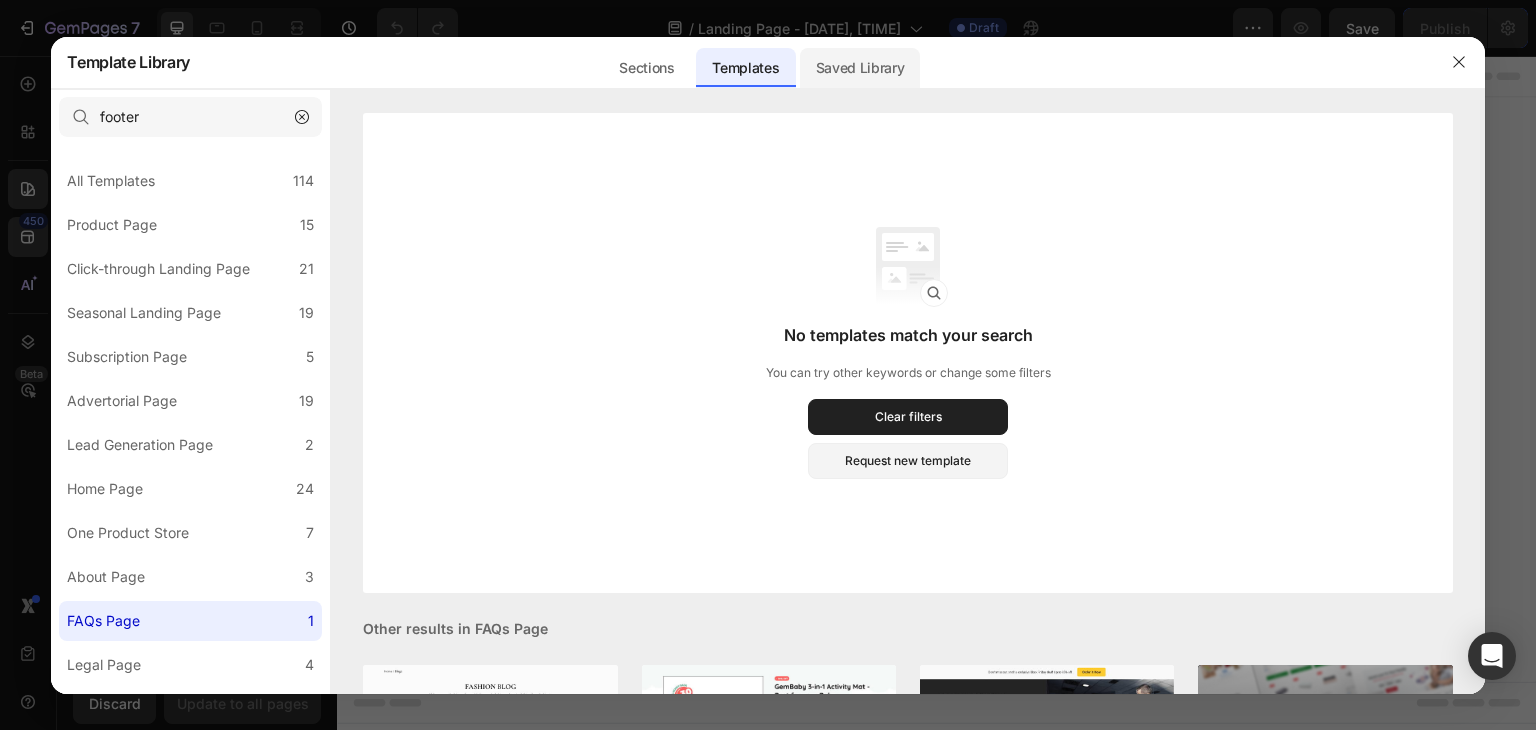 click on "Saved Library" 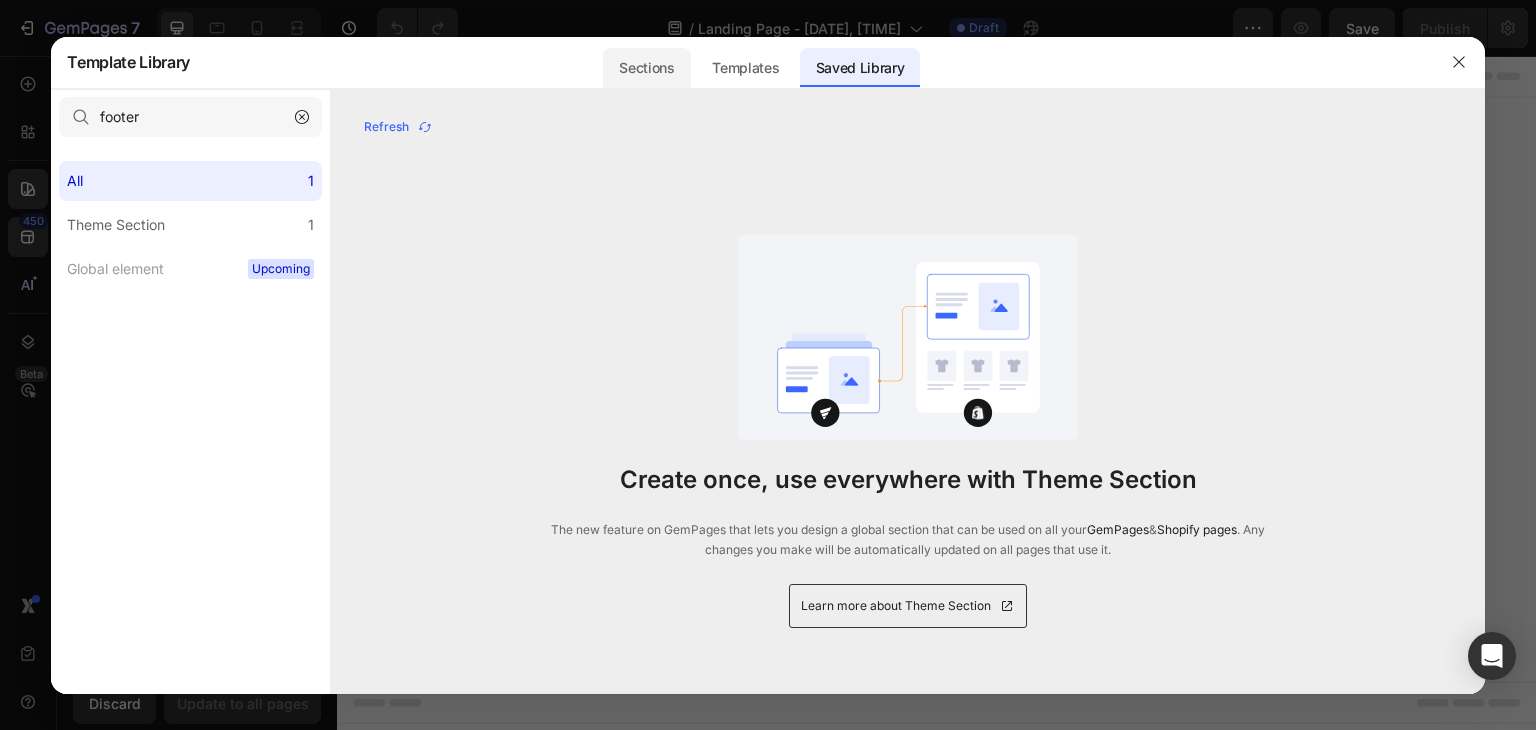 click on "Sections" 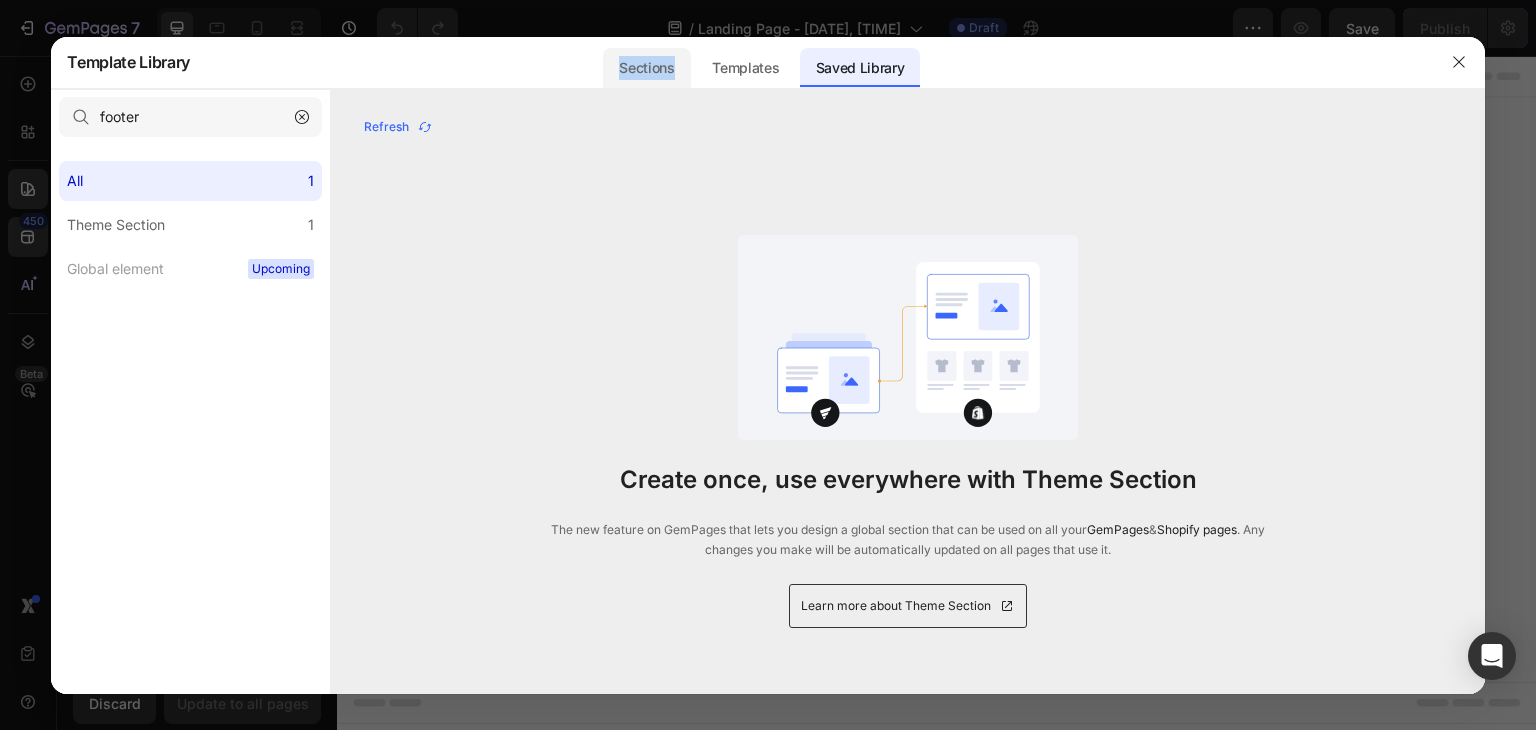 click on "Sections" 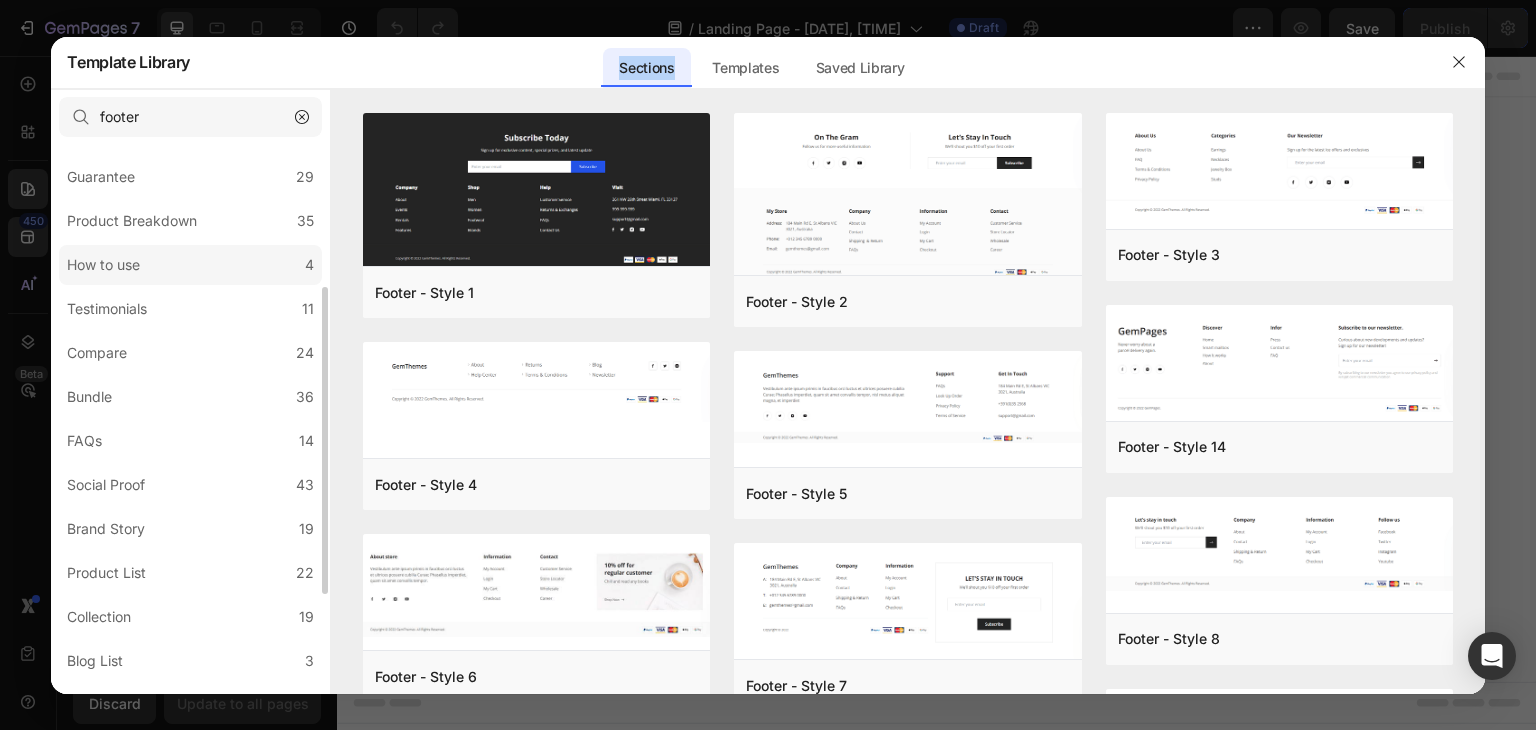 scroll, scrollTop: 235, scrollLeft: 0, axis: vertical 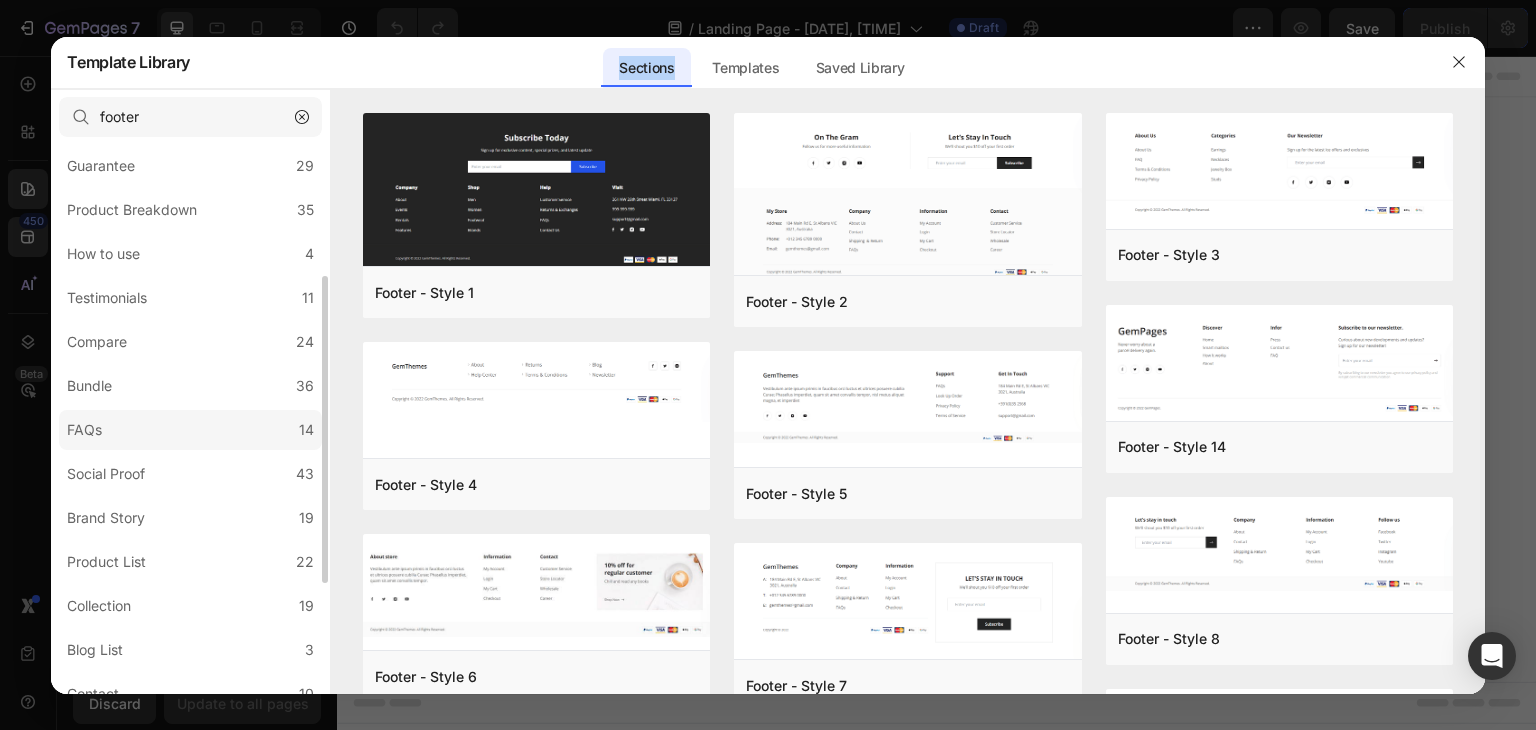 click on "FAQs 14" 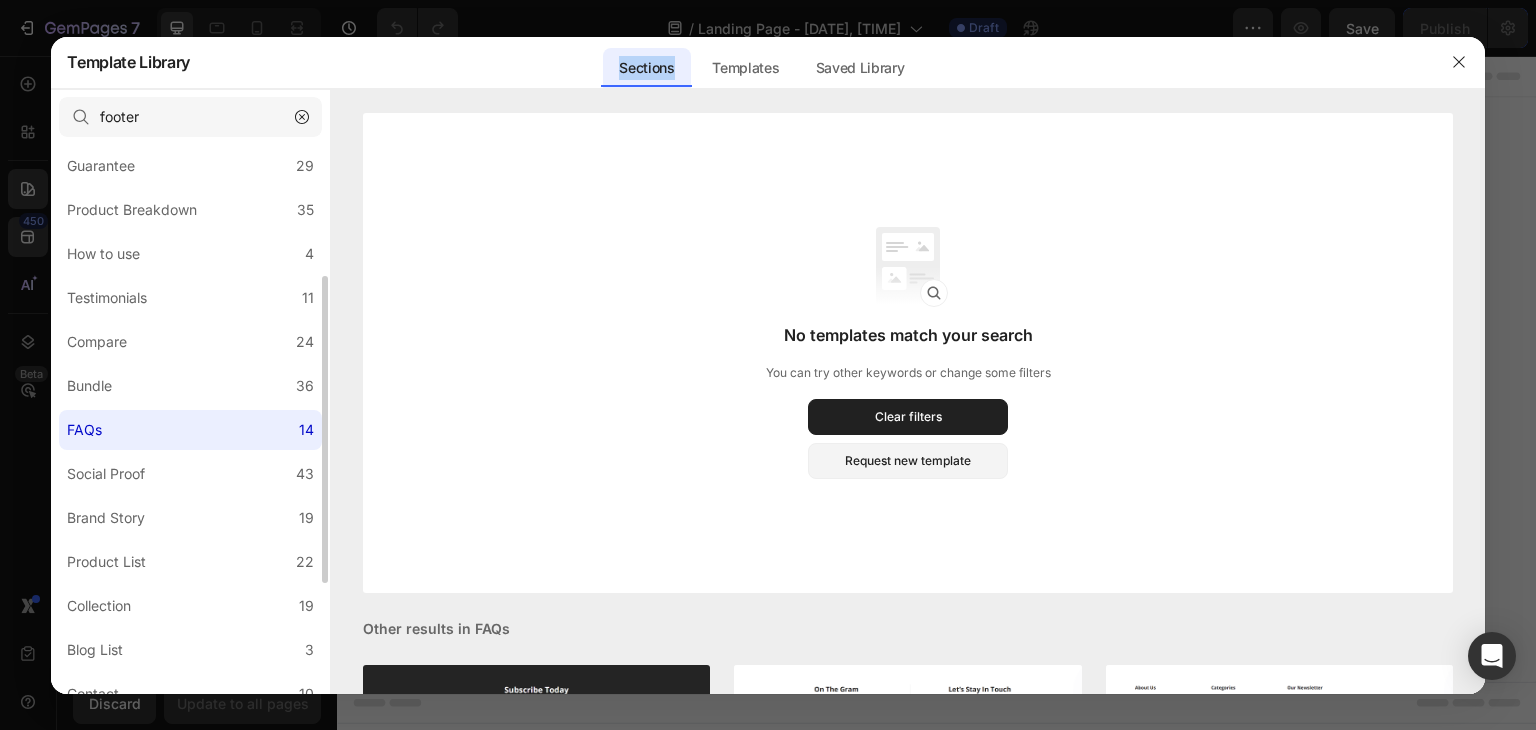 click on "FAQs 14" 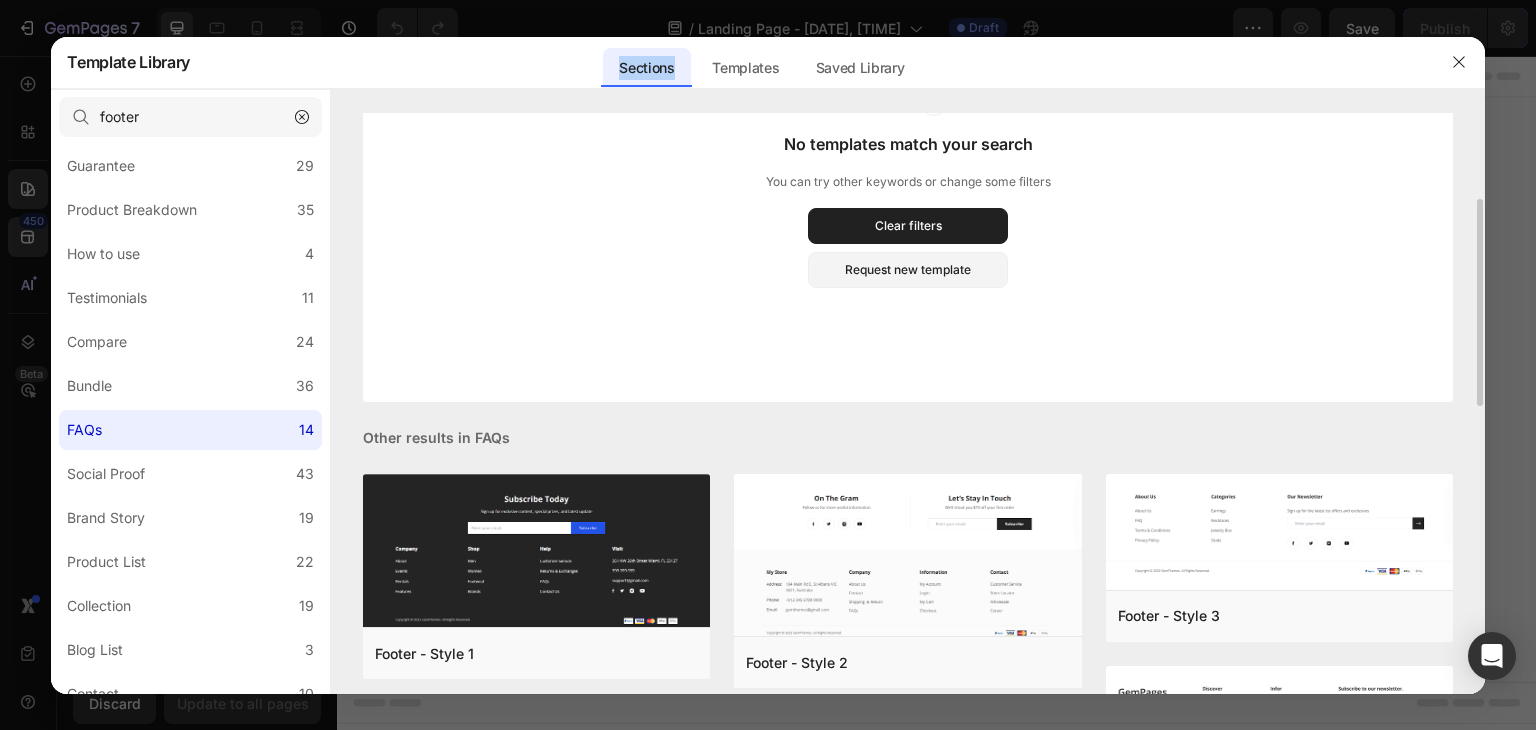 scroll, scrollTop: 0, scrollLeft: 0, axis: both 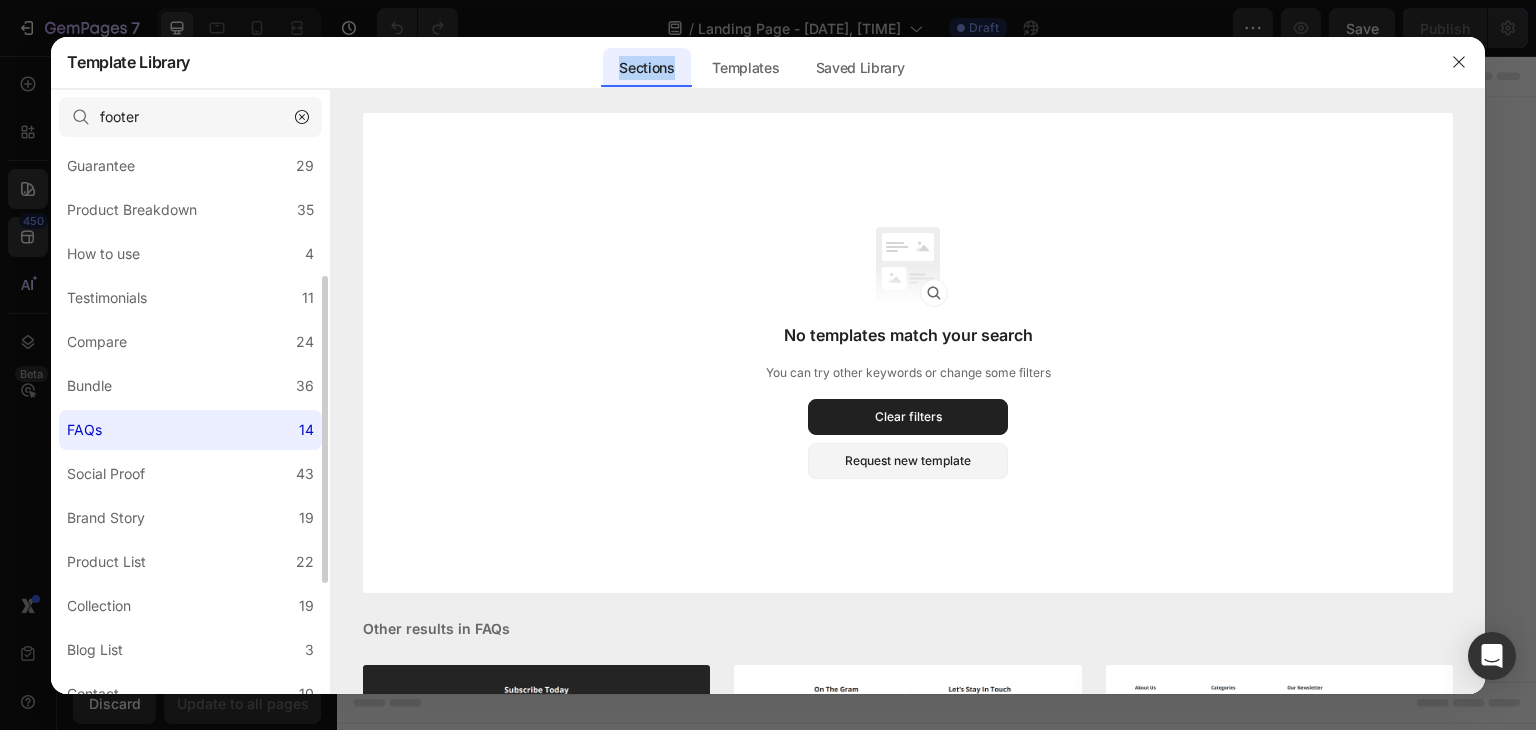 click on "FAQs 14" 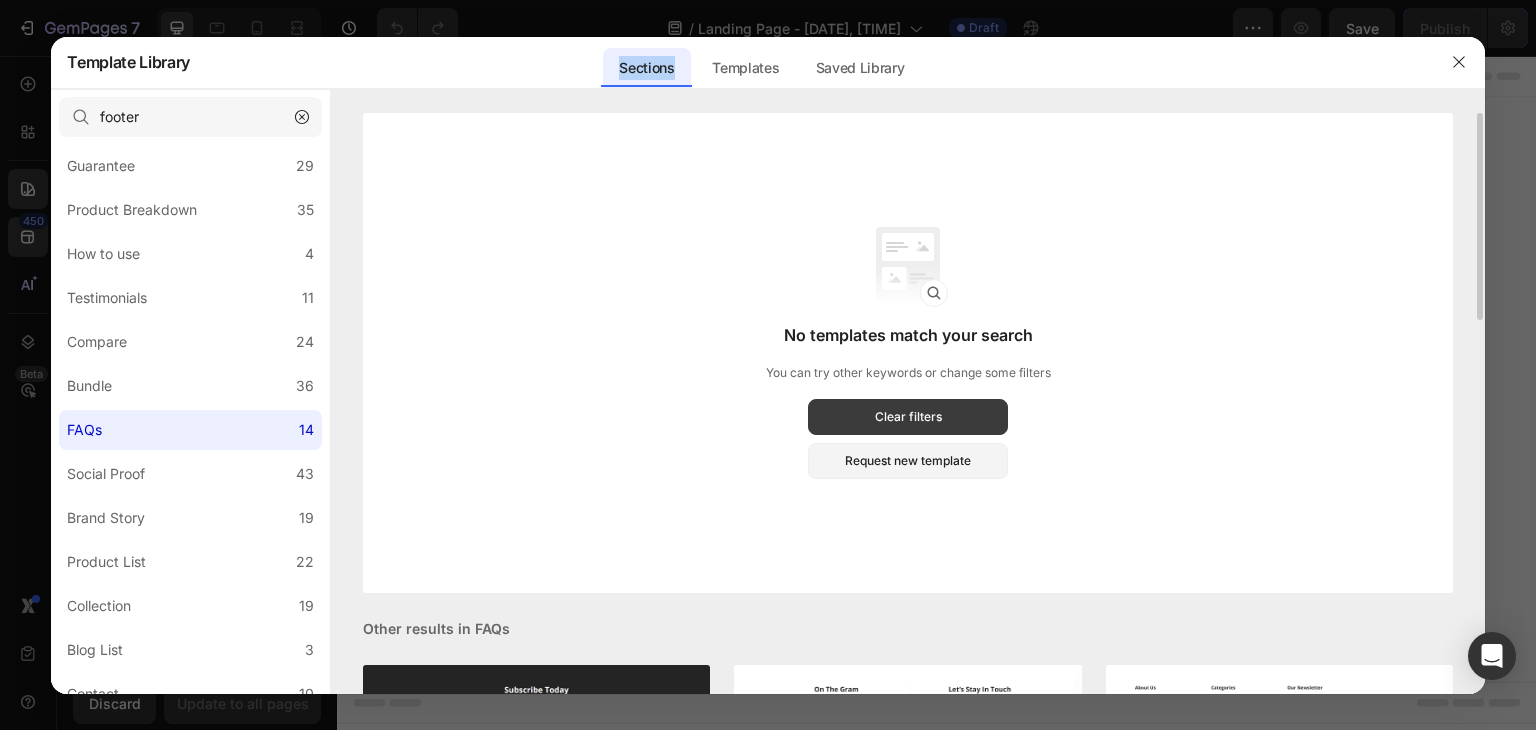 click on "Clear filters" at bounding box center (908, 417) 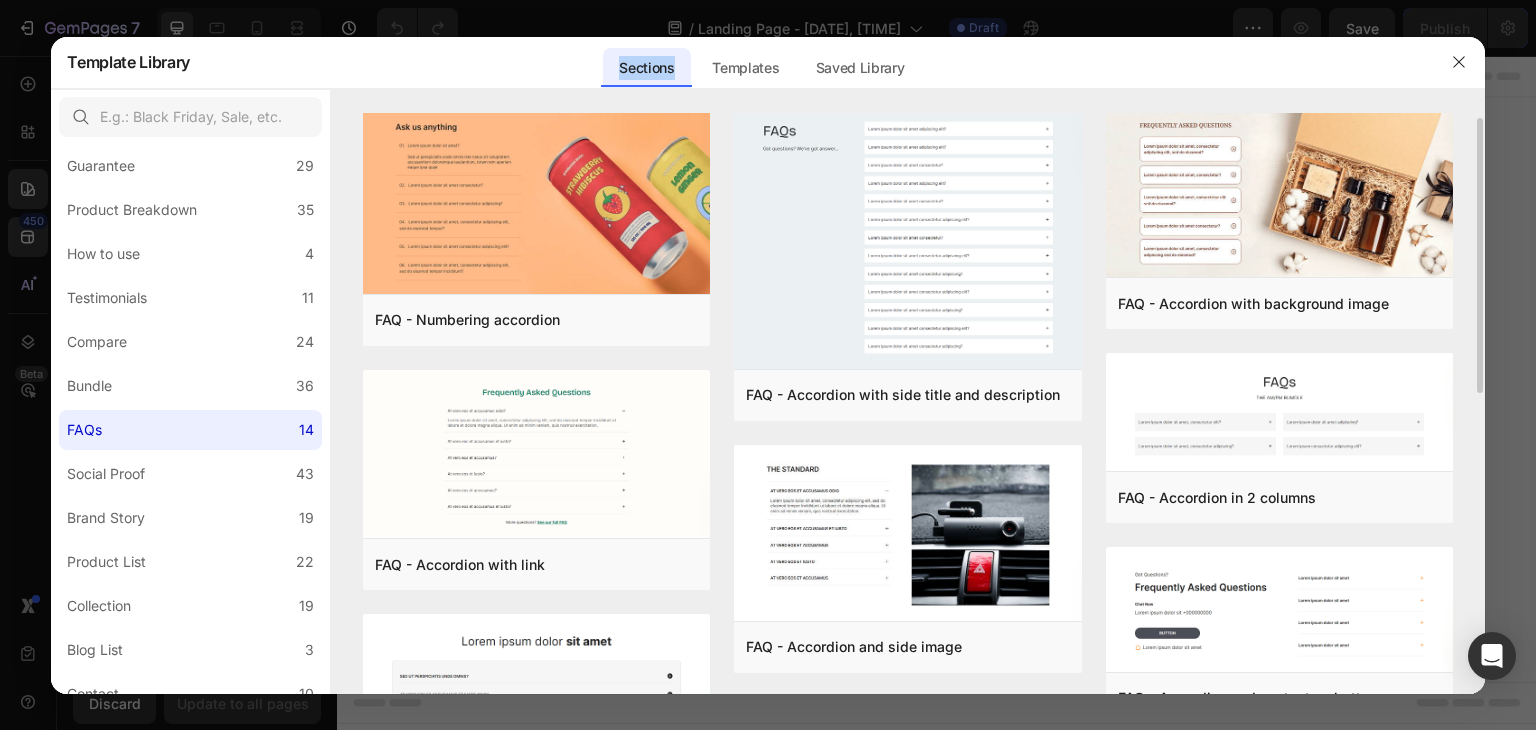 scroll, scrollTop: 0, scrollLeft: 0, axis: both 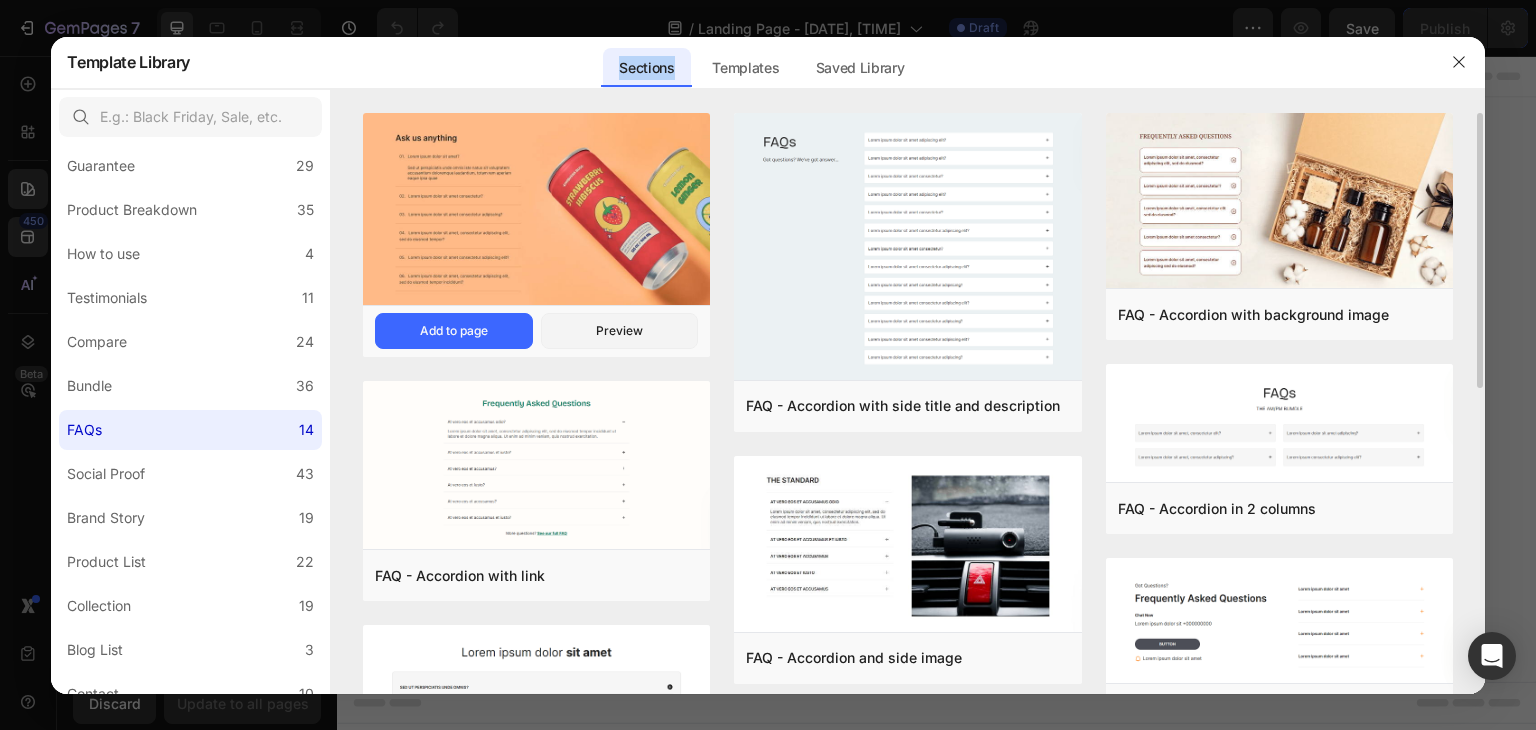 click at bounding box center [536, 210] 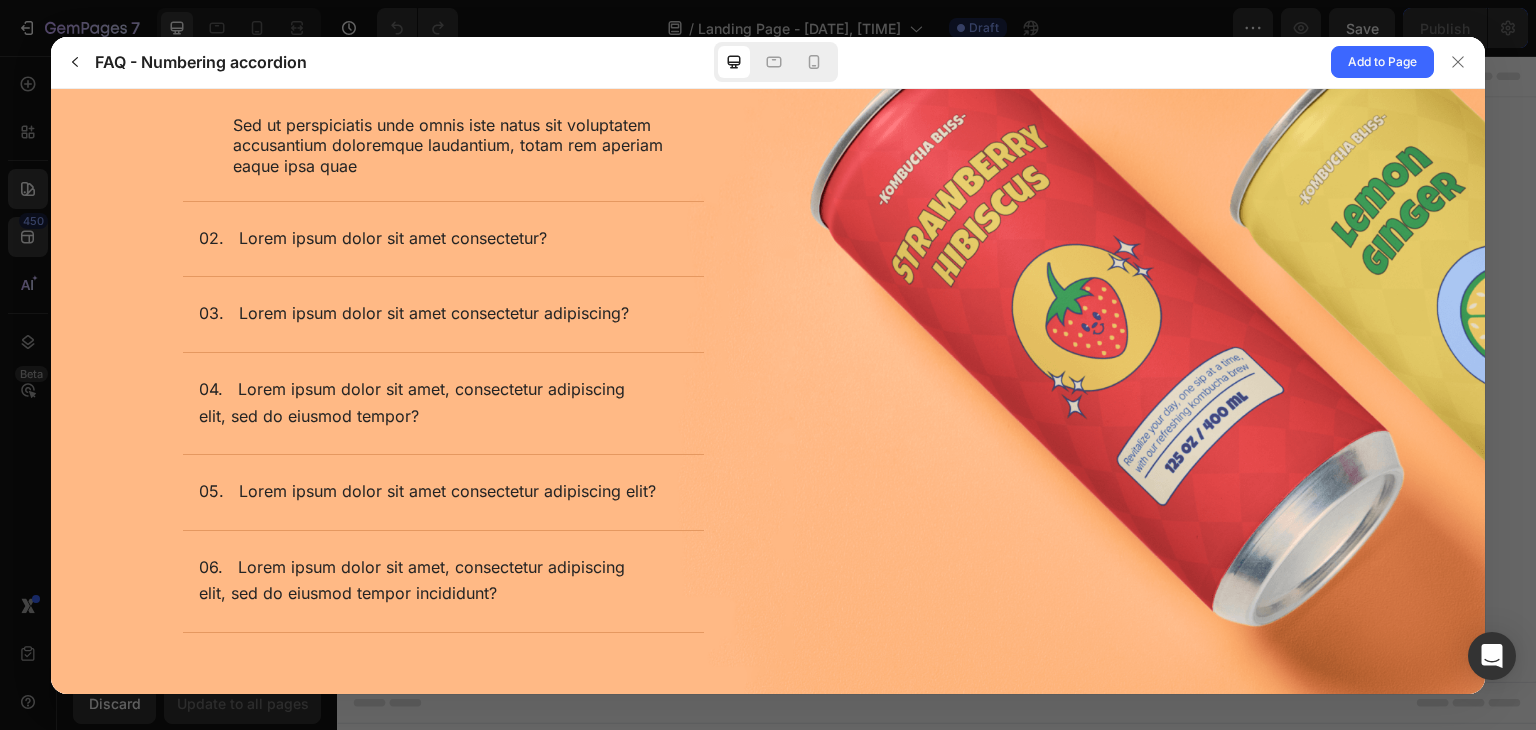 scroll, scrollTop: 0, scrollLeft: 0, axis: both 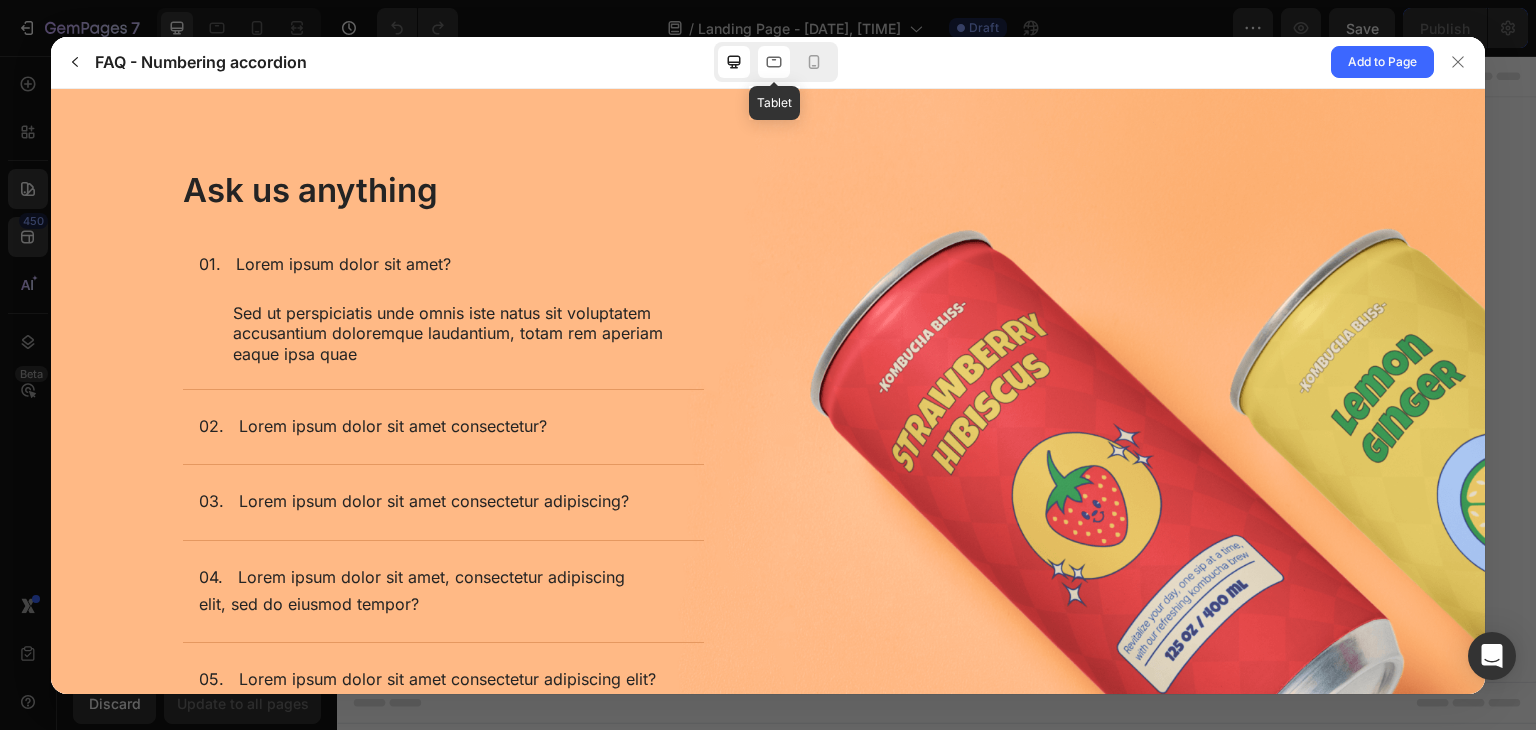 click 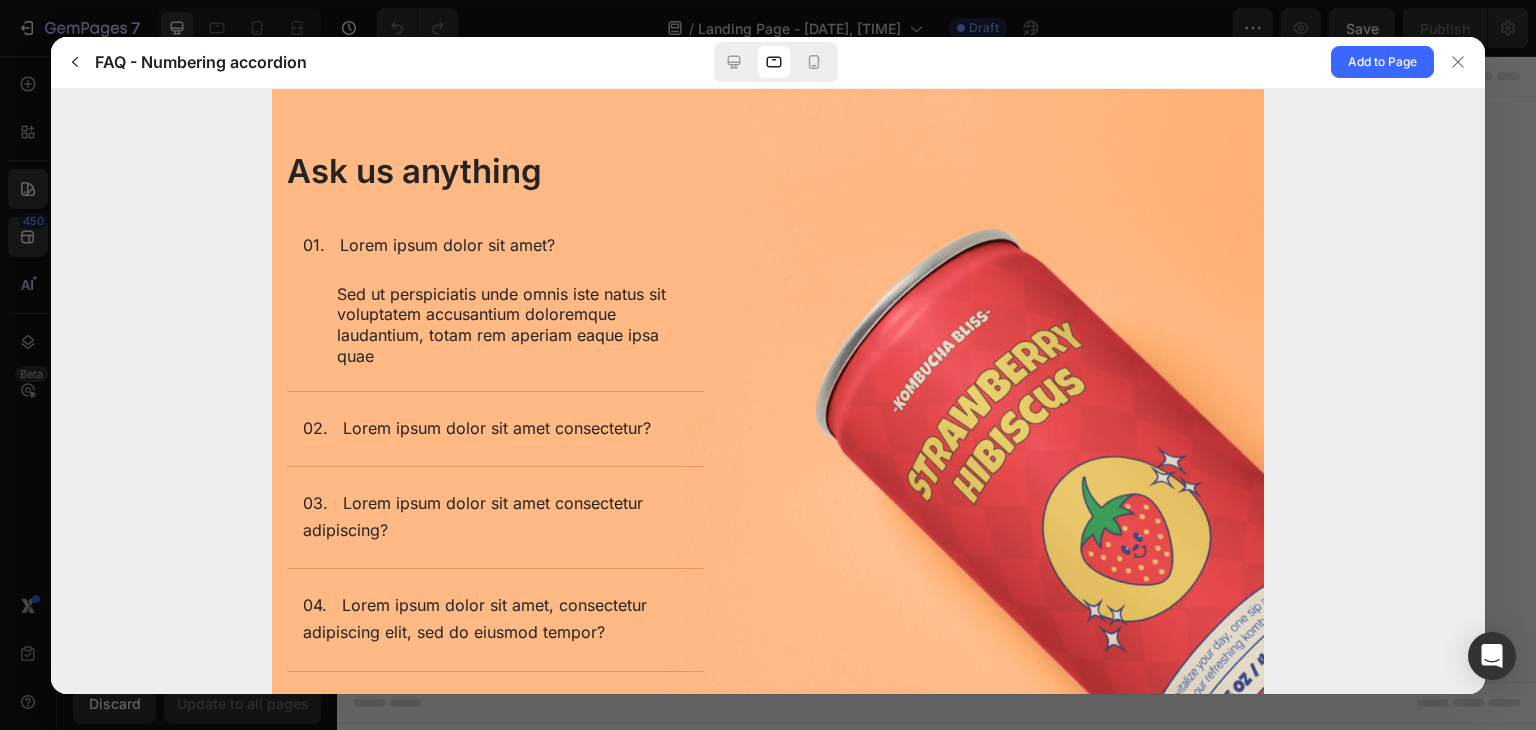 scroll, scrollTop: 0, scrollLeft: 0, axis: both 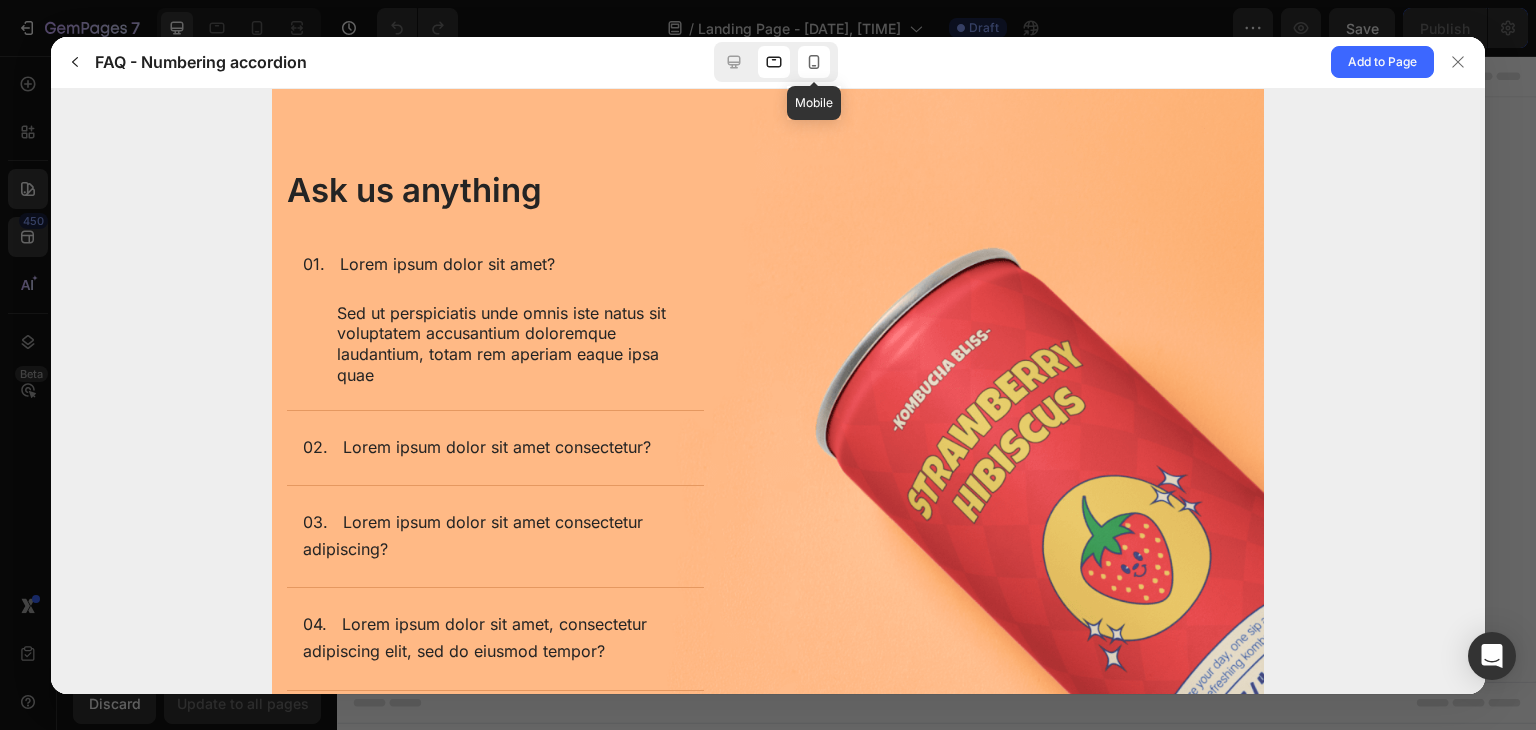click 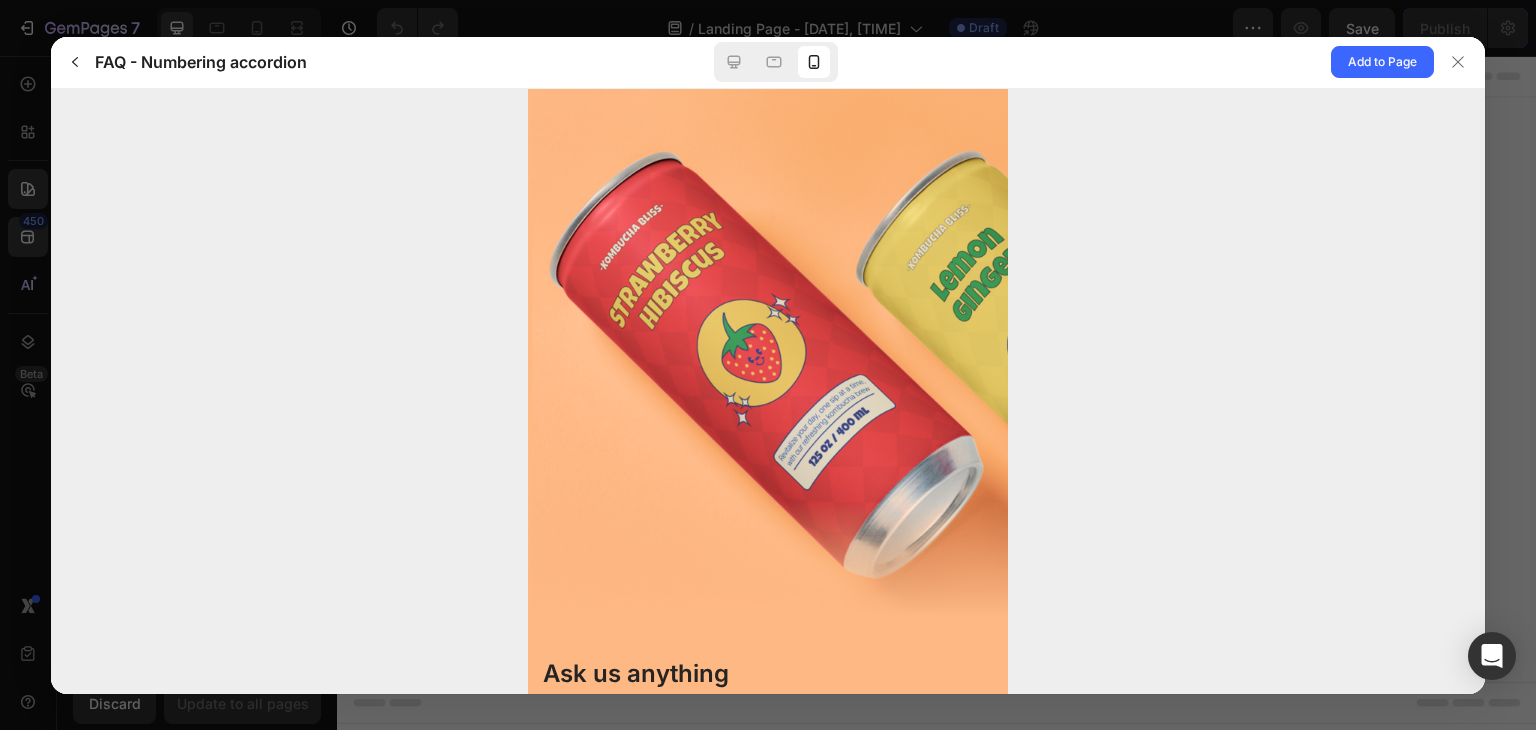 scroll, scrollTop: 0, scrollLeft: 0, axis: both 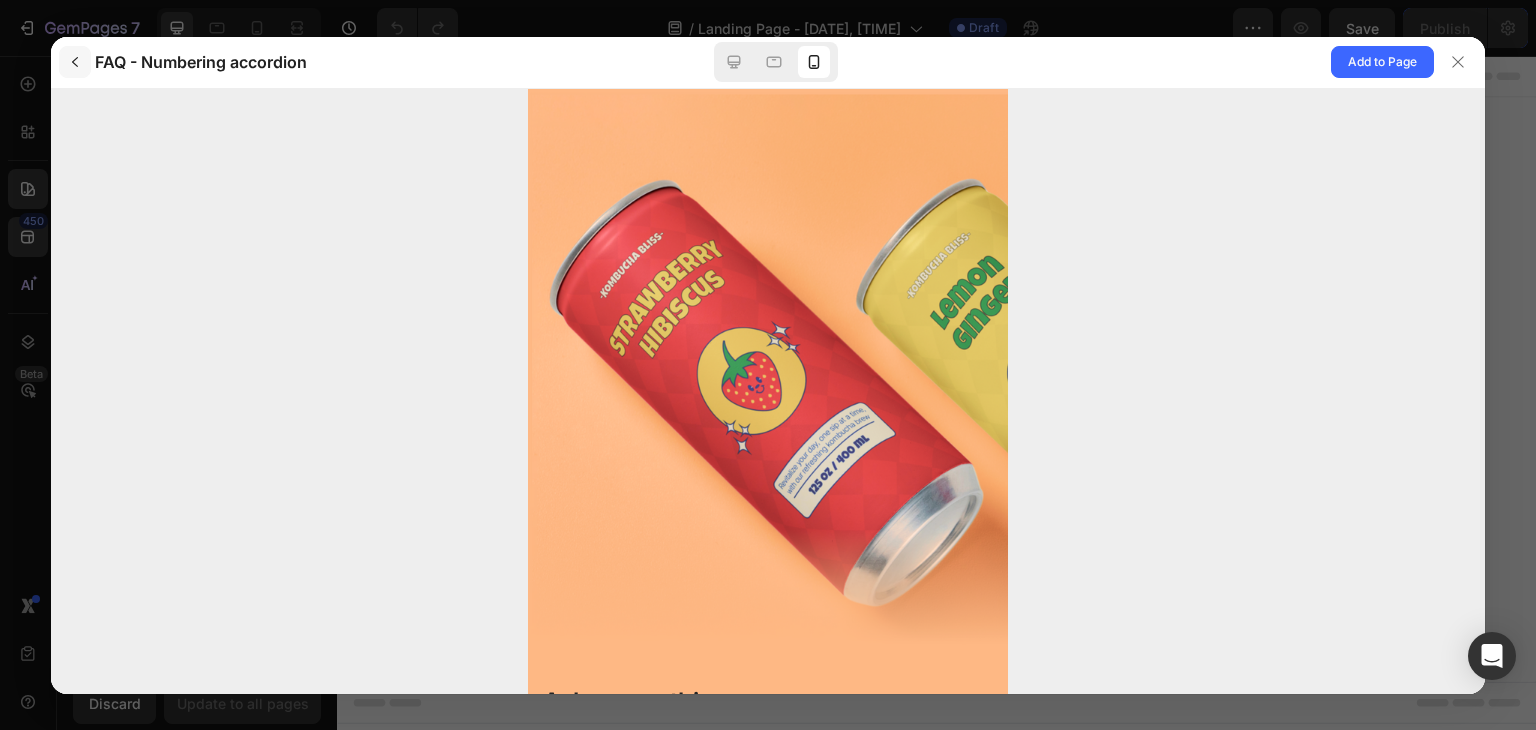 click 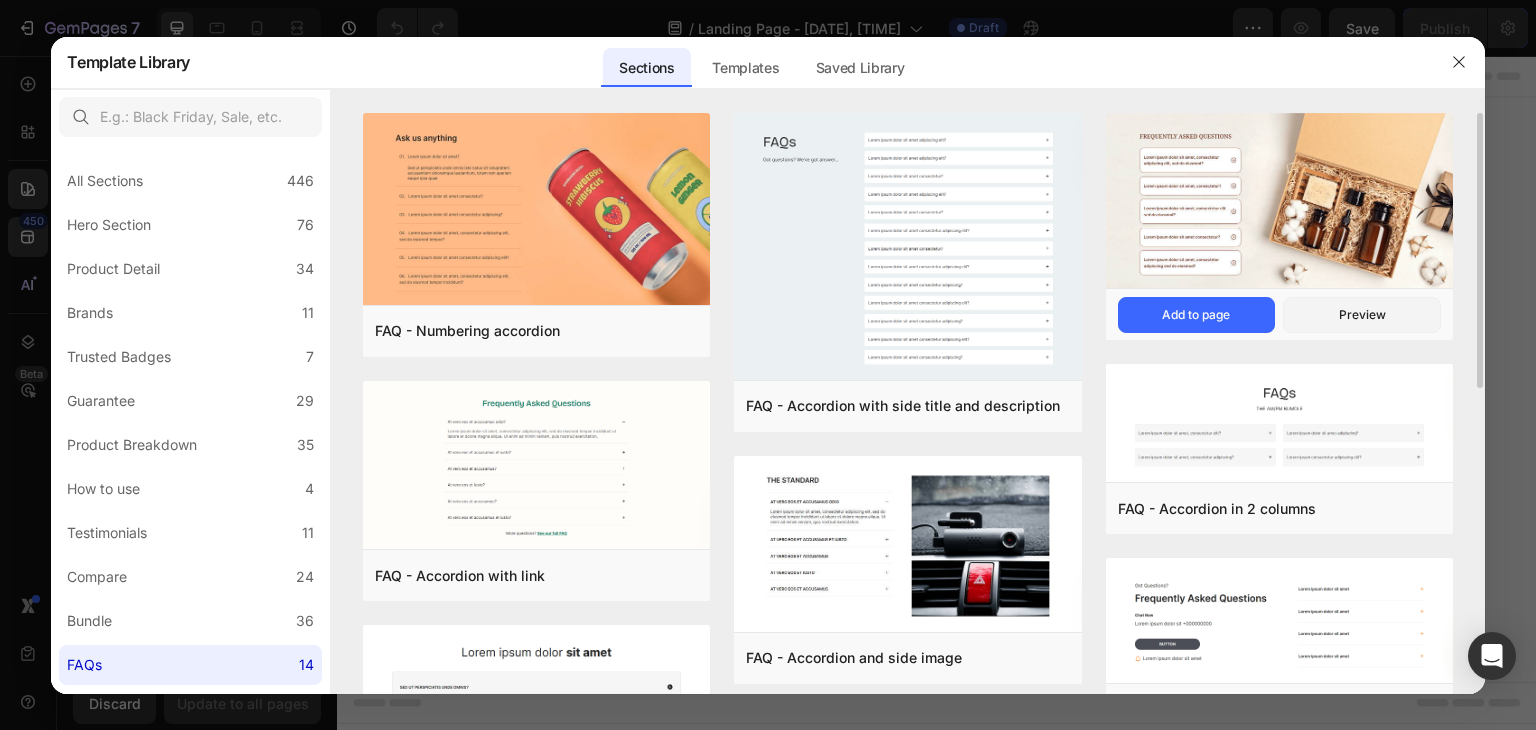 click at bounding box center [1279, 203] 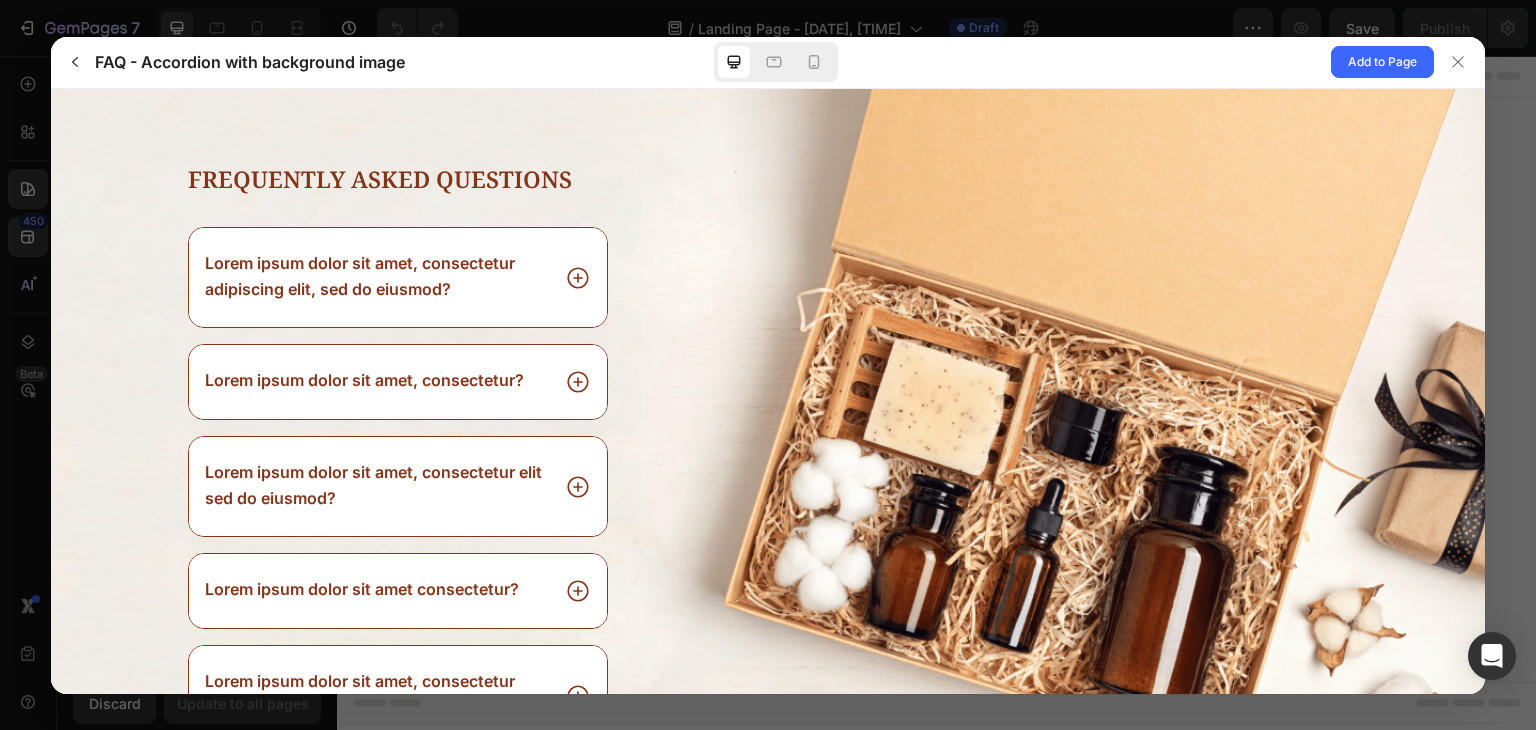 scroll, scrollTop: 0, scrollLeft: 0, axis: both 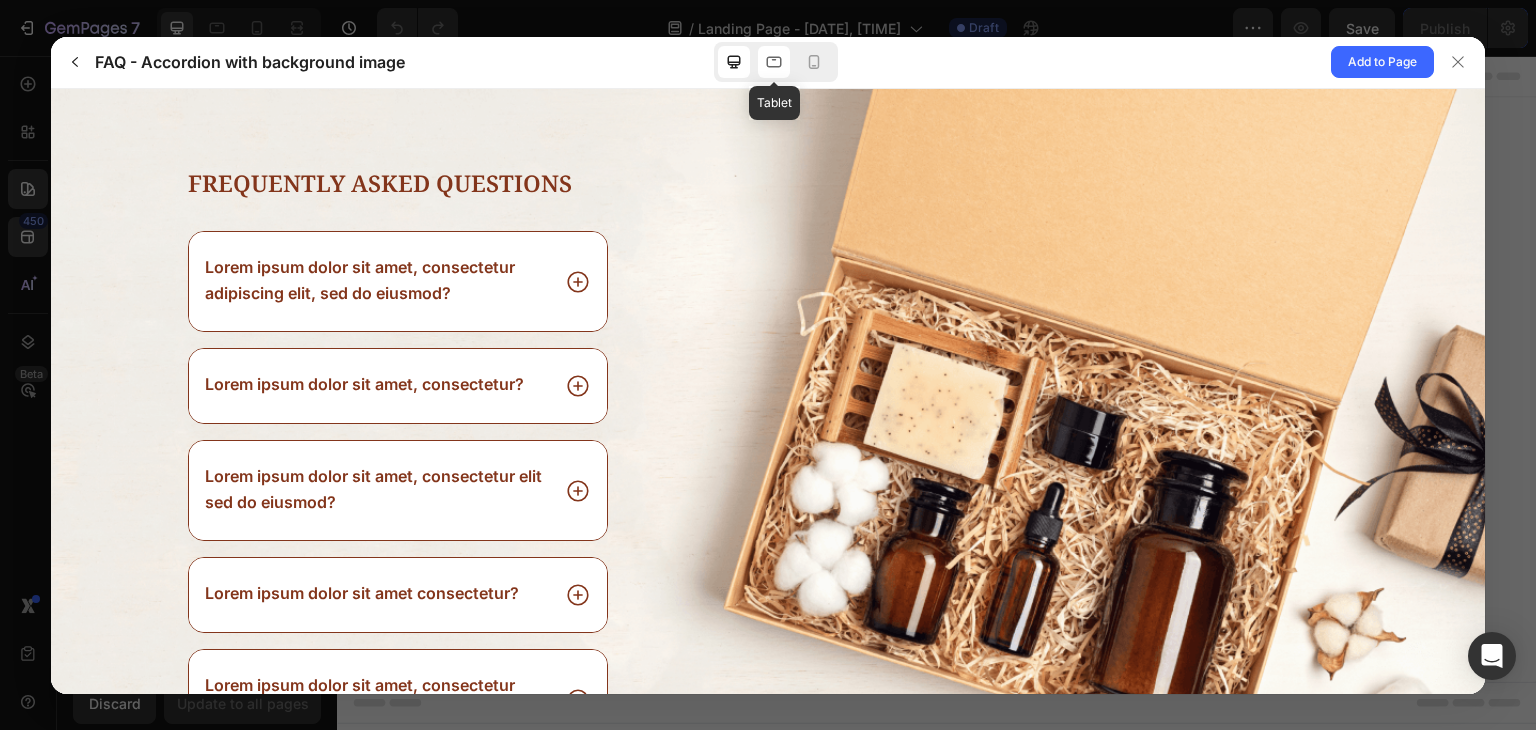 click 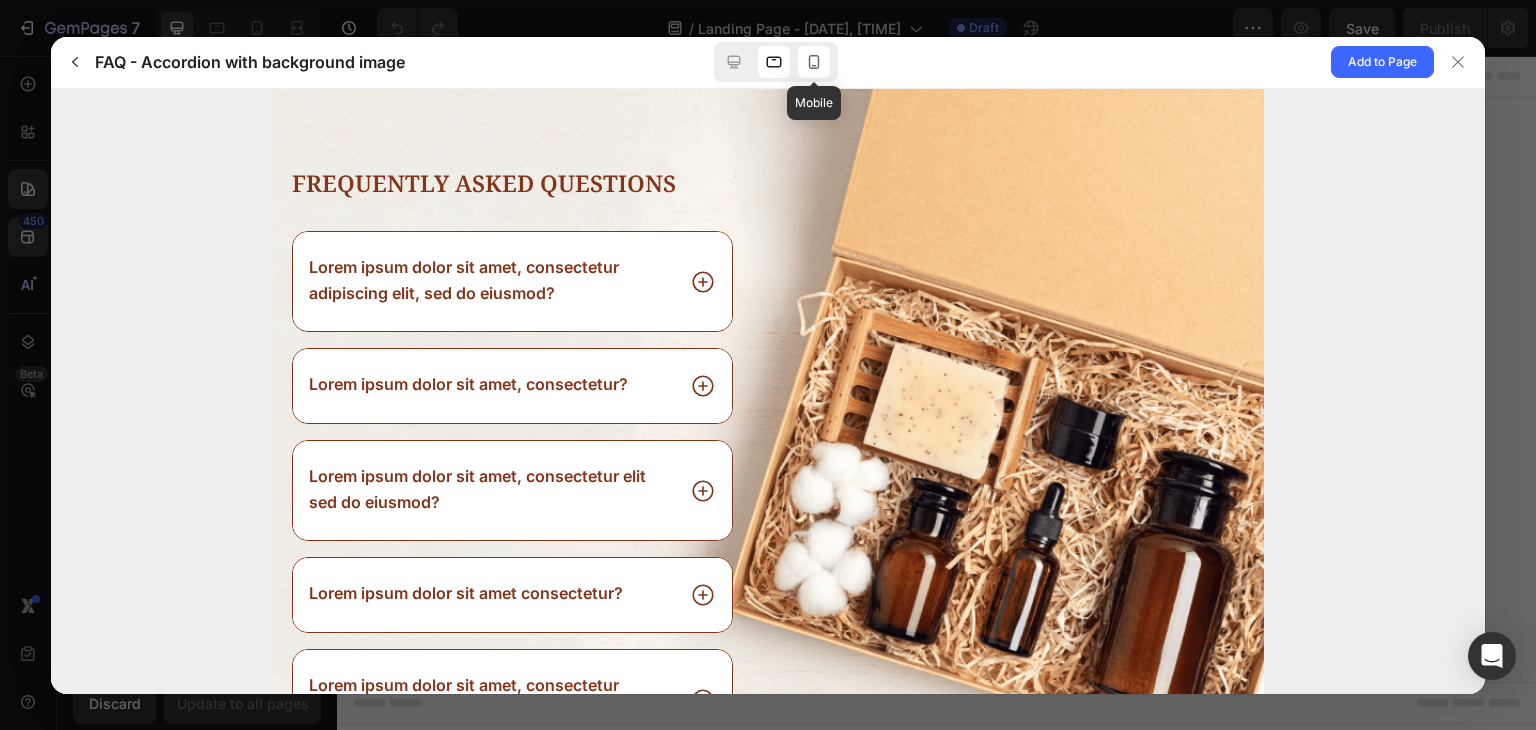click 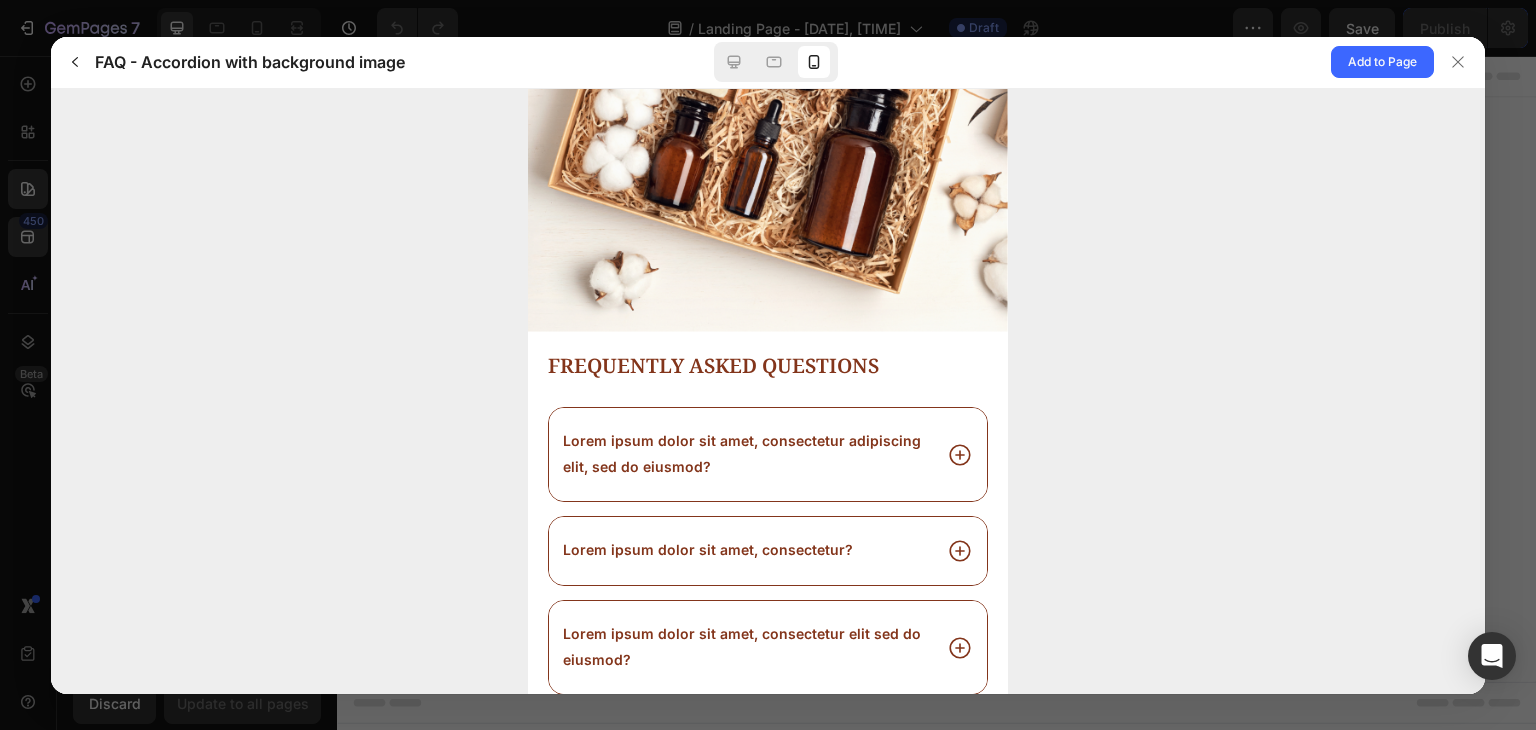 scroll, scrollTop: 0, scrollLeft: 0, axis: both 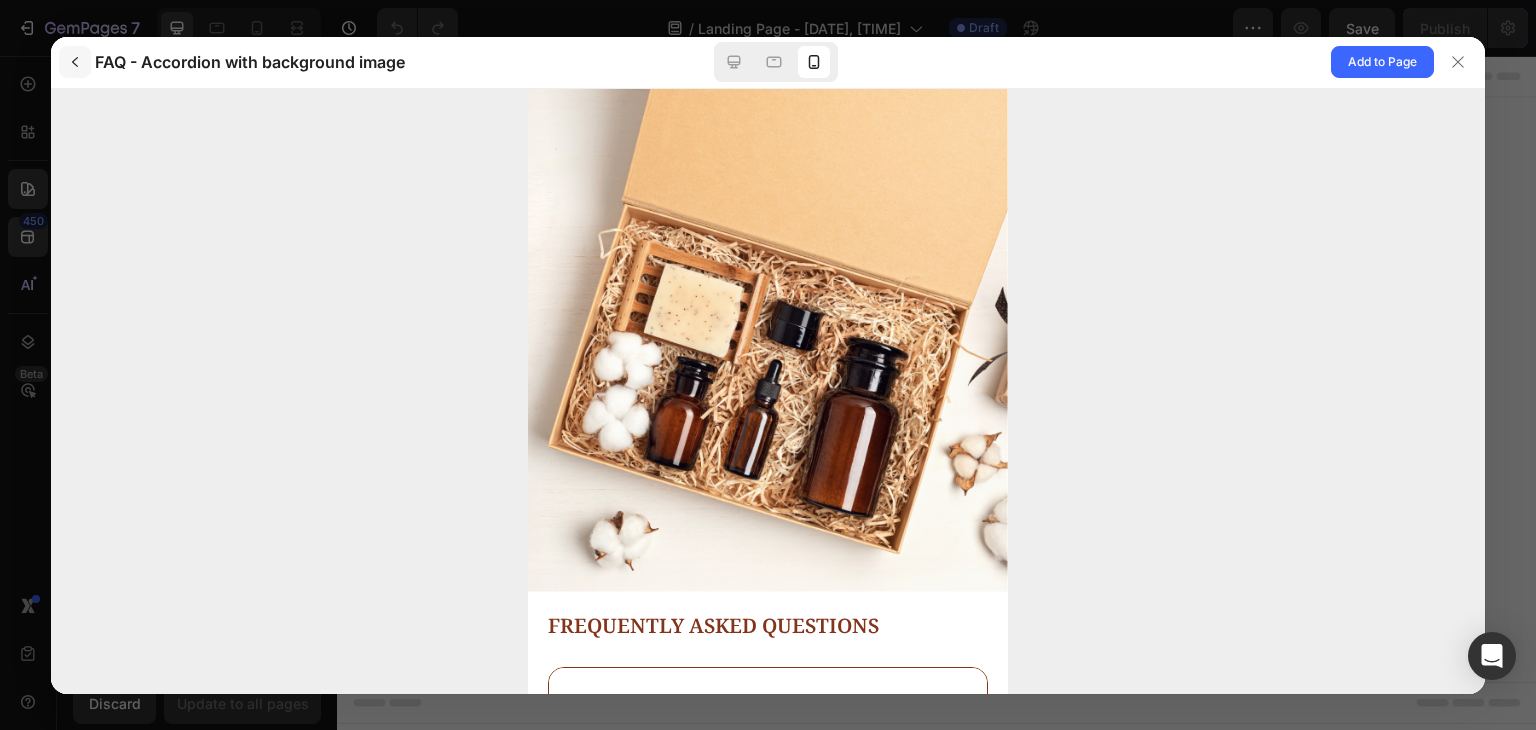 click 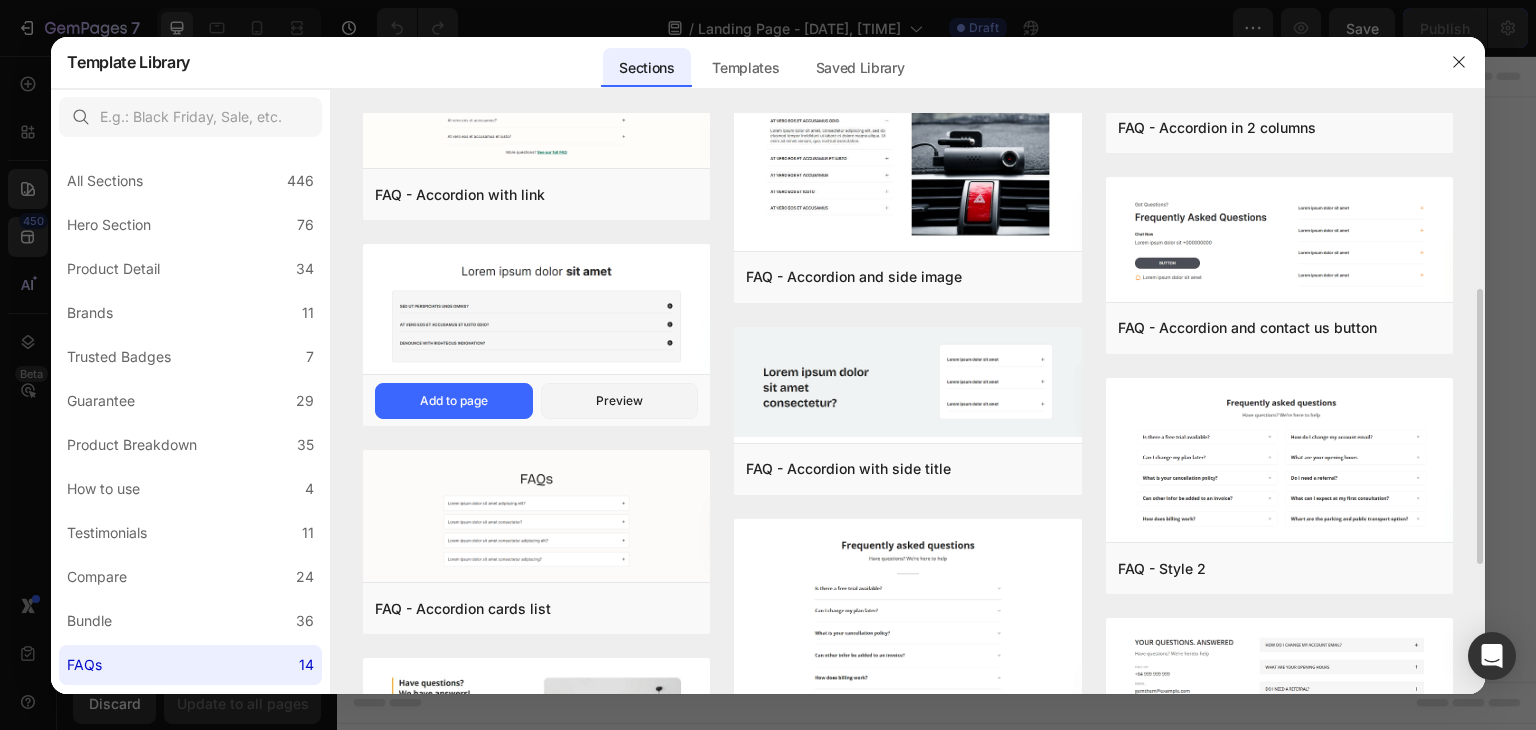 scroll, scrollTop: 383, scrollLeft: 0, axis: vertical 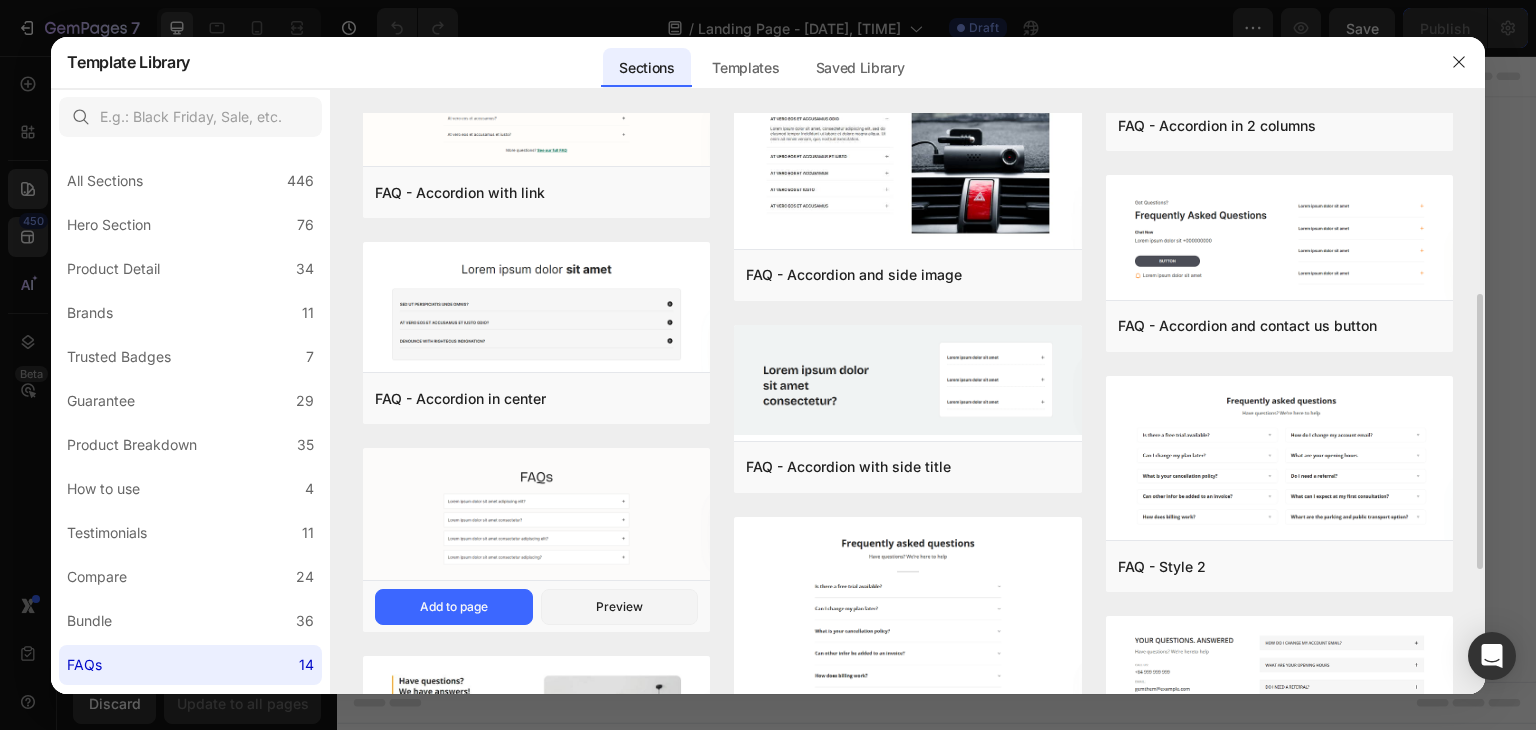 click at bounding box center (536, 516) 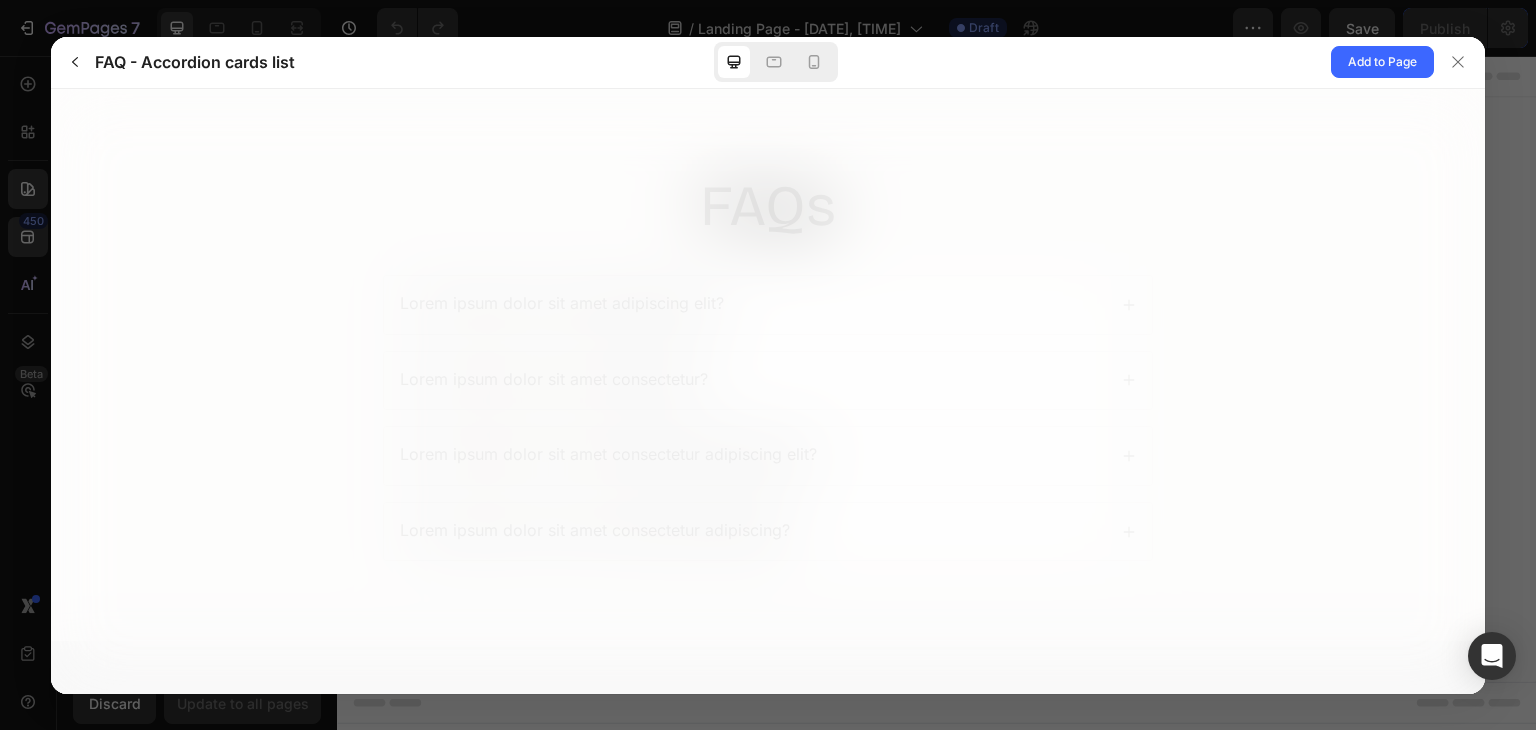scroll, scrollTop: 0, scrollLeft: 0, axis: both 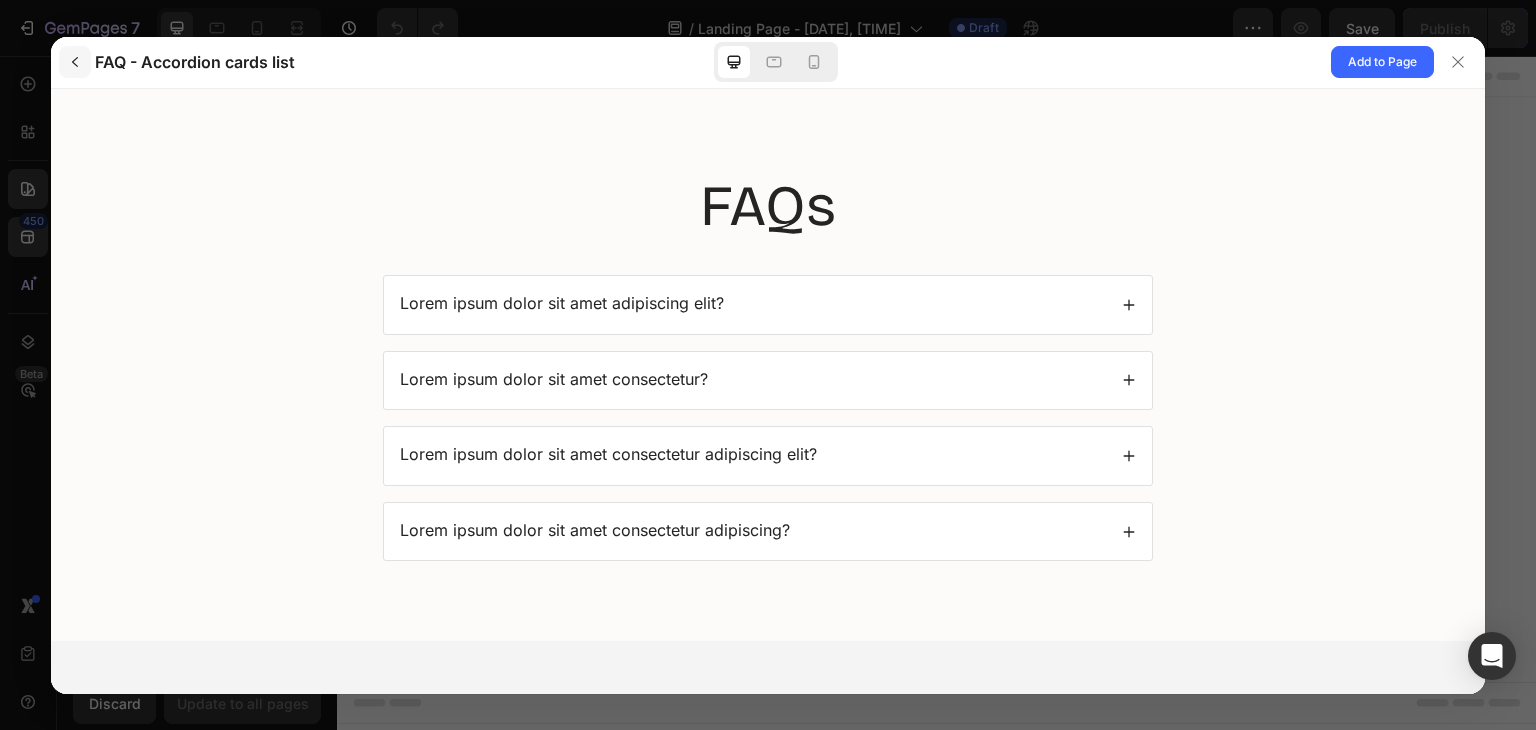 click 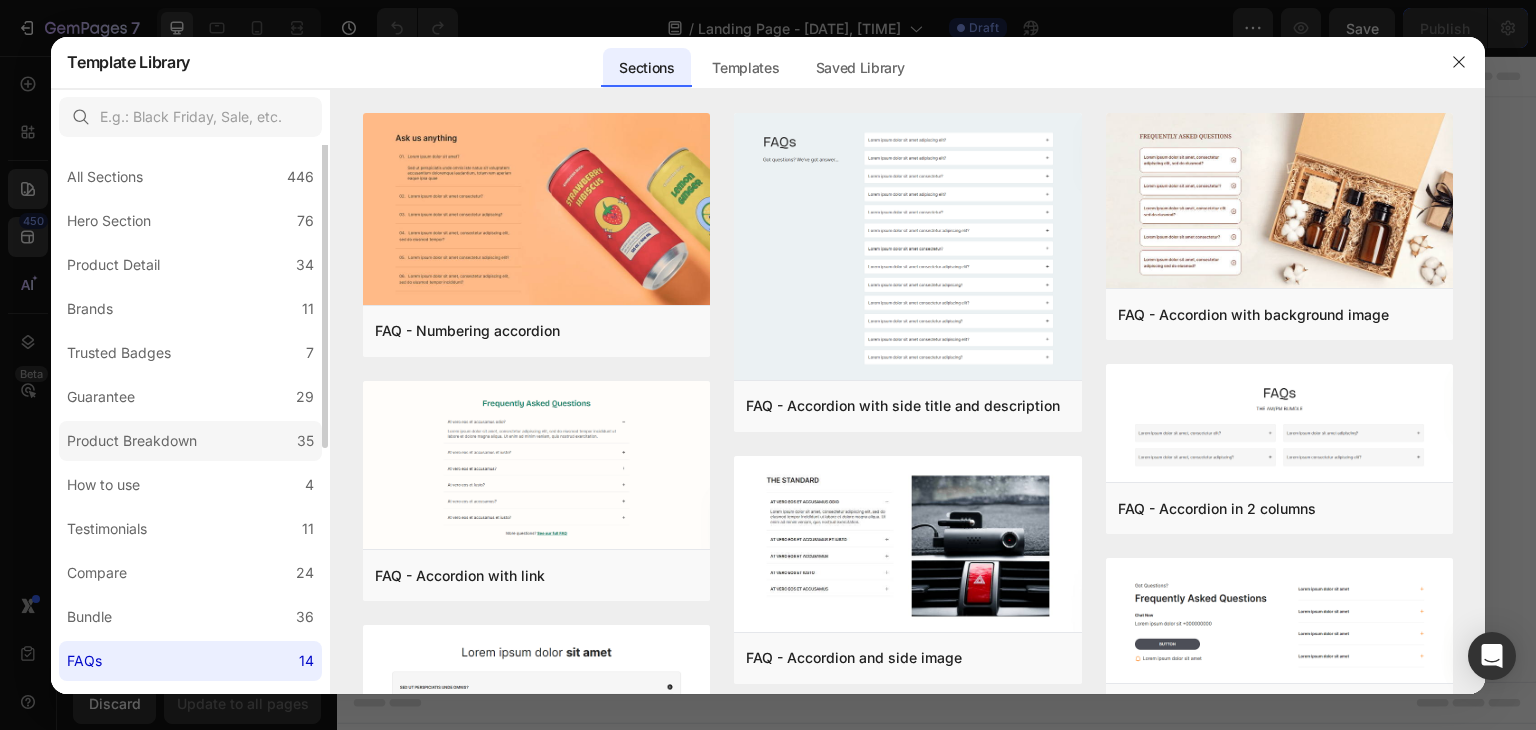 scroll, scrollTop: 0, scrollLeft: 0, axis: both 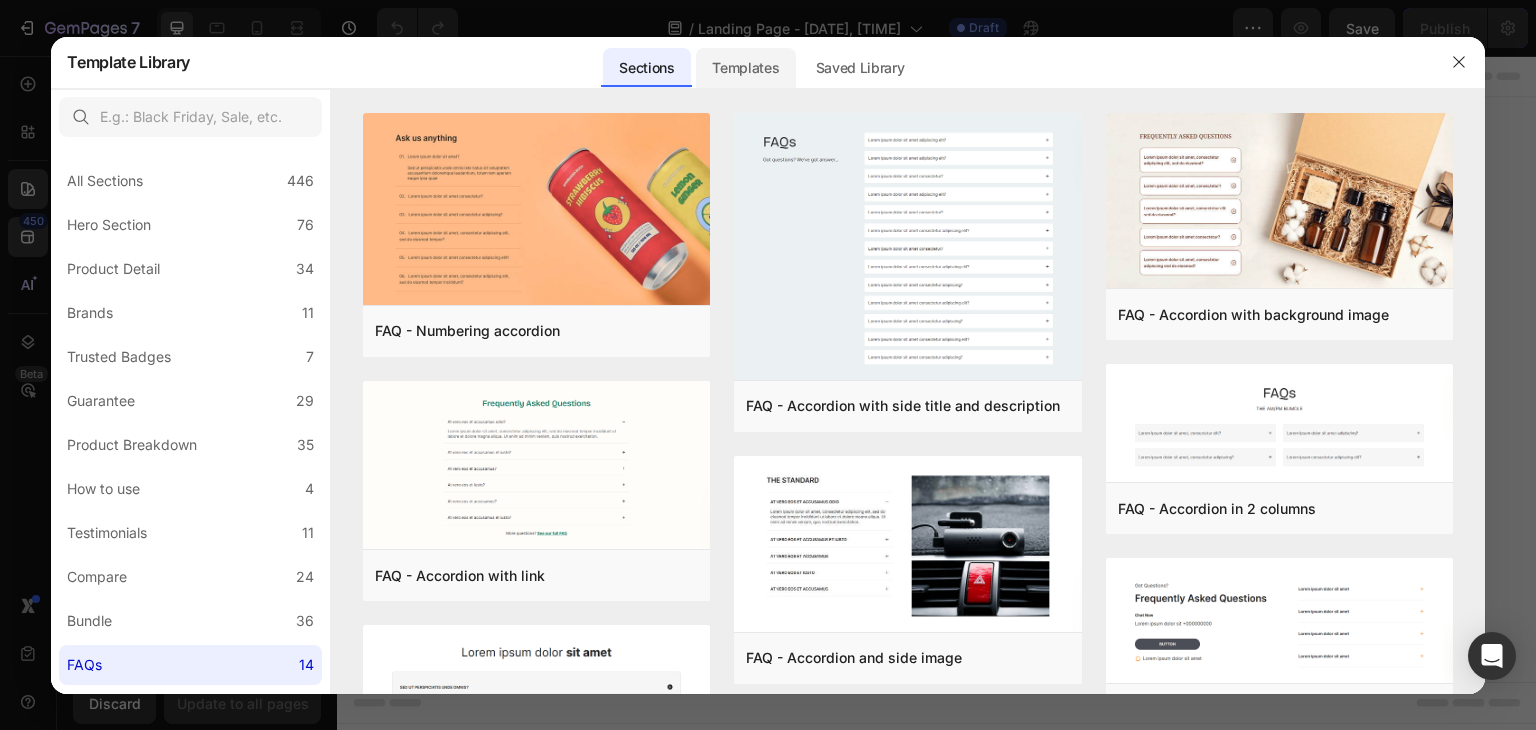 click on "Templates" 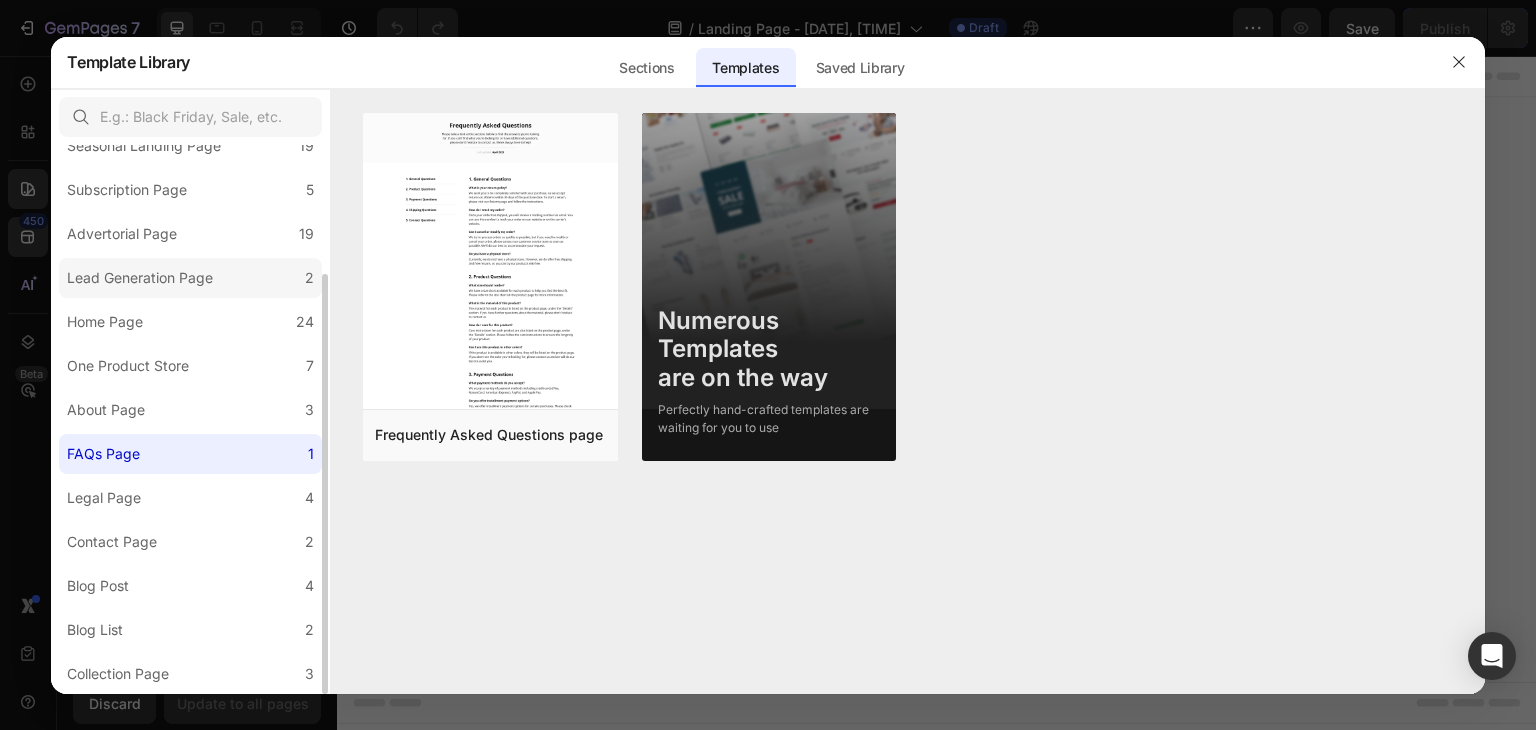 scroll, scrollTop: 0, scrollLeft: 0, axis: both 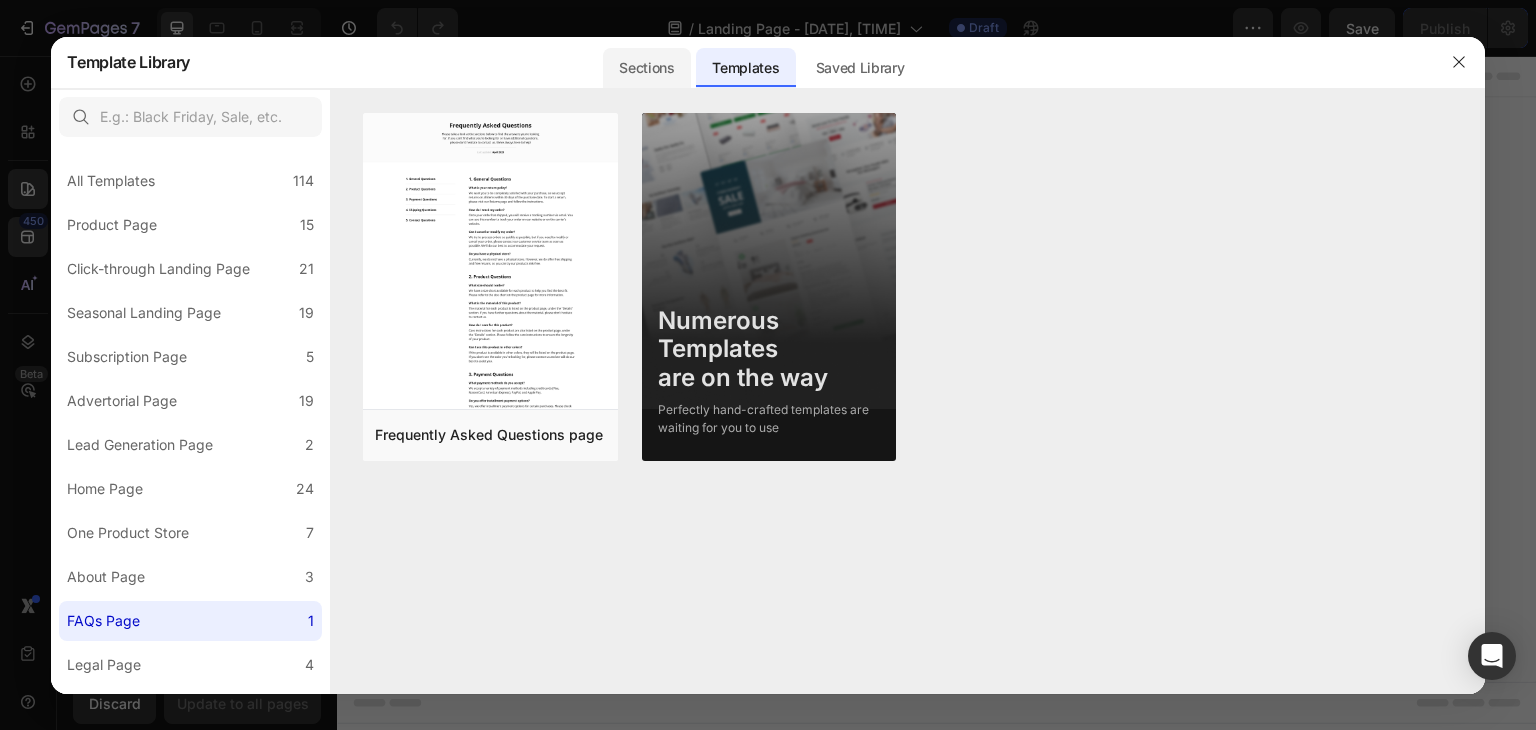 click on "Sections" 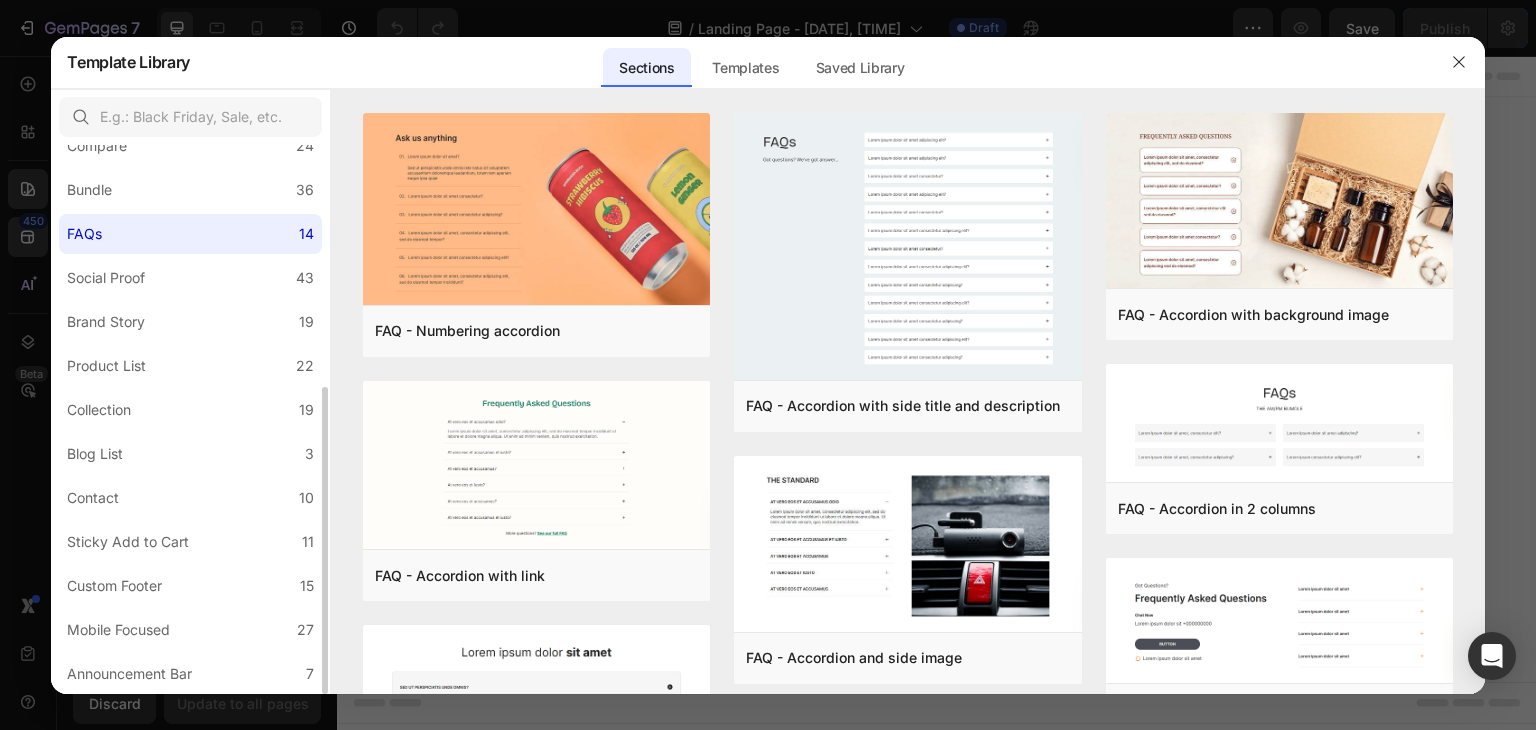 scroll, scrollTop: 0, scrollLeft: 0, axis: both 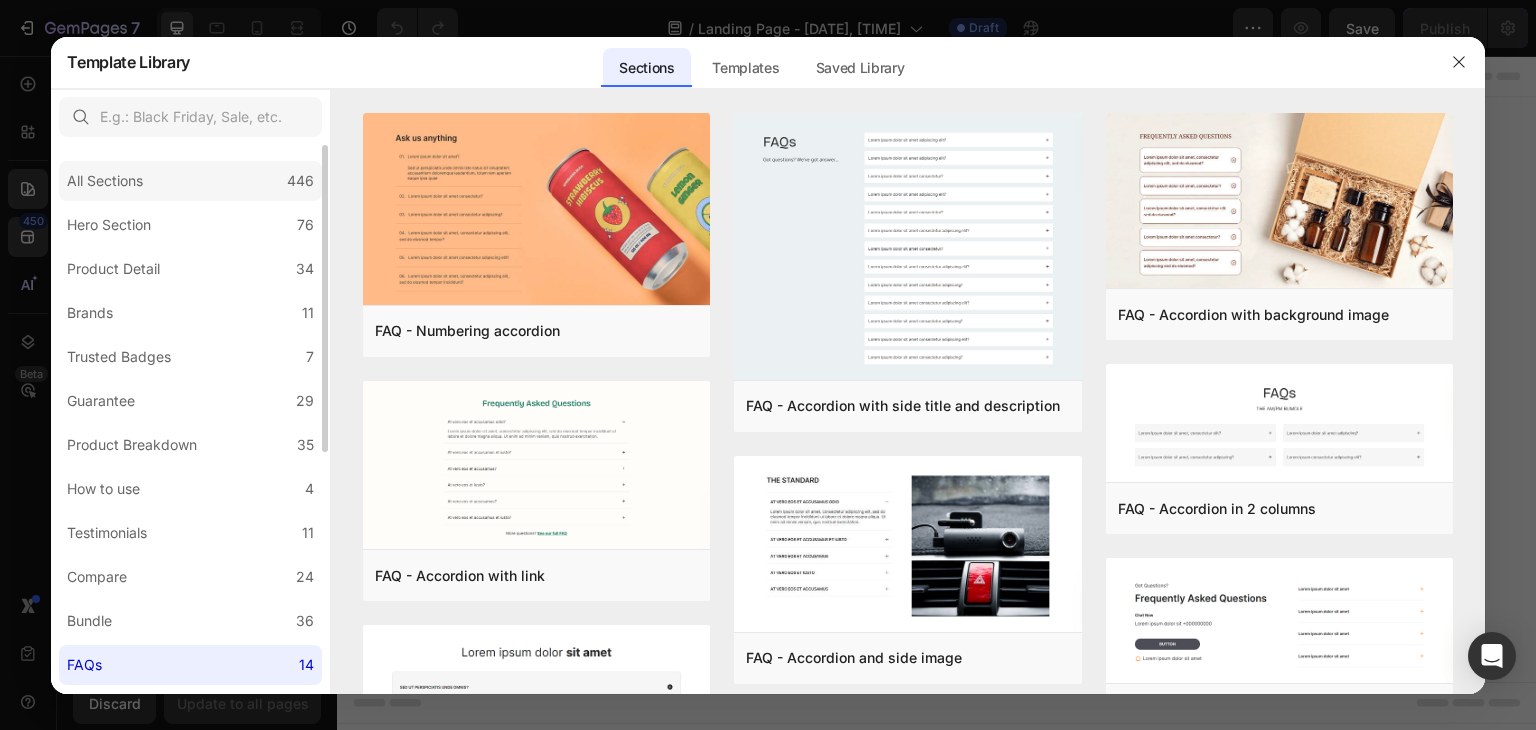 click on "All Sections" at bounding box center [109, 181] 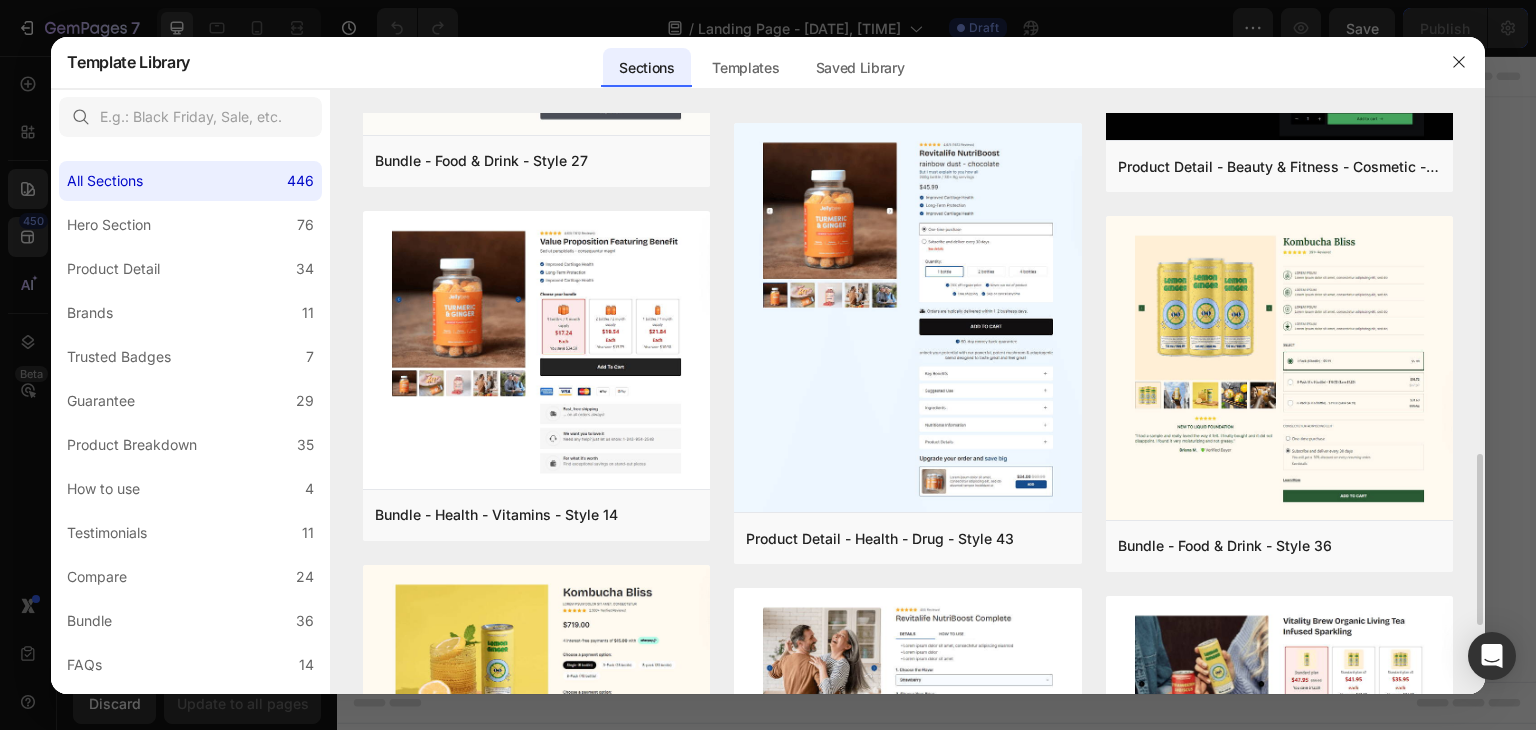 scroll, scrollTop: 1158, scrollLeft: 0, axis: vertical 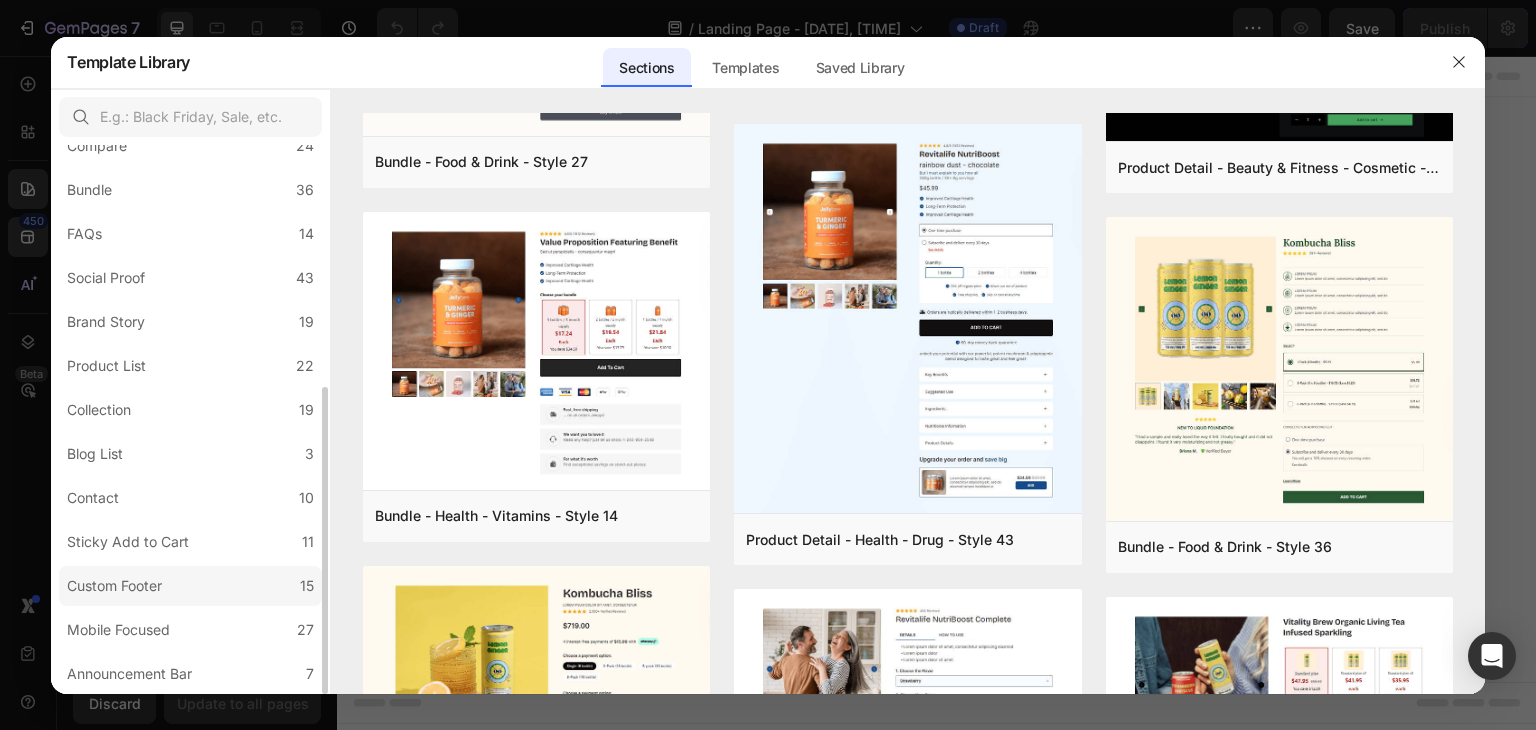 click on "Custom Footer" at bounding box center (114, 586) 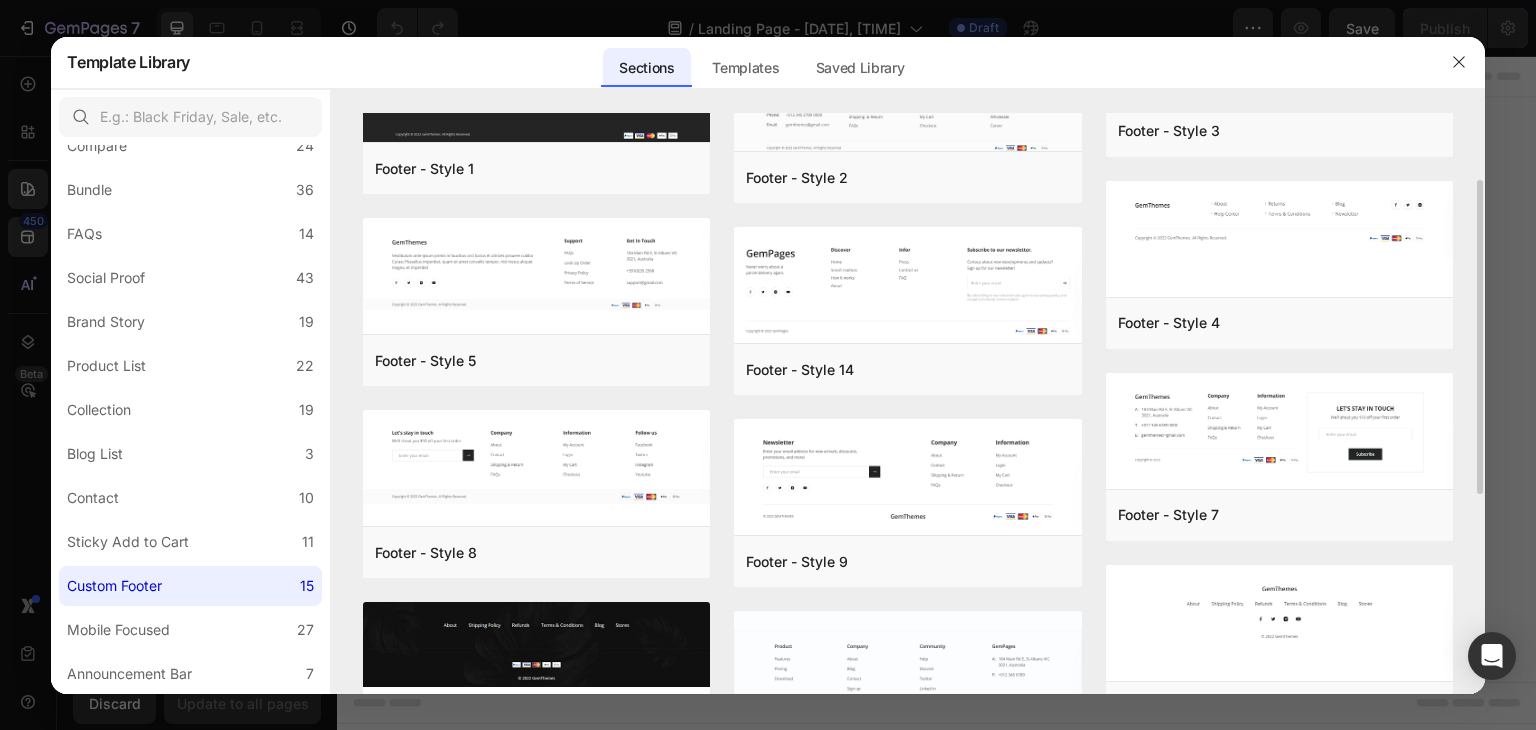 scroll, scrollTop: 0, scrollLeft: 0, axis: both 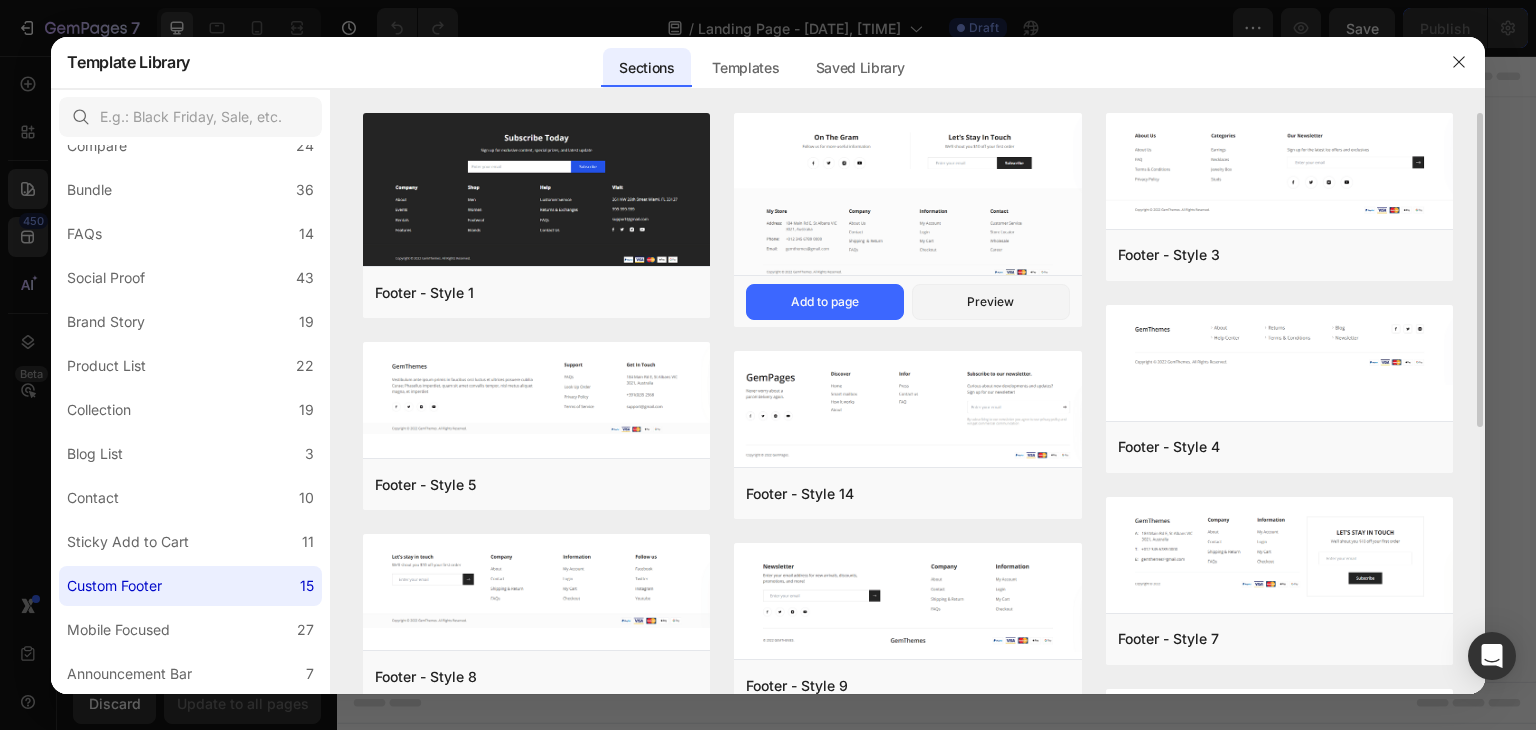 click at bounding box center [907, 196] 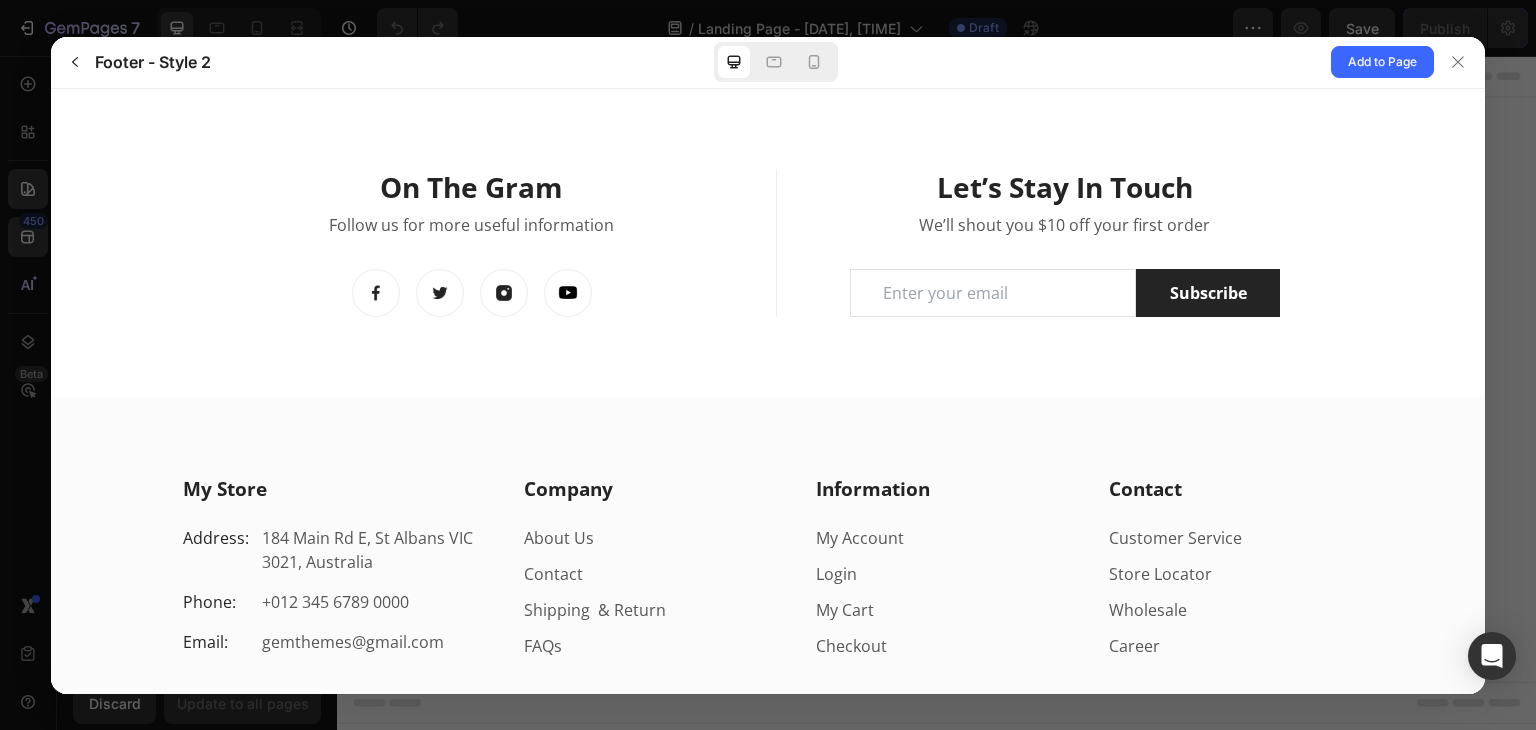 scroll, scrollTop: 68, scrollLeft: 0, axis: vertical 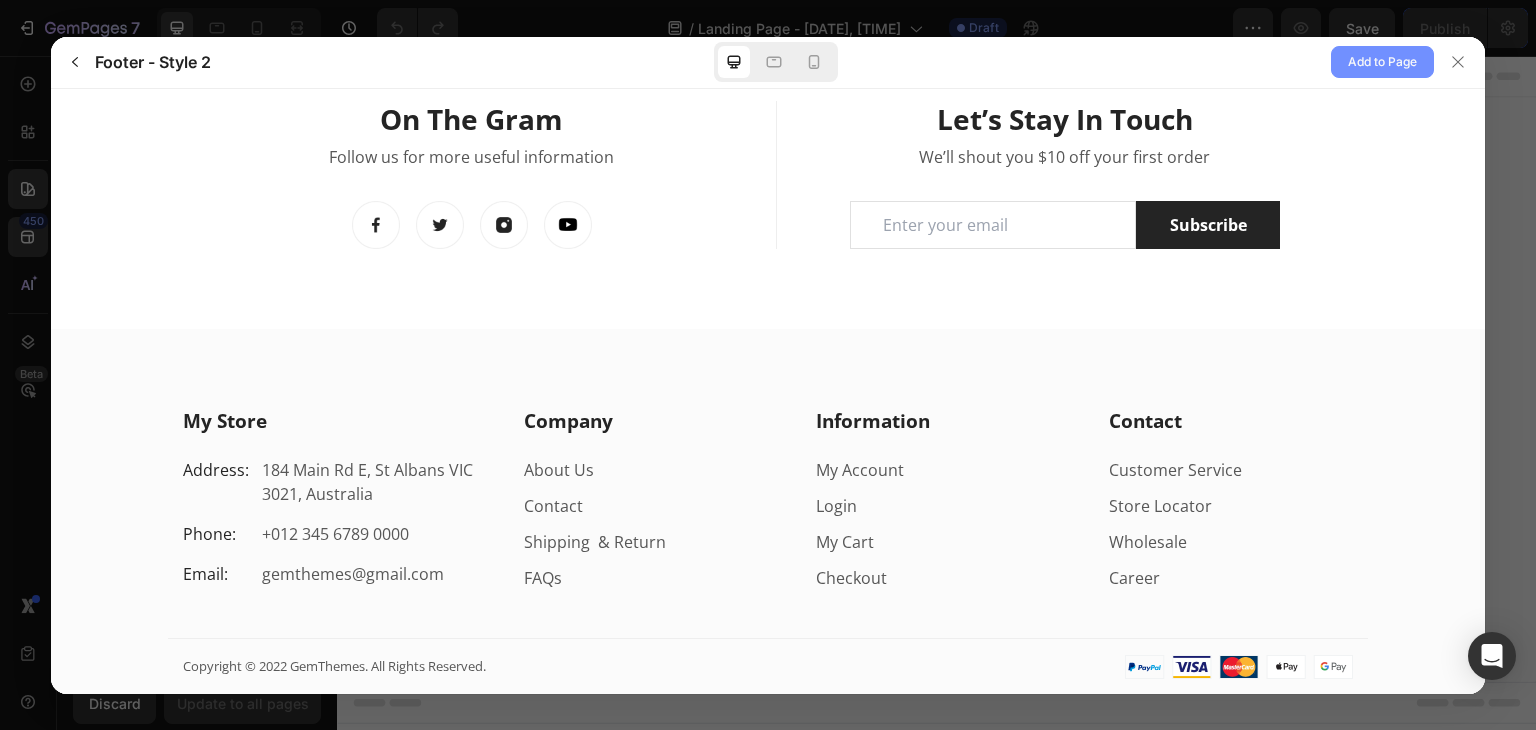 click on "Add to Page" 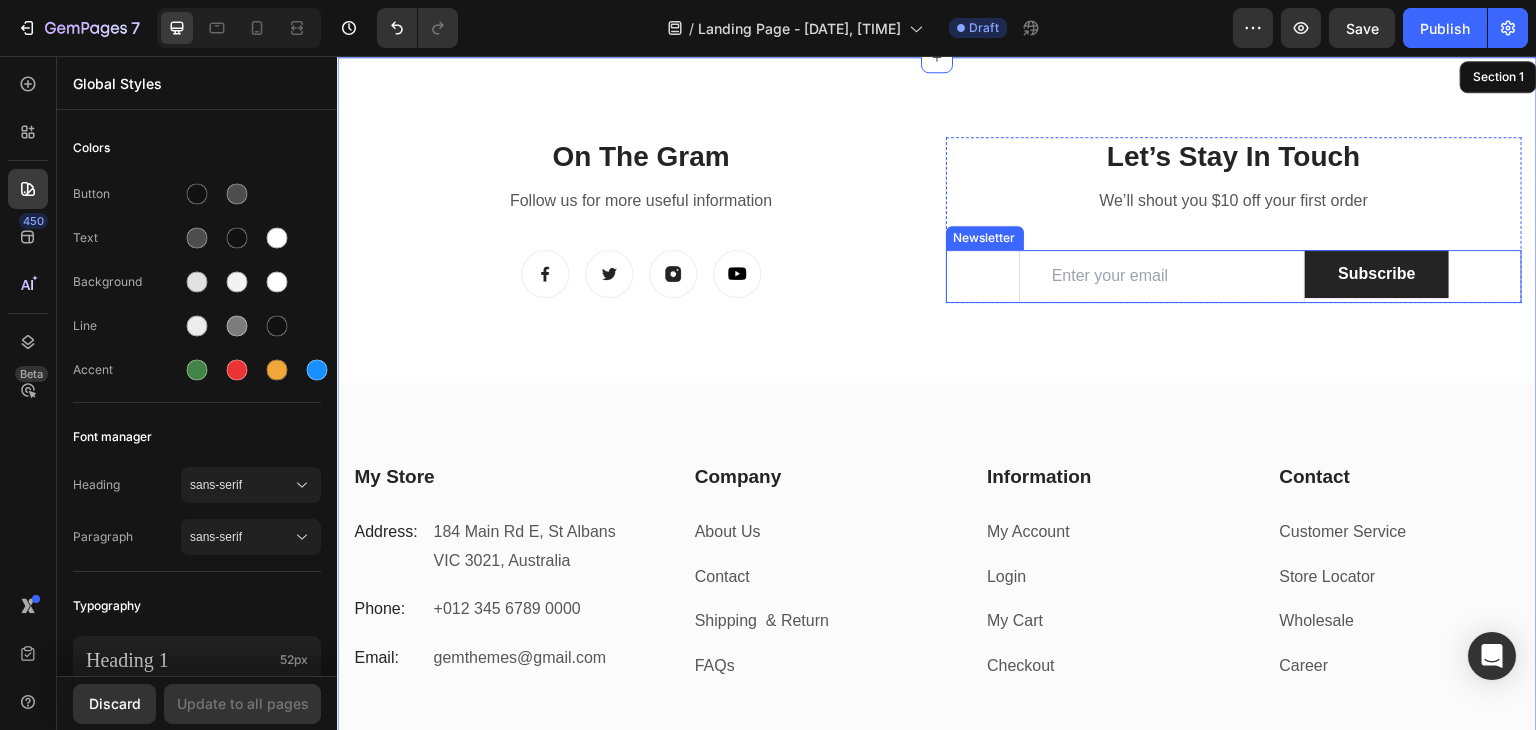 scroll, scrollTop: 0, scrollLeft: 0, axis: both 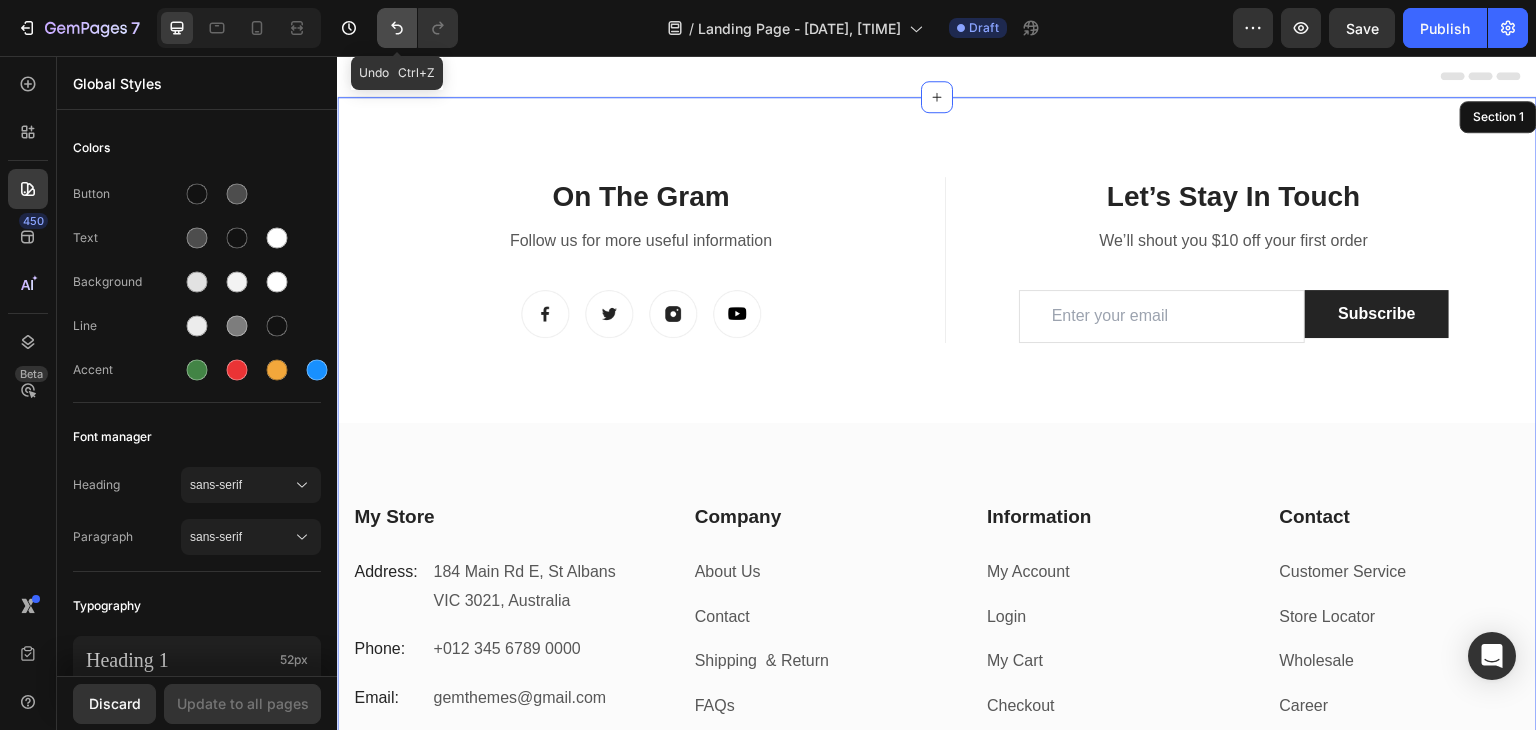 click 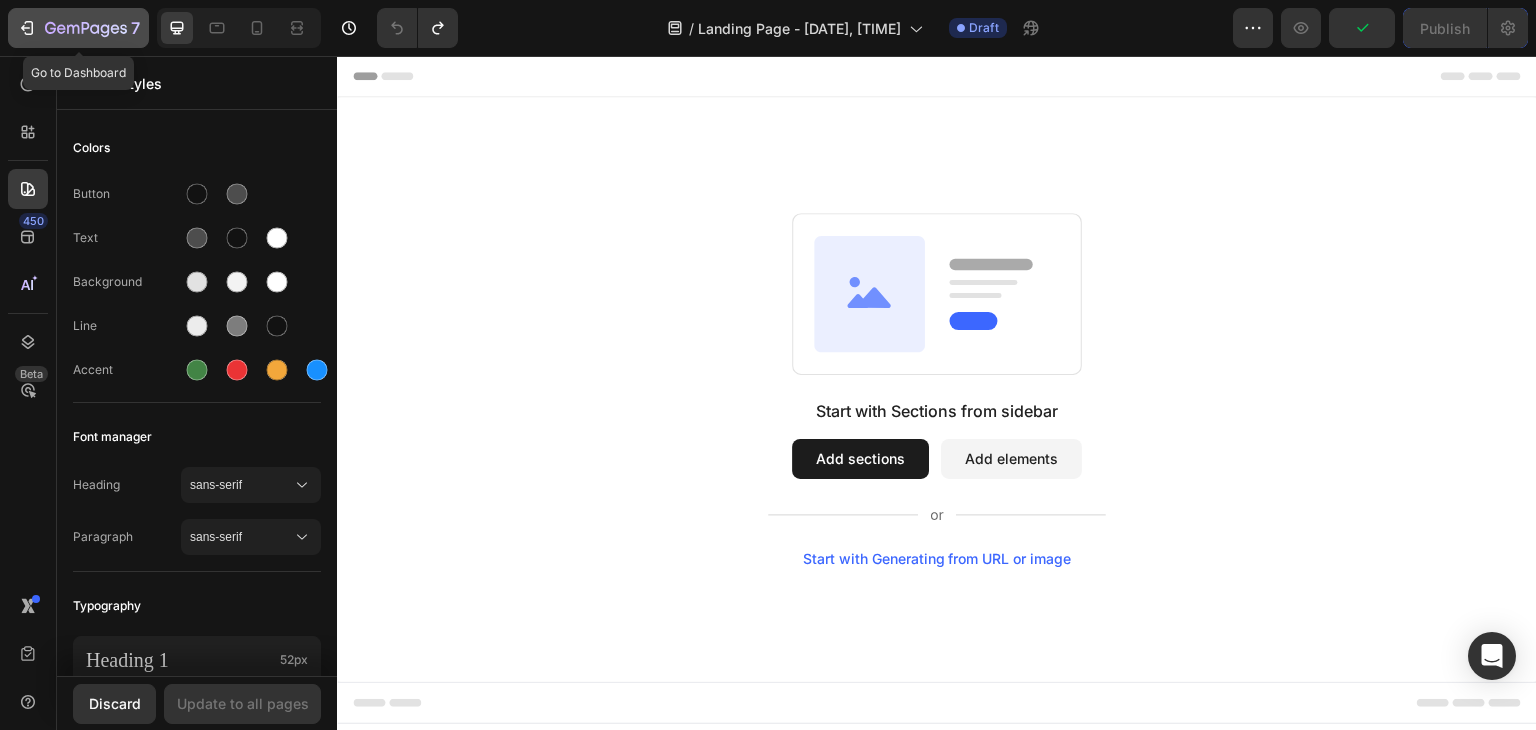 click 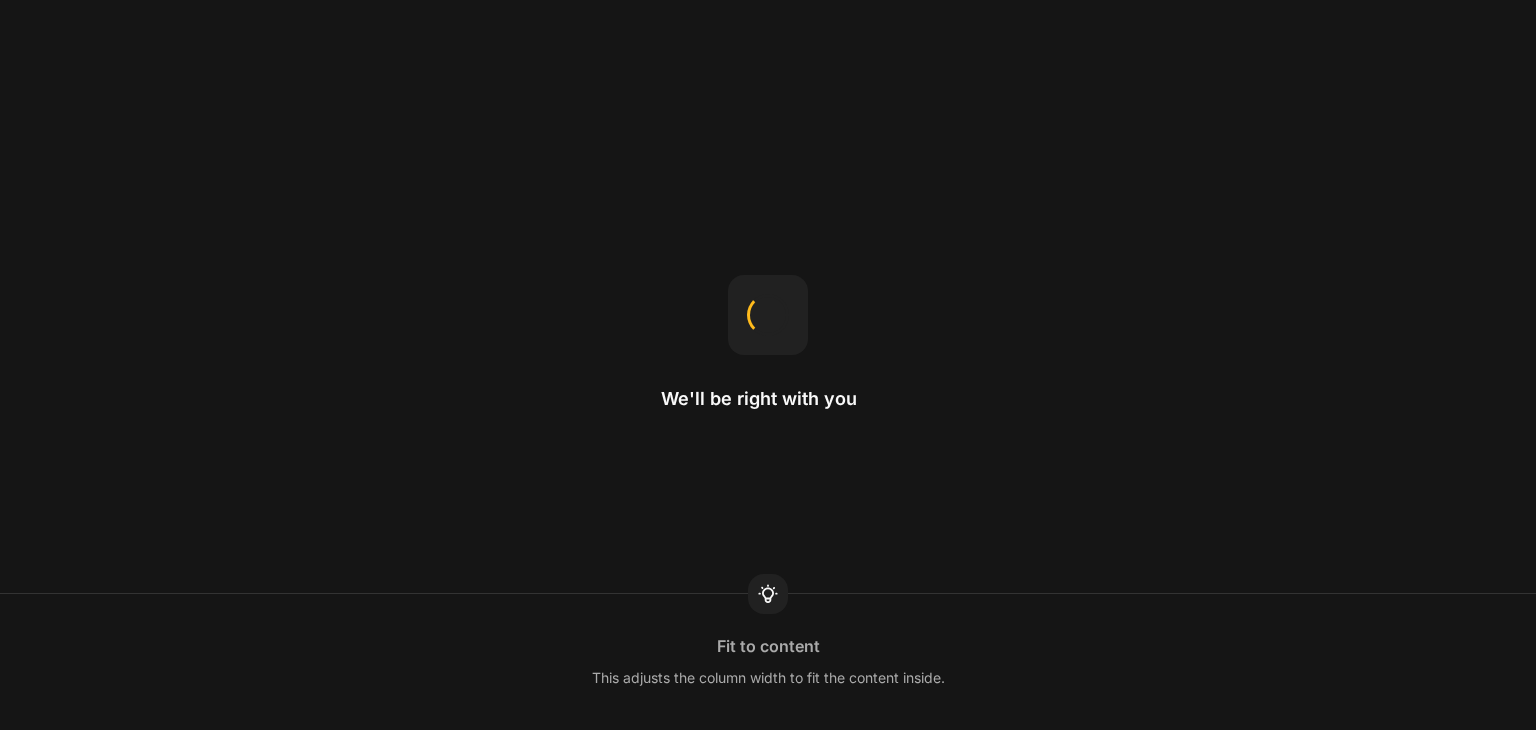 scroll, scrollTop: 0, scrollLeft: 0, axis: both 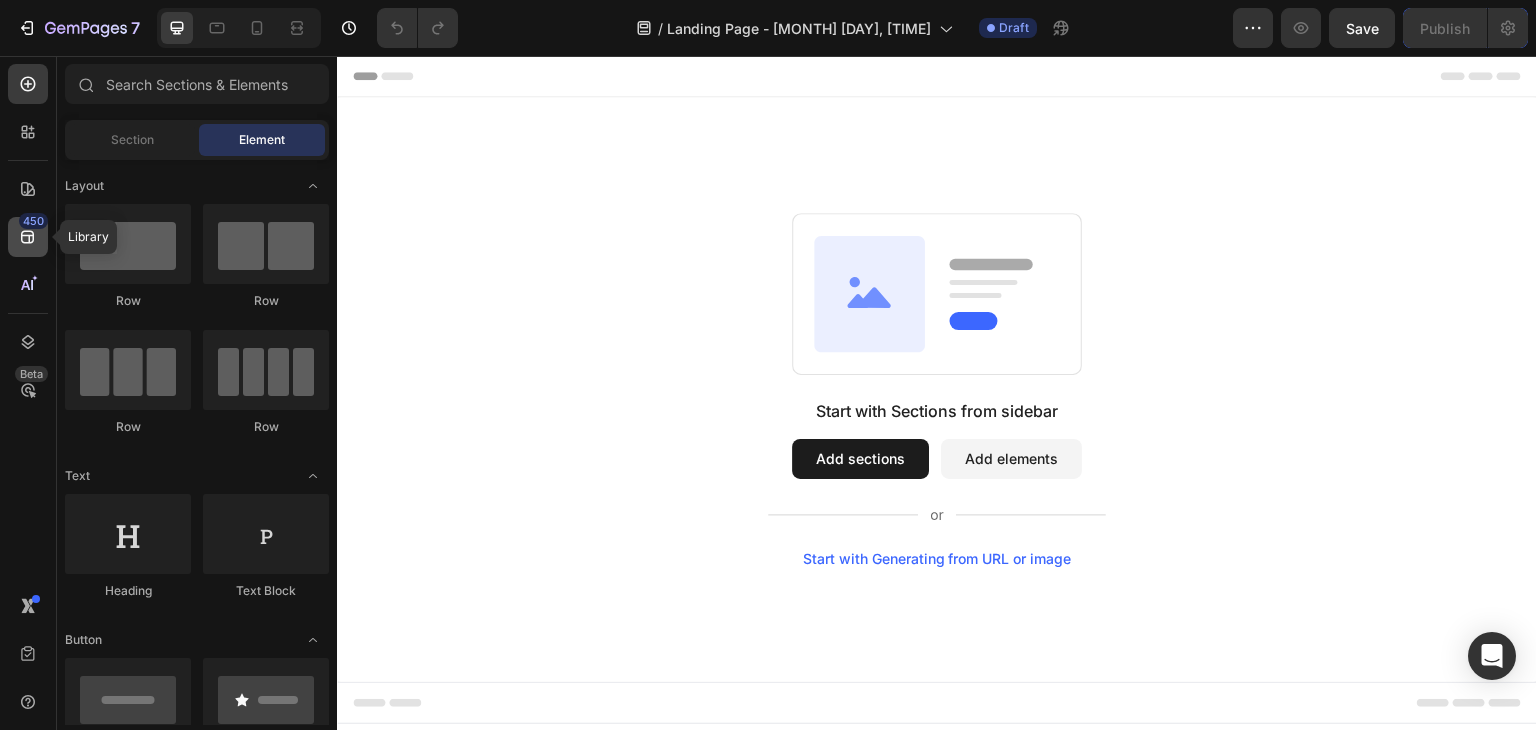 click 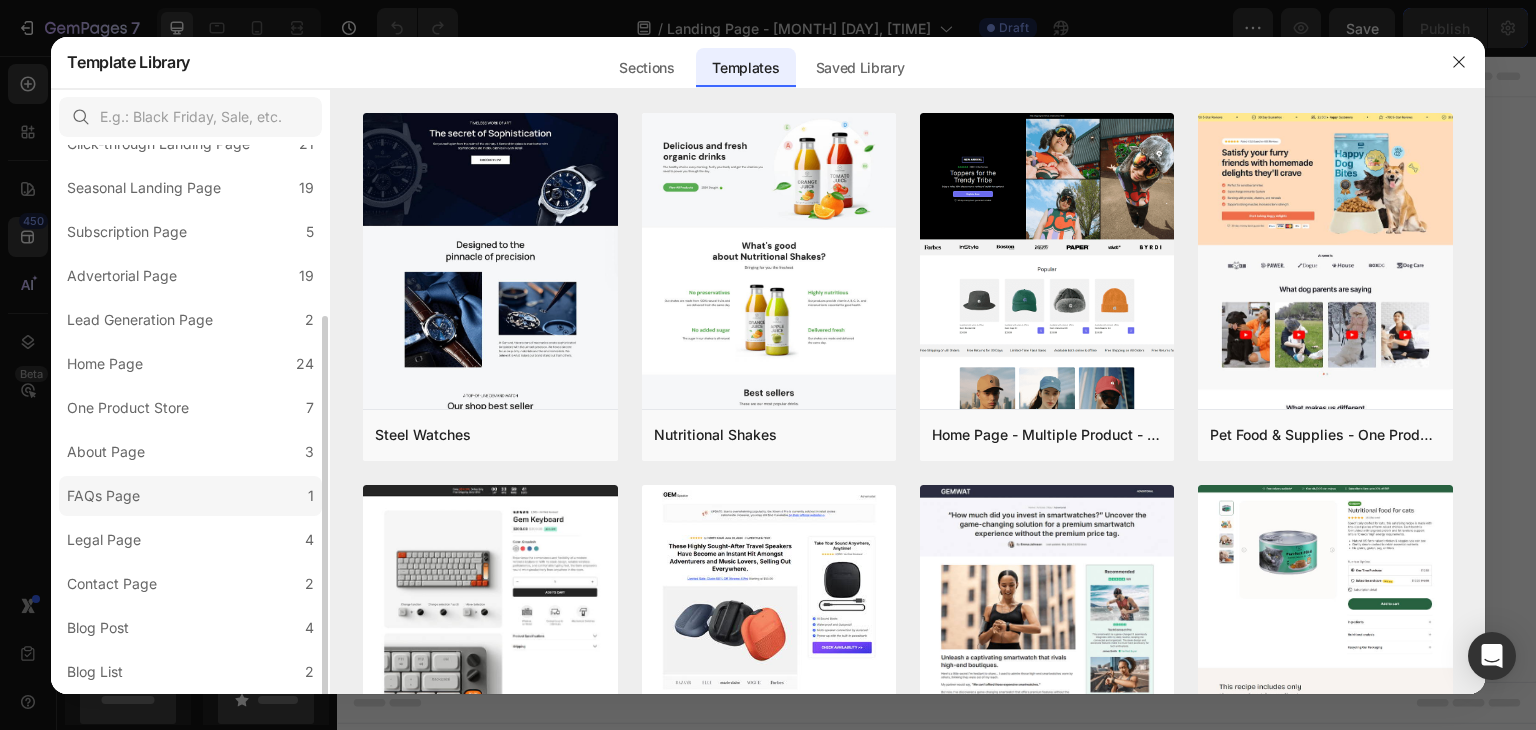 scroll, scrollTop: 167, scrollLeft: 0, axis: vertical 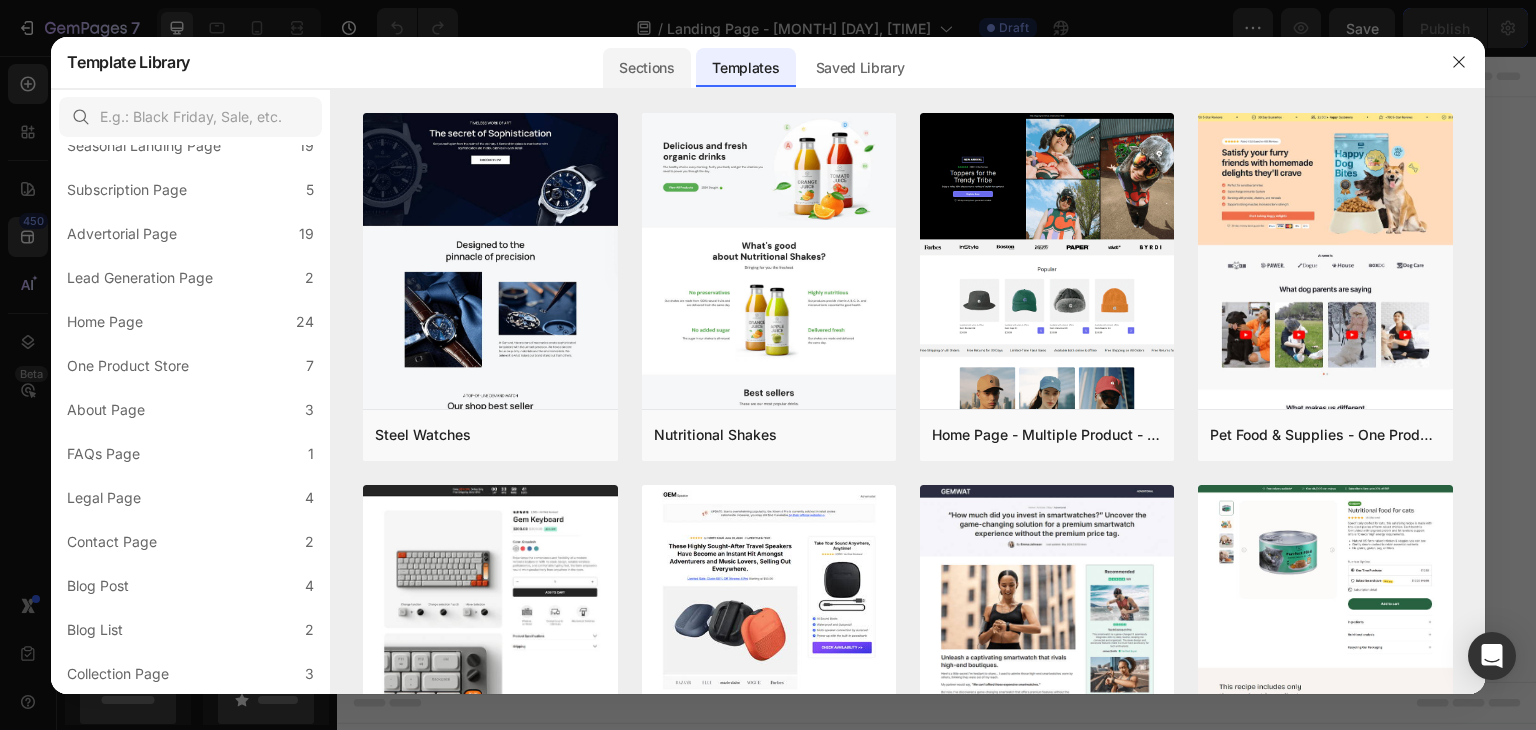click on "Sections" 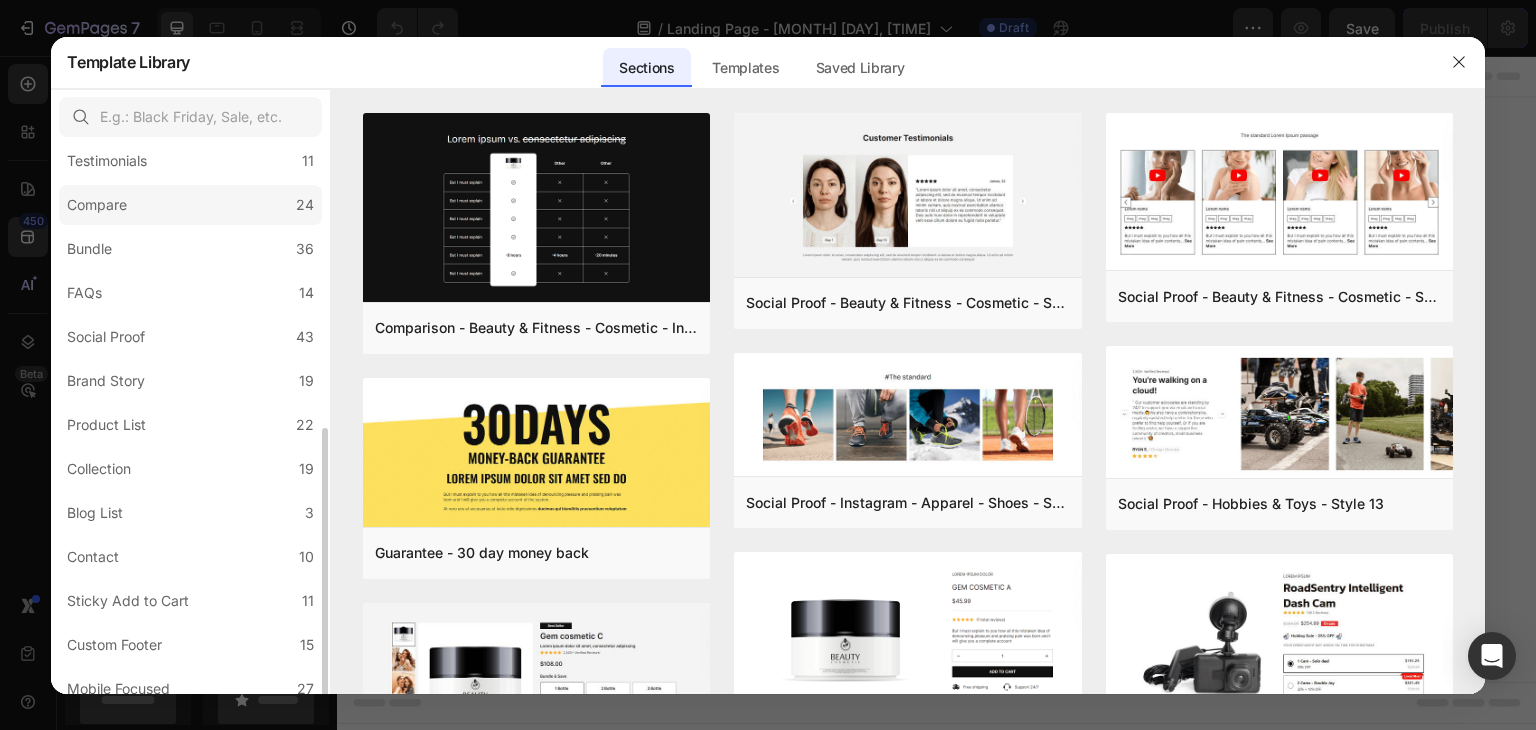 scroll, scrollTop: 431, scrollLeft: 0, axis: vertical 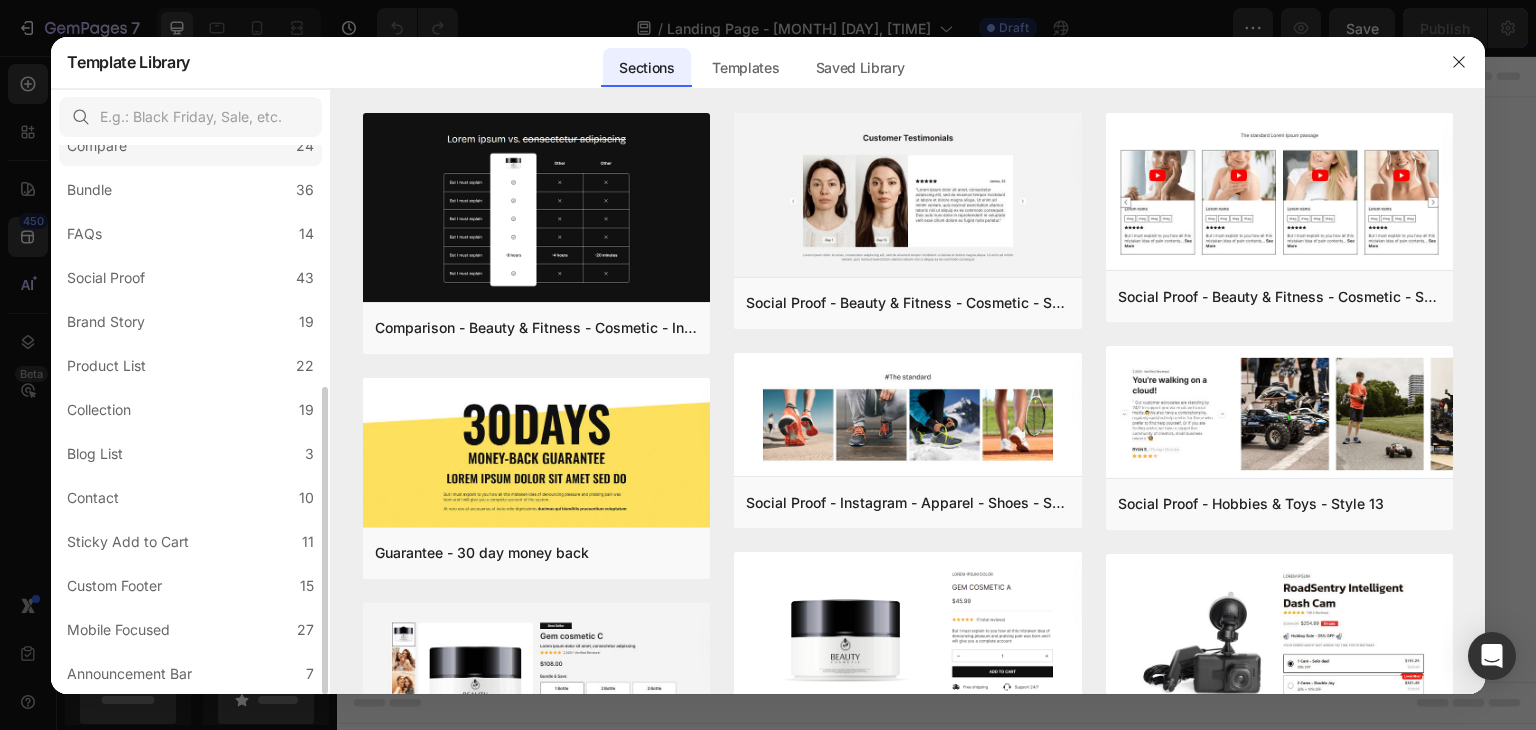 click on "Custom Footer 15" 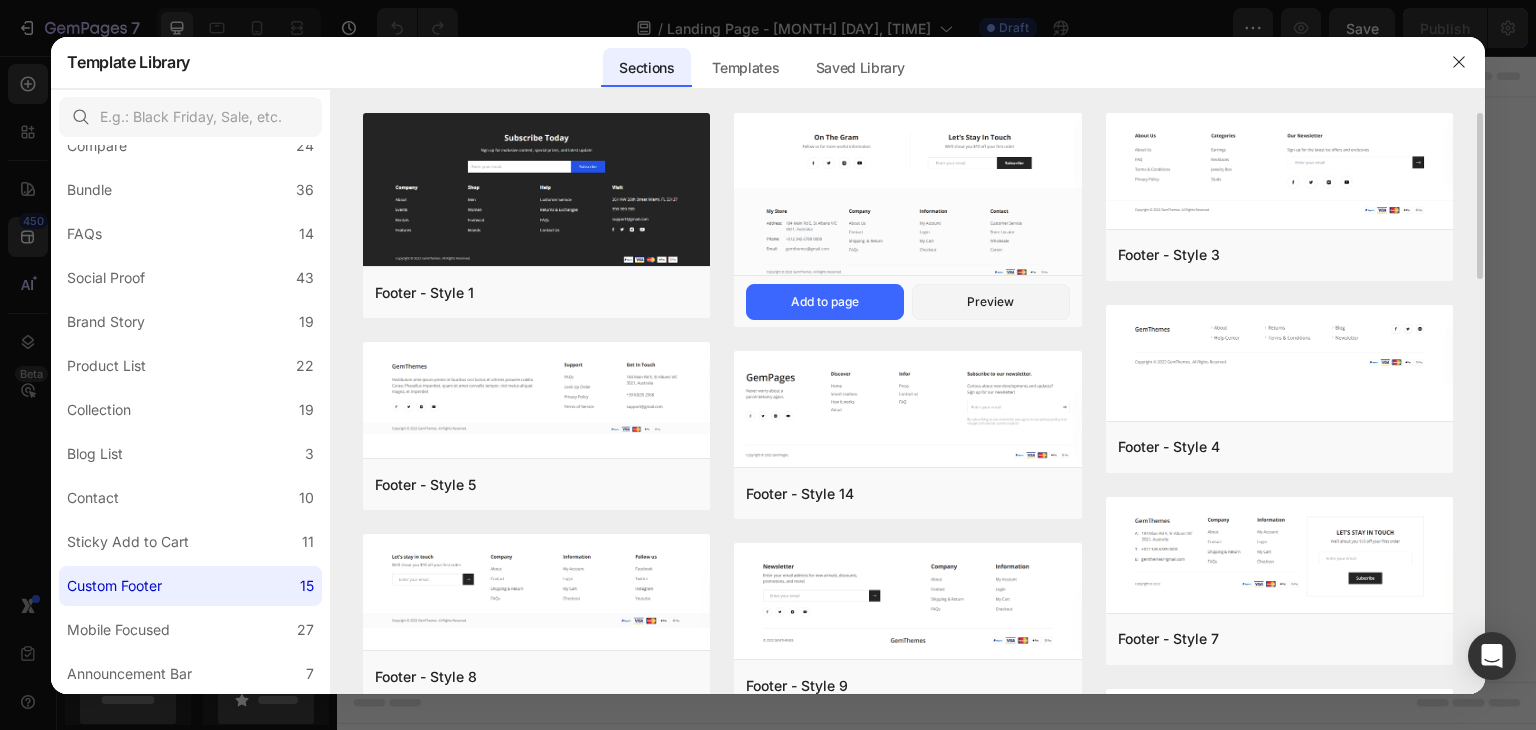 click at bounding box center (907, 196) 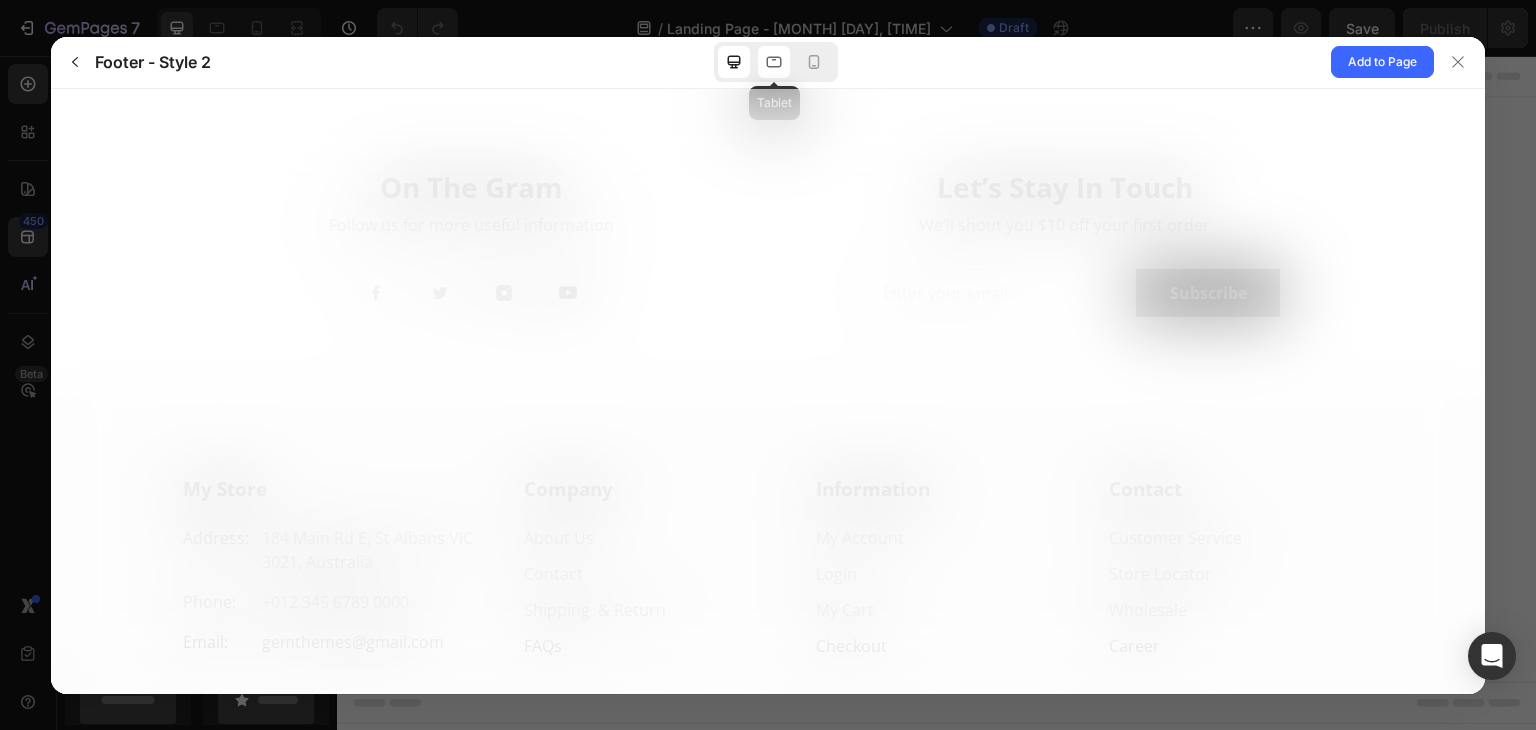 scroll, scrollTop: 0, scrollLeft: 0, axis: both 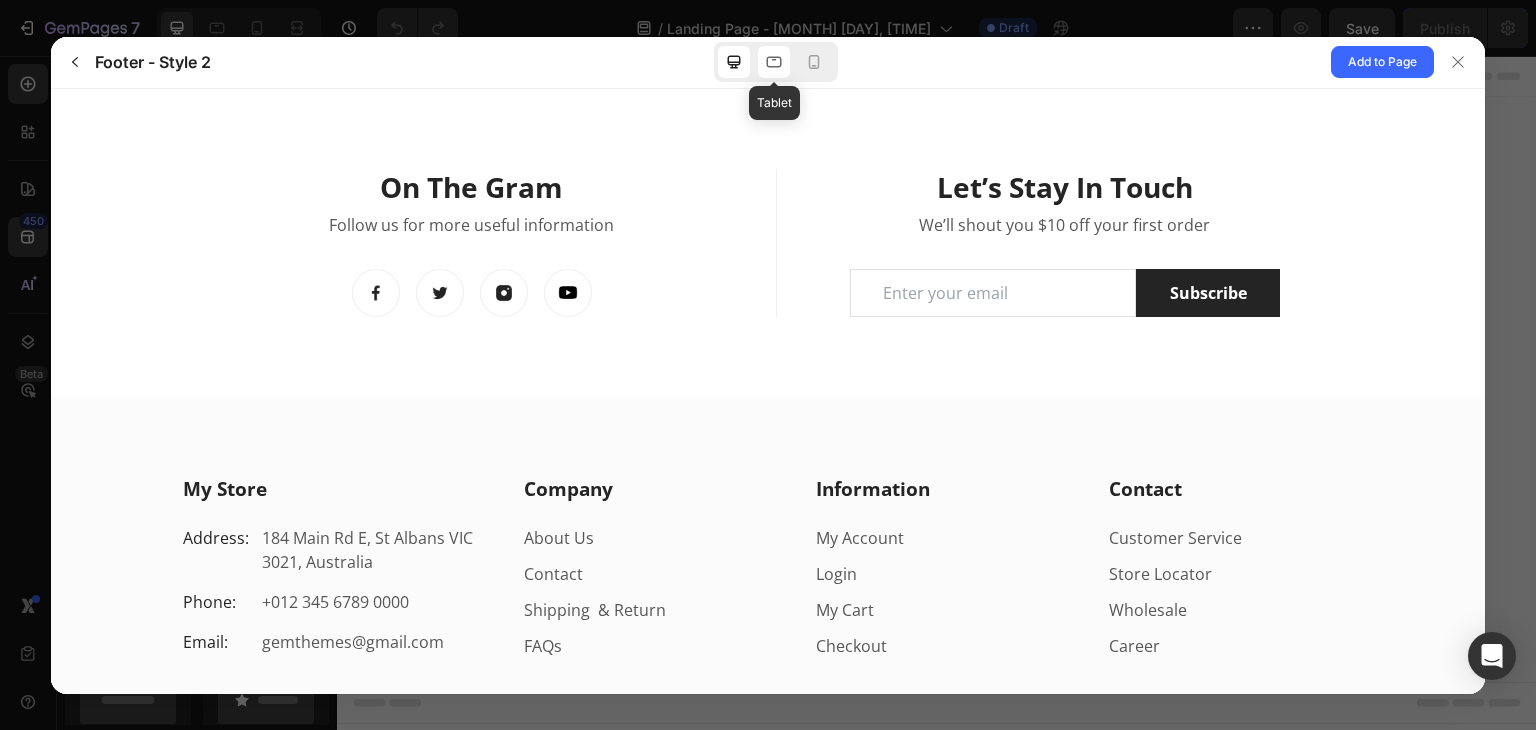 click 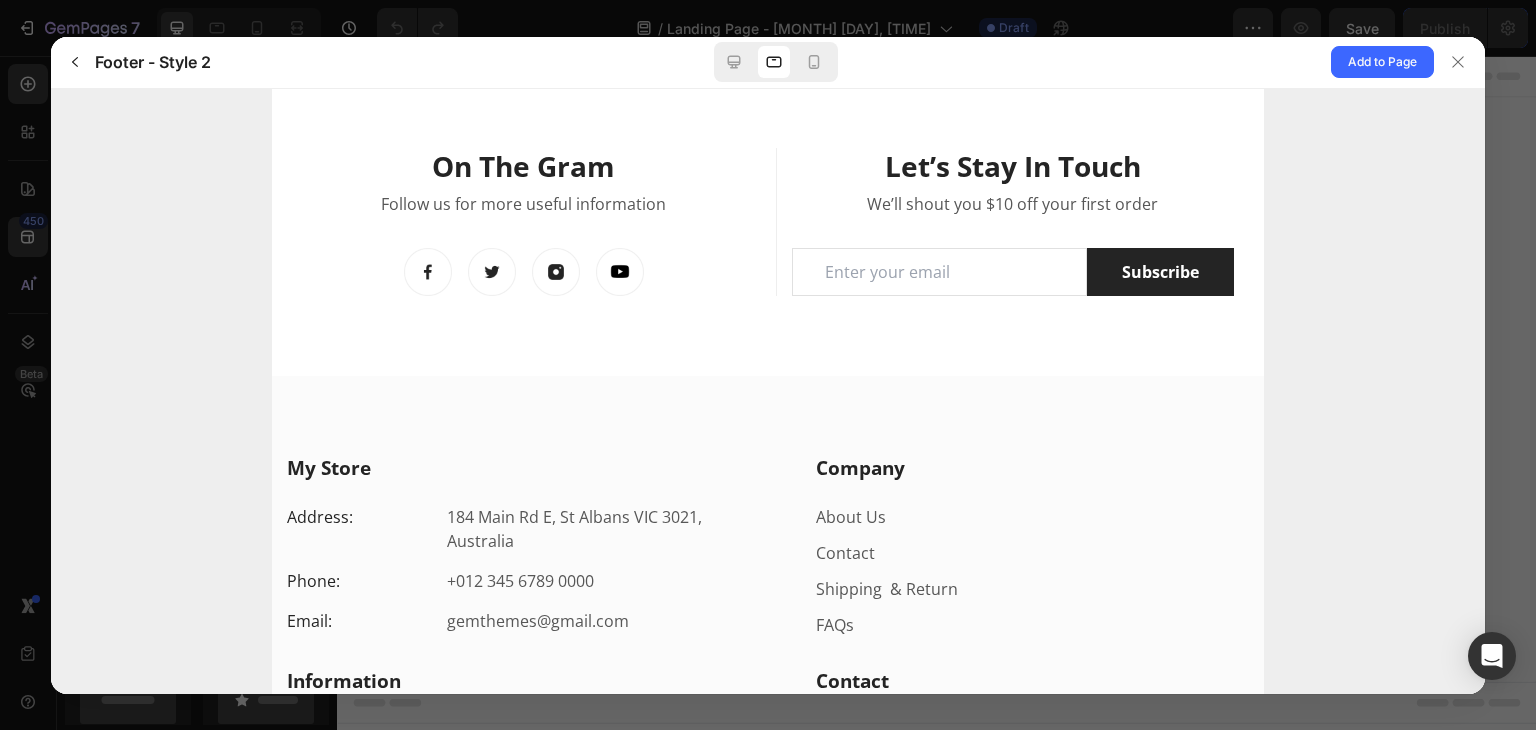 scroll, scrollTop: 14, scrollLeft: 0, axis: vertical 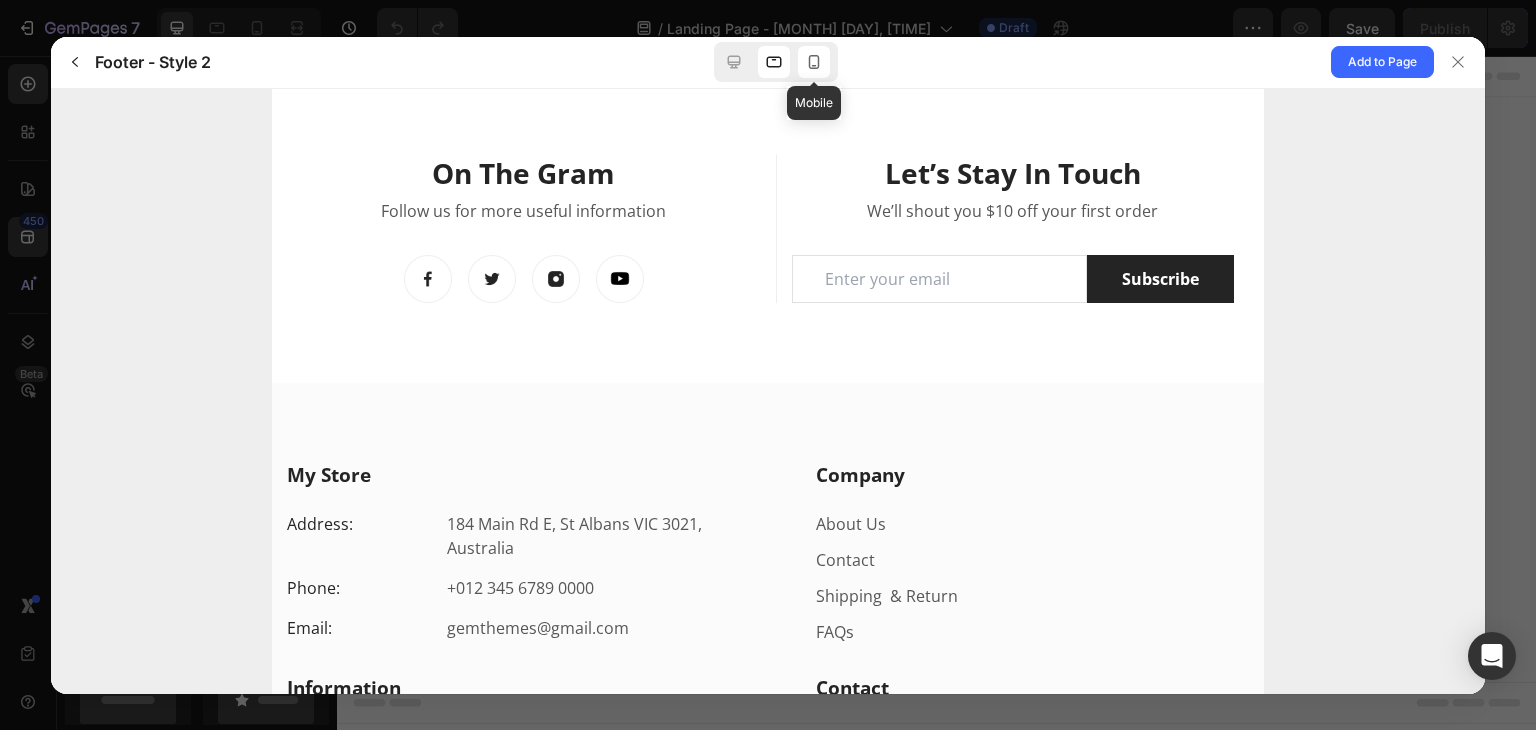 click 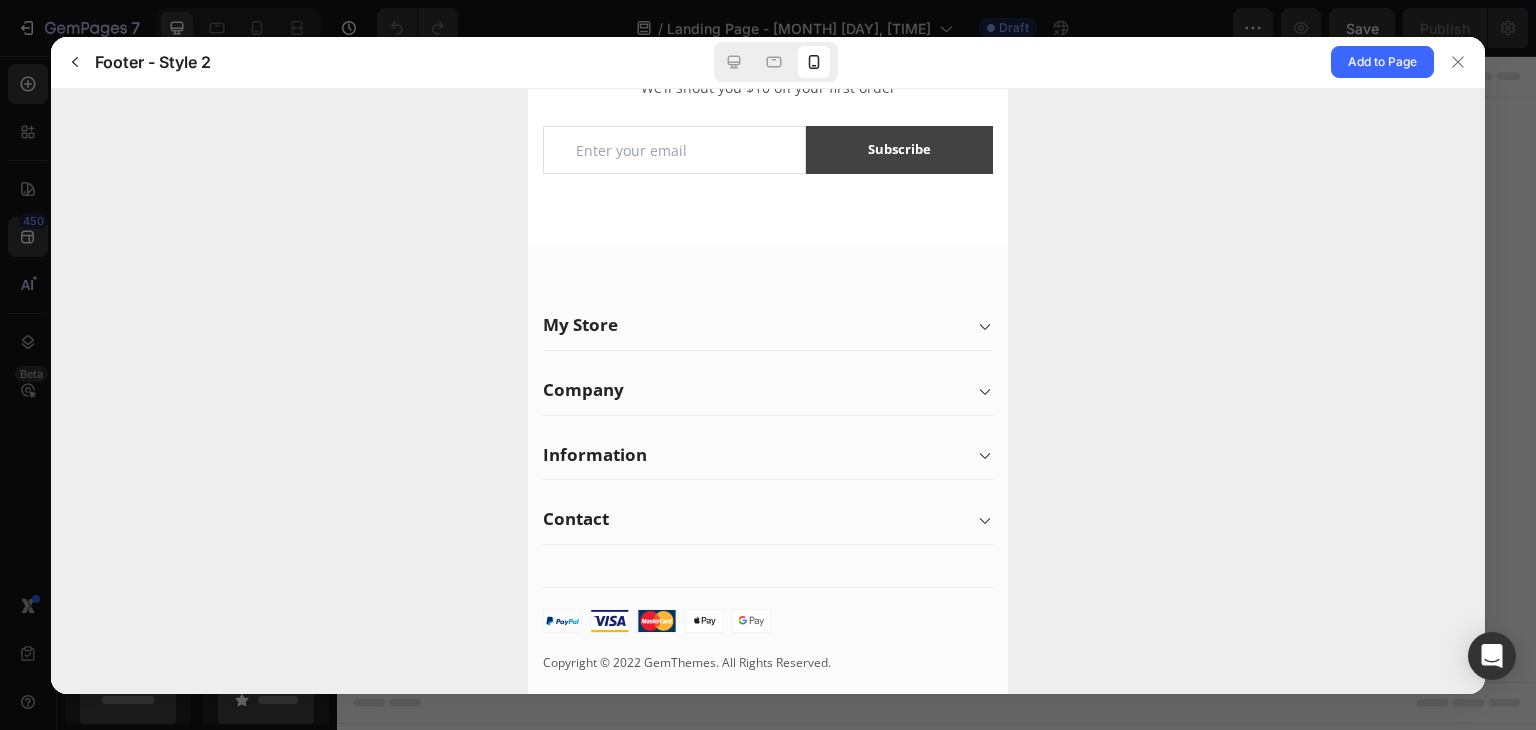 scroll, scrollTop: 0, scrollLeft: 0, axis: both 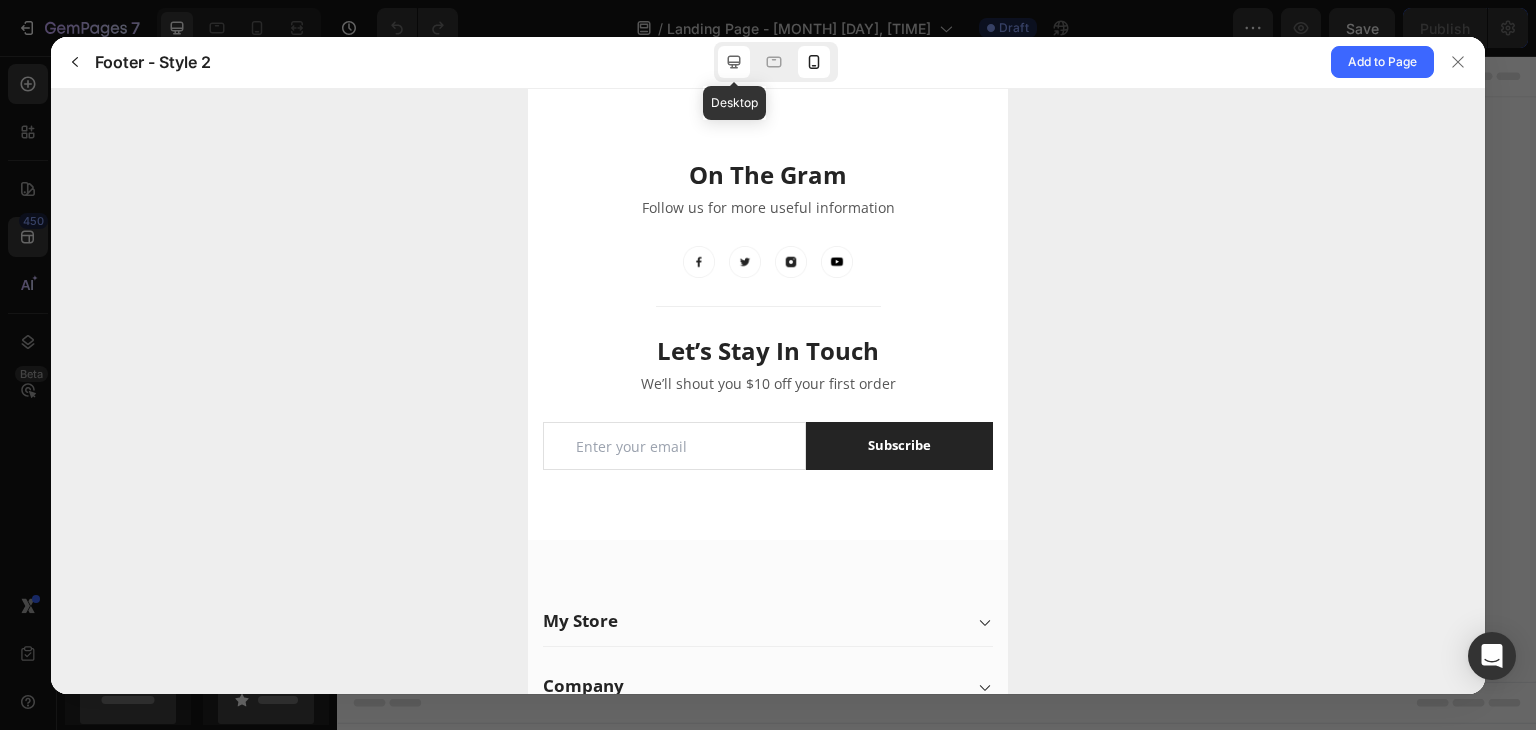 click 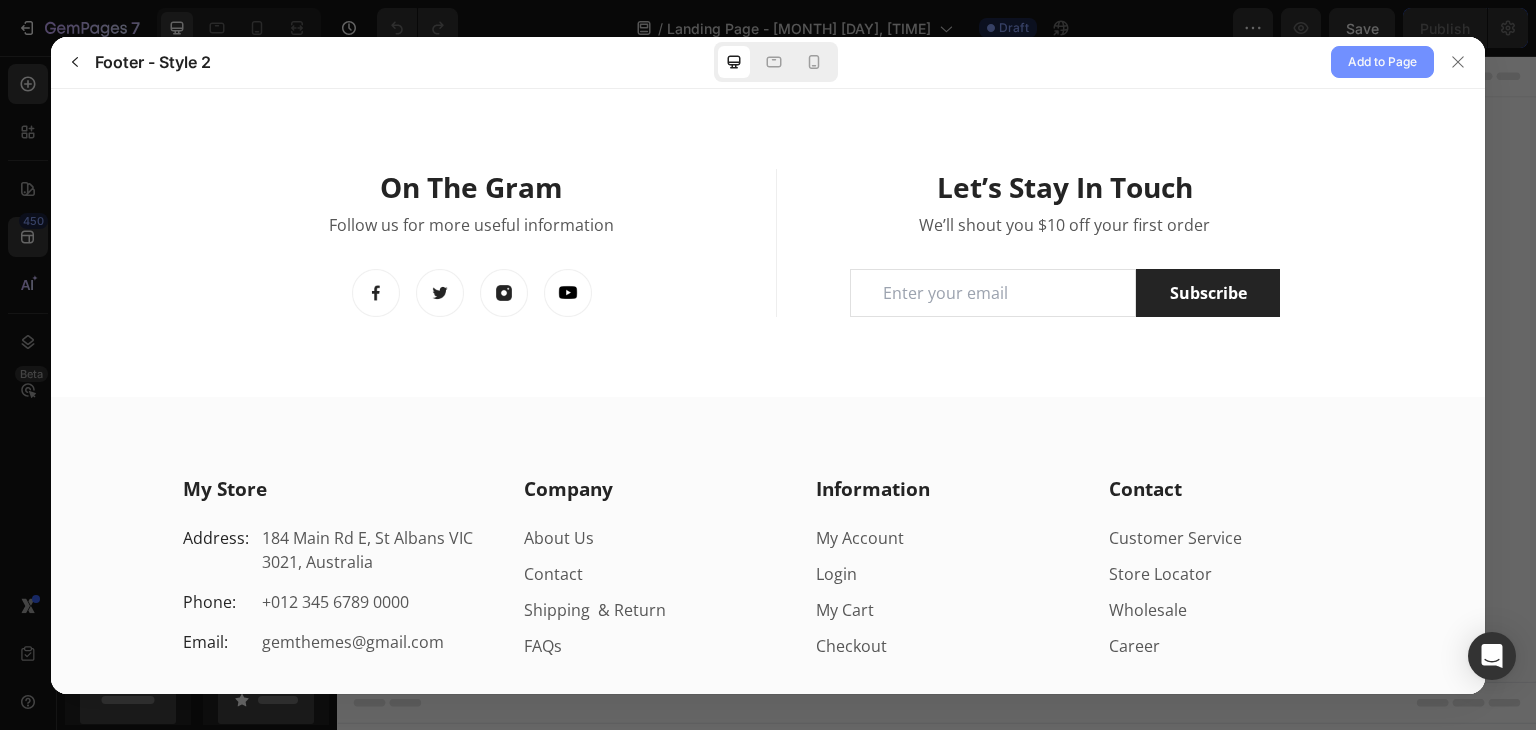 click on "Add to Page" 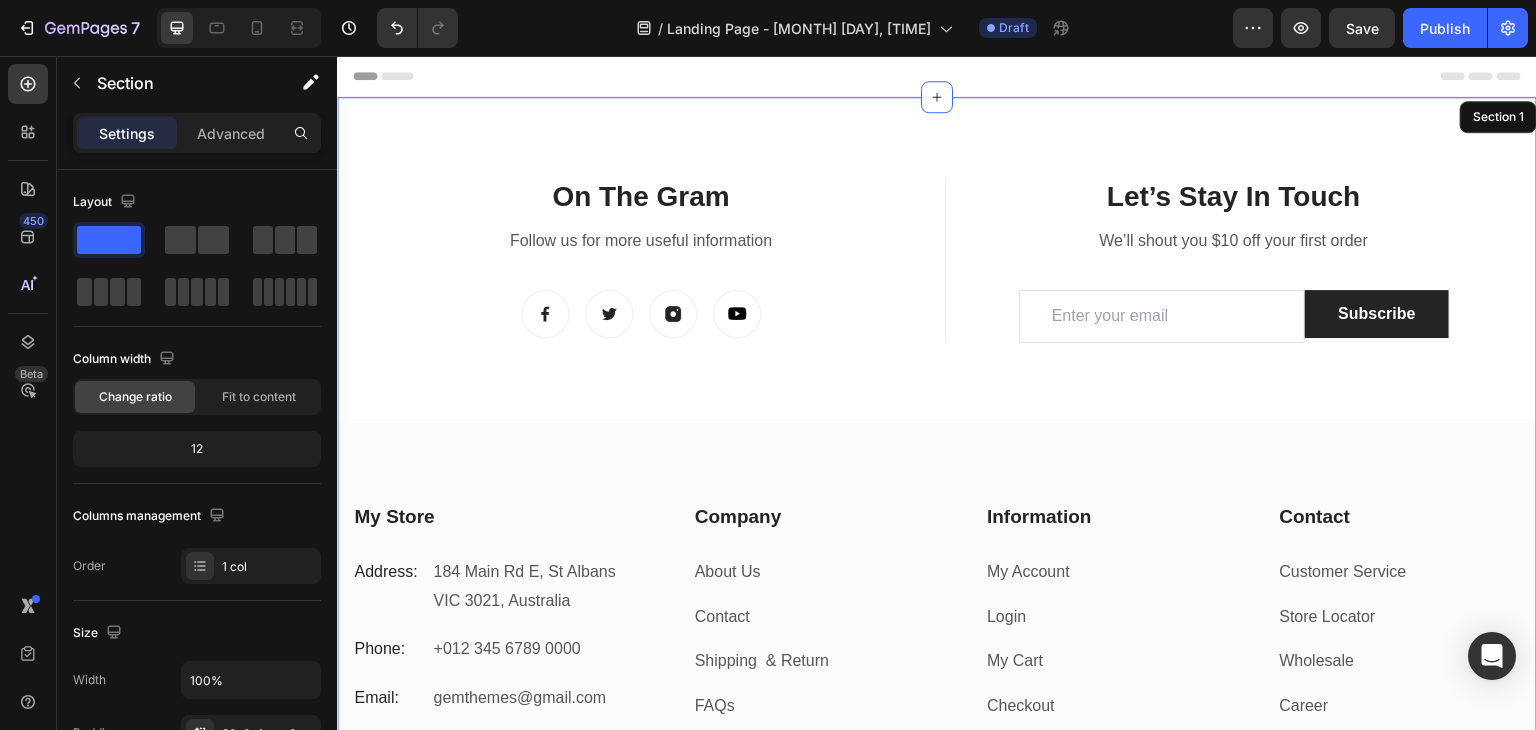 scroll, scrollTop: 40, scrollLeft: 0, axis: vertical 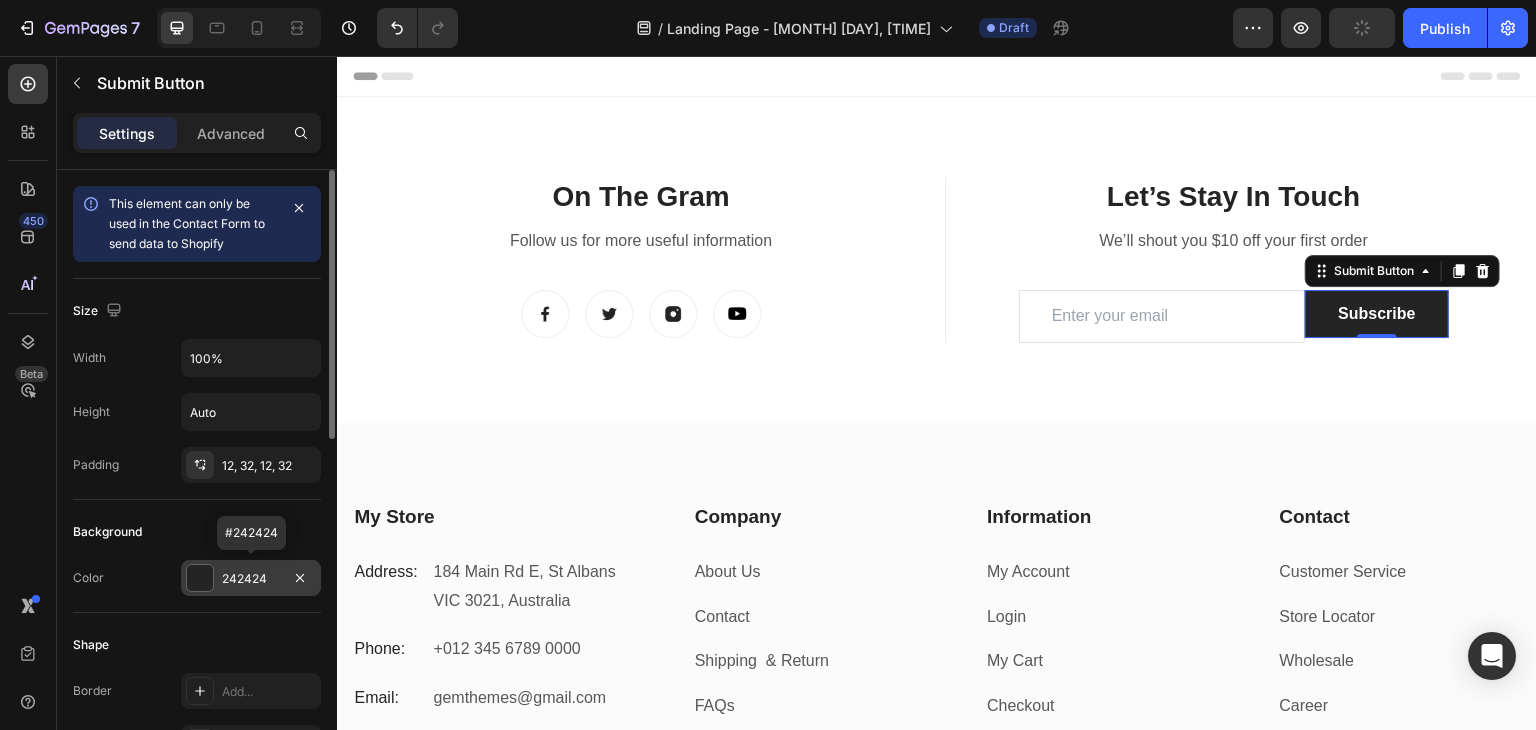 click at bounding box center (200, 578) 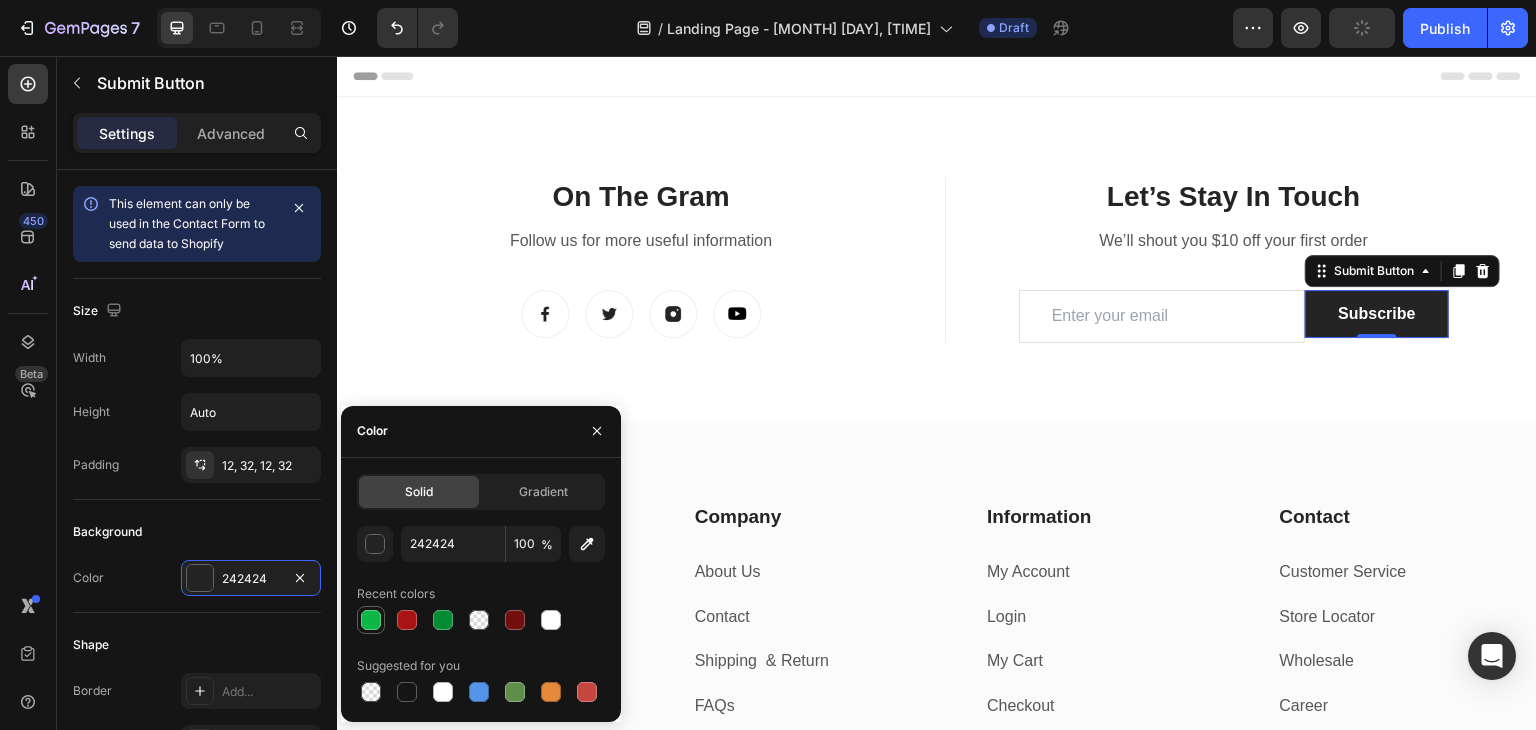 click at bounding box center (371, 620) 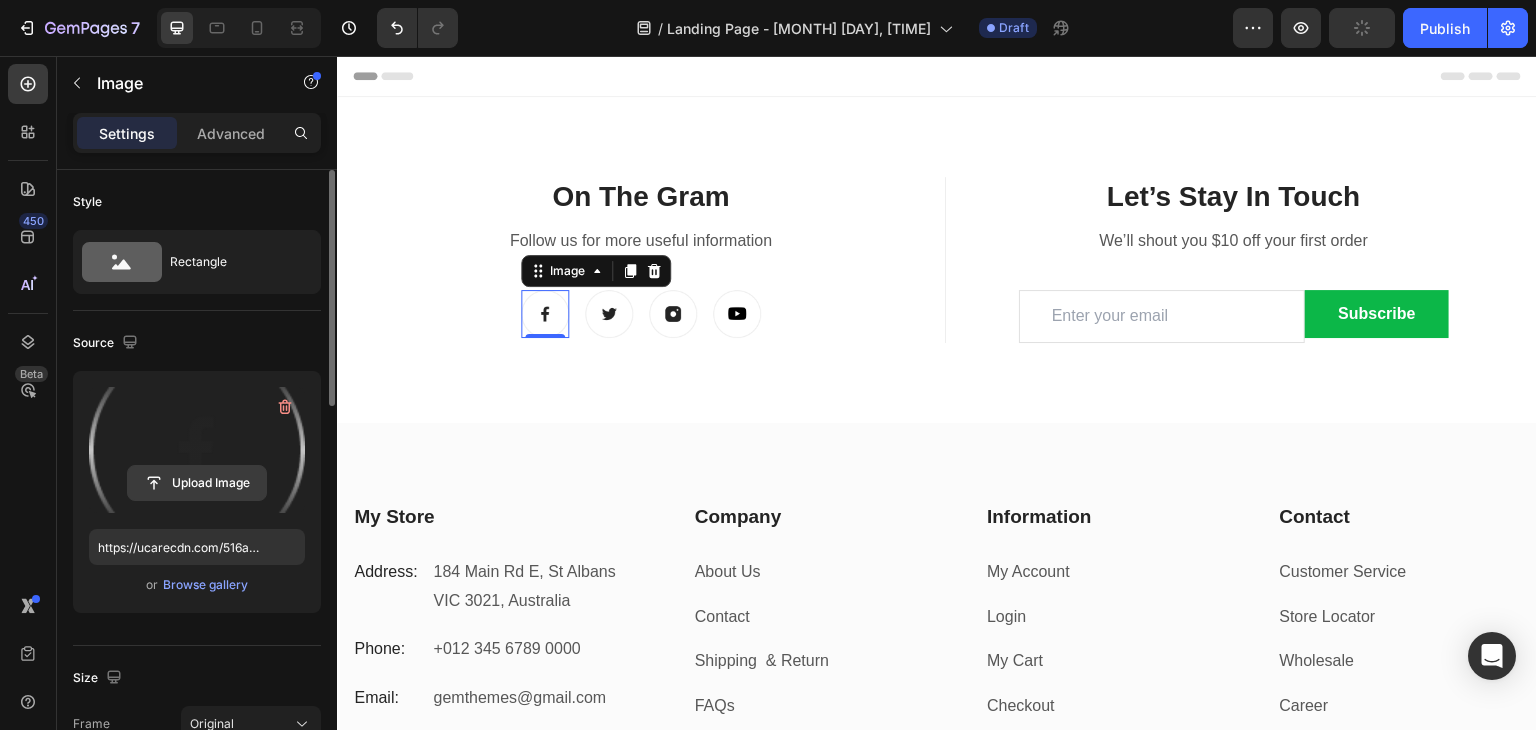 click 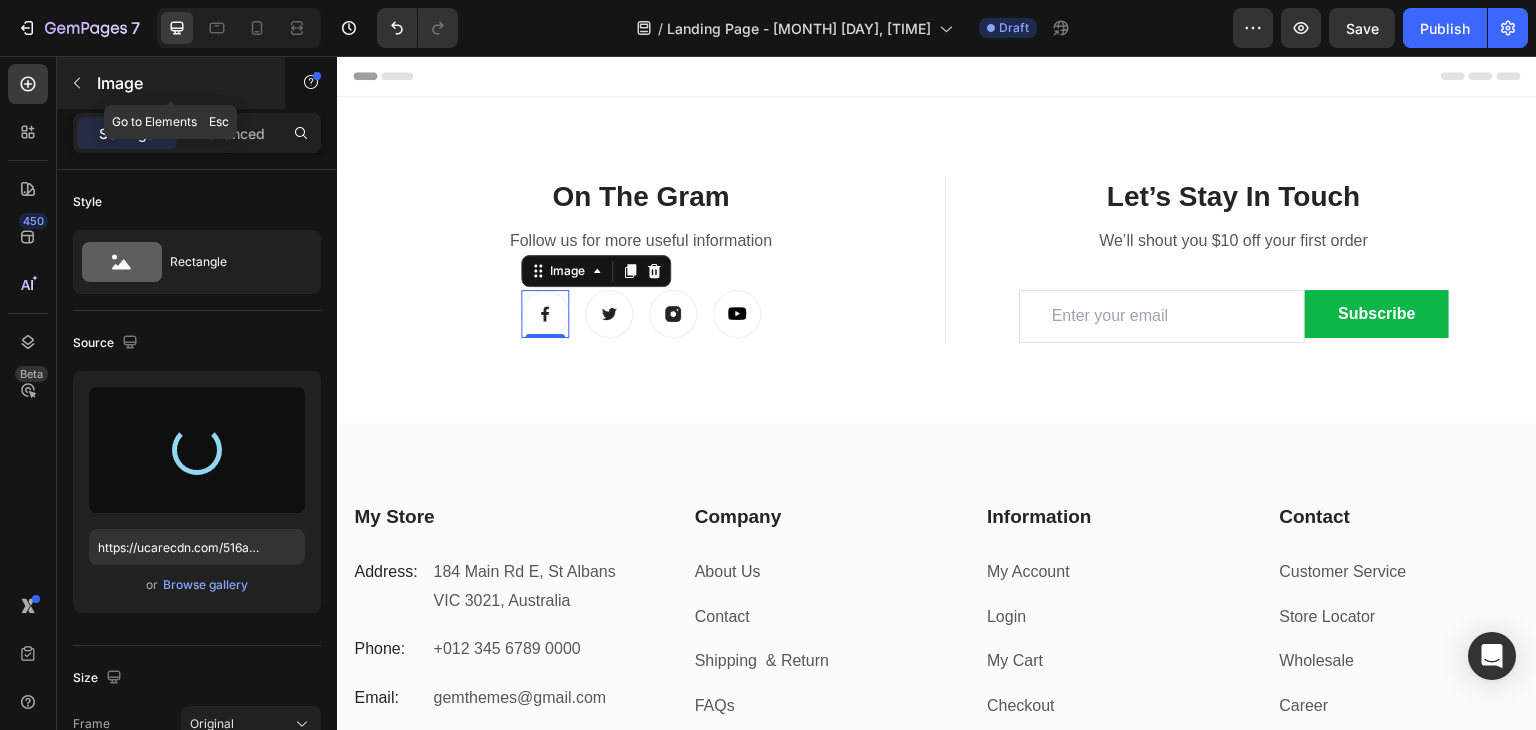 type on "https://cdn.shopify.com/s/files/1/0918/9369/4829/files/gempages_564986998259975179-8d2e3fb1-3bfa-4b15-96cc-1a545b9befad.png" 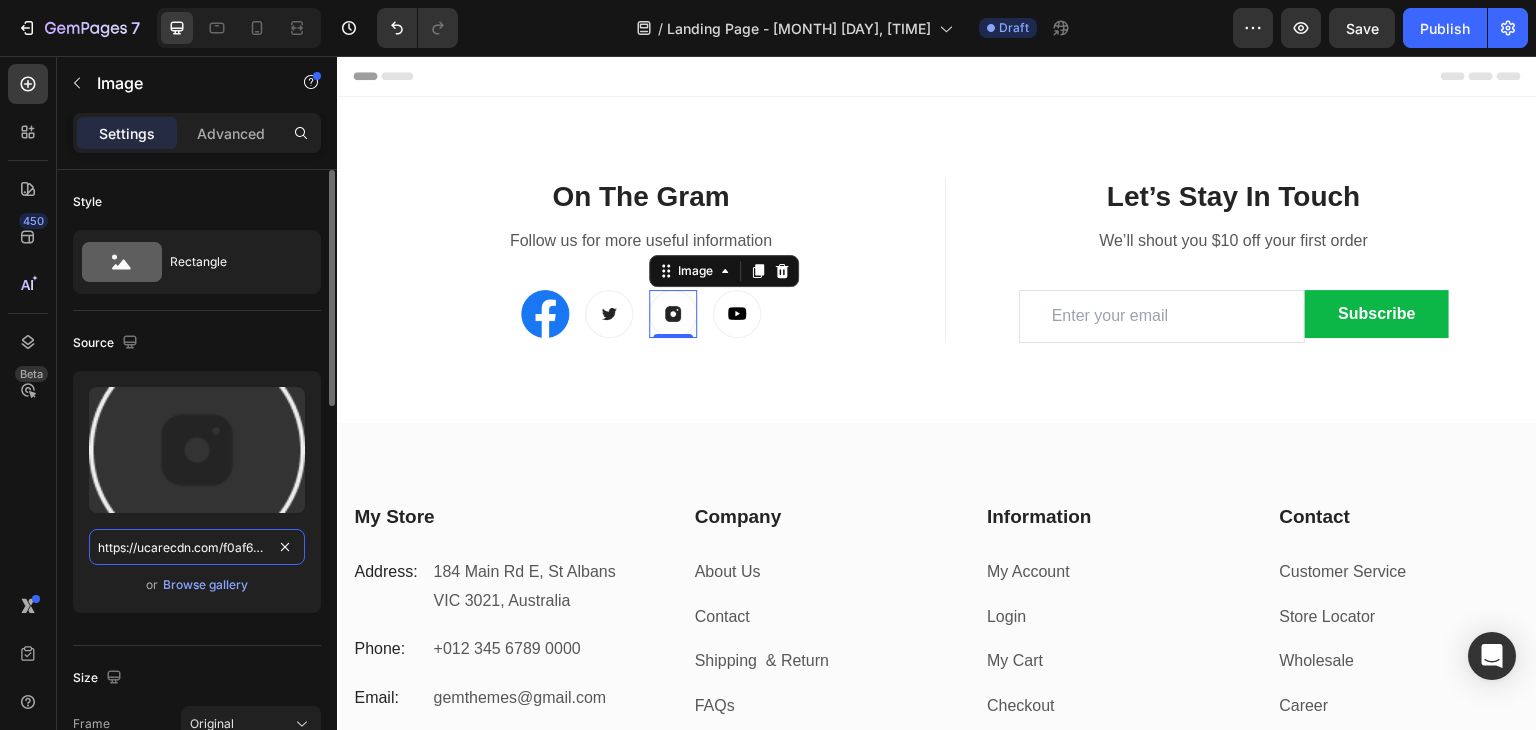 click on "https://ucarecdn.com/f0af626b-02cc-4199-a883-e2e6f58840d4/-/format/auto/" at bounding box center (197, 547) 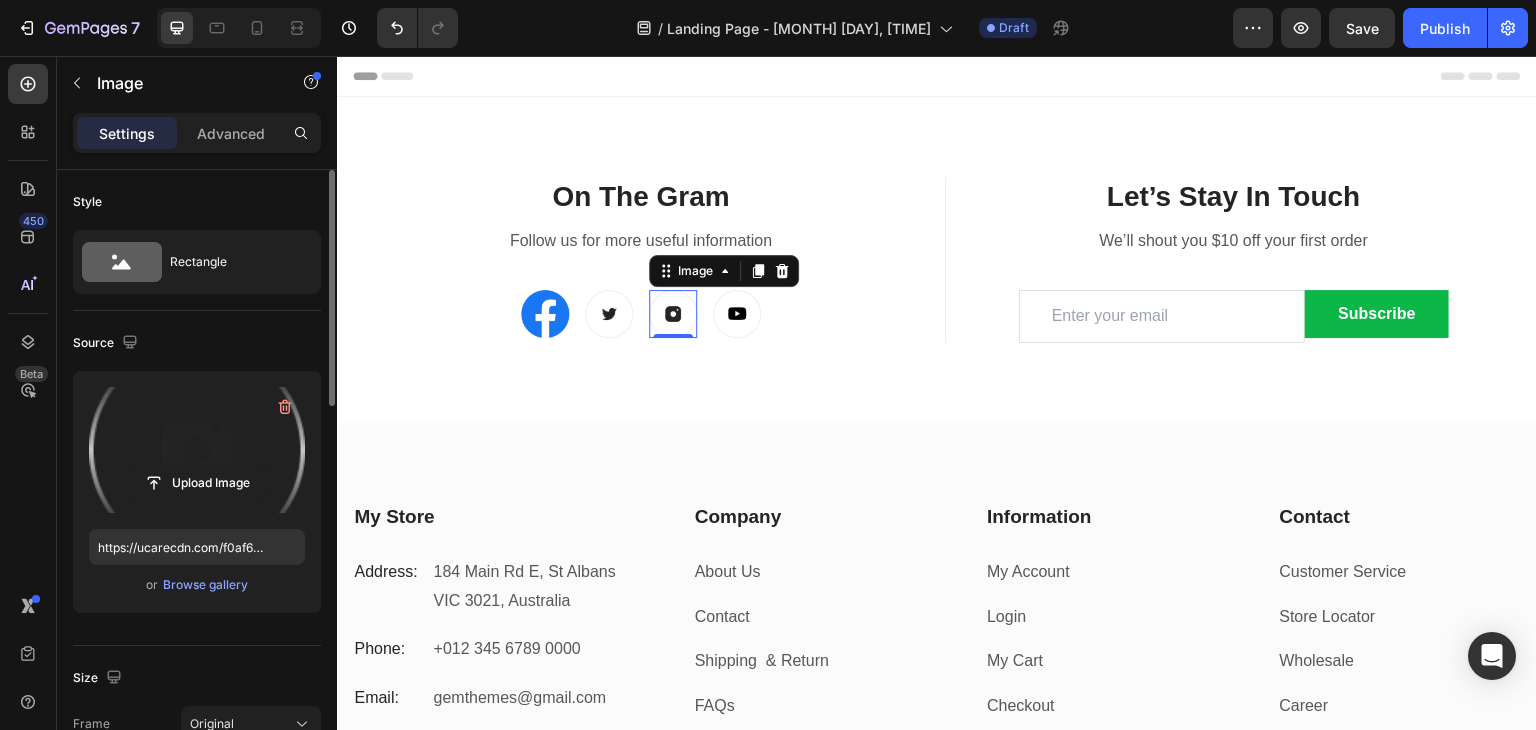 click at bounding box center [197, 450] 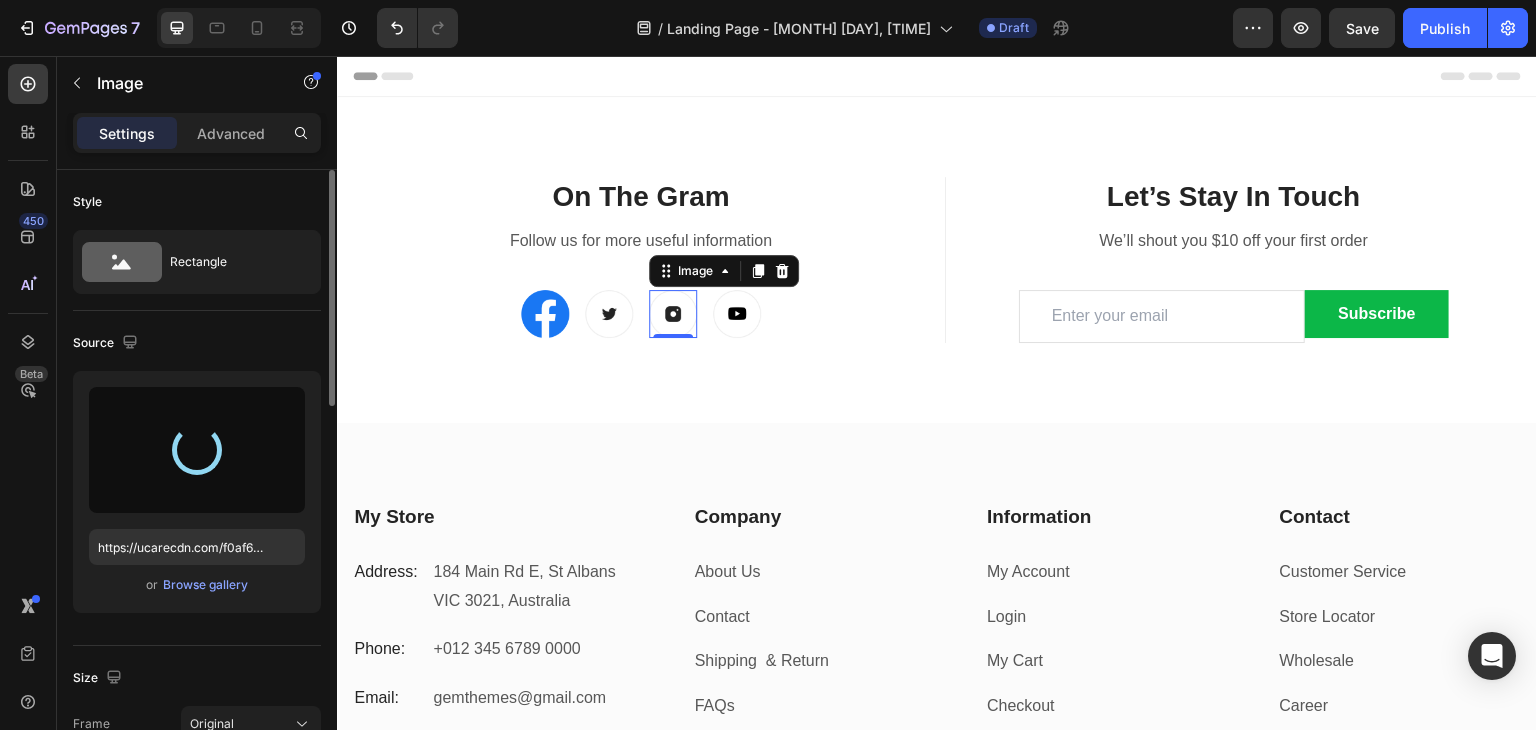 type on "https://cdn.shopify.com/s/files/1/0918/9369/4829/files/gempages_564986998259975179-6e674688-a16e-46fa-8c78-7168faa2d87a.webp" 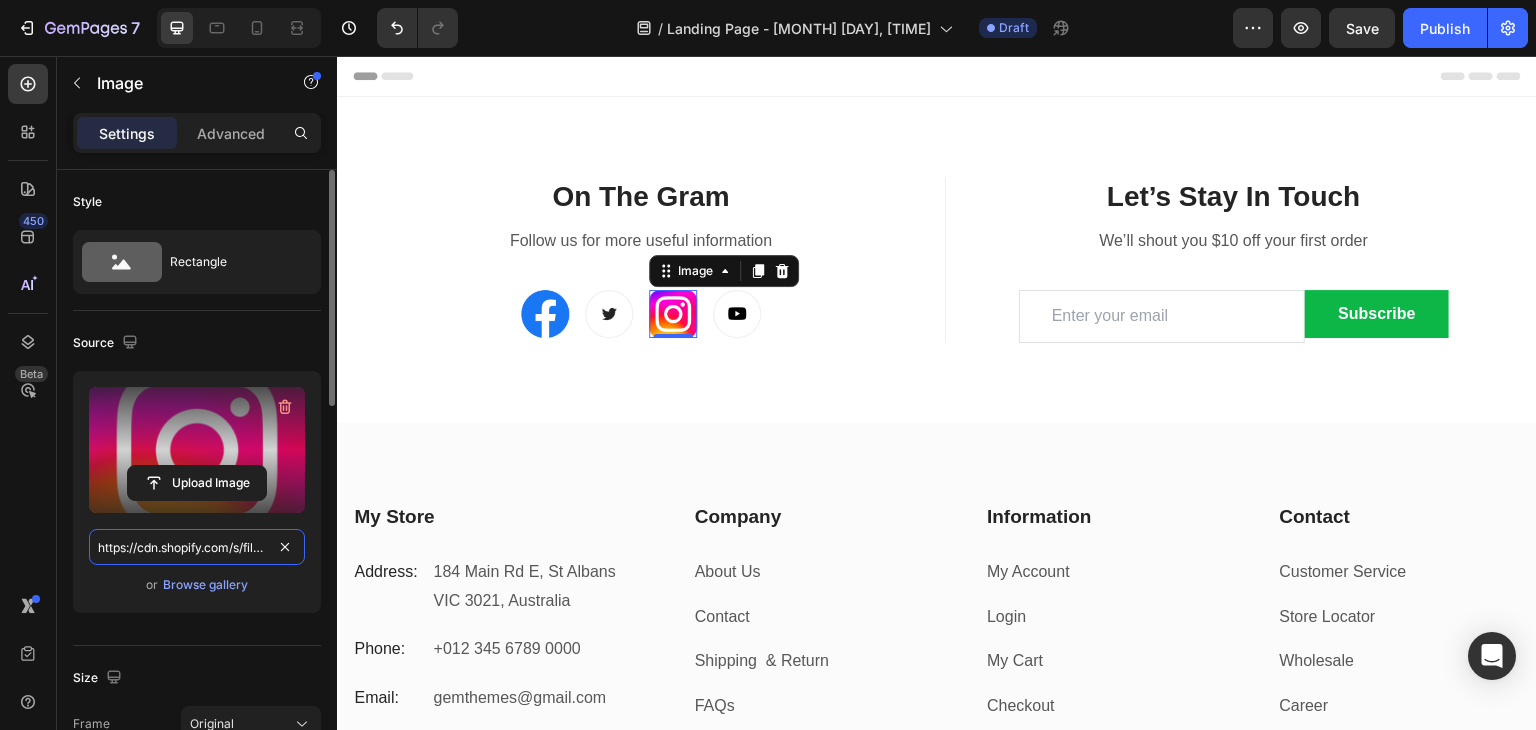 click on "https://cdn.shopify.com/s/files/1/0918/9369/4829/files/gempages_564986998259975179-6e674688-a16e-46fa-8c78-7168faa2d87a.webp" at bounding box center [197, 547] 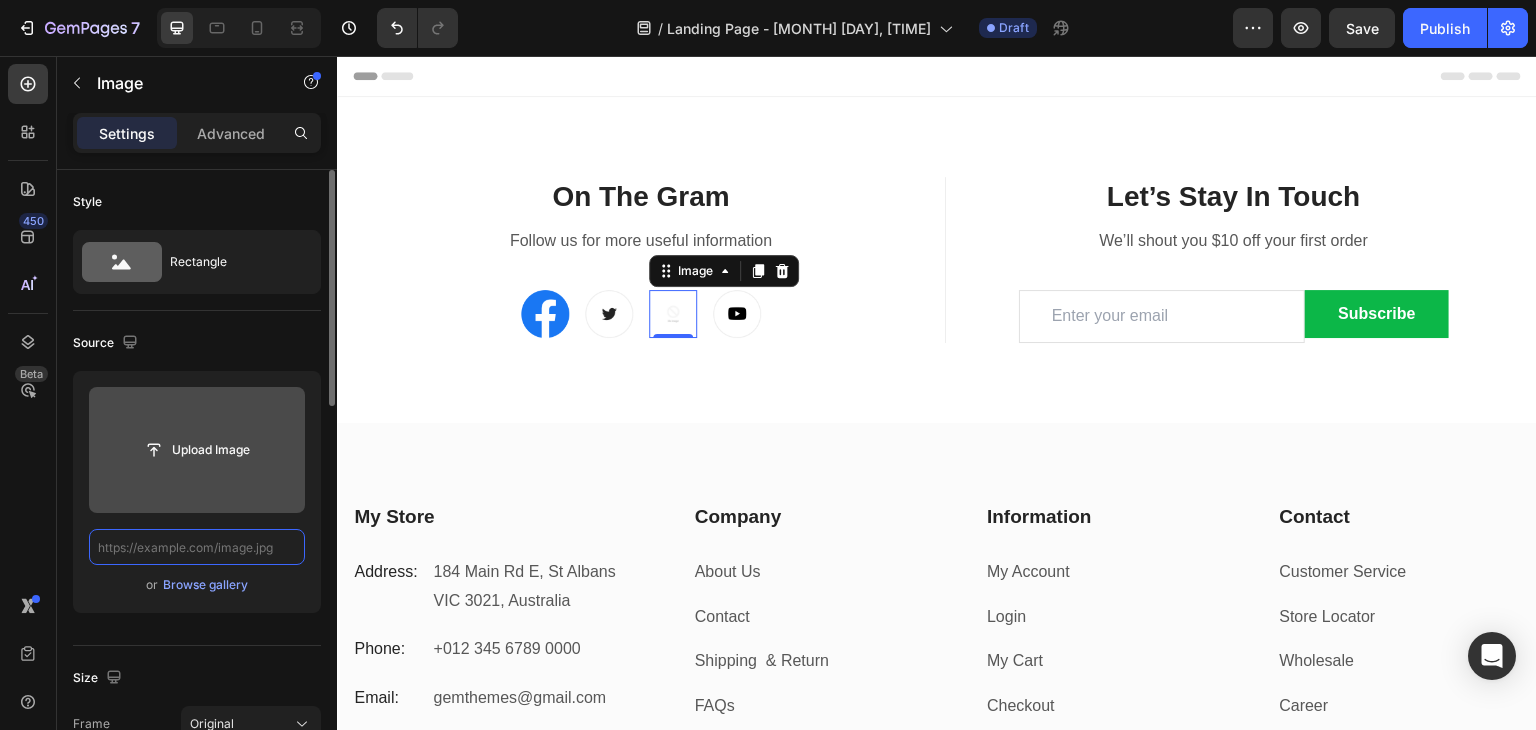 paste on "https://www.instagram.com/omielleskincare/" 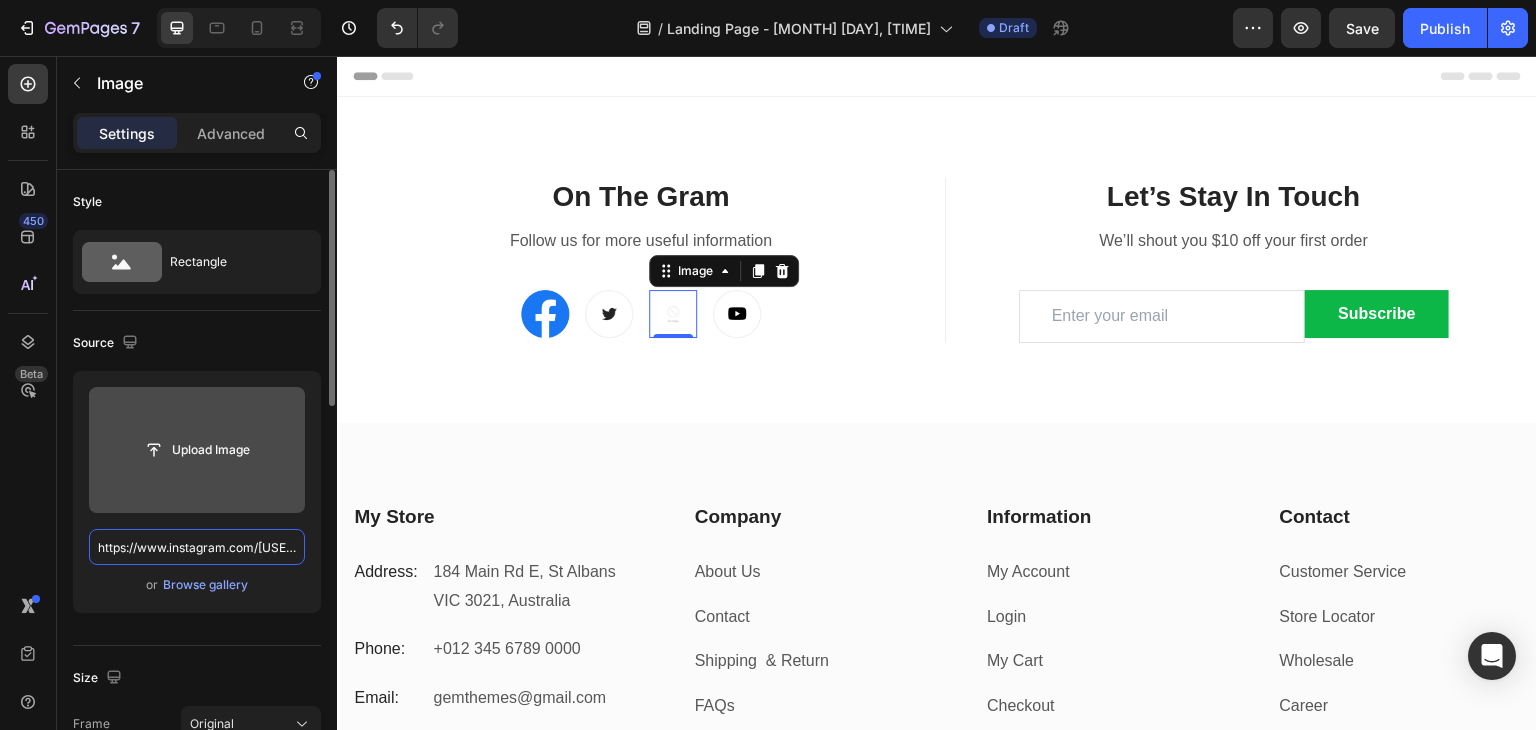 scroll, scrollTop: 0, scrollLeft: 87, axis: horizontal 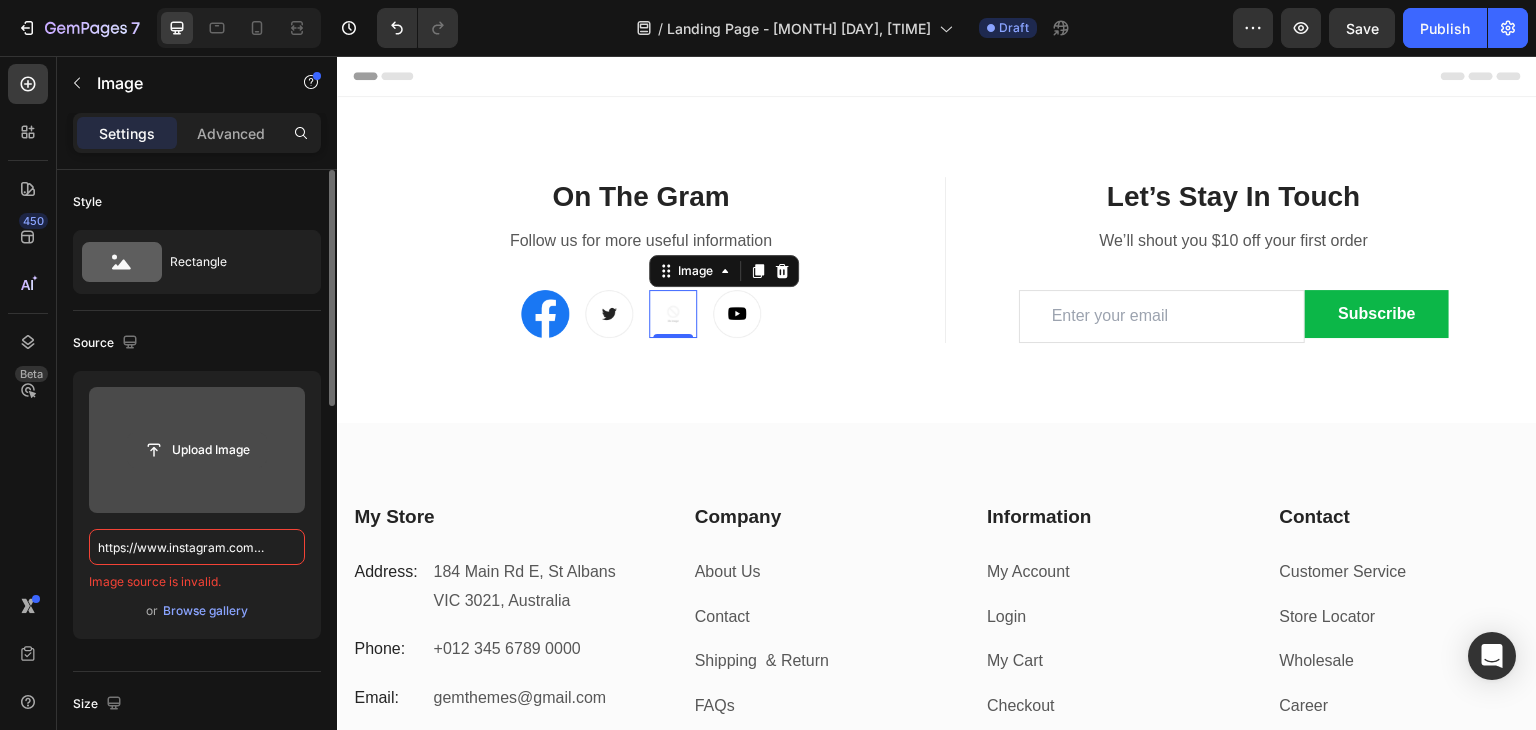 click 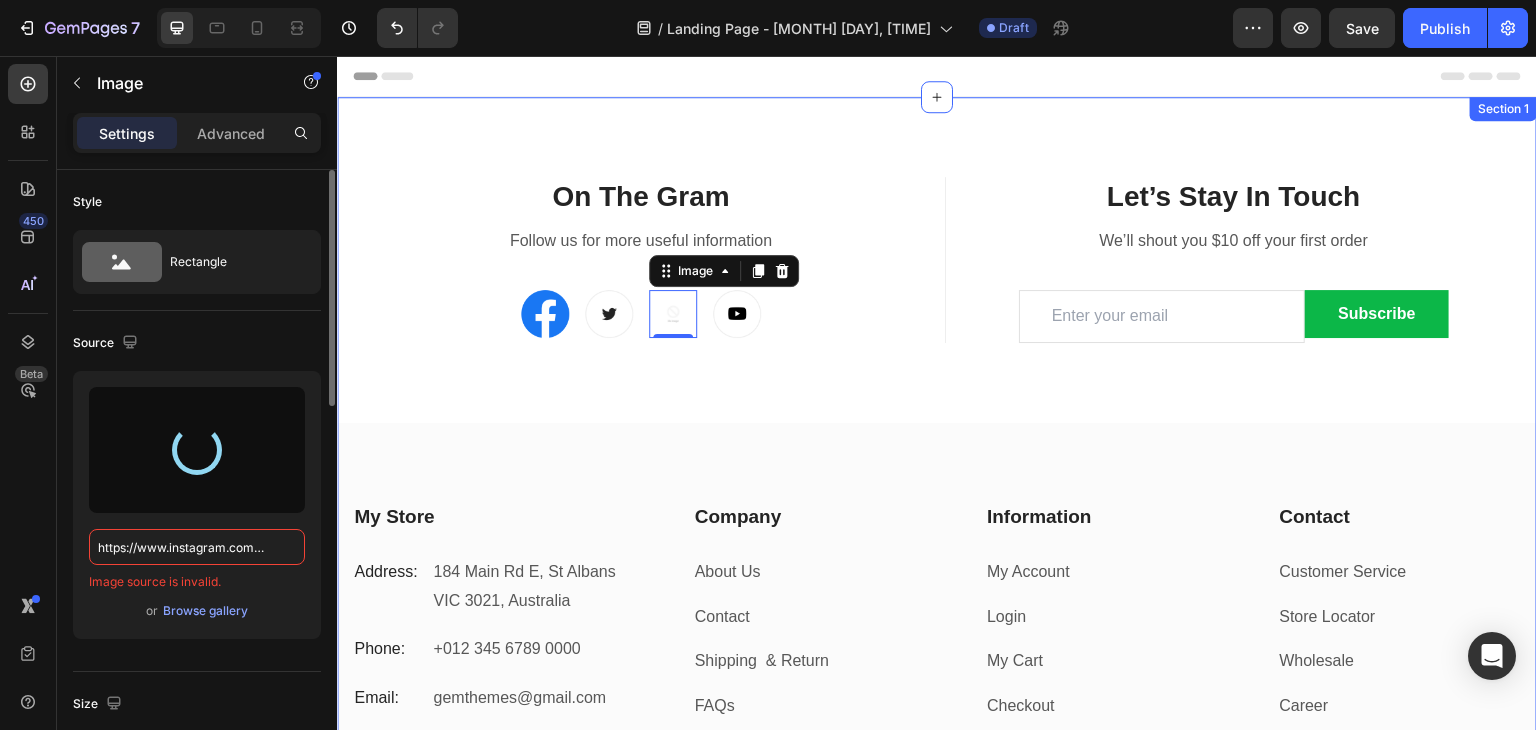type on "https://cdn.shopify.com/s/files/1/0918/9369/4829/files/gempages_564986998259975179-6e674688-a16e-46fa-8c78-7168faa2d87a.webp" 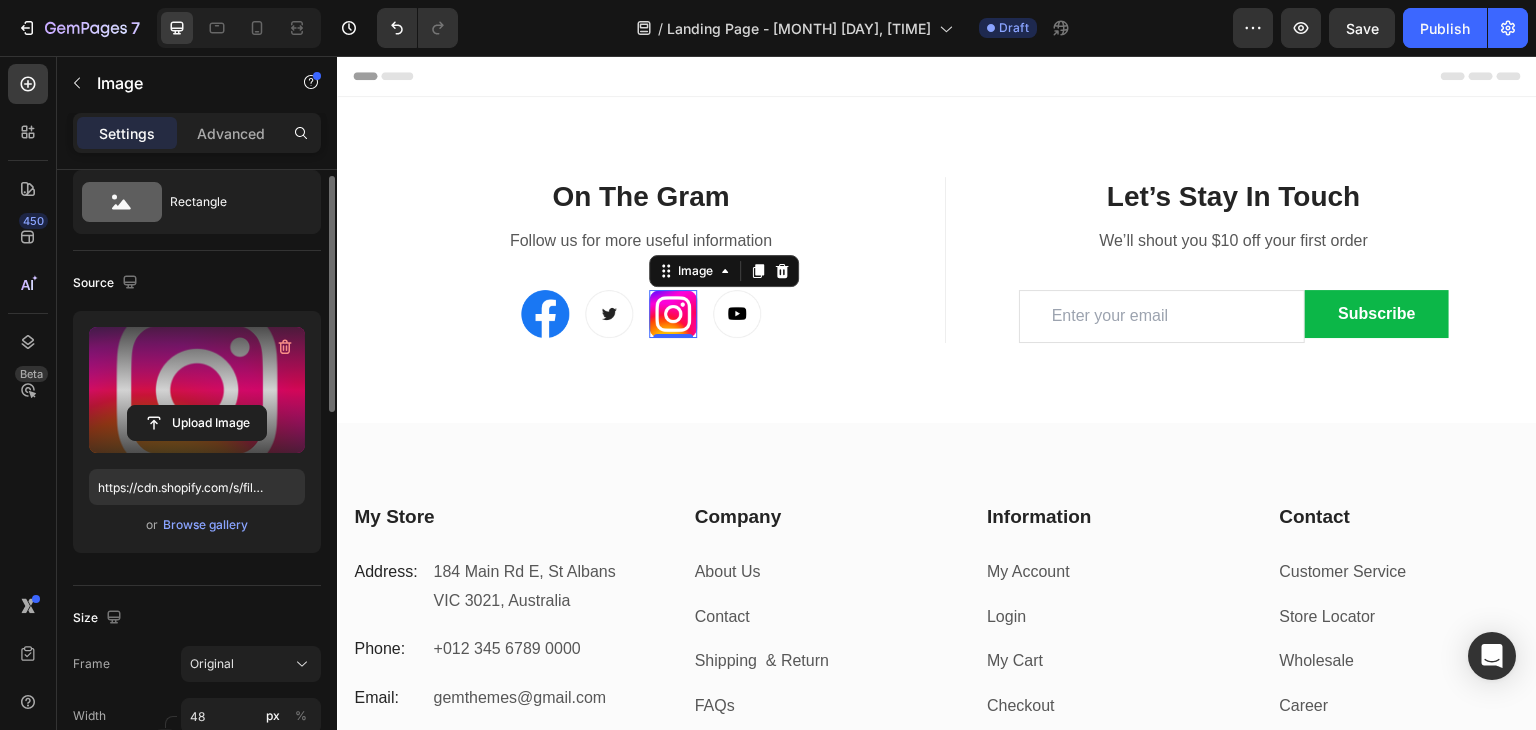 scroll, scrollTop: 0, scrollLeft: 0, axis: both 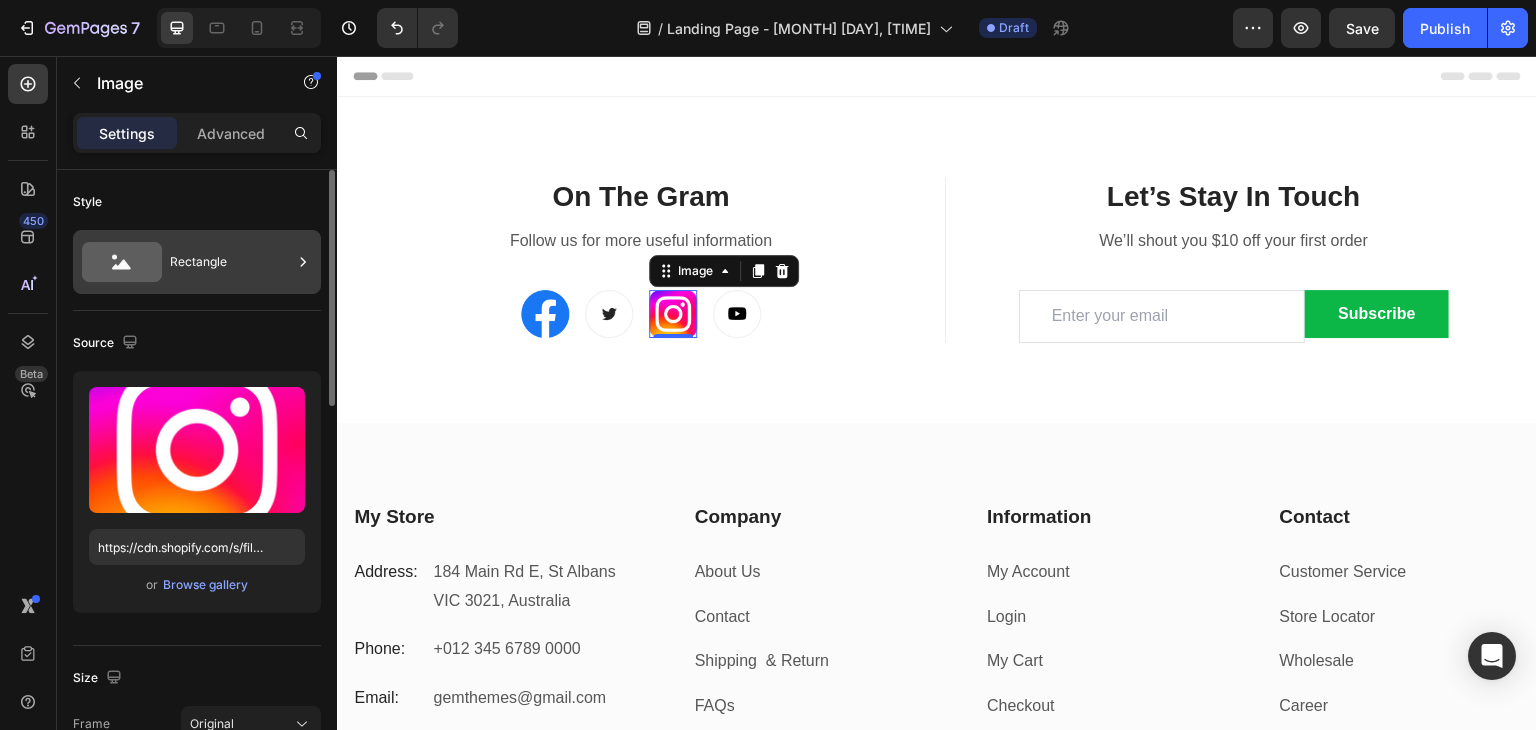 click on "Rectangle" at bounding box center (231, 262) 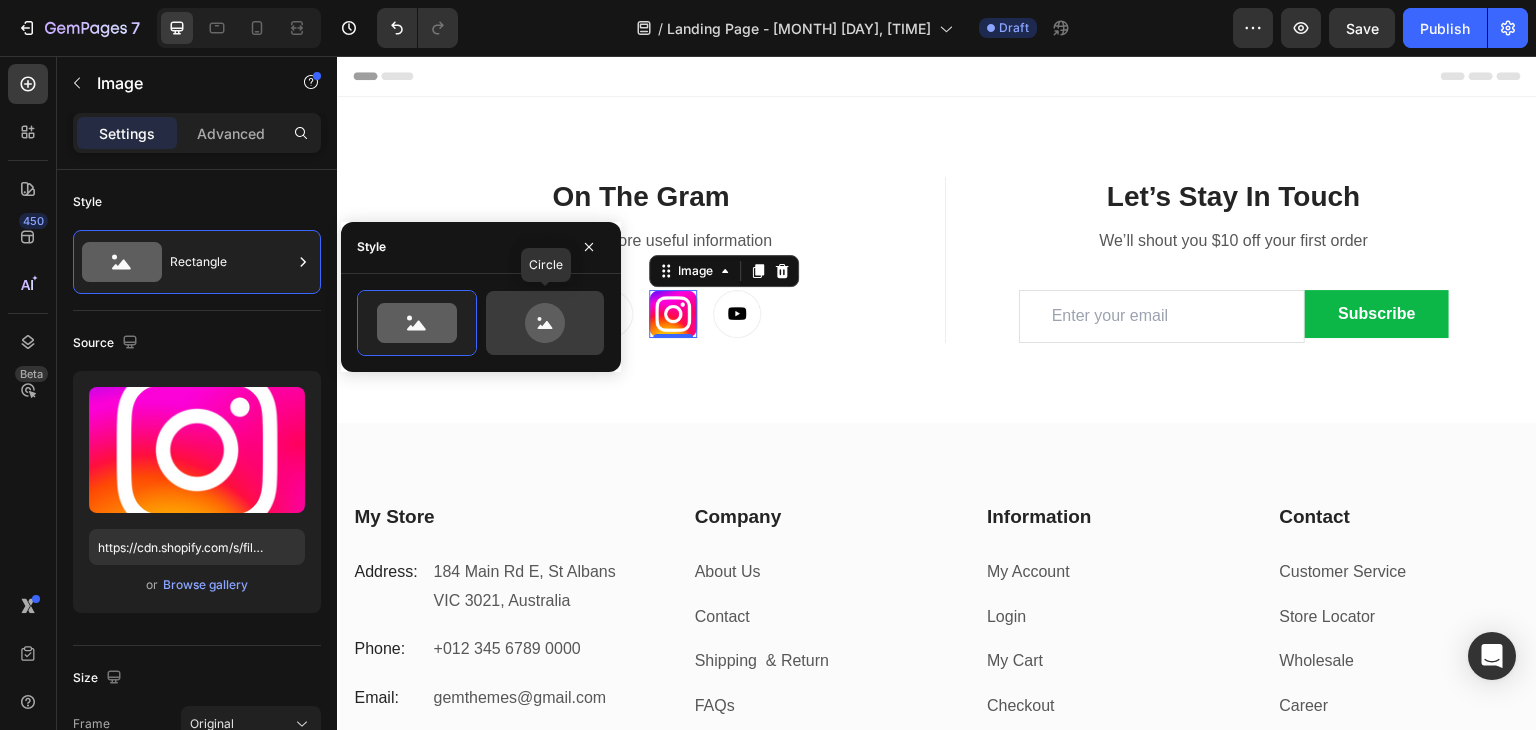 click 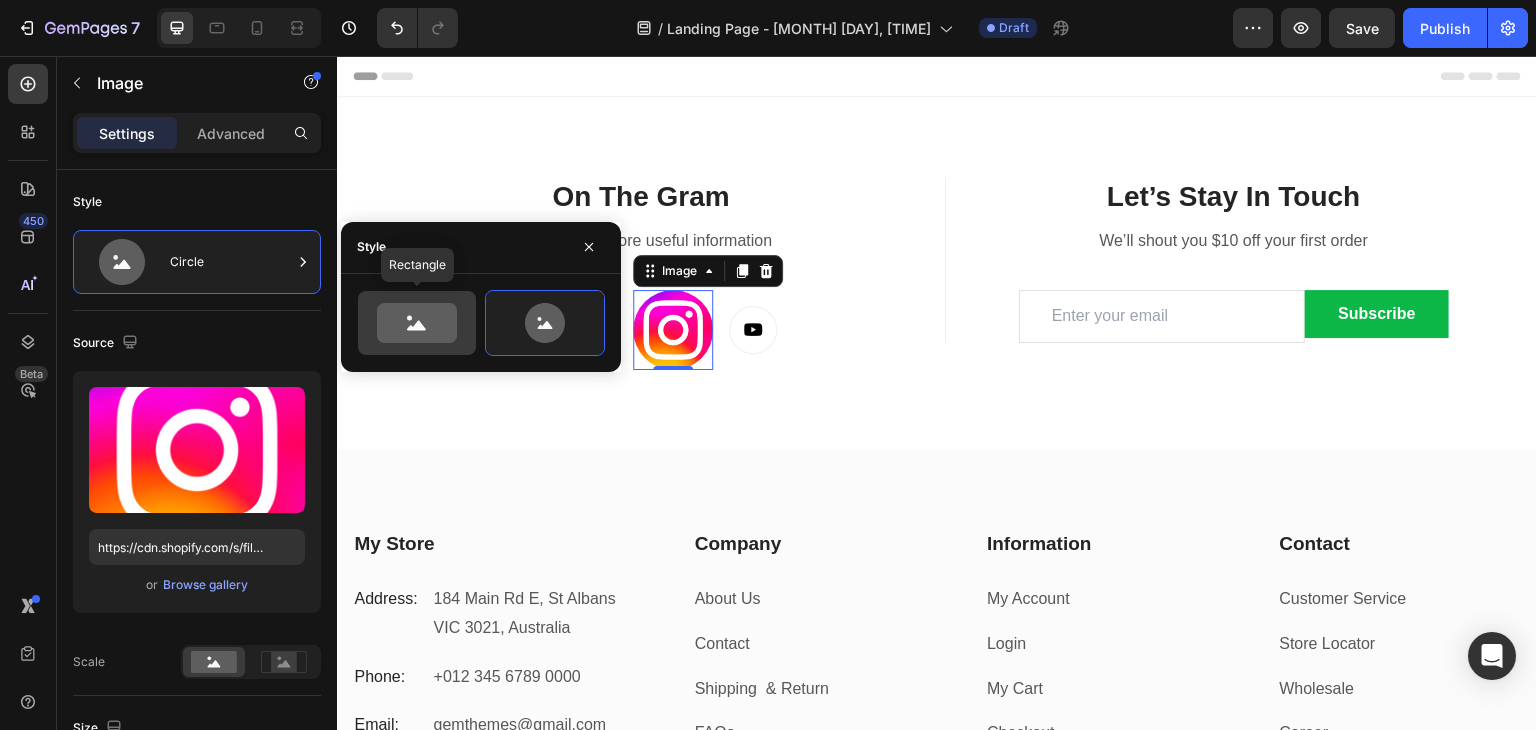 click 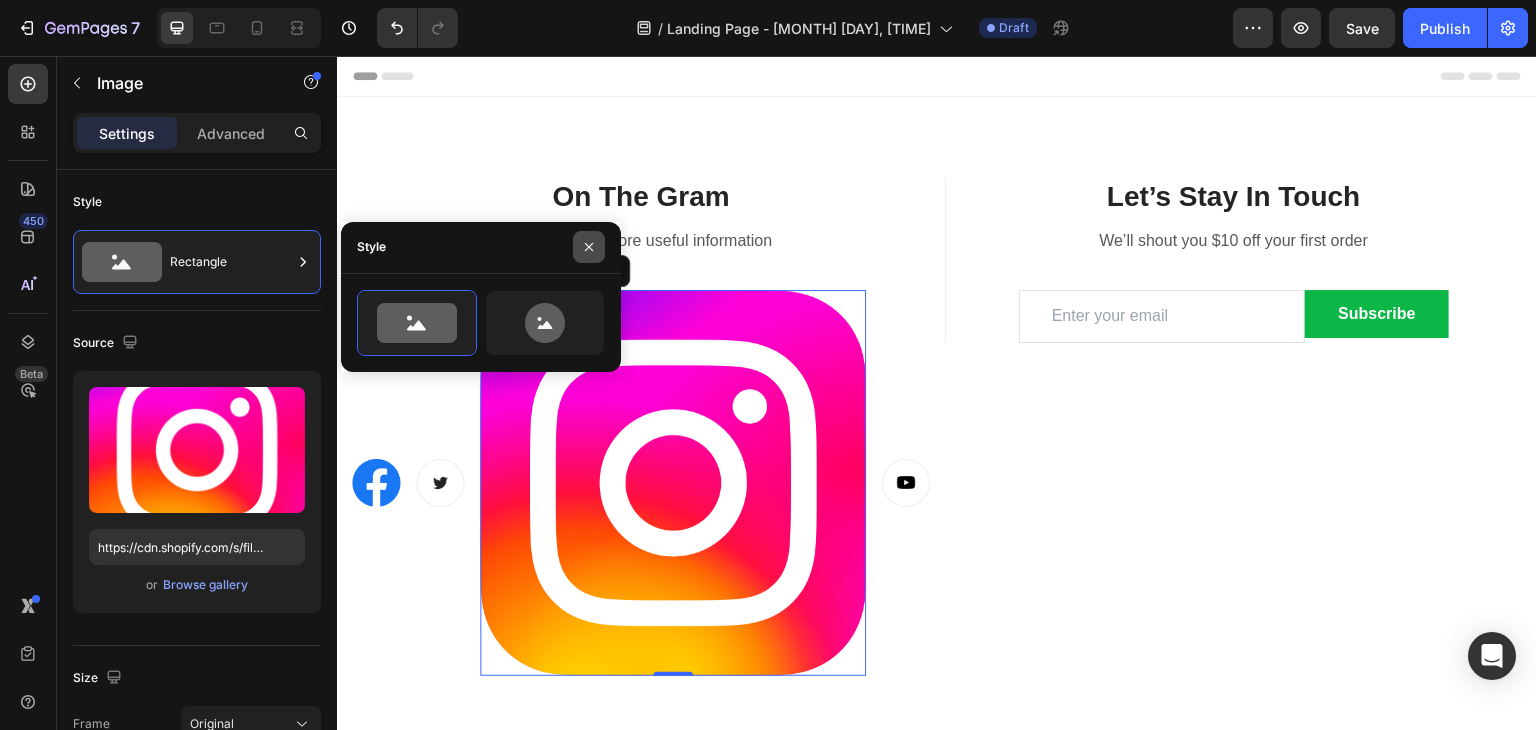 click 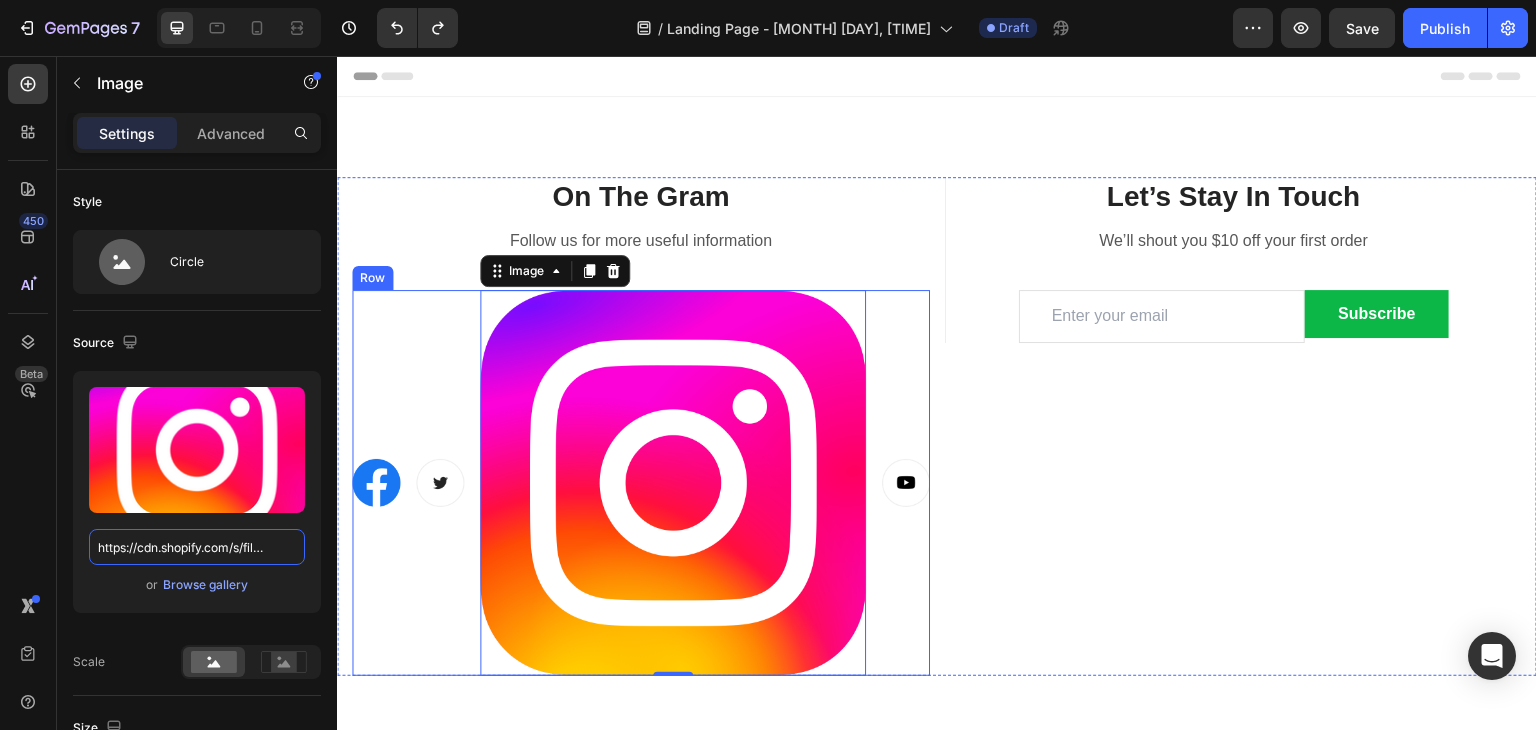 type on "48" 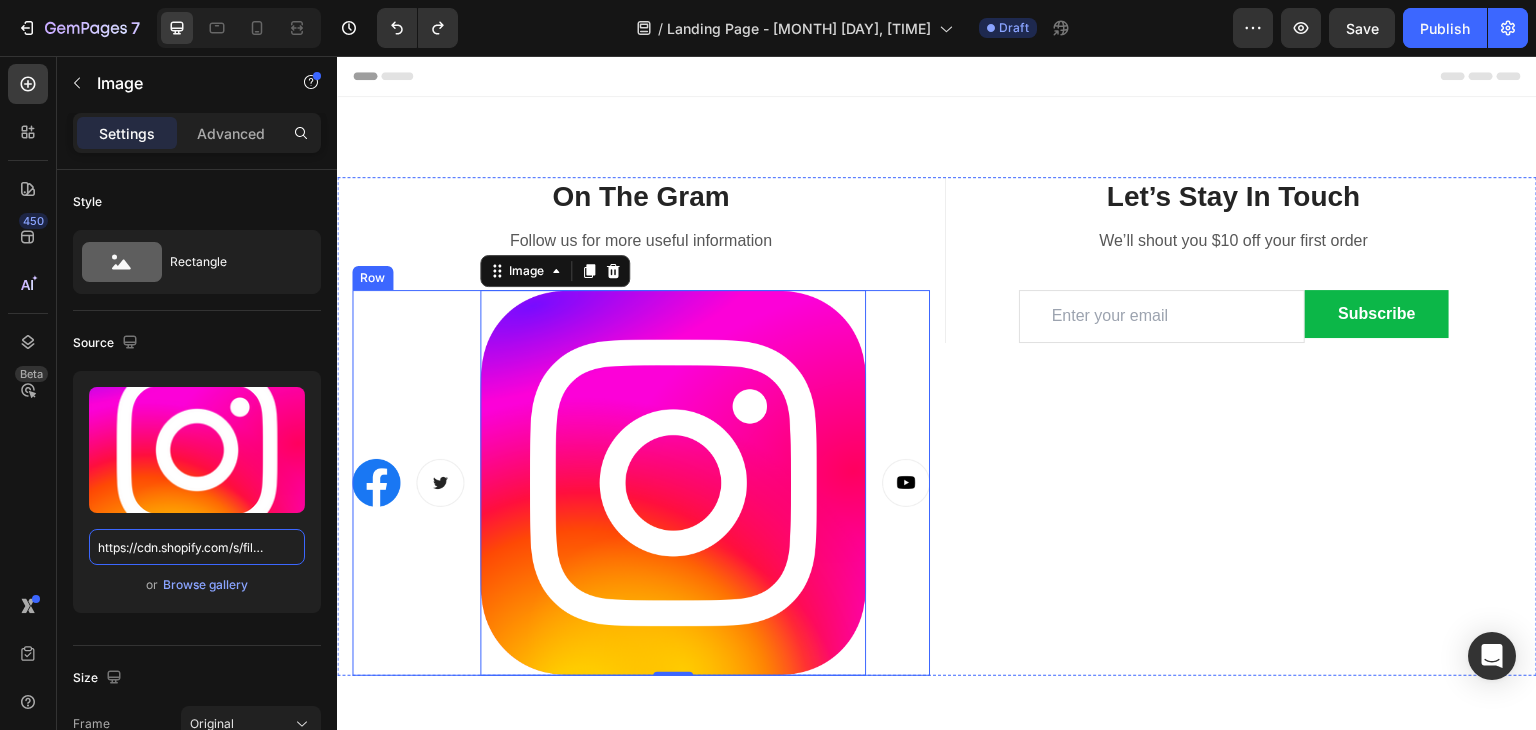 type on "https://ucarecdn.com/f0af626b-02cc-4199-a883-e2e6f58840d4/-/format/auto/" 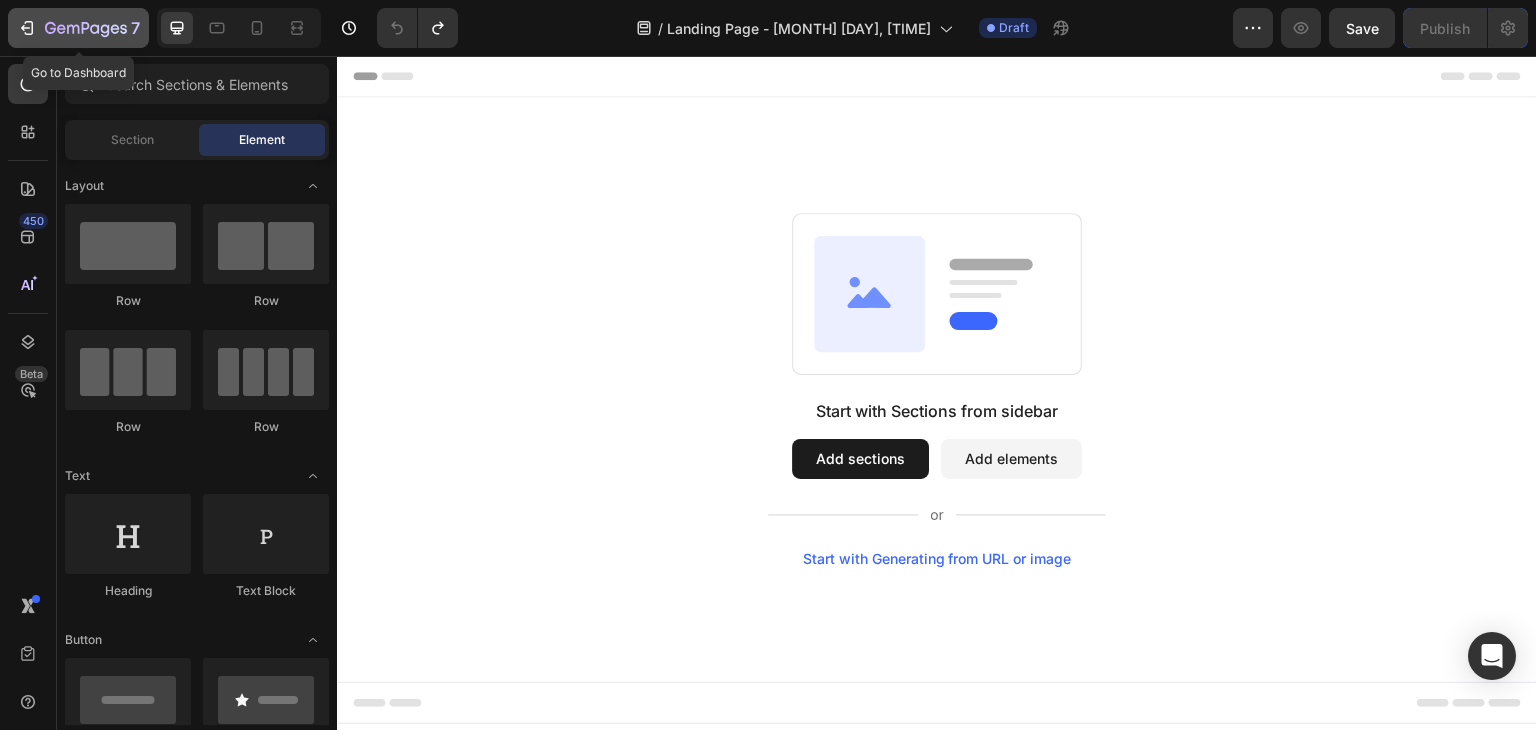 click 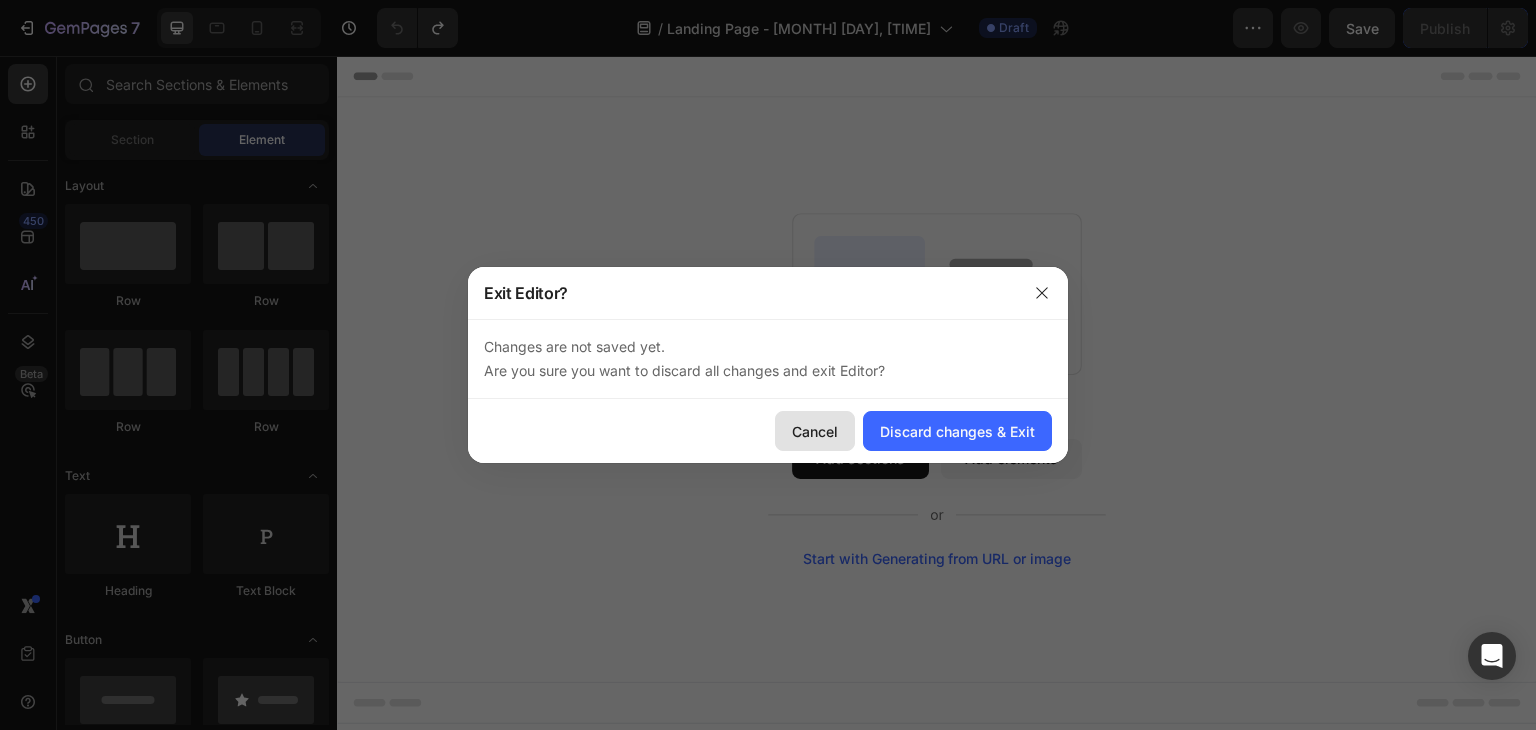 click on "Cancel" at bounding box center (815, 431) 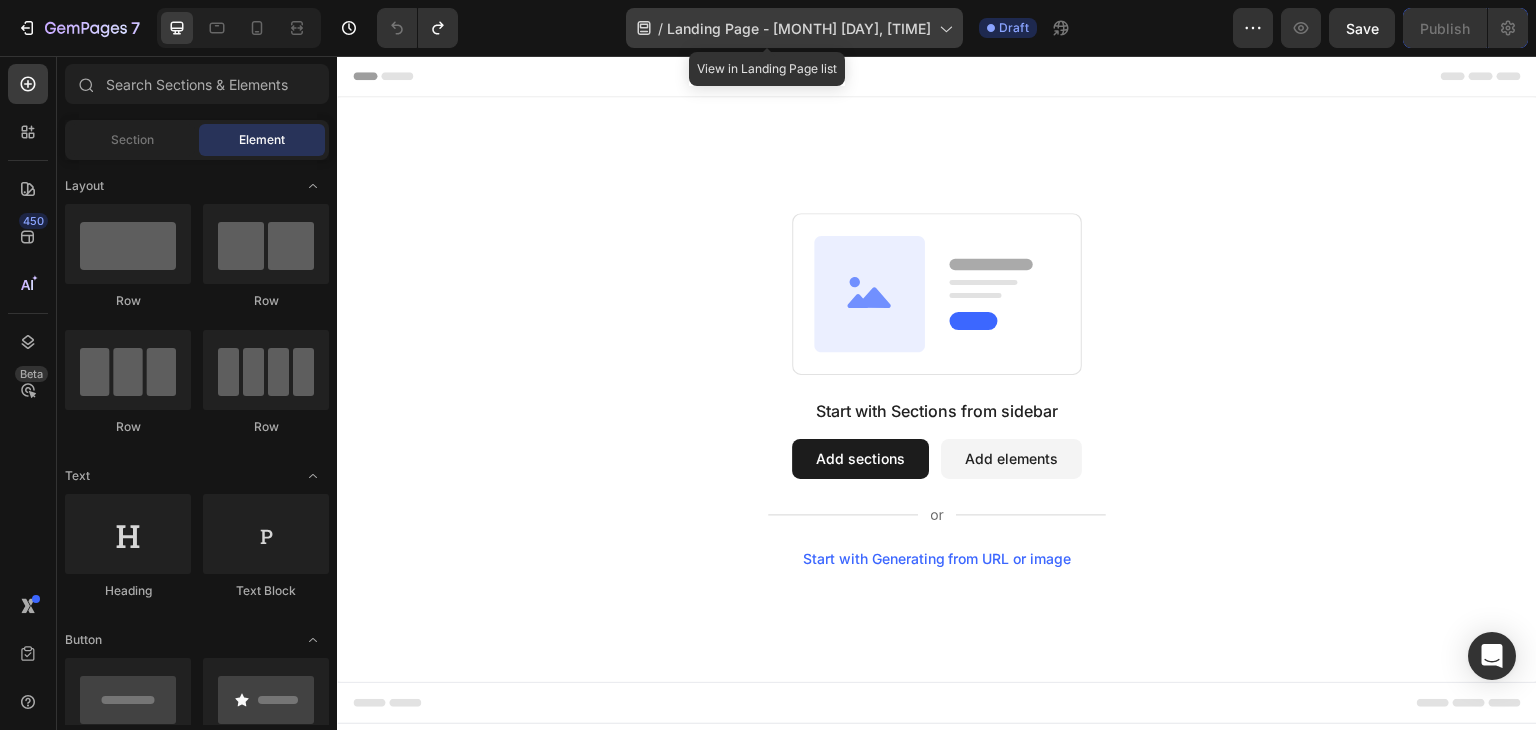 click 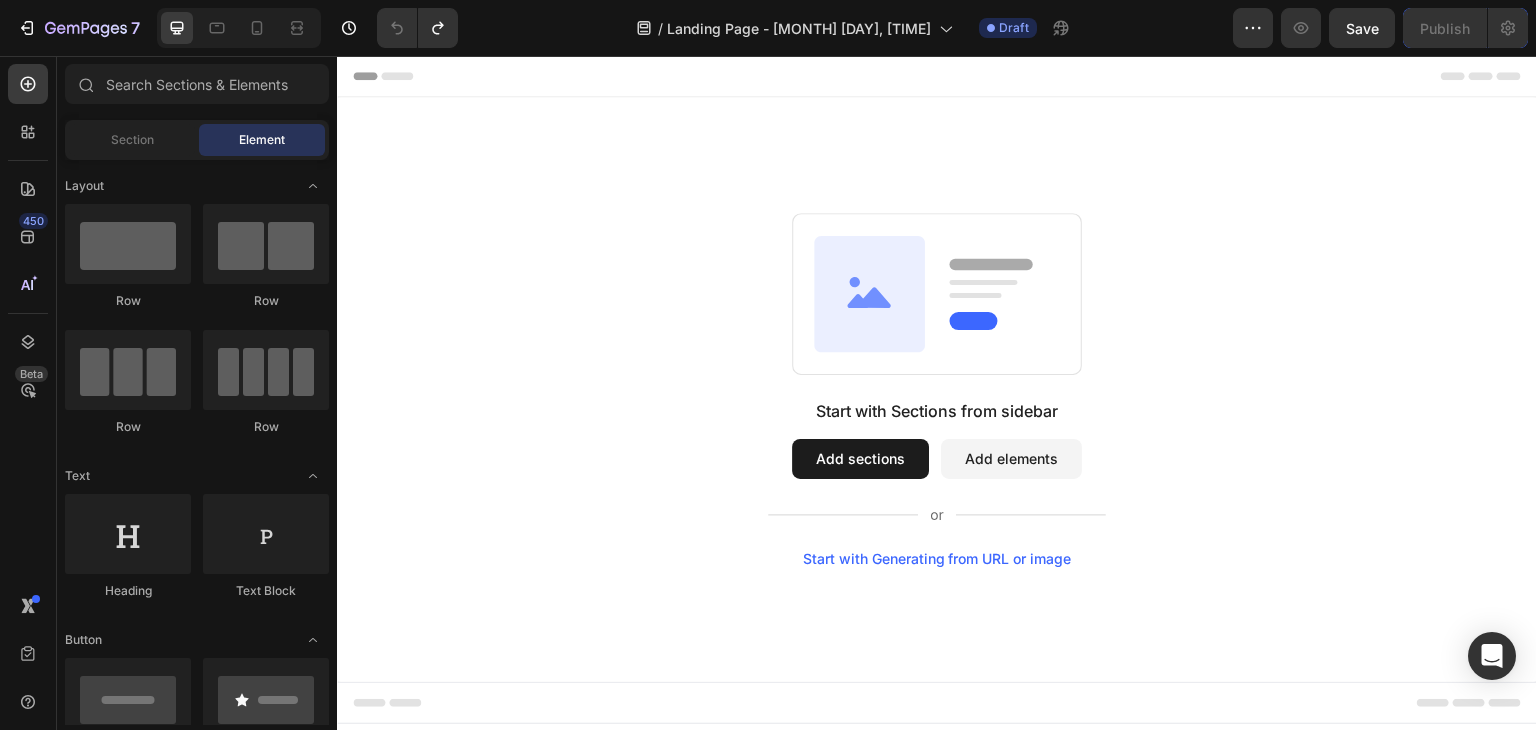 click on "Start with Sections from sidebar Add sections Add elements Start with Generating from URL or image" at bounding box center [937, 390] 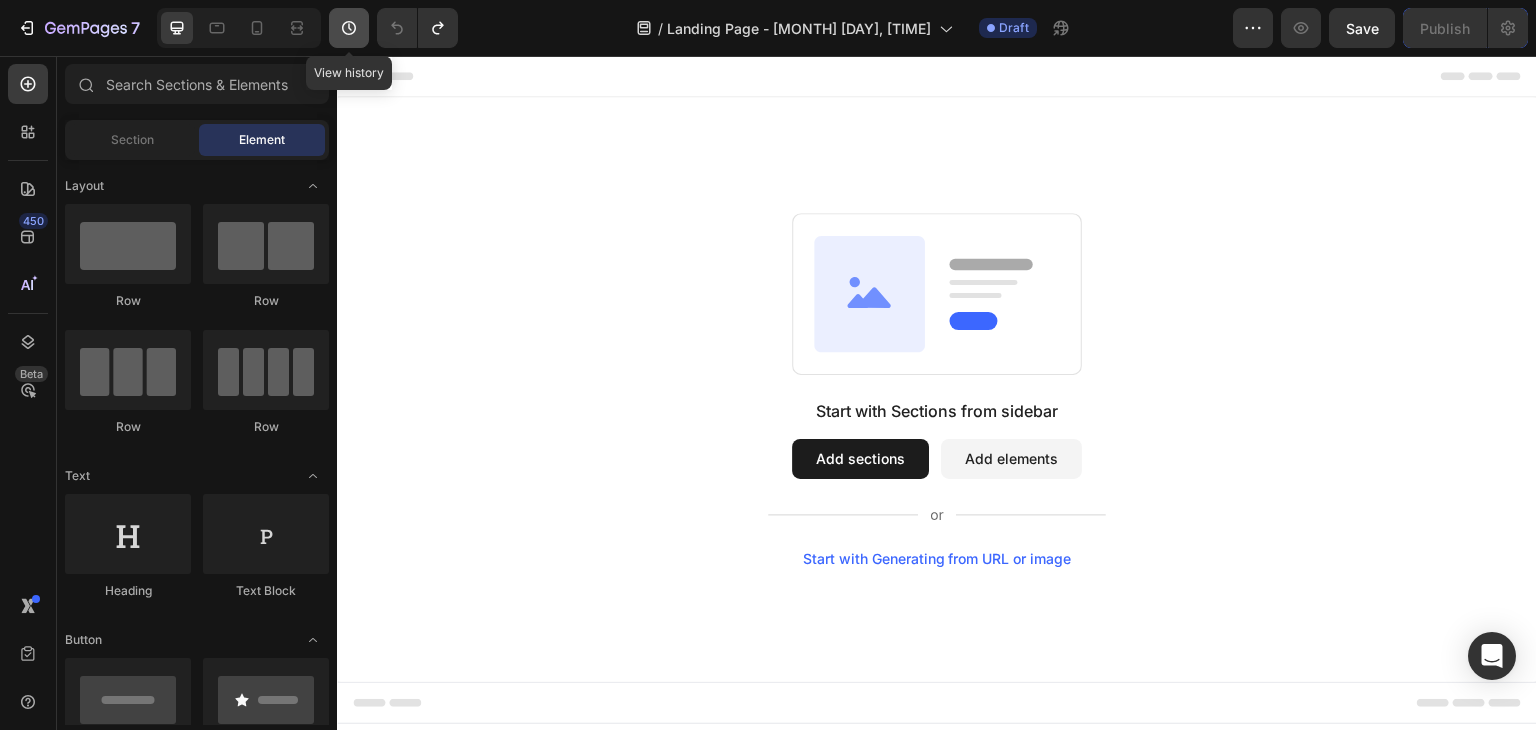 click 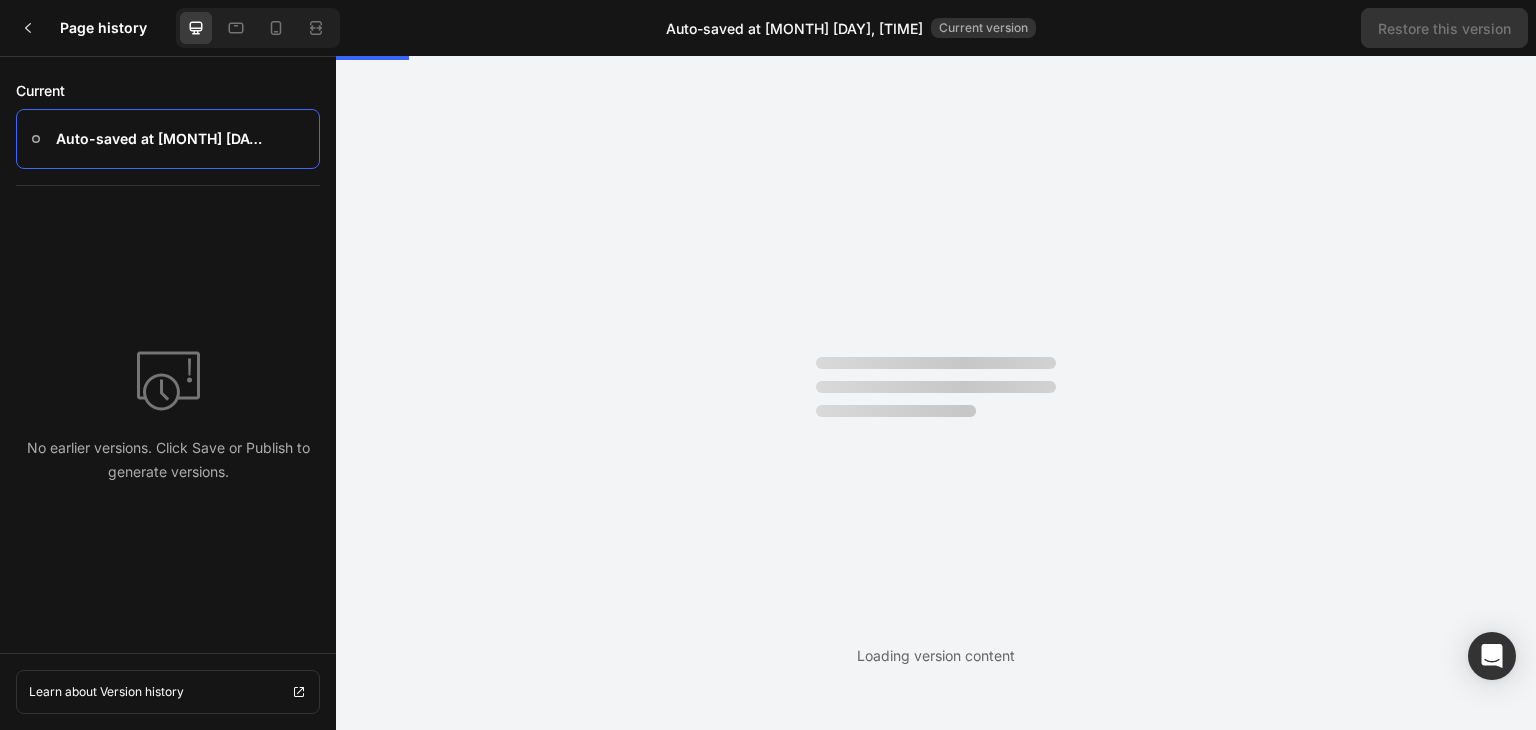 scroll, scrollTop: 0, scrollLeft: 0, axis: both 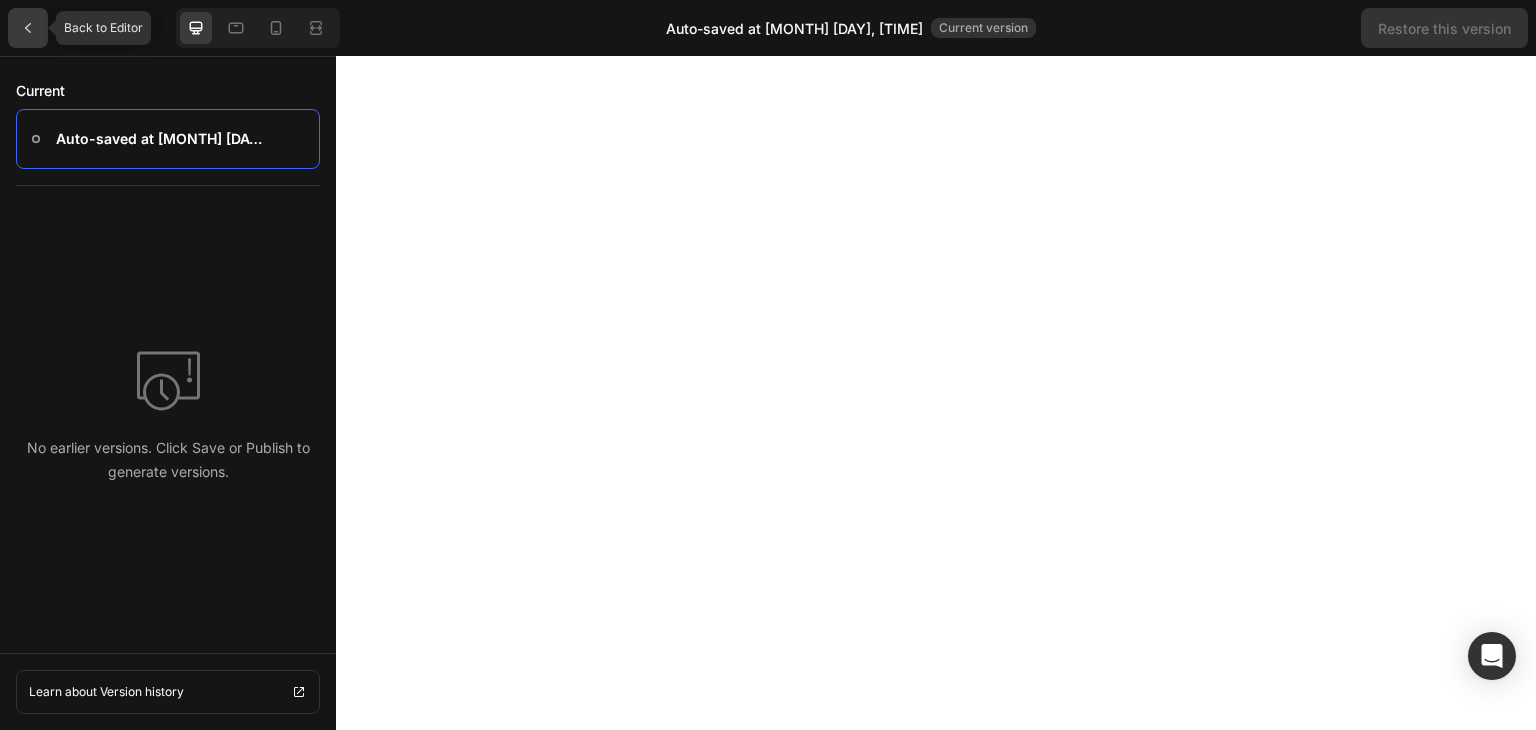 click 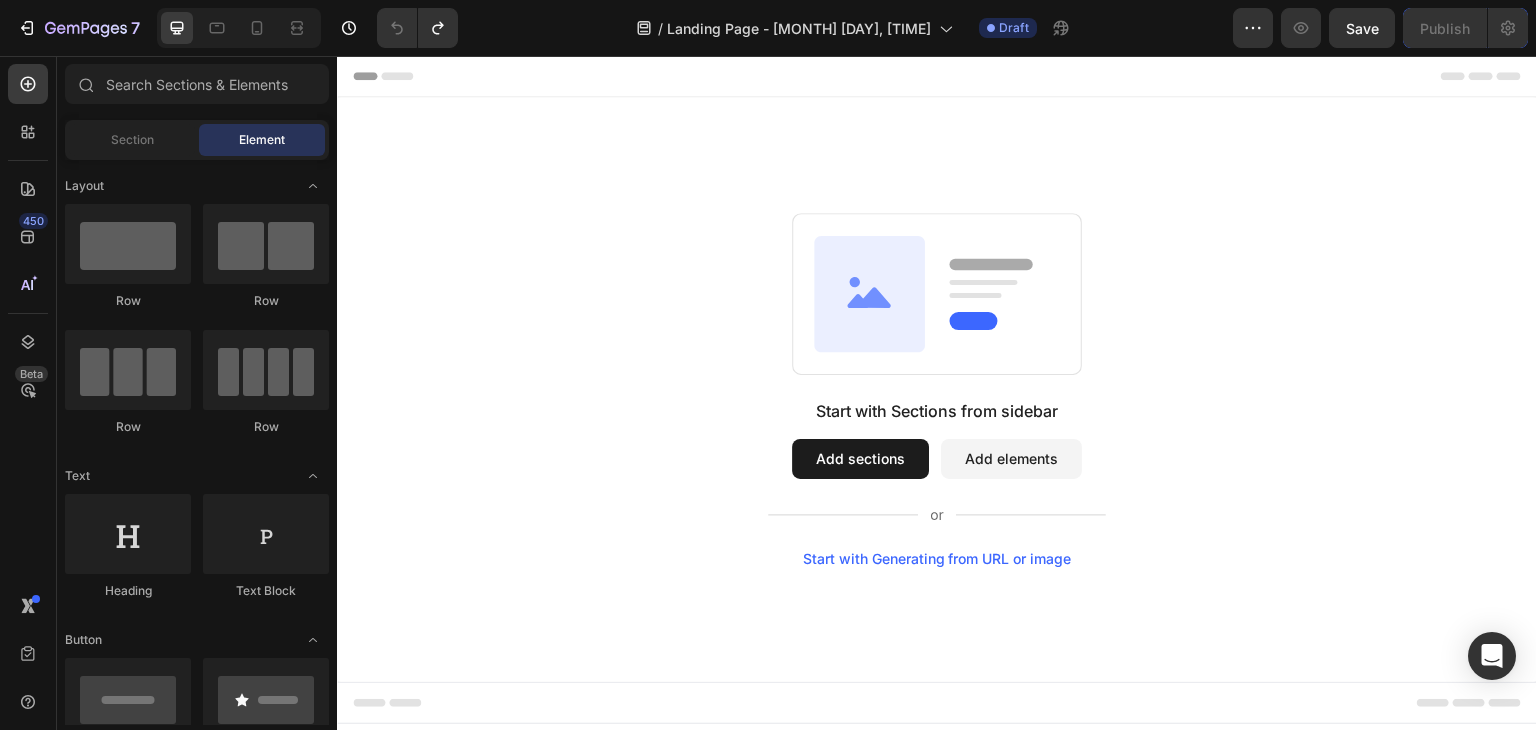 click on "Add sections" at bounding box center [860, 459] 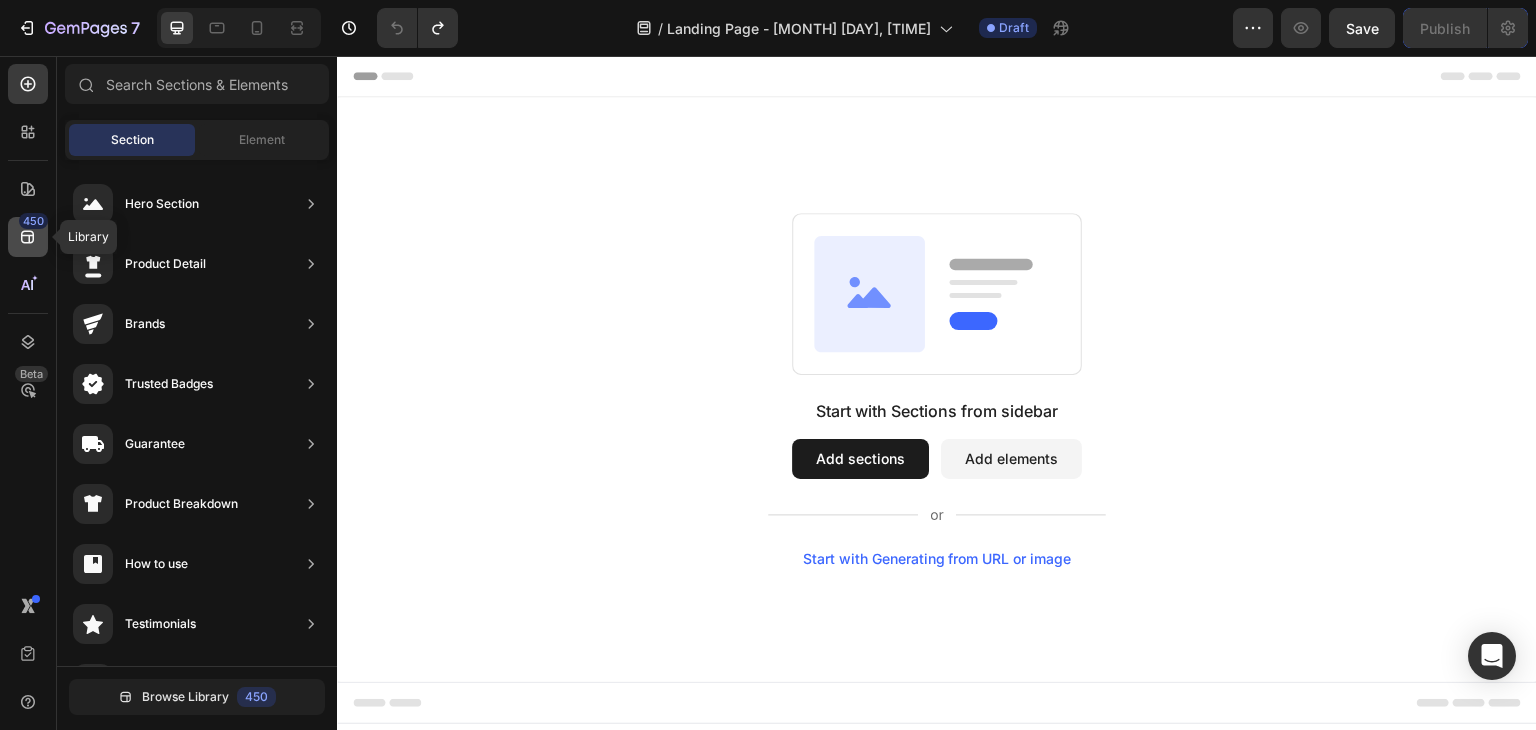 click on "450" at bounding box center (33, 221) 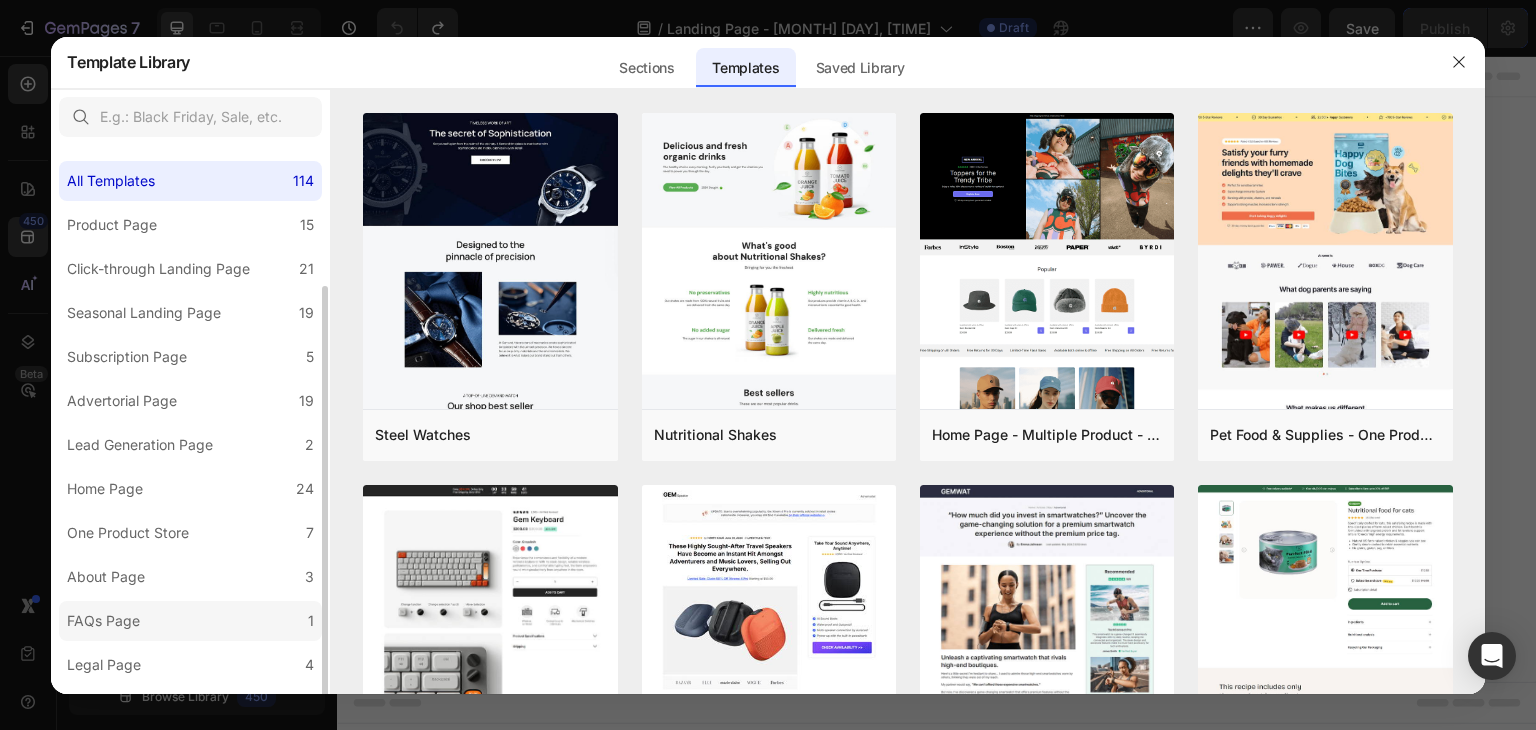 scroll, scrollTop: 167, scrollLeft: 0, axis: vertical 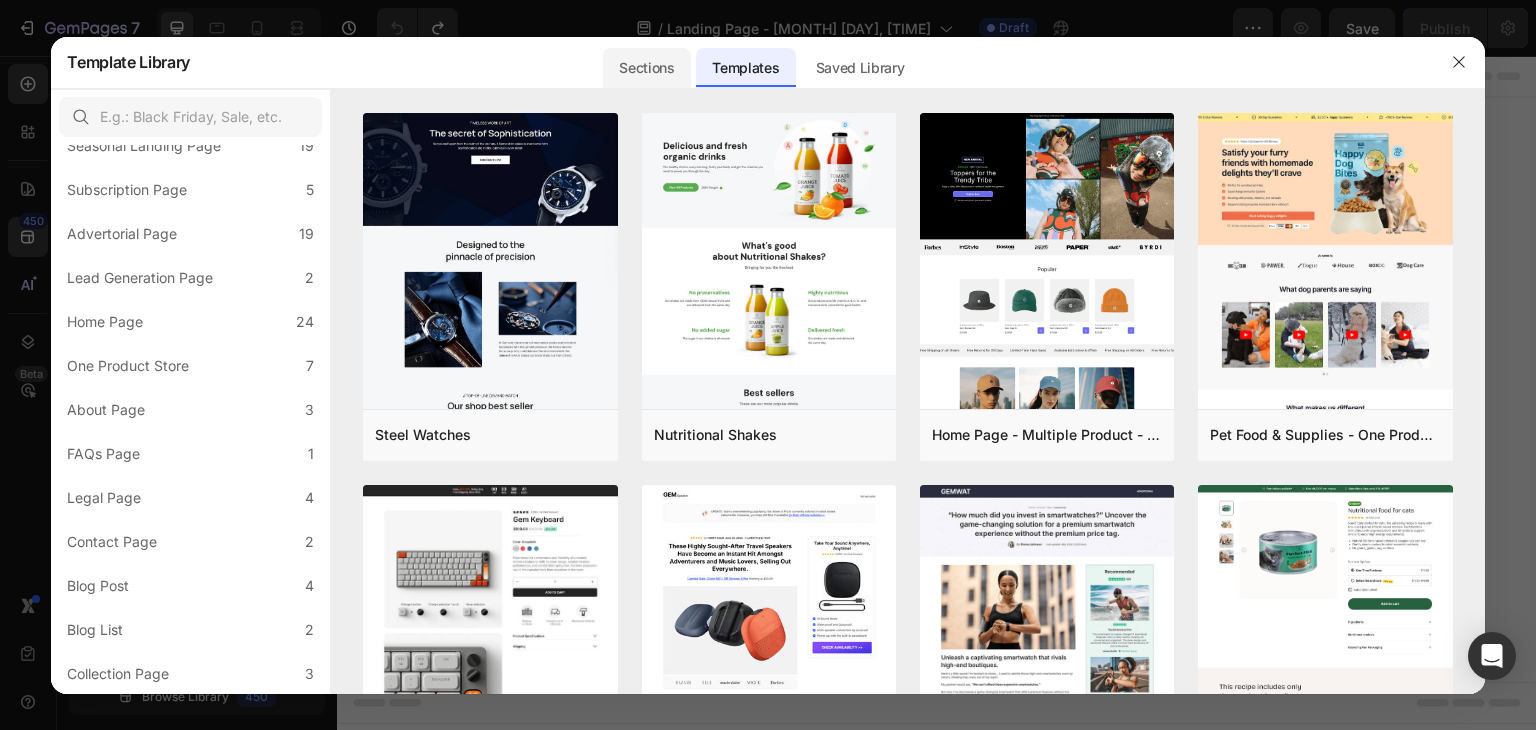 click on "Sections" 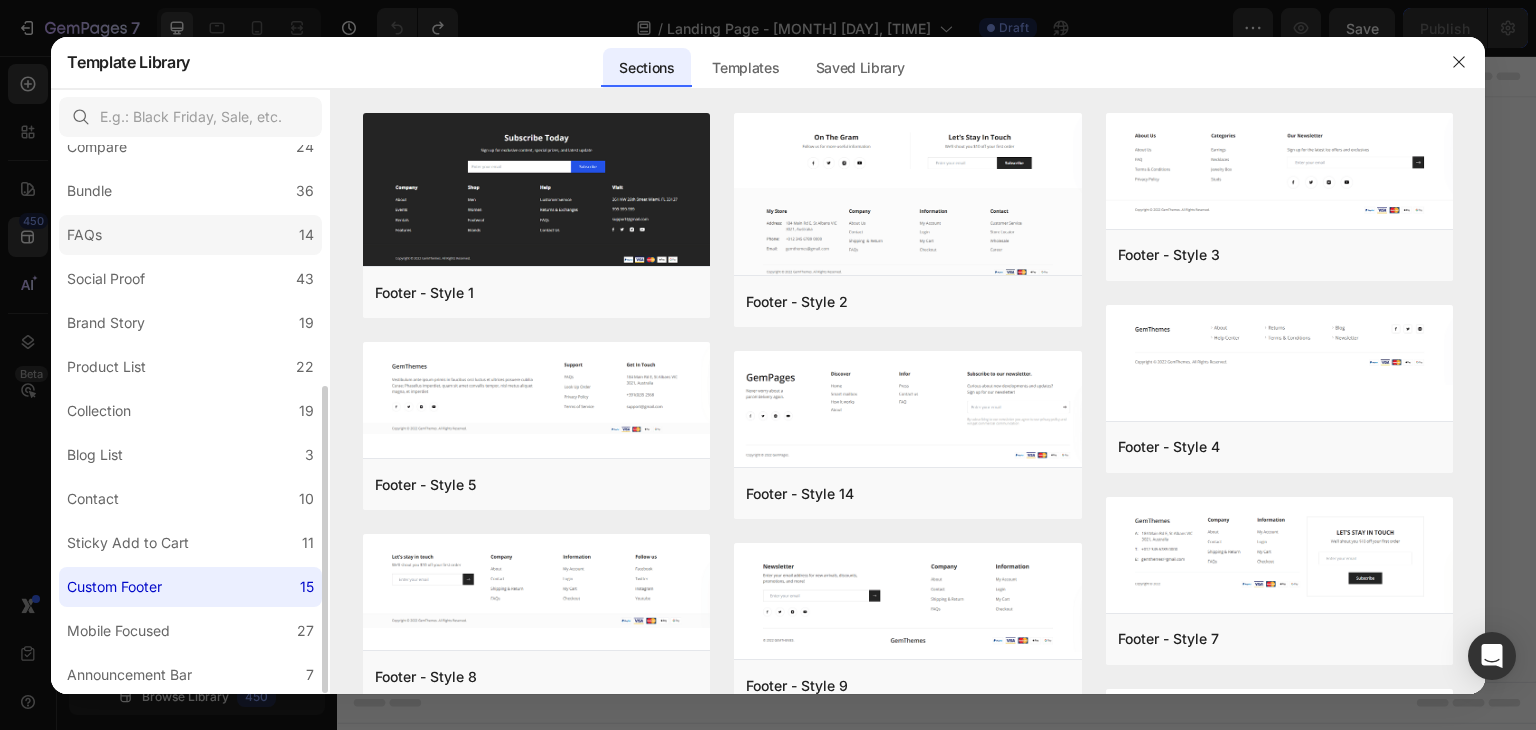 scroll, scrollTop: 431, scrollLeft: 0, axis: vertical 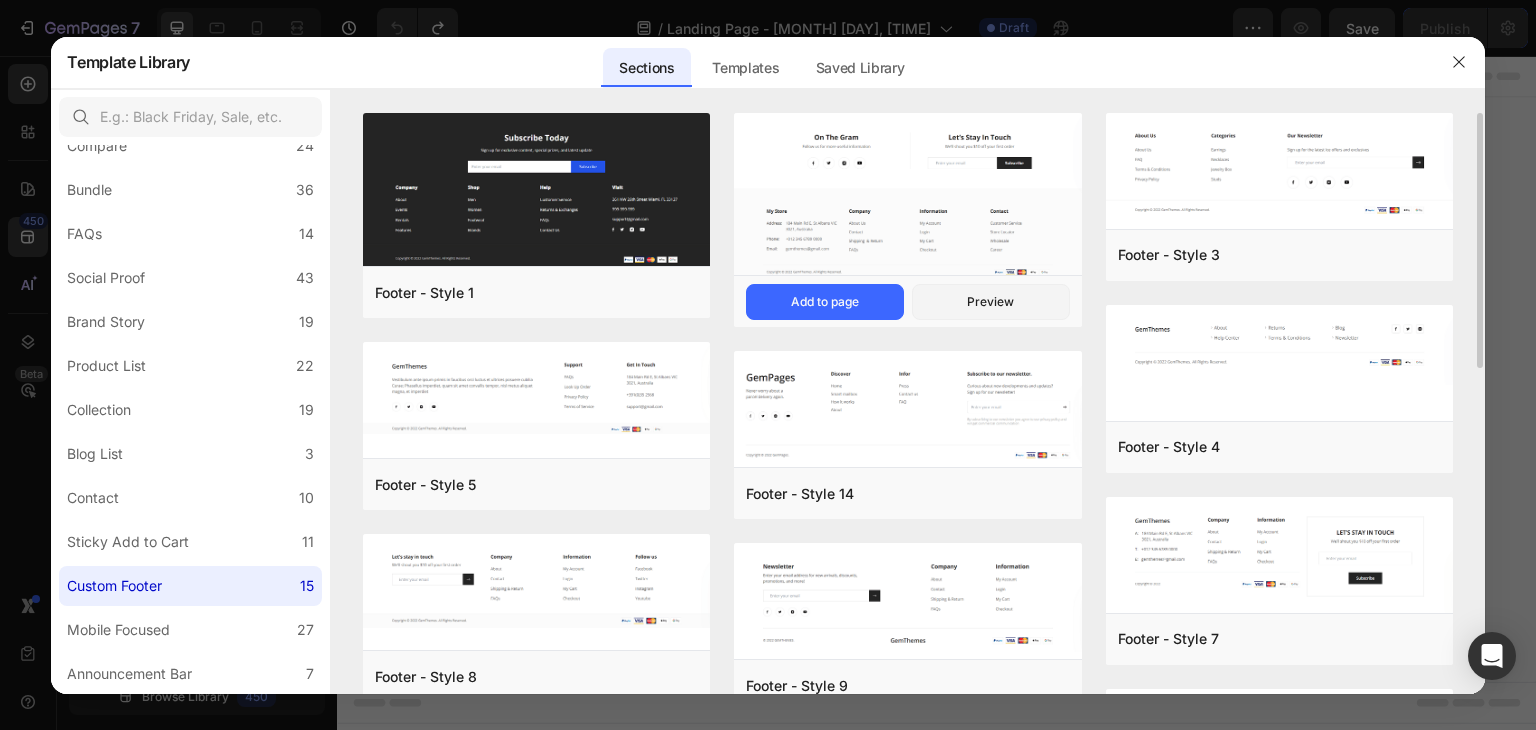 click at bounding box center [907, 196] 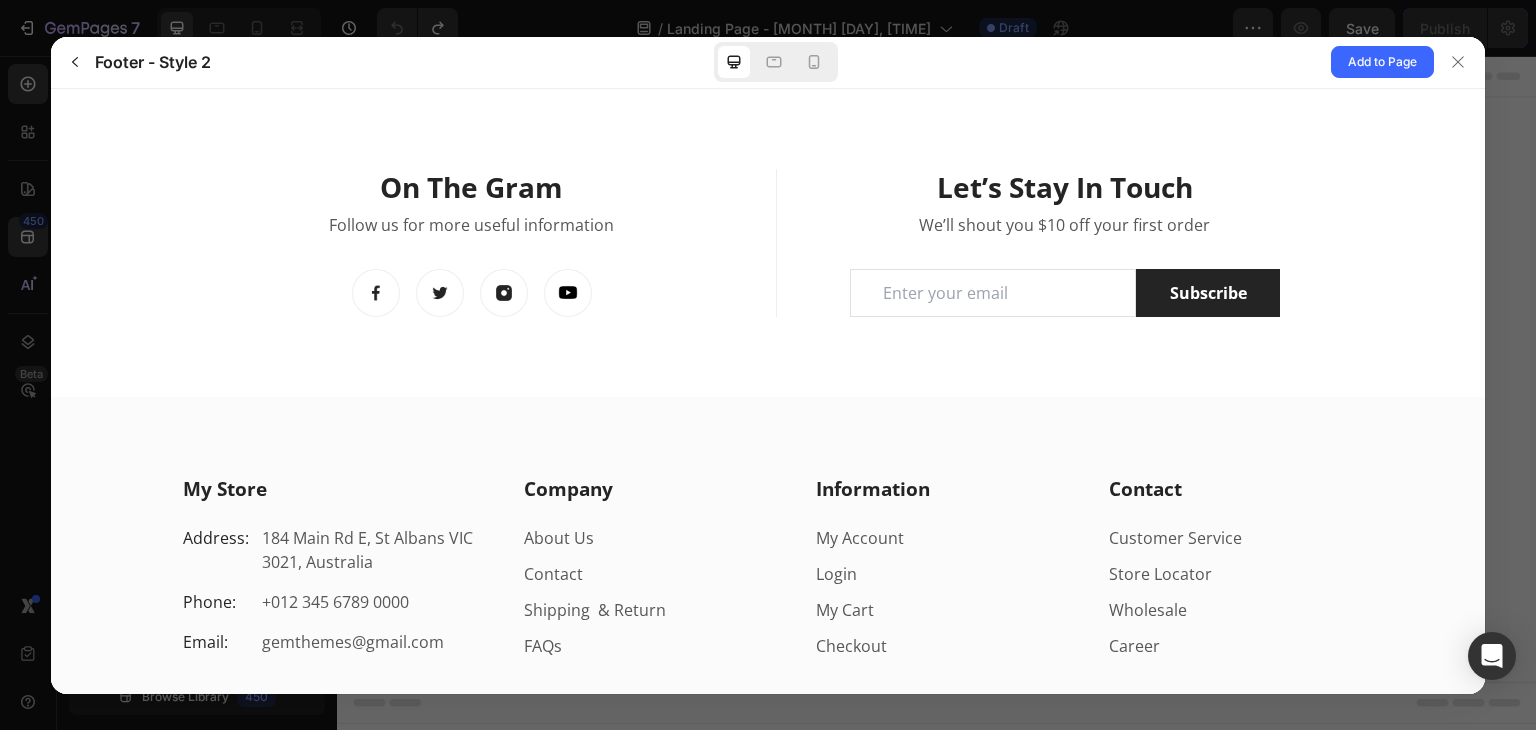 scroll, scrollTop: 0, scrollLeft: 0, axis: both 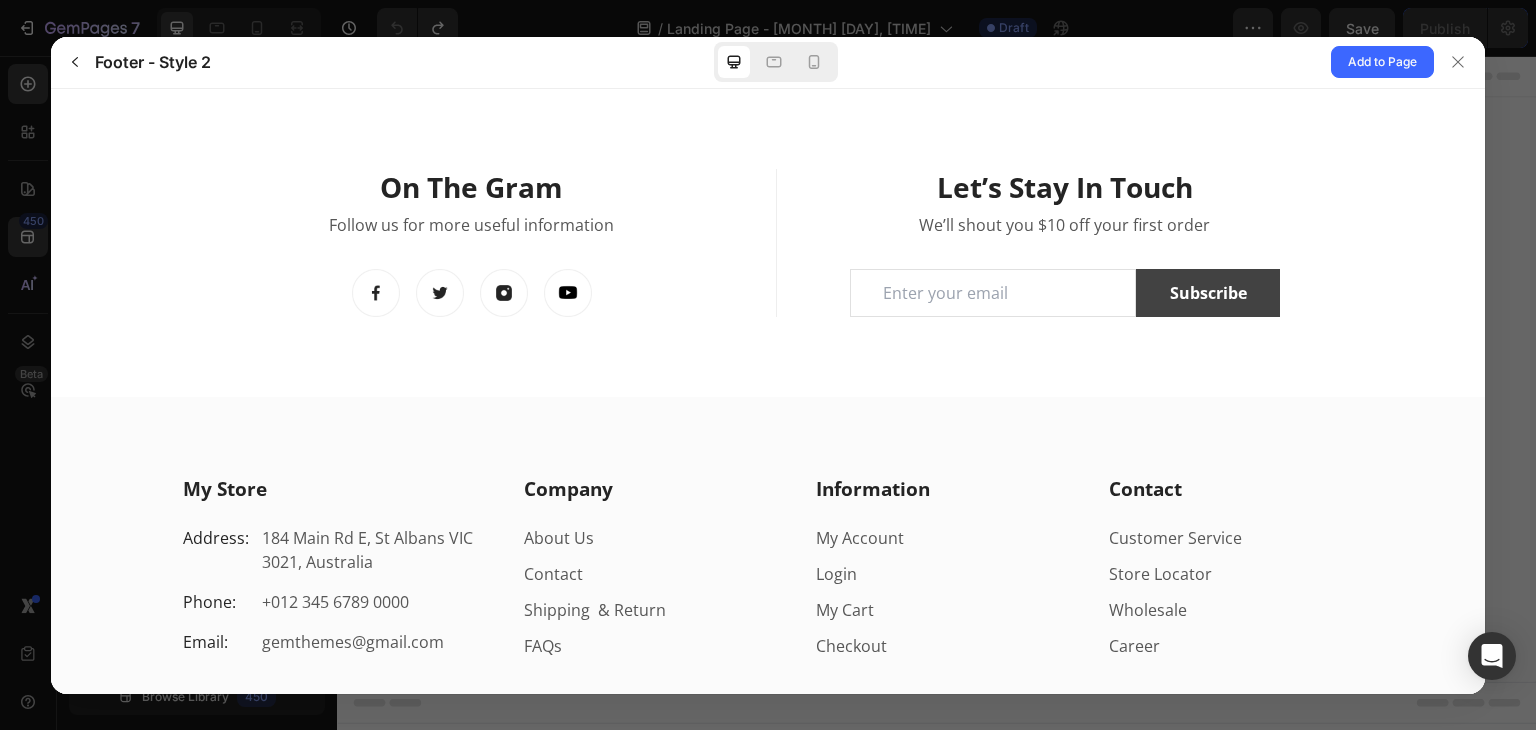 click on "Subscribe" at bounding box center [1208, 292] 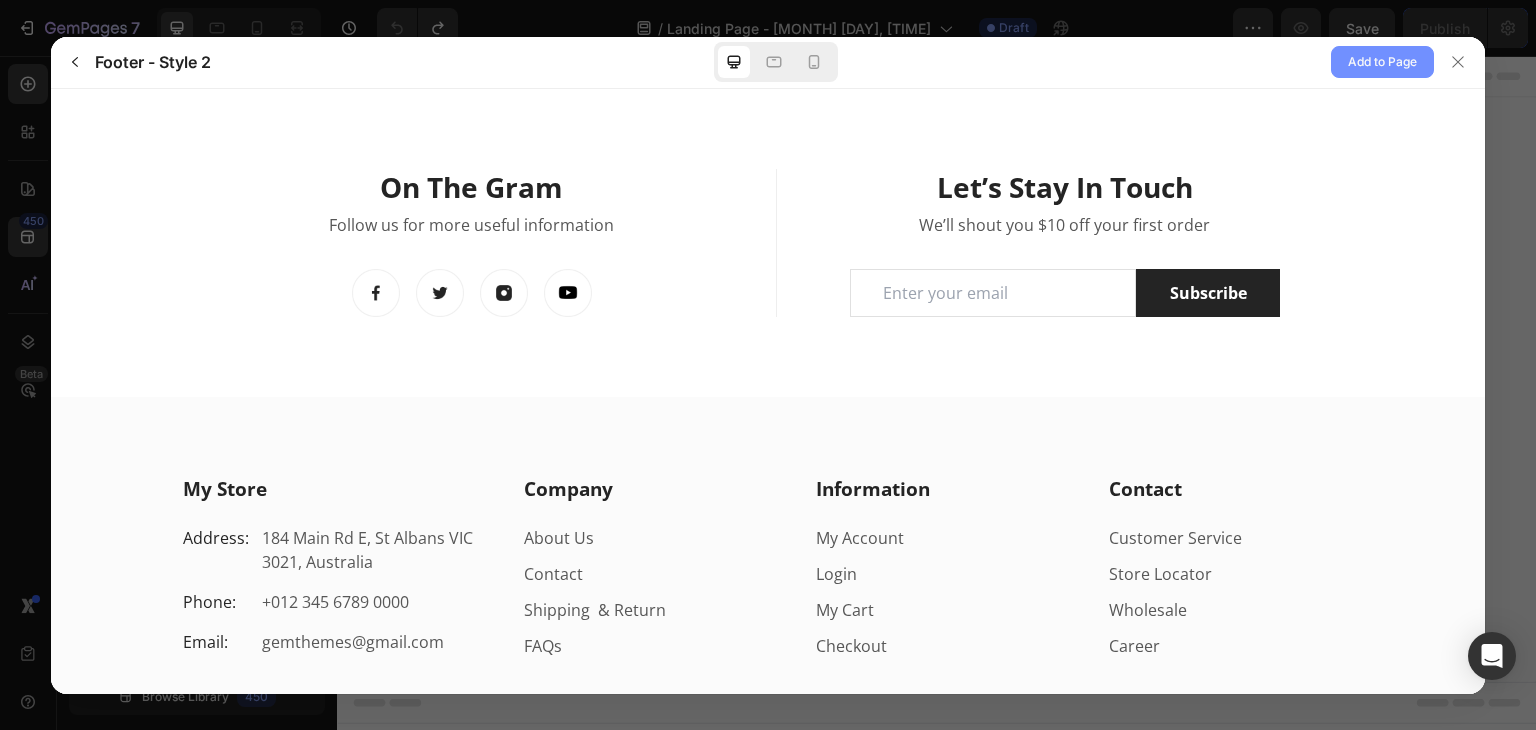 click on "Add to Page" 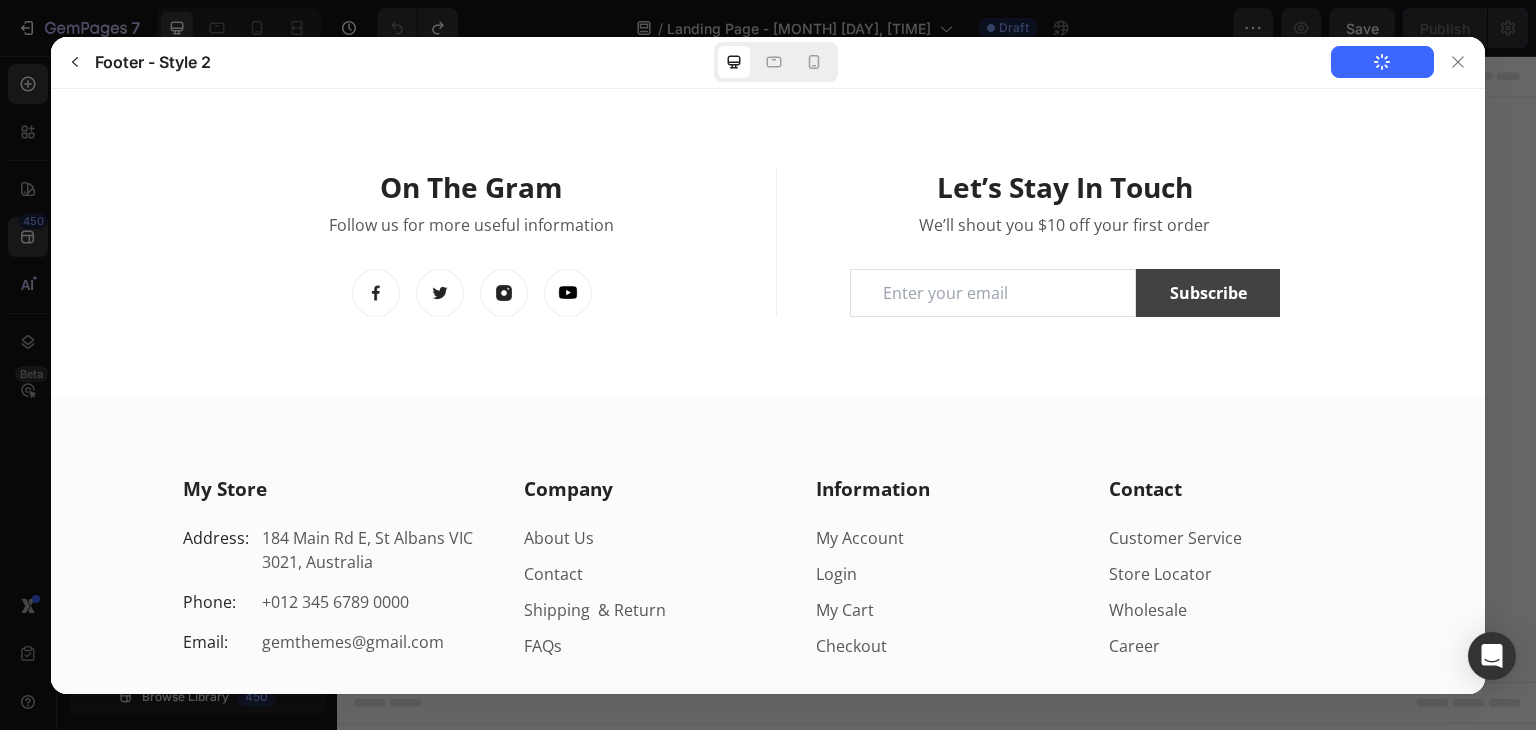 click on "Subscribe" at bounding box center (1207, 292) 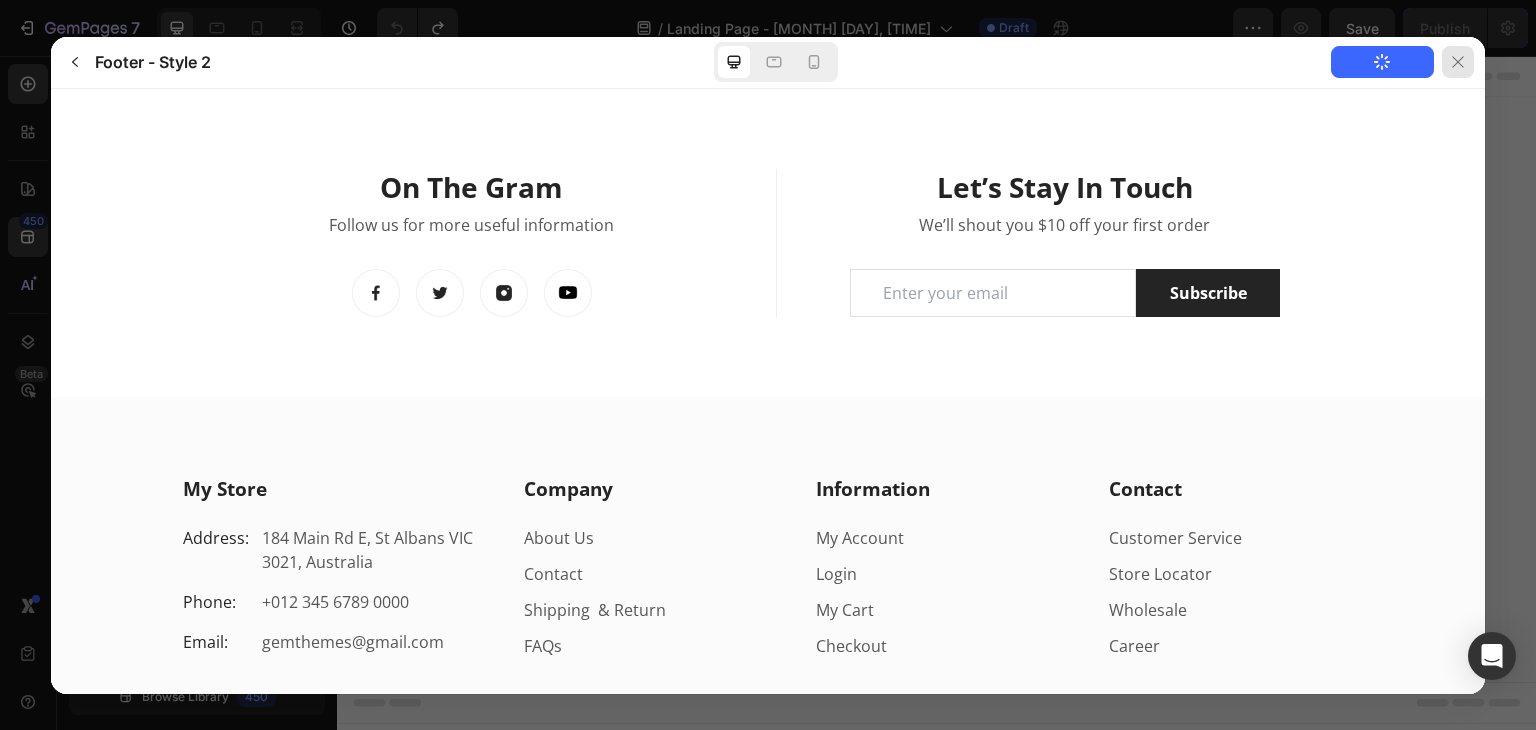 click 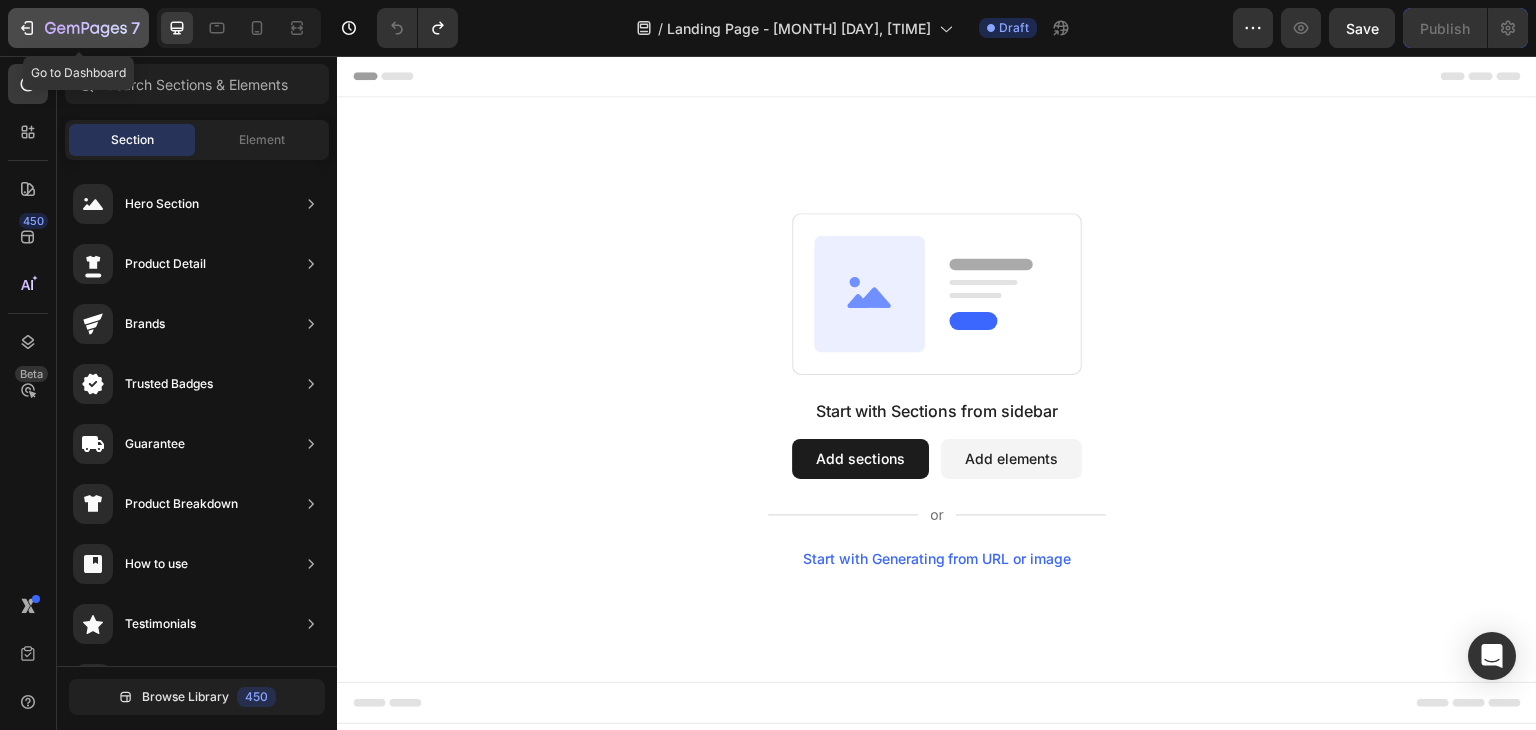 click 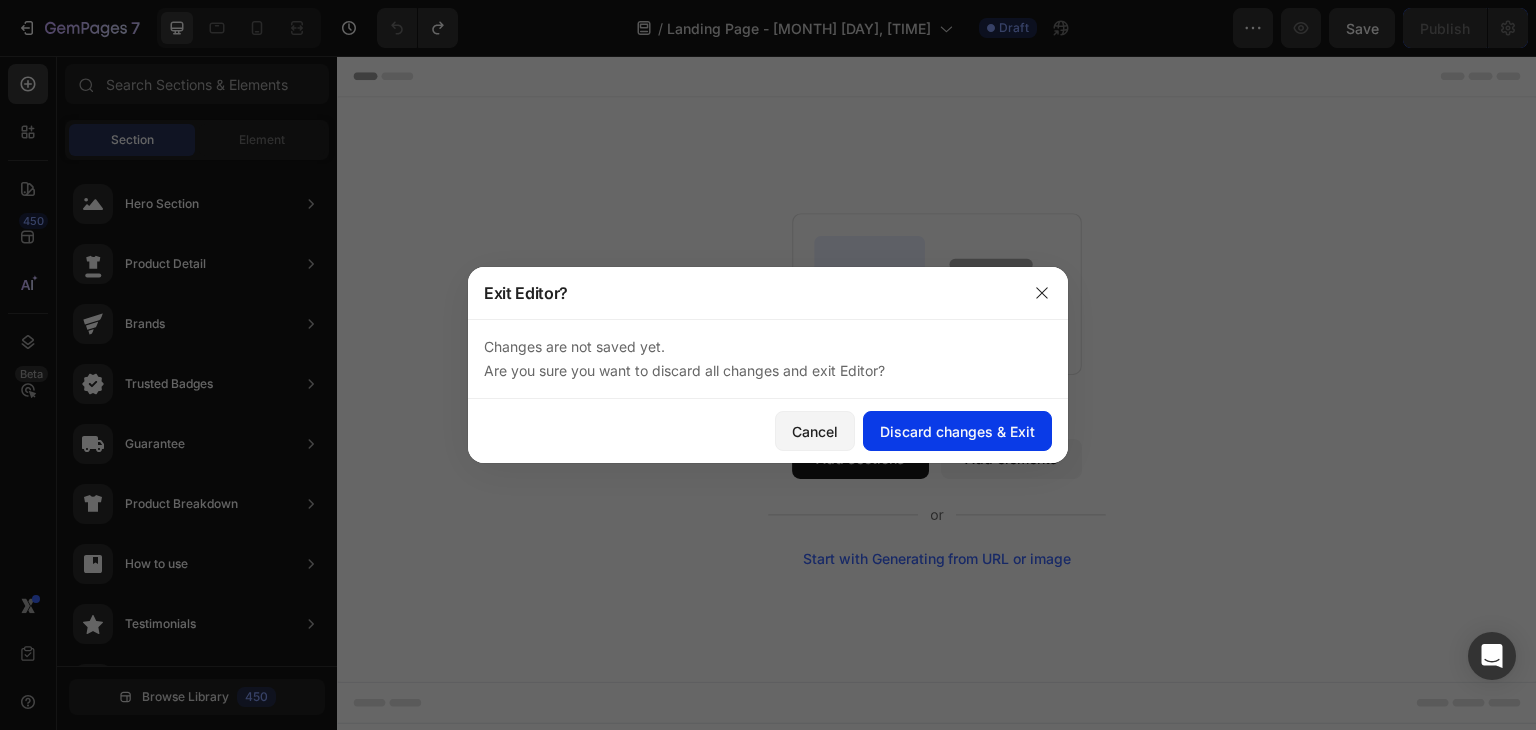click on "Discard changes & Exit" at bounding box center [957, 431] 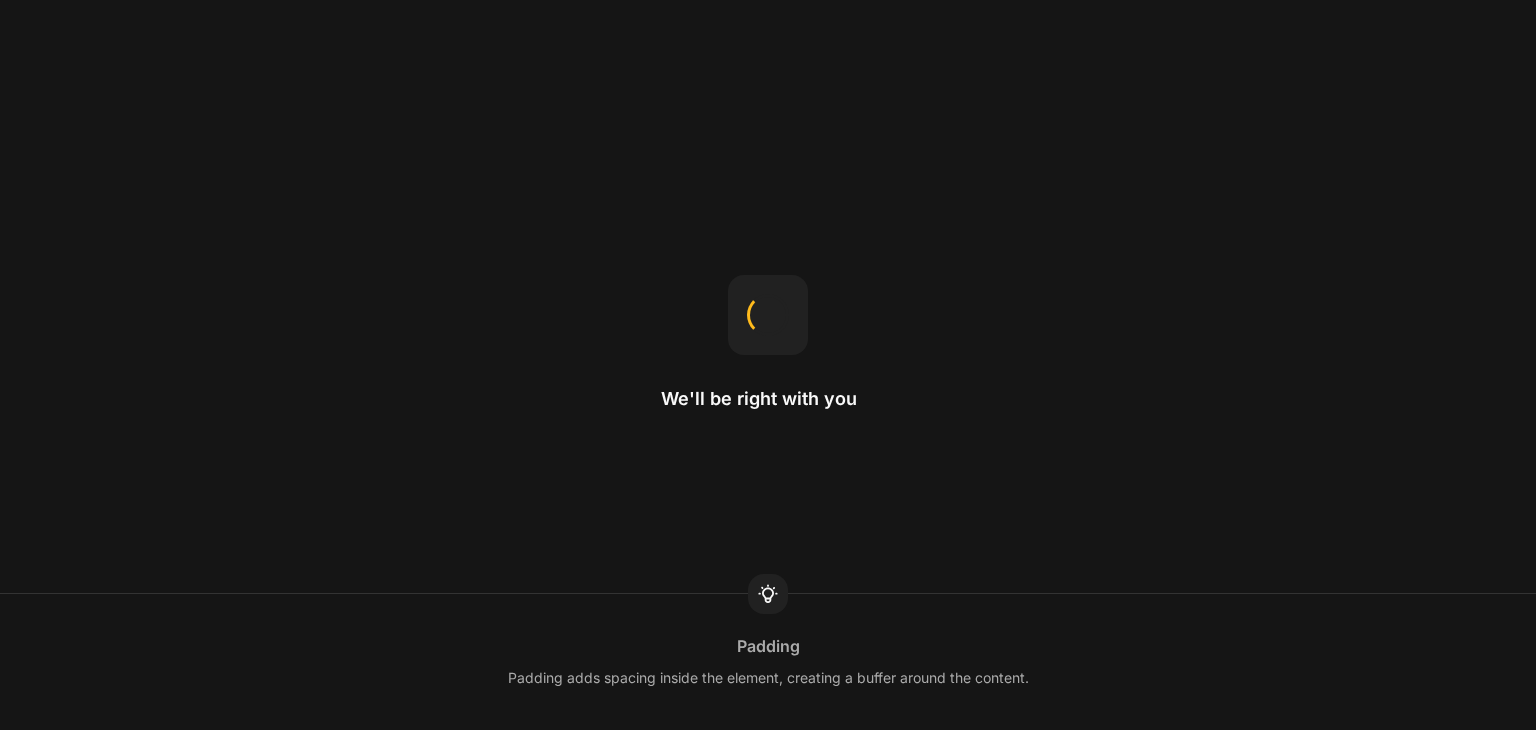 scroll, scrollTop: 0, scrollLeft: 0, axis: both 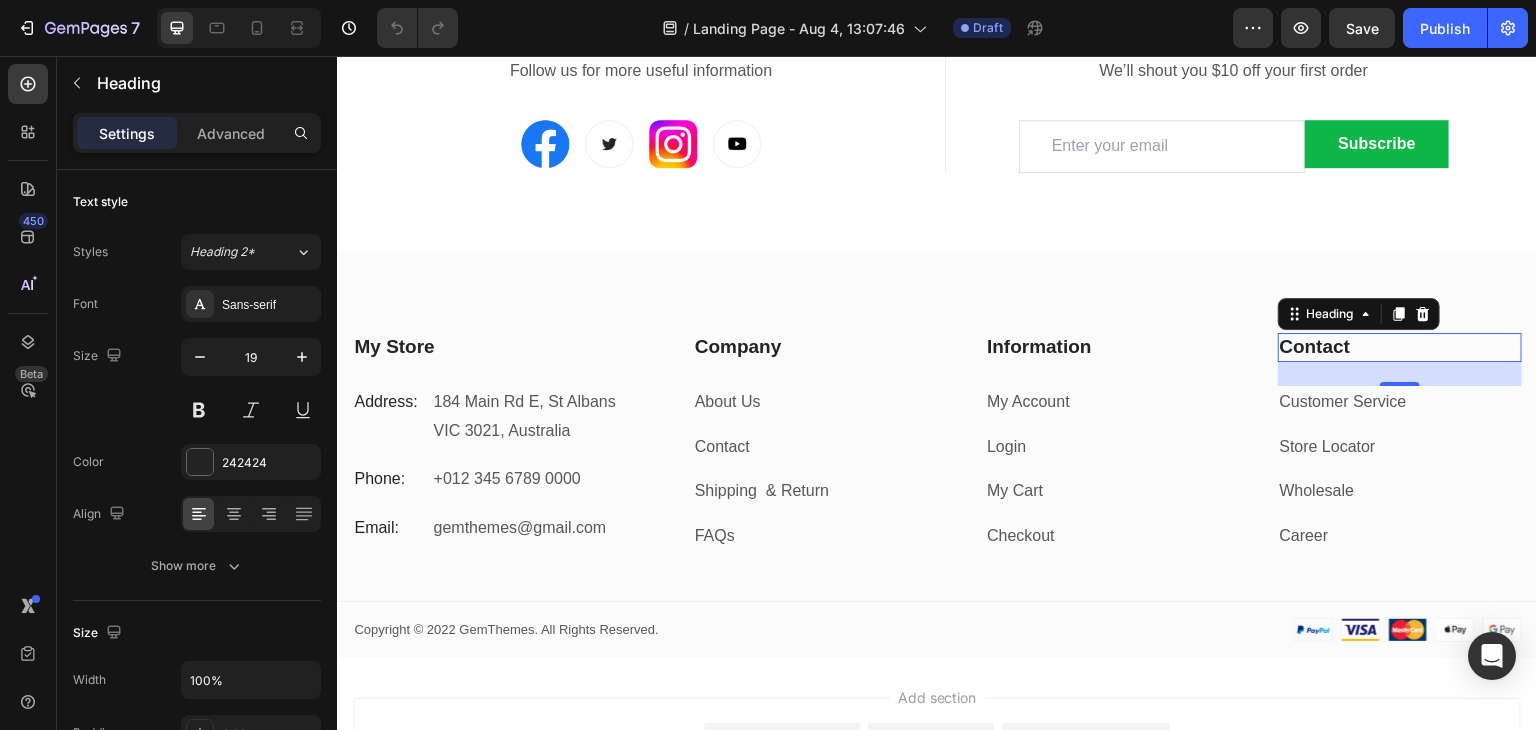 click on "Contact" at bounding box center (1400, 347) 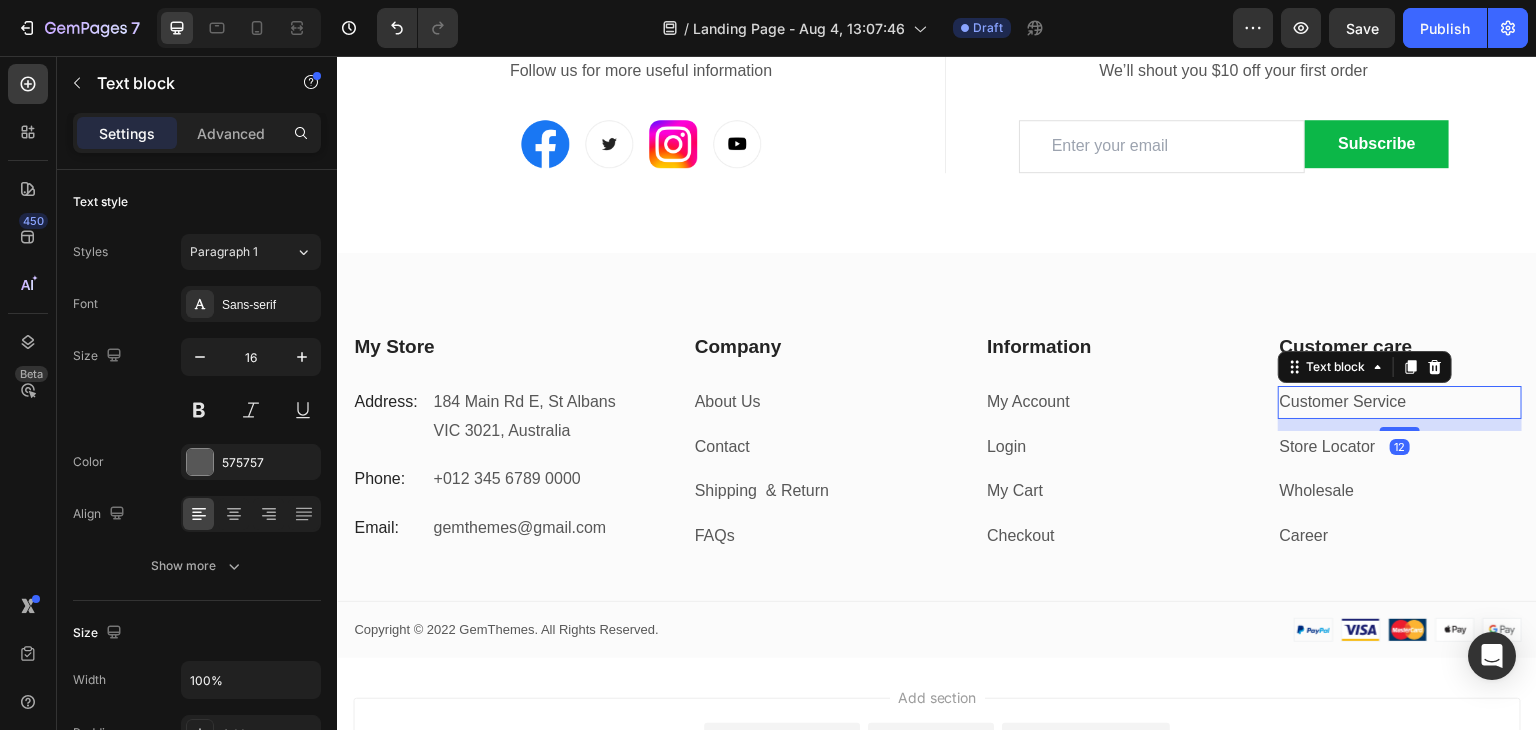 click on "Customer Service" at bounding box center (1343, 401) 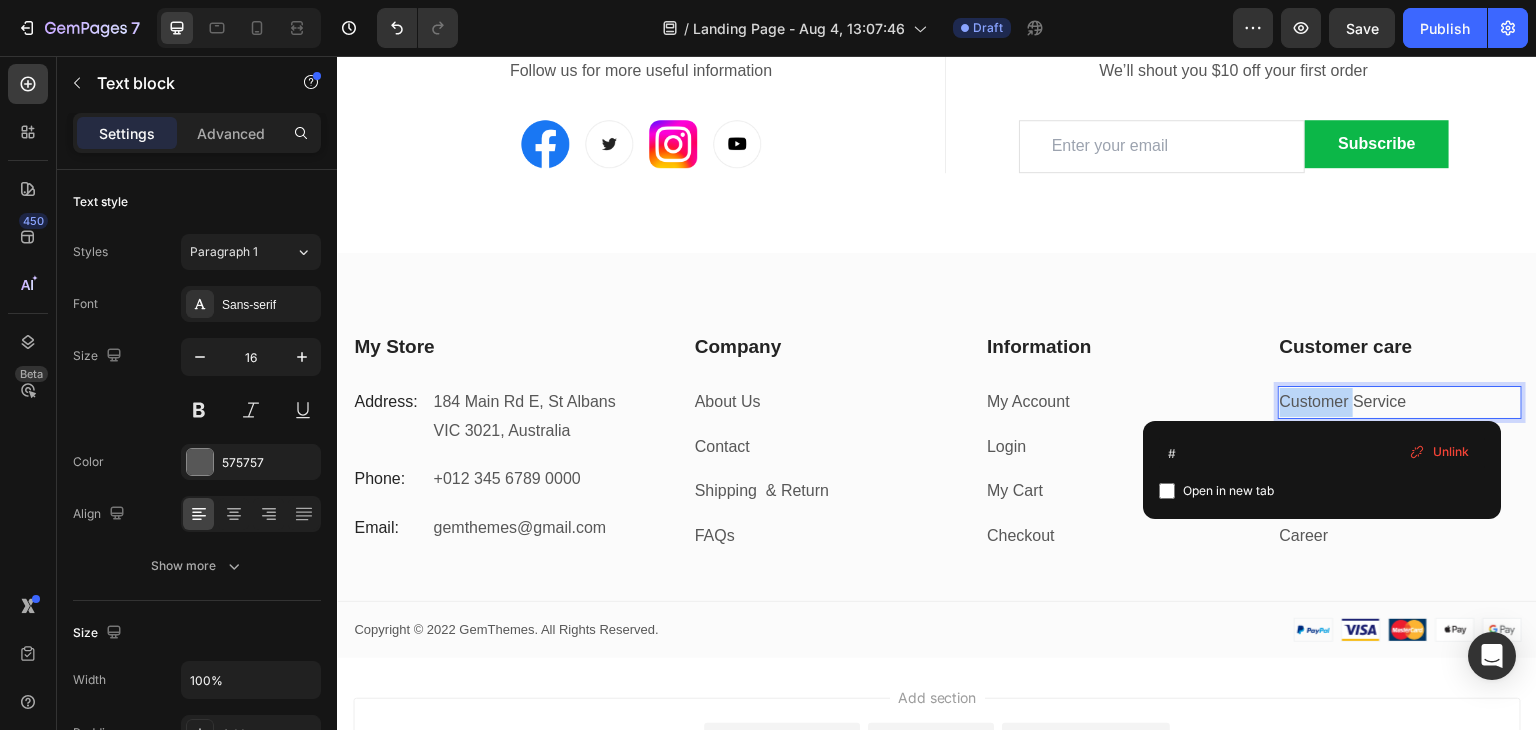 click on "Customer Service" at bounding box center (1343, 401) 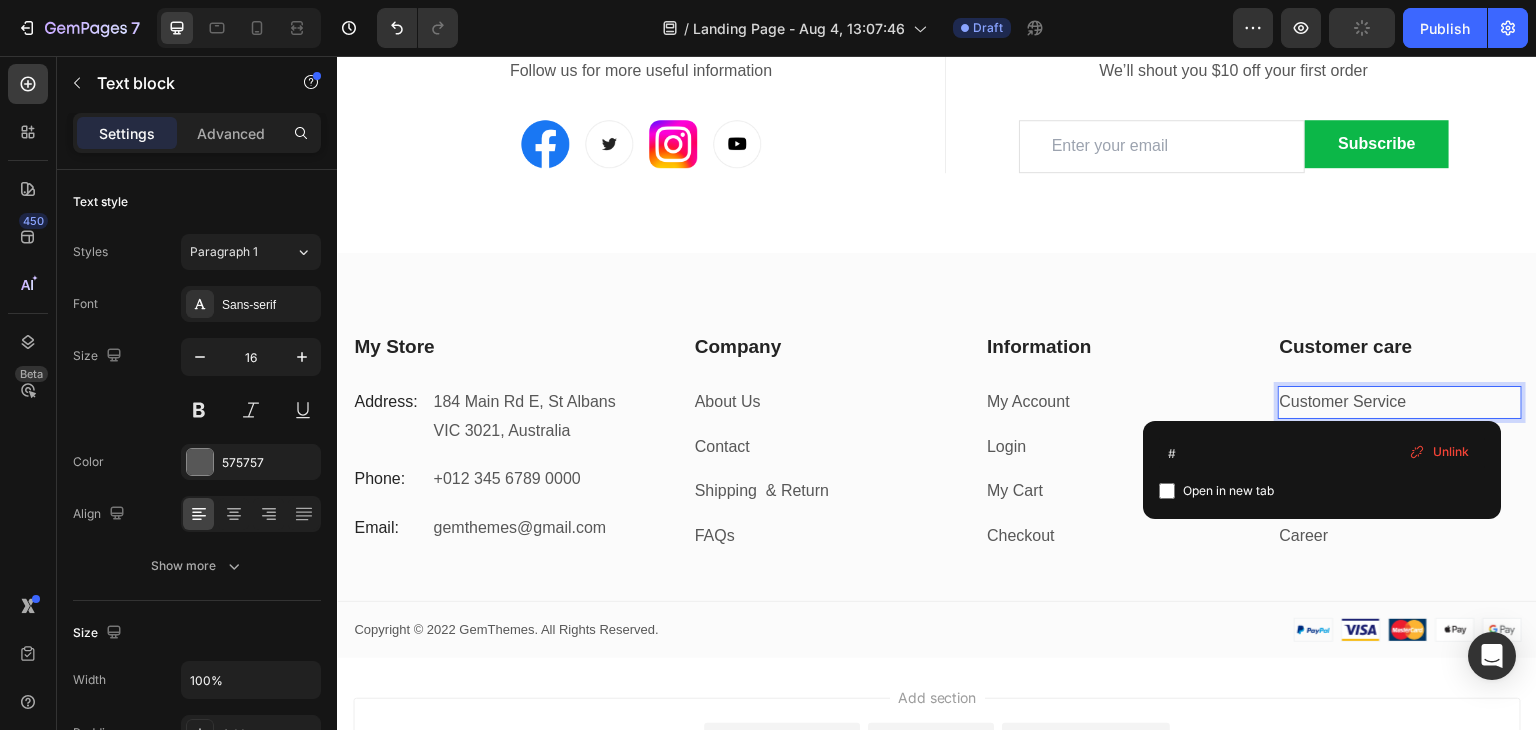 click on "Customer Service" at bounding box center [1343, 401] 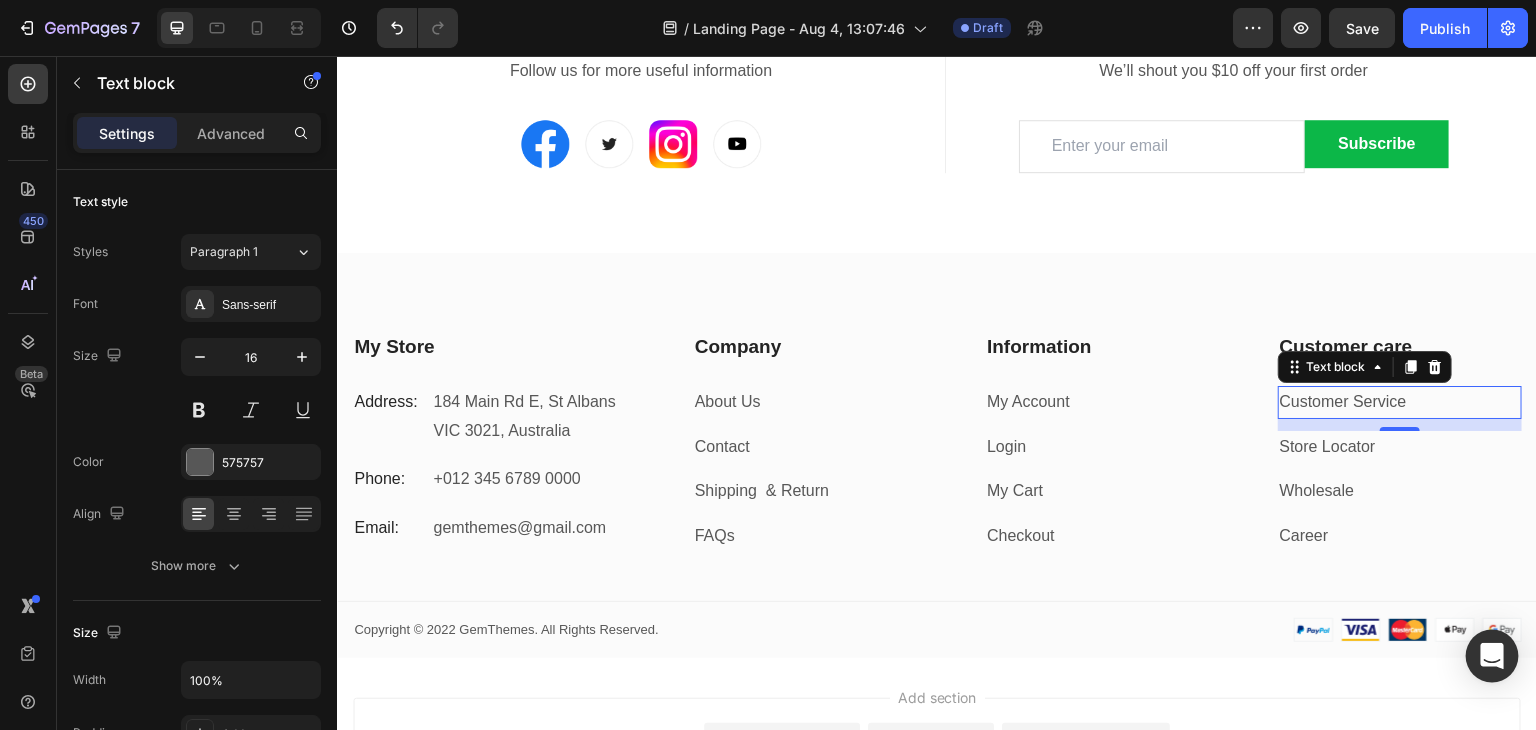 click at bounding box center [1492, 656] 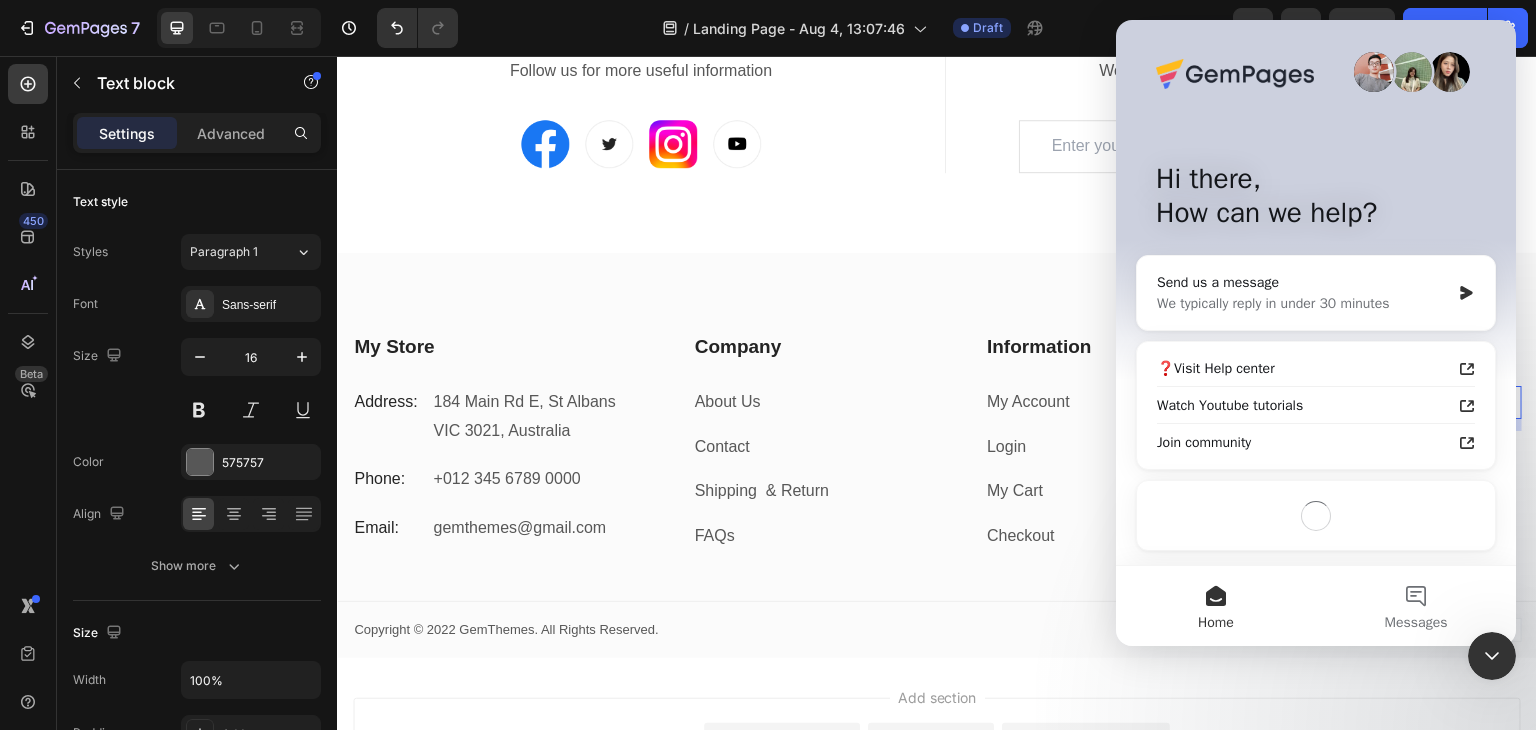 scroll, scrollTop: 0, scrollLeft: 0, axis: both 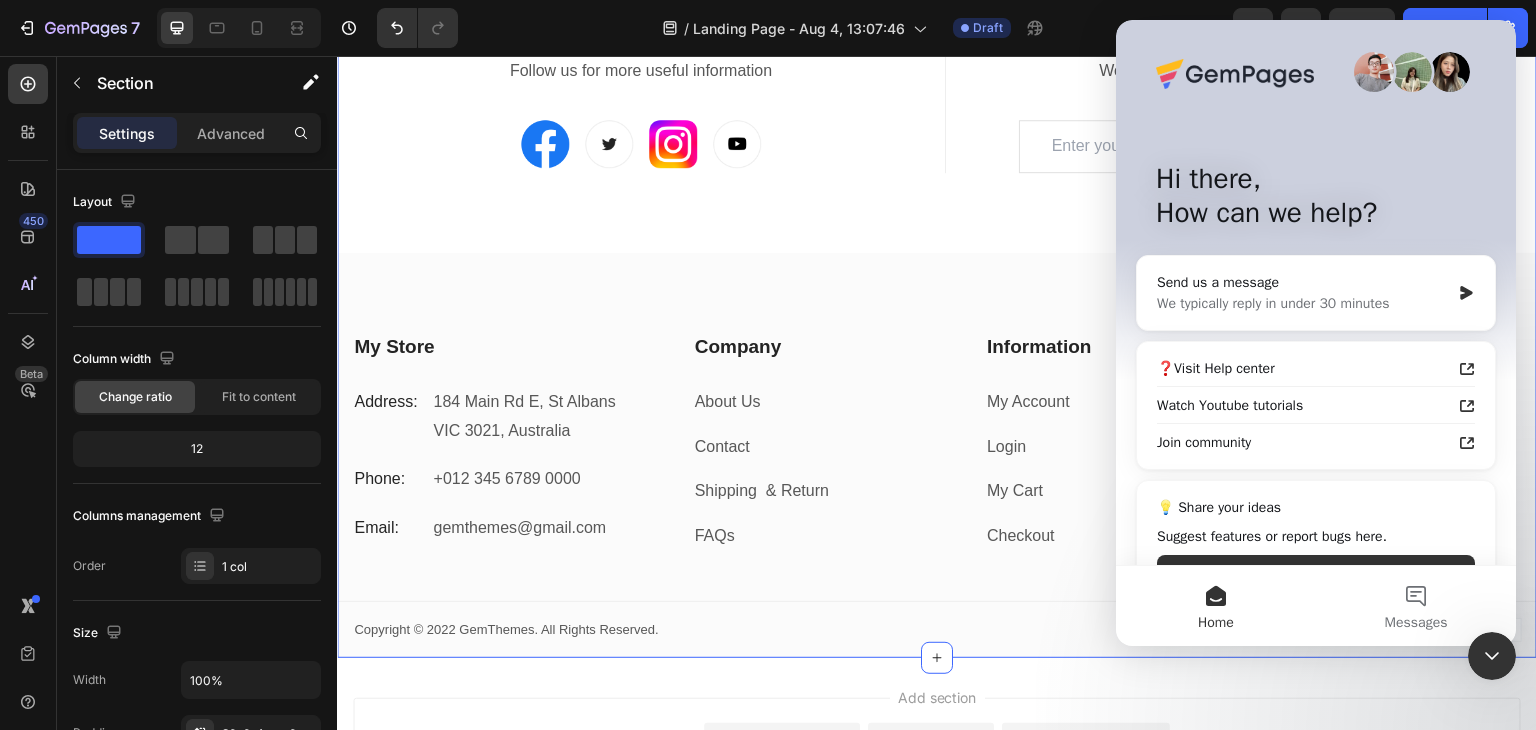 click 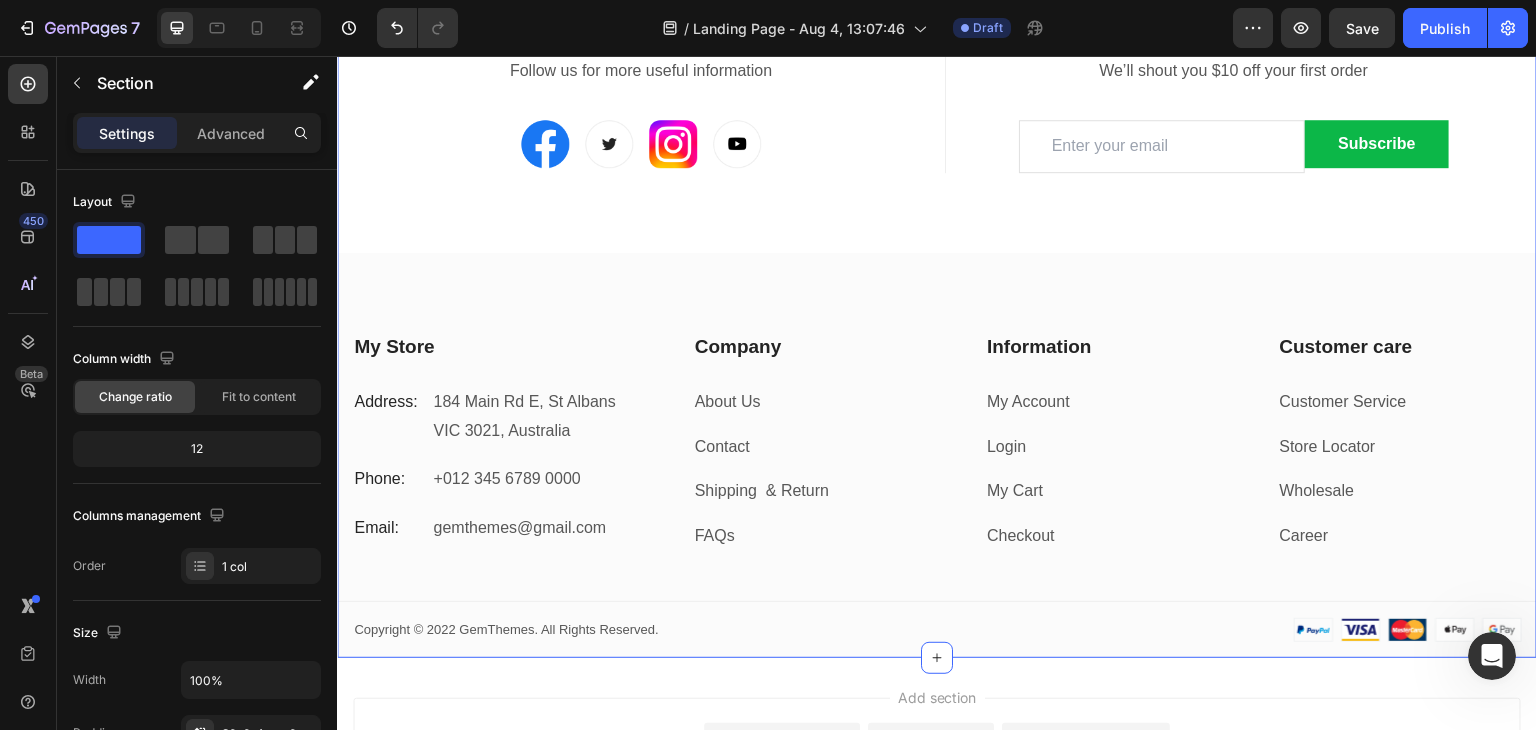 scroll, scrollTop: 0, scrollLeft: 0, axis: both 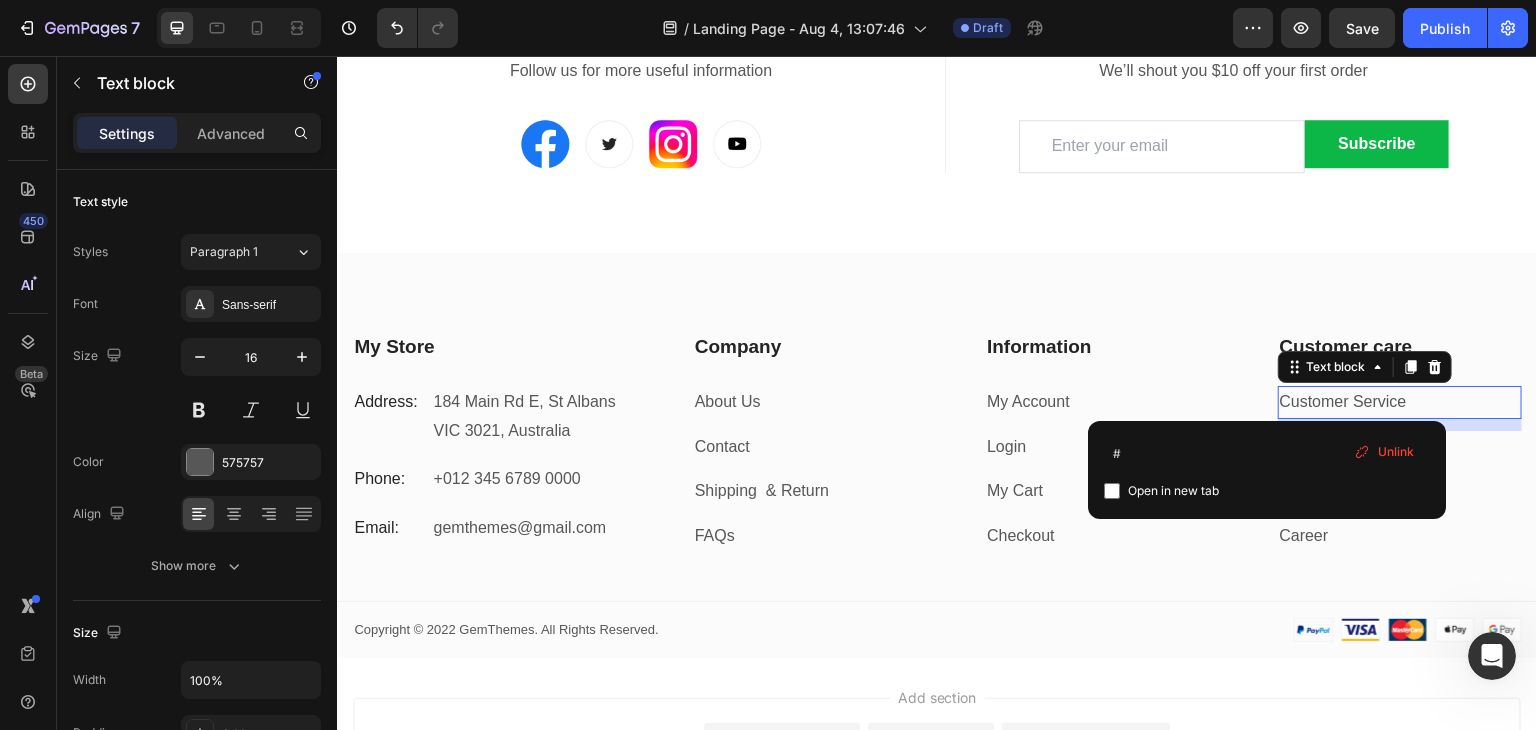 click on "Unlink" at bounding box center [1396, 452] 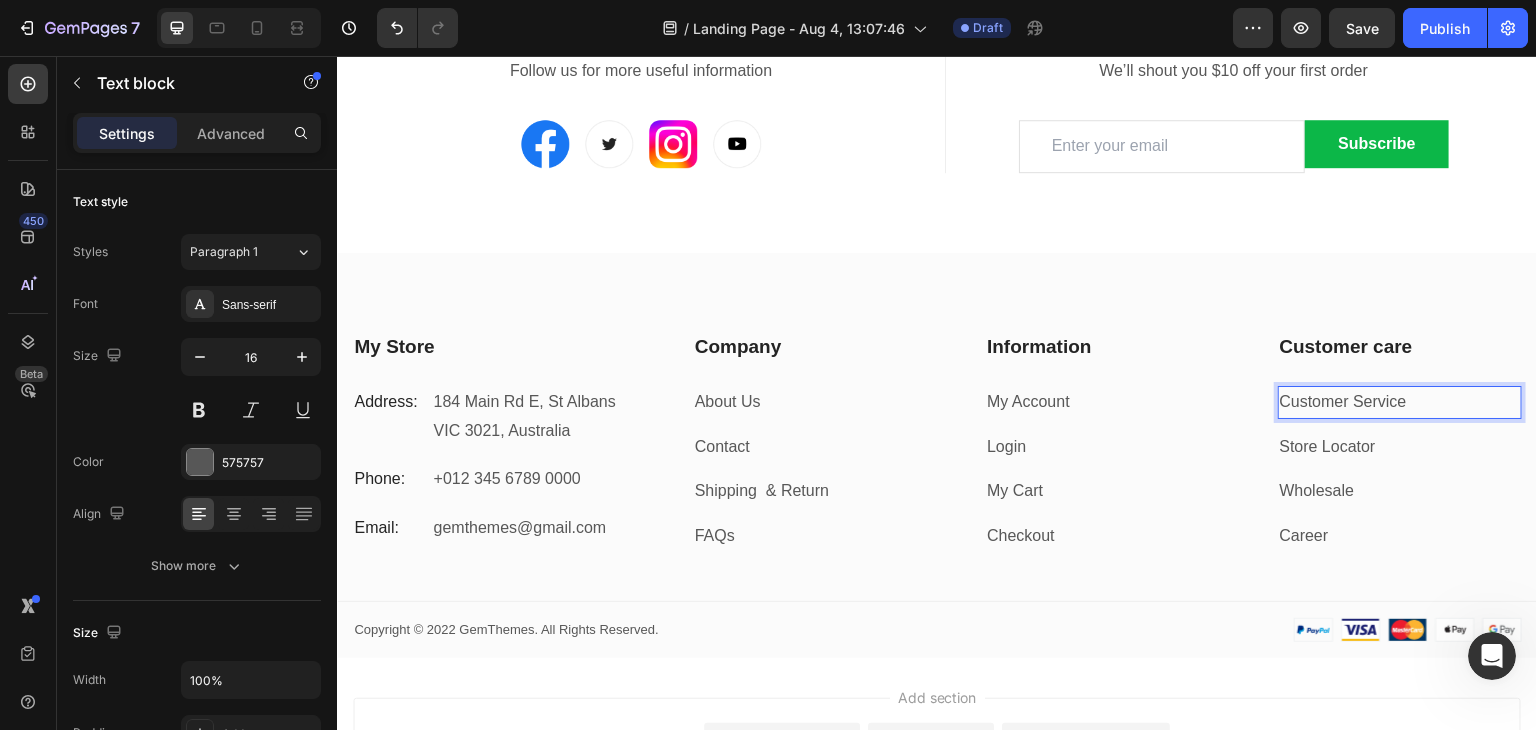 click on "Customer Service" at bounding box center (1400, 402) 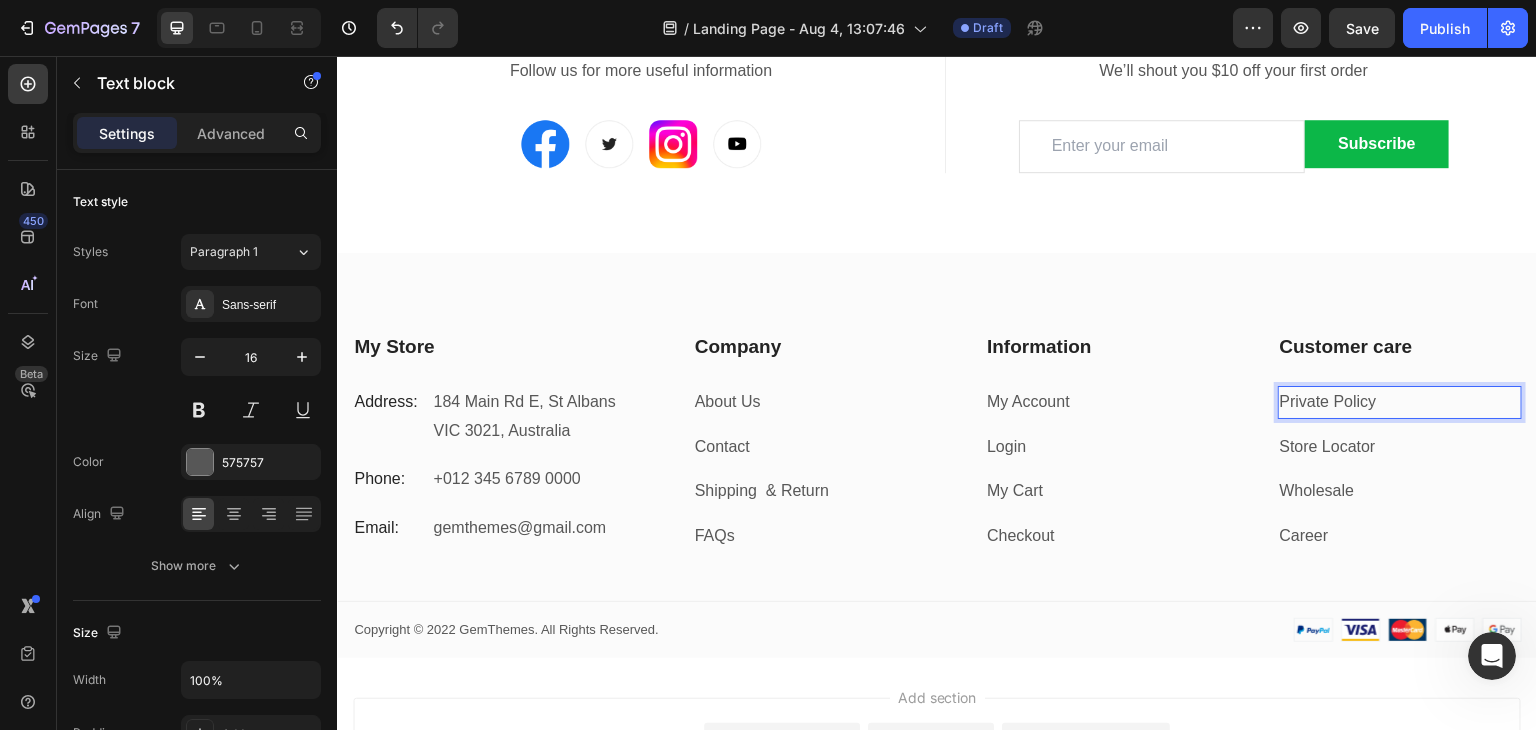 click on "Private Policy" at bounding box center [1400, 402] 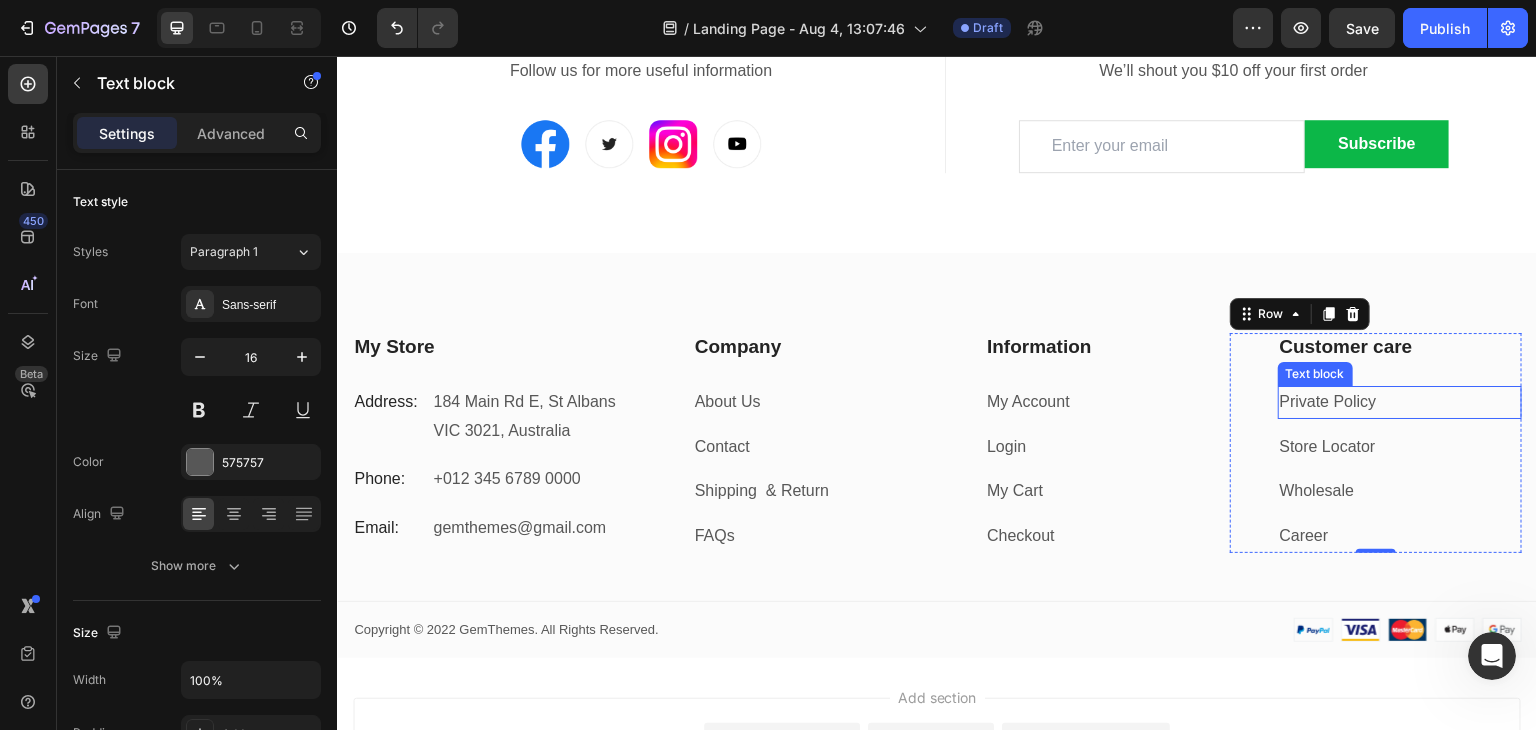 click on "Private Policy" at bounding box center (1400, 402) 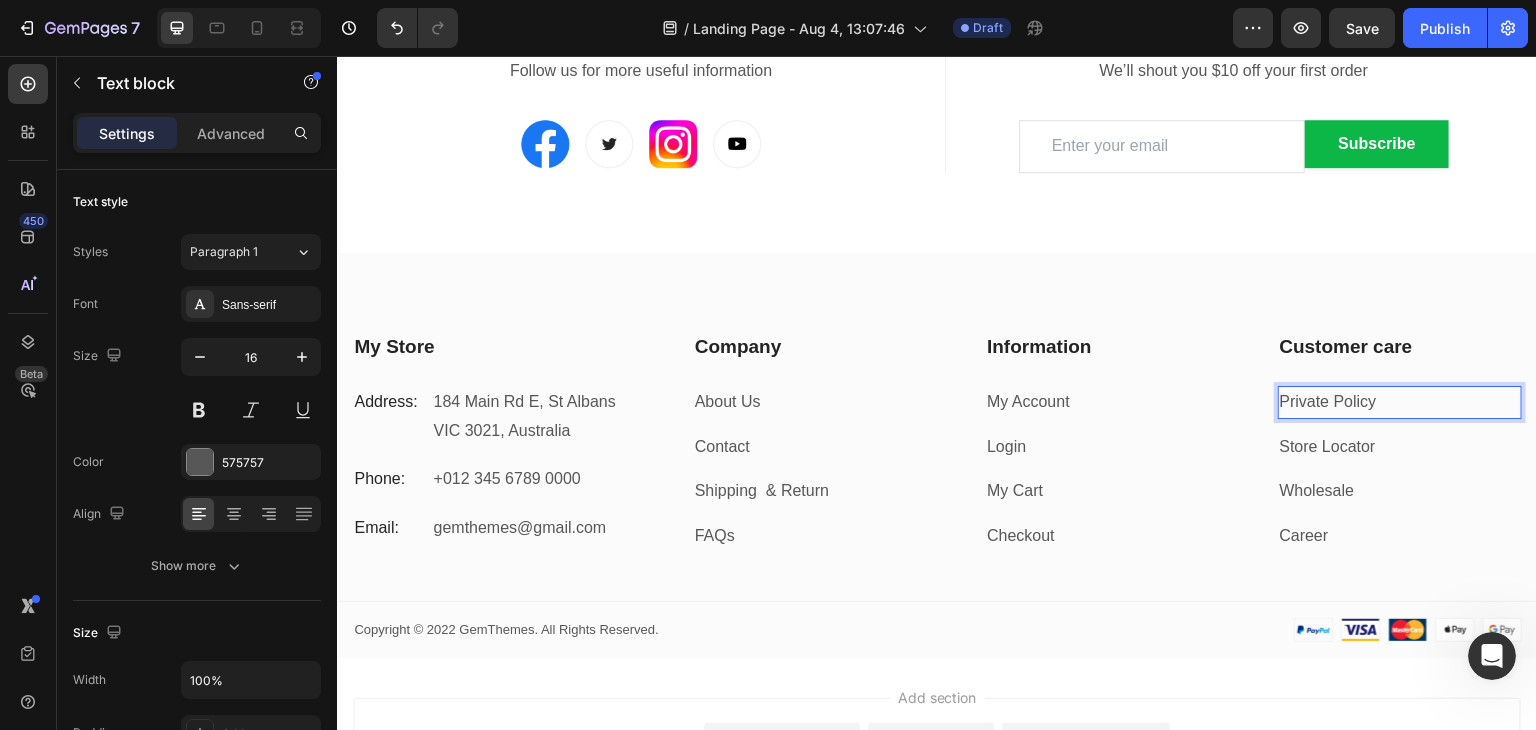 drag, startPoint x: 1320, startPoint y: 401, endPoint x: 1360, endPoint y: 402, distance: 40.012497 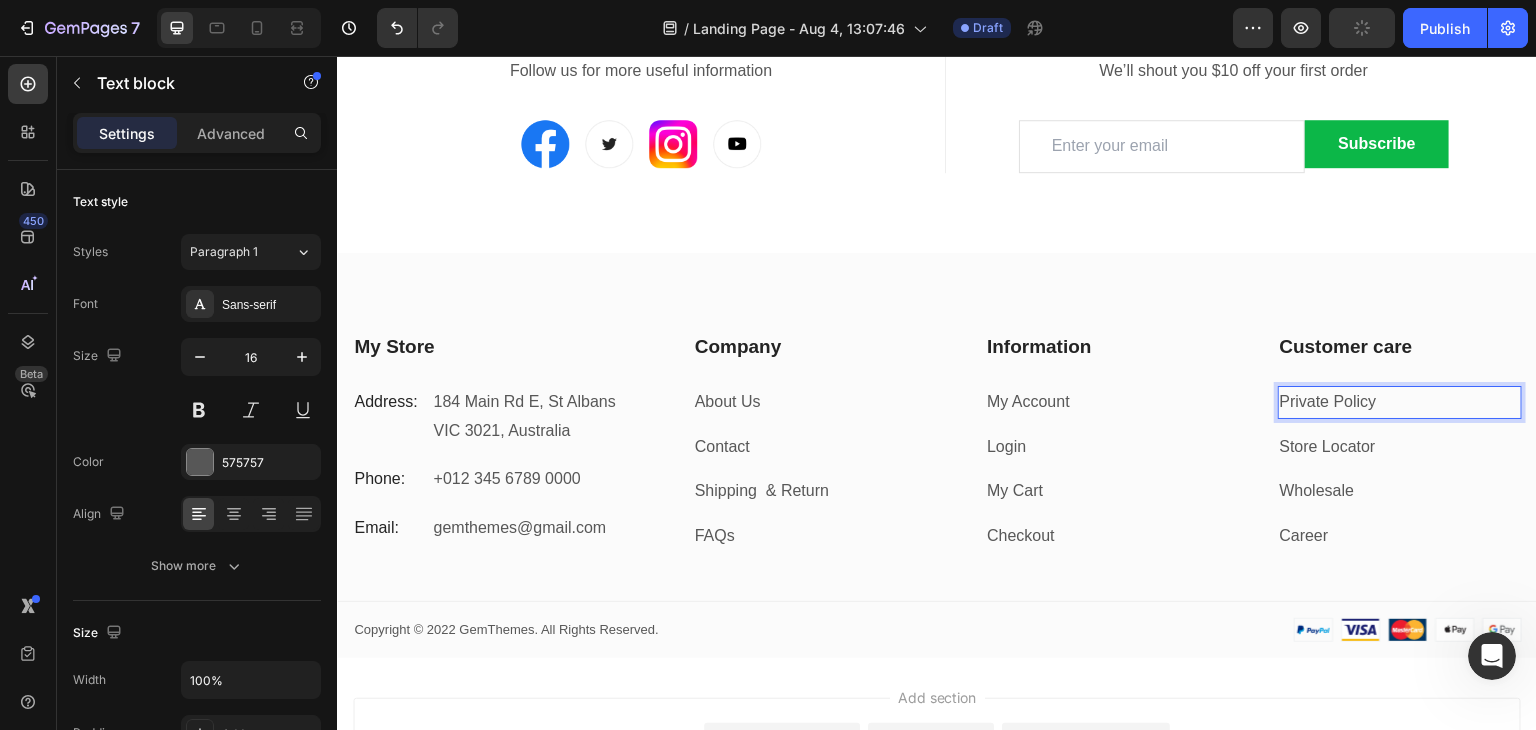 drag, startPoint x: 1360, startPoint y: 402, endPoint x: 1403, endPoint y: 406, distance: 43.185646 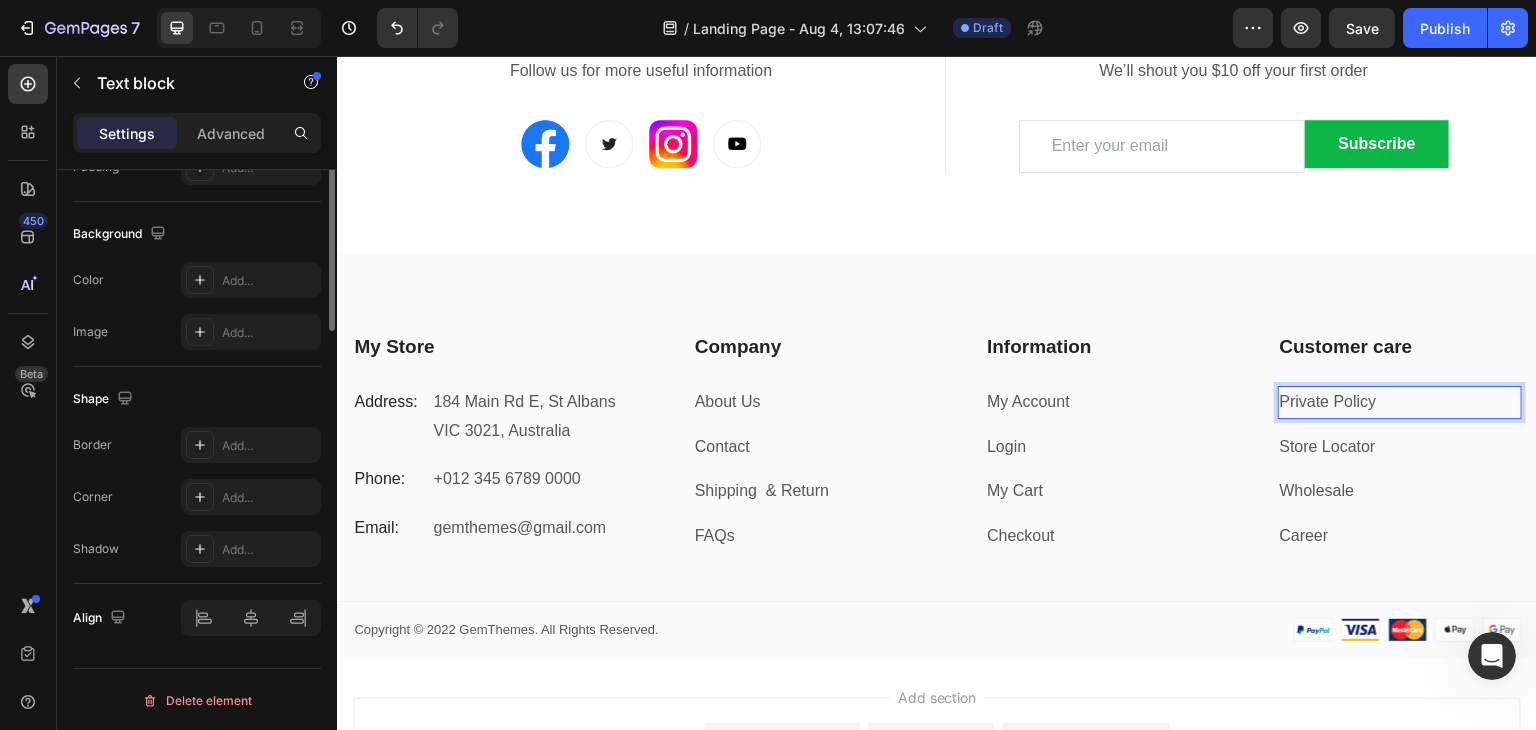 scroll, scrollTop: 0, scrollLeft: 0, axis: both 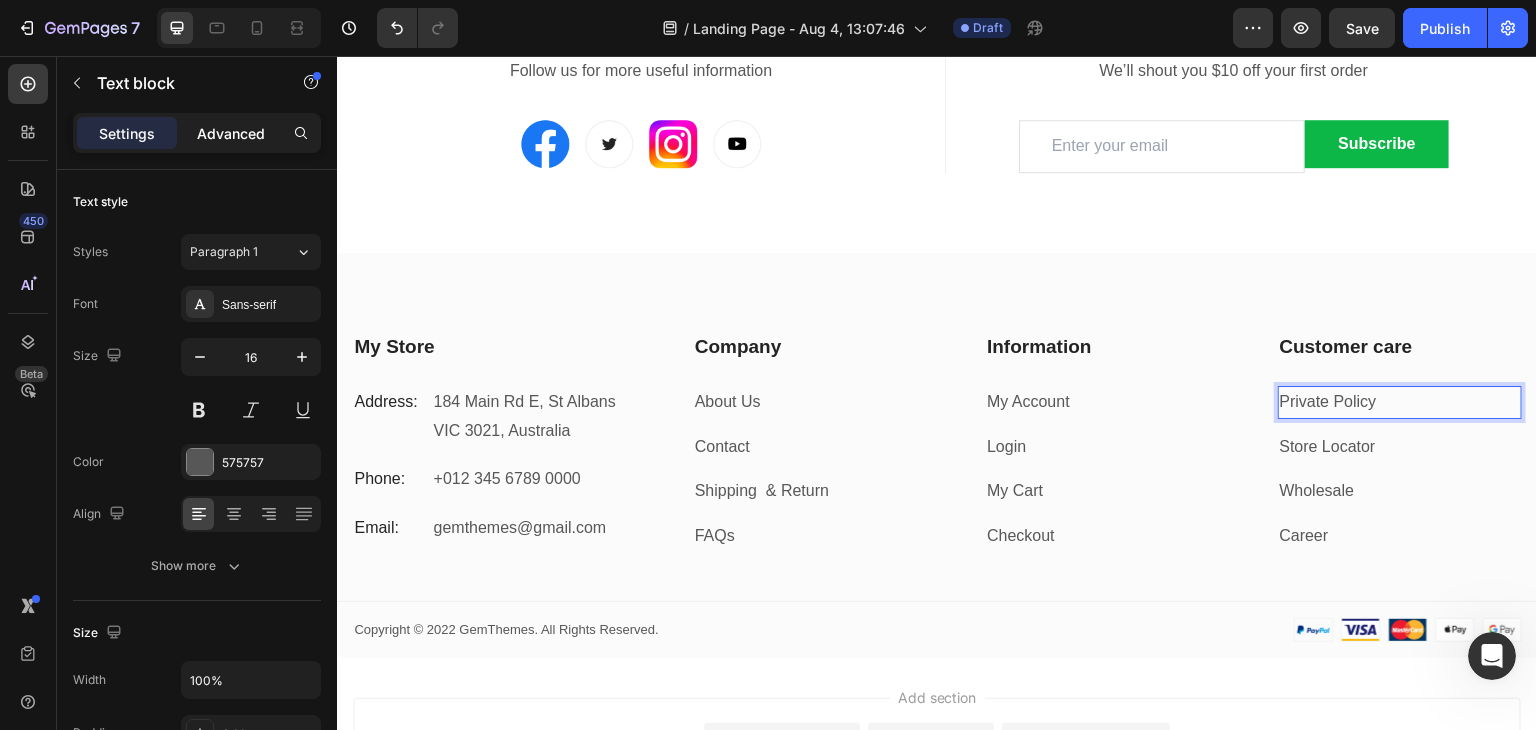 click on "Advanced" at bounding box center [231, 133] 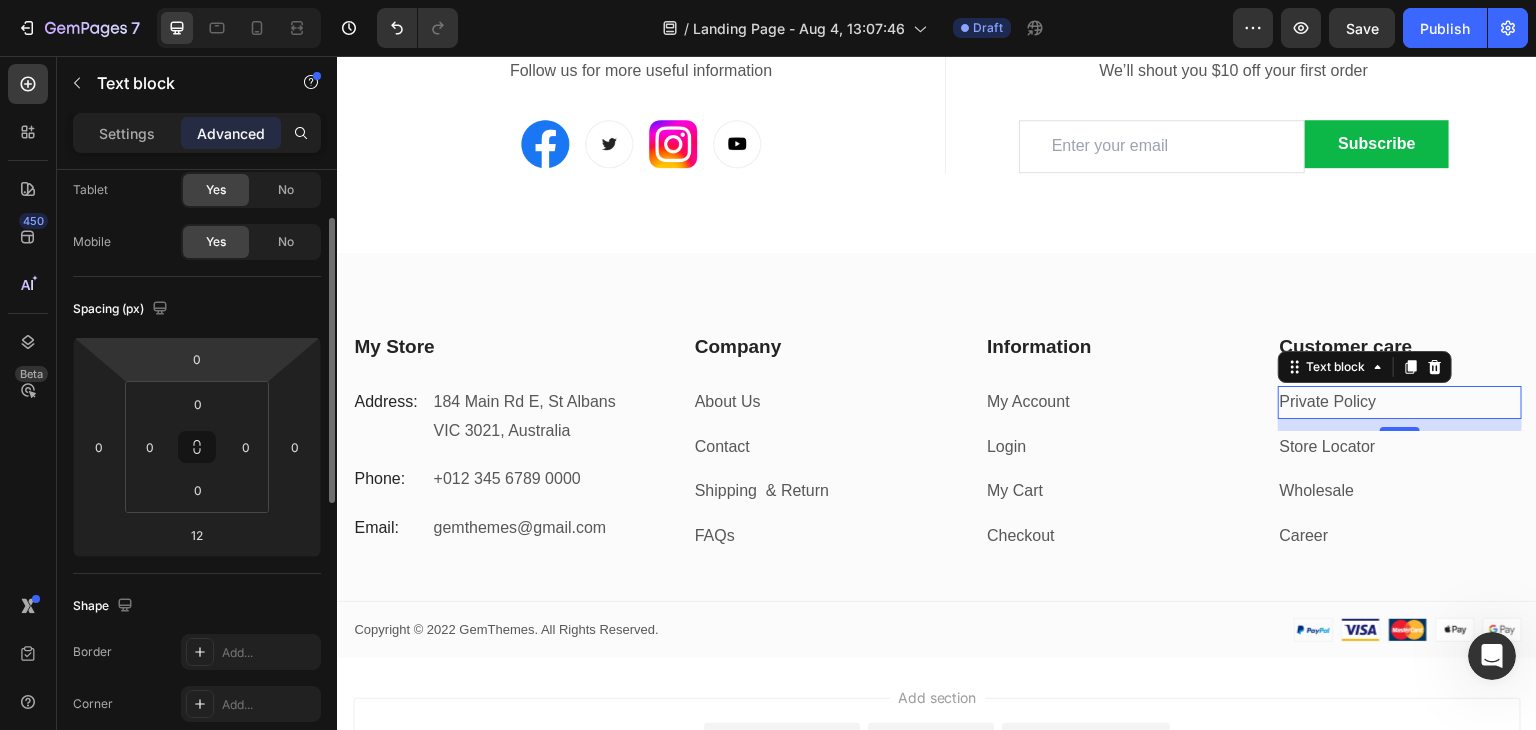 scroll, scrollTop: 0, scrollLeft: 0, axis: both 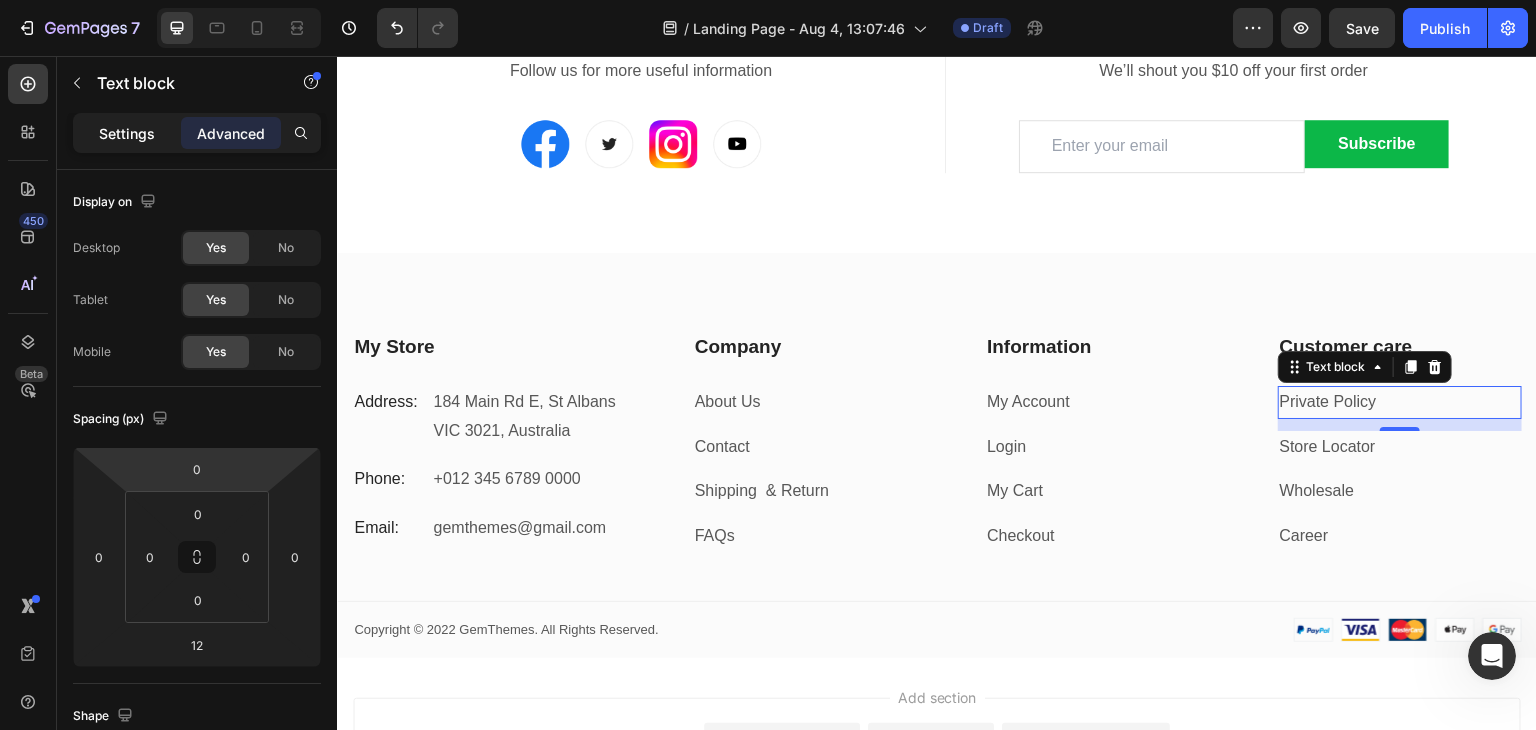 click on "Settings" at bounding box center (127, 133) 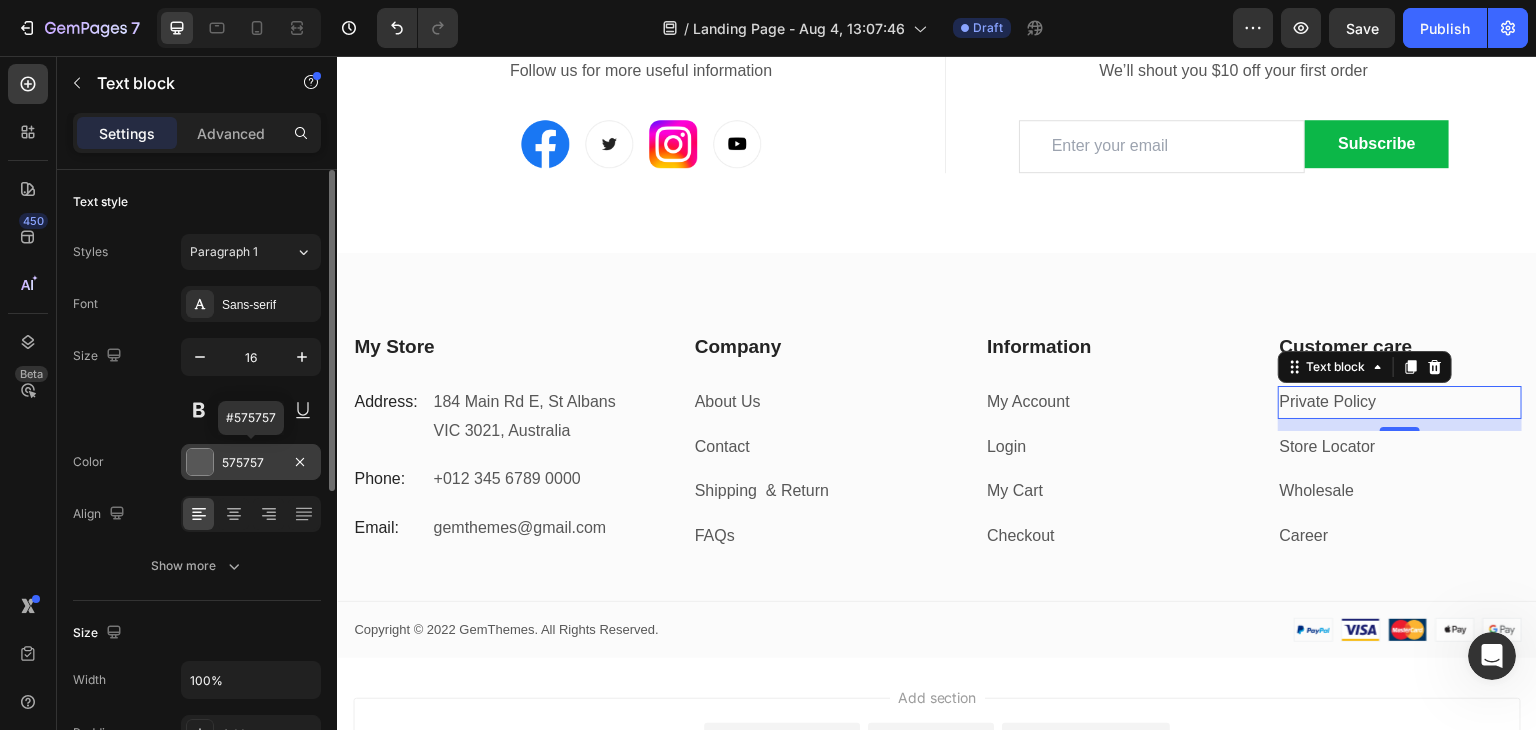 click at bounding box center [200, 462] 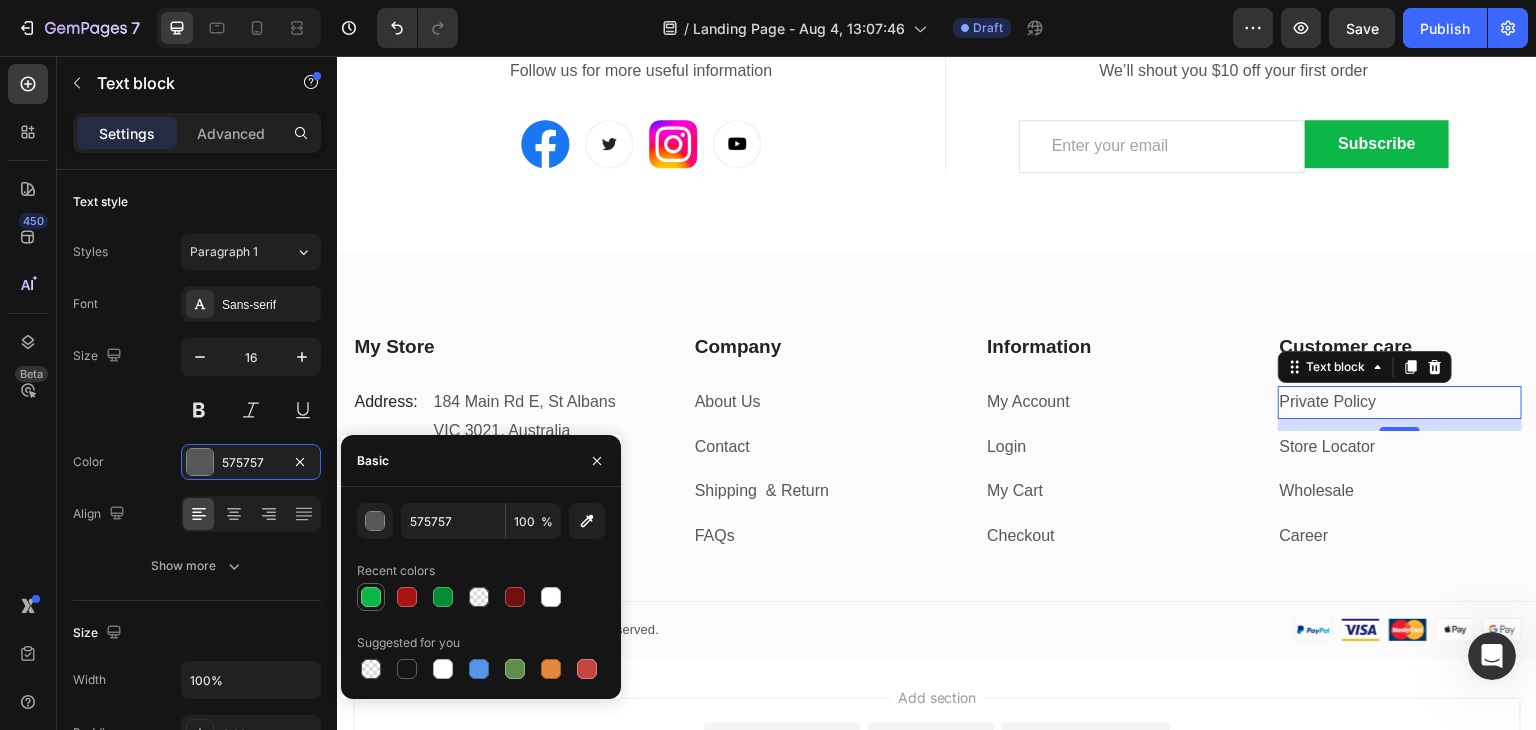 click at bounding box center [371, 597] 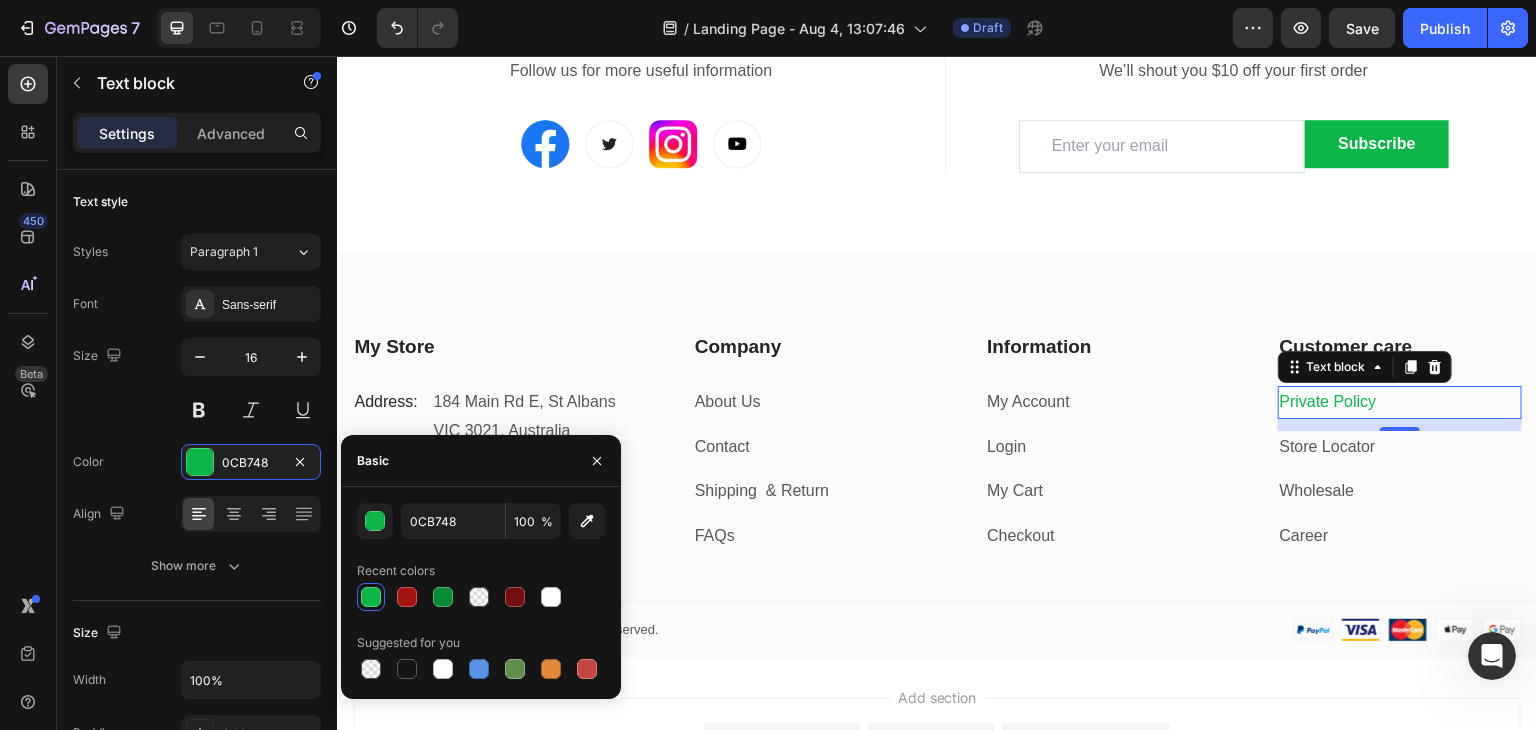type on "575757" 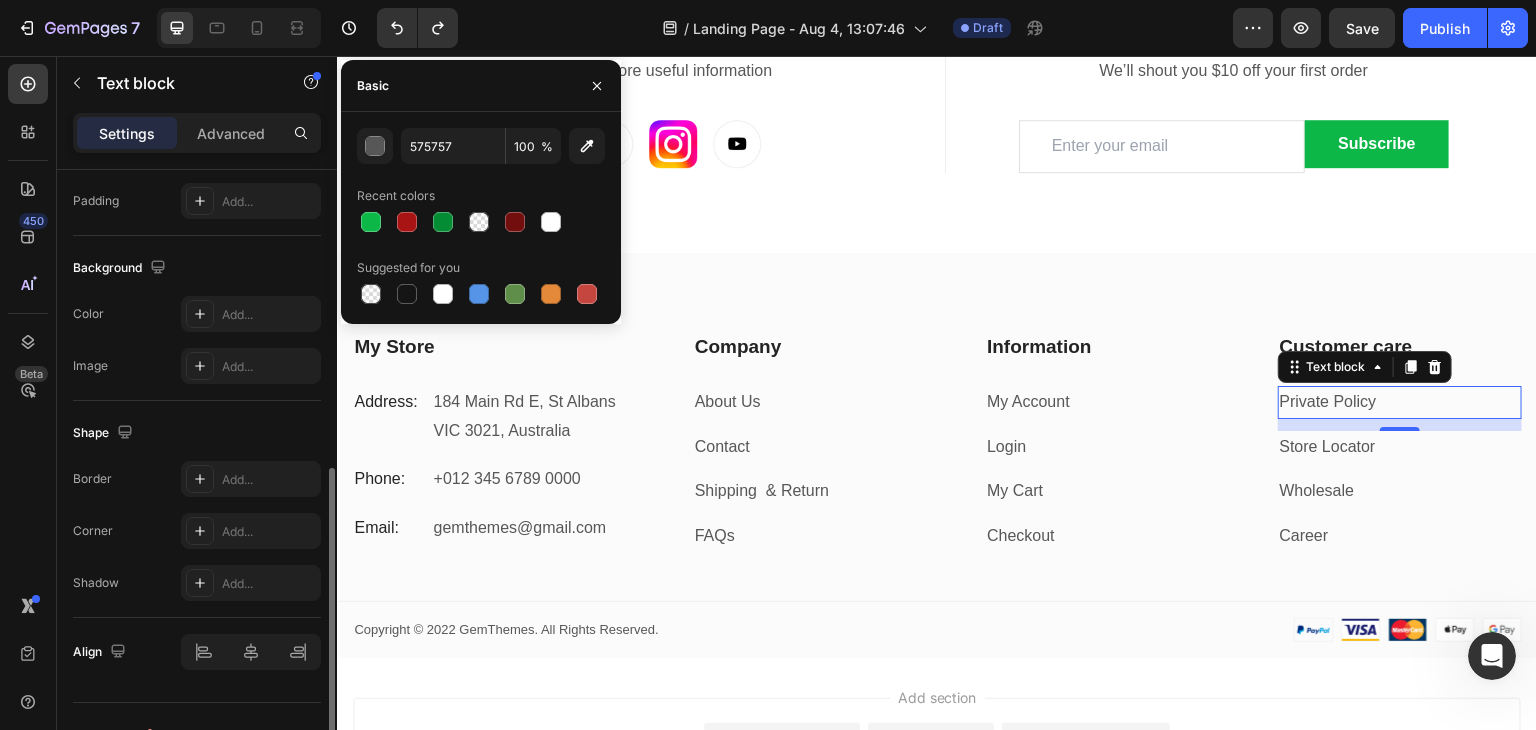 scroll, scrollTop: 566, scrollLeft: 0, axis: vertical 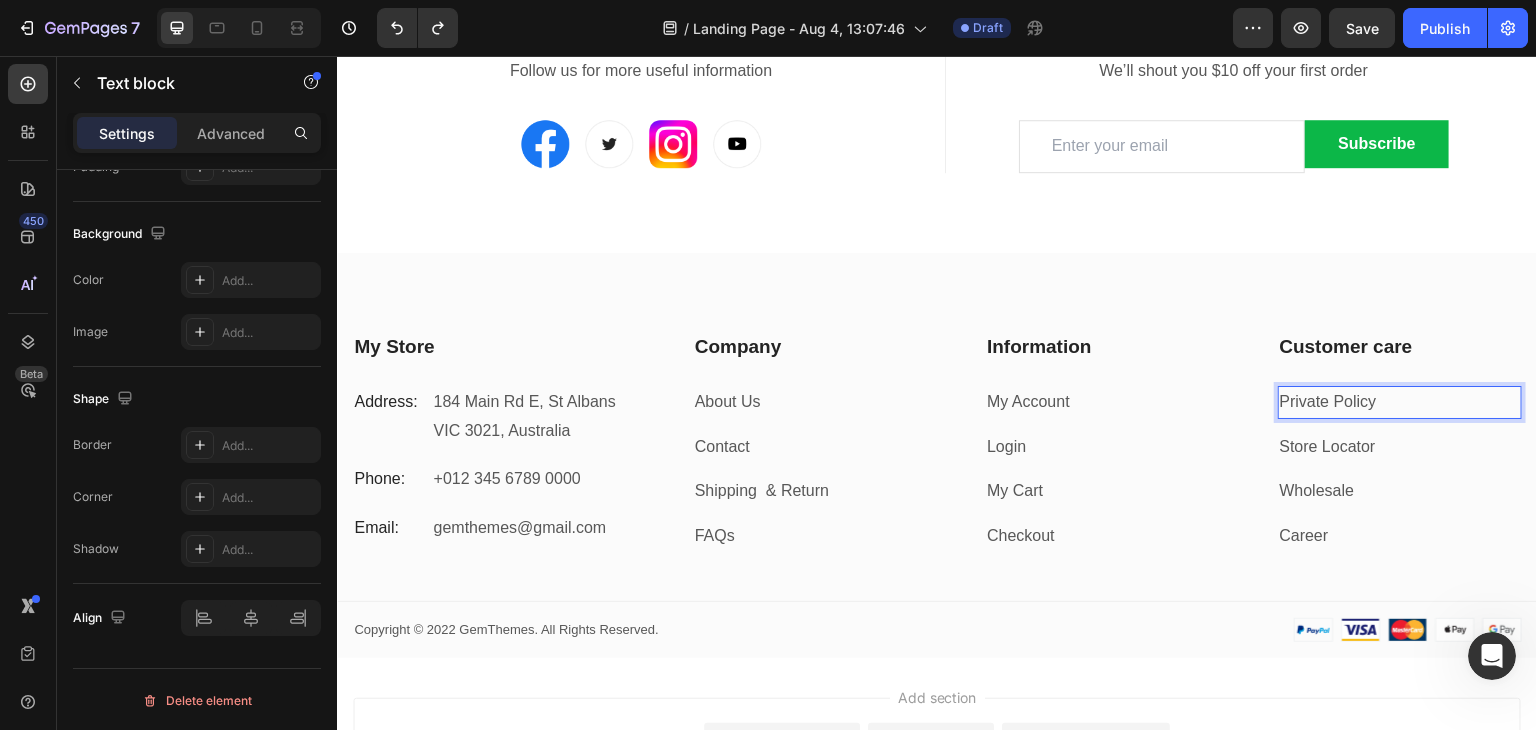 click on "Private Policy" at bounding box center (1400, 402) 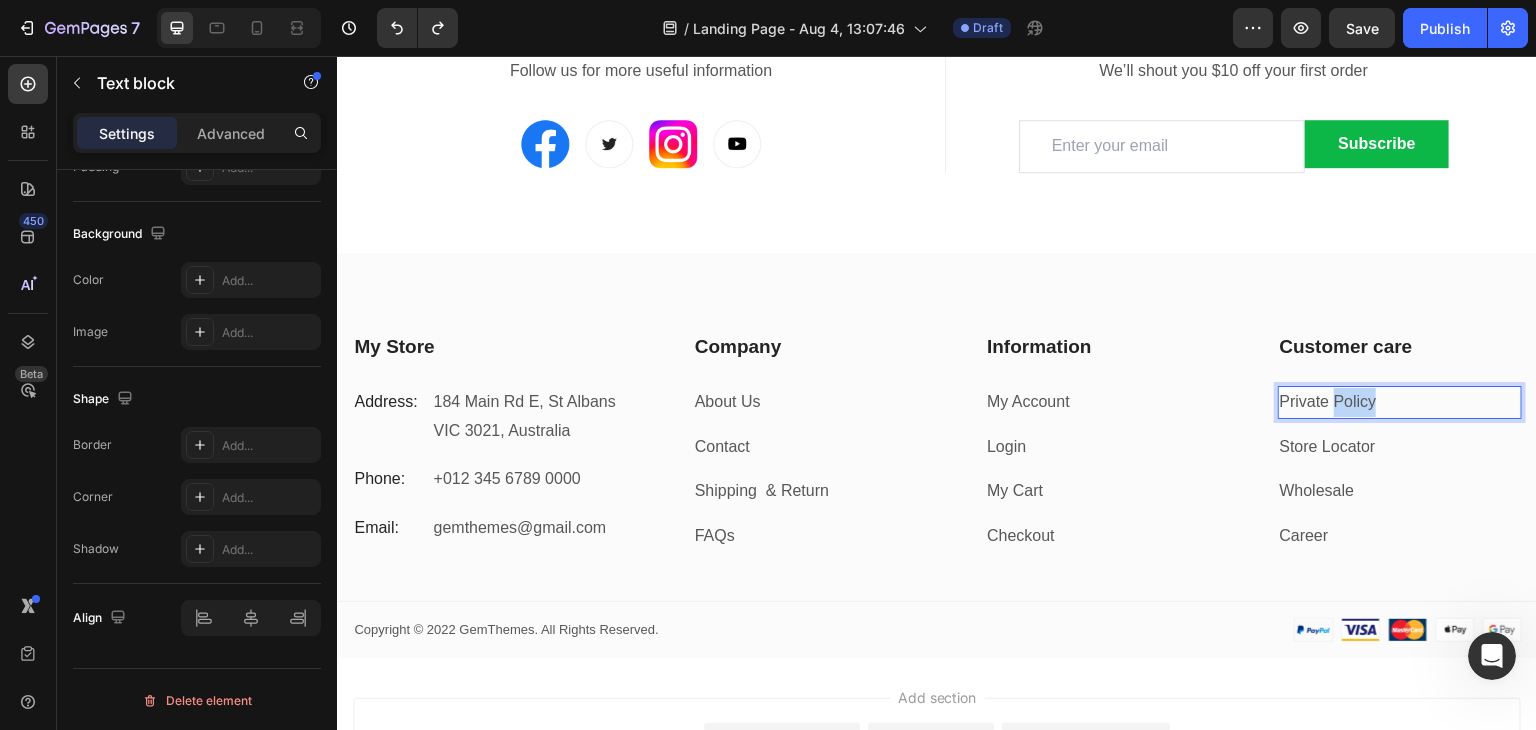 click on "Private Policy" at bounding box center (1400, 402) 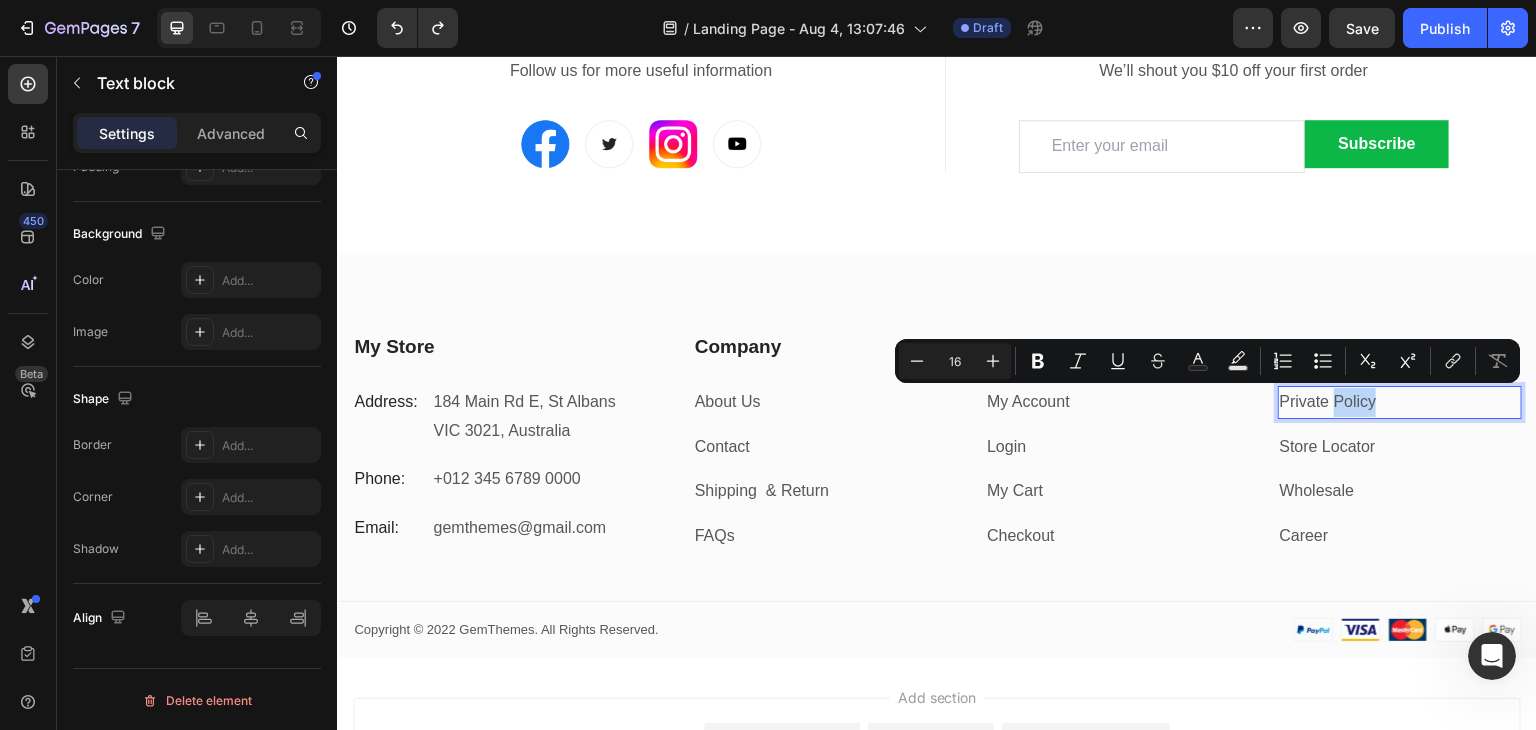 click on "Private Policy" at bounding box center (1400, 402) 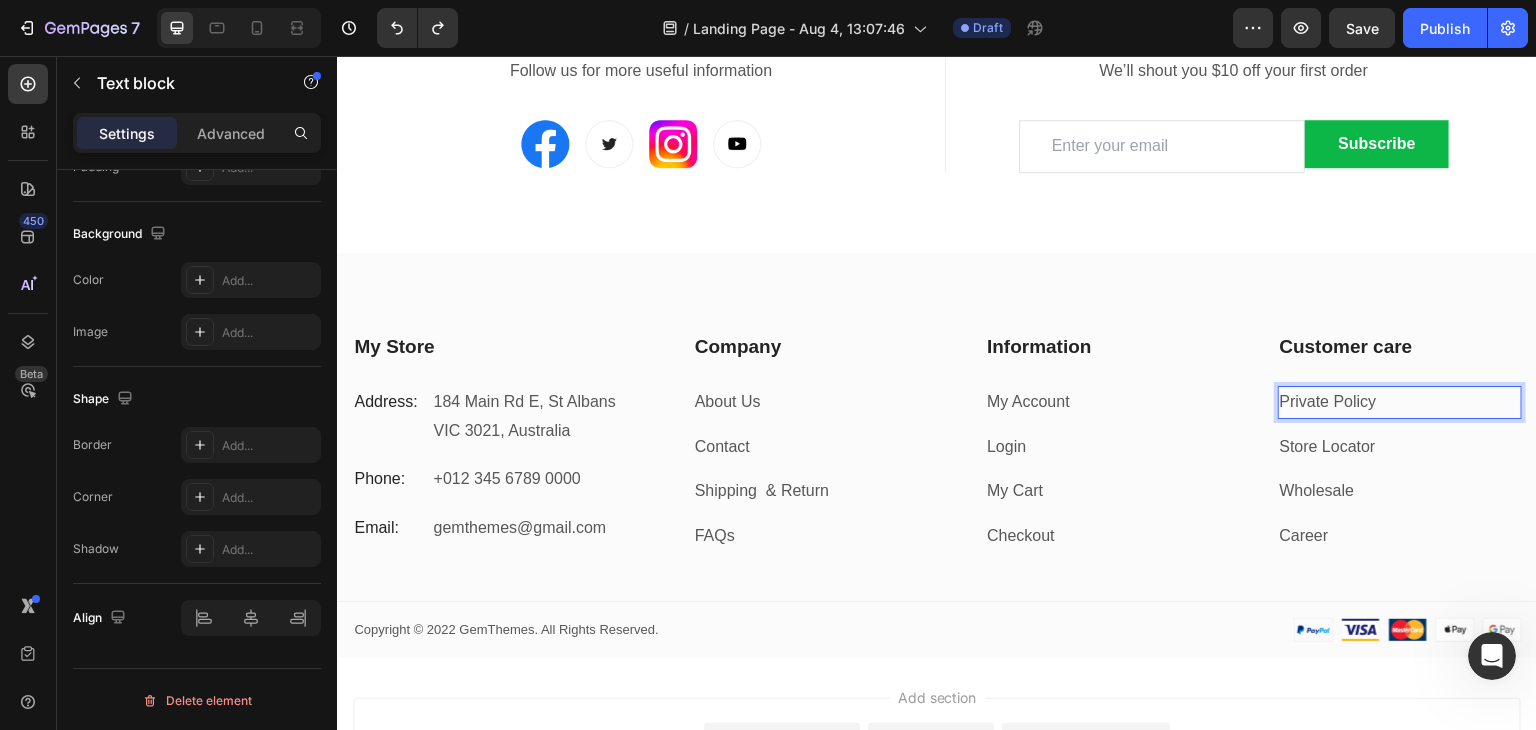 click on "Private Policy" at bounding box center (1400, 402) 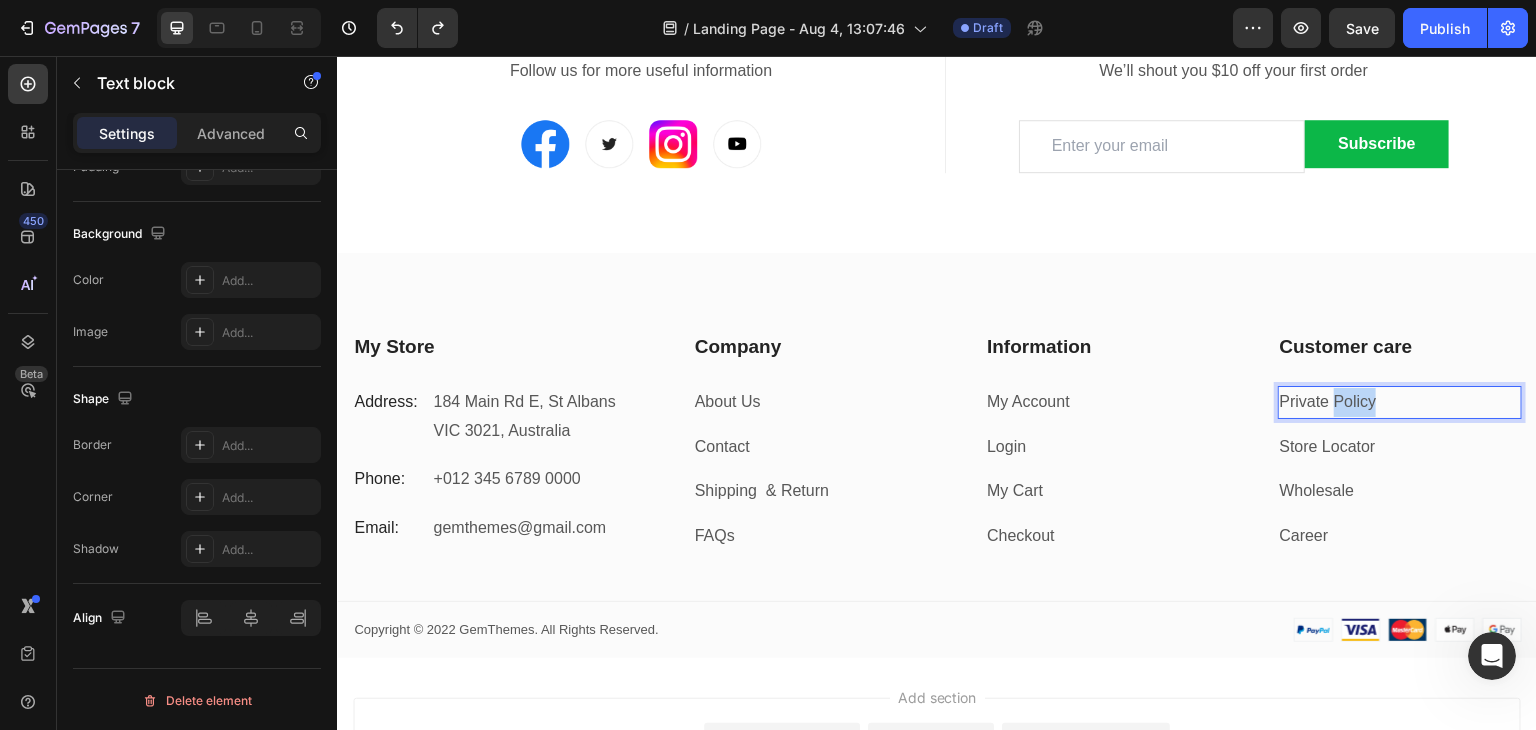 click on "Private Policy" at bounding box center [1400, 402] 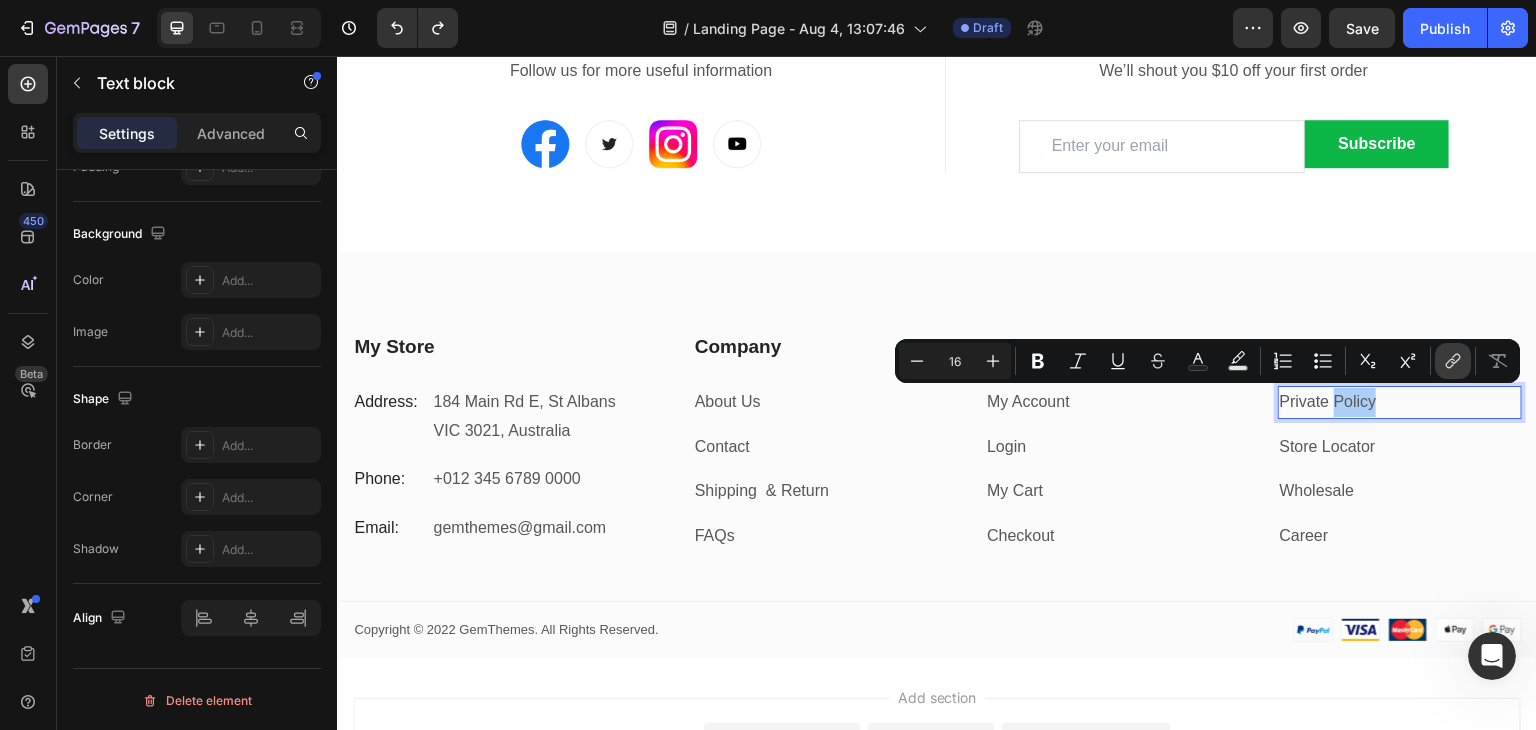 click 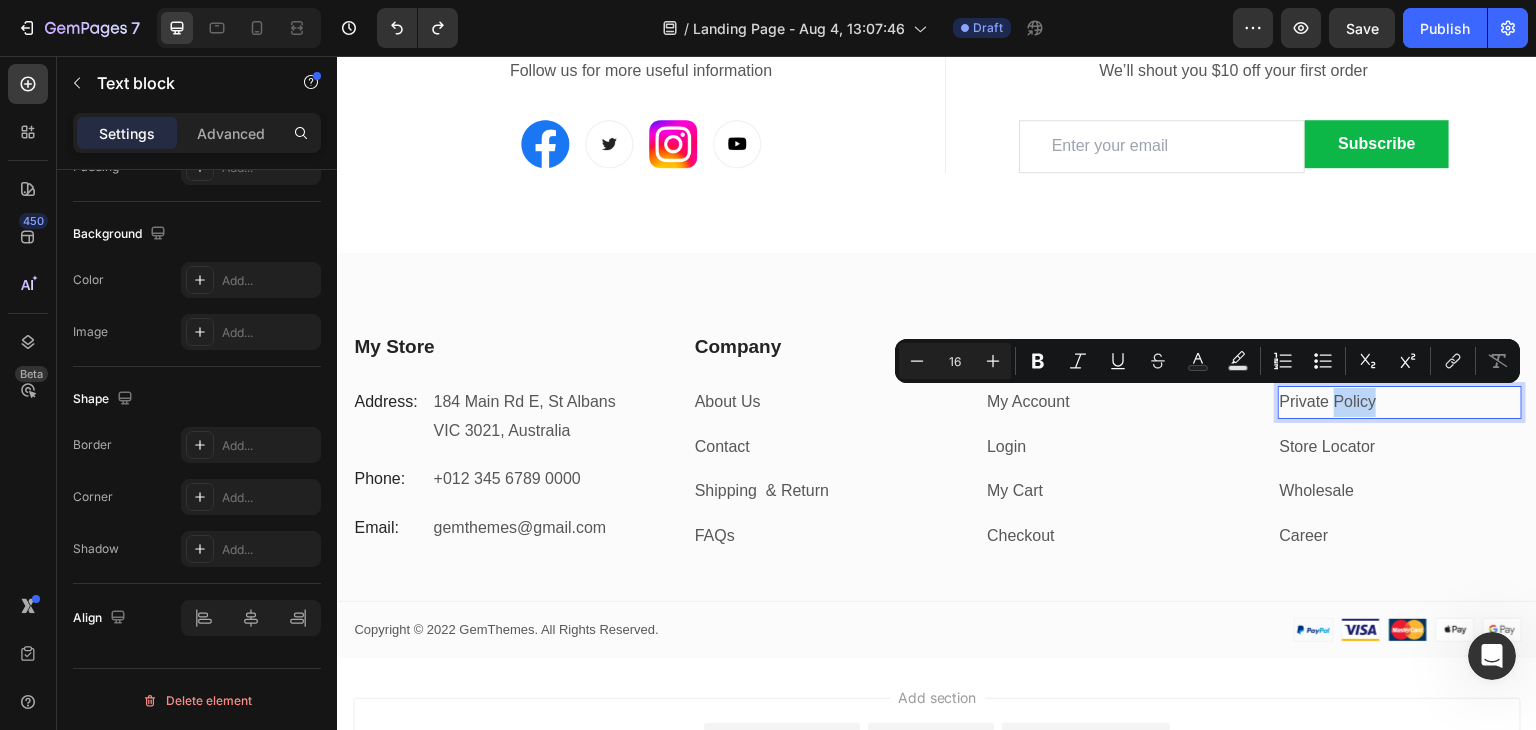 click on "Private Policy" at bounding box center [1400, 402] 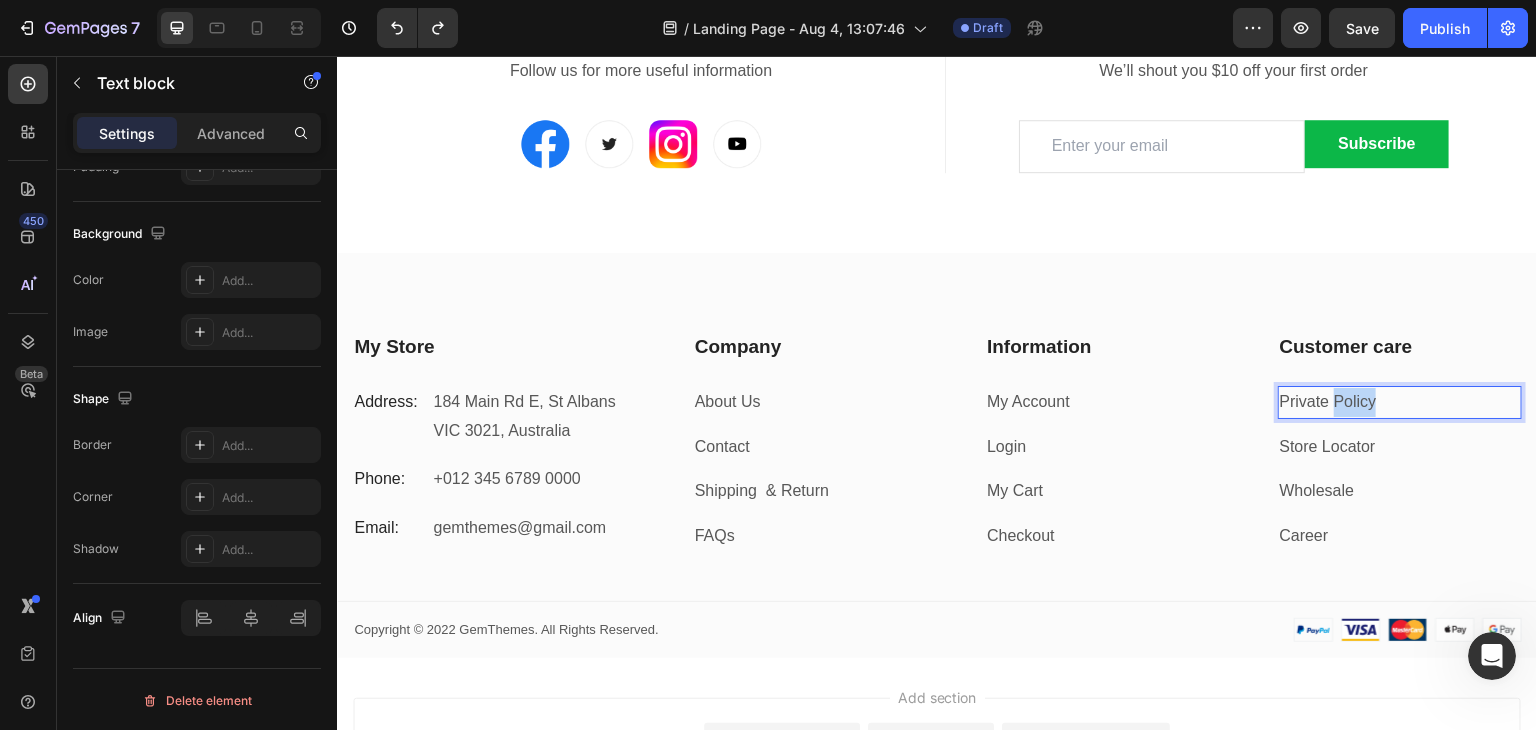 click on "Private Policy" at bounding box center (1400, 402) 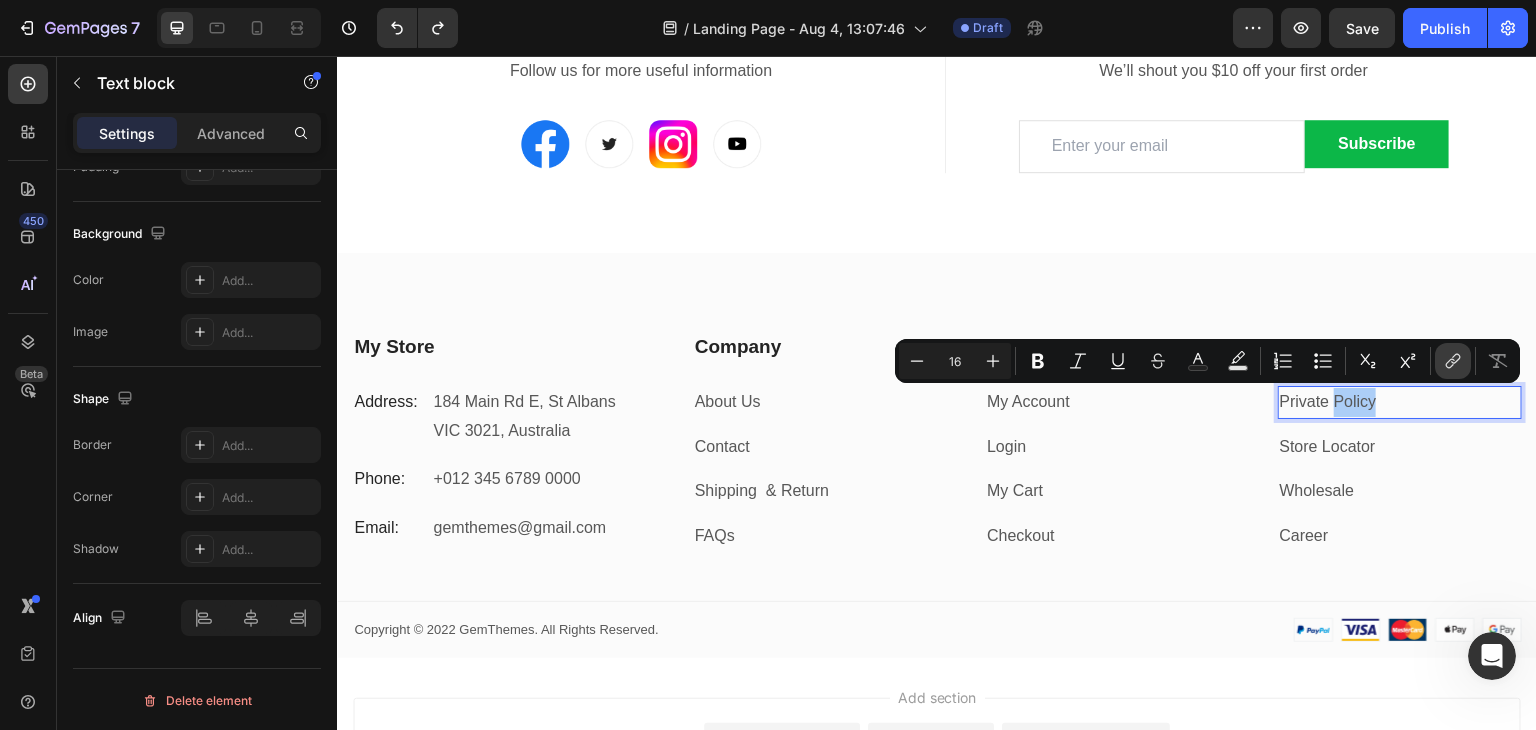 click 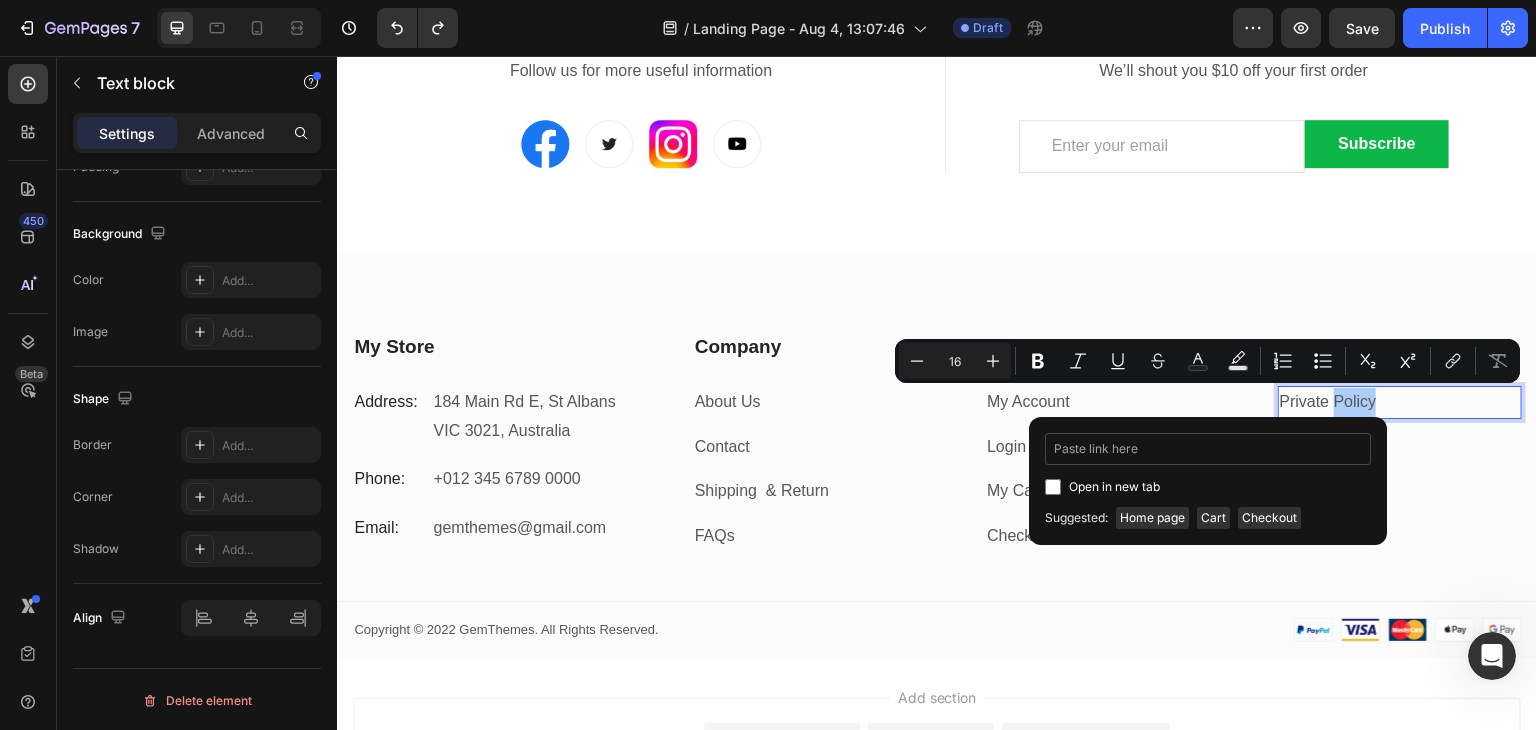 click at bounding box center (1208, 449) 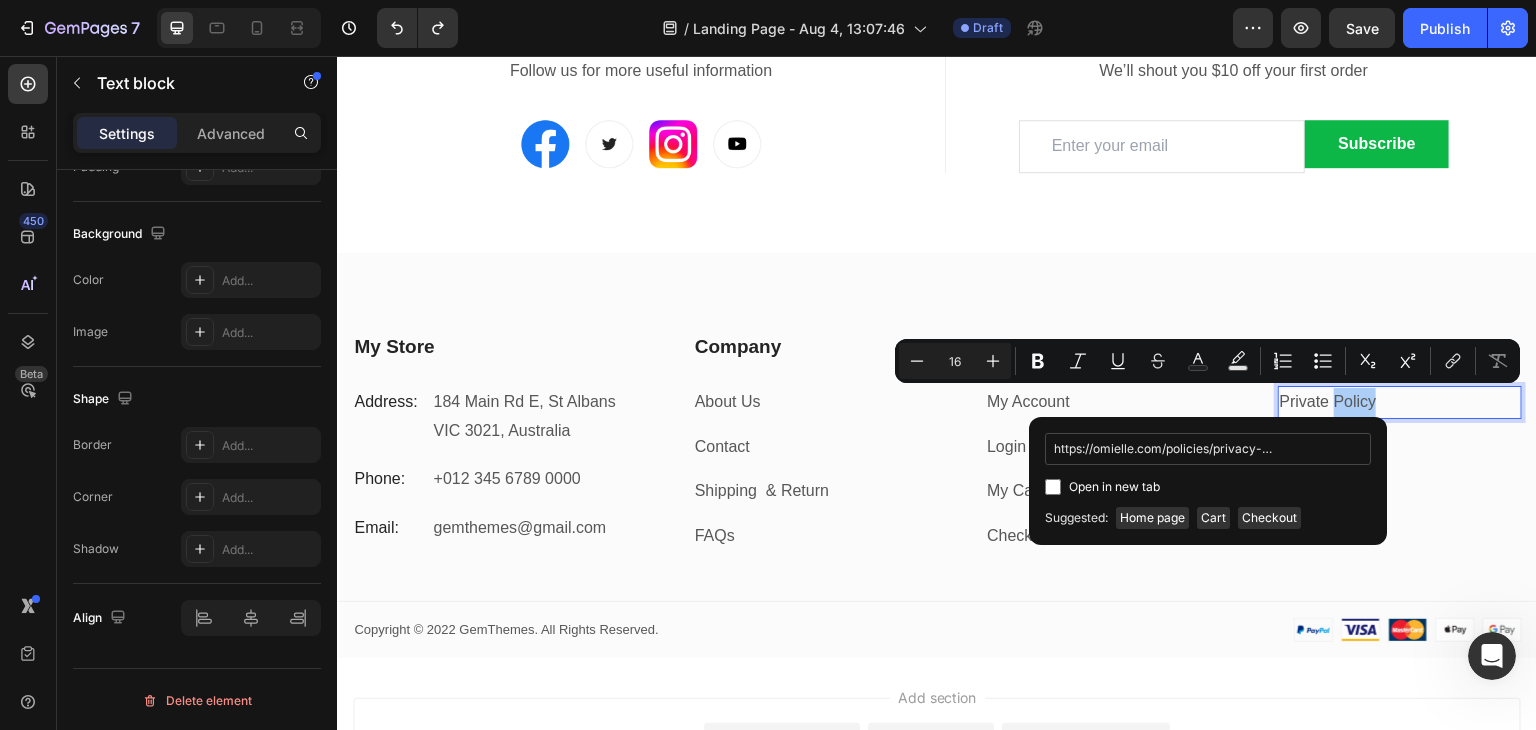 scroll, scrollTop: 0, scrollLeft: 16, axis: horizontal 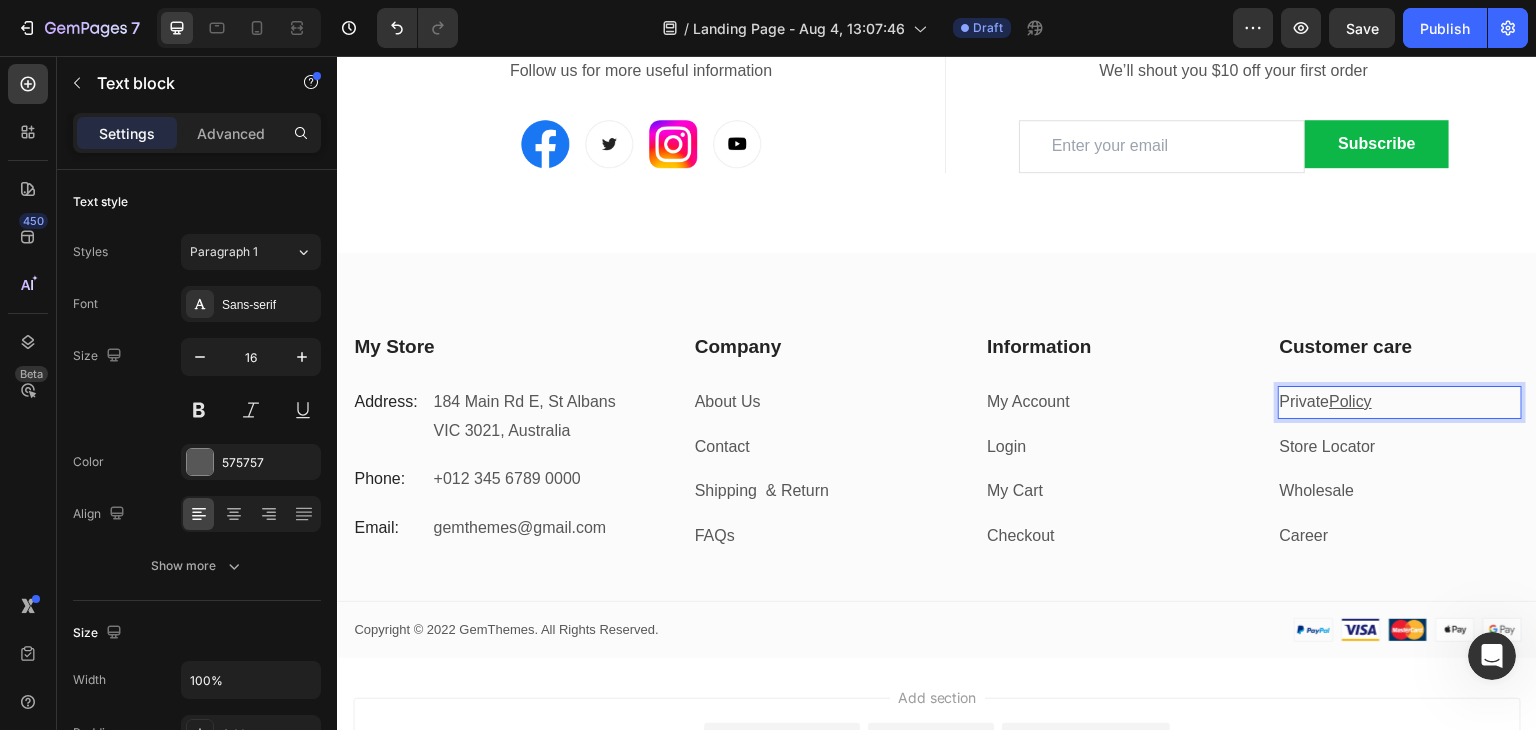click on "Private  Policy" at bounding box center [1400, 402] 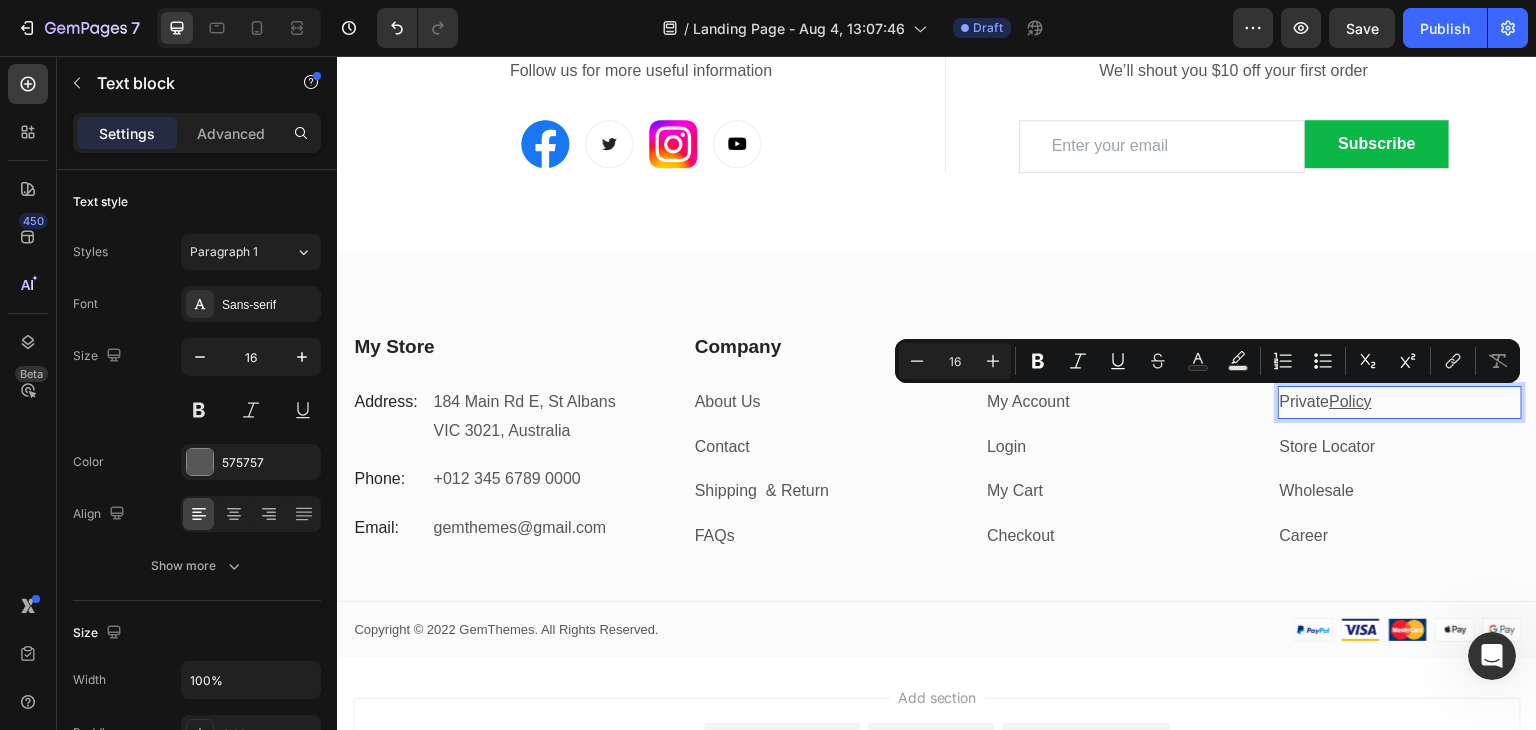 click on "Private  Policy" at bounding box center [1400, 402] 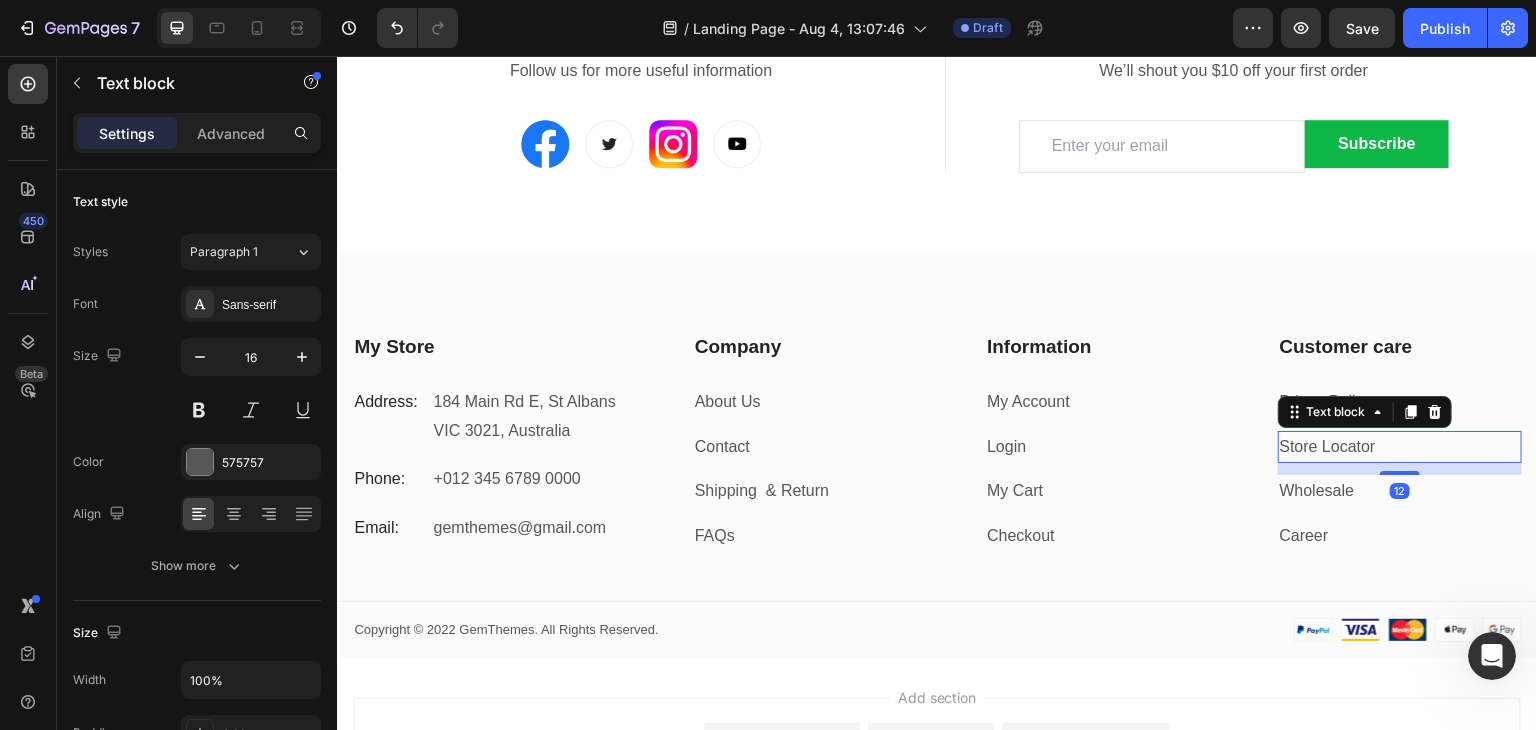 click on "Store Locator" at bounding box center [1328, 446] 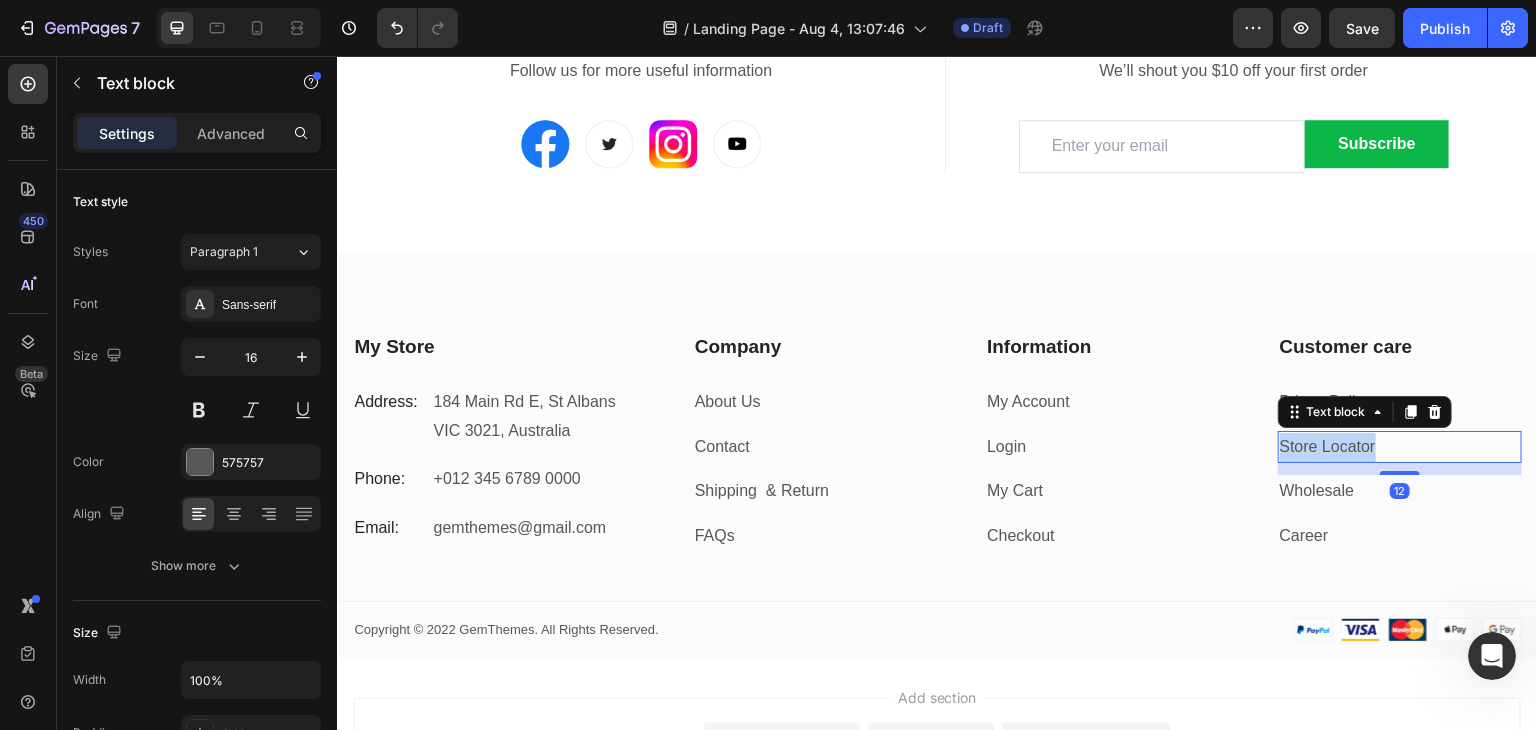 click on "Store Locator" at bounding box center [1328, 446] 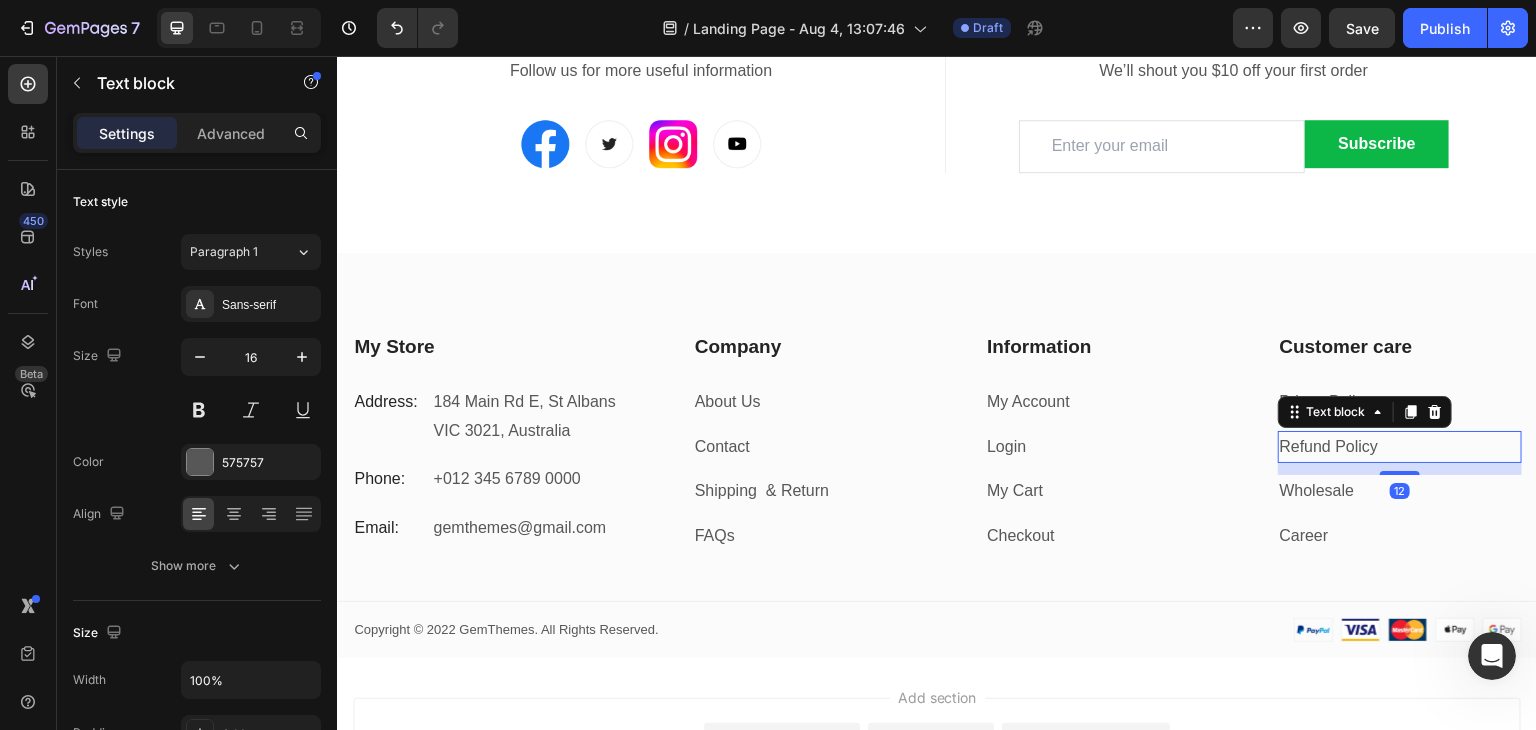 click on "Refund Policy" at bounding box center [1329, 446] 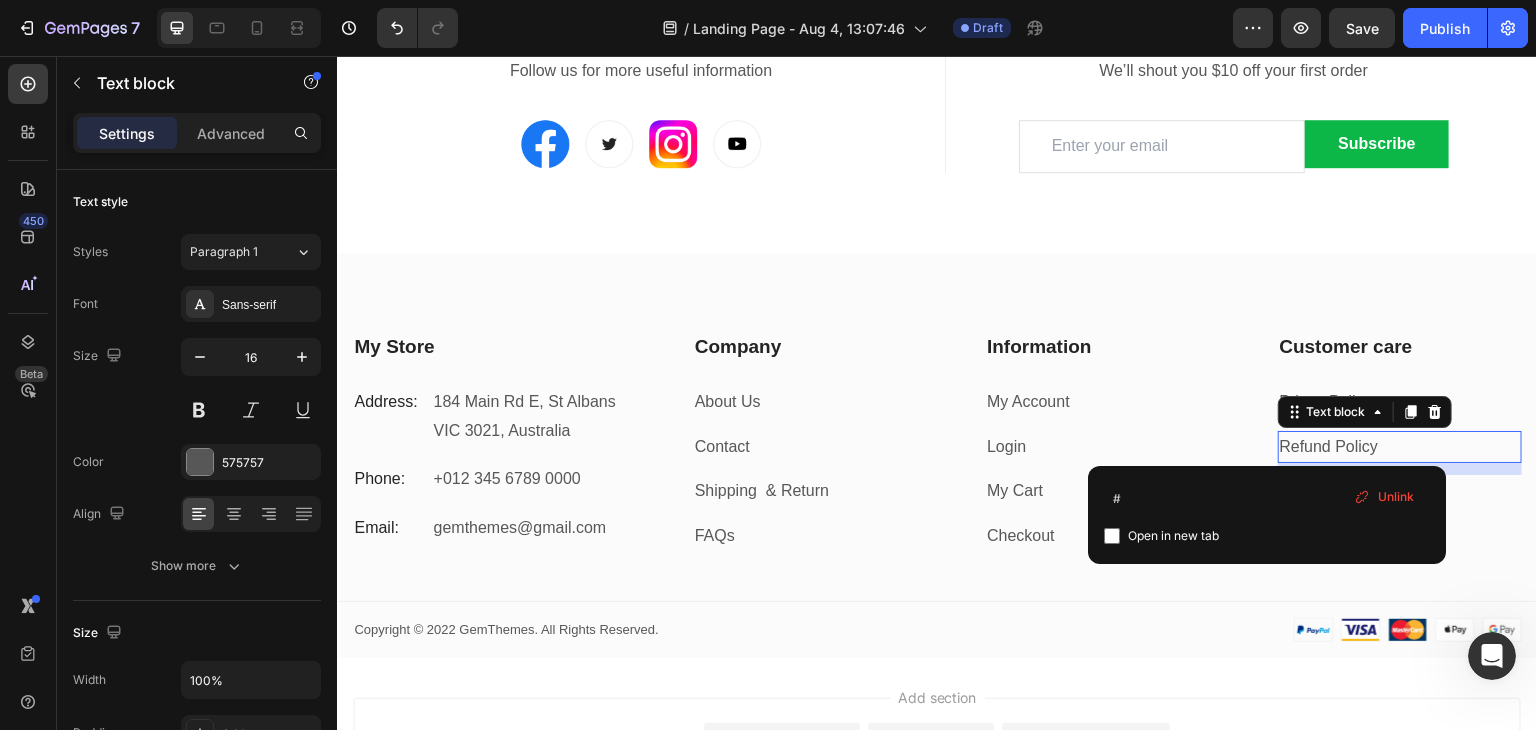 click 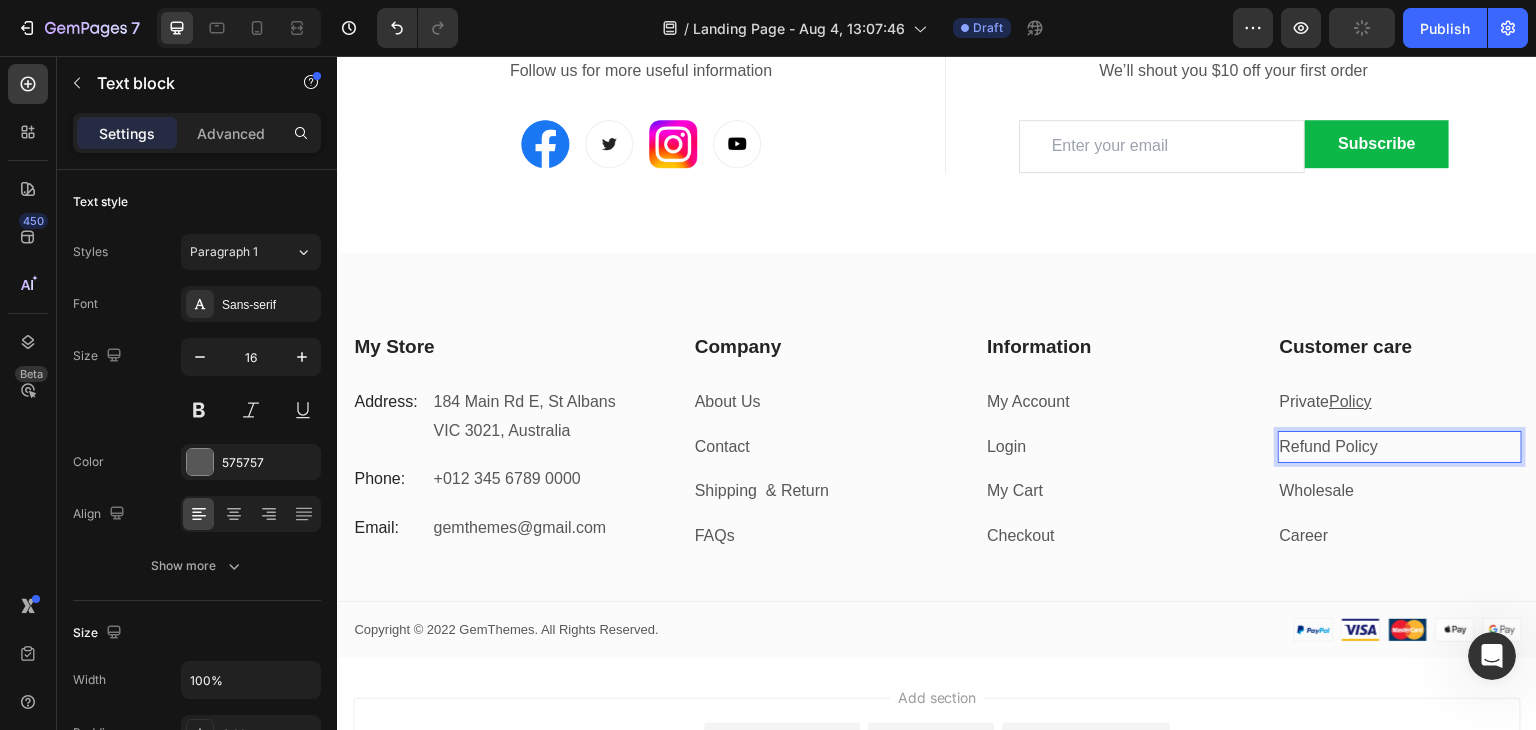 click on "Refund Policy" at bounding box center (1400, 447) 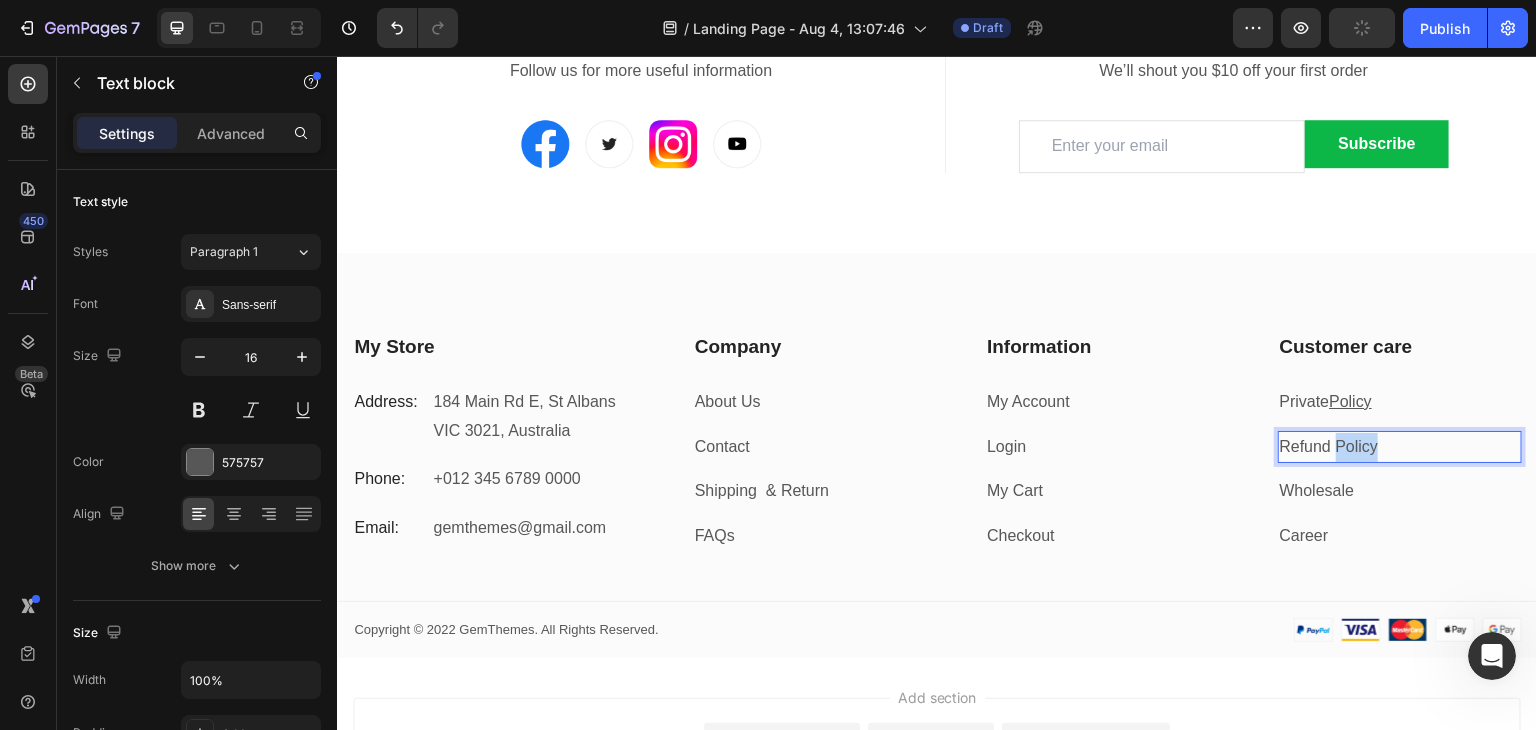 click on "Refund Policy" at bounding box center [1400, 447] 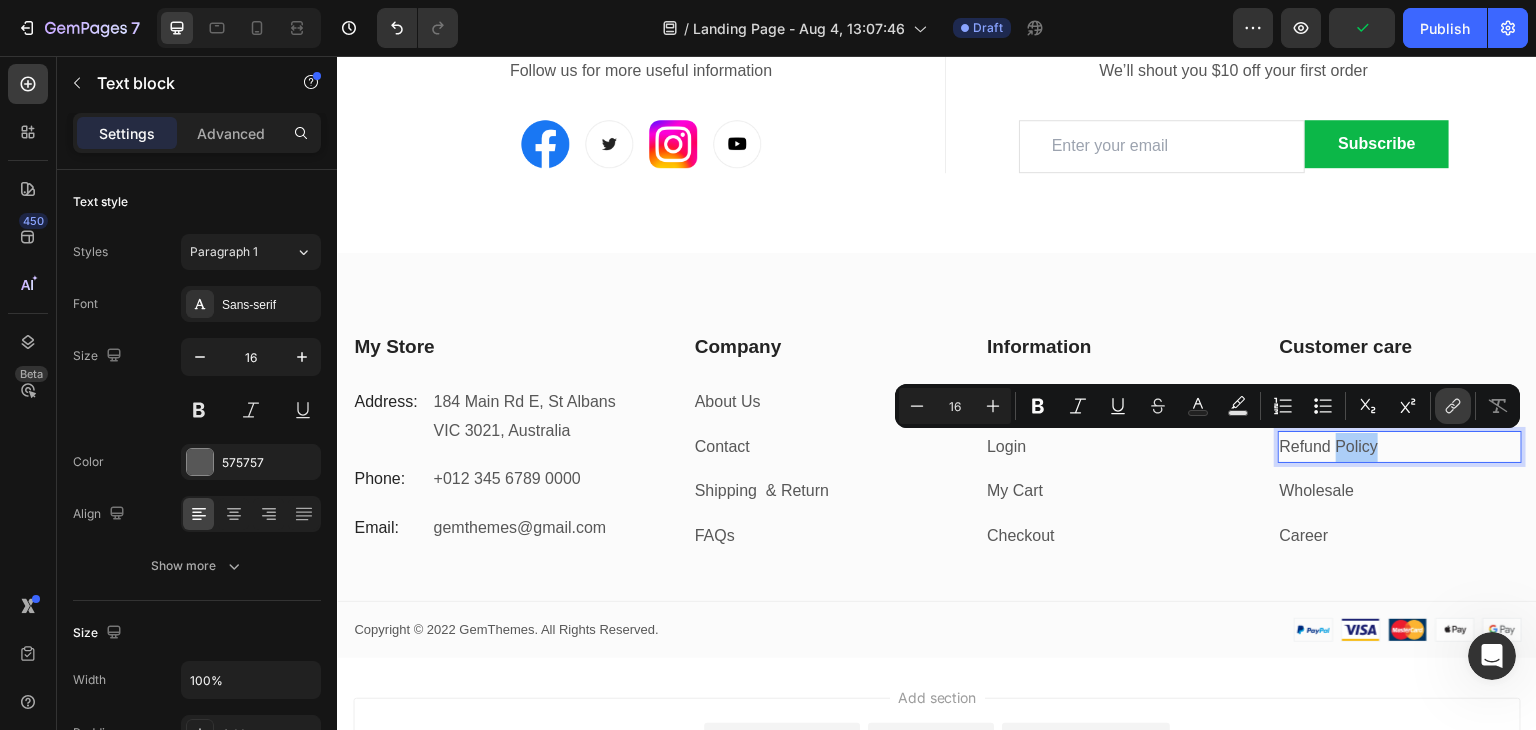 click 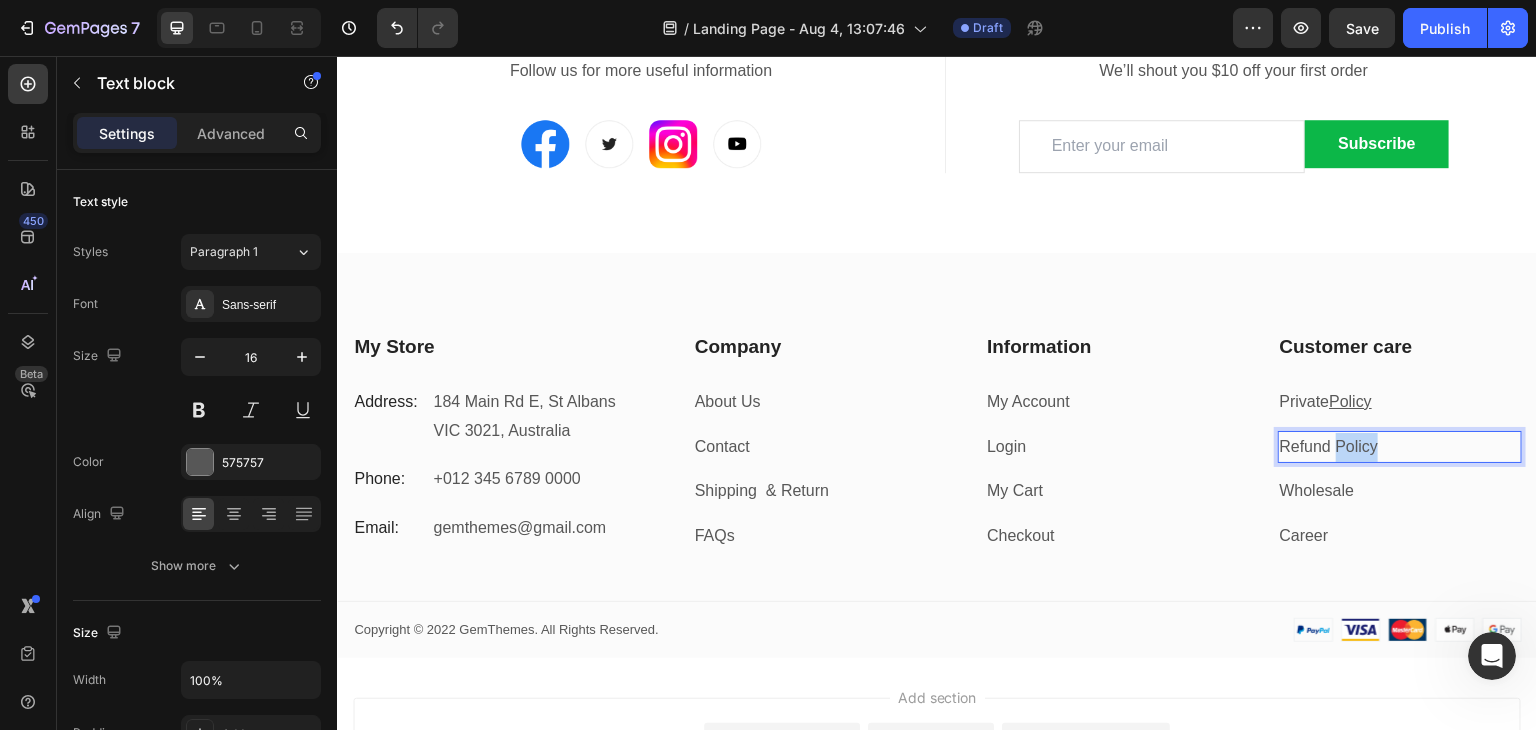 click on "Refund Policy" at bounding box center [1400, 447] 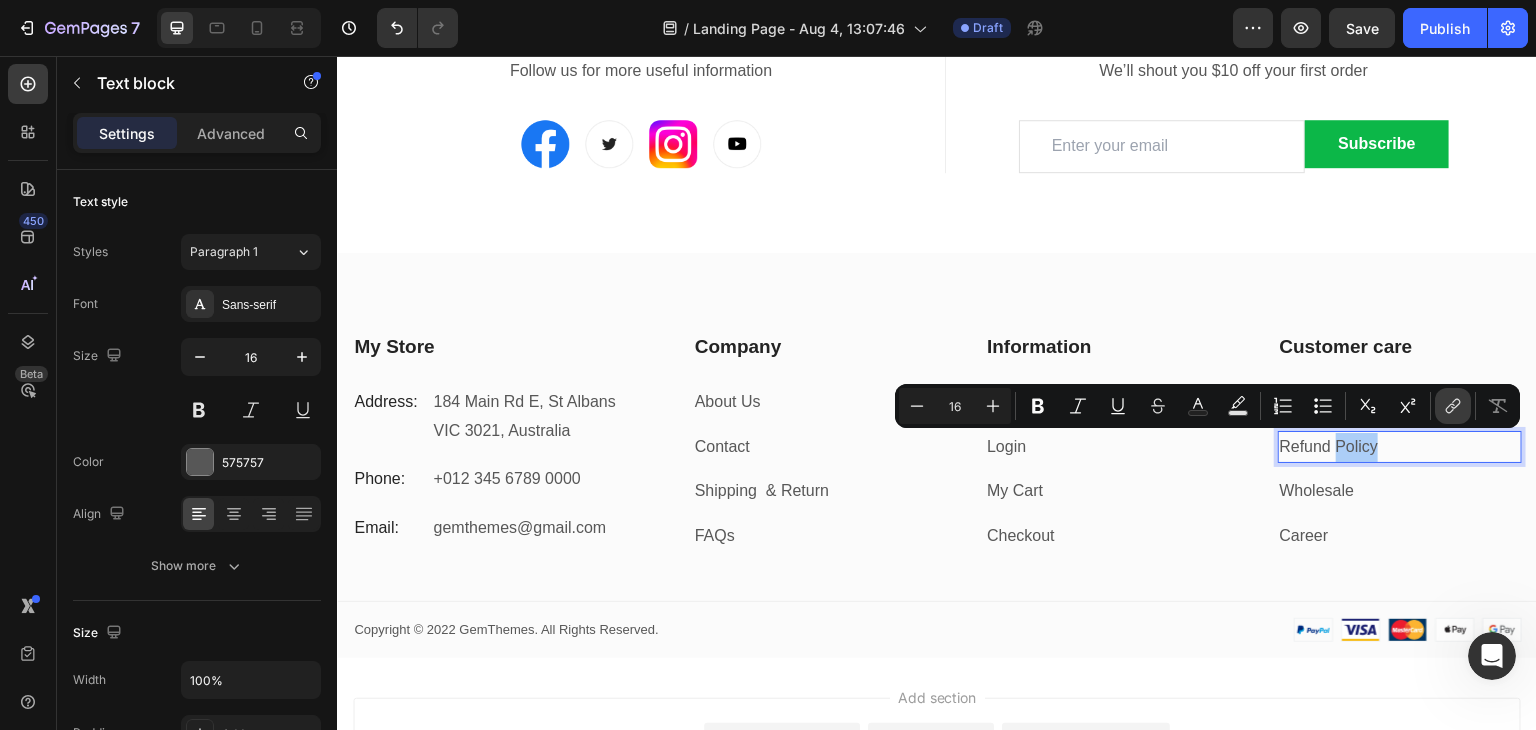click 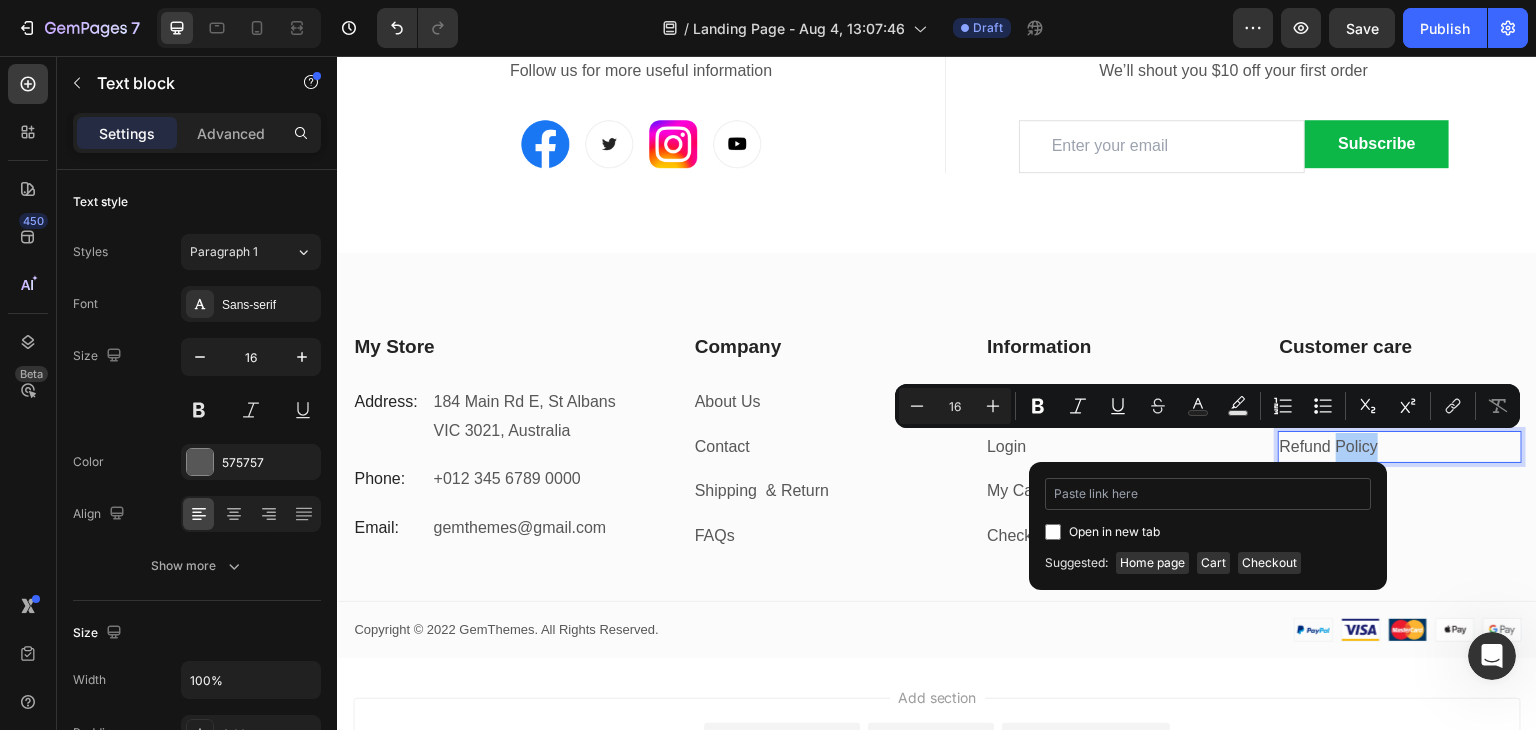click at bounding box center (1208, 494) 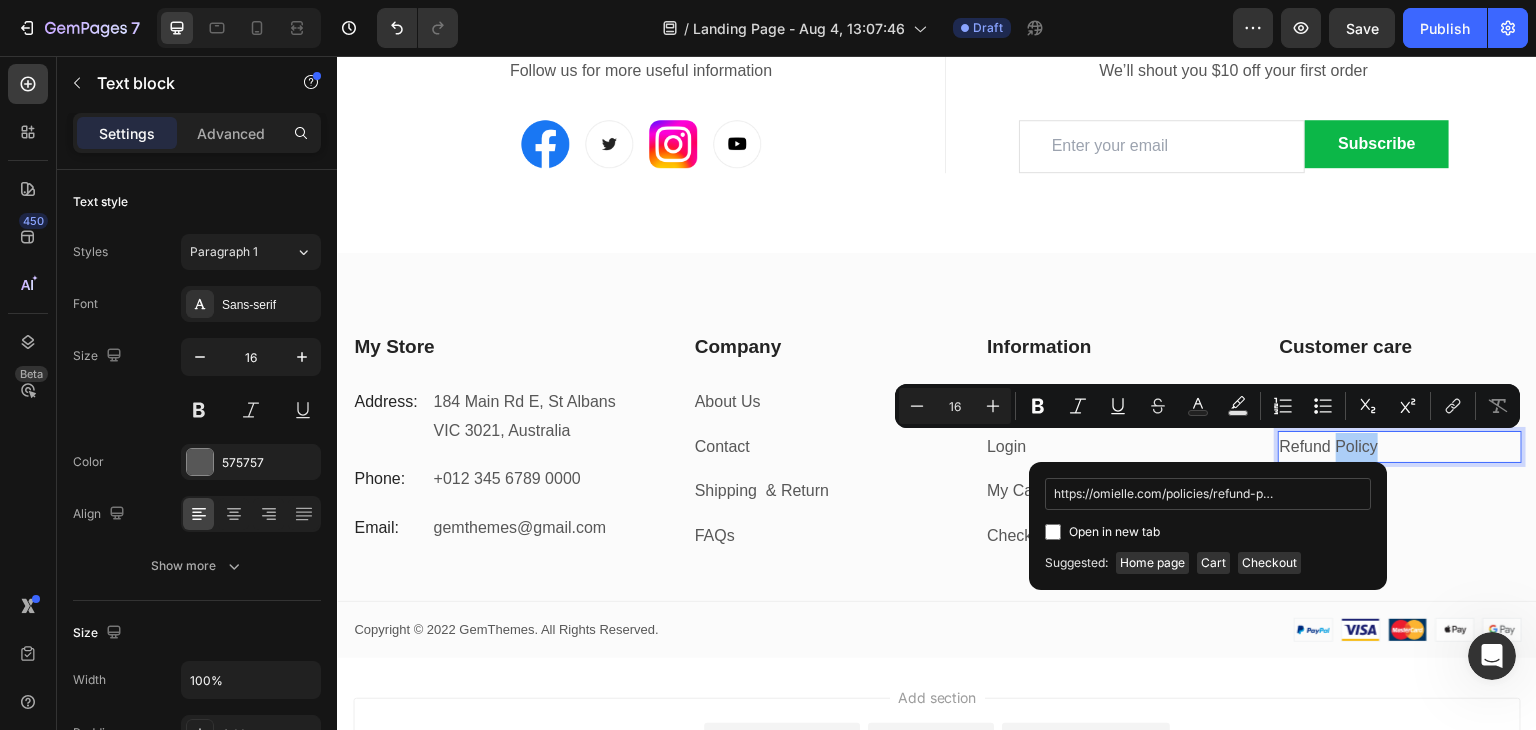scroll, scrollTop: 0, scrollLeft: 12, axis: horizontal 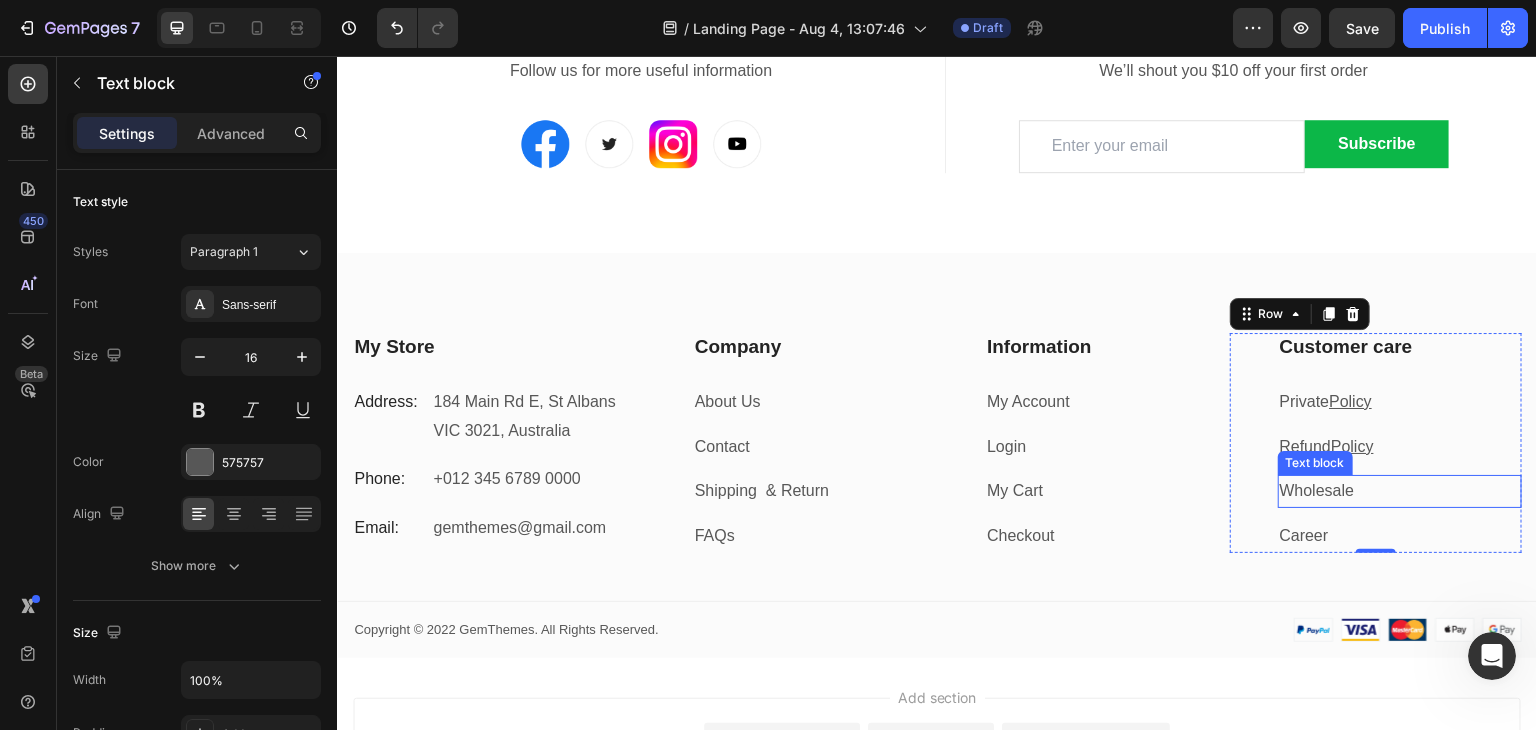 click on "Wholesale" at bounding box center [1317, 490] 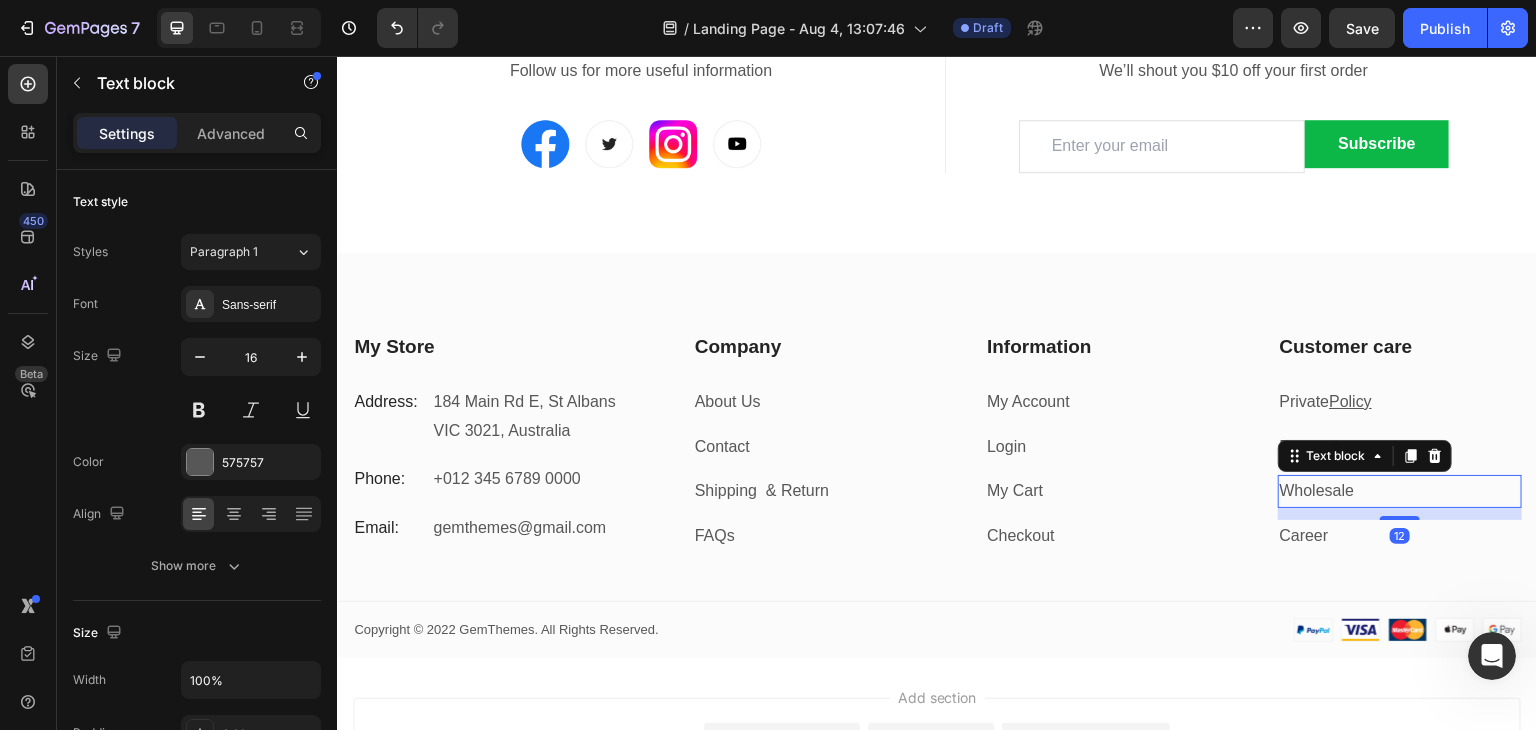click on "Wholesale" at bounding box center [1317, 490] 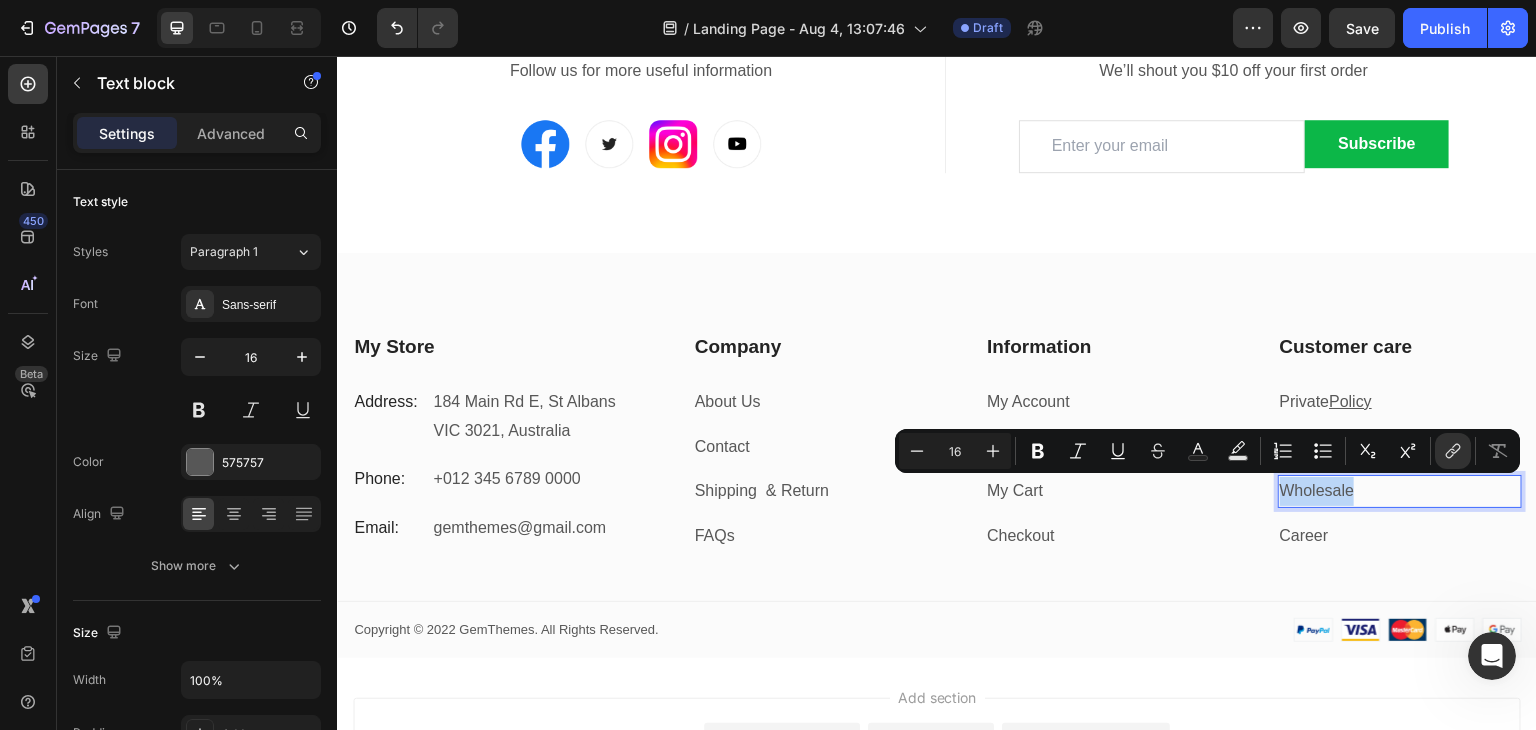 click on "Wholesale" at bounding box center (1400, 491) 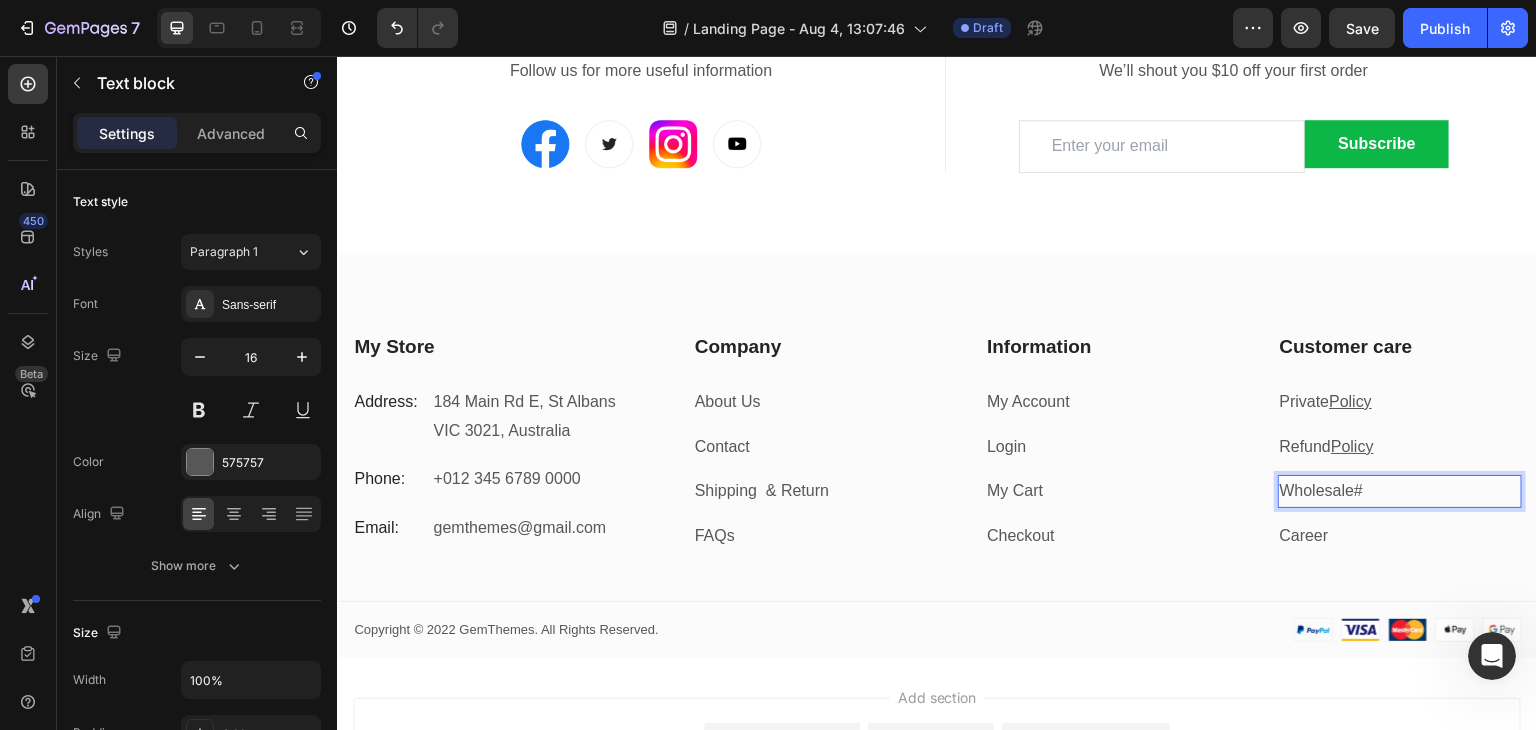 click on "Wholesale# ⁠⁠⁠⁠⁠⁠⁠" at bounding box center [1400, 491] 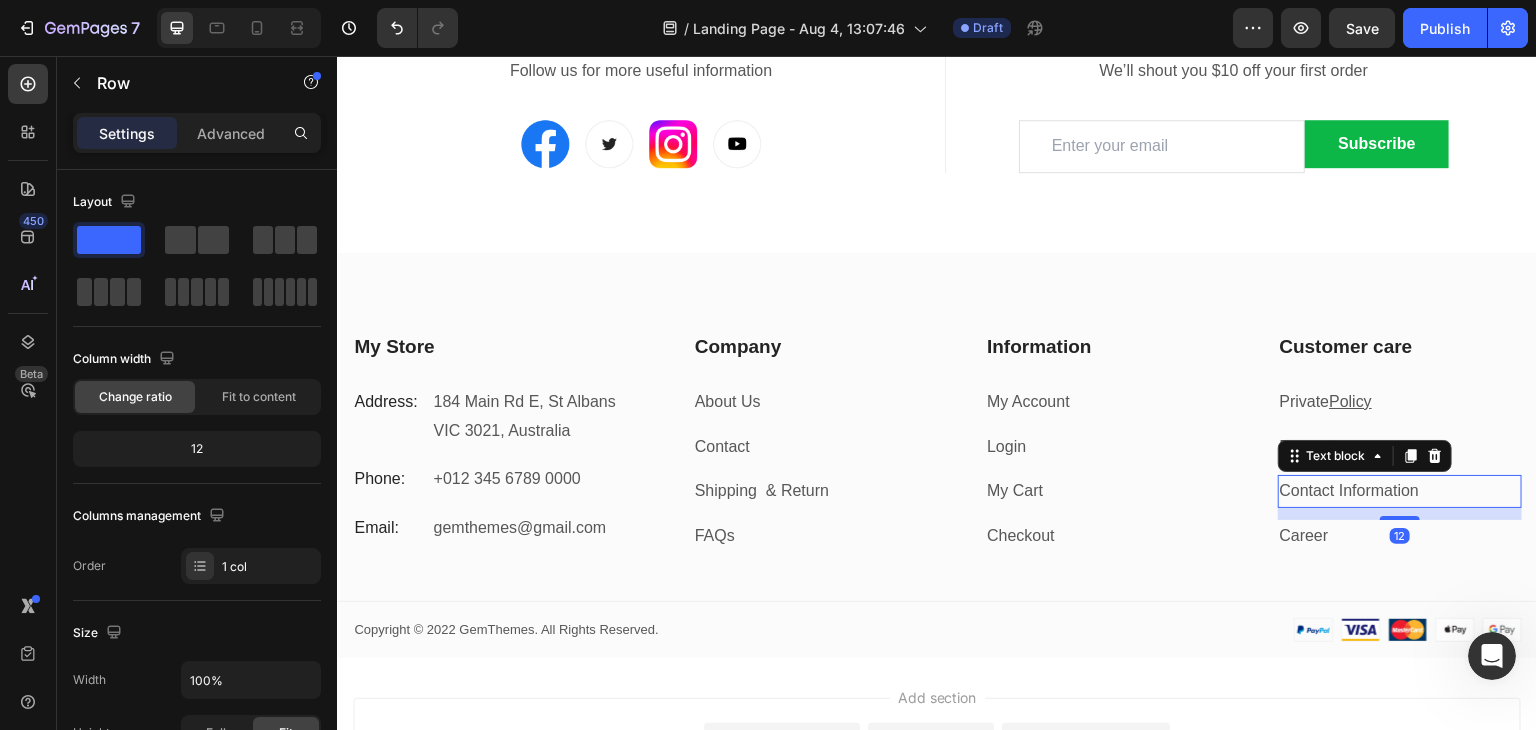 click on "Contact Information" at bounding box center [1400, 491] 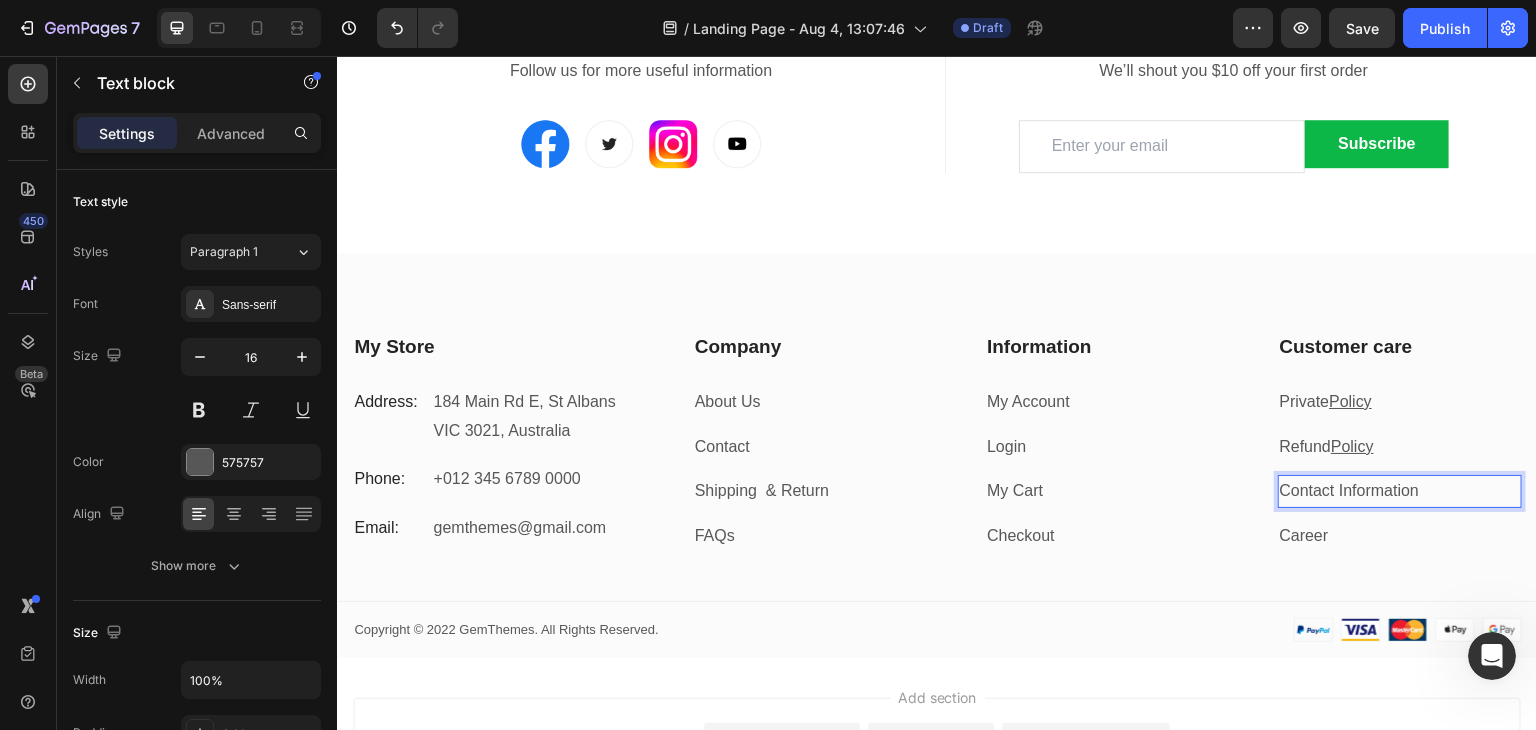 click on "Contact Information" at bounding box center (1400, 491) 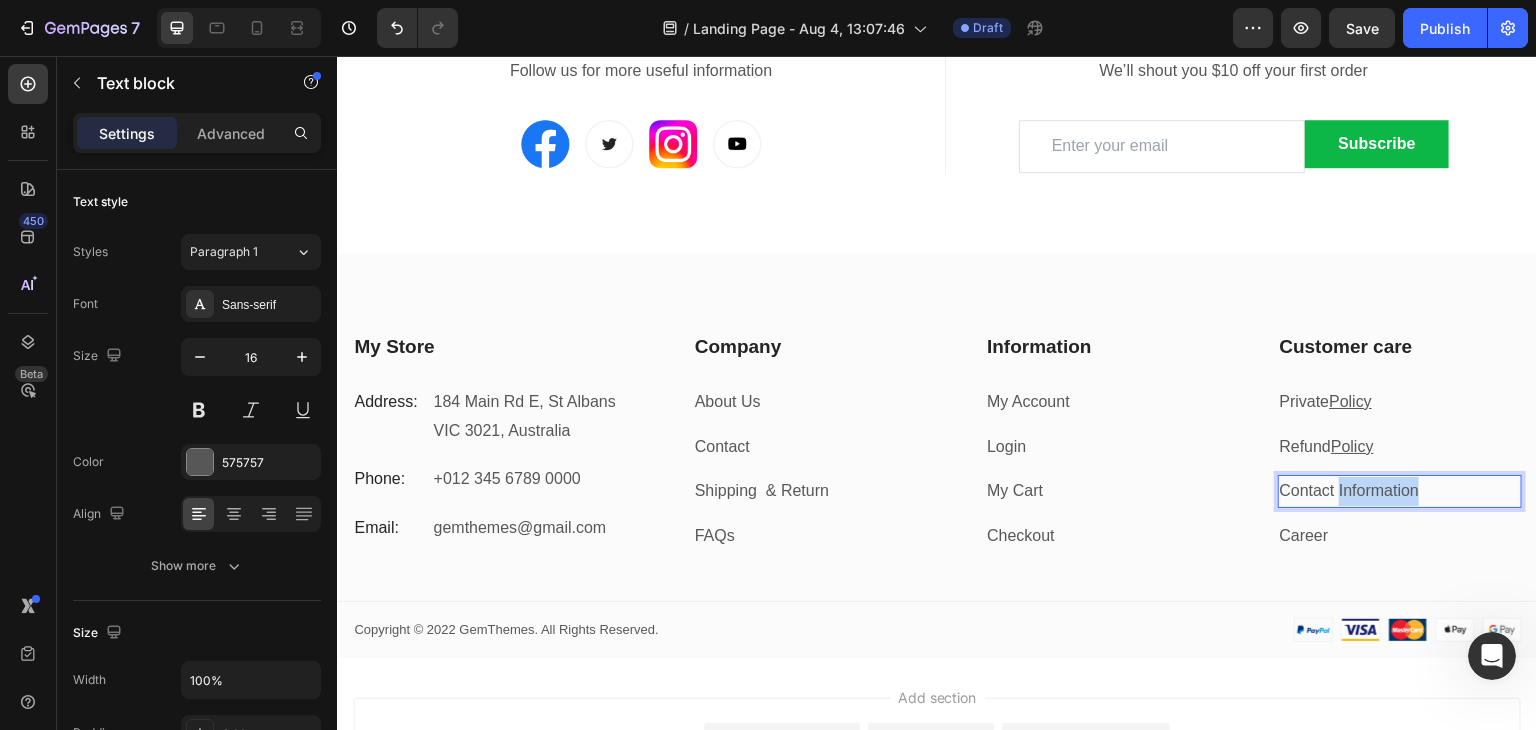 click on "Contact Information" at bounding box center (1400, 491) 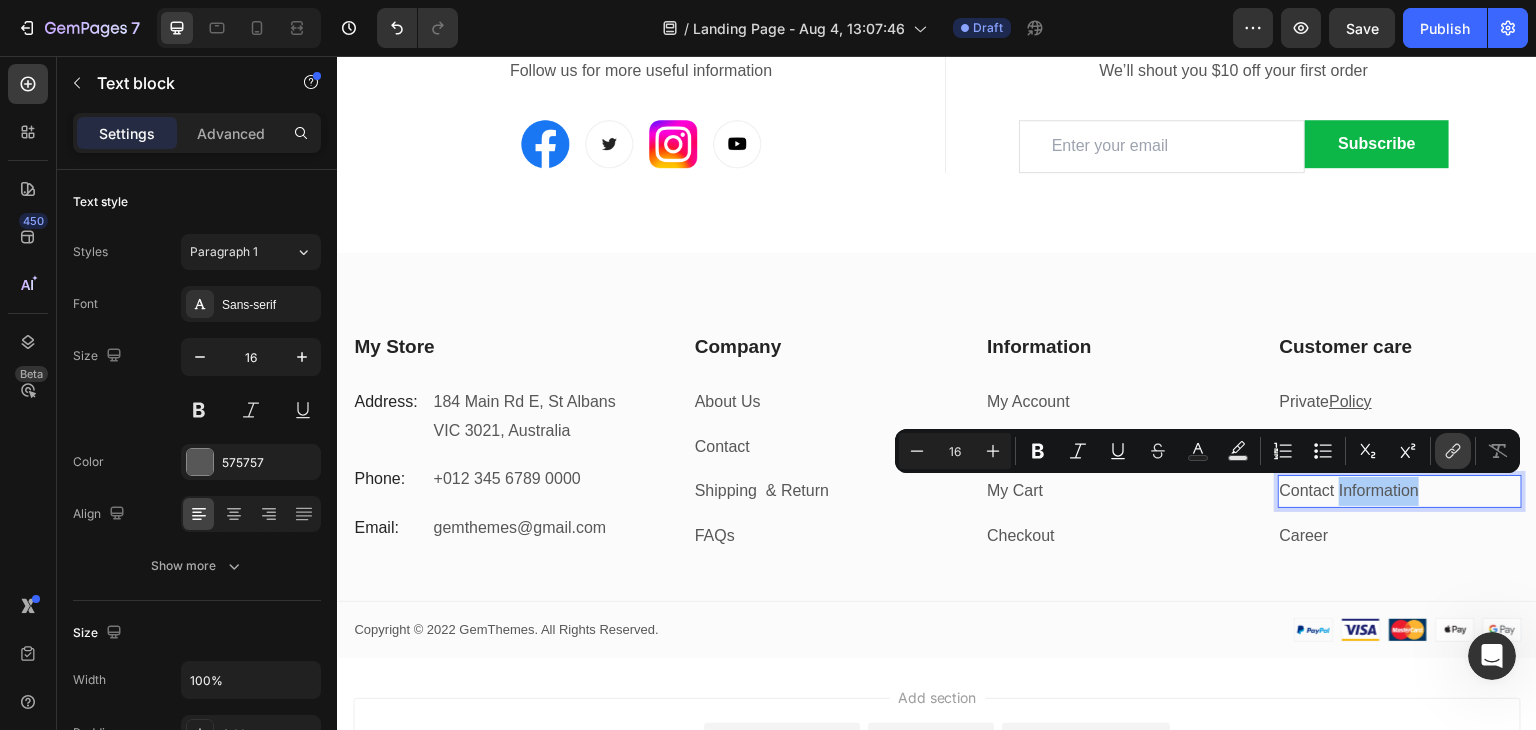 click 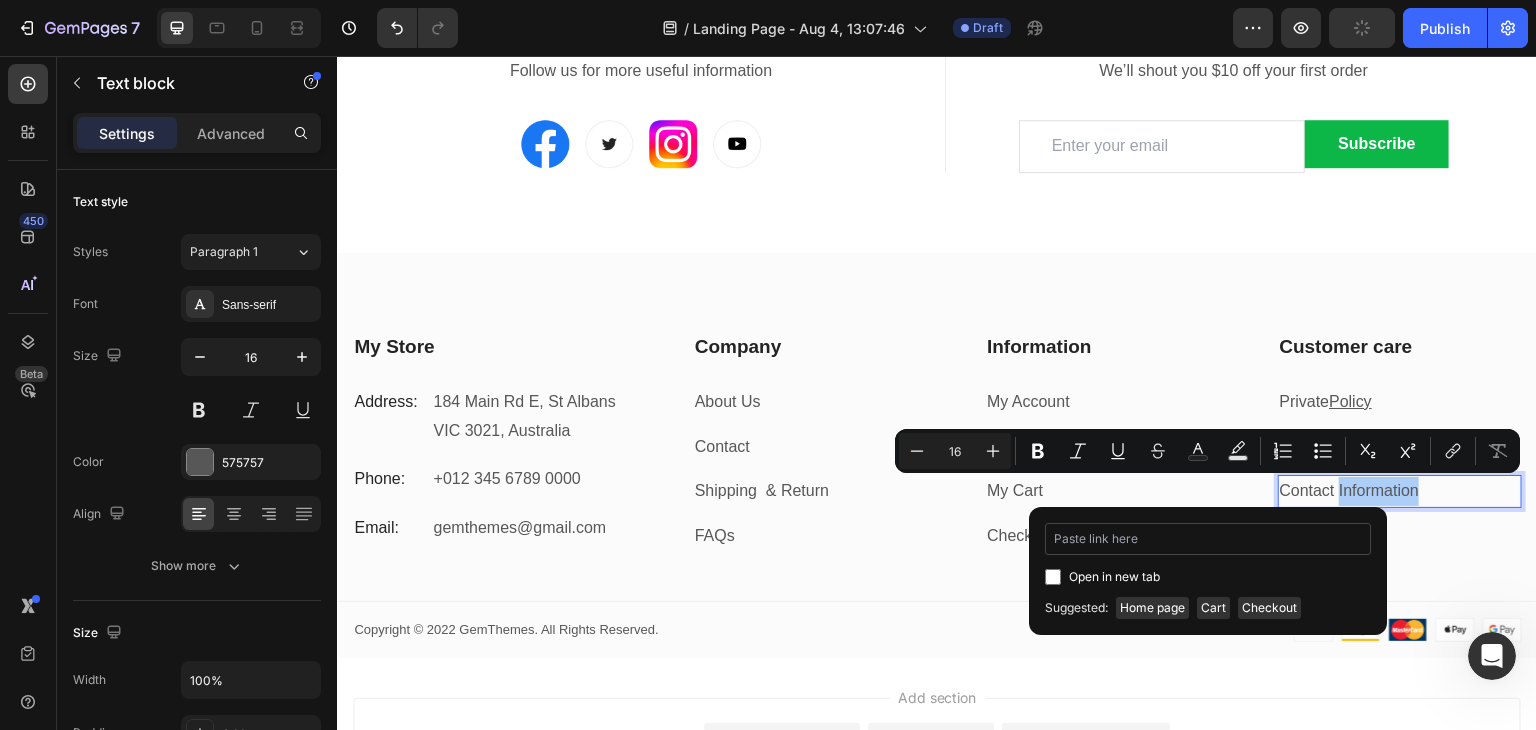 click at bounding box center (1208, 539) 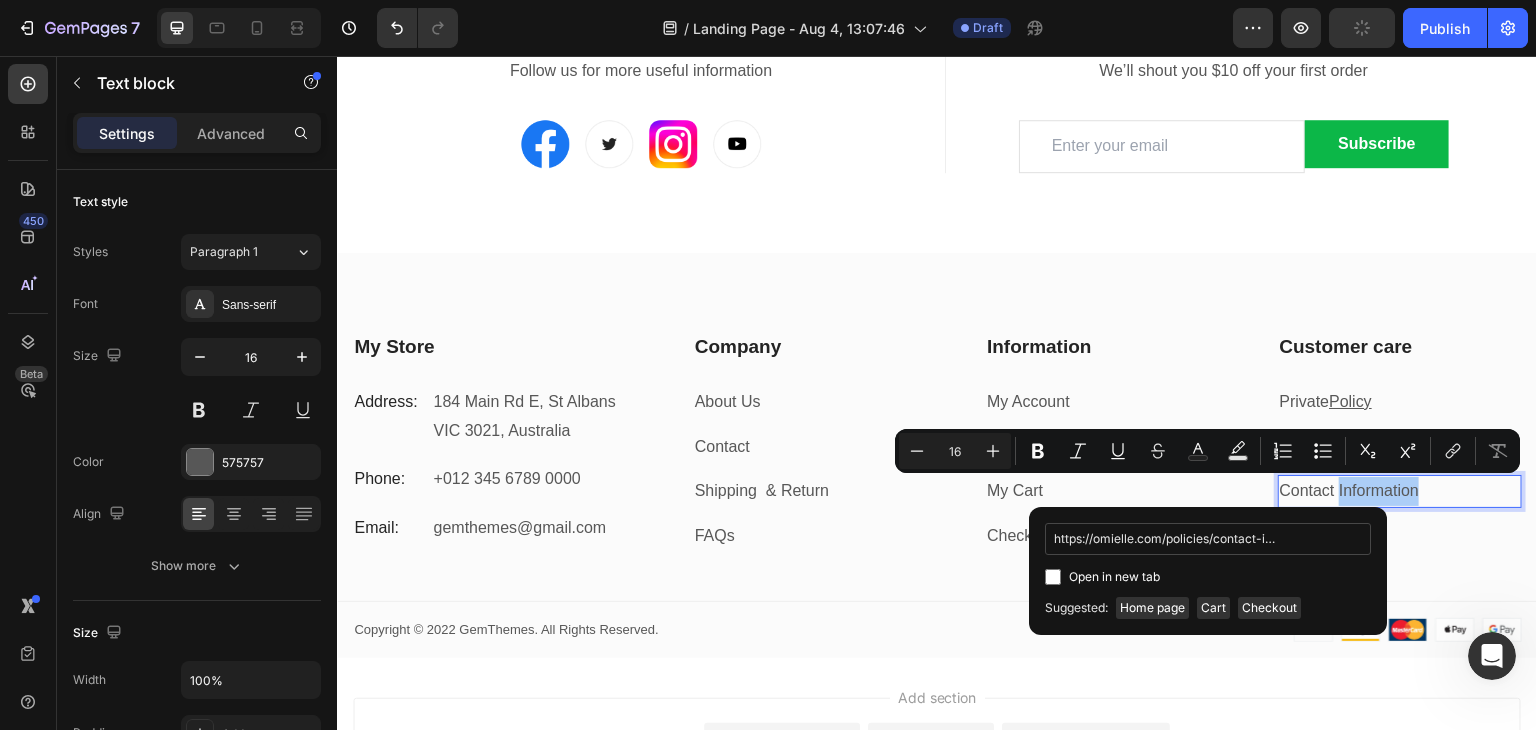 scroll, scrollTop: 0, scrollLeft: 48, axis: horizontal 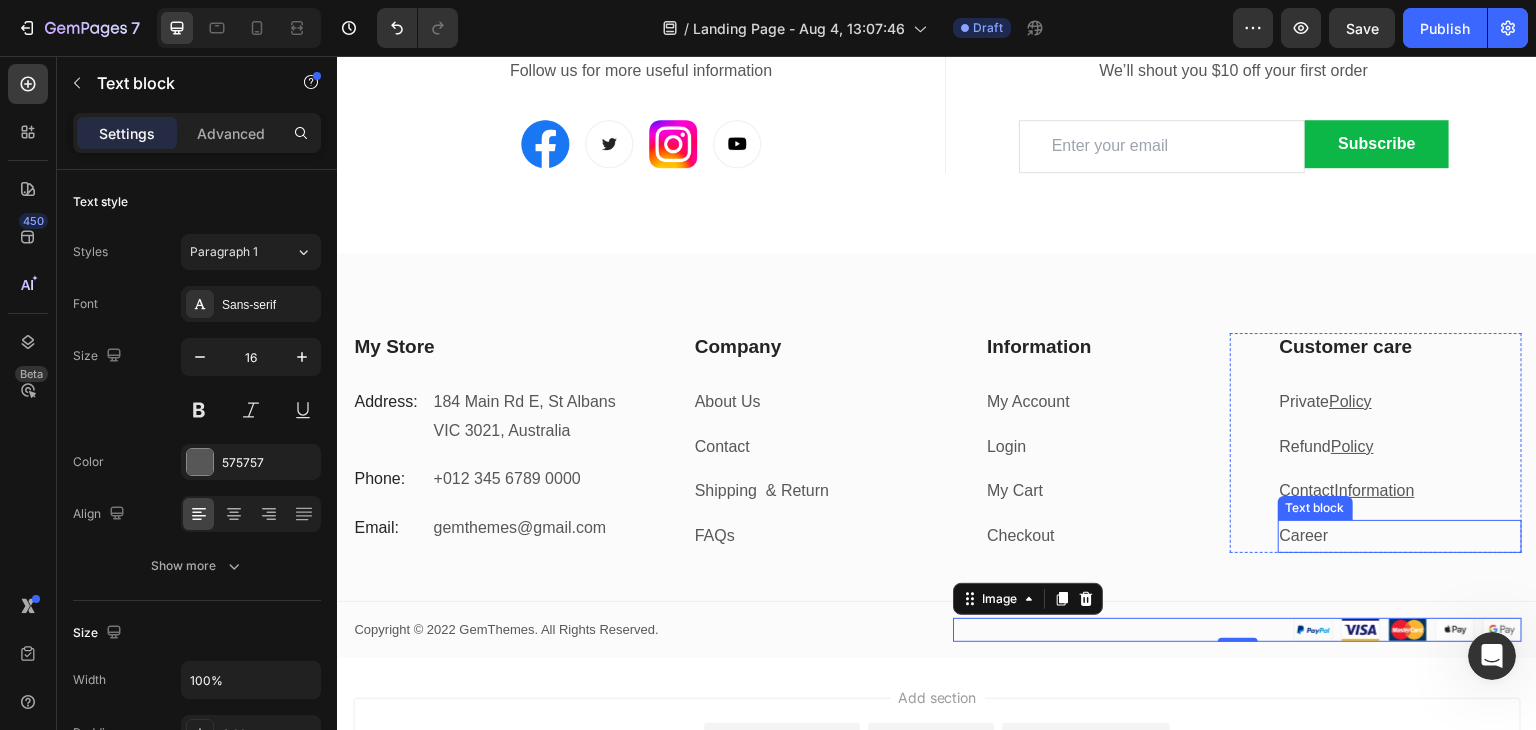 click on "Career" at bounding box center [1304, 535] 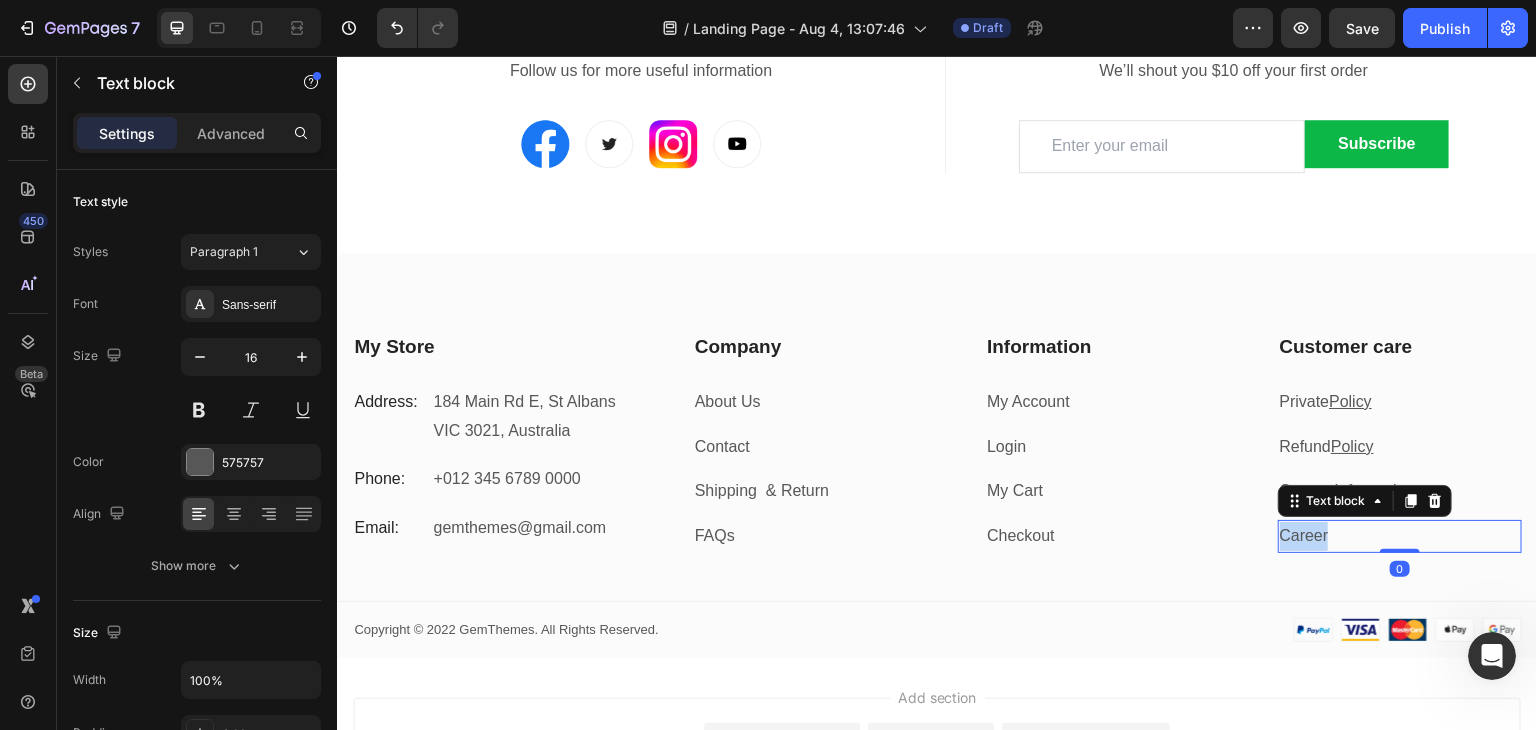 click on "Career" at bounding box center [1304, 535] 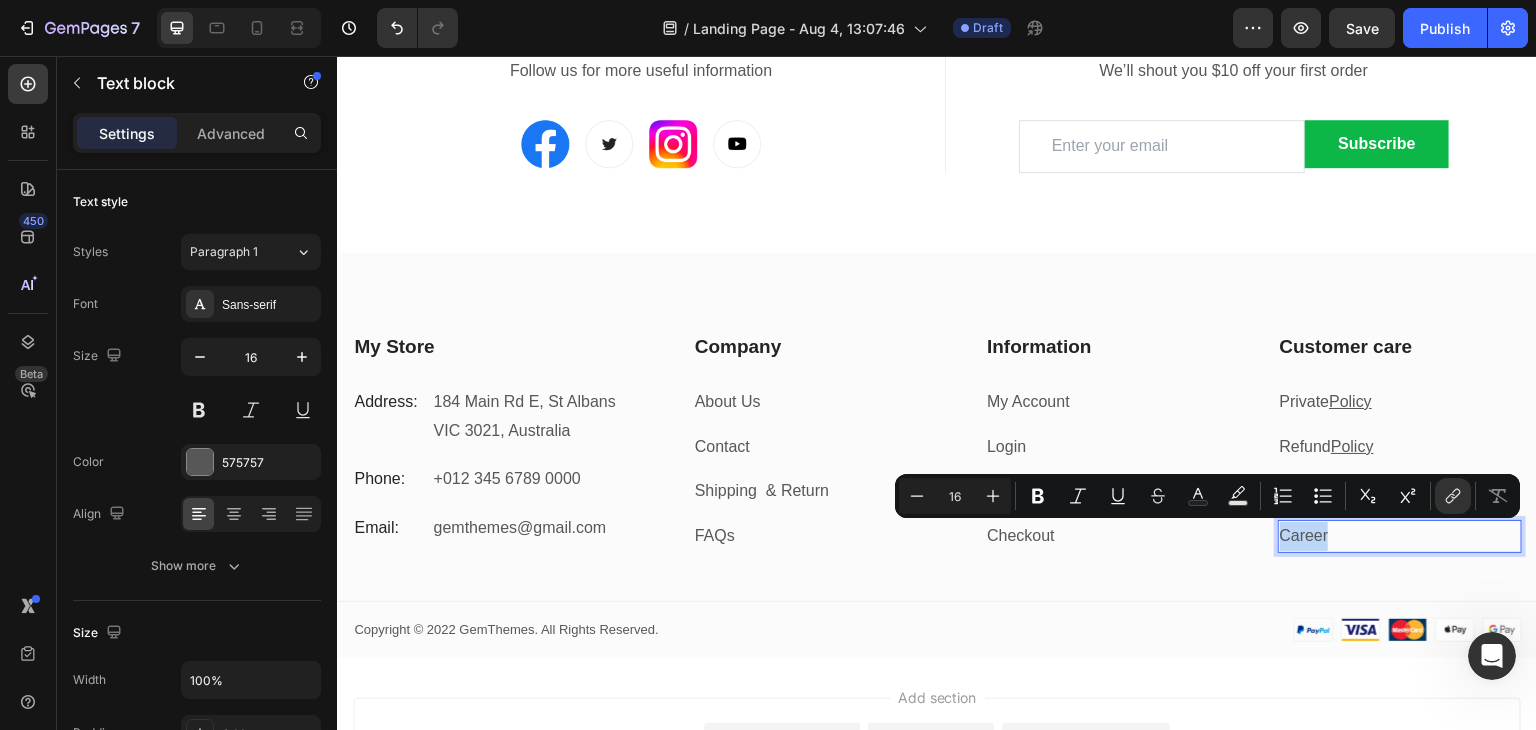 click on "Career" at bounding box center (1304, 535) 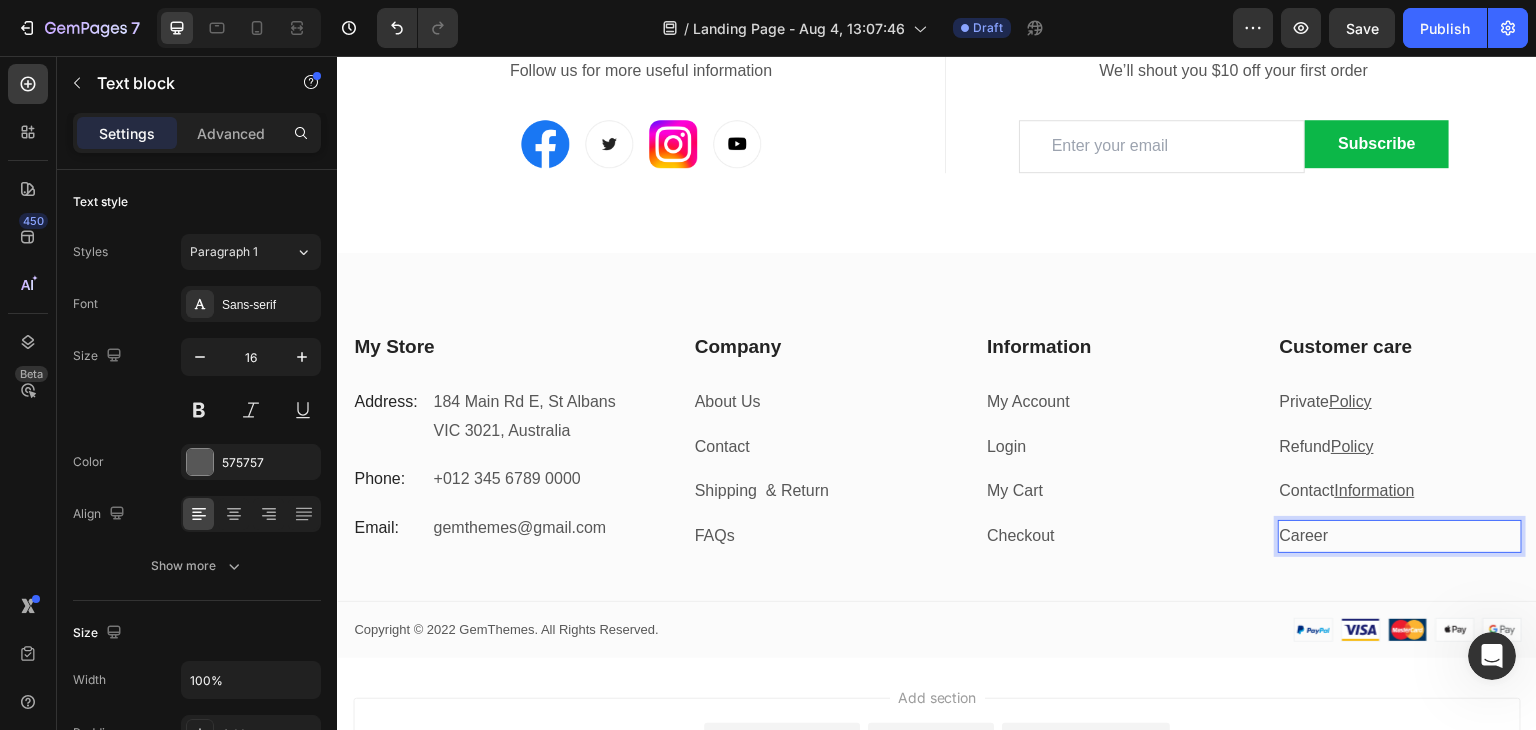click on "Career ⁠⁠⁠⁠⁠⁠⁠" at bounding box center [1400, 536] 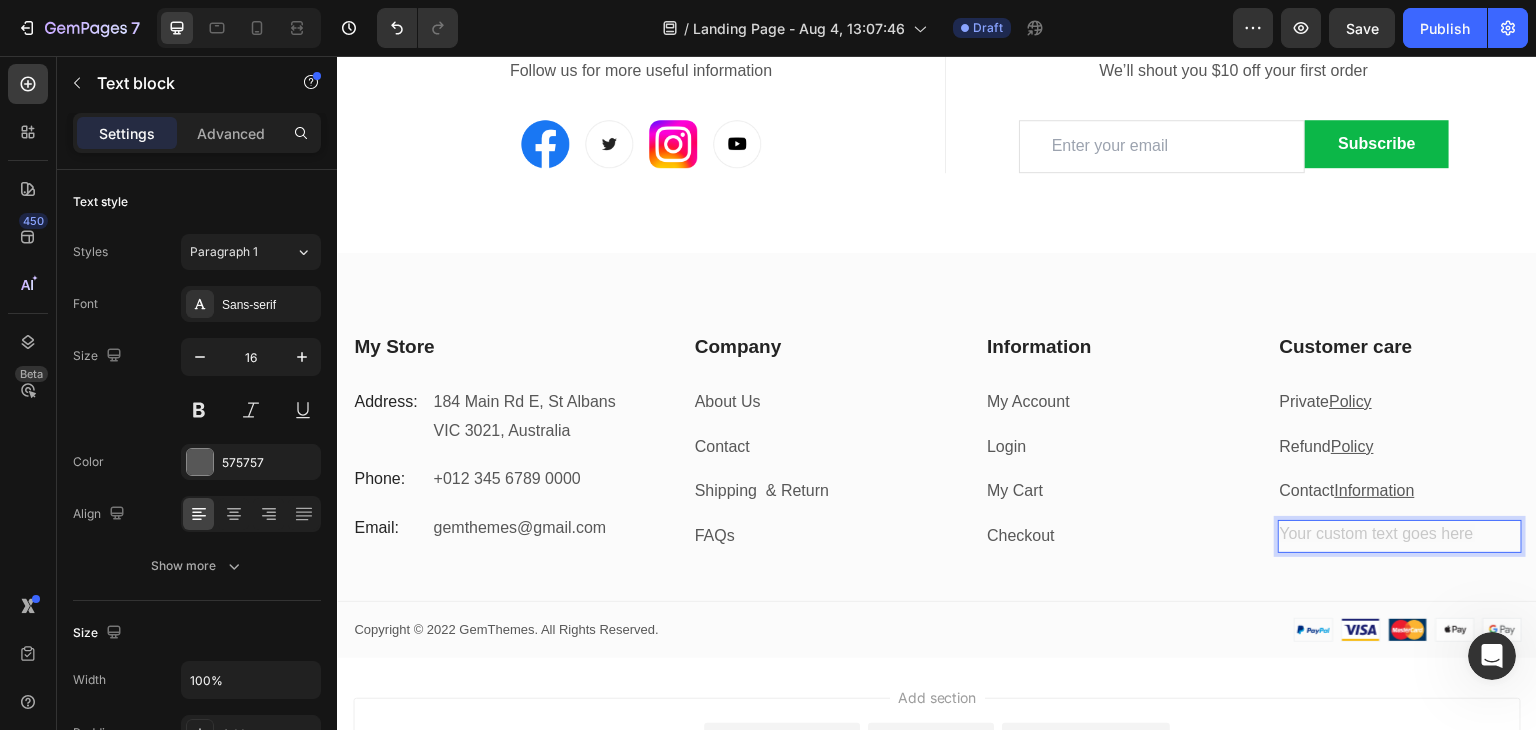 click at bounding box center (1400, 536) 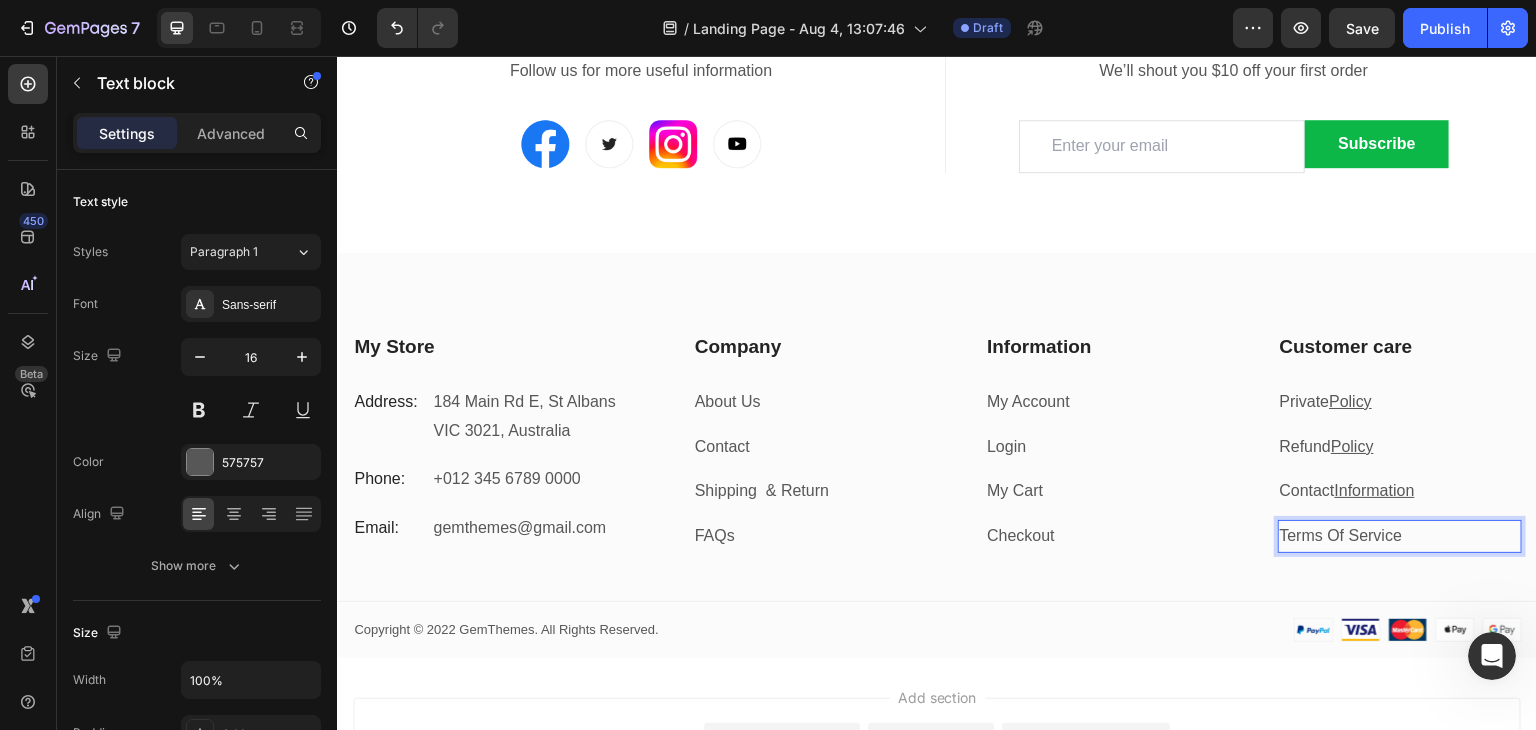 click on "Terms Of Service" at bounding box center [1400, 536] 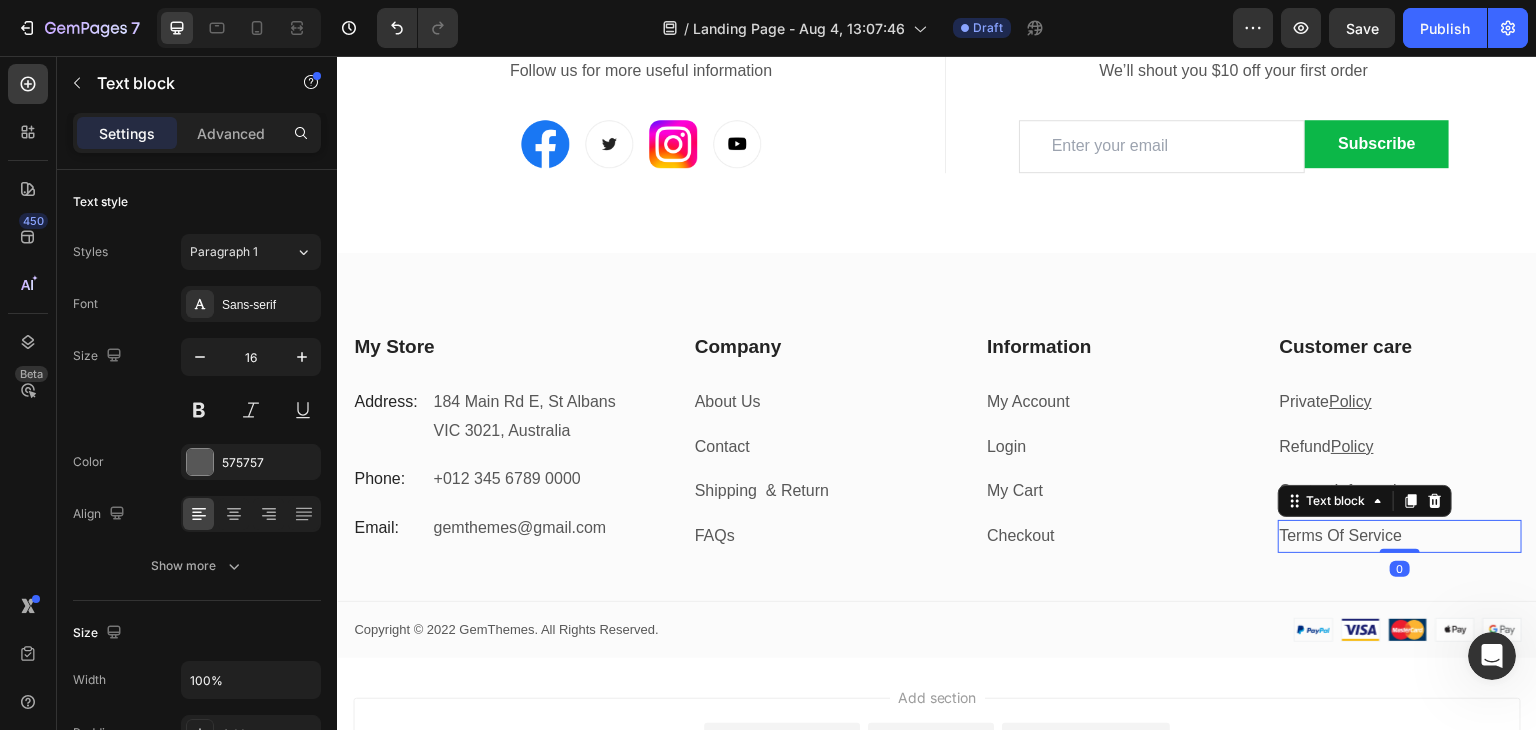 click on "Terms Of Service" at bounding box center [1400, 536] 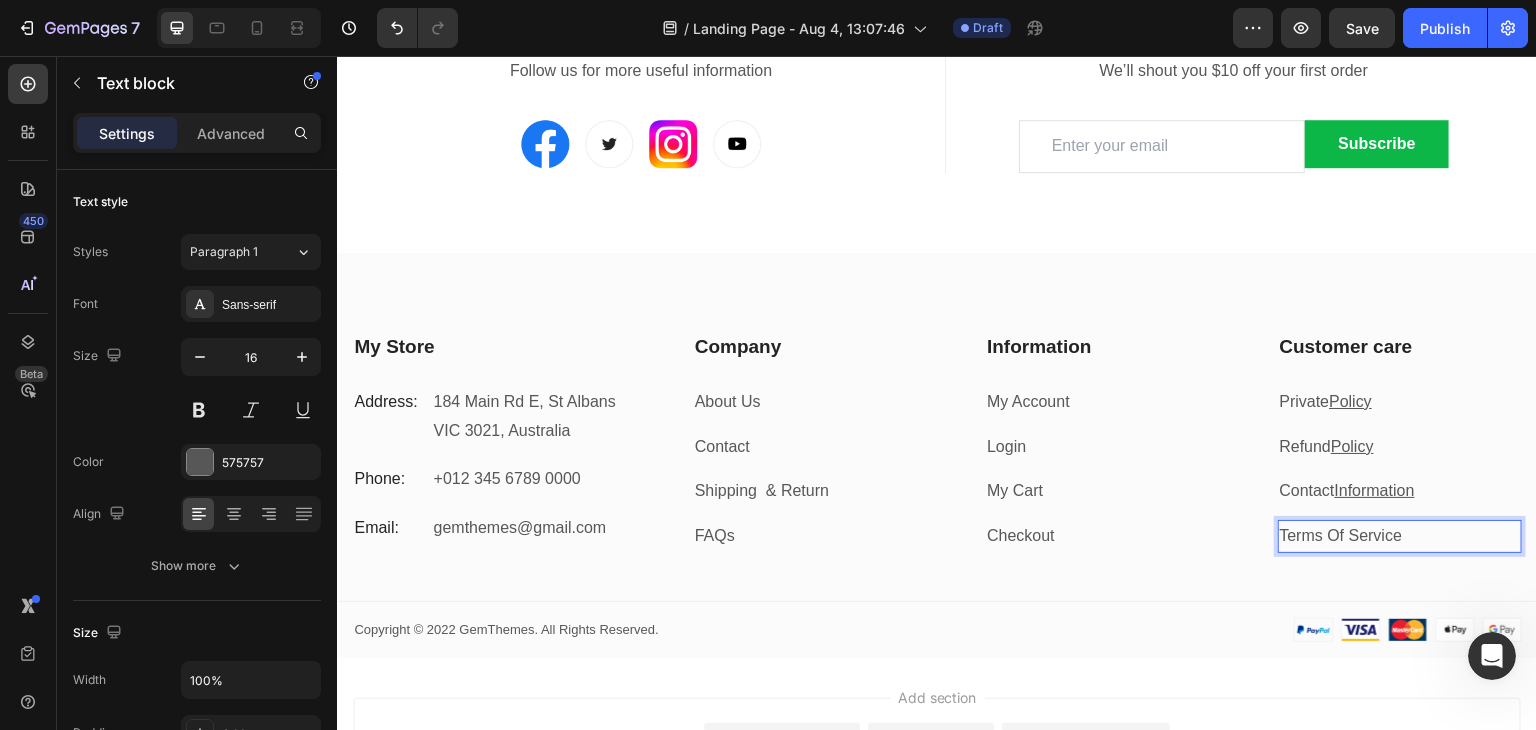 click on "Terms Of Service" at bounding box center [1400, 536] 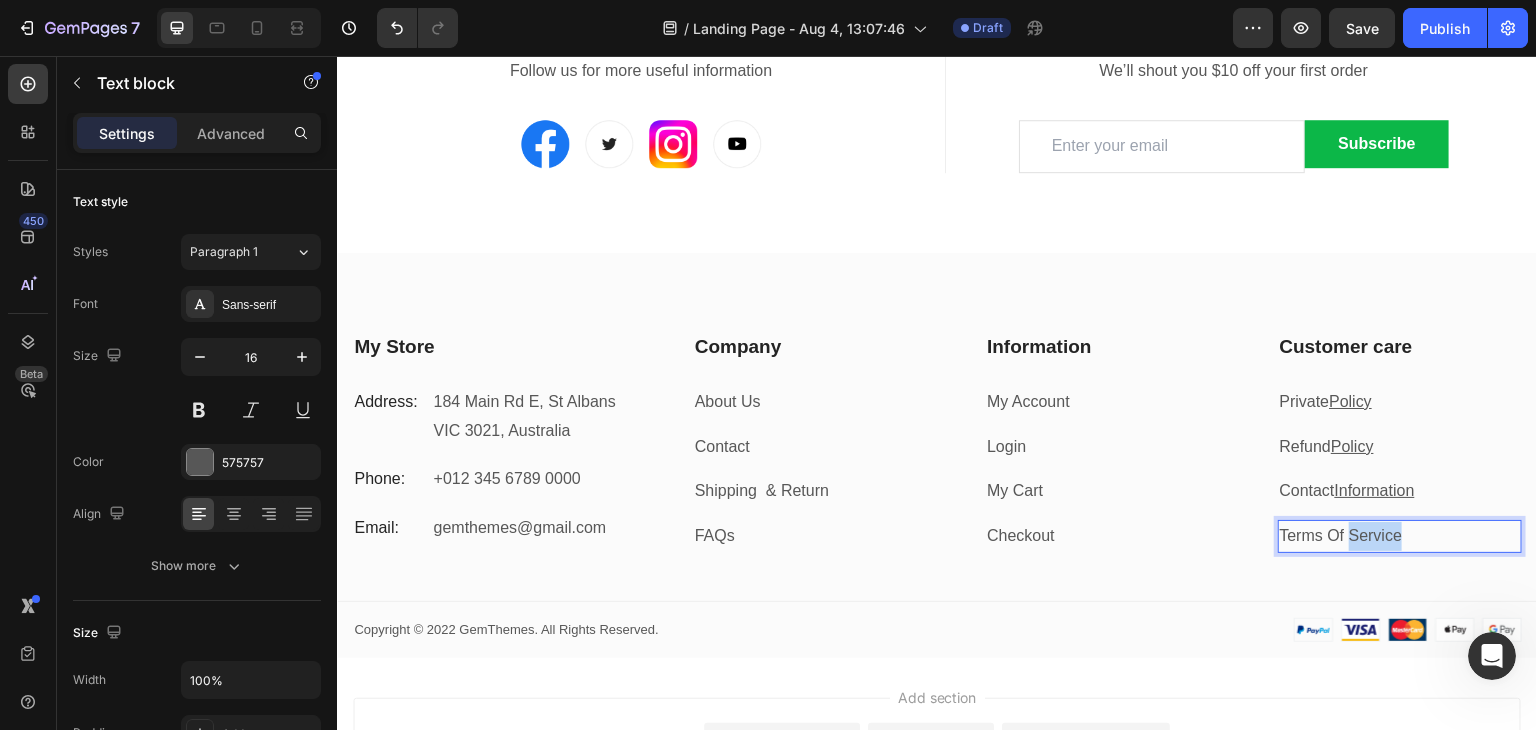 click on "Terms Of Service" at bounding box center (1400, 536) 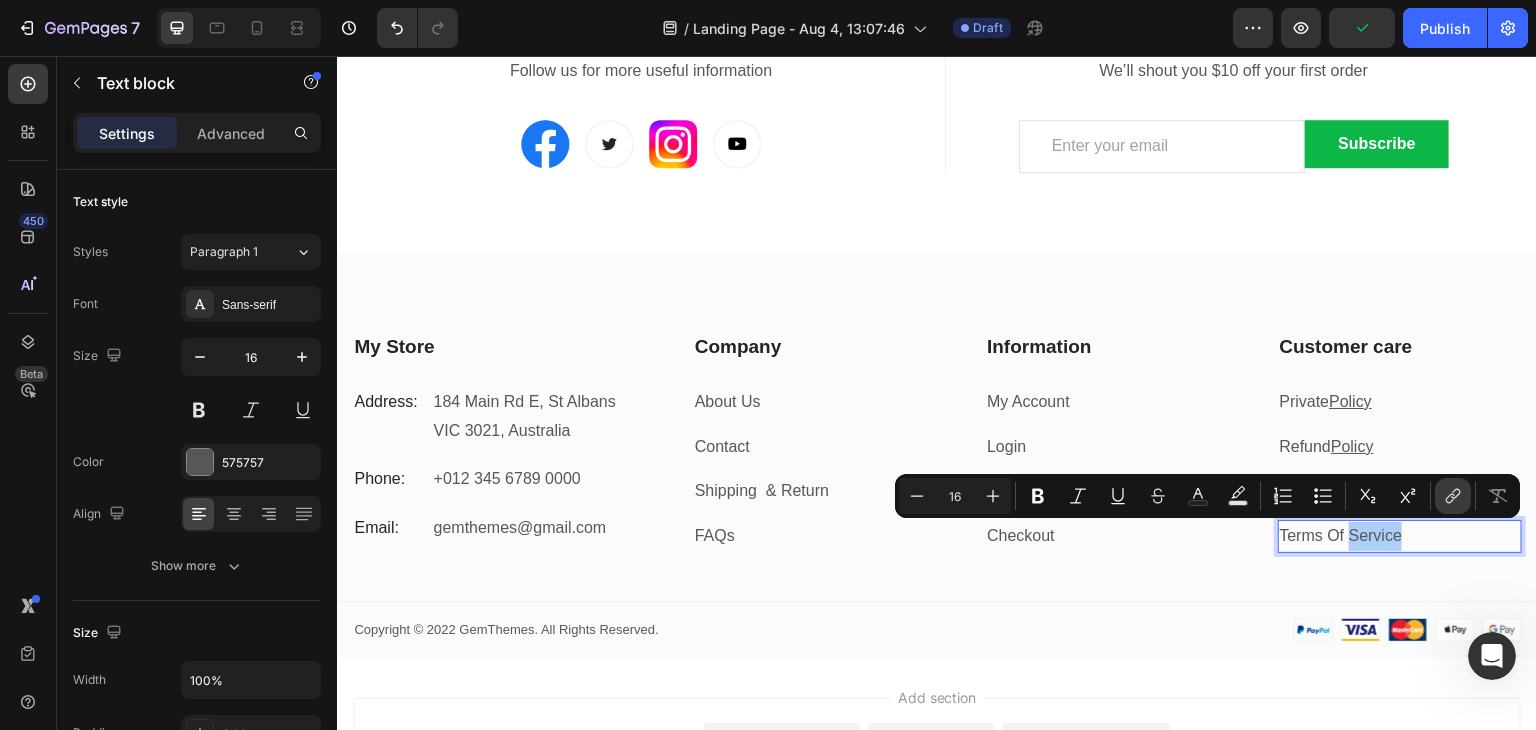 click 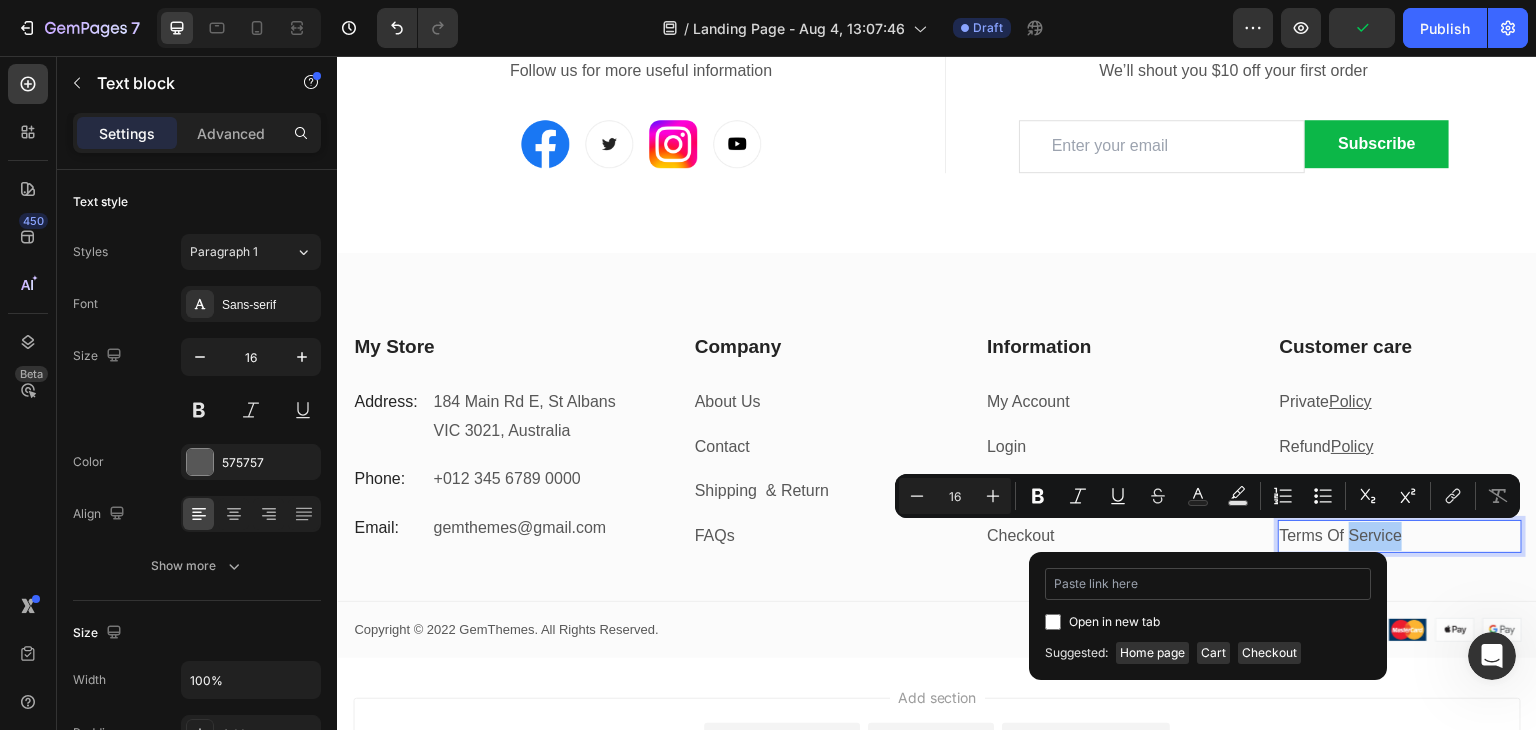 click at bounding box center [1208, 584] 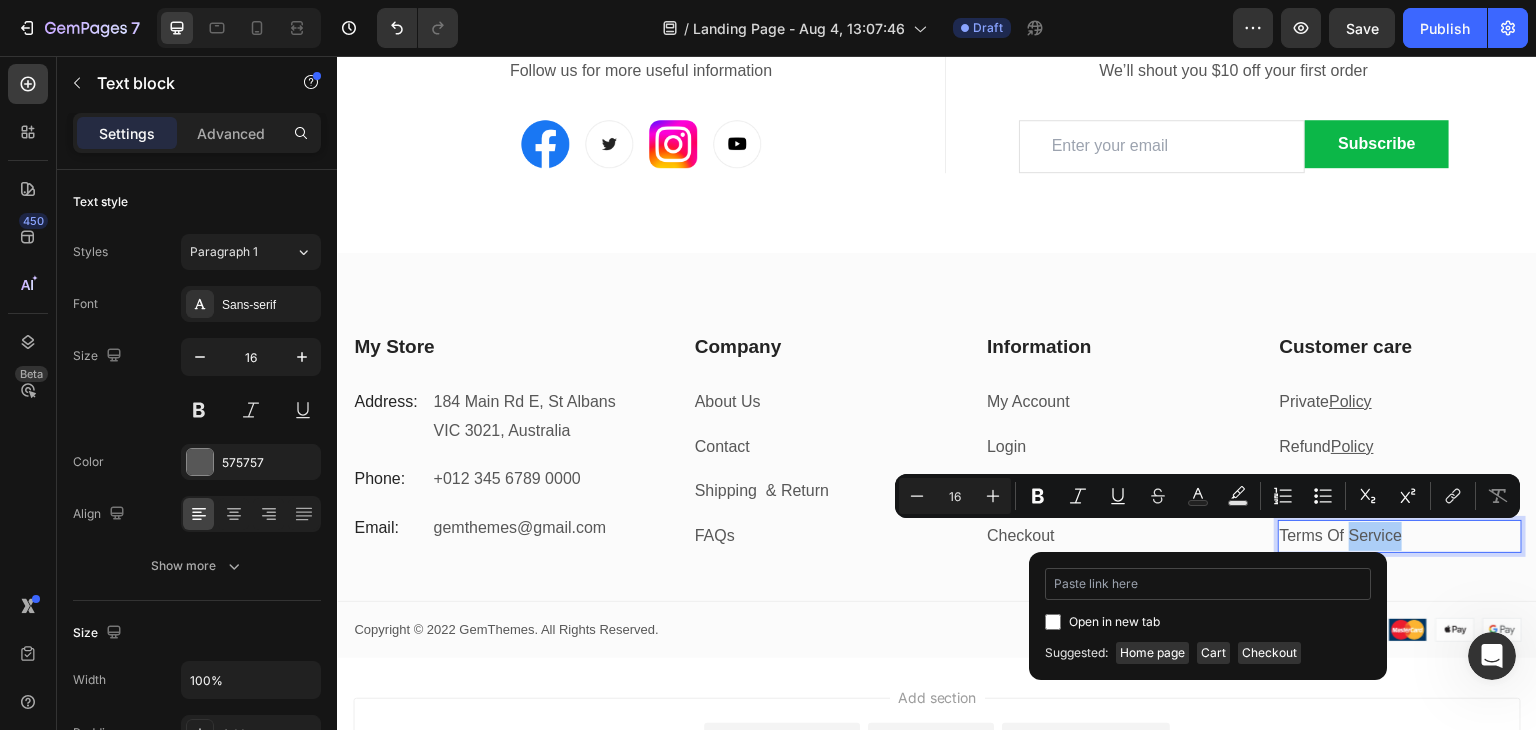 type on "https://omielle.com/policies/terms-of-service" 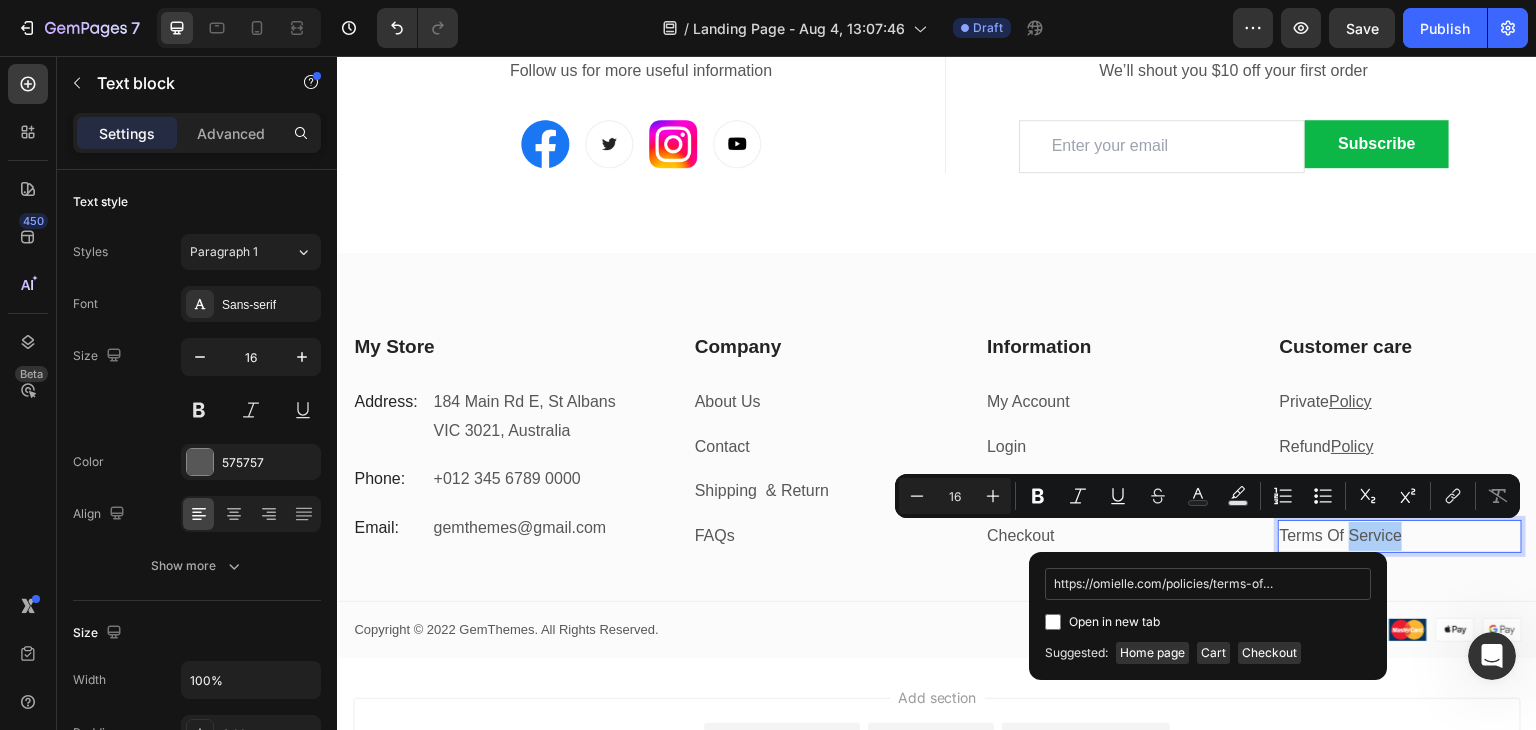 scroll, scrollTop: 0, scrollLeft: 32, axis: horizontal 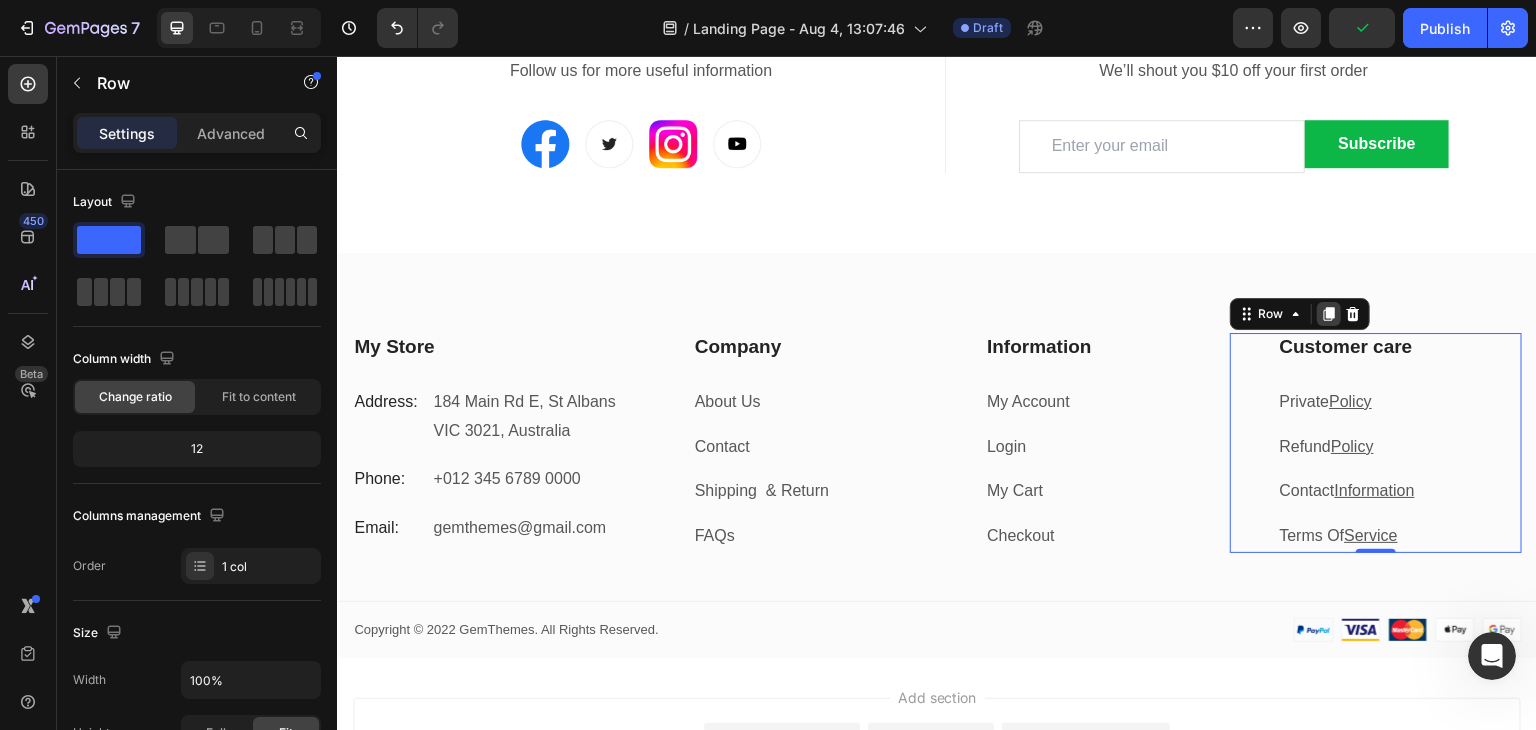 click at bounding box center [1329, 314] 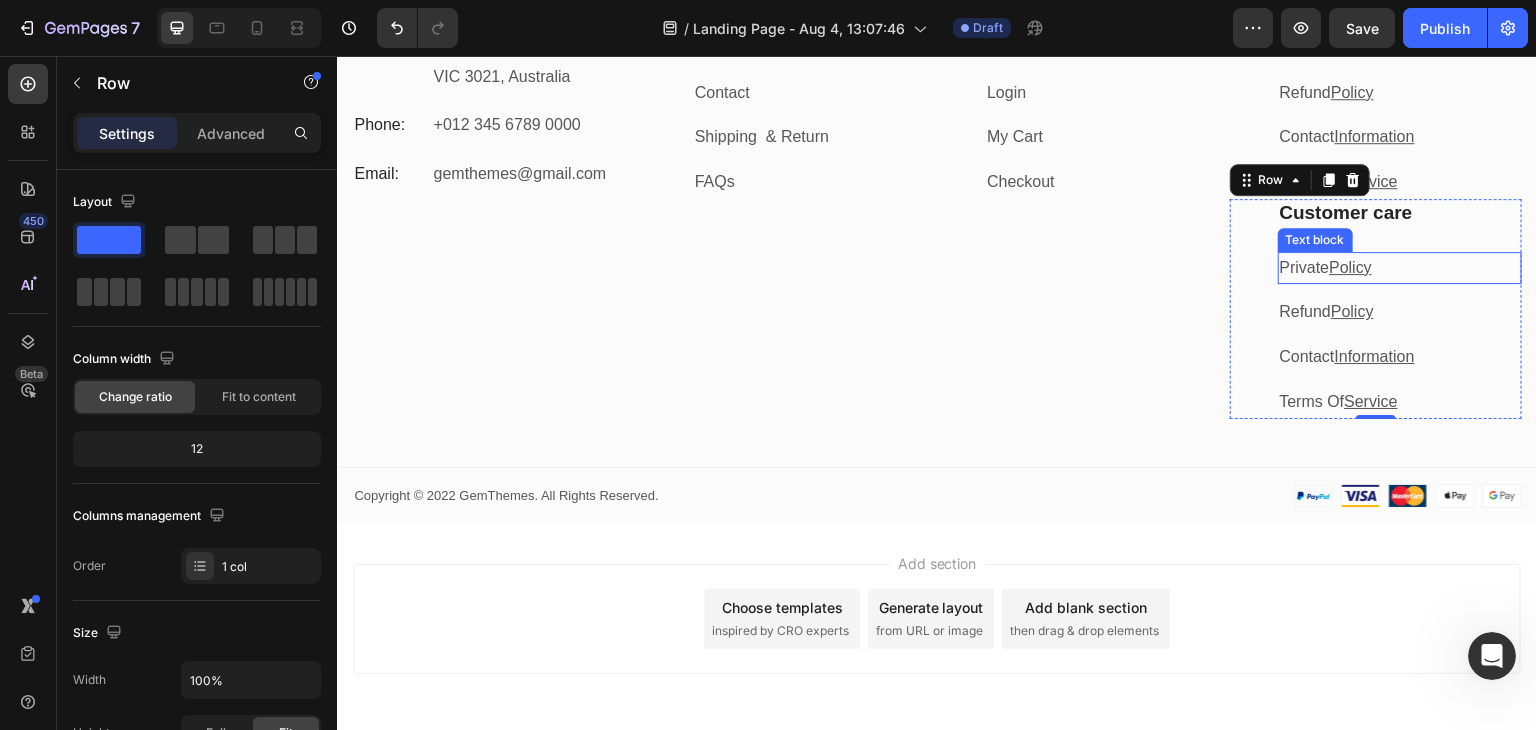 scroll, scrollTop: 526, scrollLeft: 0, axis: vertical 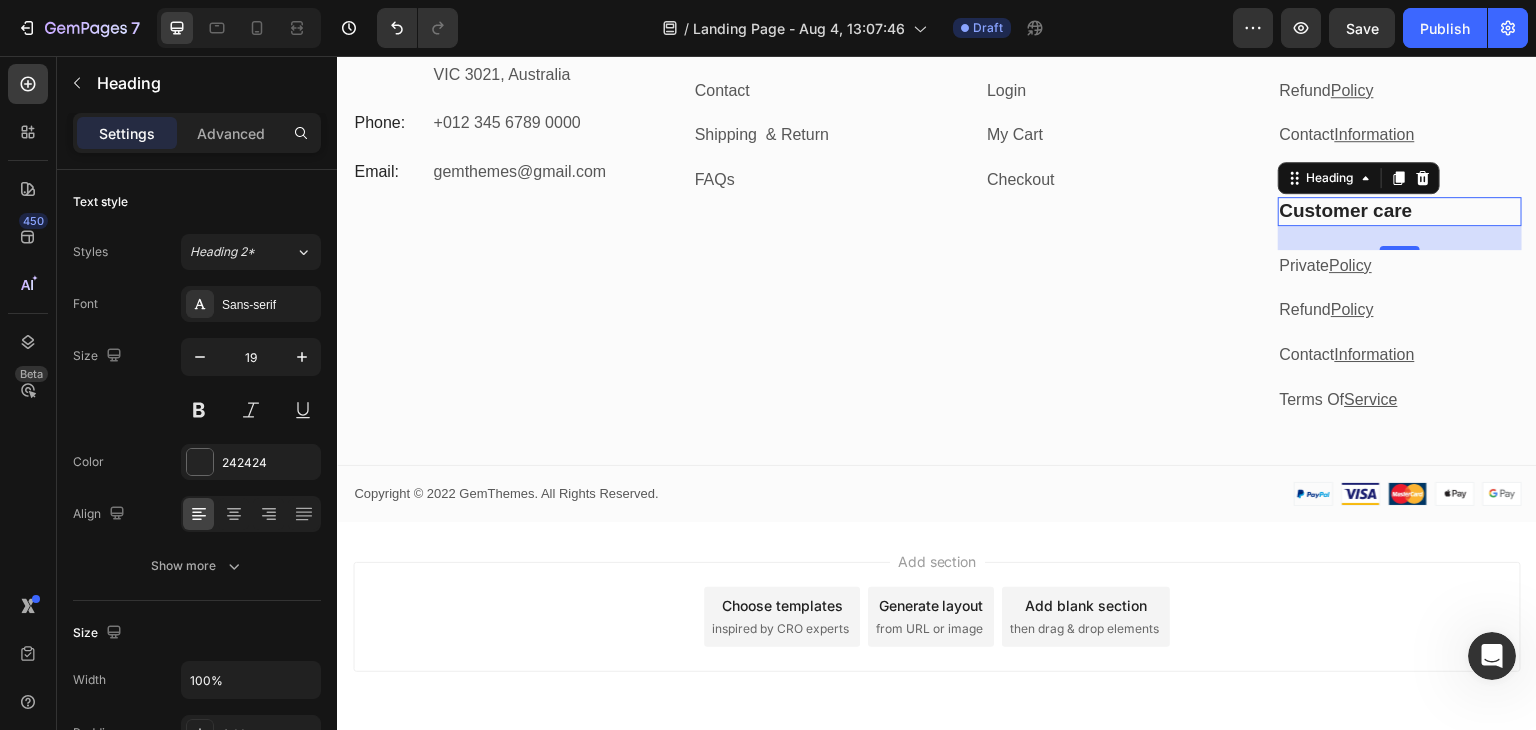 click on "Customer care" at bounding box center [1400, 211] 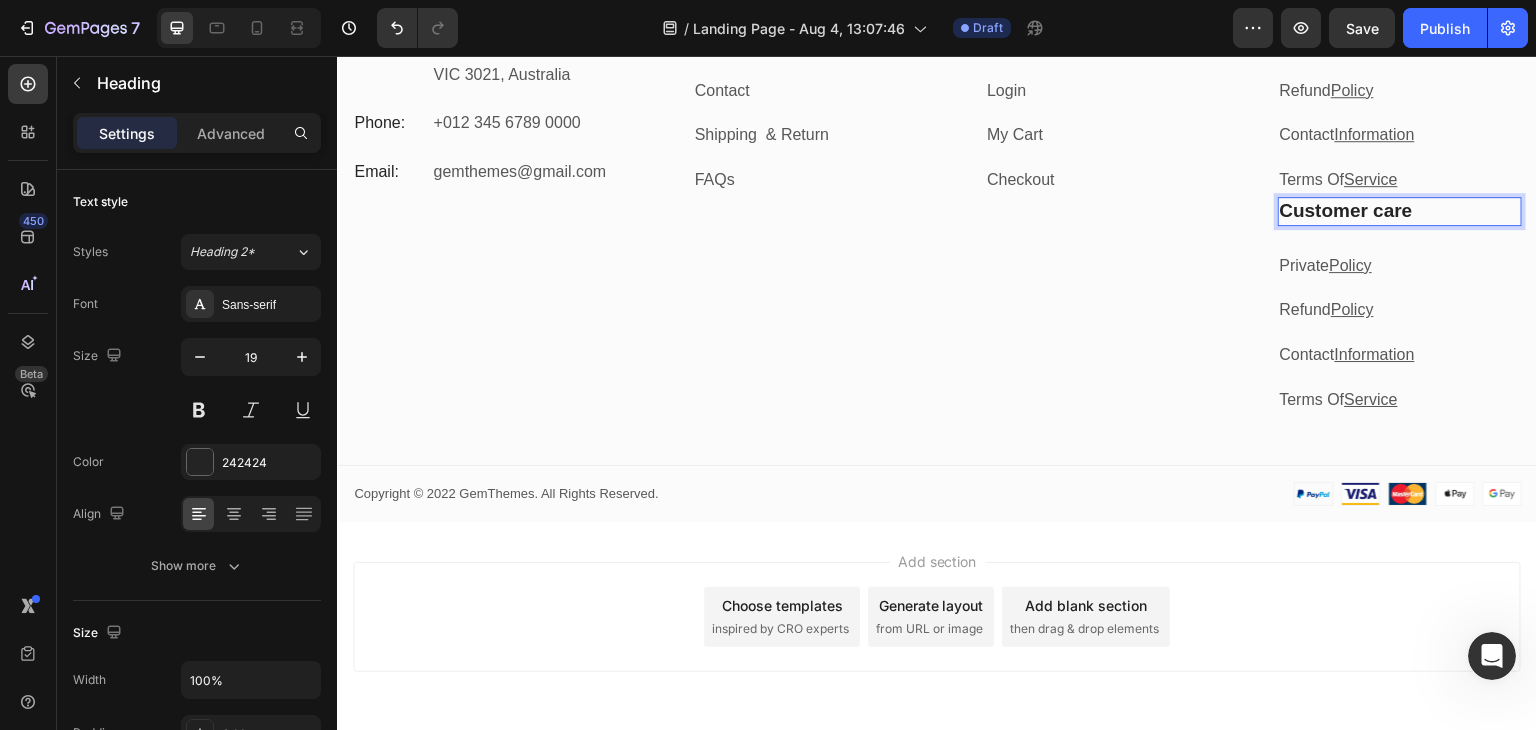 click on "Customer care" at bounding box center [1400, 211] 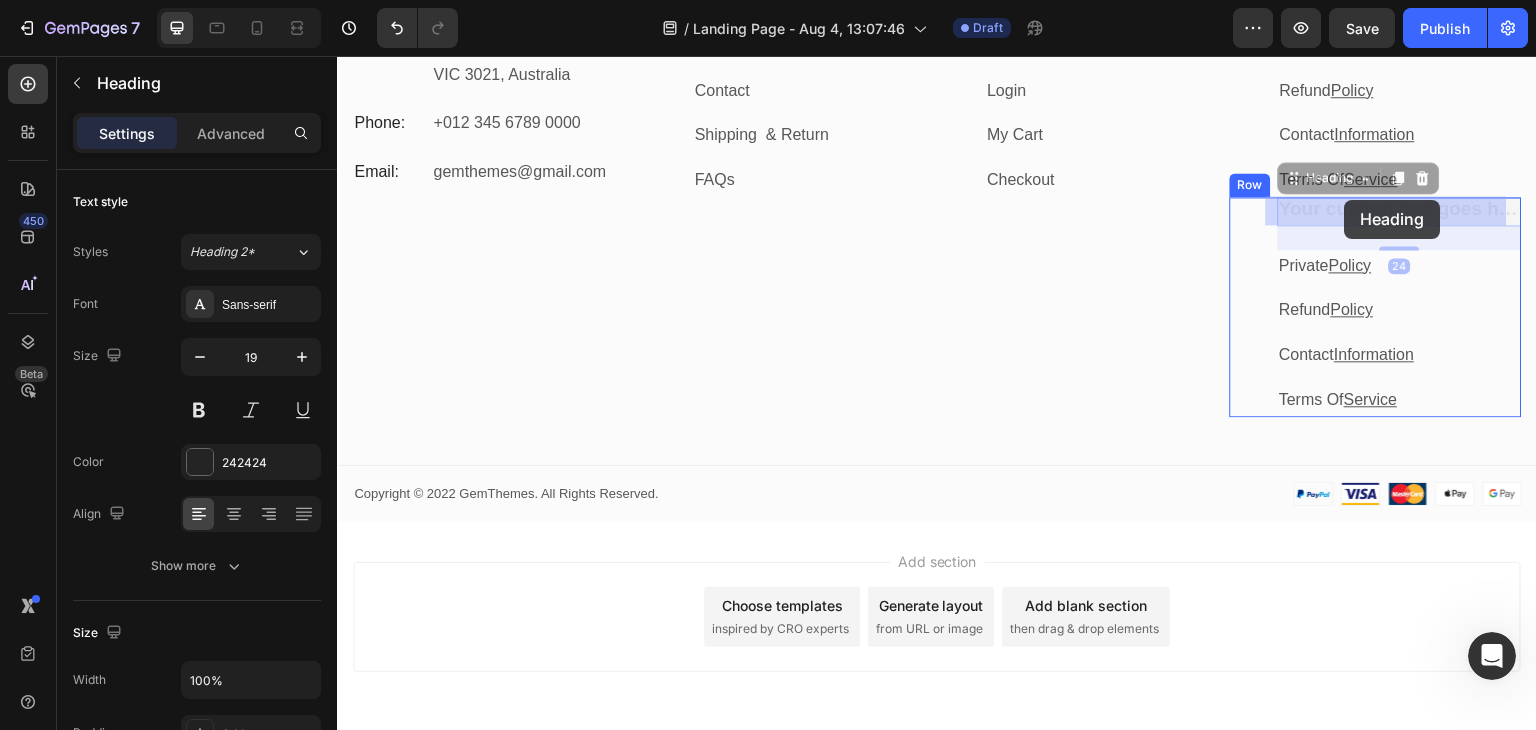 drag, startPoint x: 1315, startPoint y: 203, endPoint x: 1338, endPoint y: 205, distance: 23.086792 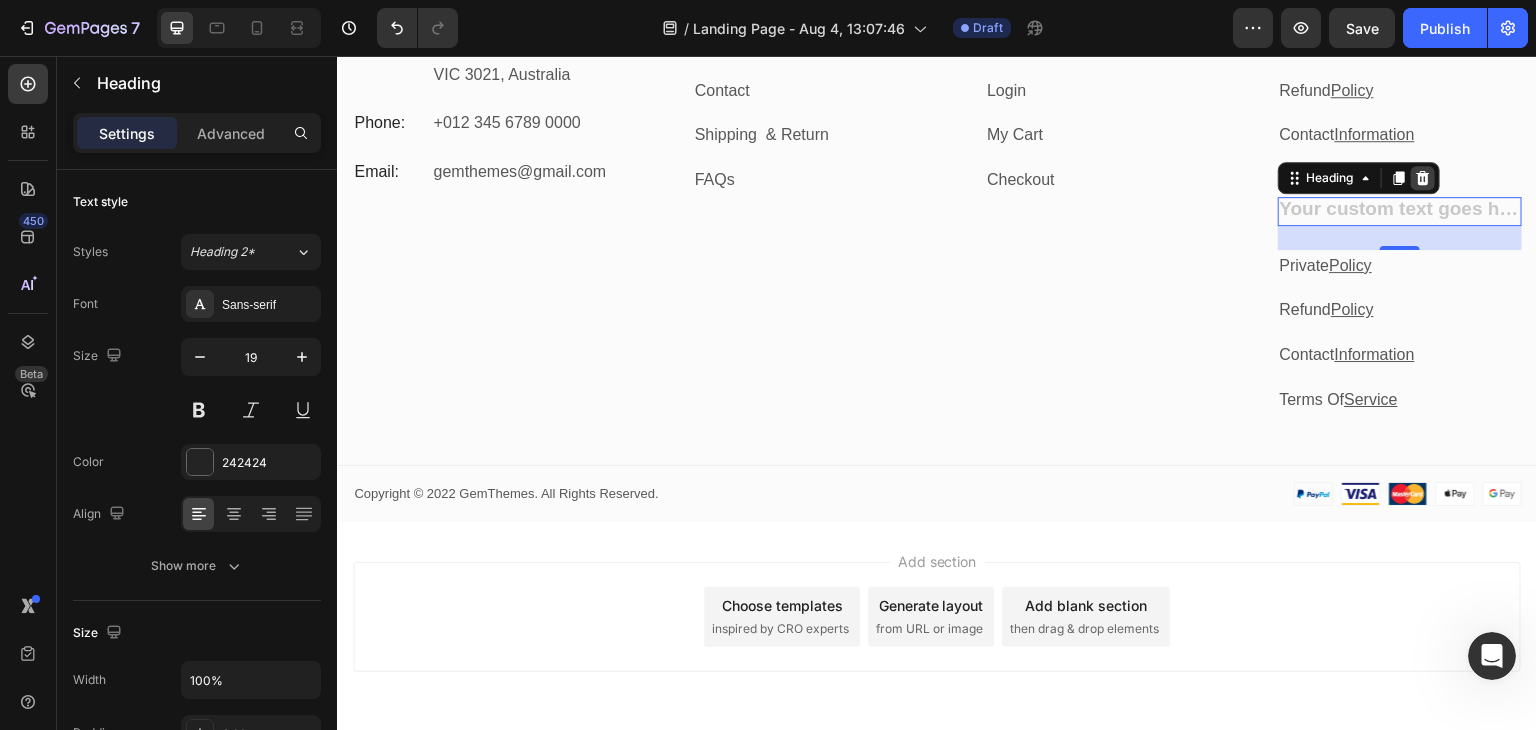 click 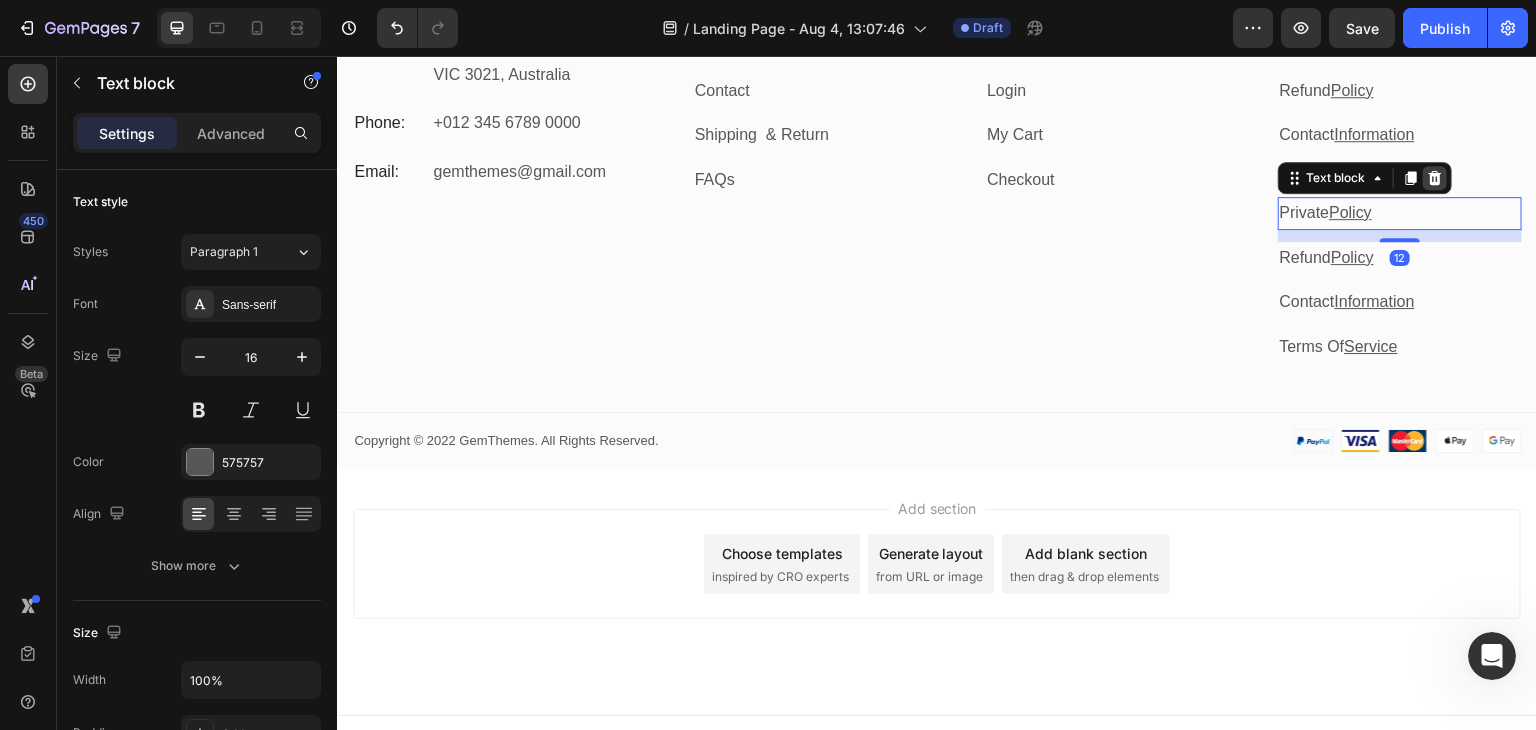 click 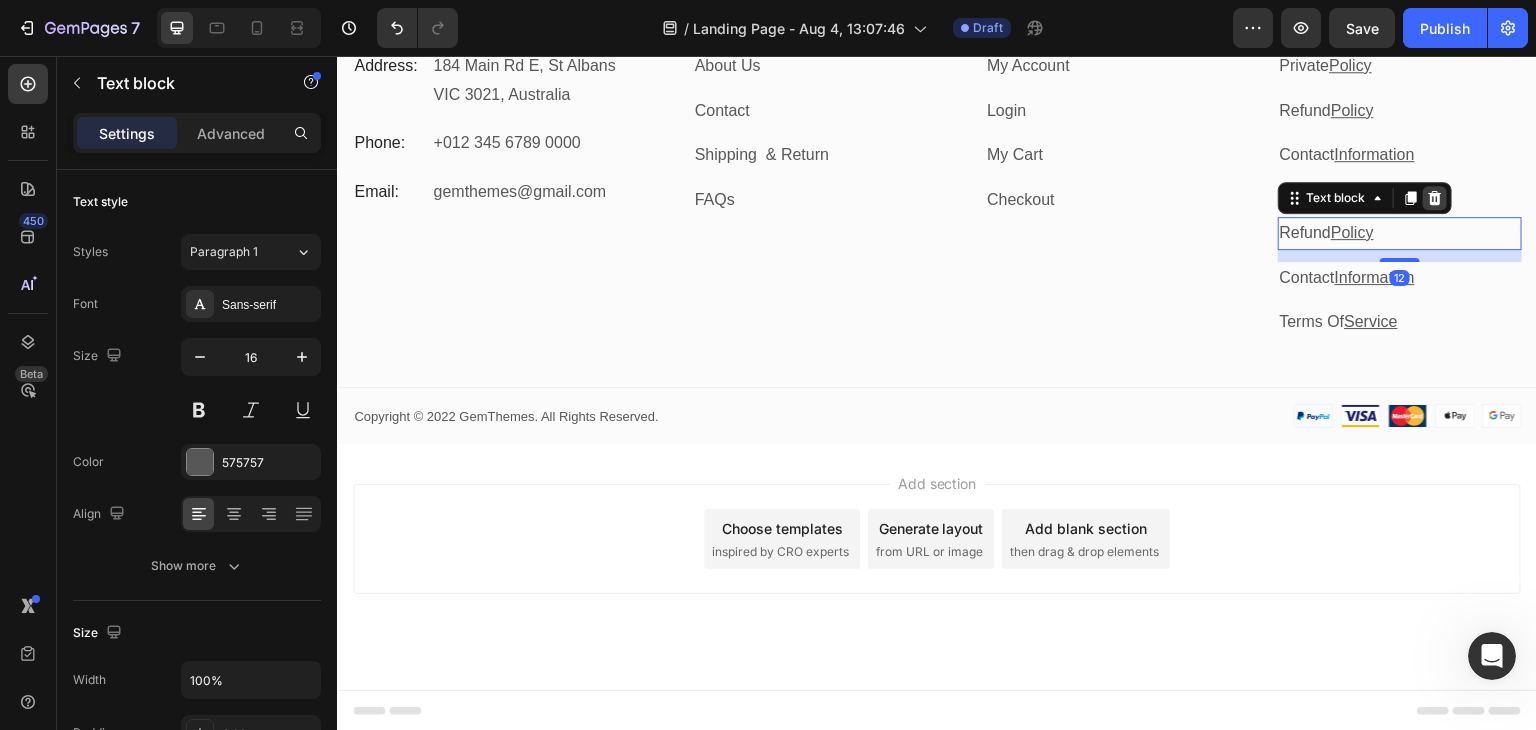 click 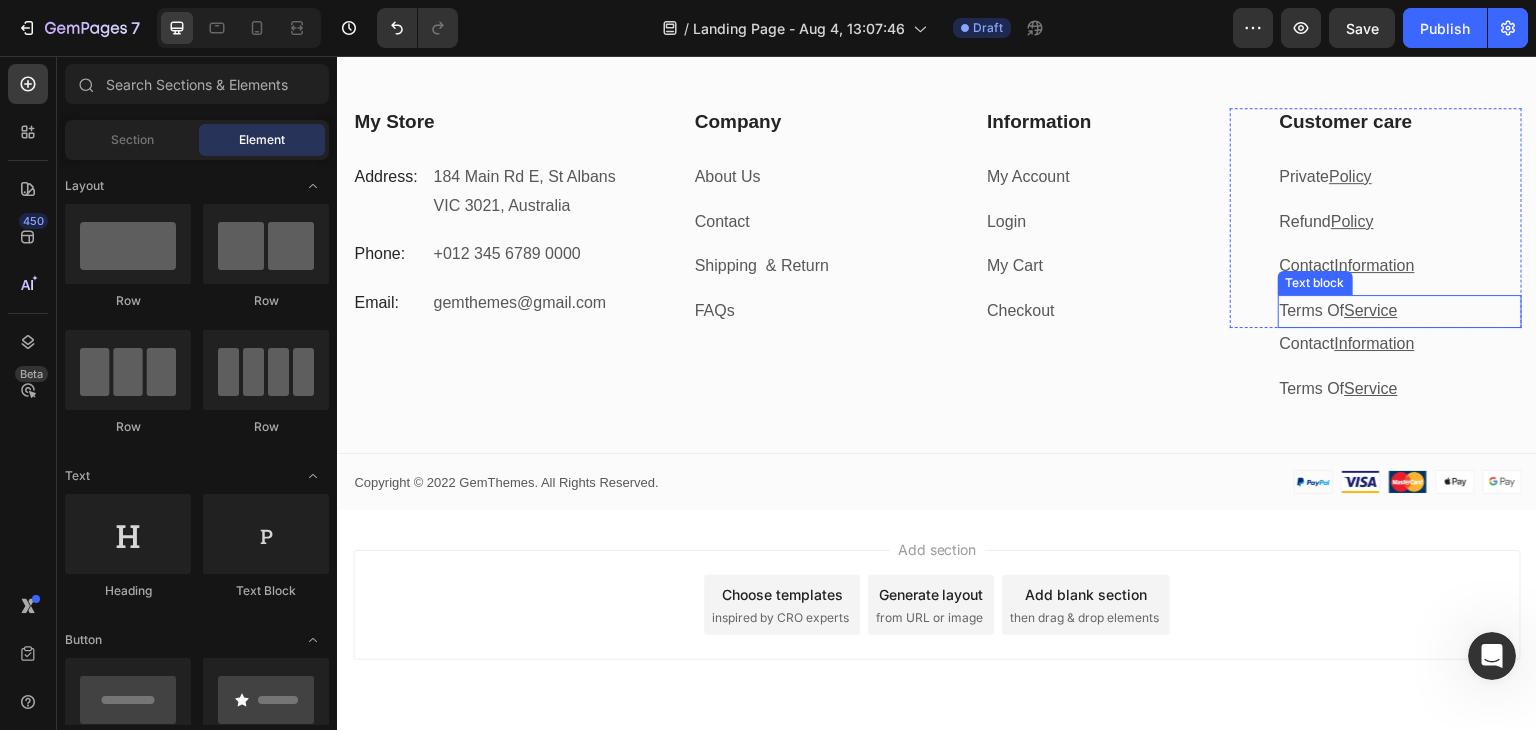 scroll, scrollTop: 396, scrollLeft: 0, axis: vertical 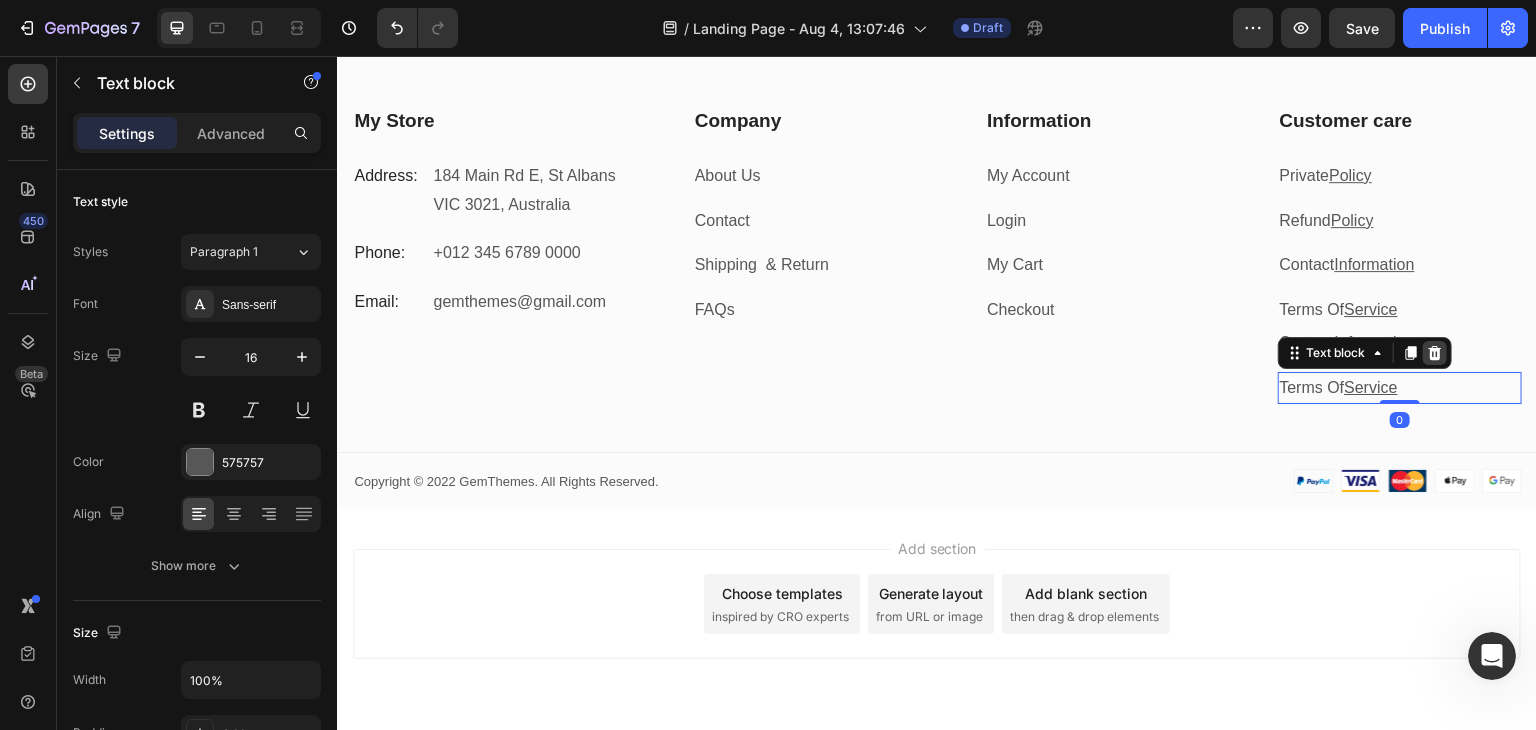 click 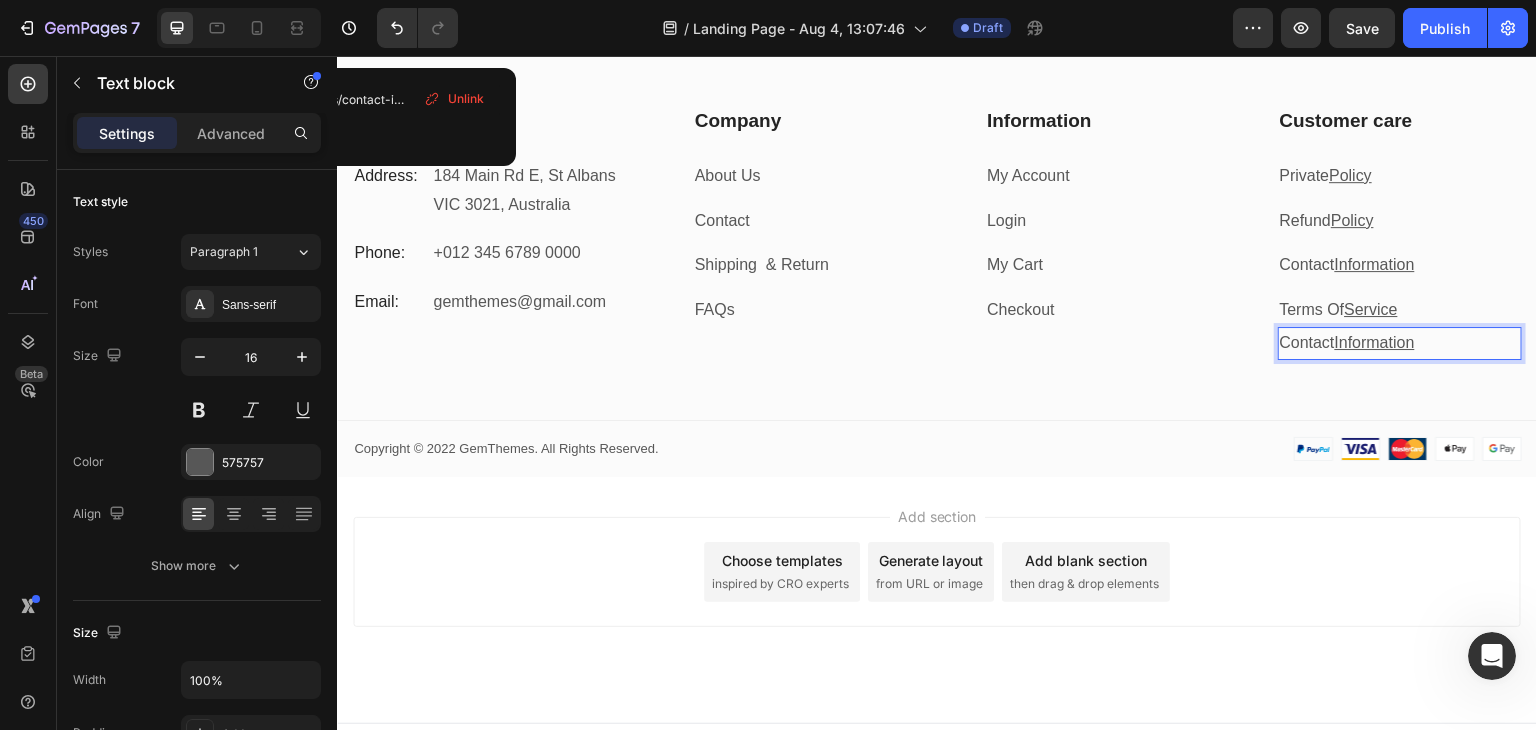 click on "Information" at bounding box center (1375, 342) 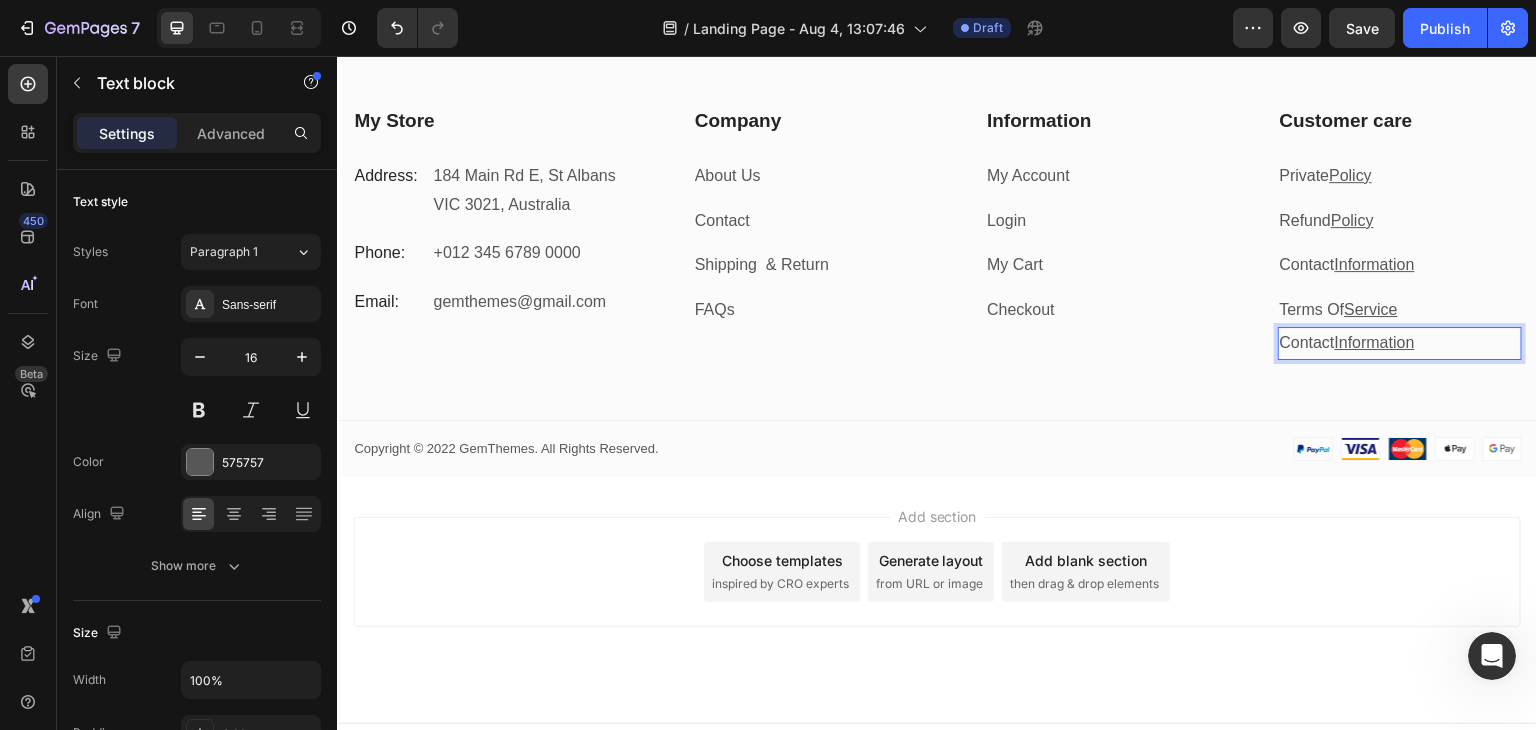 click on "Information" at bounding box center [1375, 342] 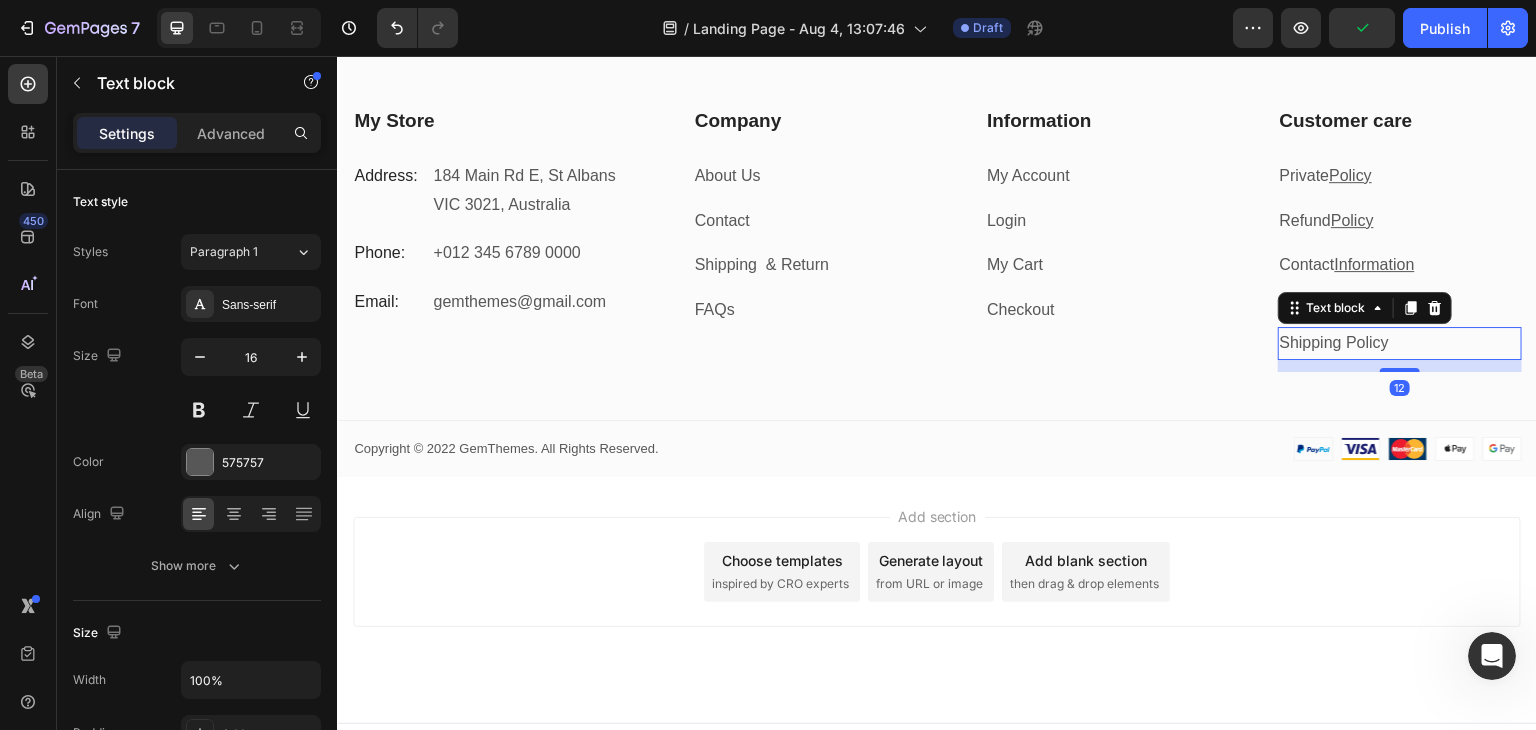click on "Shipping Policy" at bounding box center [1400, 343] 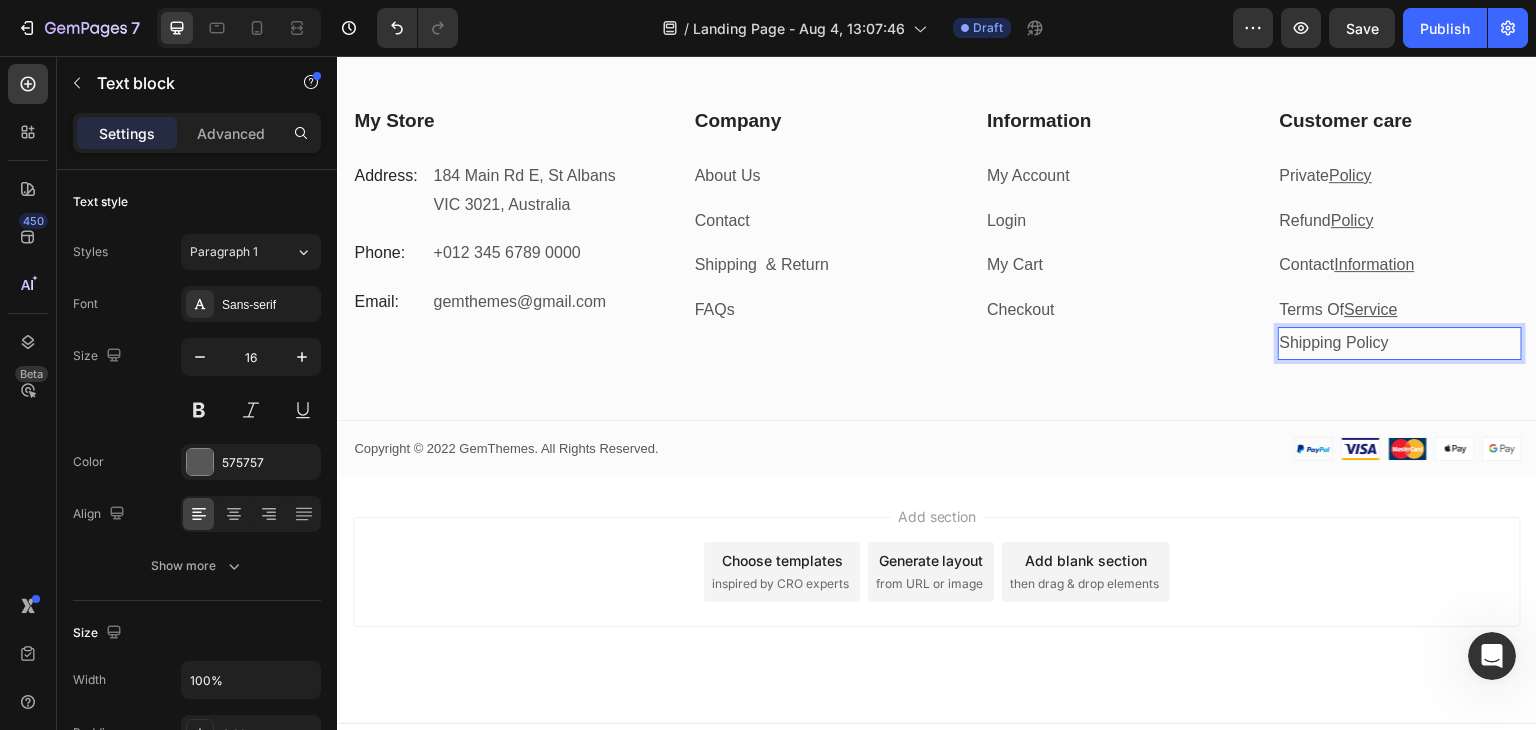 click on "Shipping Policy" at bounding box center [1400, 343] 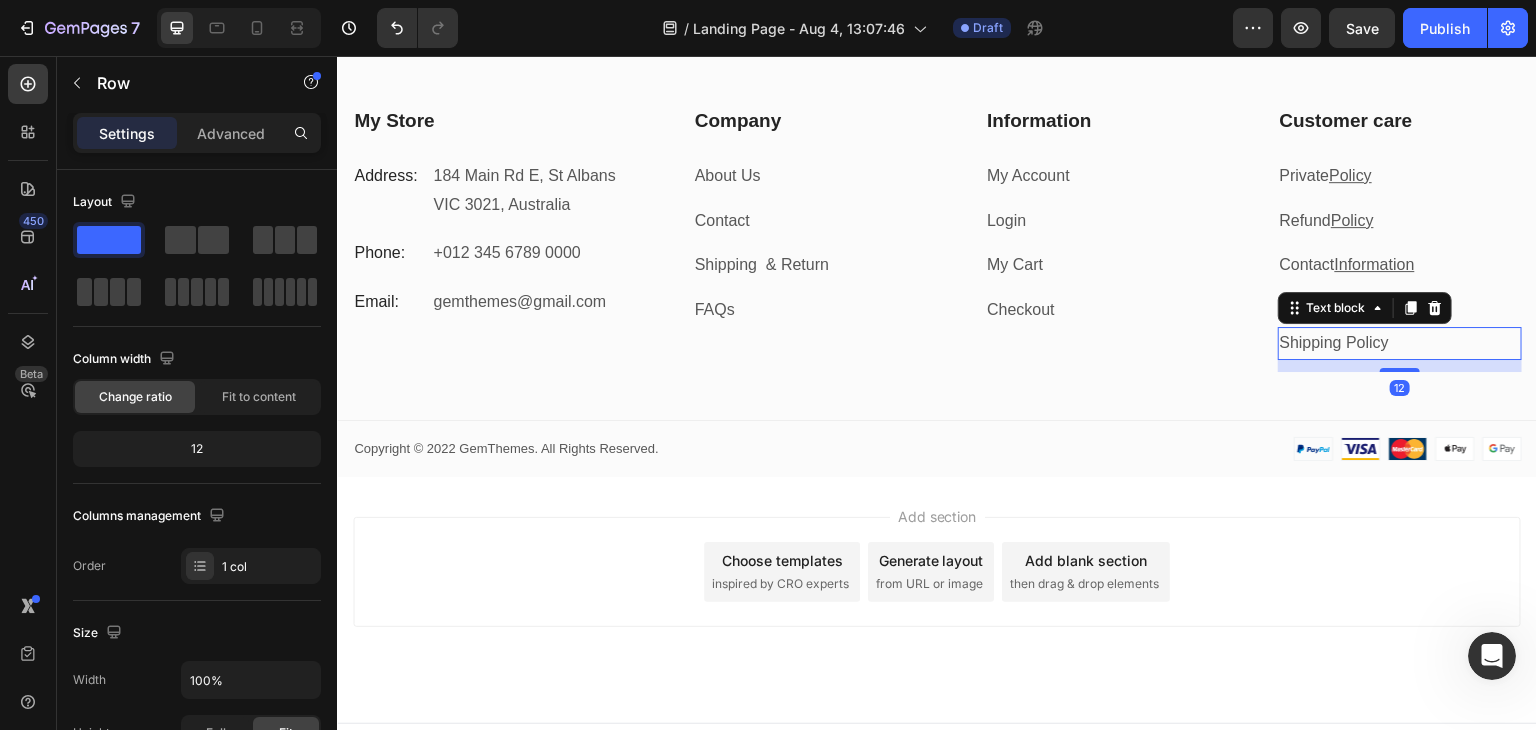 click on "Shipping Policy" at bounding box center [1400, 343] 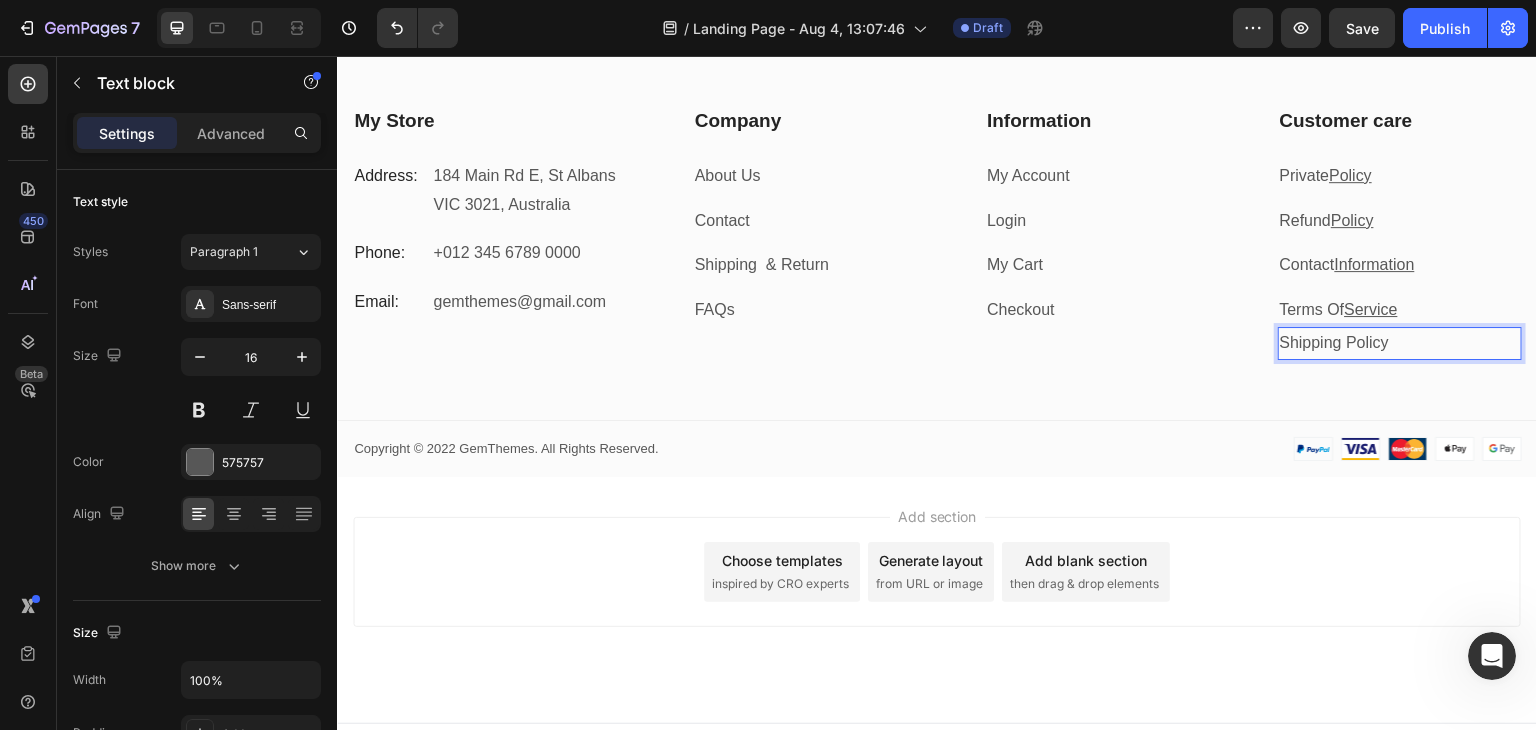 click on "Shipping Policy" at bounding box center [1400, 343] 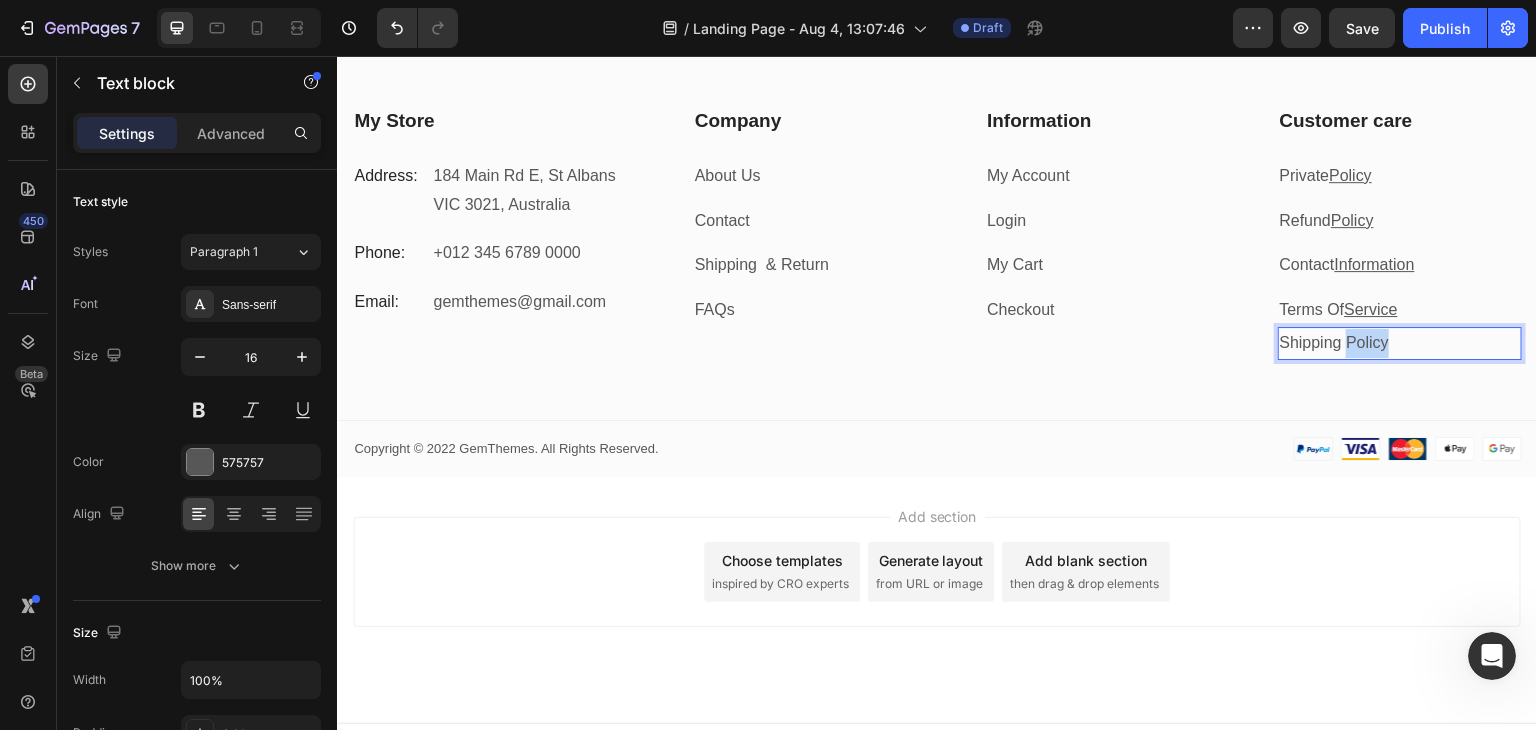 click on "Shipping Policy" at bounding box center (1400, 343) 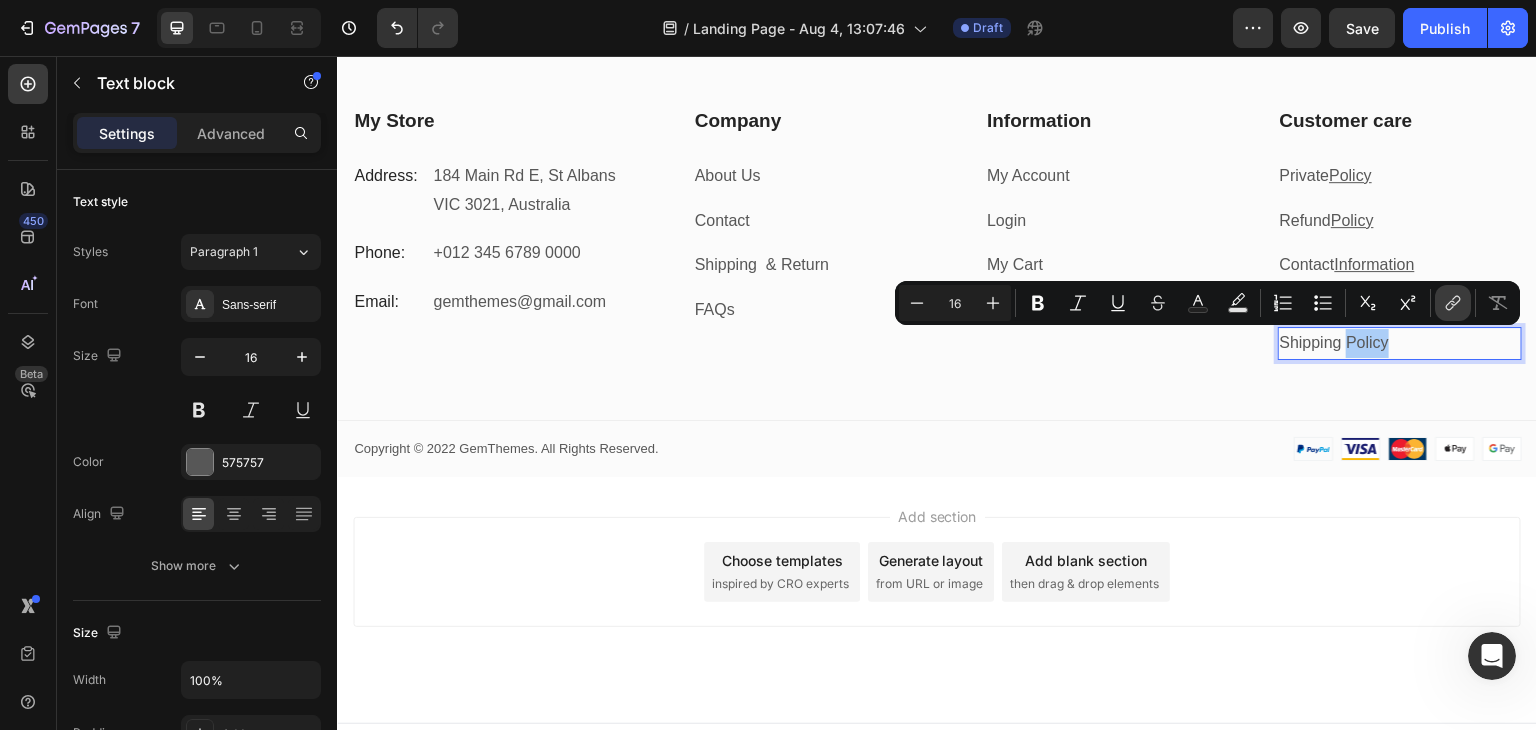 click 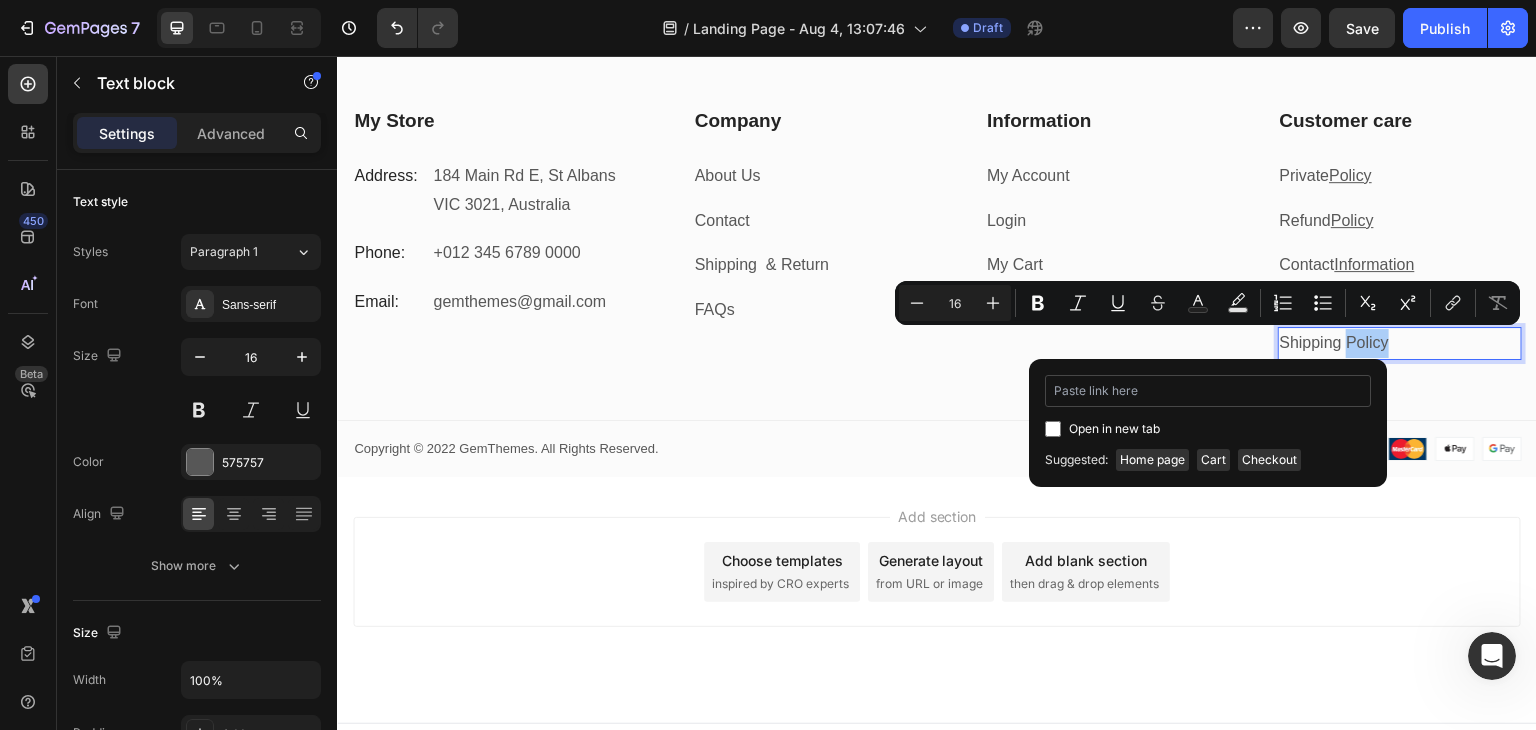 click at bounding box center [1208, 391] 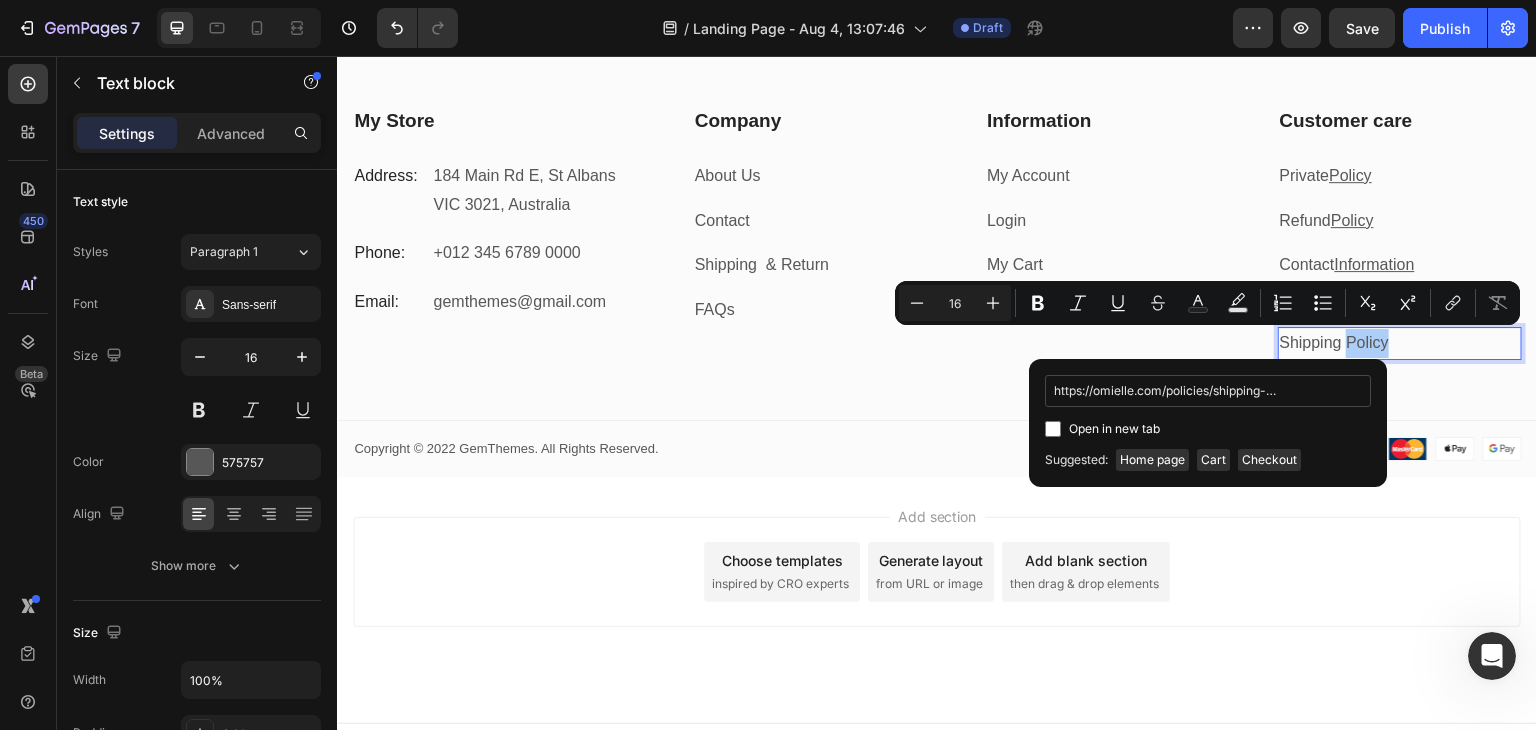 scroll, scrollTop: 0, scrollLeft: 24, axis: horizontal 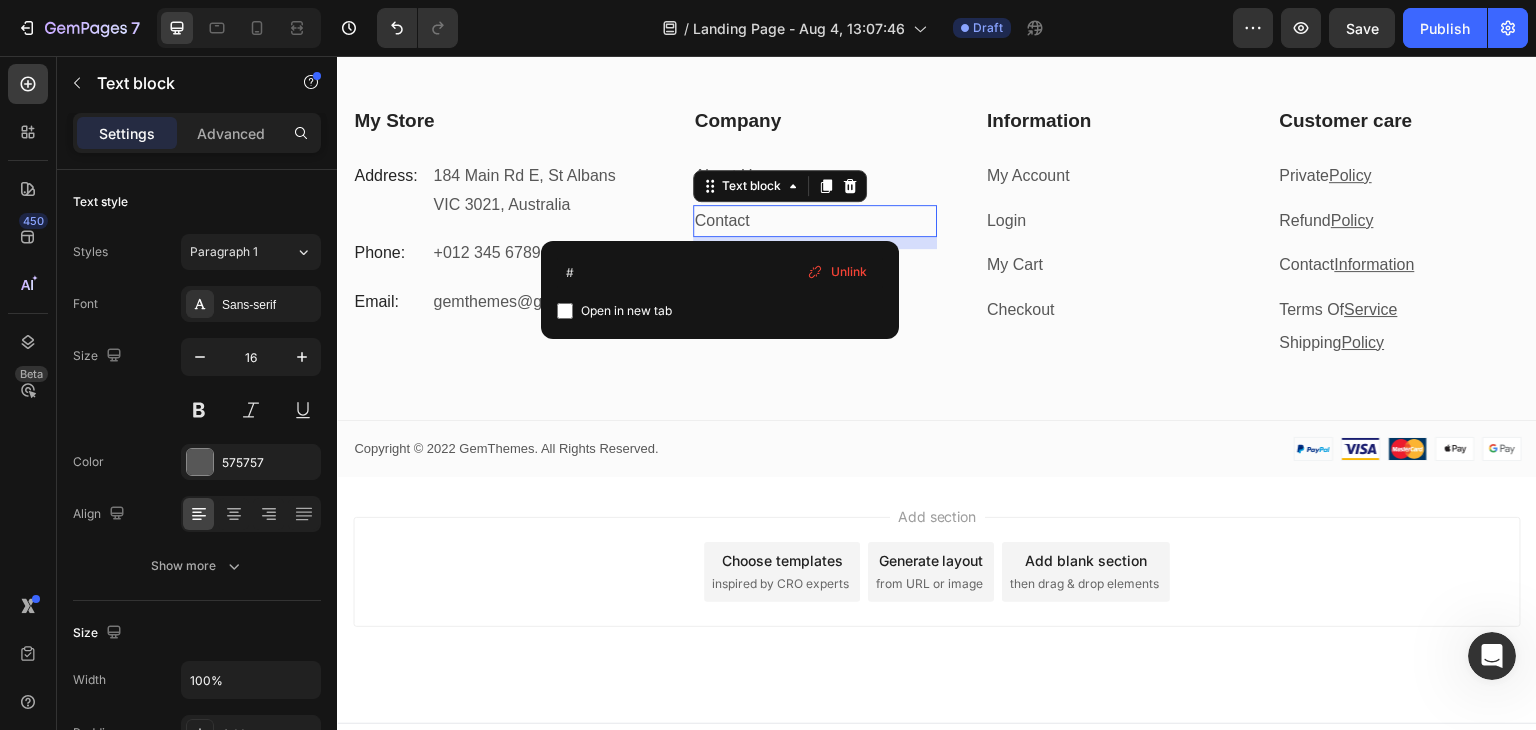 click on "Contact" at bounding box center (722, 220) 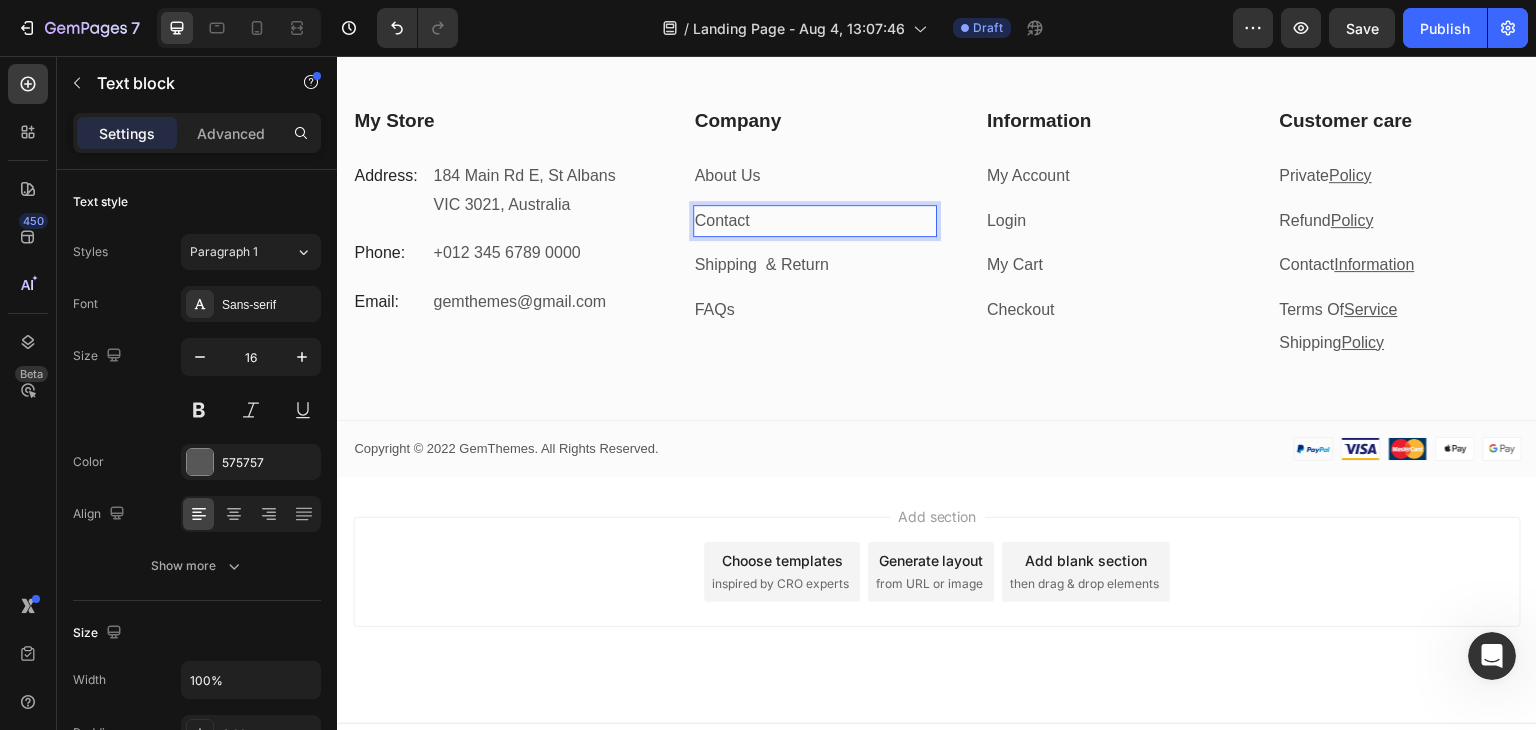 click on "Contact" at bounding box center [722, 220] 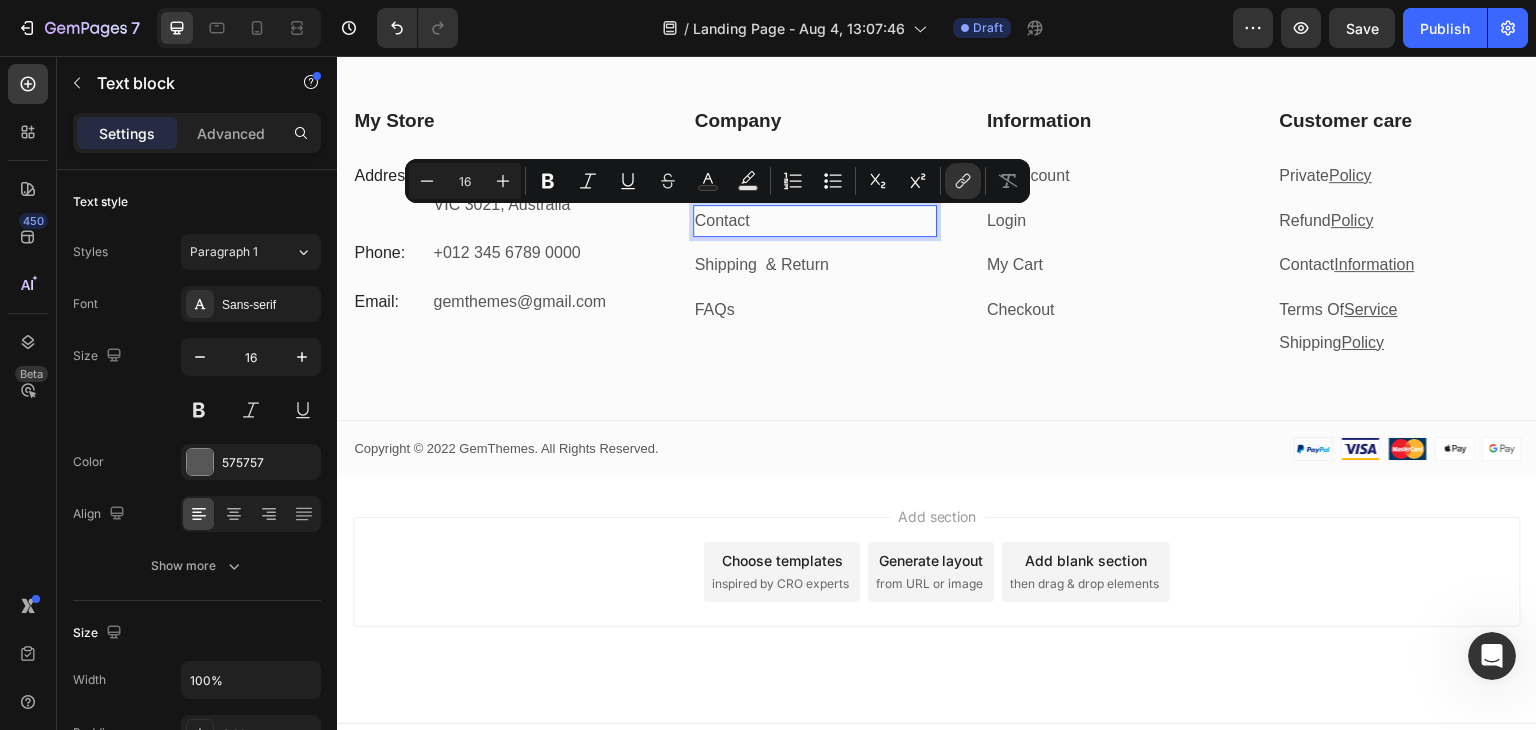 click on "Contact" at bounding box center [815, 221] 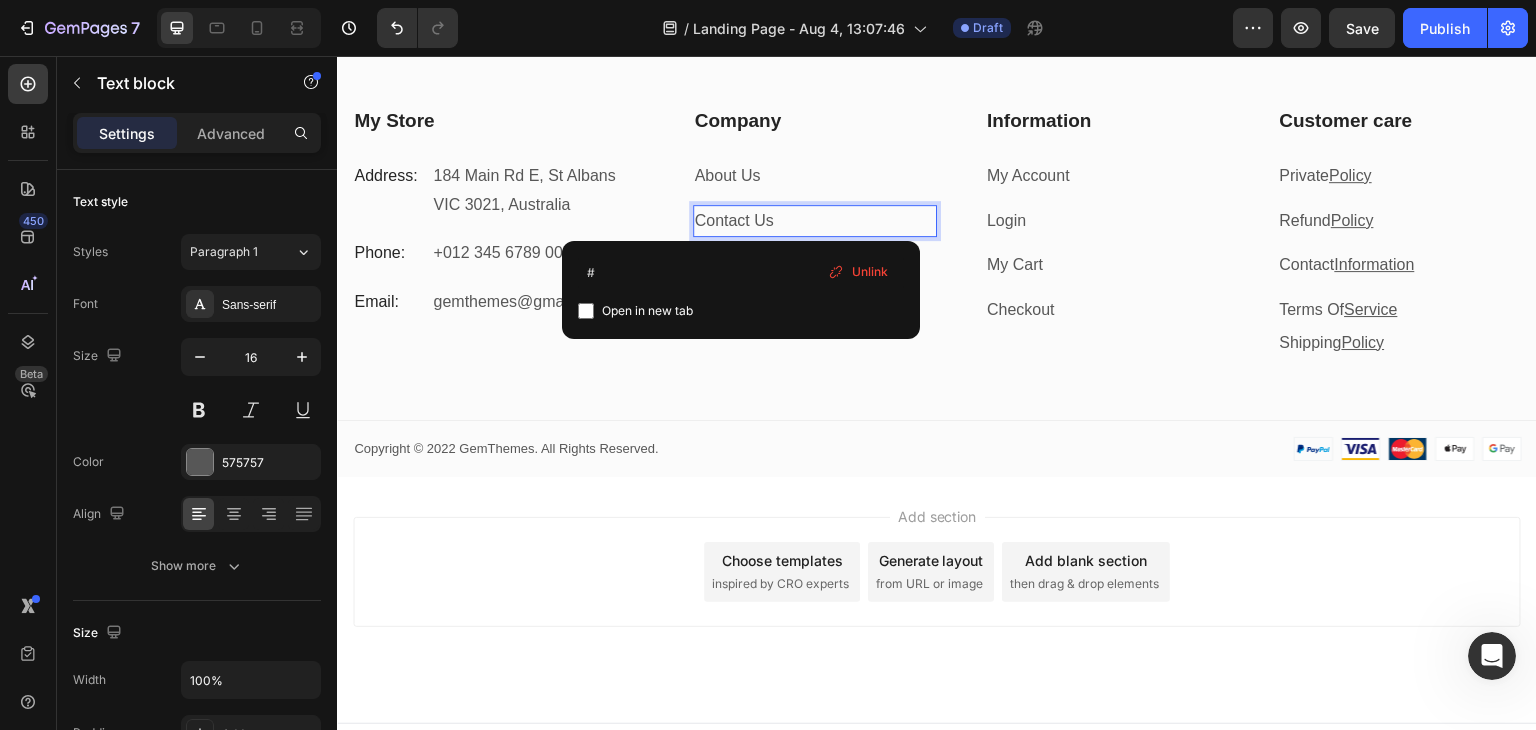 click on "Contact" at bounding box center [722, 220] 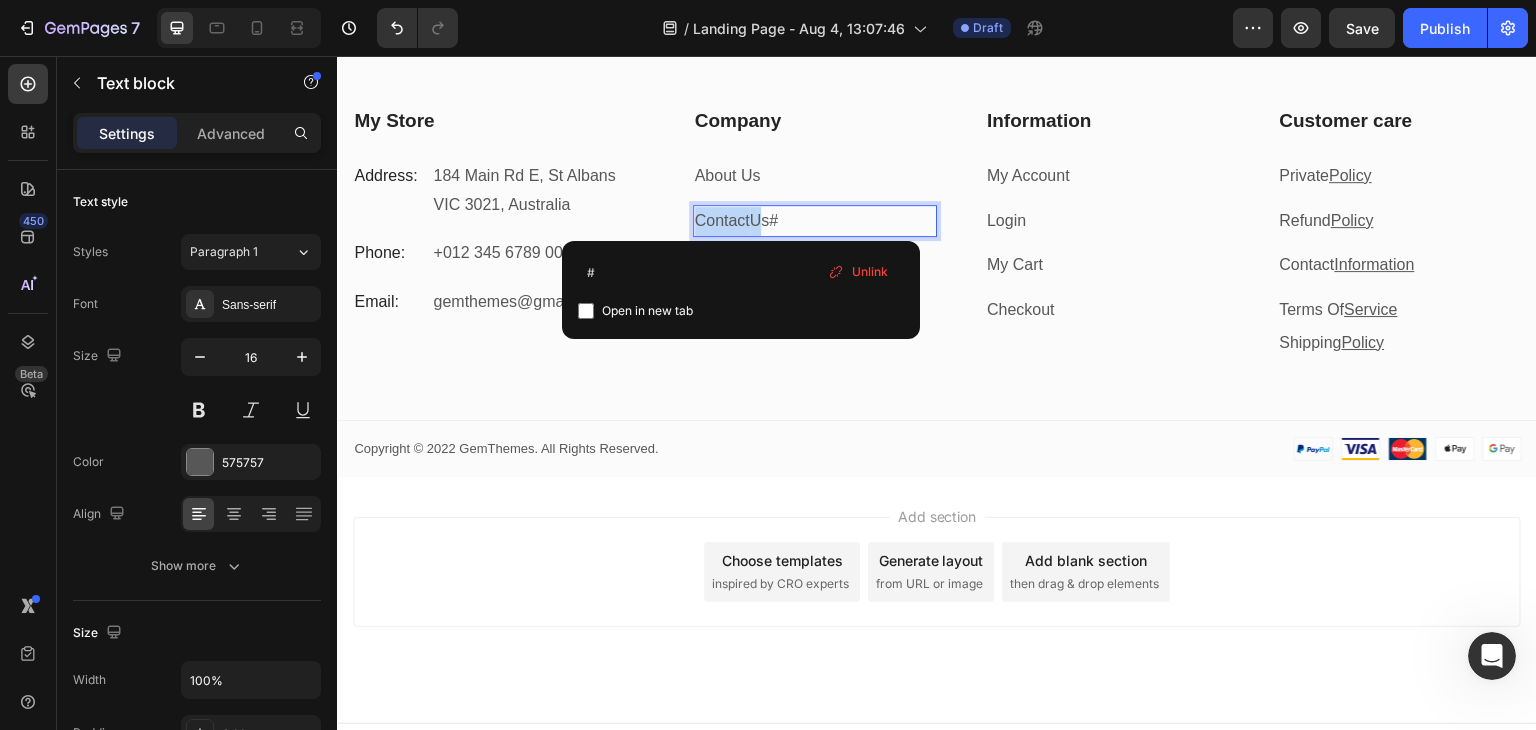 click on "Contact" at bounding box center (722, 220) 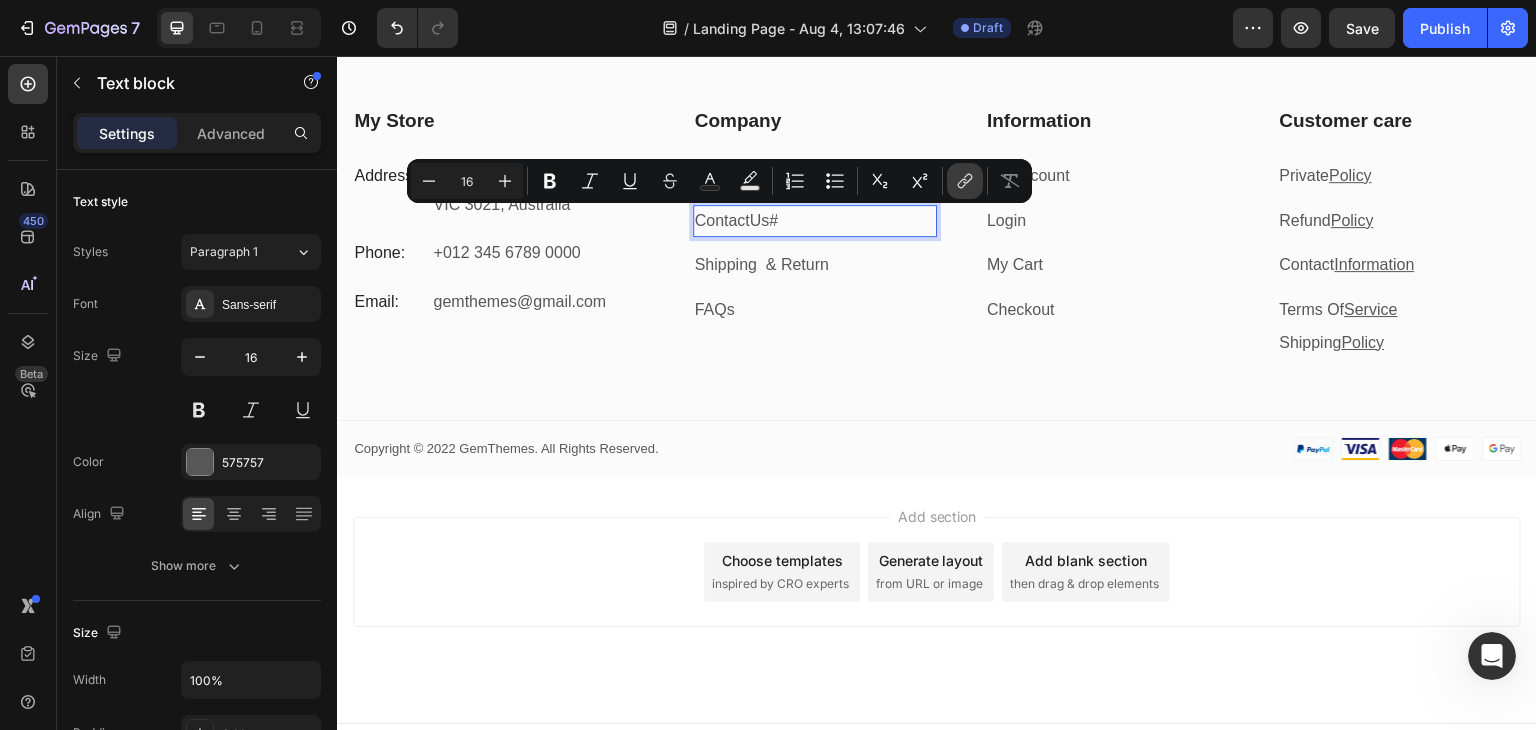 click 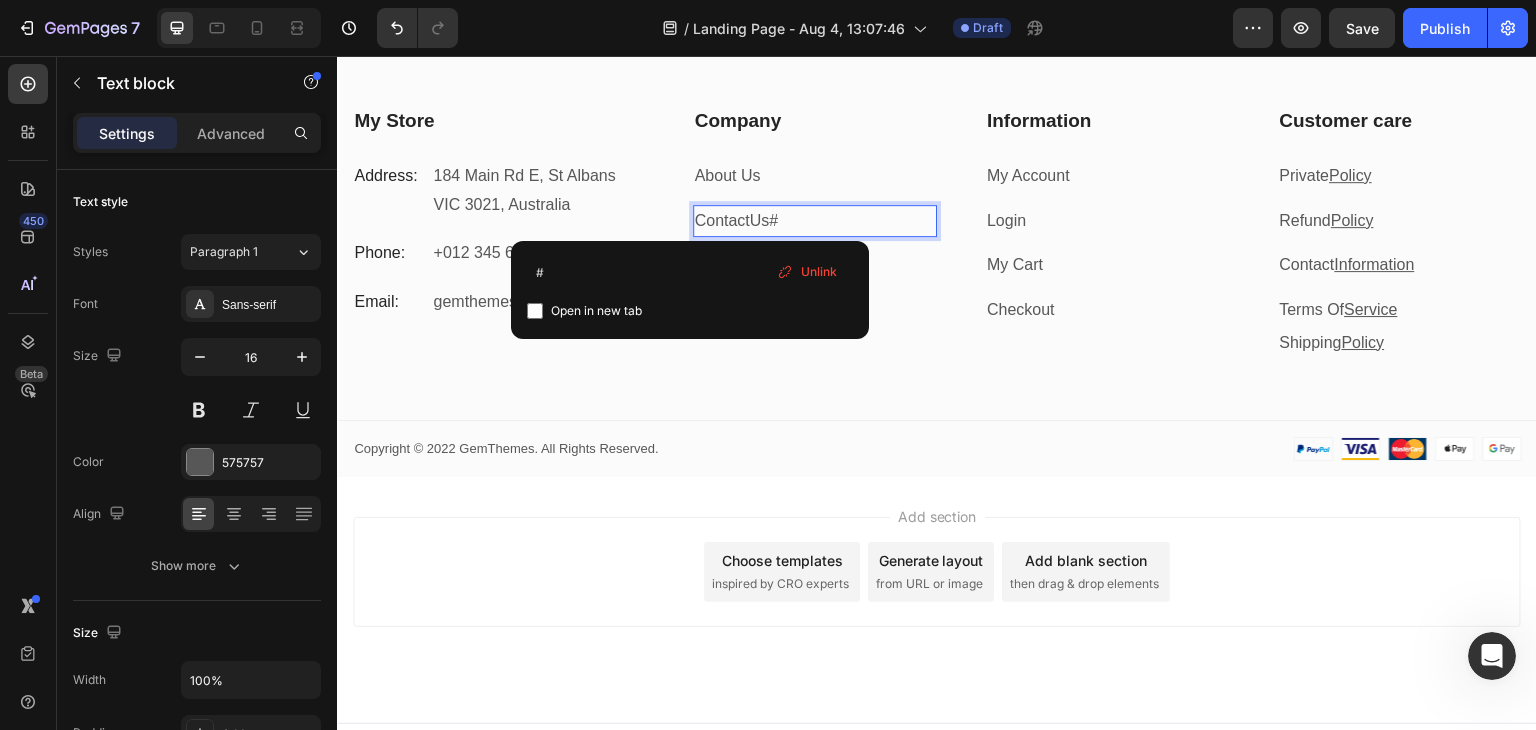 click on "Contact  Us #" at bounding box center [815, 221] 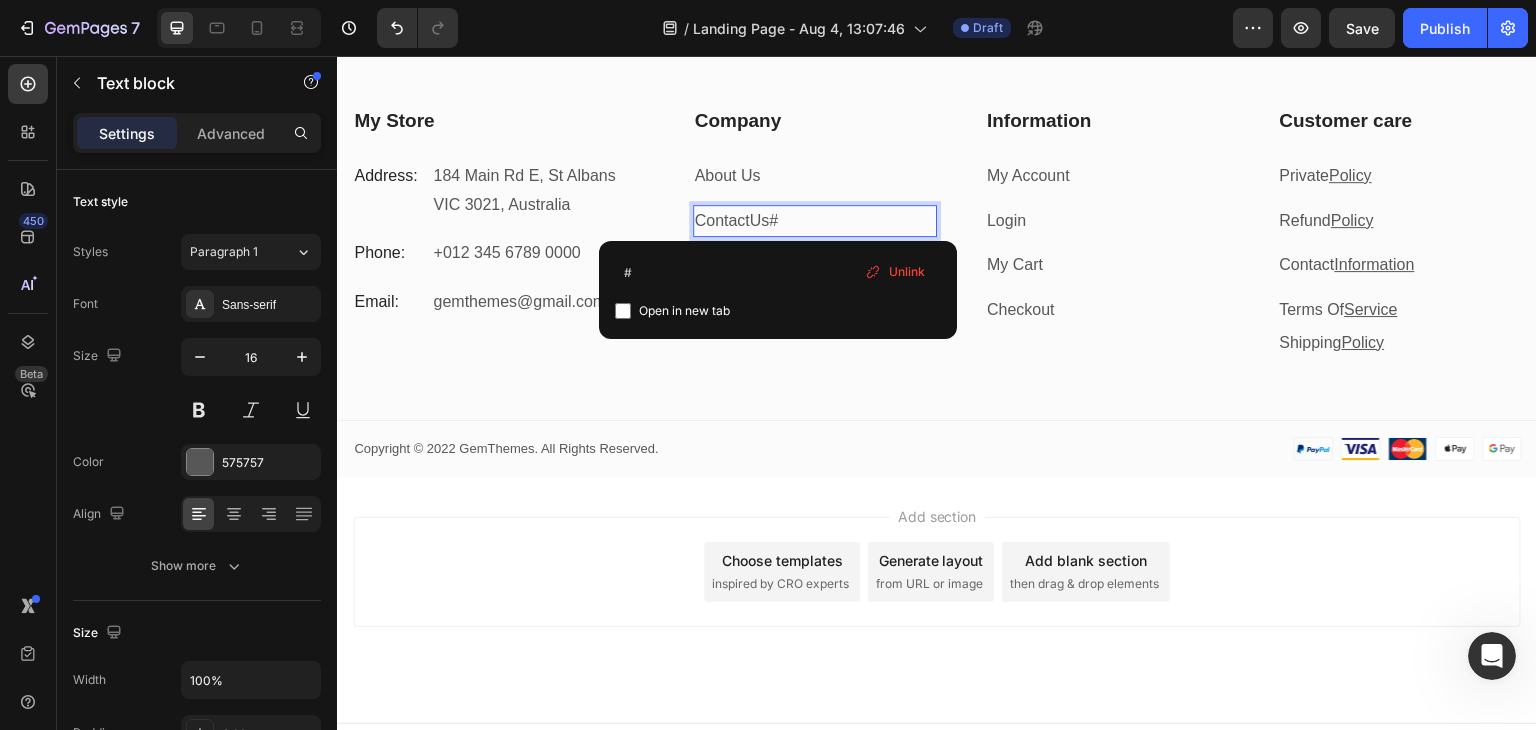 click on "Contact  Us # ⁠⁠⁠⁠⁠⁠⁠" at bounding box center (815, 221) 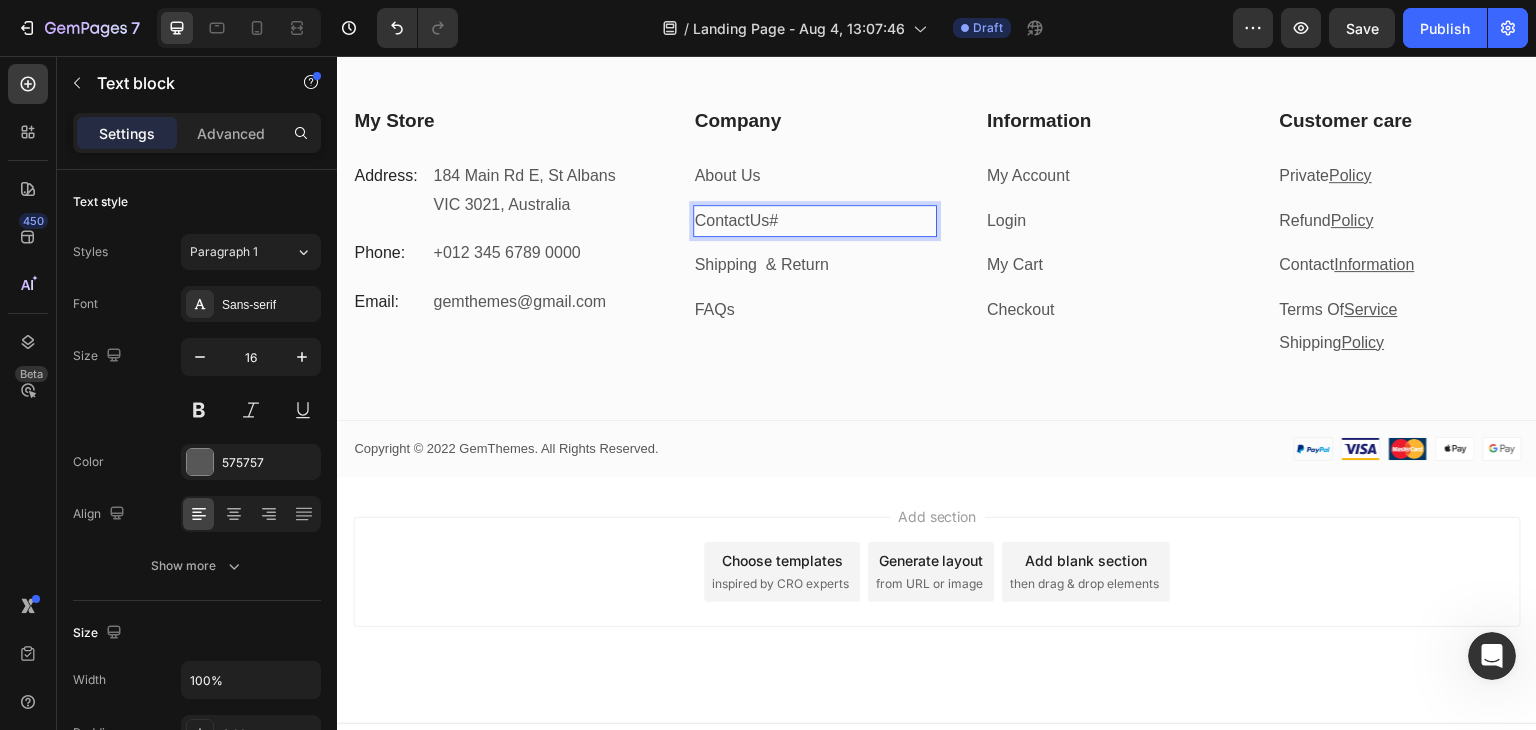 click on "Contact  Us #" at bounding box center (815, 221) 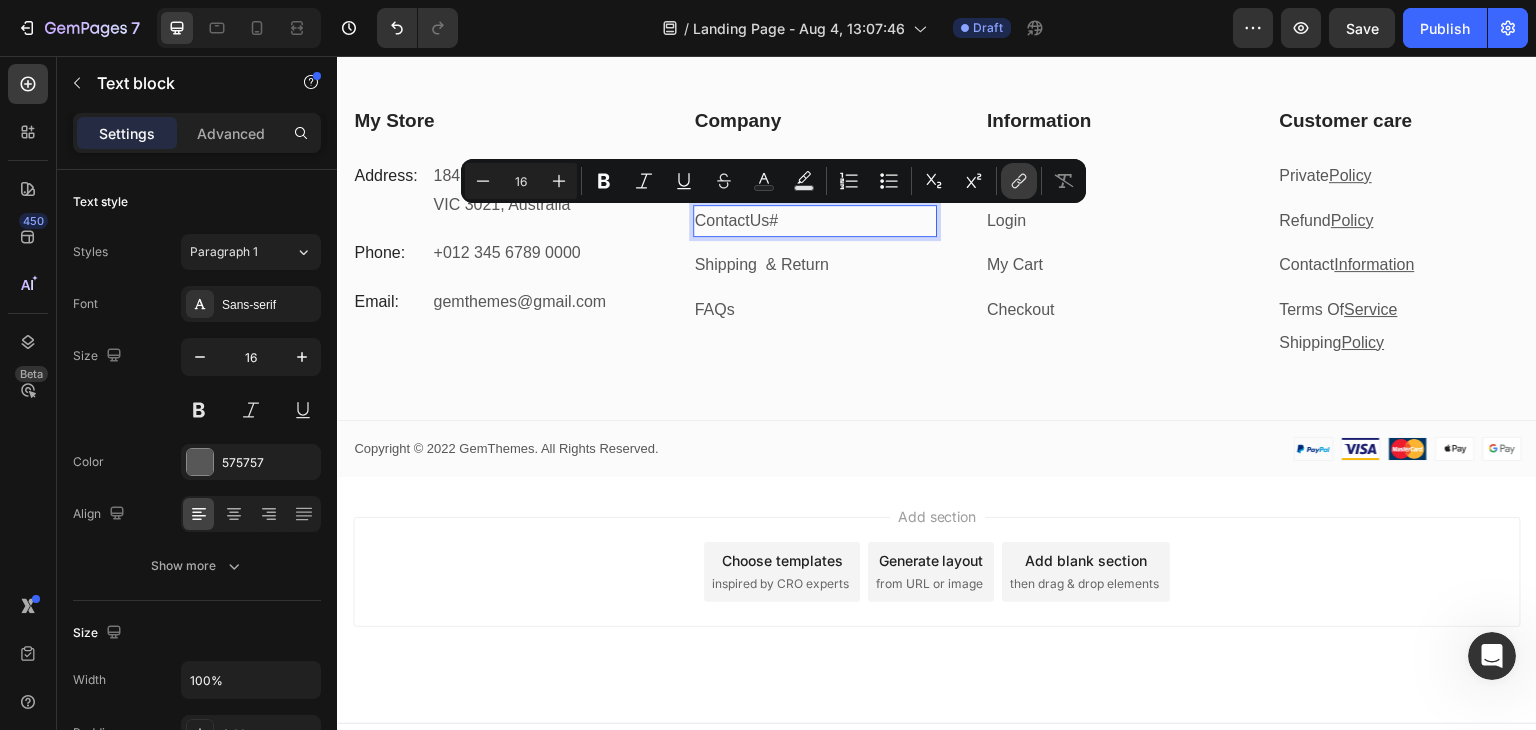 click 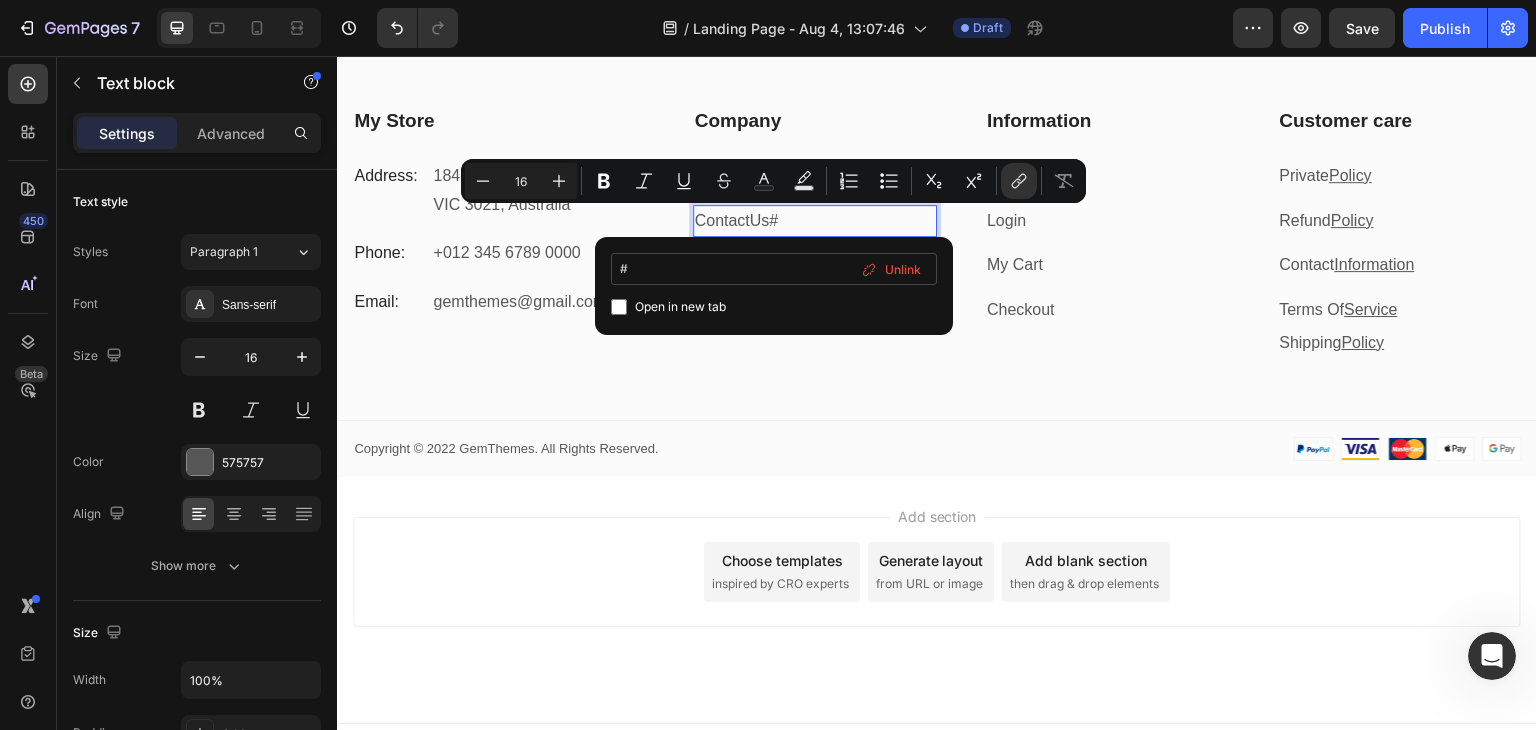 click on "#" at bounding box center (774, 269) 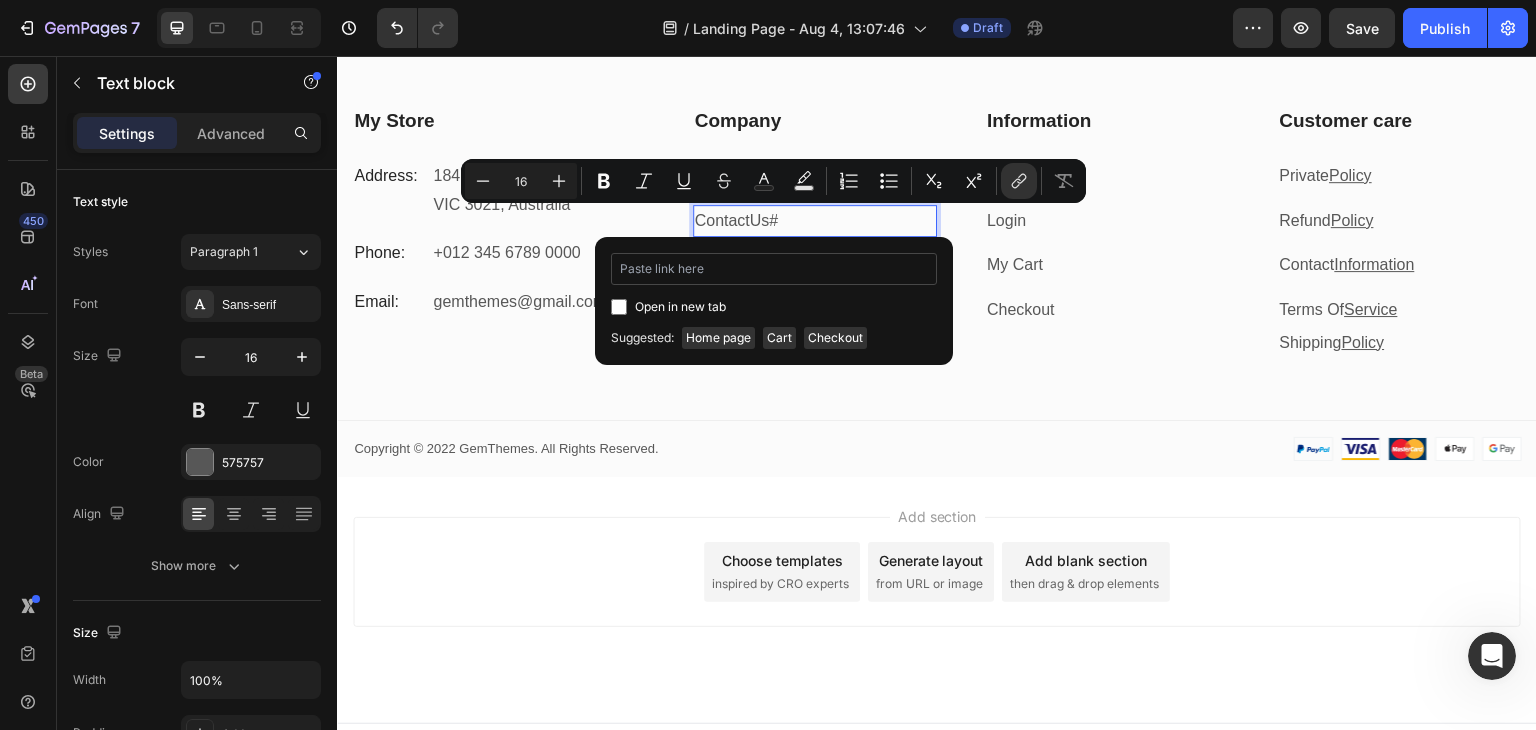 type on "https://omielle.com/pages/contact" 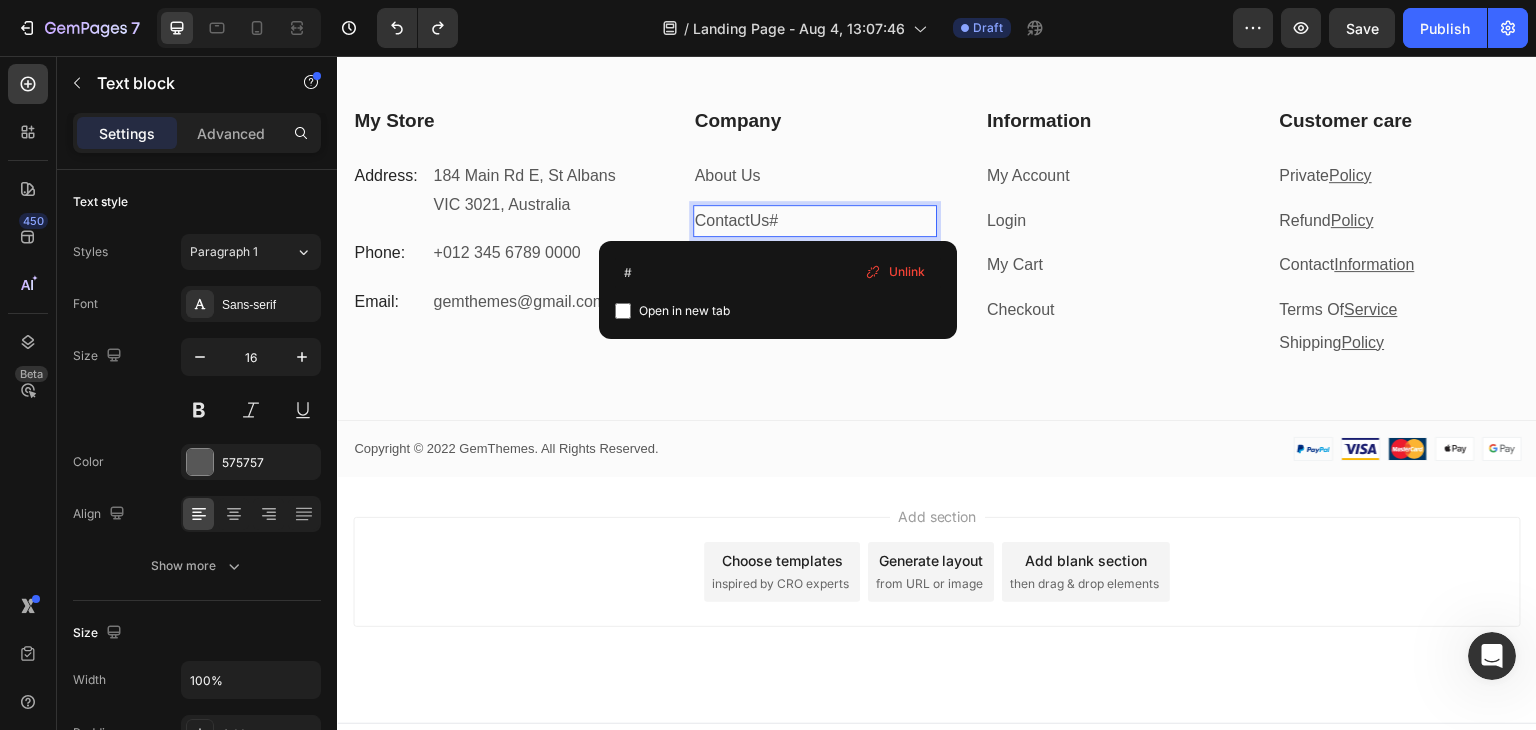 click on "#" at bounding box center [773, 220] 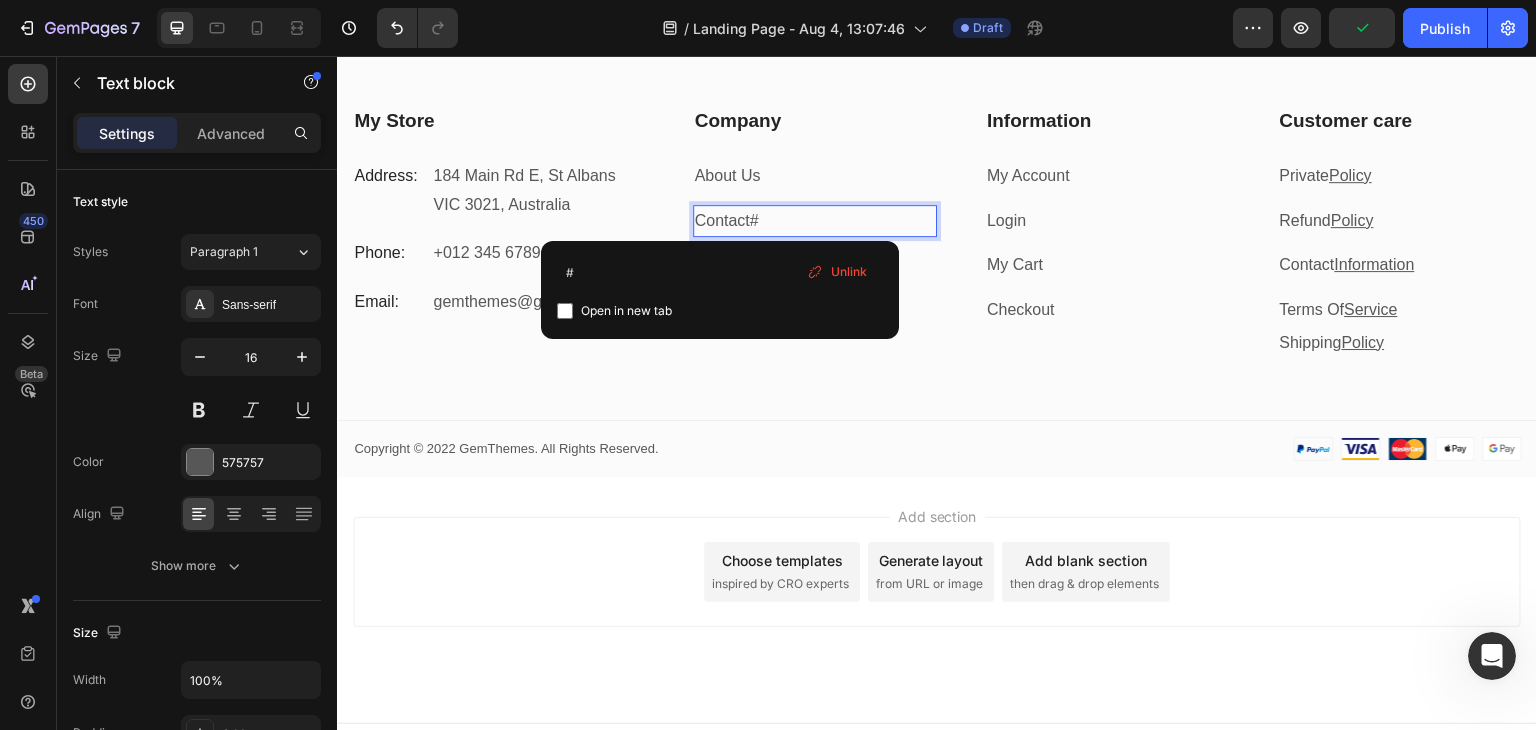 click on "Contact#" at bounding box center [727, 220] 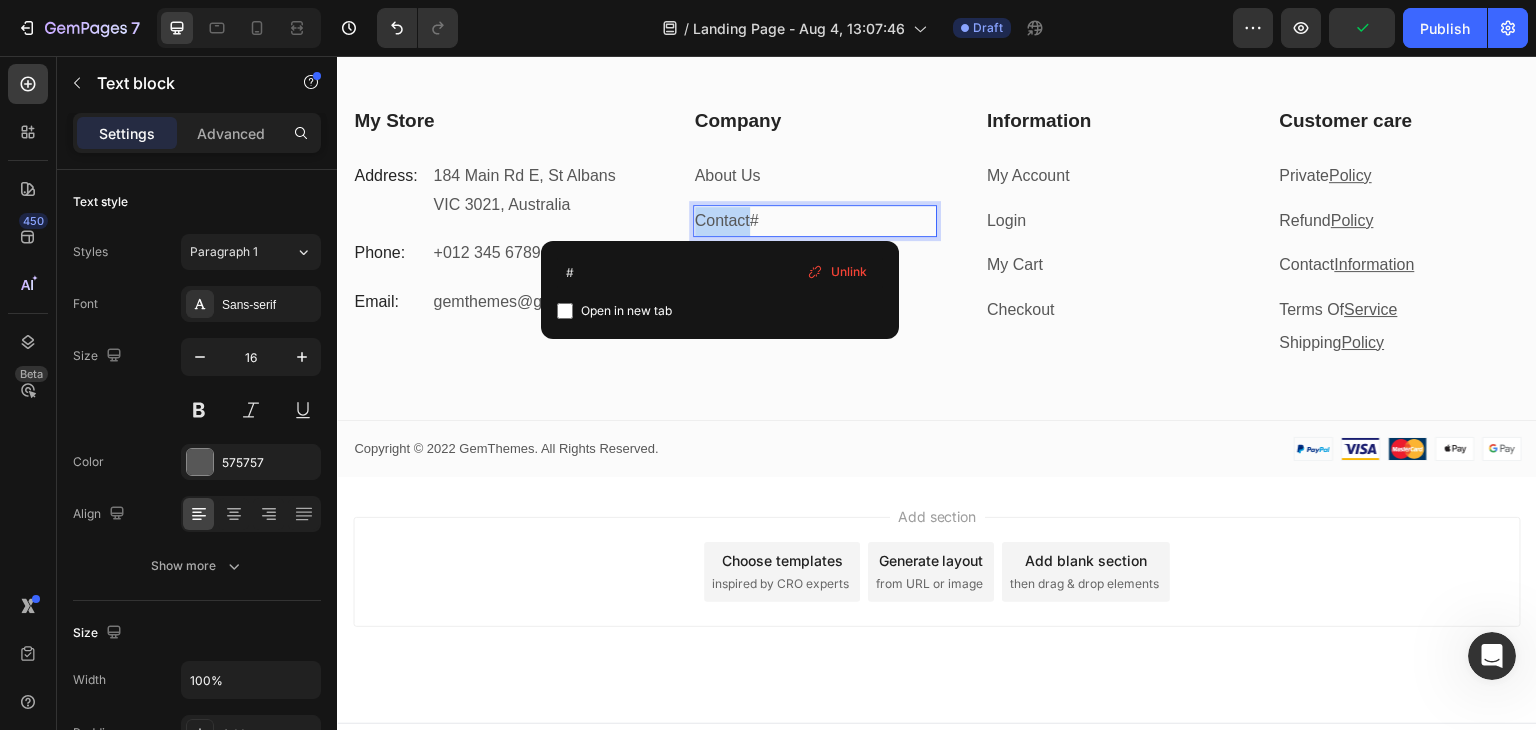 click on "Contact#" at bounding box center [727, 220] 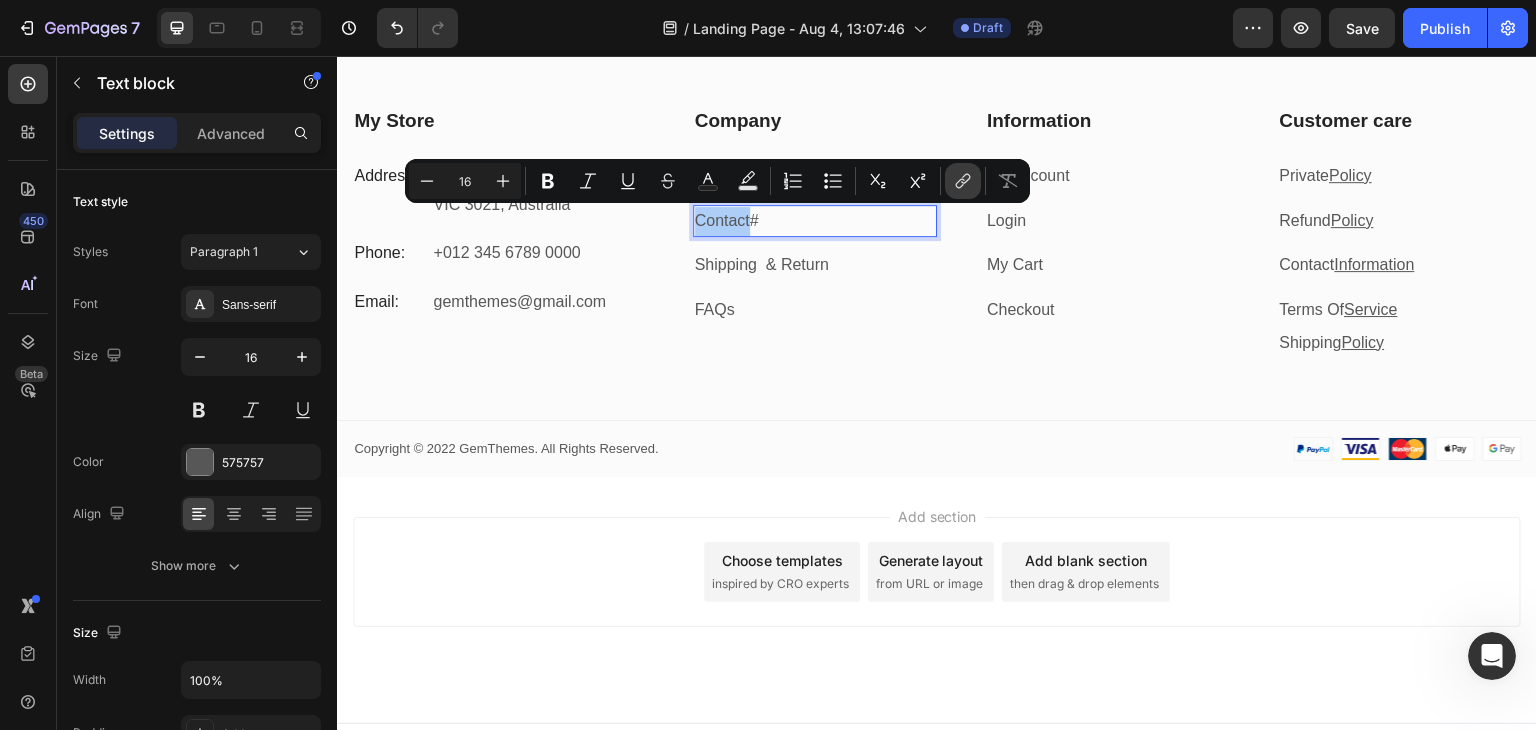 click 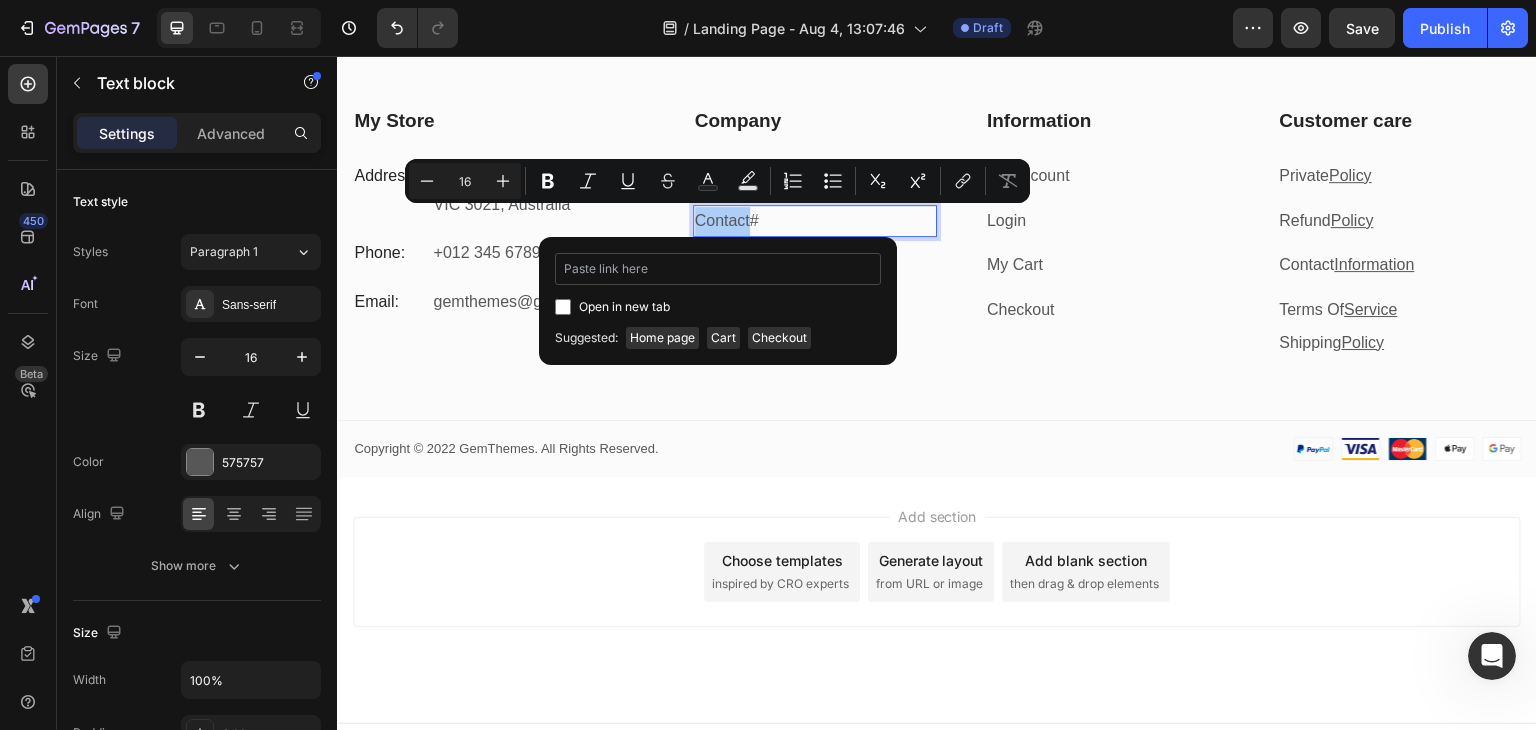 click at bounding box center (718, 269) 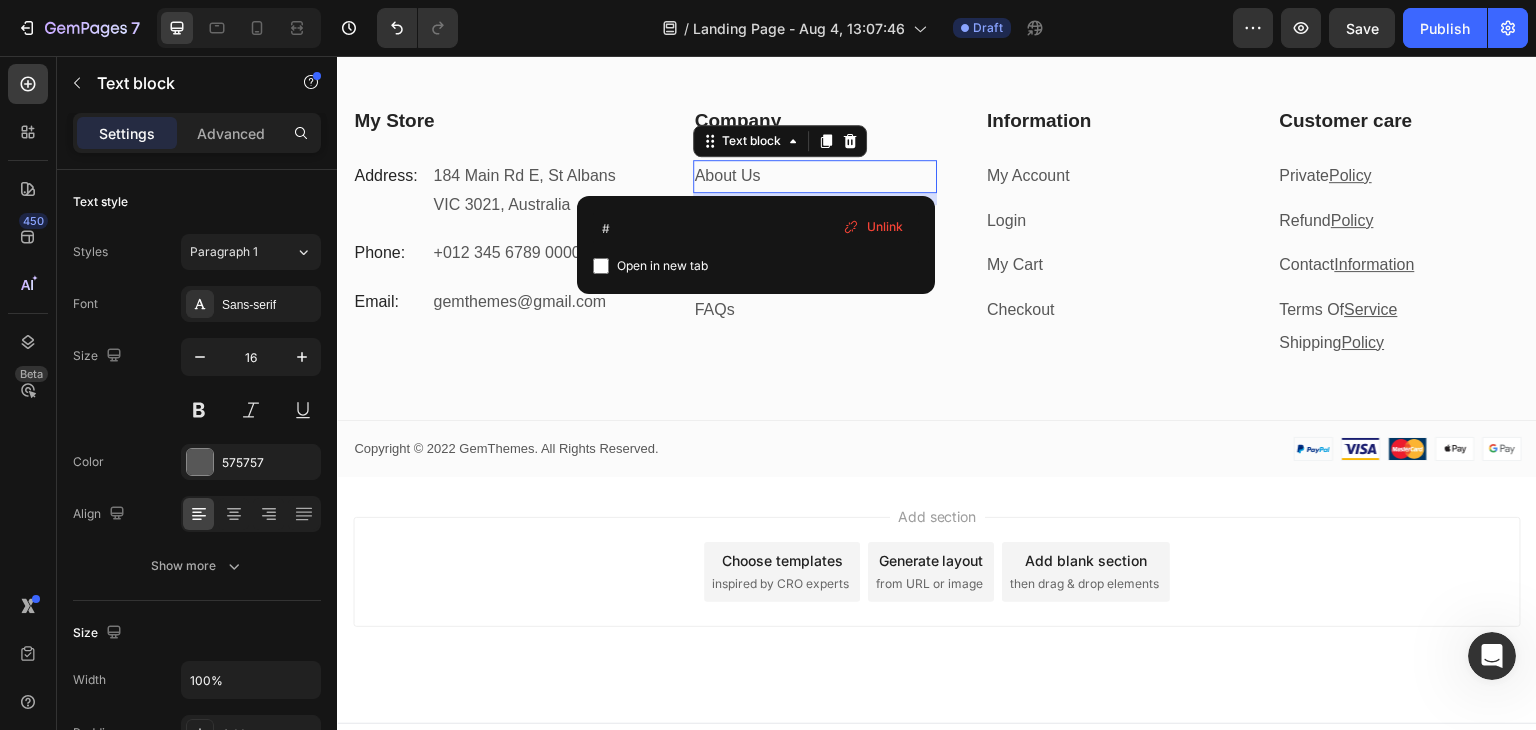 click on "About Us" at bounding box center [815, 176] 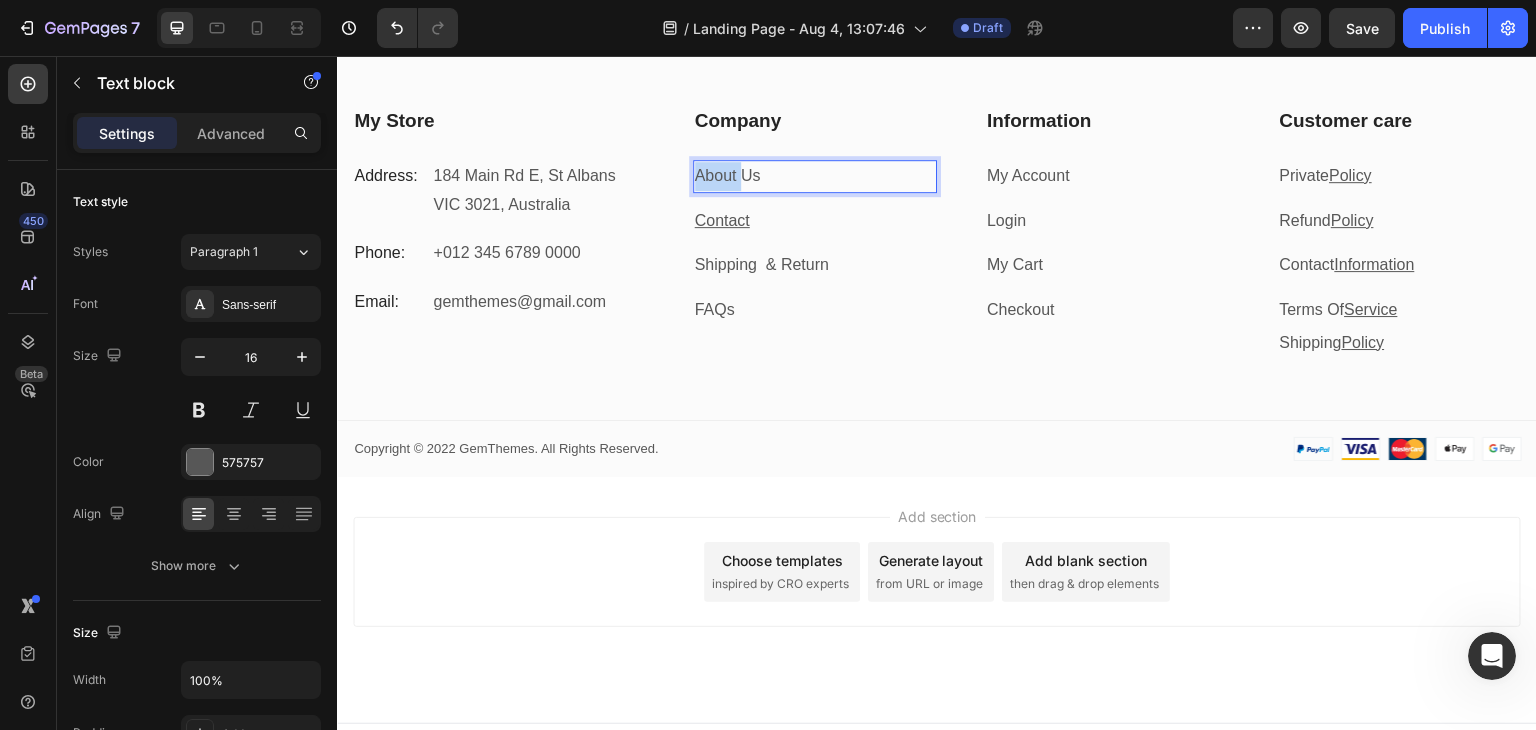 click on "About Us" at bounding box center [815, 176] 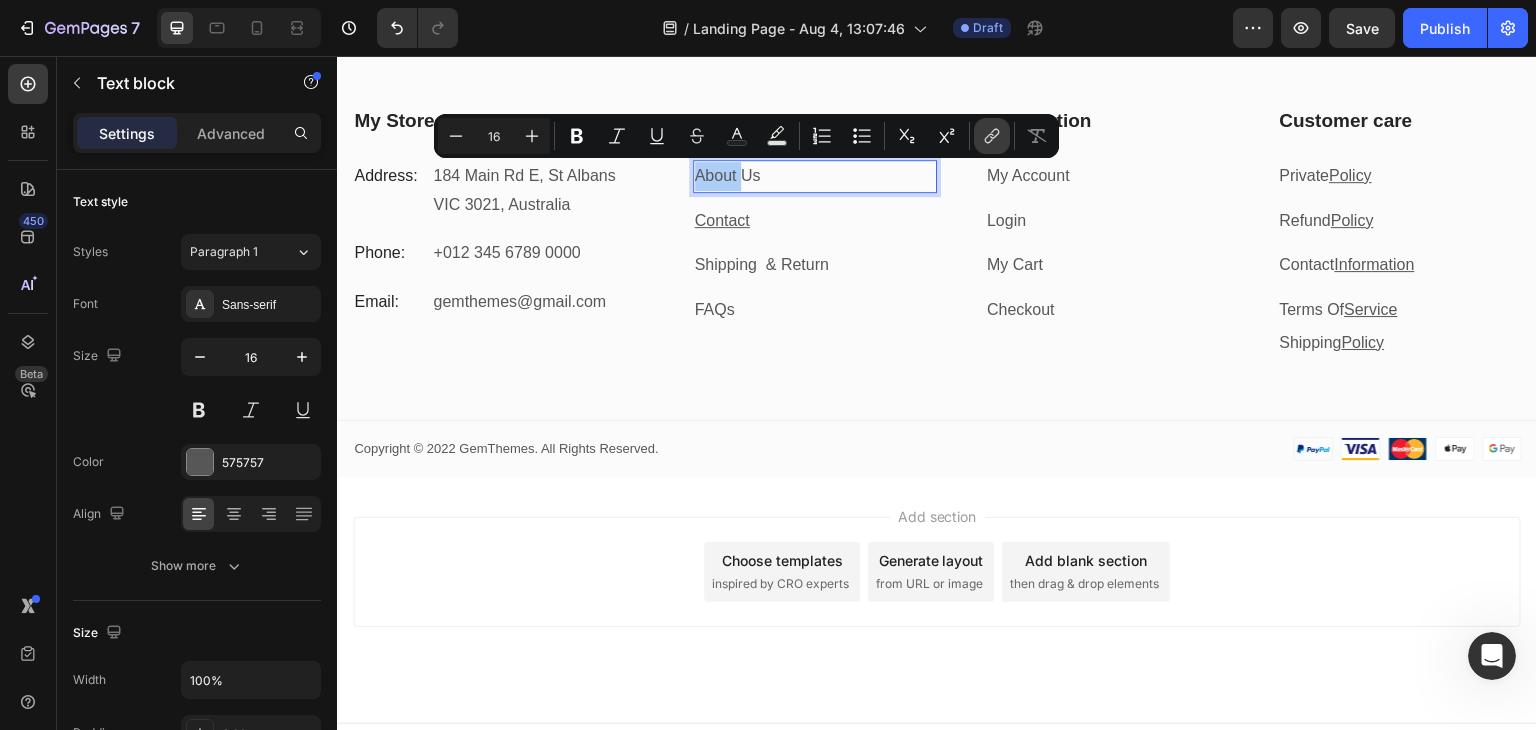 click 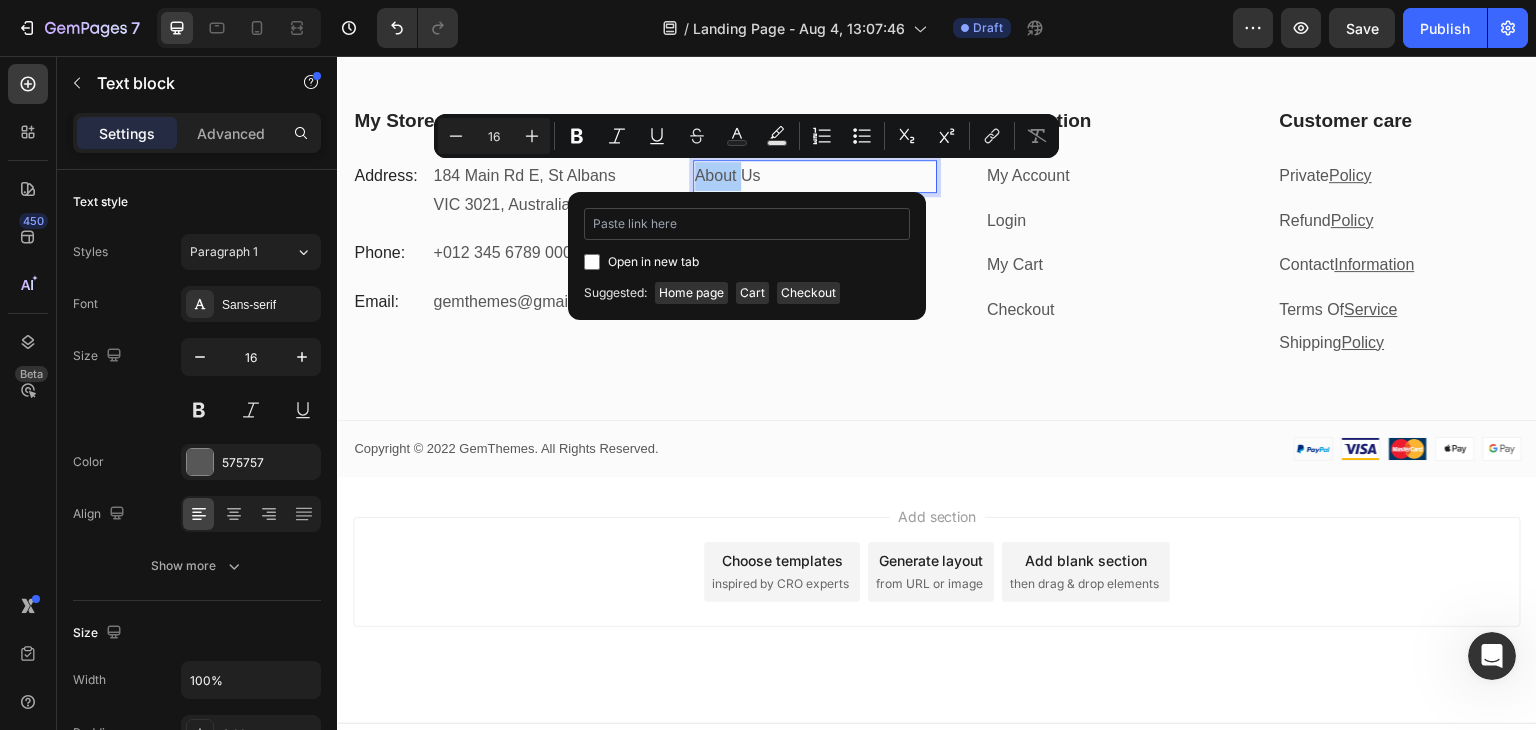click at bounding box center [747, 224] 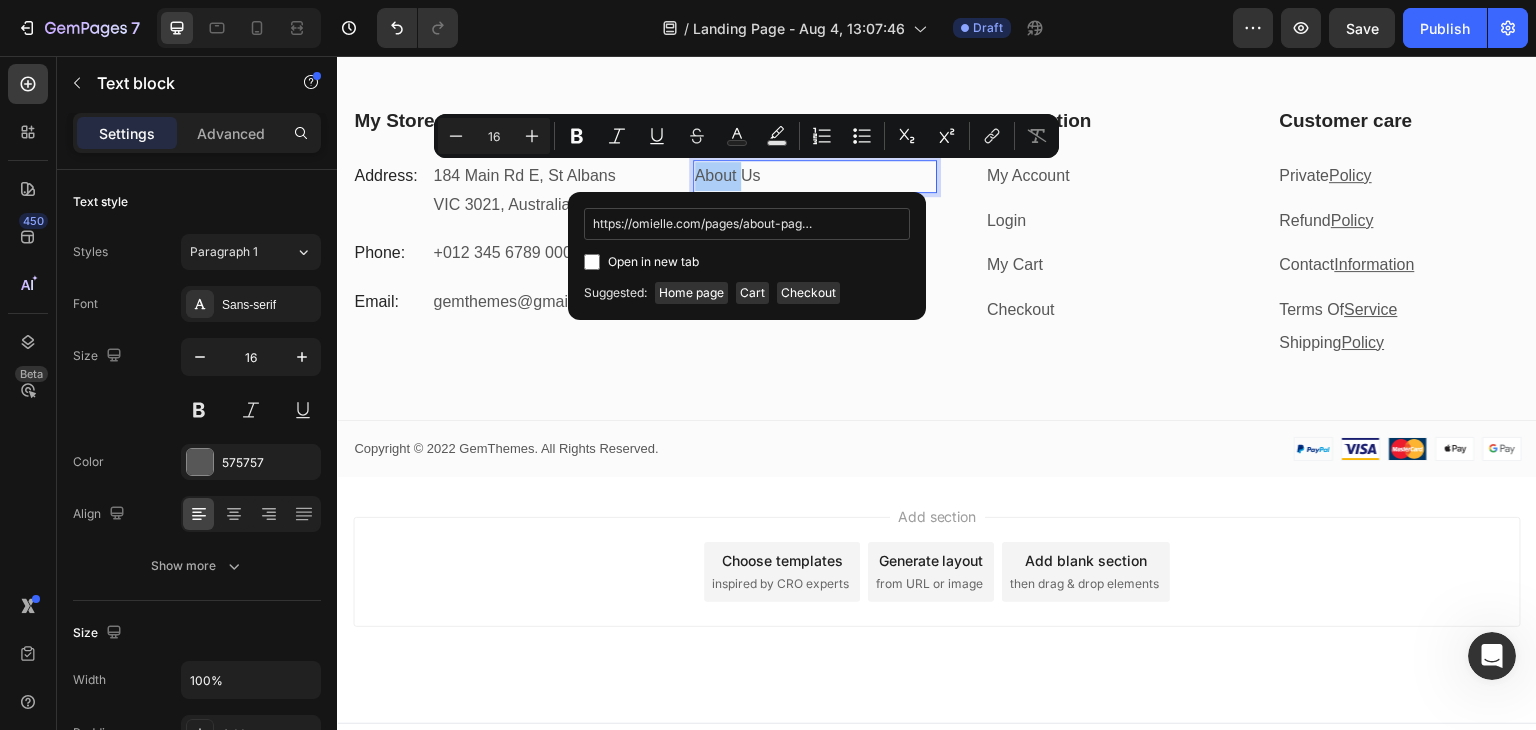 scroll, scrollTop: 0, scrollLeft: 96, axis: horizontal 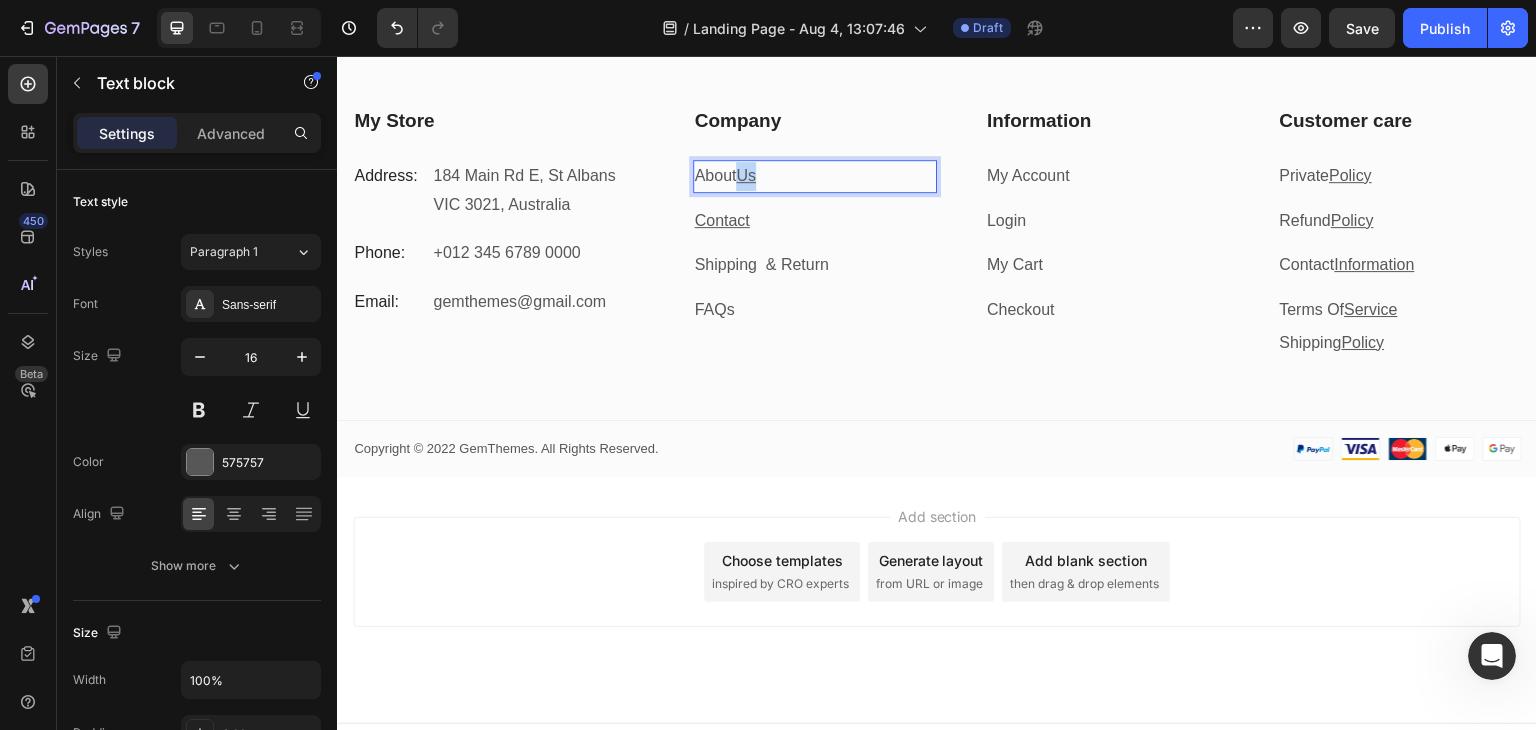 click on "Us" at bounding box center [746, 175] 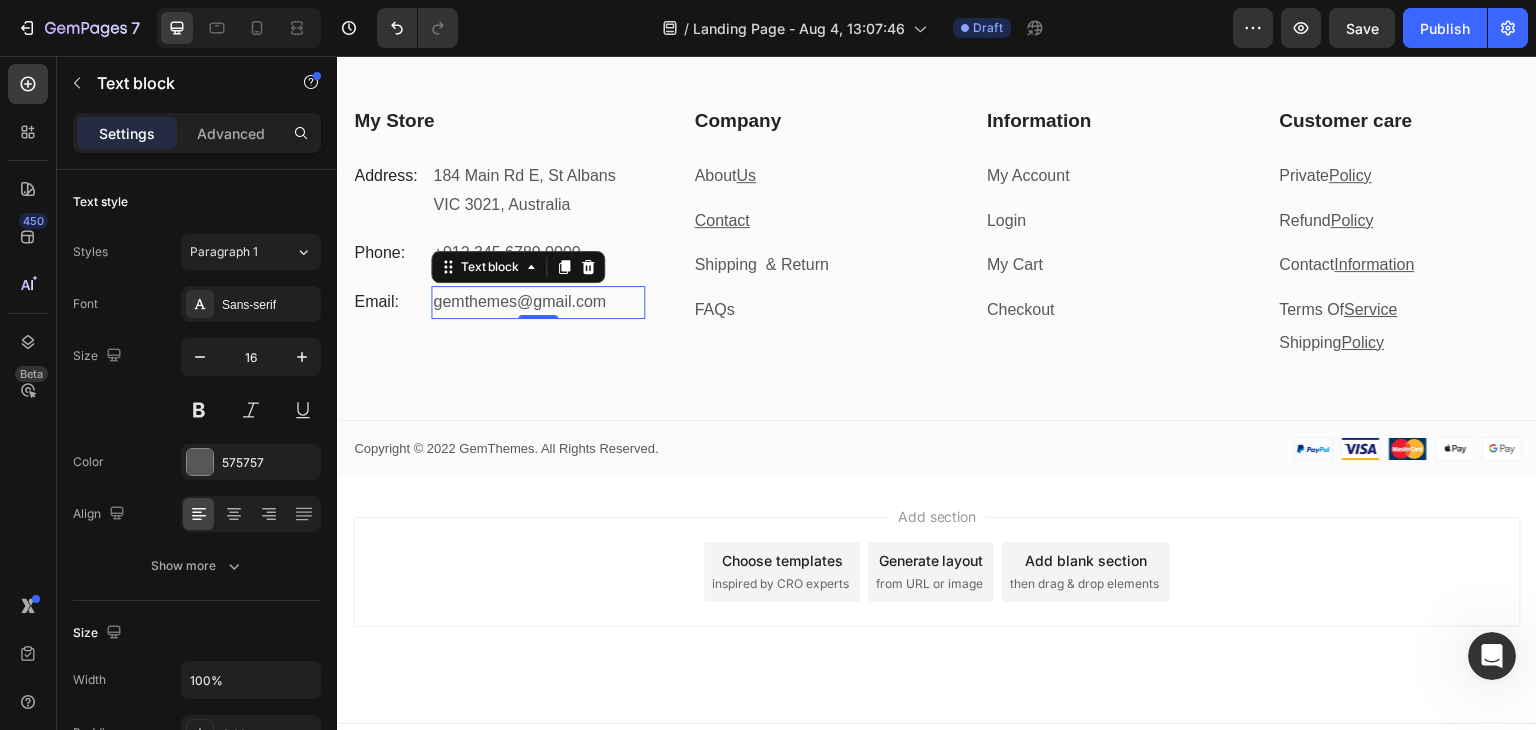 click on "gemthemes@gmail.com" at bounding box center (537, 302) 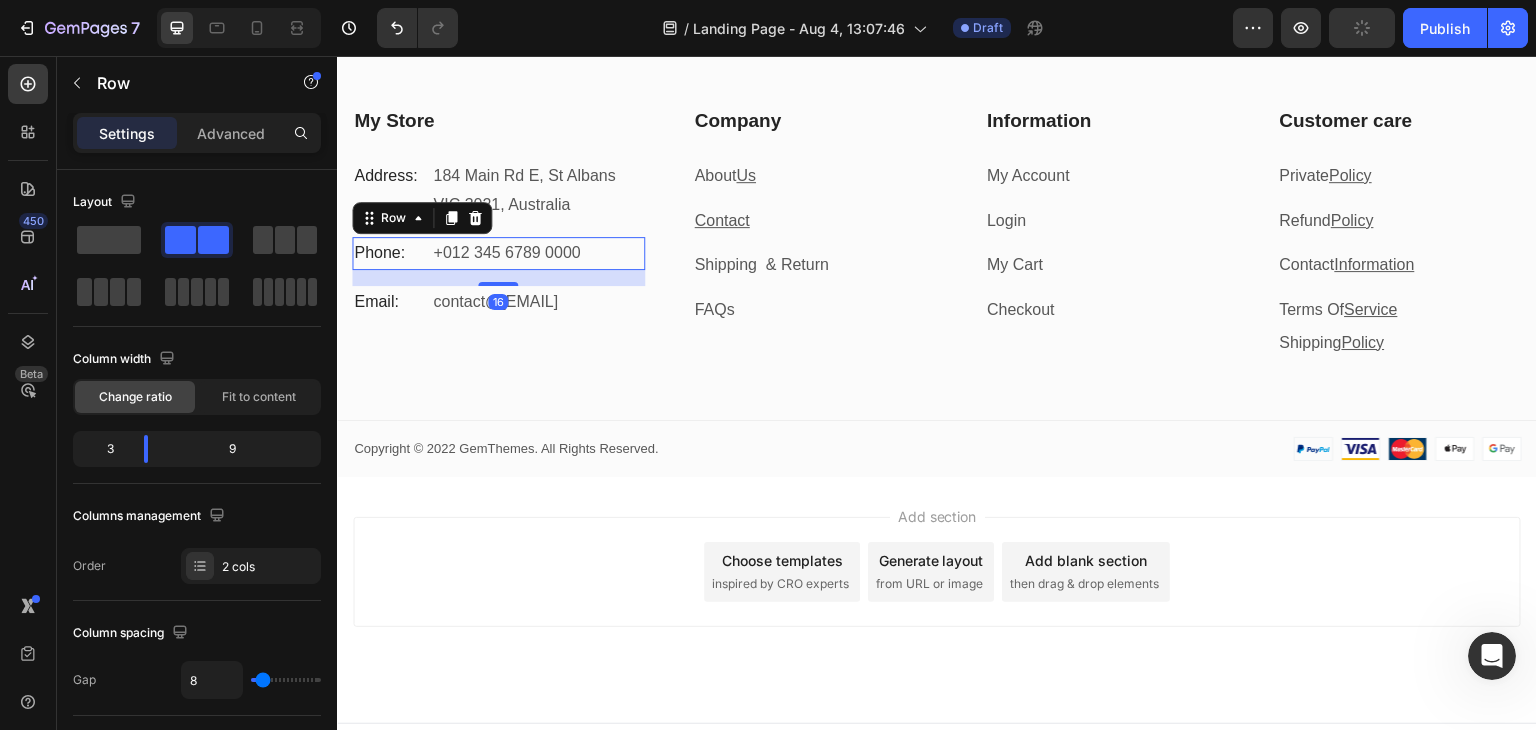 click on "Phone: Text block +012 345 6789 0000 Text block Row   16" at bounding box center [498, 253] 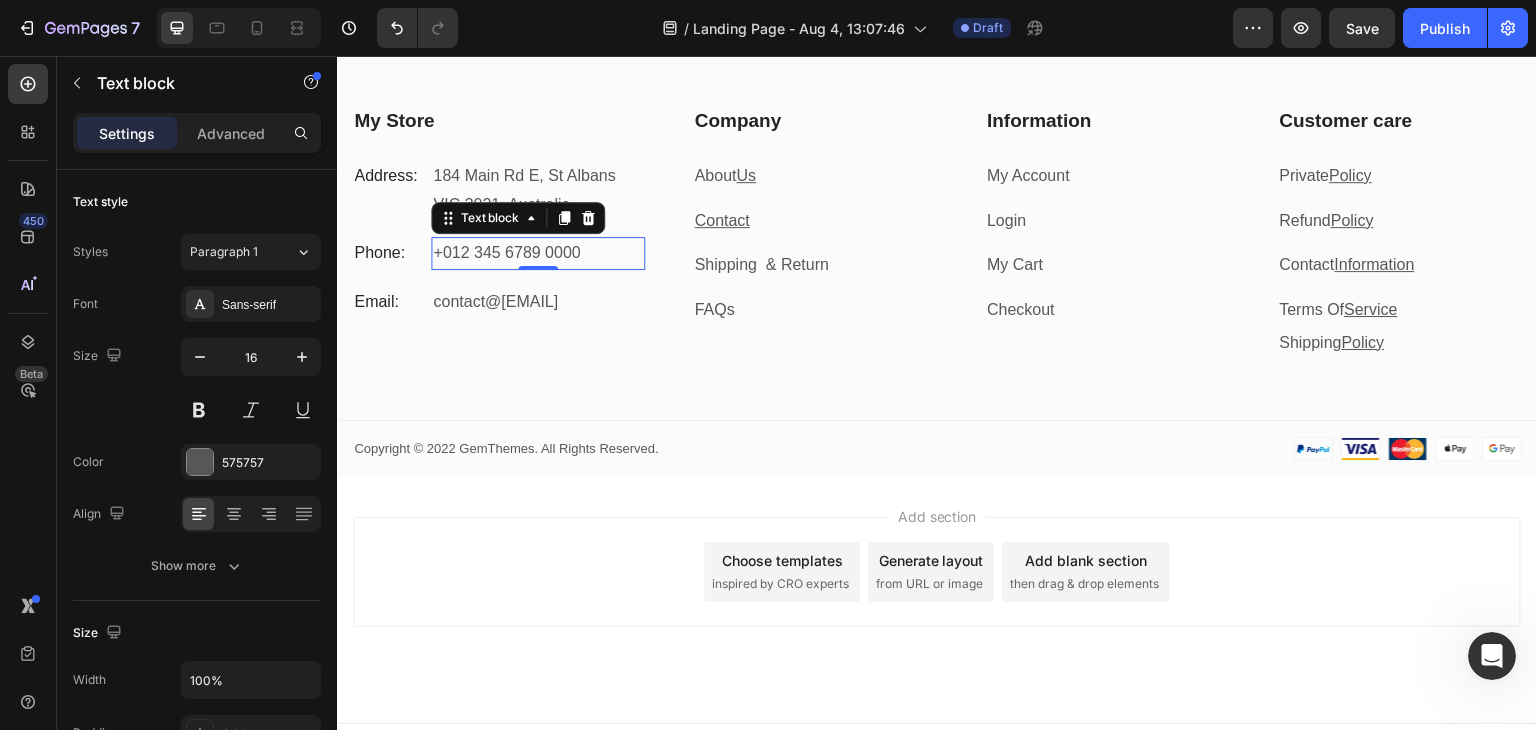 click on "+012 345 6789 0000" at bounding box center (537, 253) 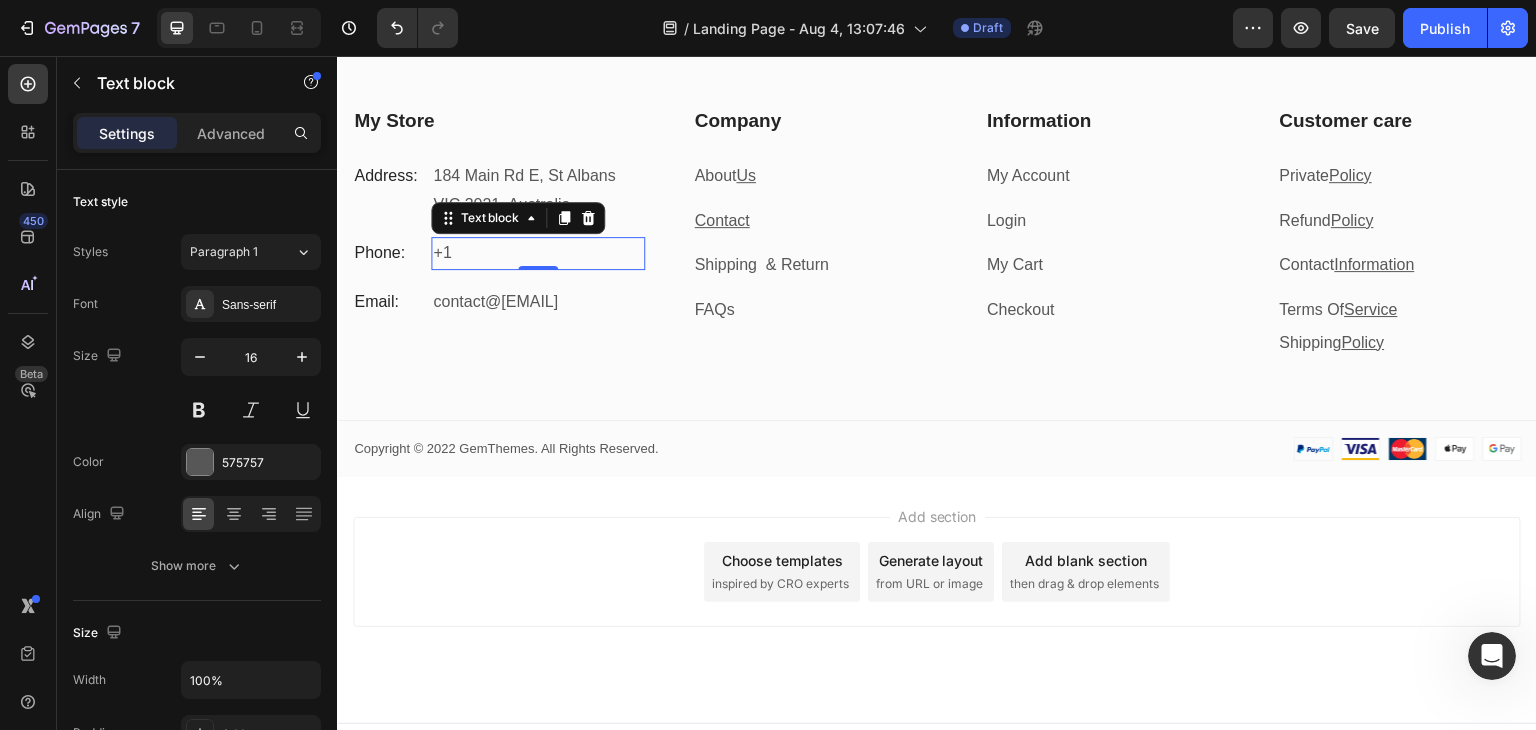 click on "+1" at bounding box center (537, 253) 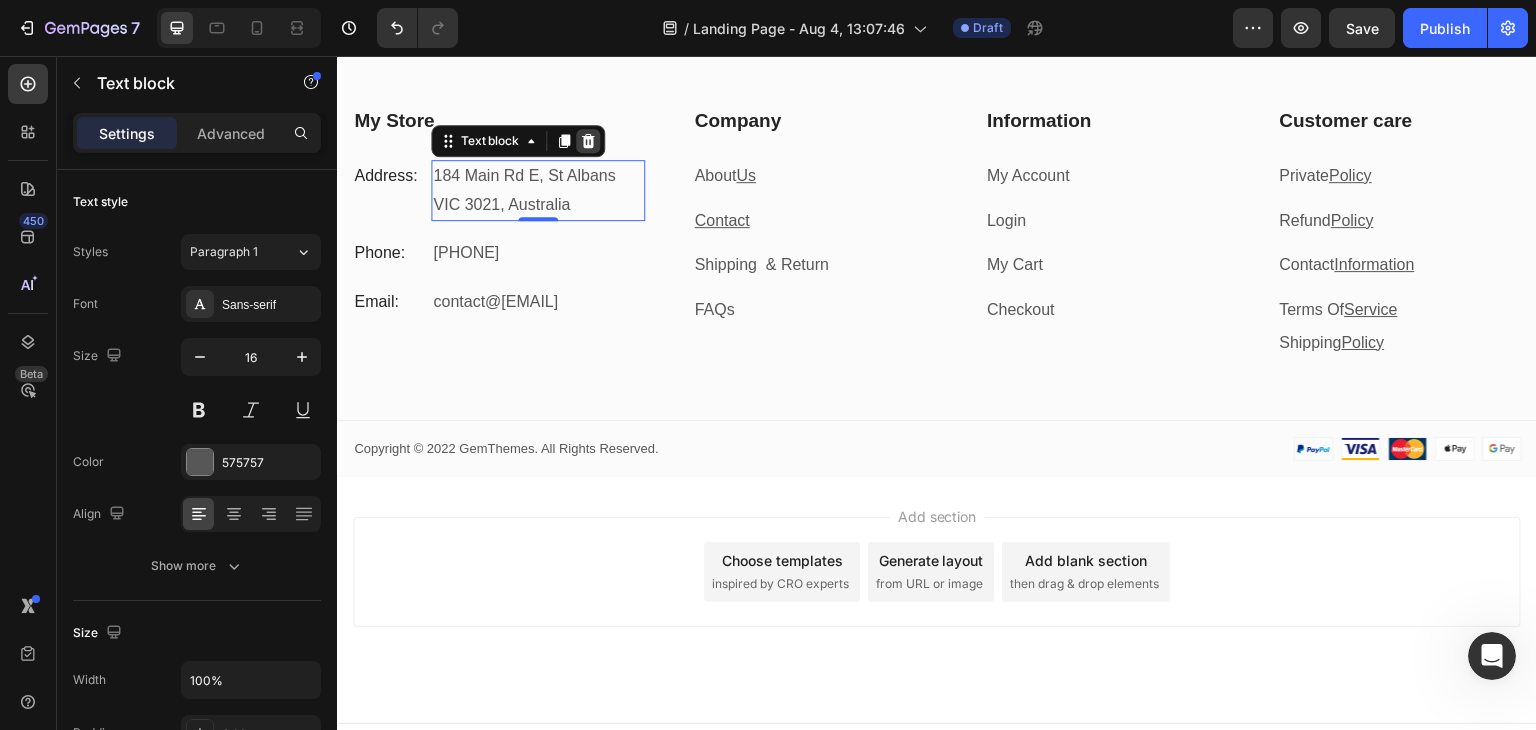 click at bounding box center [588, 141] 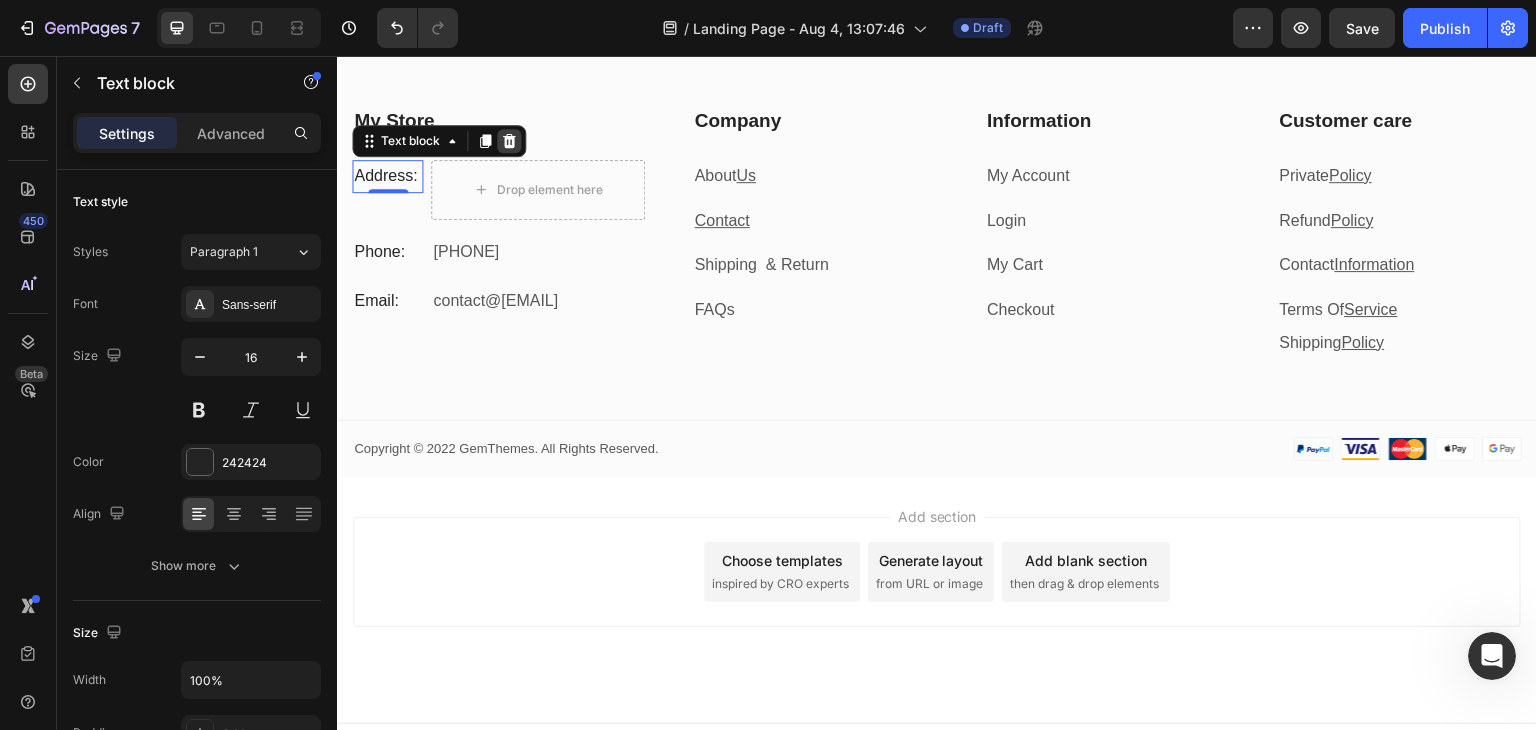 click 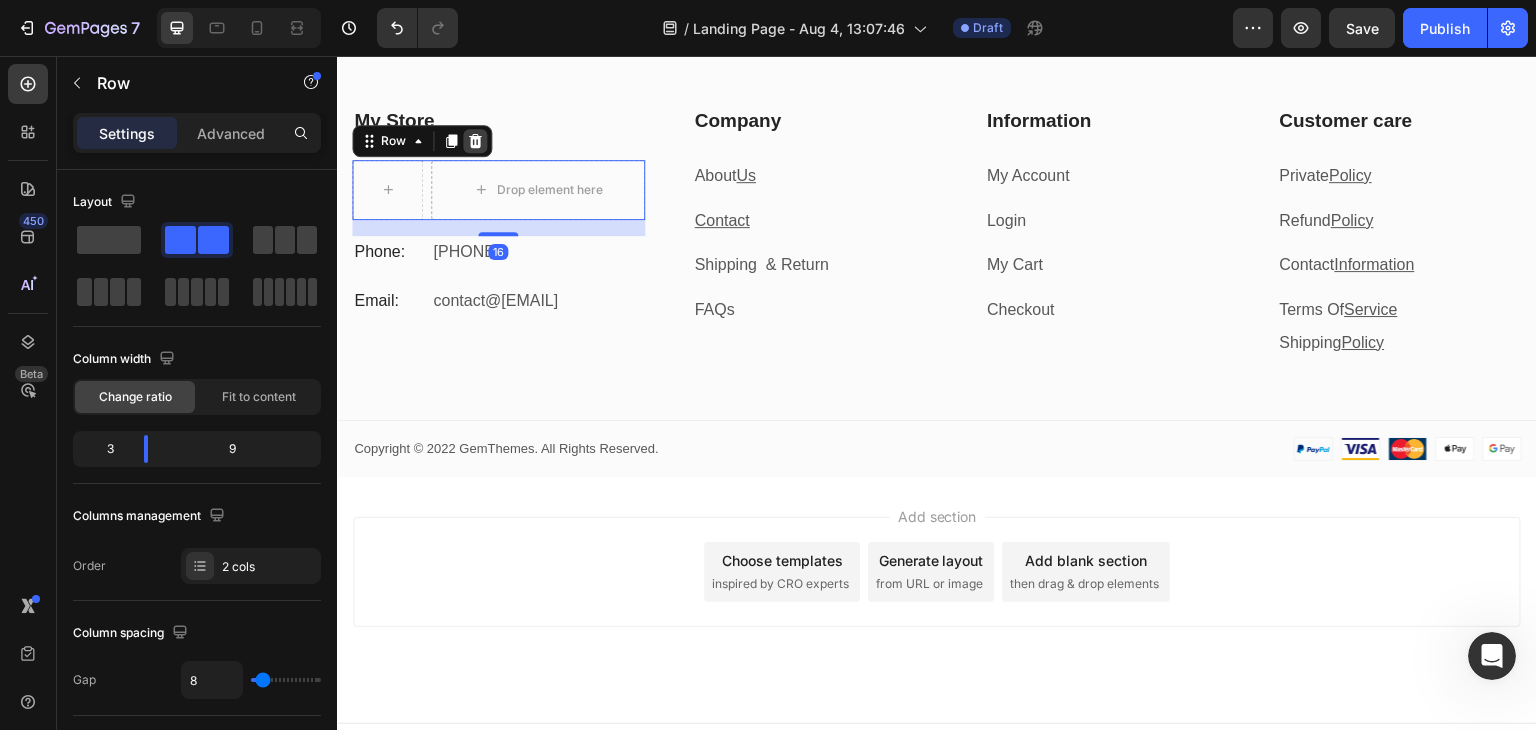 click 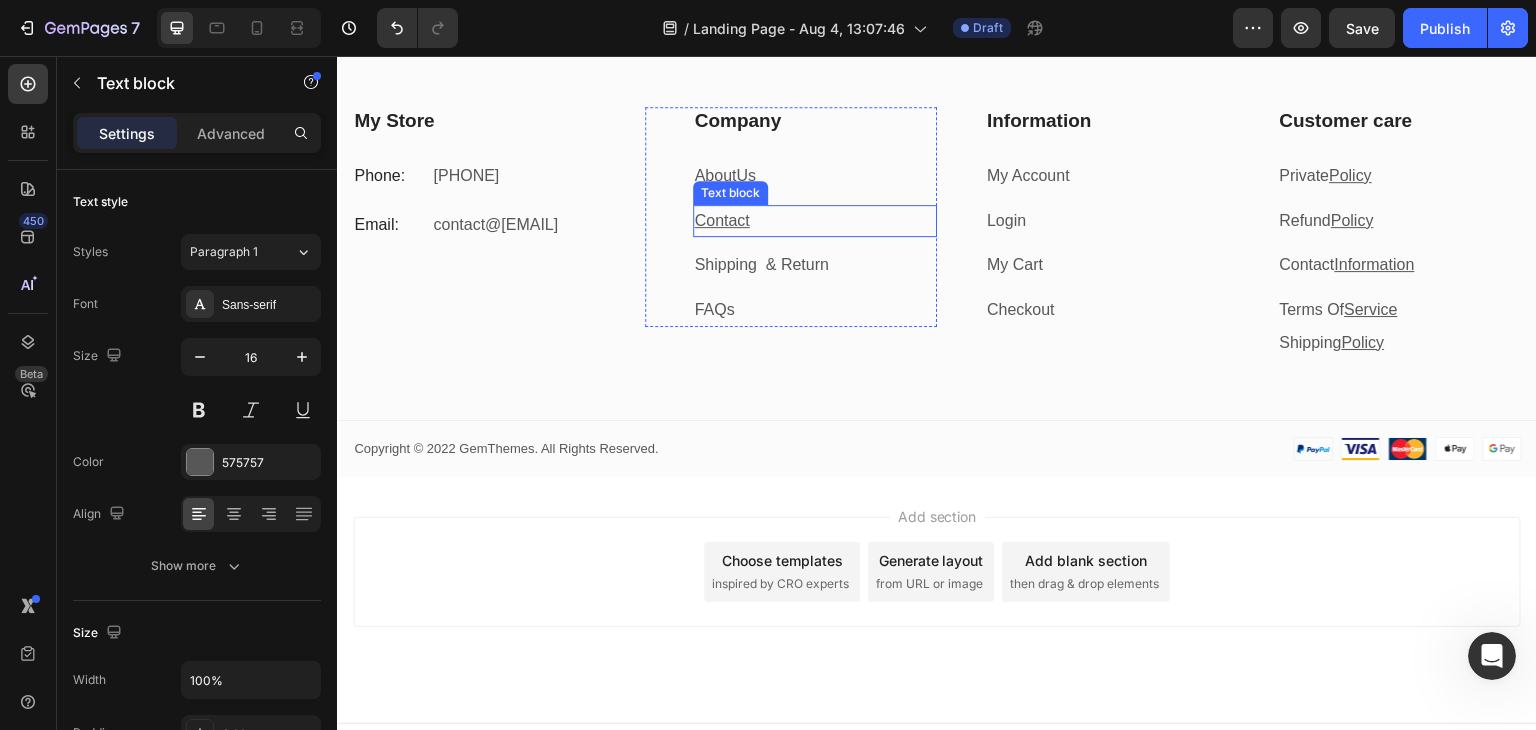click on "Contact" at bounding box center (815, 221) 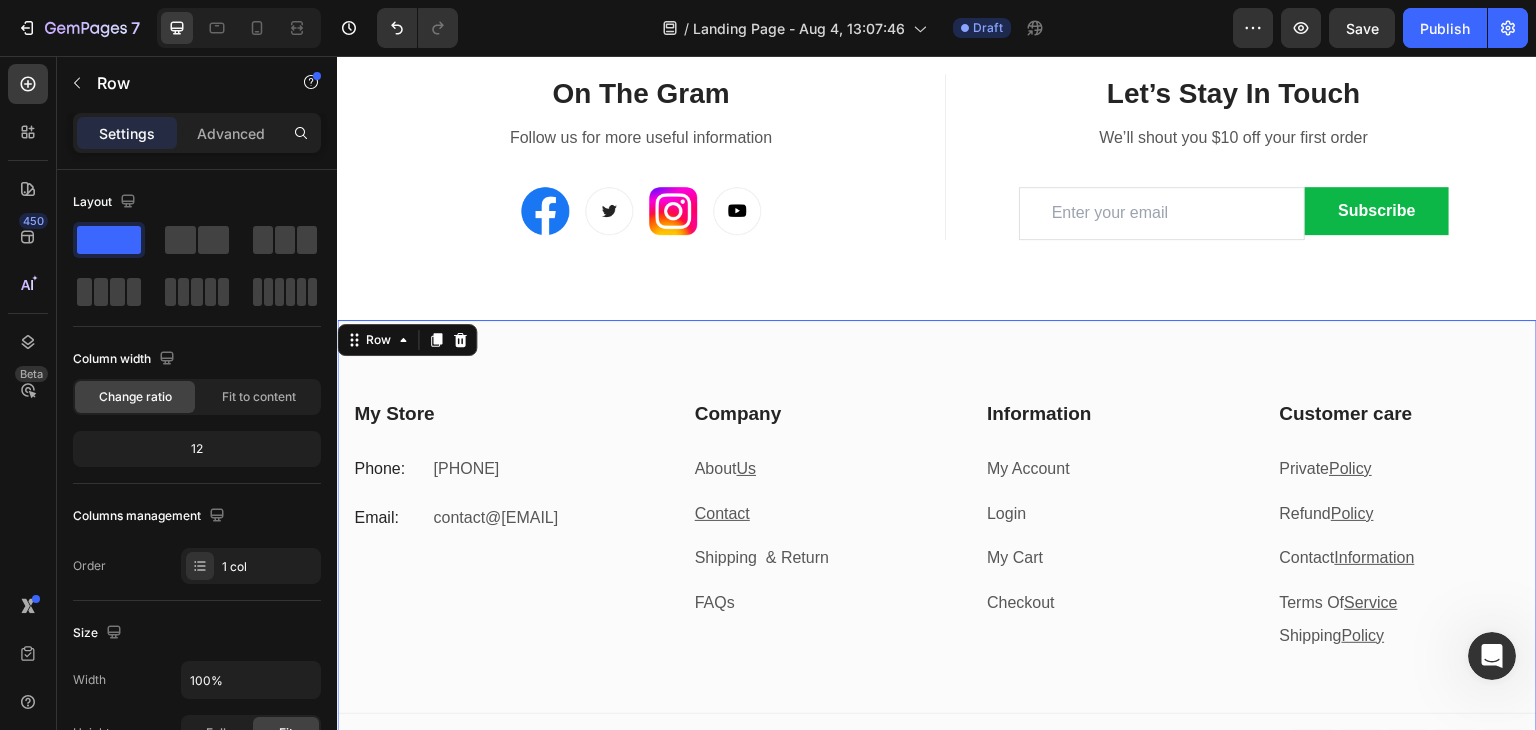 scroll, scrollTop: 0, scrollLeft: 0, axis: both 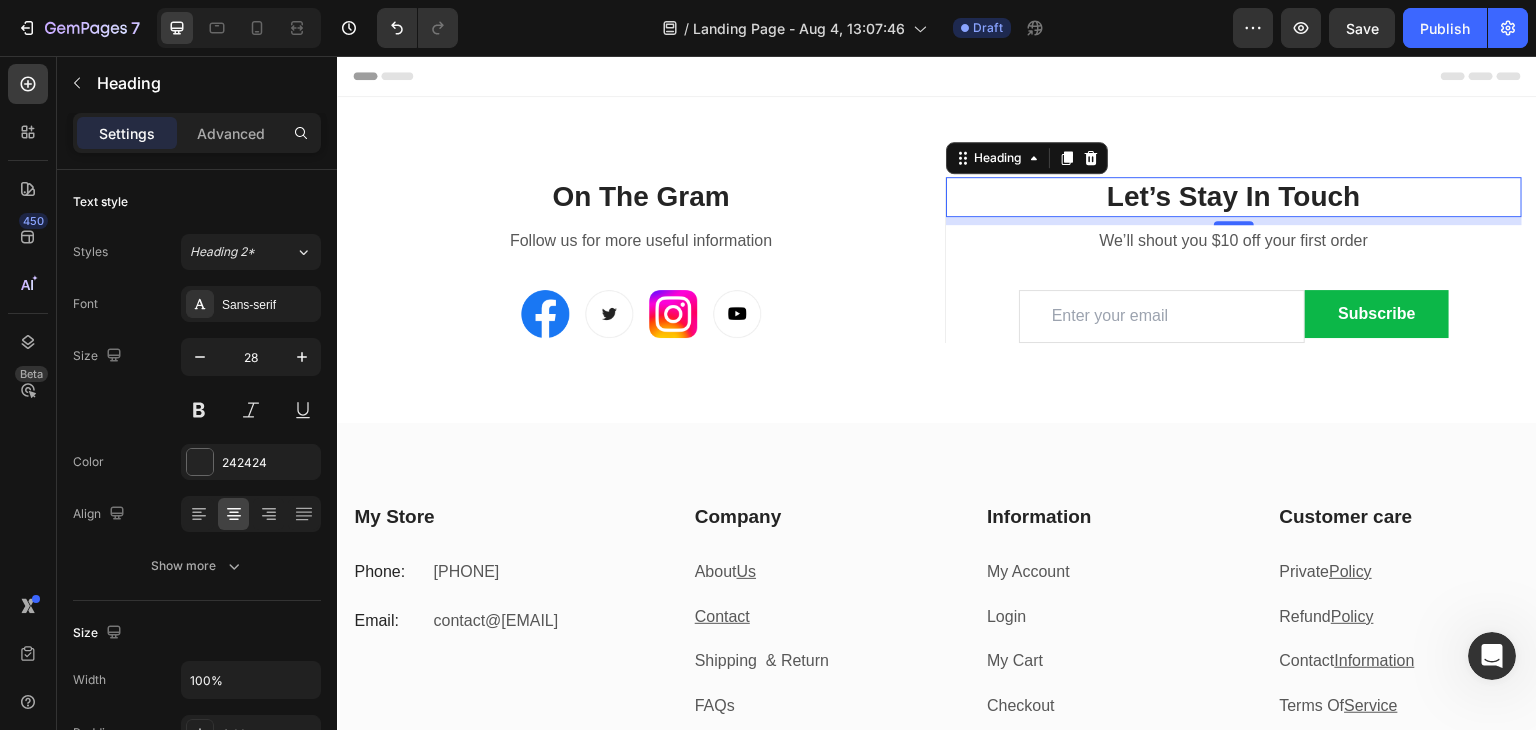 click on "Let’s Stay In Touch" at bounding box center [1234, 197] 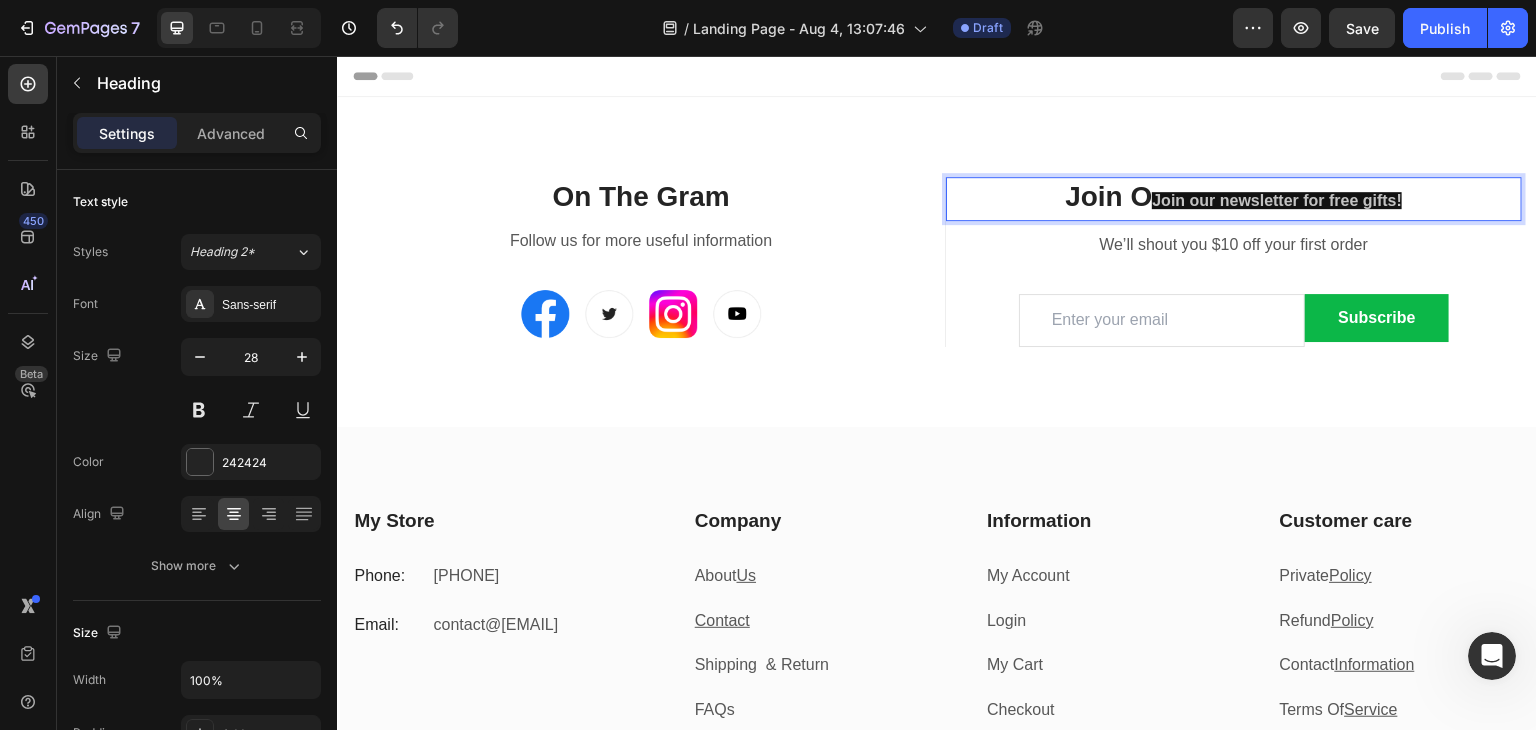 click on "Join O  Join our newsletter for free gifts!" at bounding box center [1234, 199] 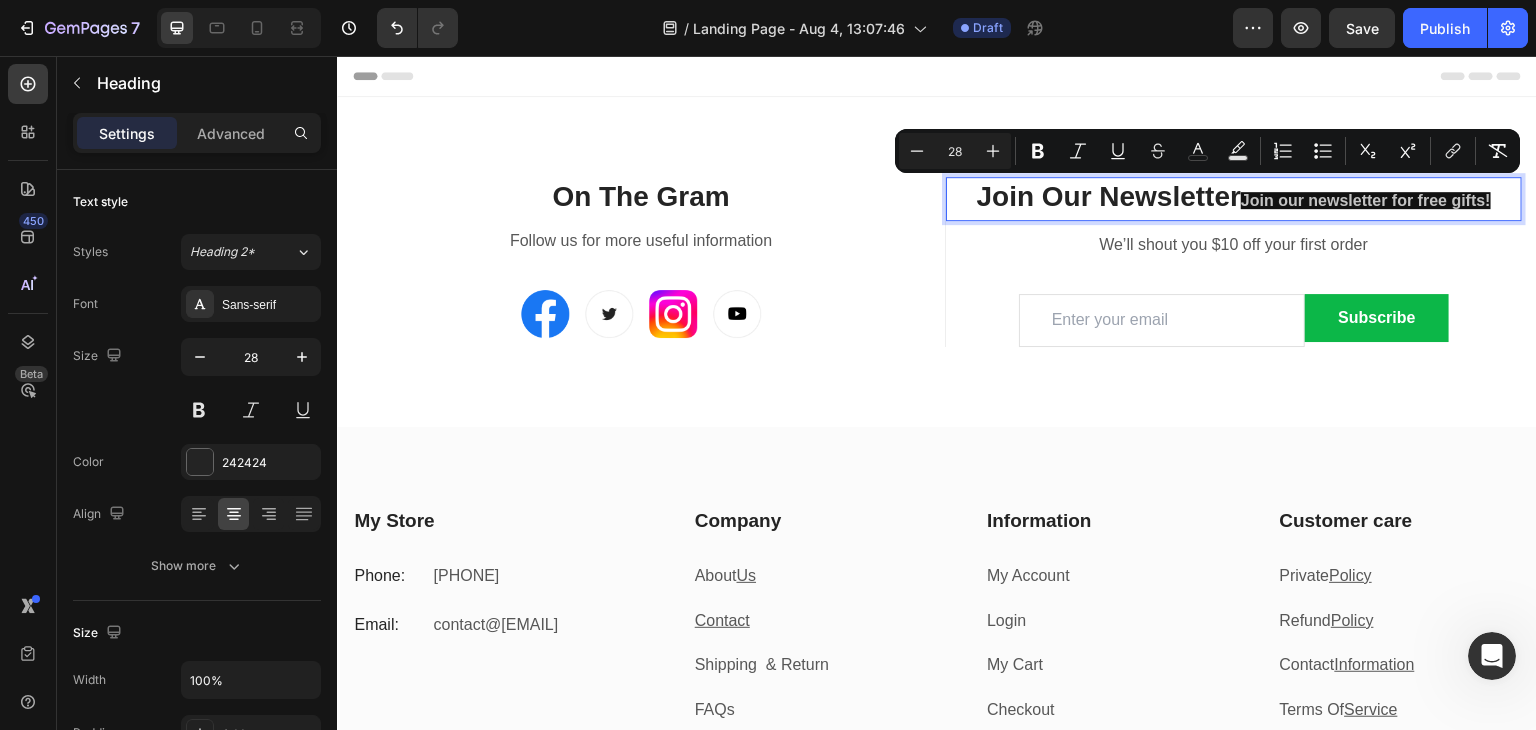 drag, startPoint x: 1239, startPoint y: 196, endPoint x: 1501, endPoint y: 199, distance: 262.01718 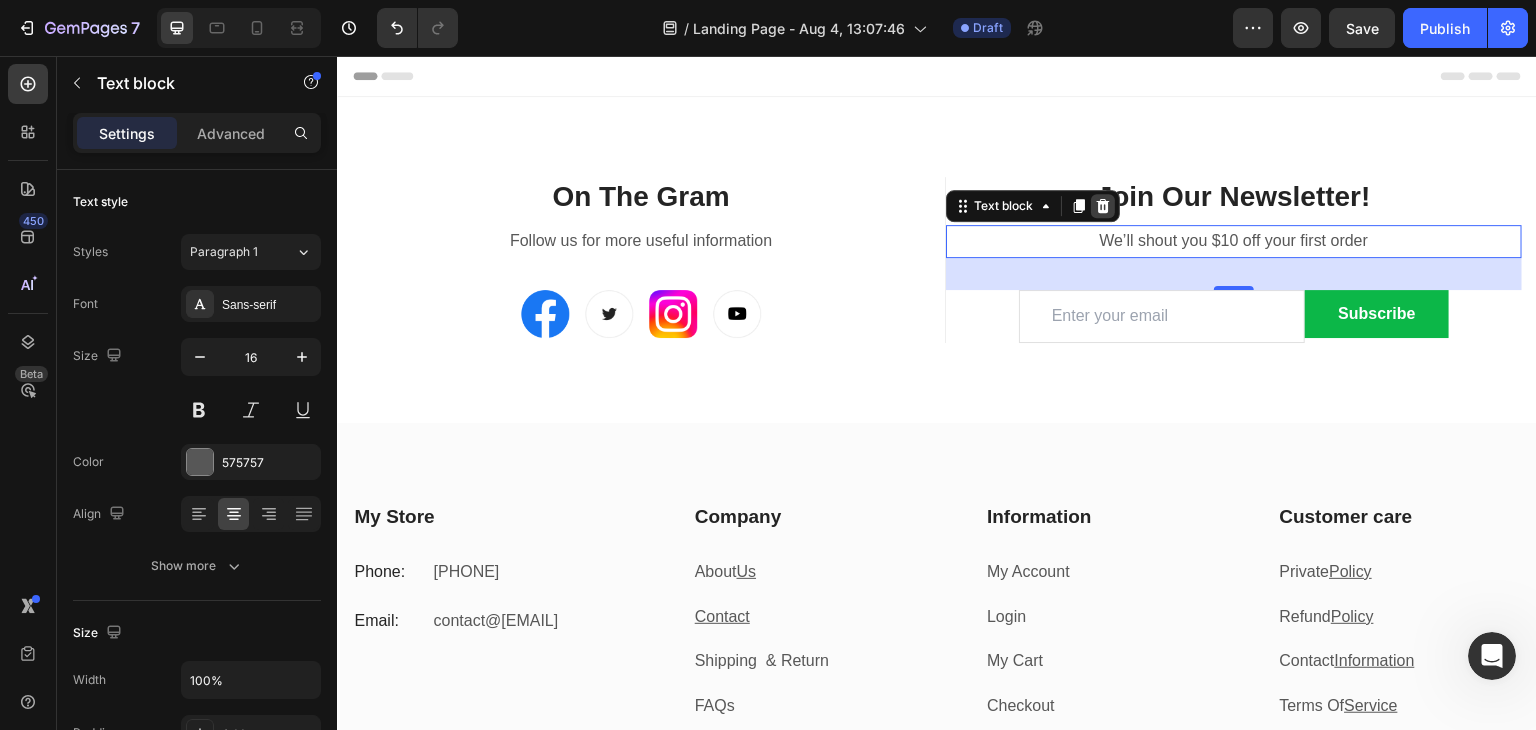 click 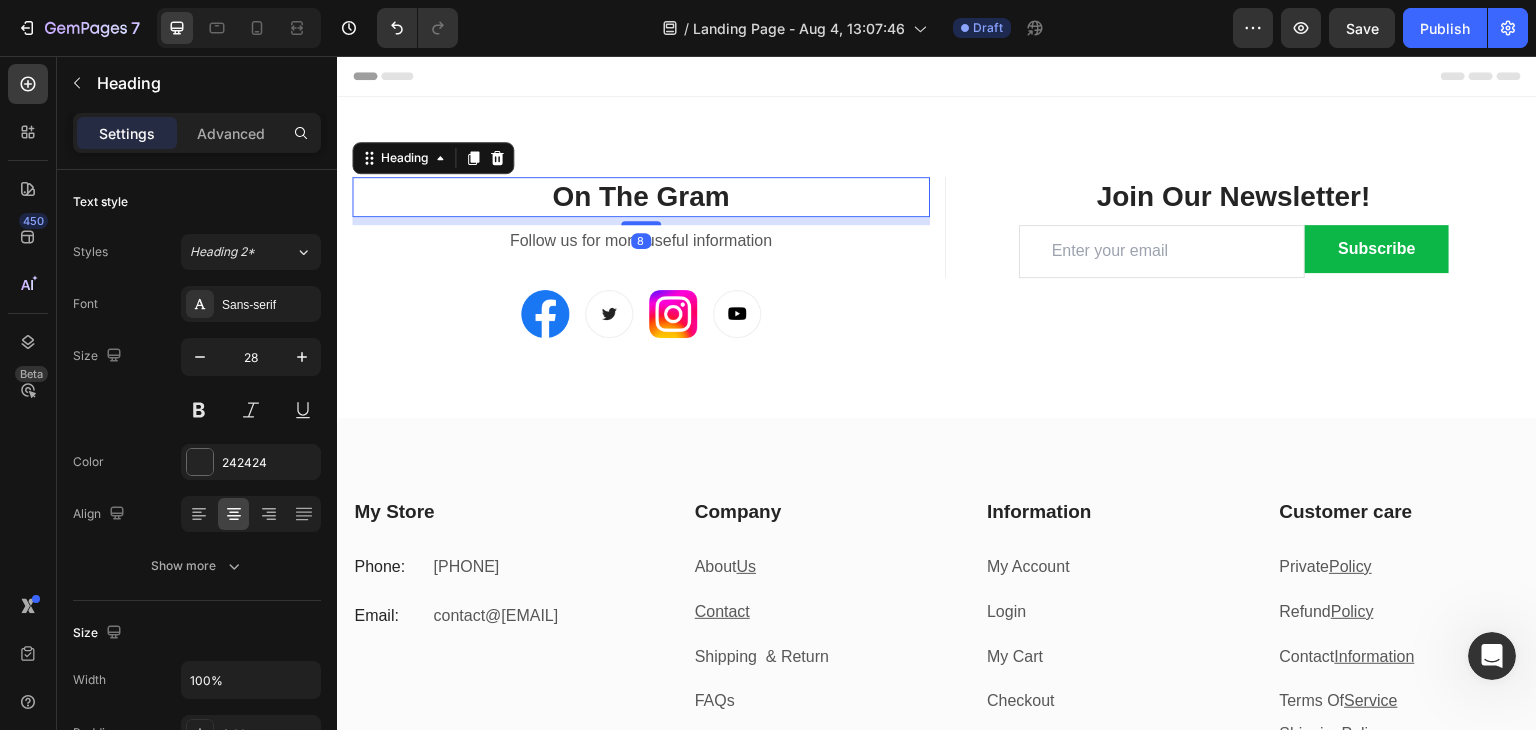 click on "On The Gram" at bounding box center (641, 197) 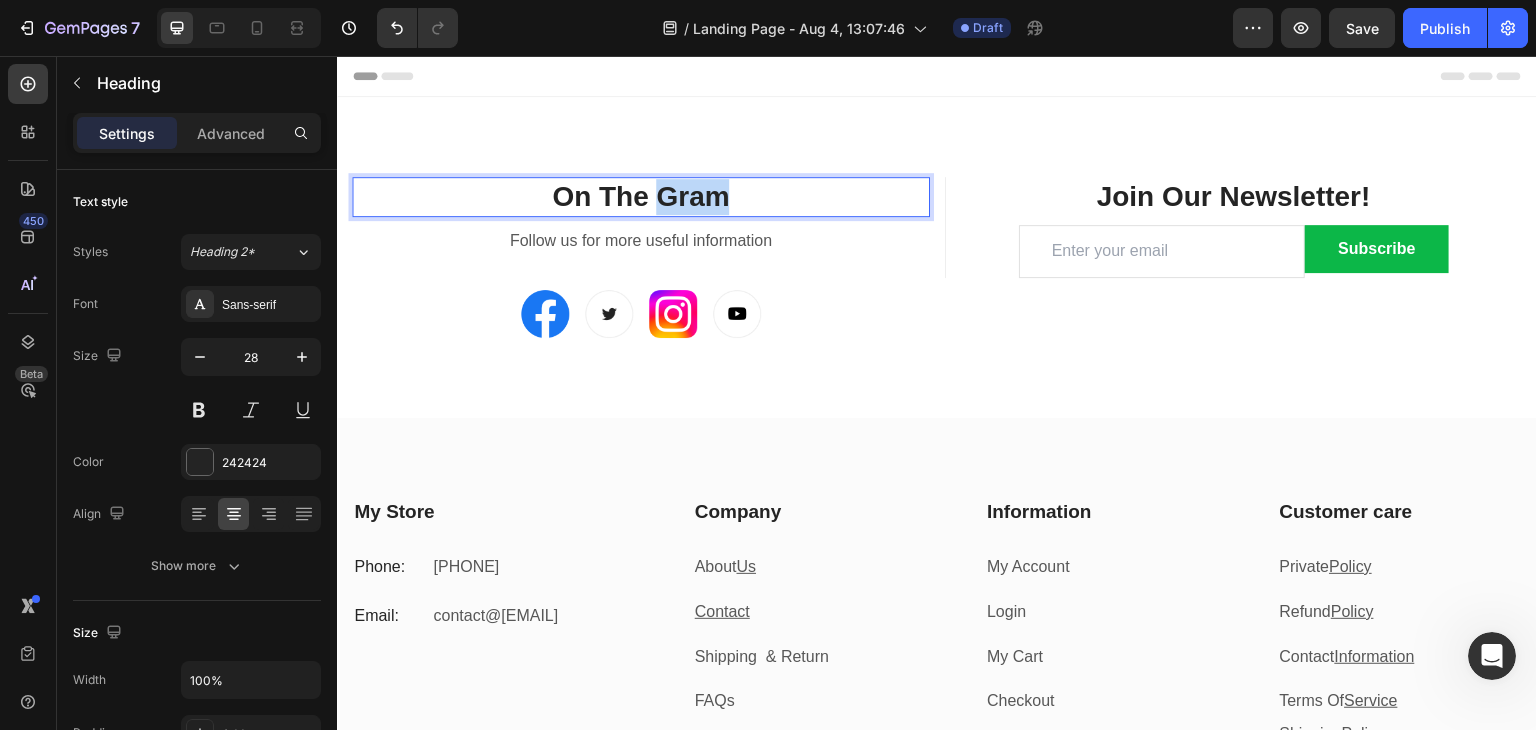 click on "On The Gram" at bounding box center [641, 197] 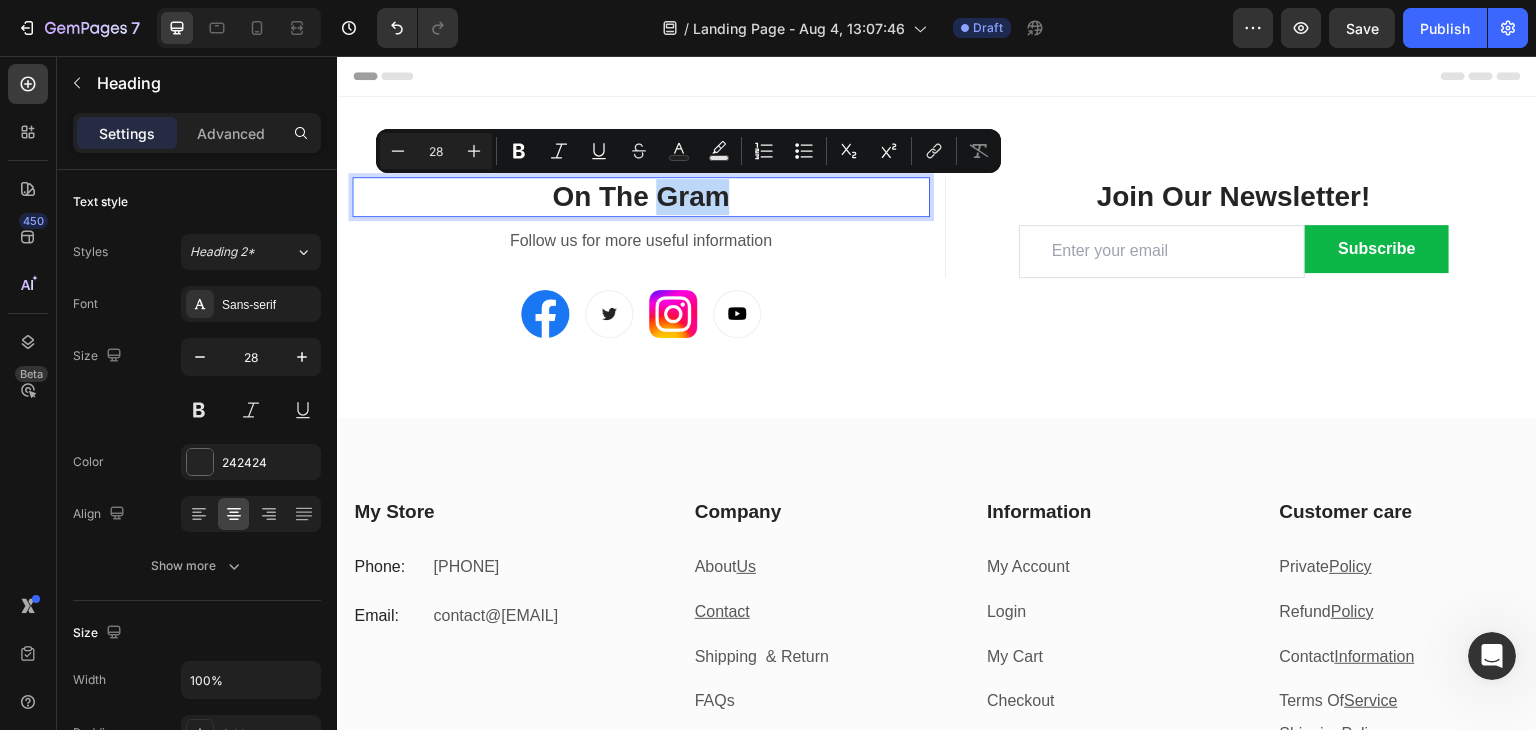 click on "On The Gram" at bounding box center (641, 197) 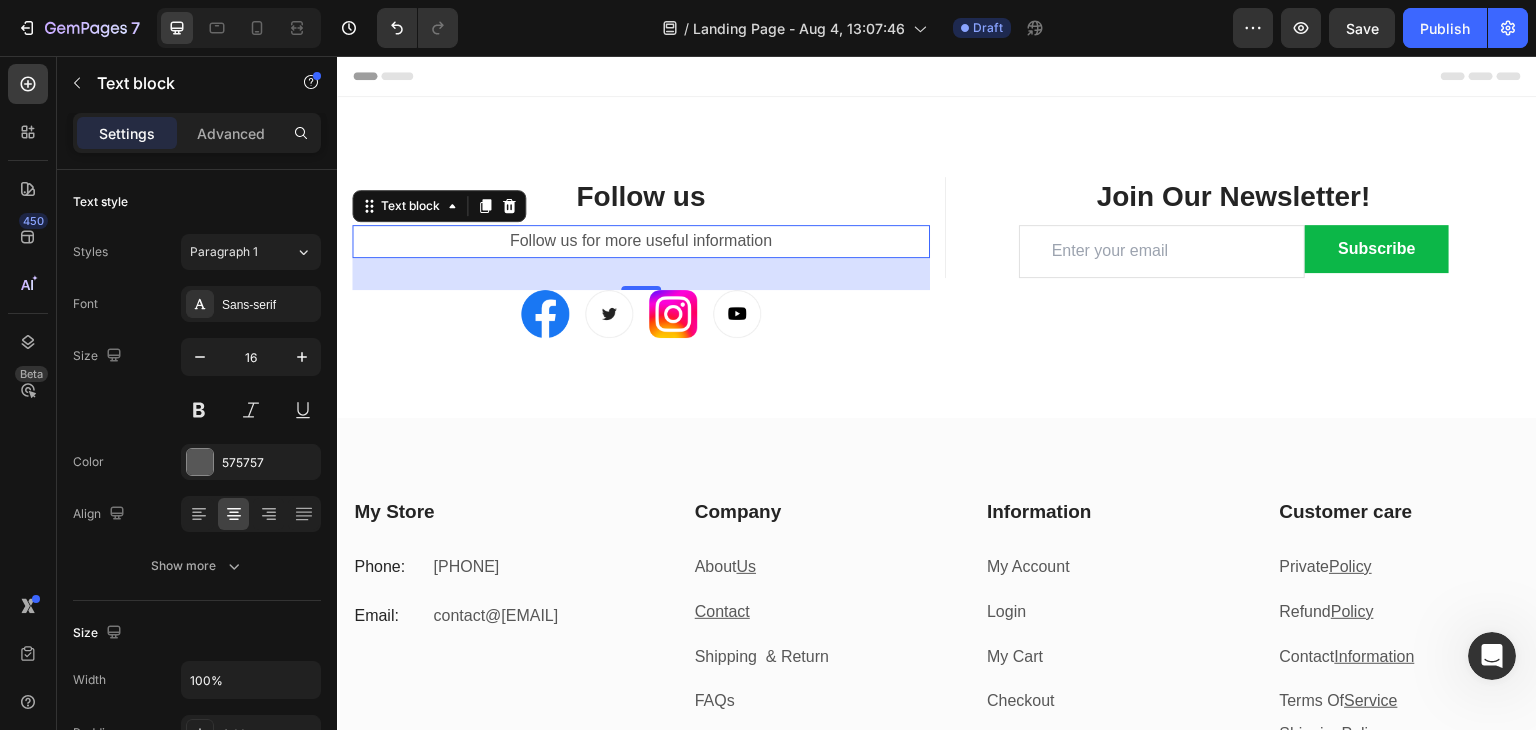 click on "Follow us for more useful information" at bounding box center [641, 241] 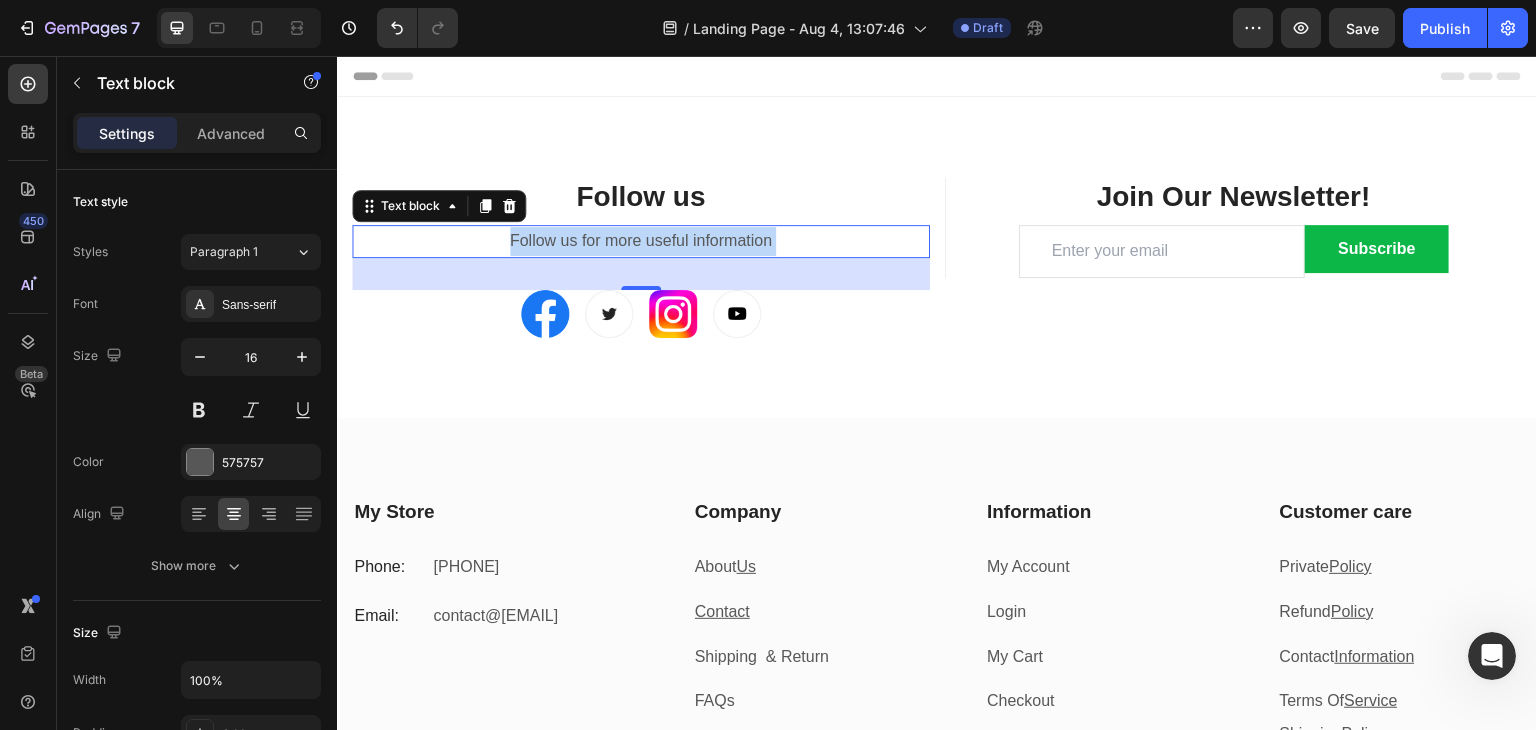 drag, startPoint x: 774, startPoint y: 237, endPoint x: 765, endPoint y: 243, distance: 10.816654 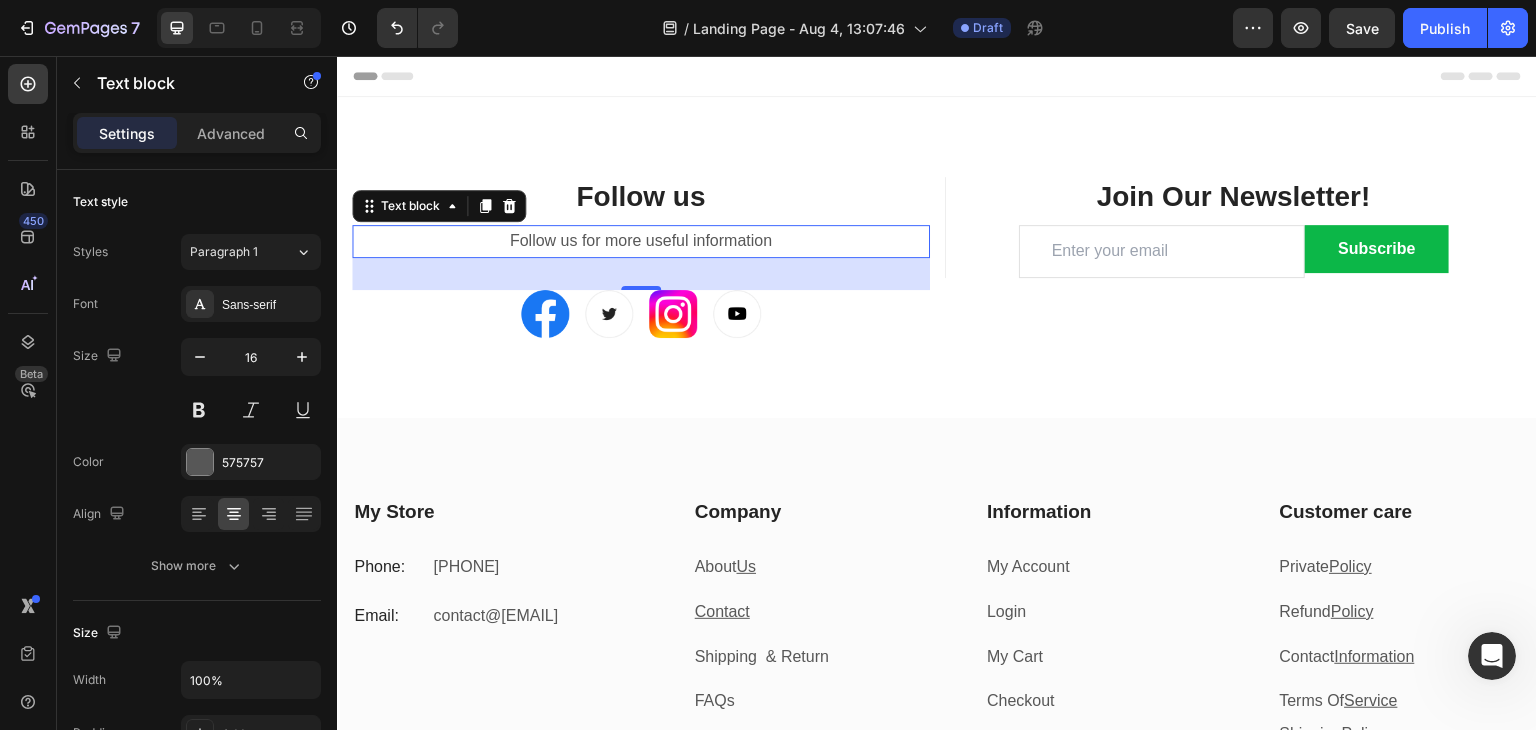 click on "Follow us for more useful information" at bounding box center [641, 241] 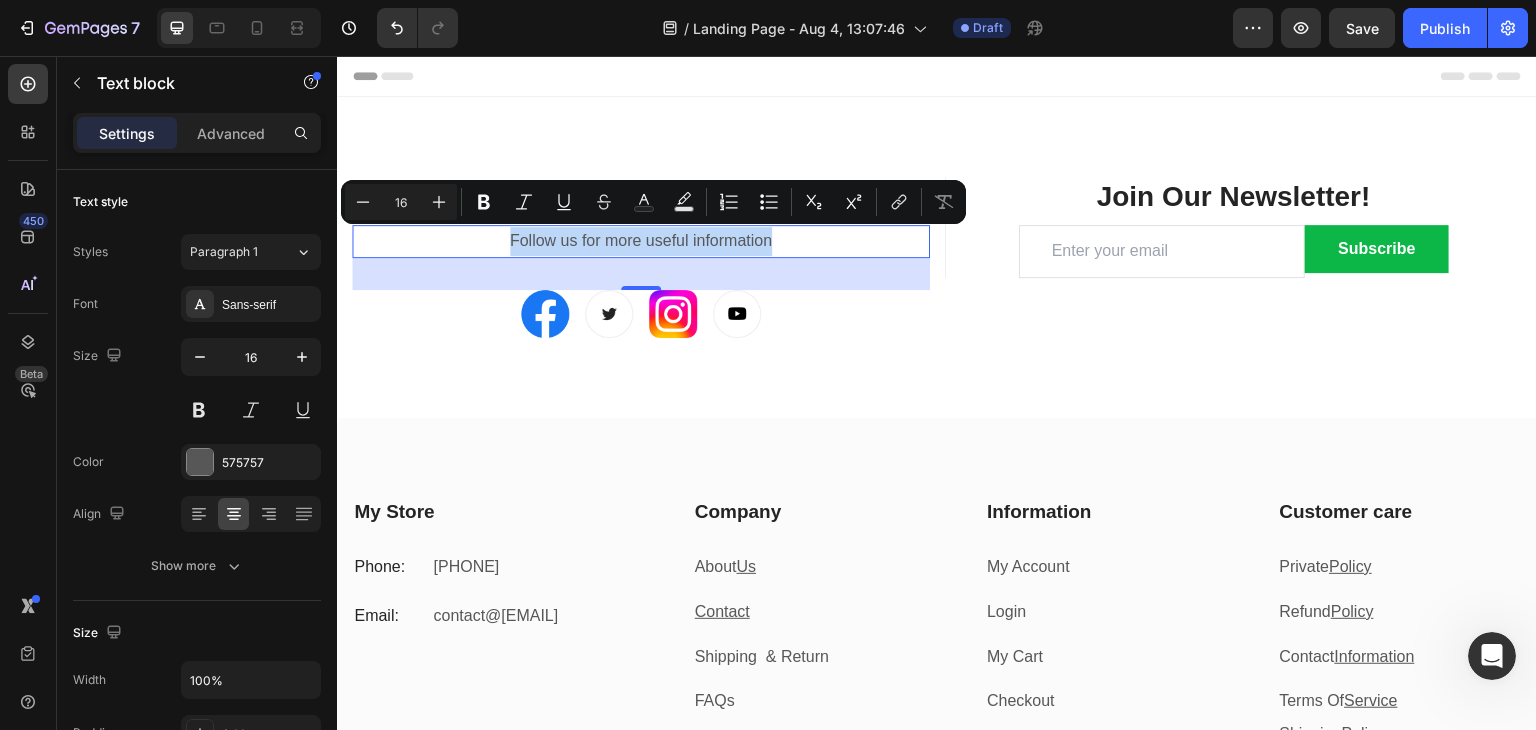 drag, startPoint x: 765, startPoint y: 243, endPoint x: 497, endPoint y: 248, distance: 268.04663 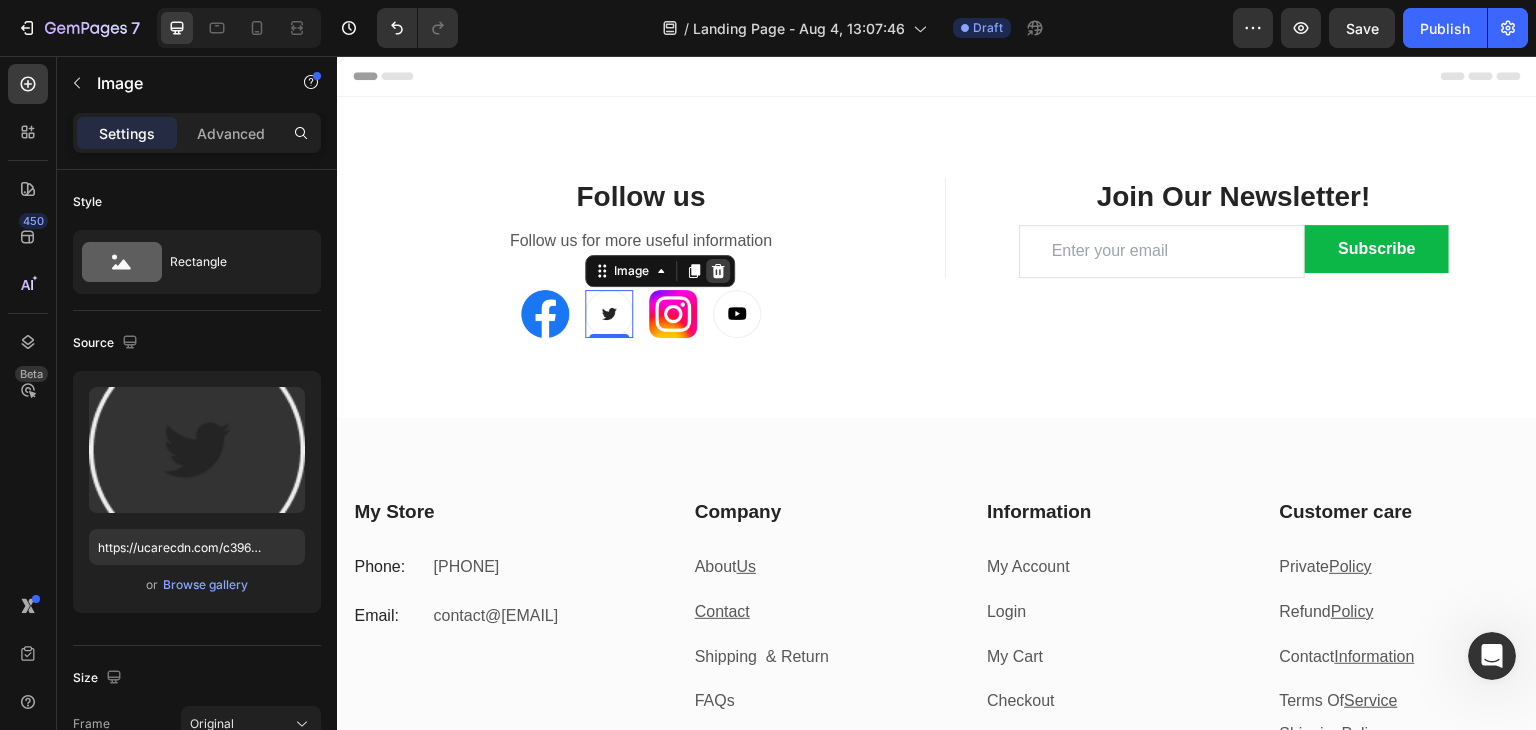 click 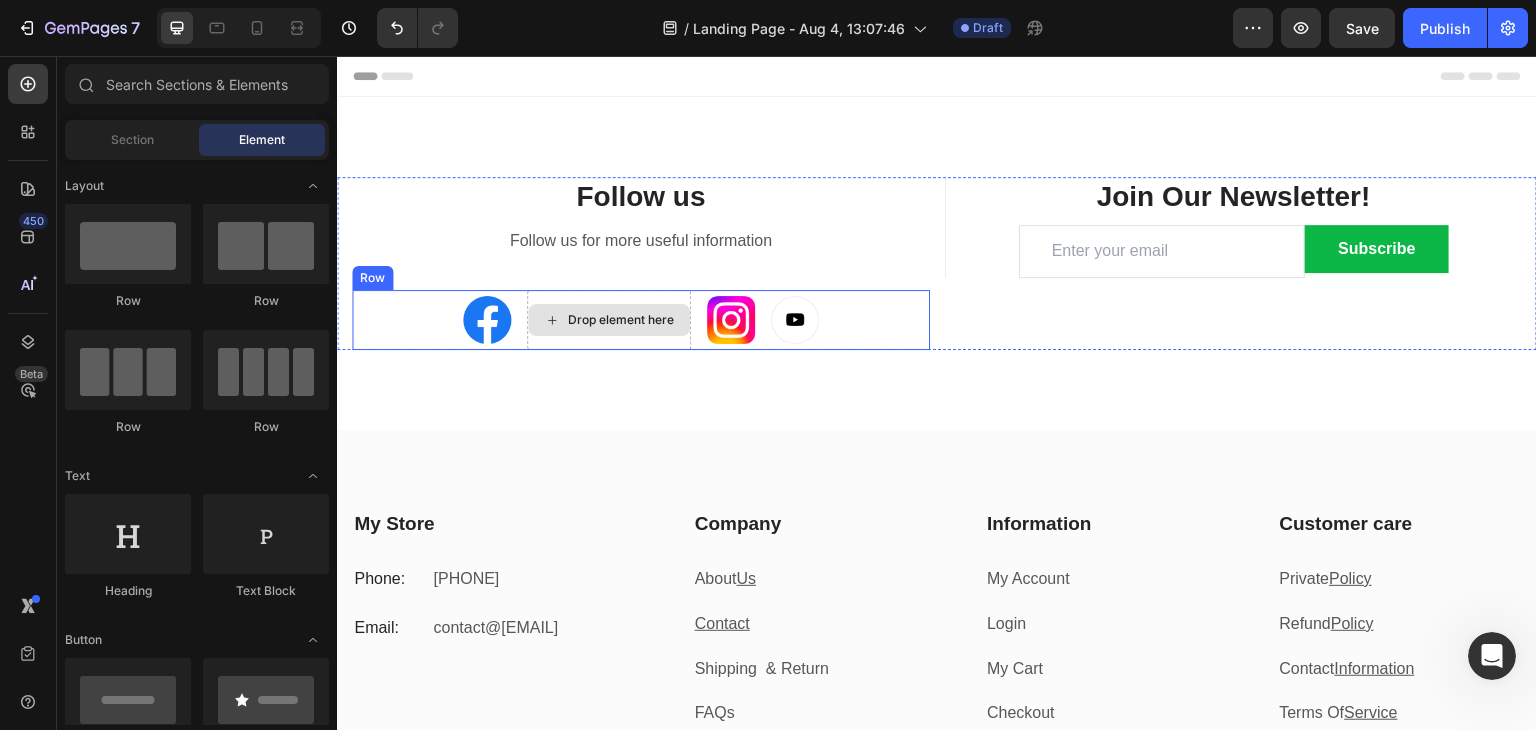 click on "Drop element here" at bounding box center [621, 320] 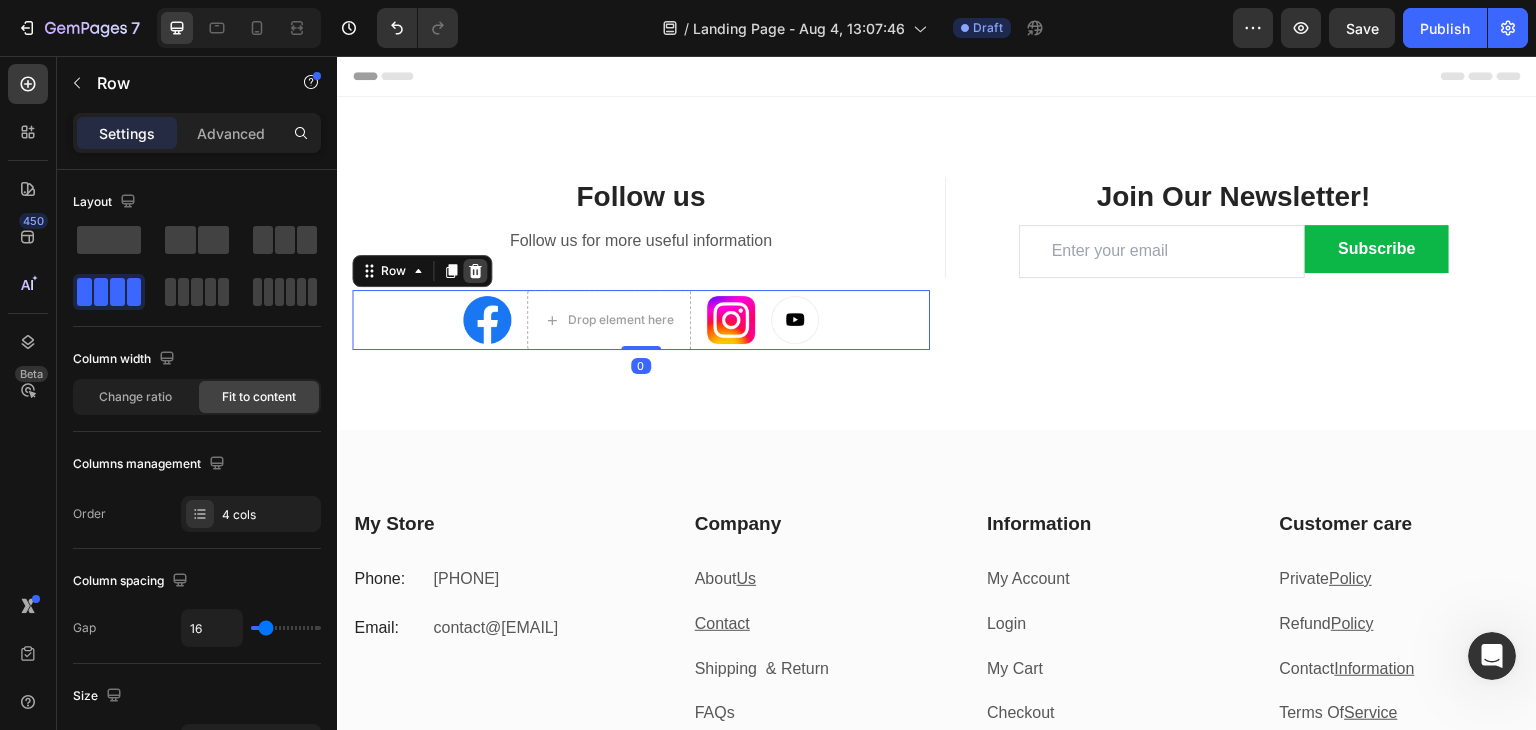 click 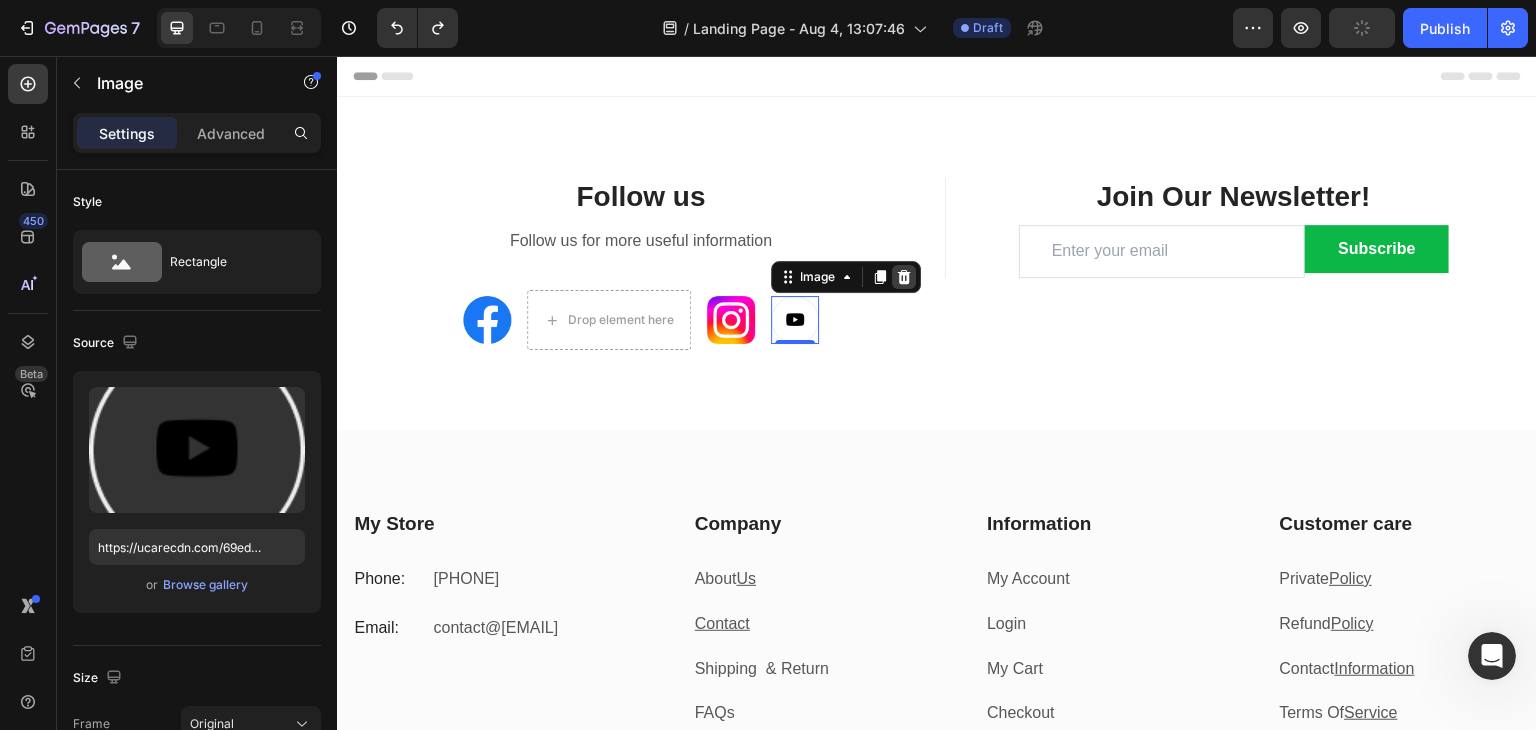 click 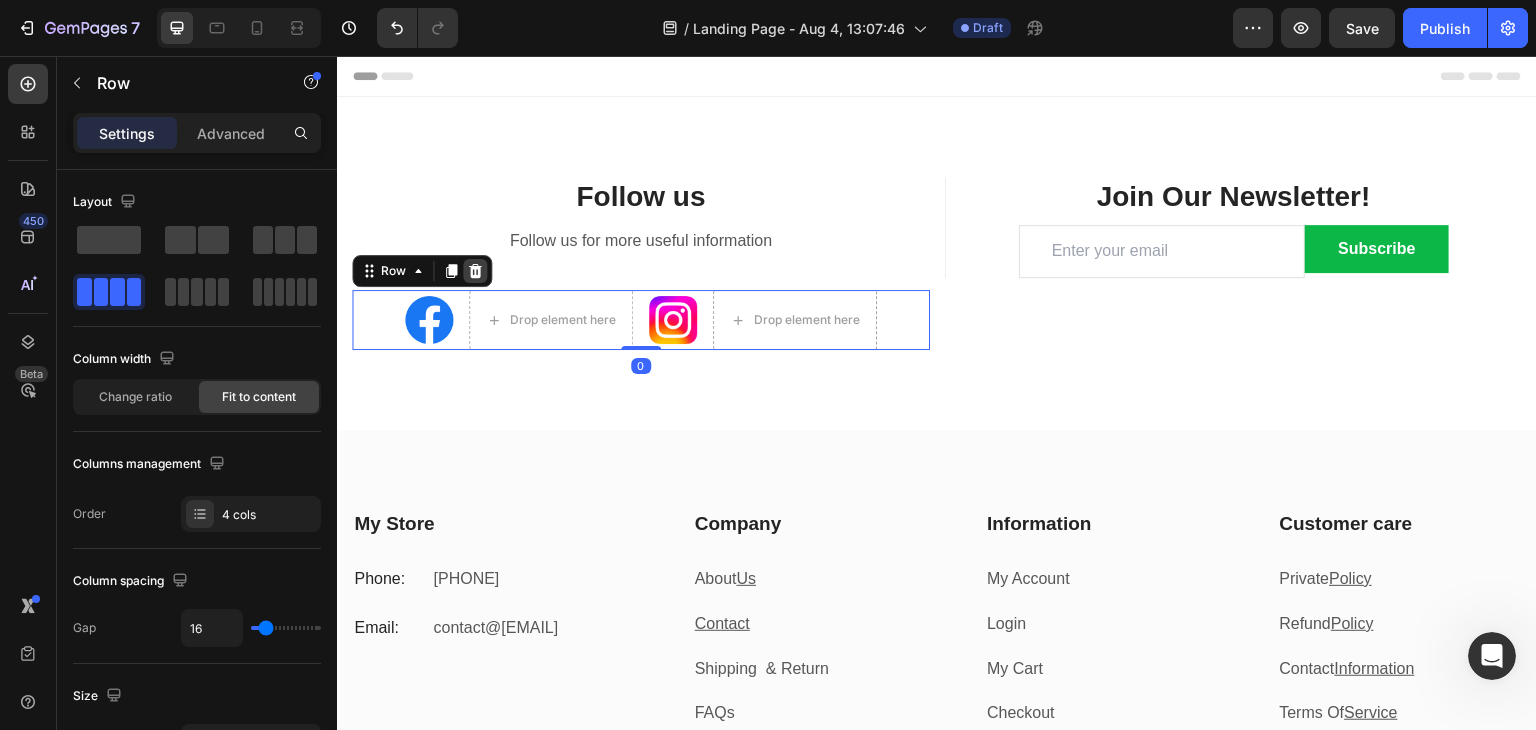 click 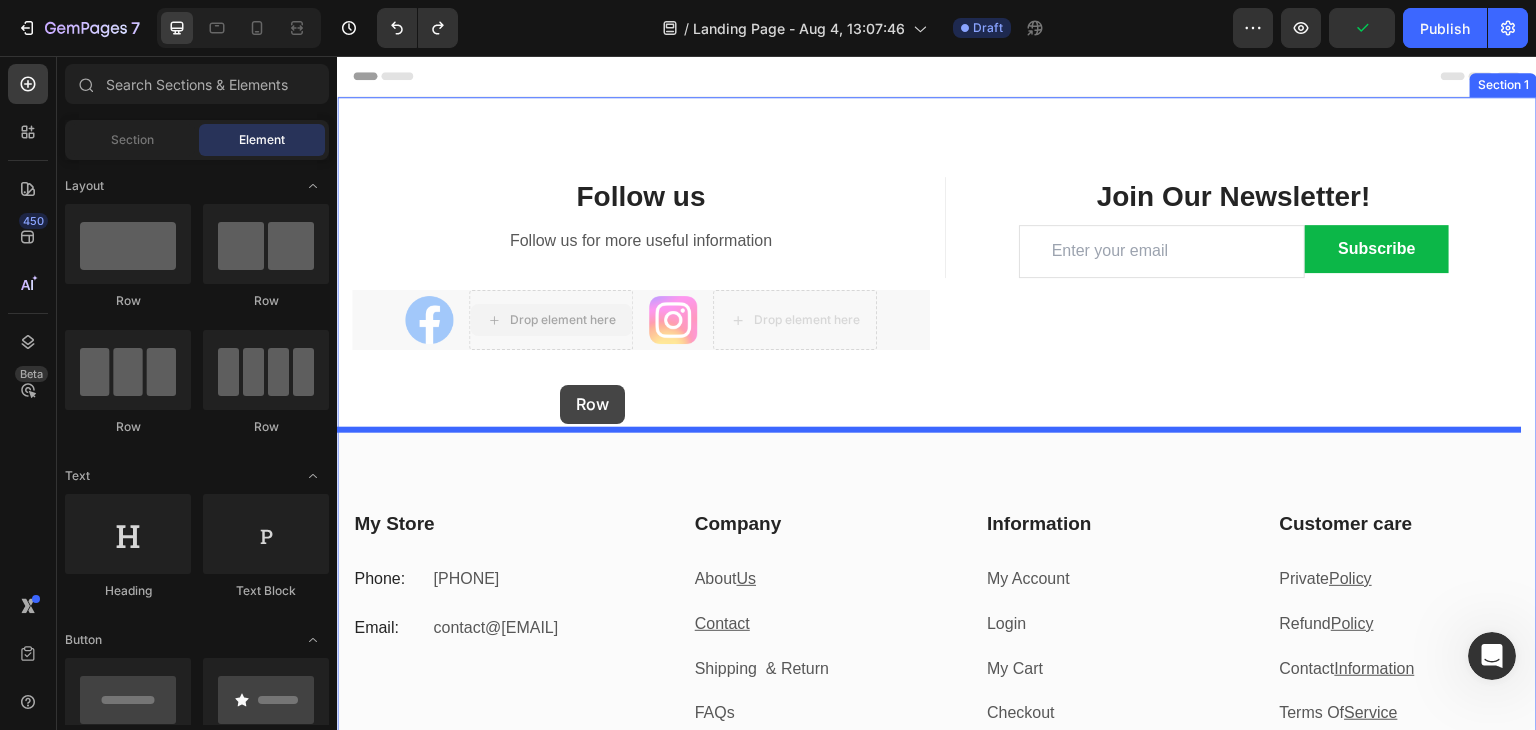 drag, startPoint x: 556, startPoint y: 322, endPoint x: 560, endPoint y: 385, distance: 63.126858 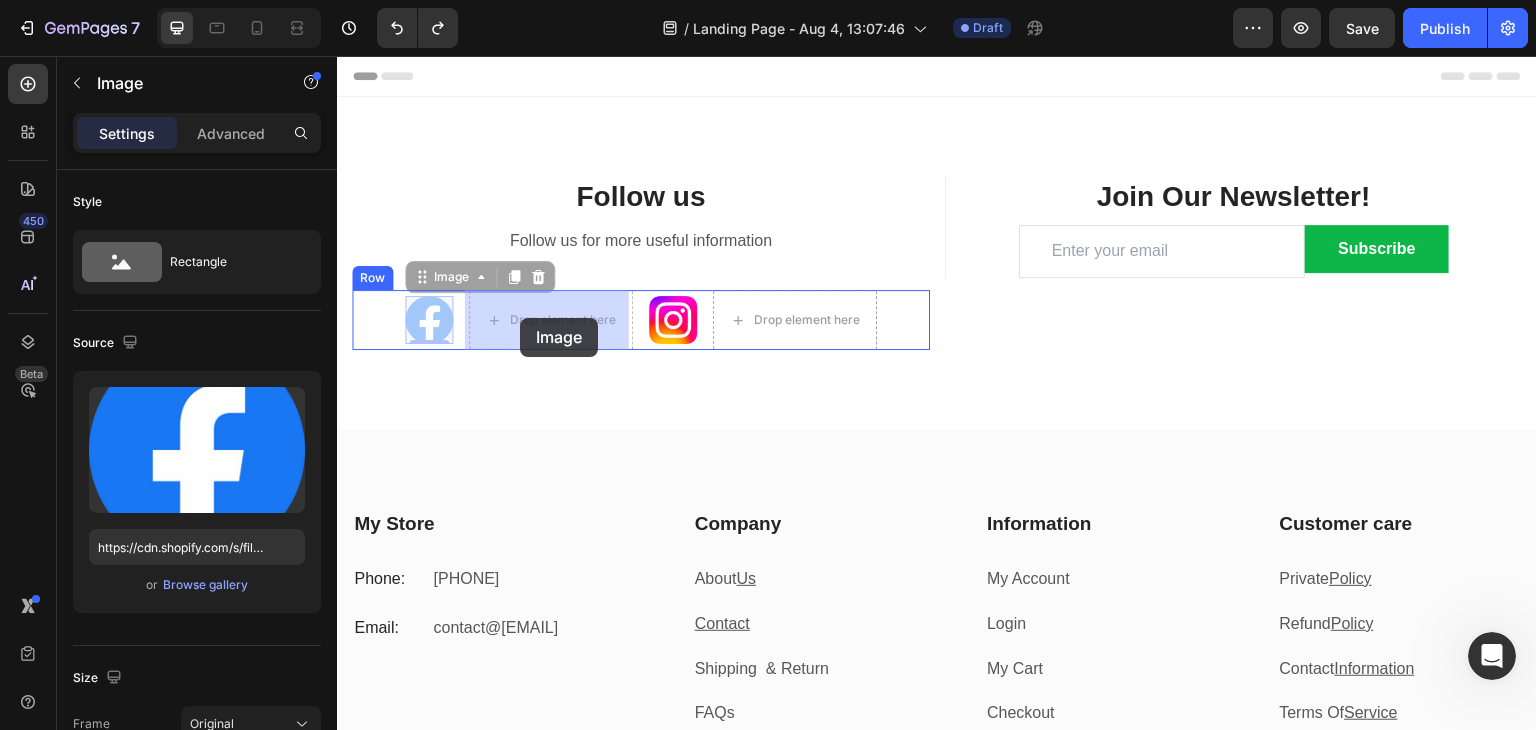 drag, startPoint x: 435, startPoint y: 320, endPoint x: 520, endPoint y: 318, distance: 85.02353 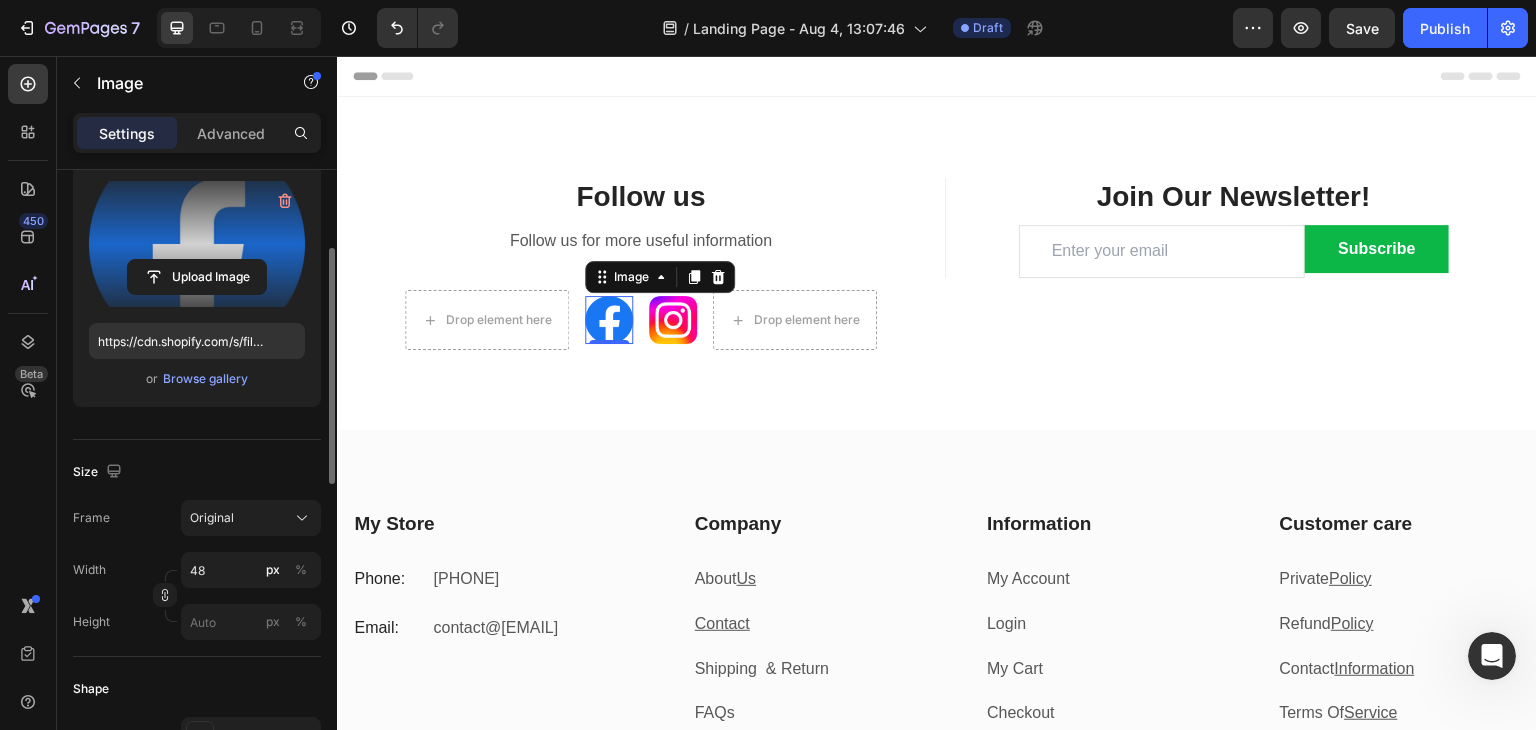 scroll, scrollTop: 207, scrollLeft: 0, axis: vertical 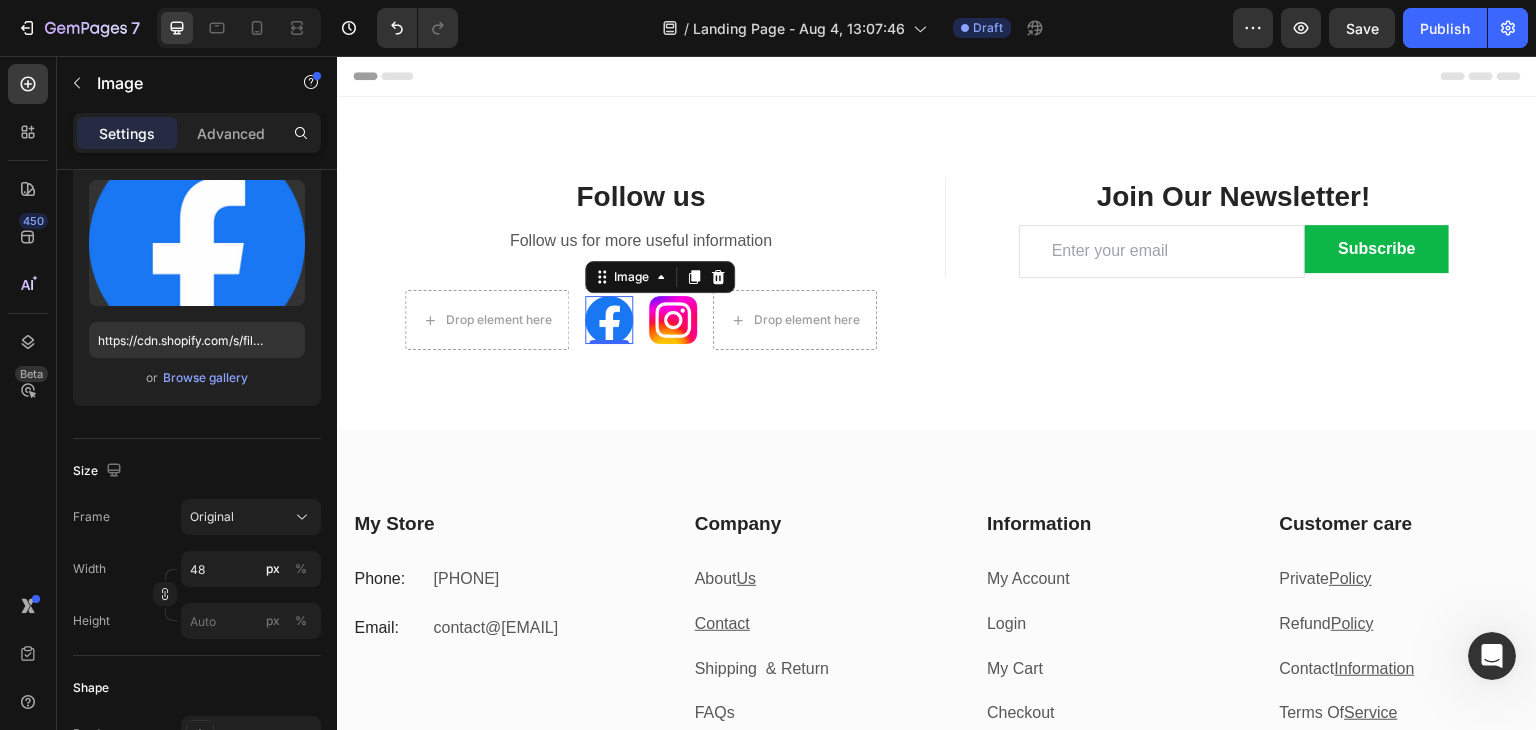 click at bounding box center [609, 320] 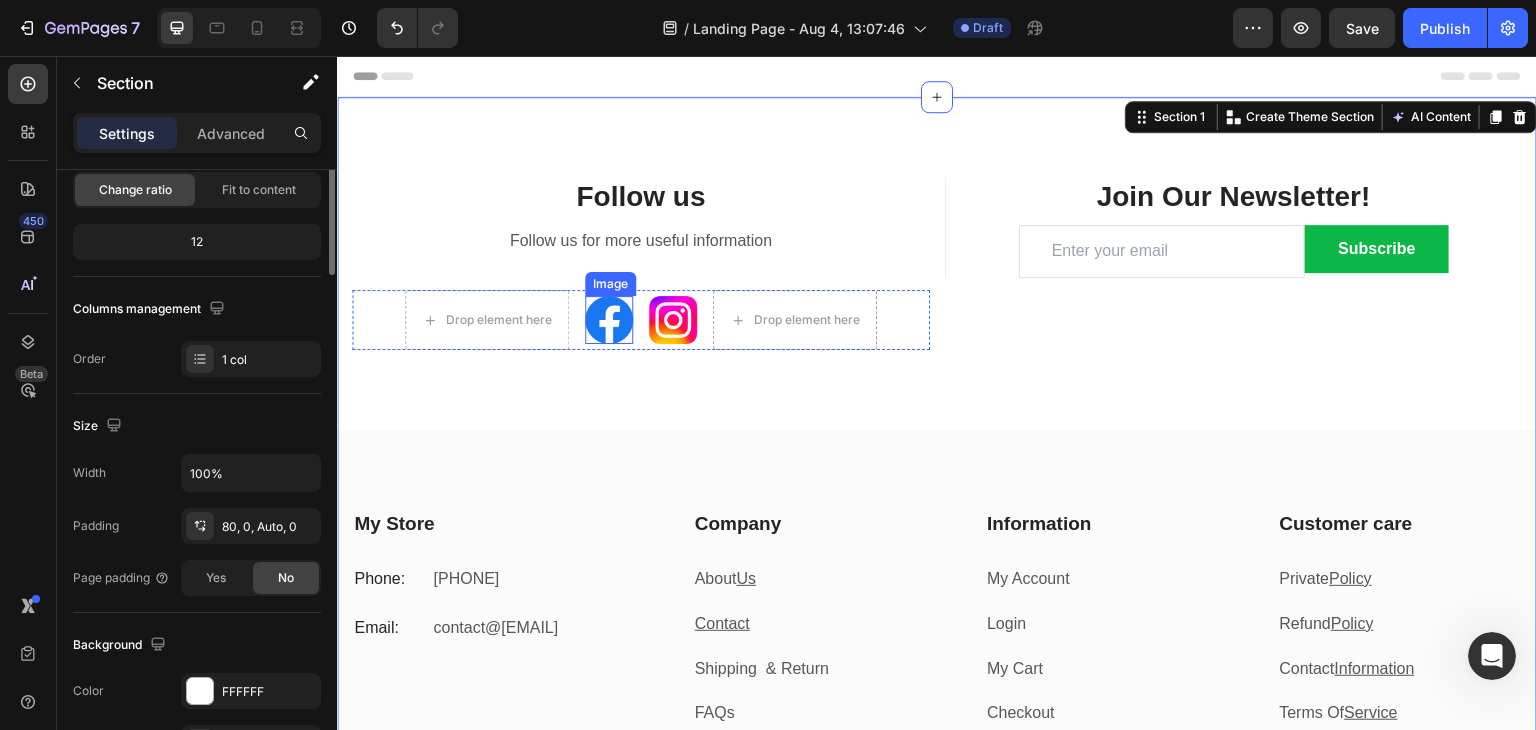 scroll, scrollTop: 0, scrollLeft: 0, axis: both 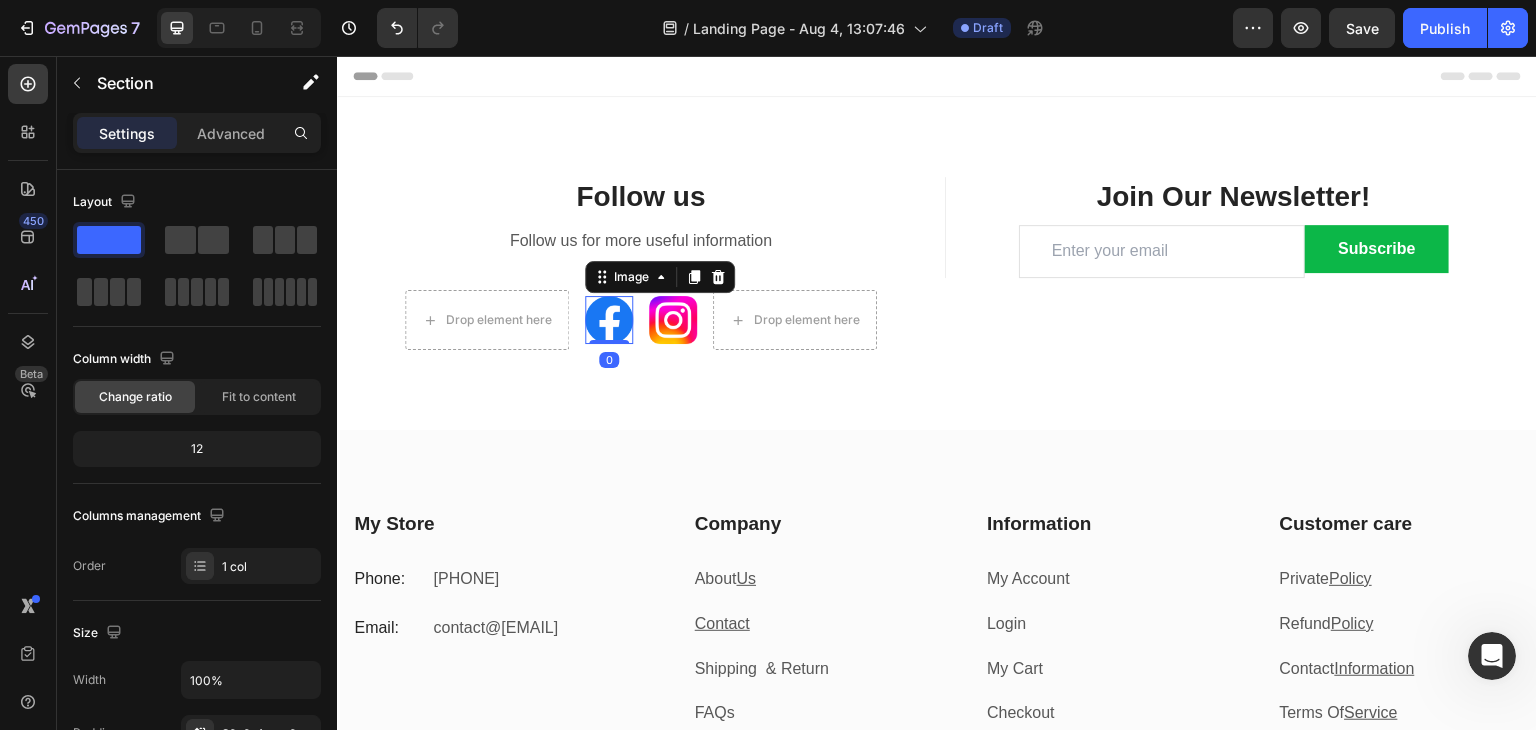 click at bounding box center (609, 320) 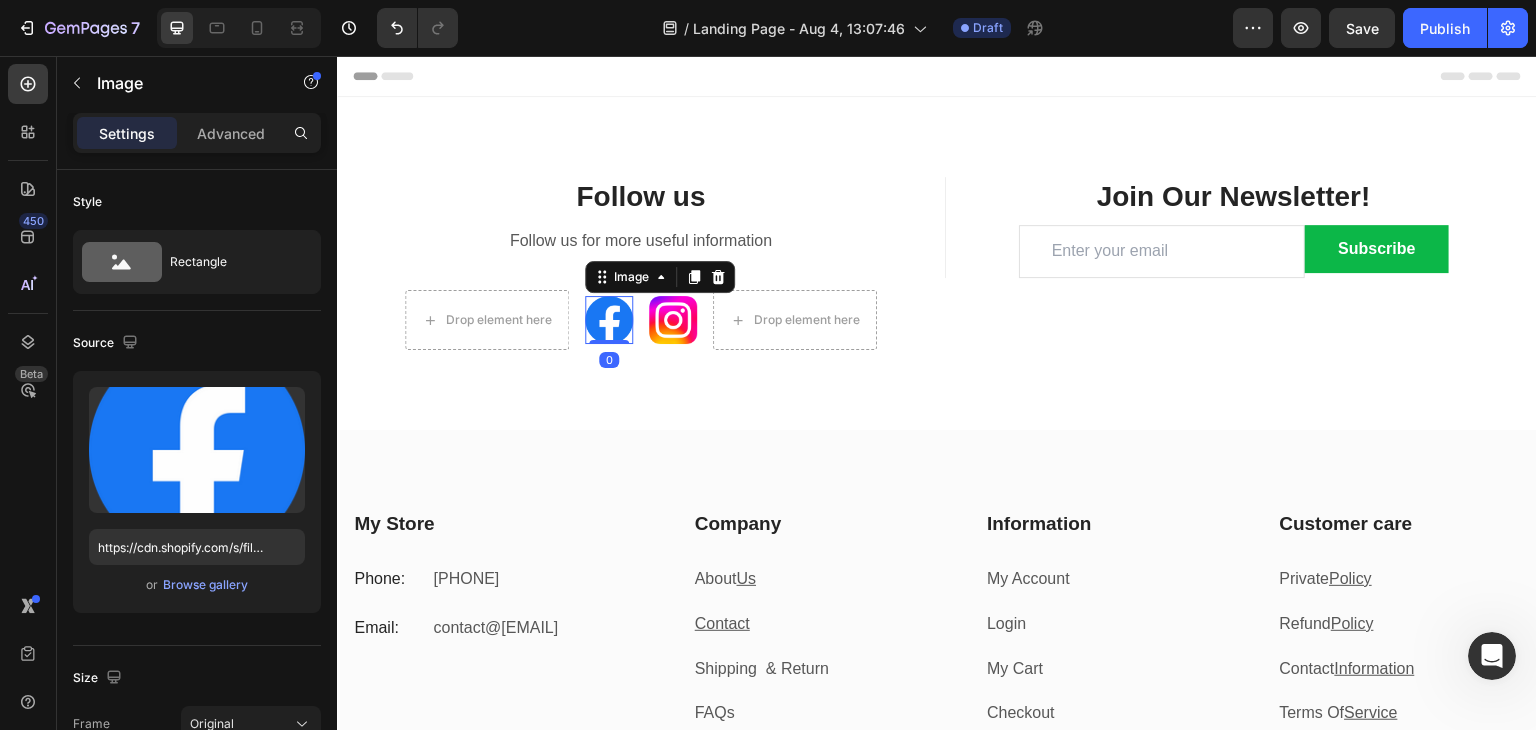 click at bounding box center (609, 320) 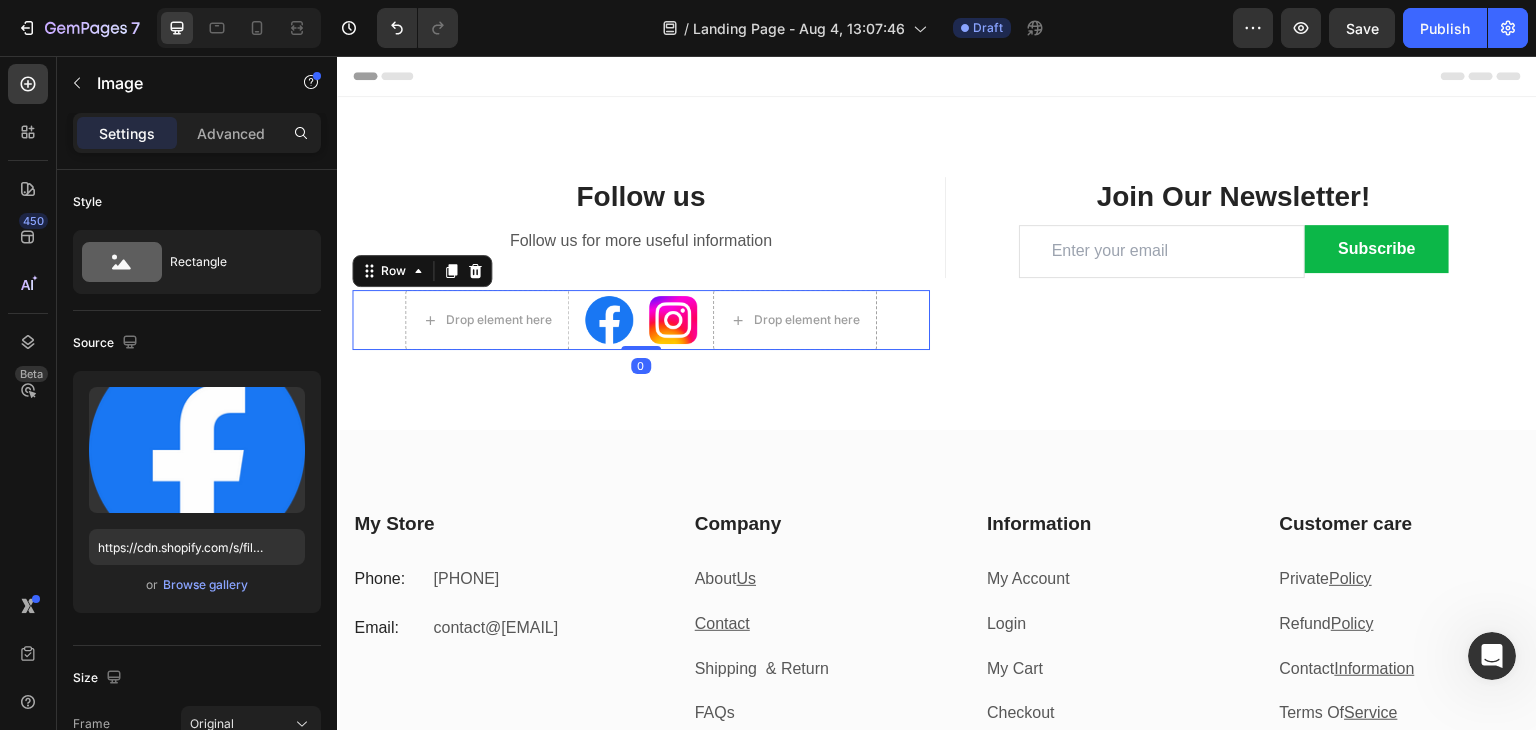 click on "Drop element here Image Image
Drop element here Row   0" at bounding box center (641, 320) 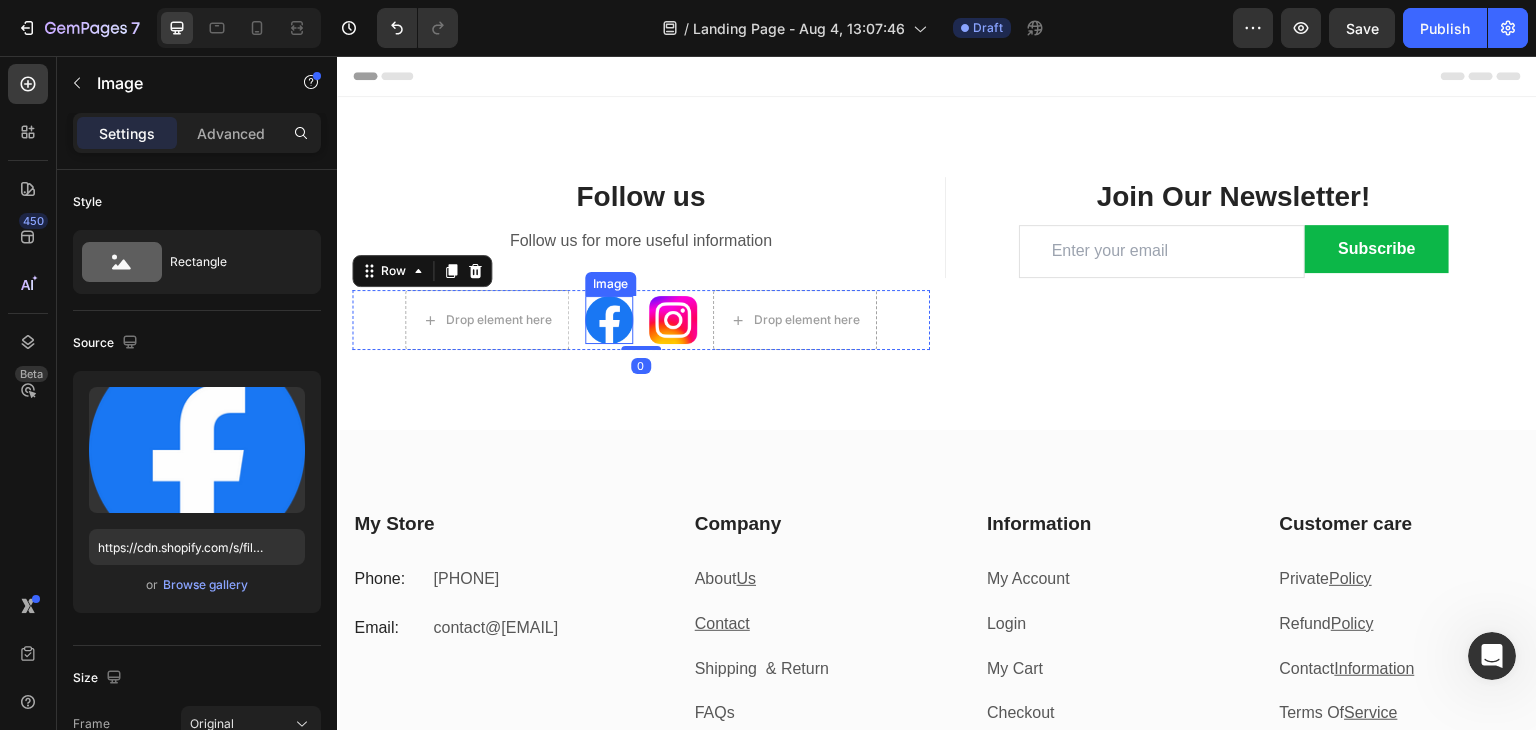 click at bounding box center (609, 320) 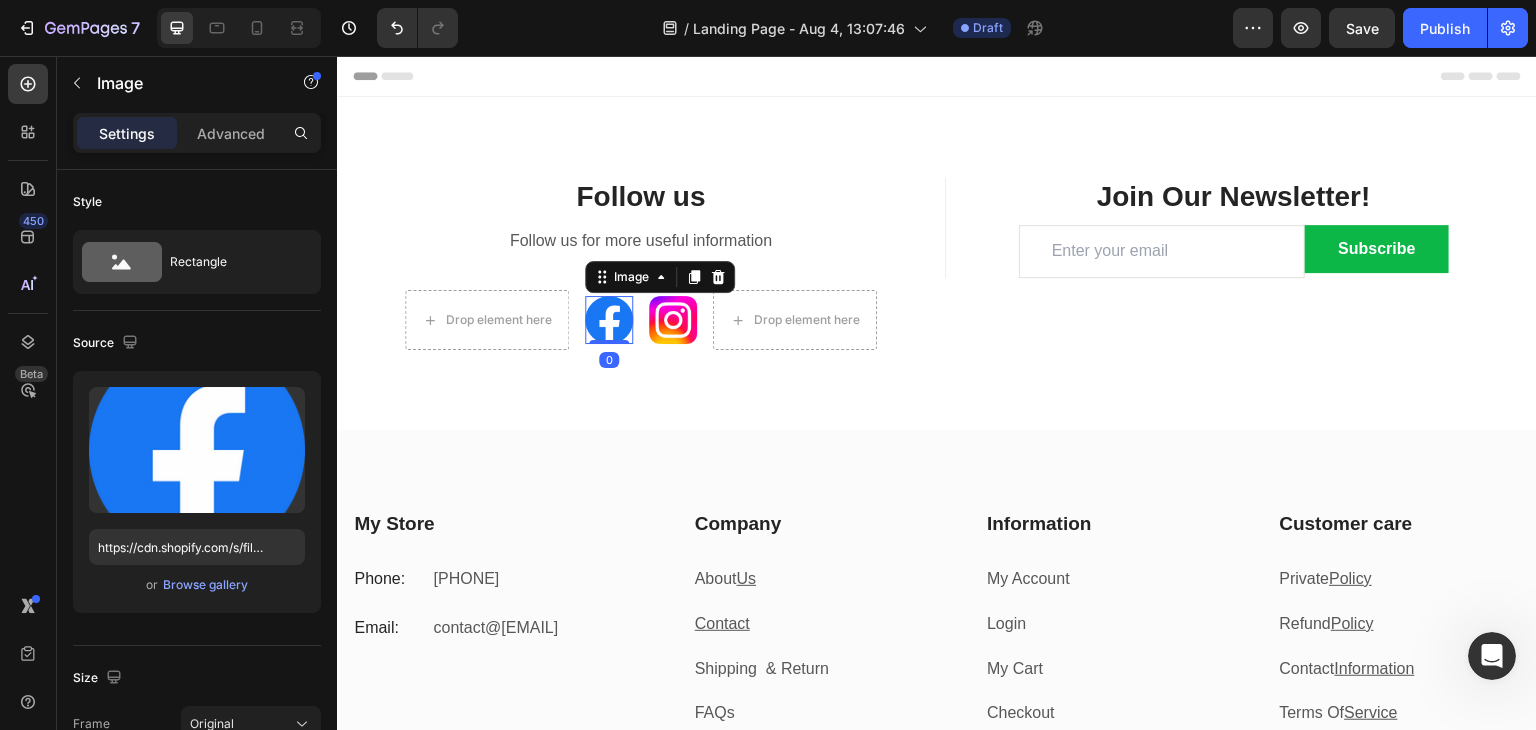 click at bounding box center [609, 320] 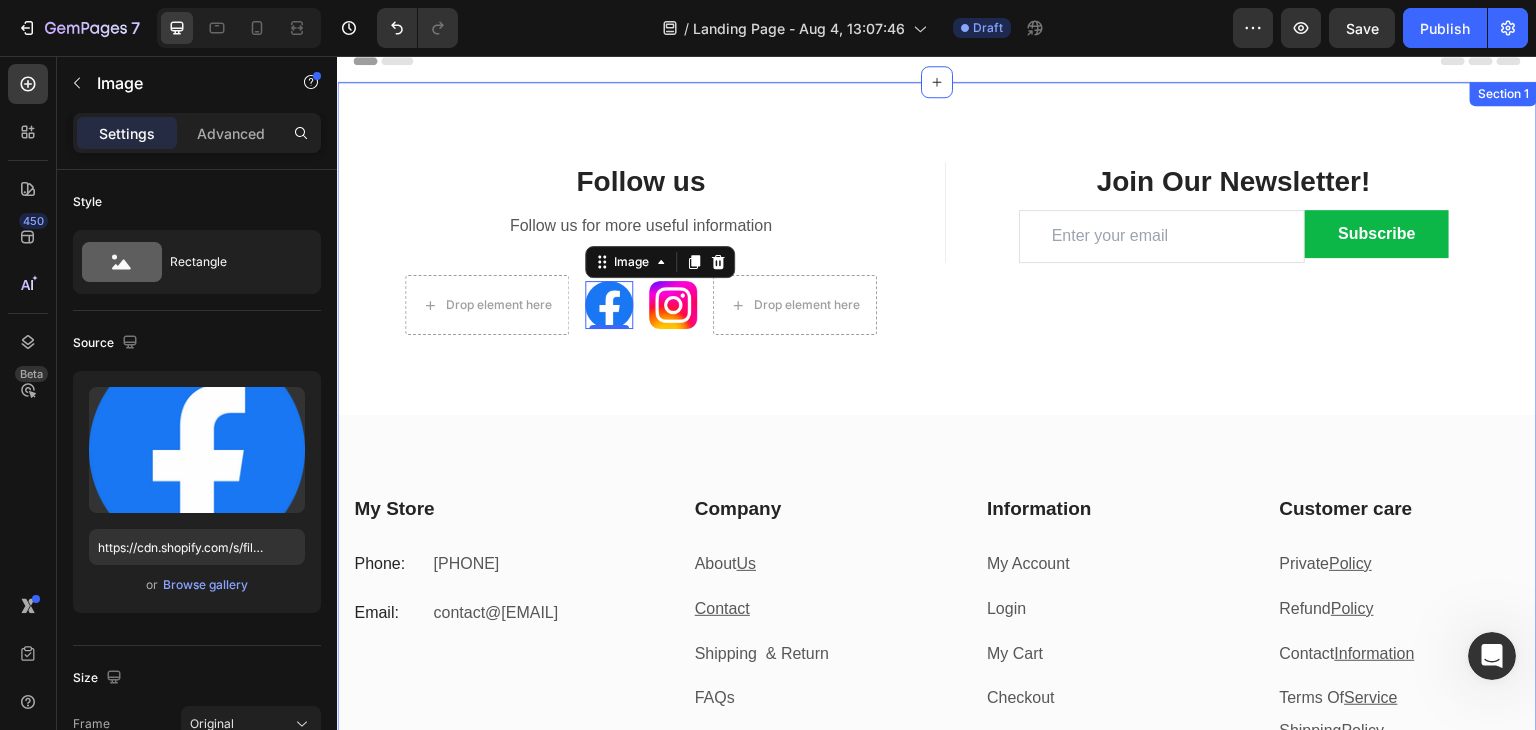 scroll, scrollTop: 0, scrollLeft: 0, axis: both 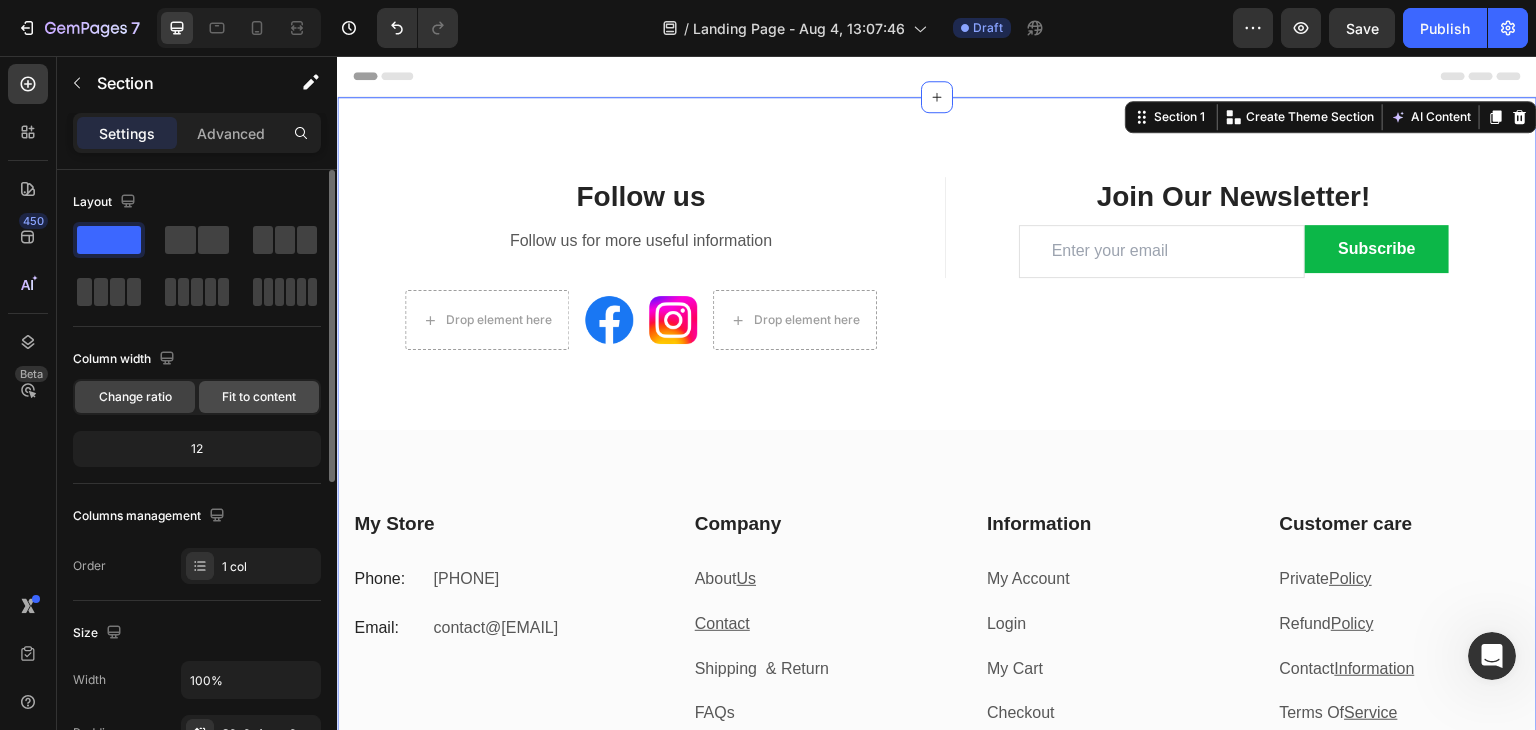 click on "Fit to content" 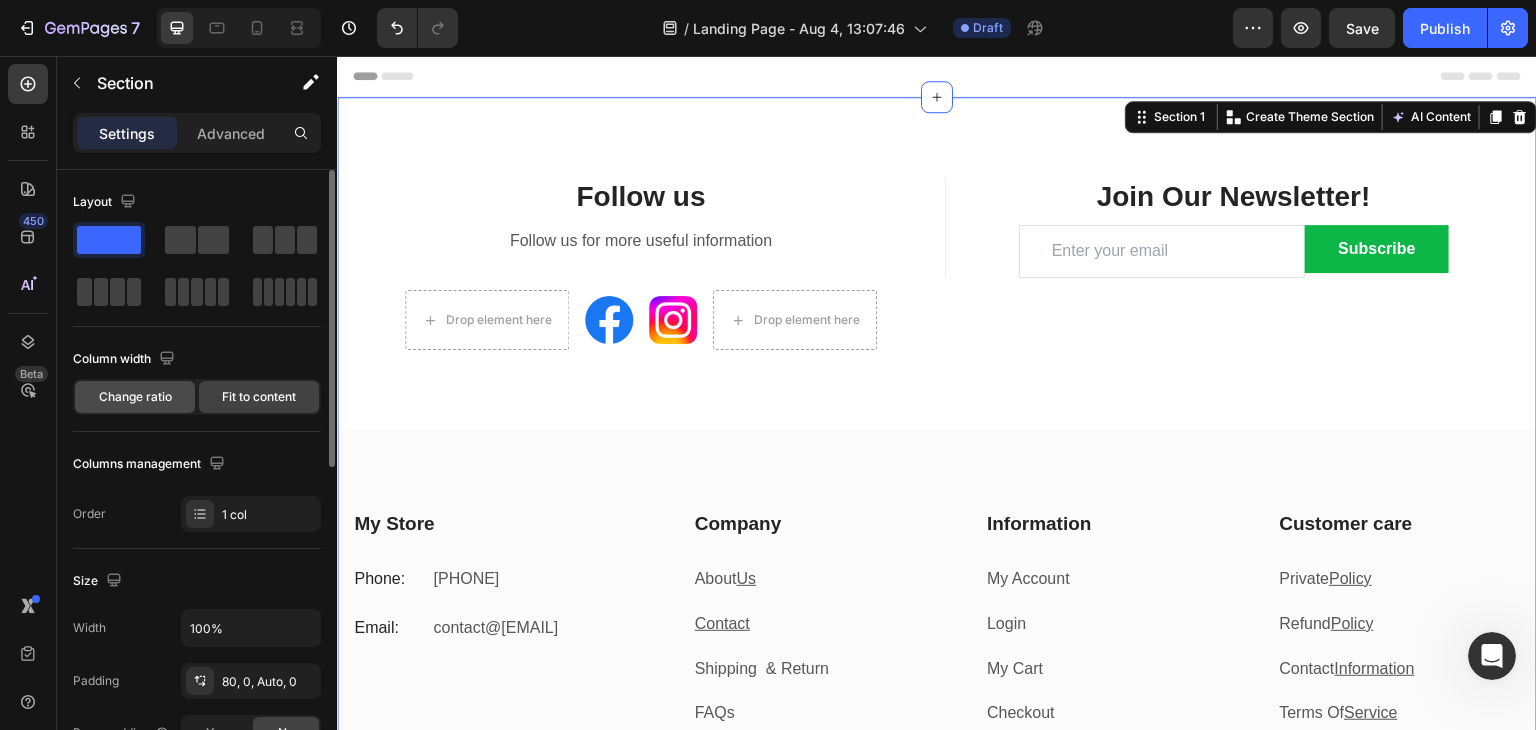 click on "Change ratio" 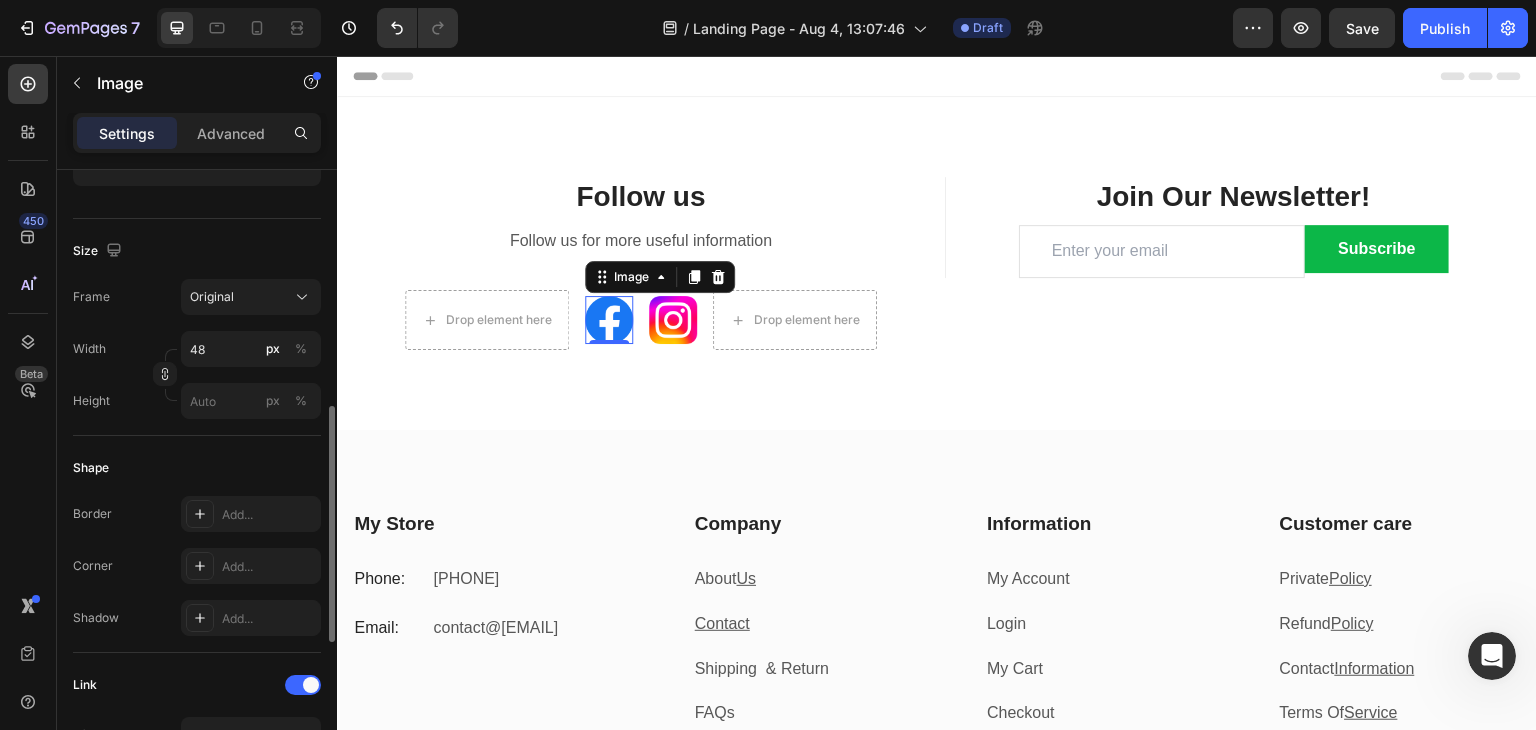 scroll, scrollTop: 609, scrollLeft: 0, axis: vertical 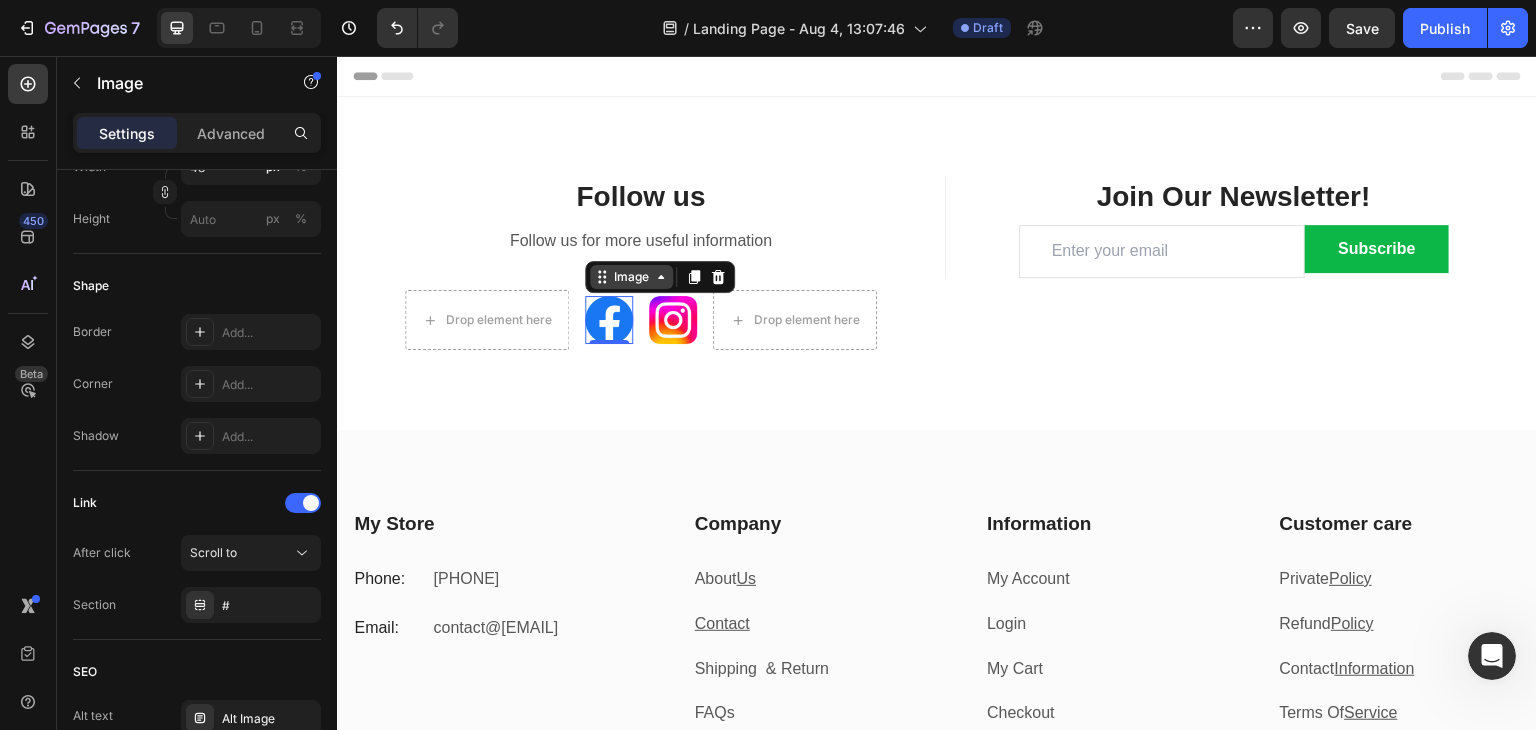 click 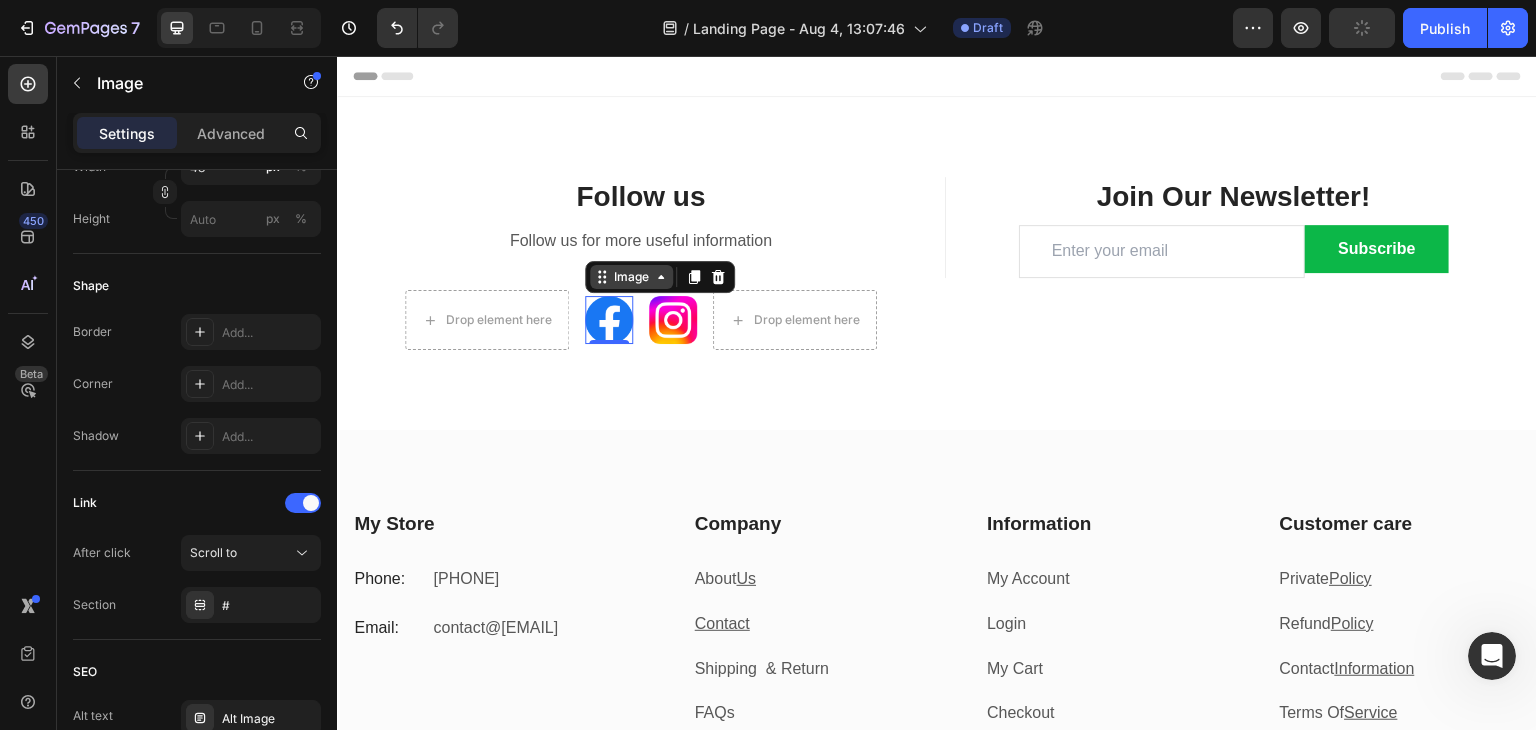 click 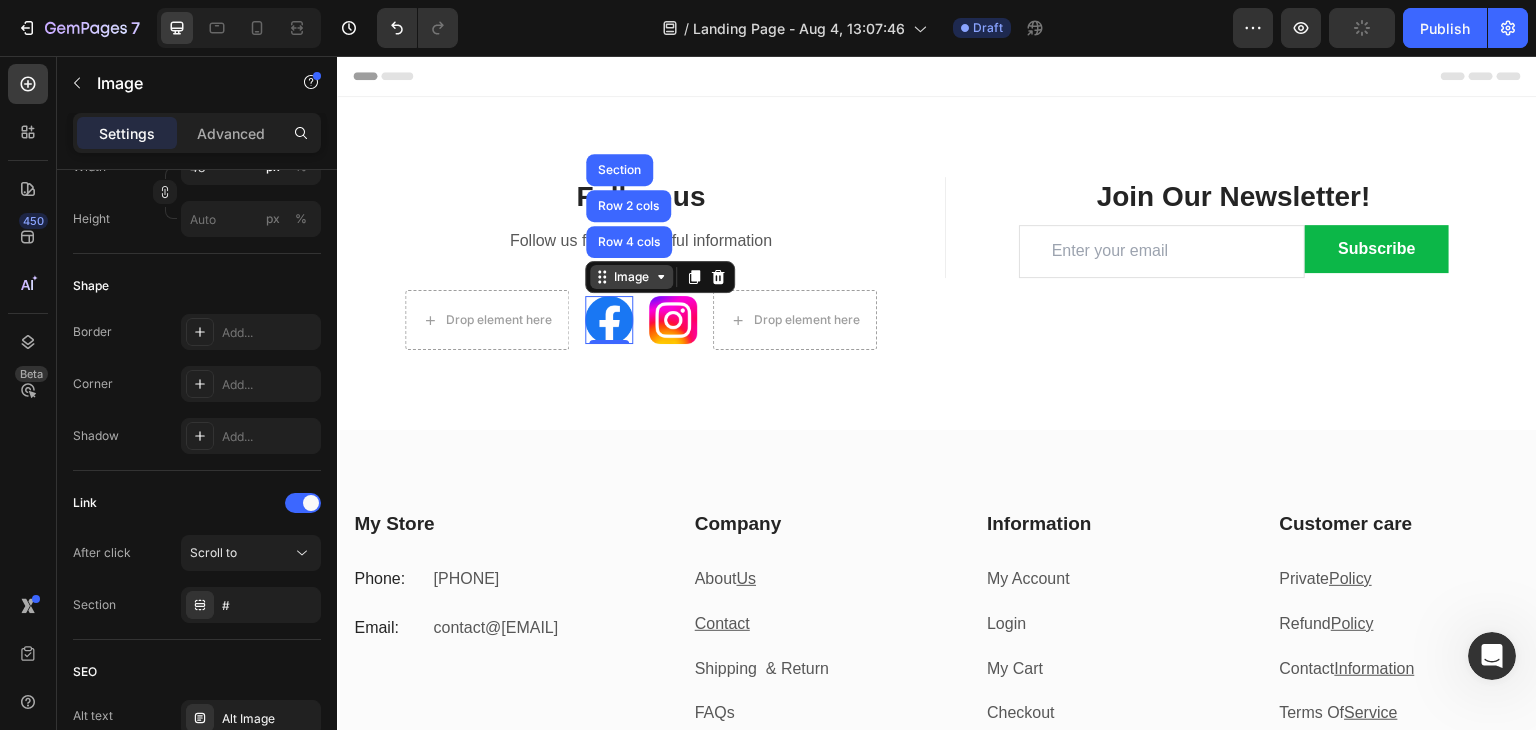 click 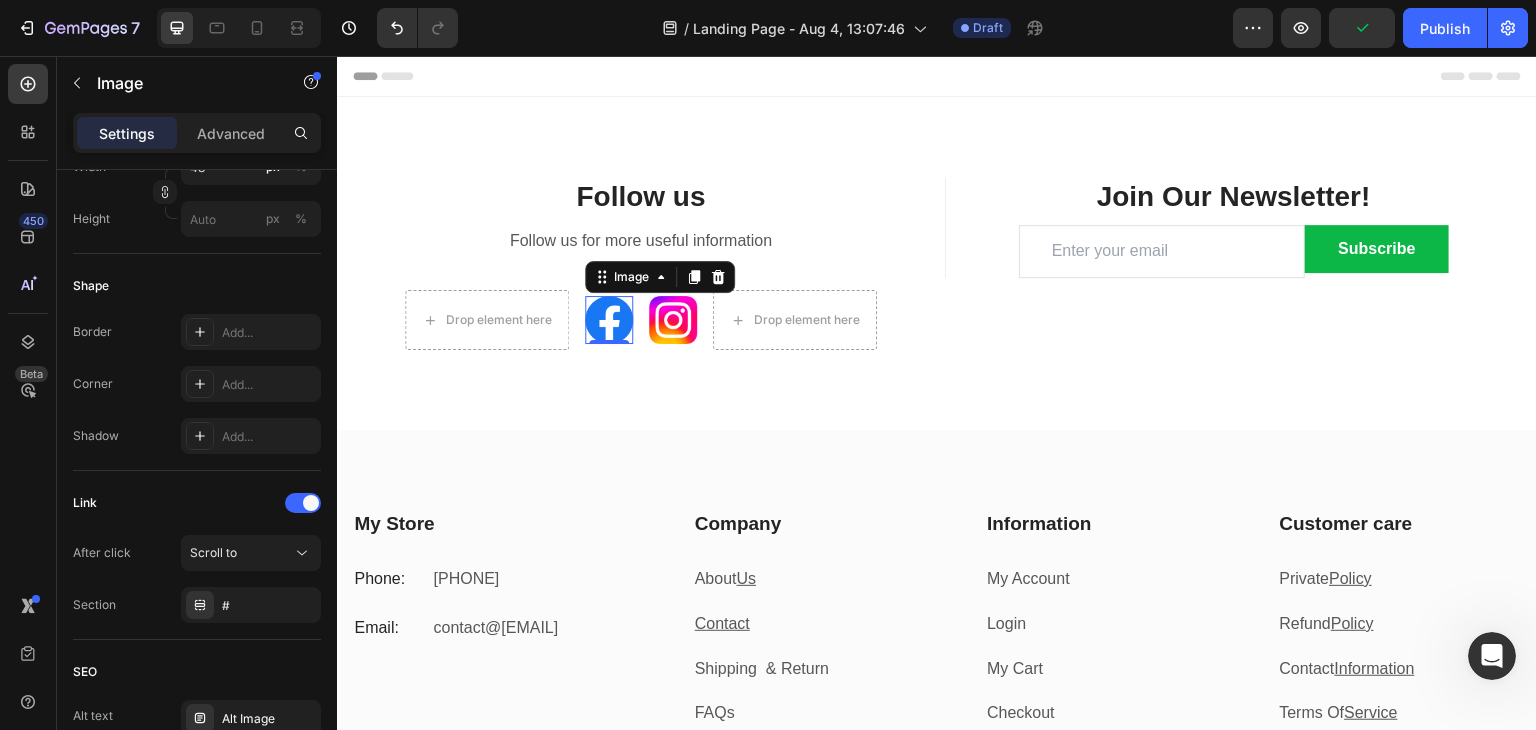 click at bounding box center [609, 320] 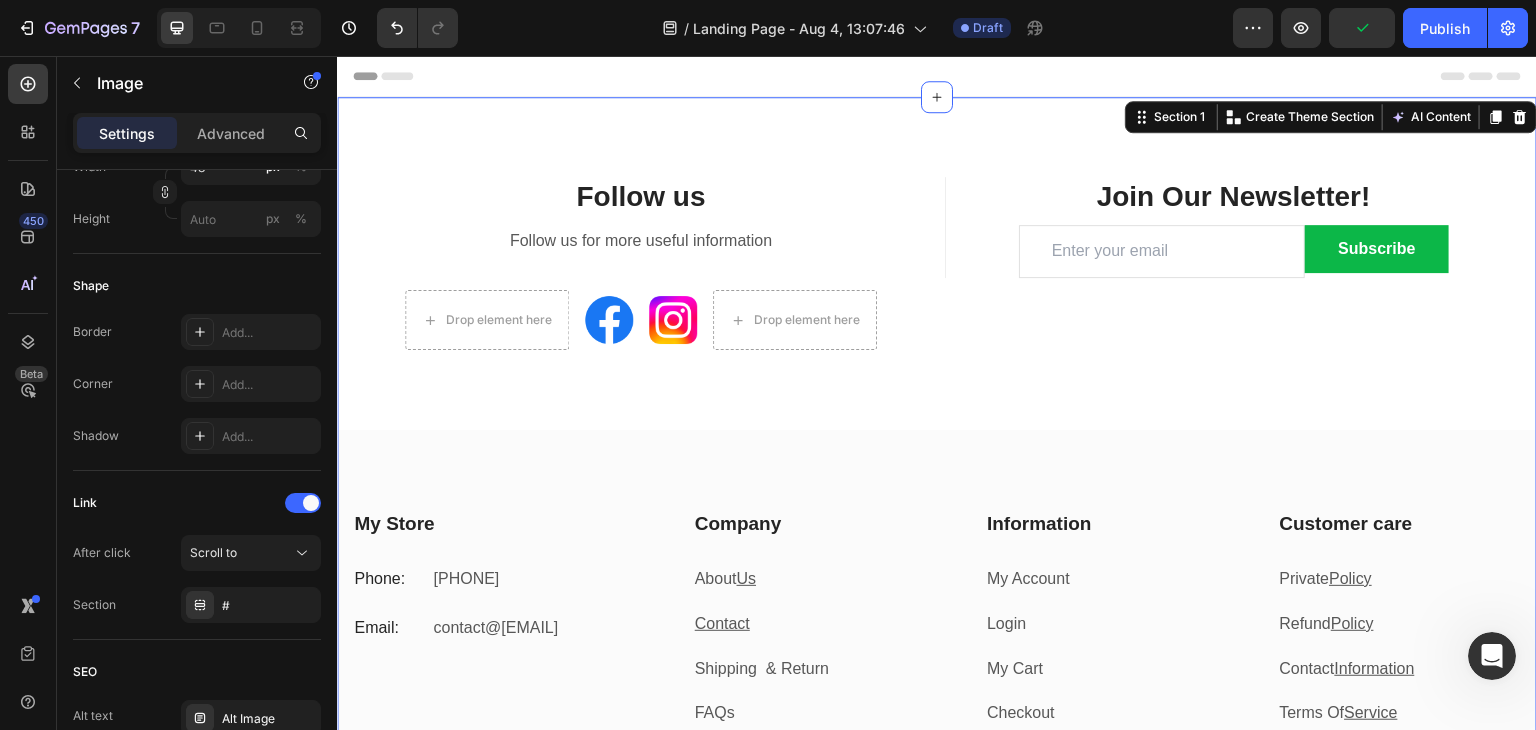 scroll, scrollTop: 0, scrollLeft: 0, axis: both 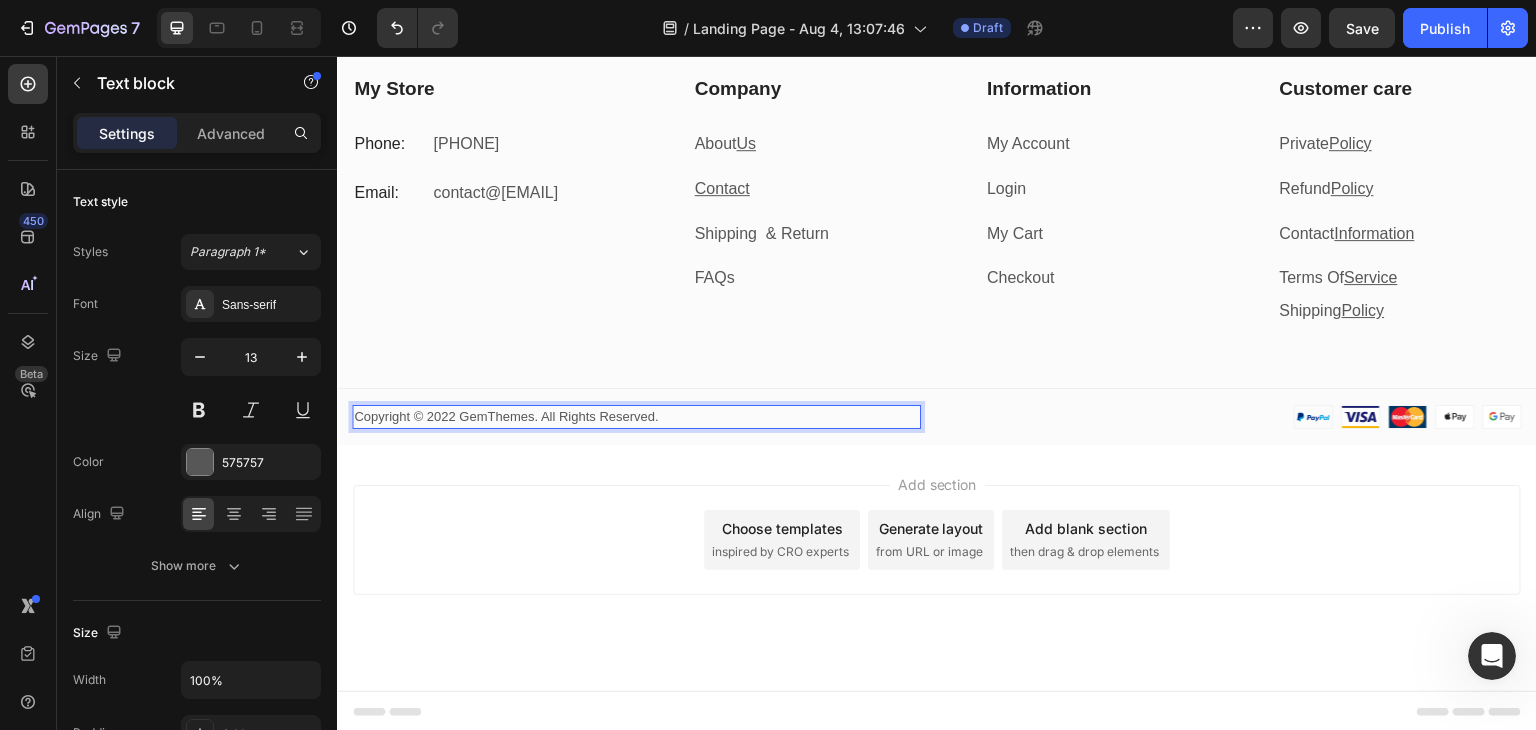 click on "Copyright © 2022 GemThemes. All Rights Reserved." at bounding box center [636, 417] 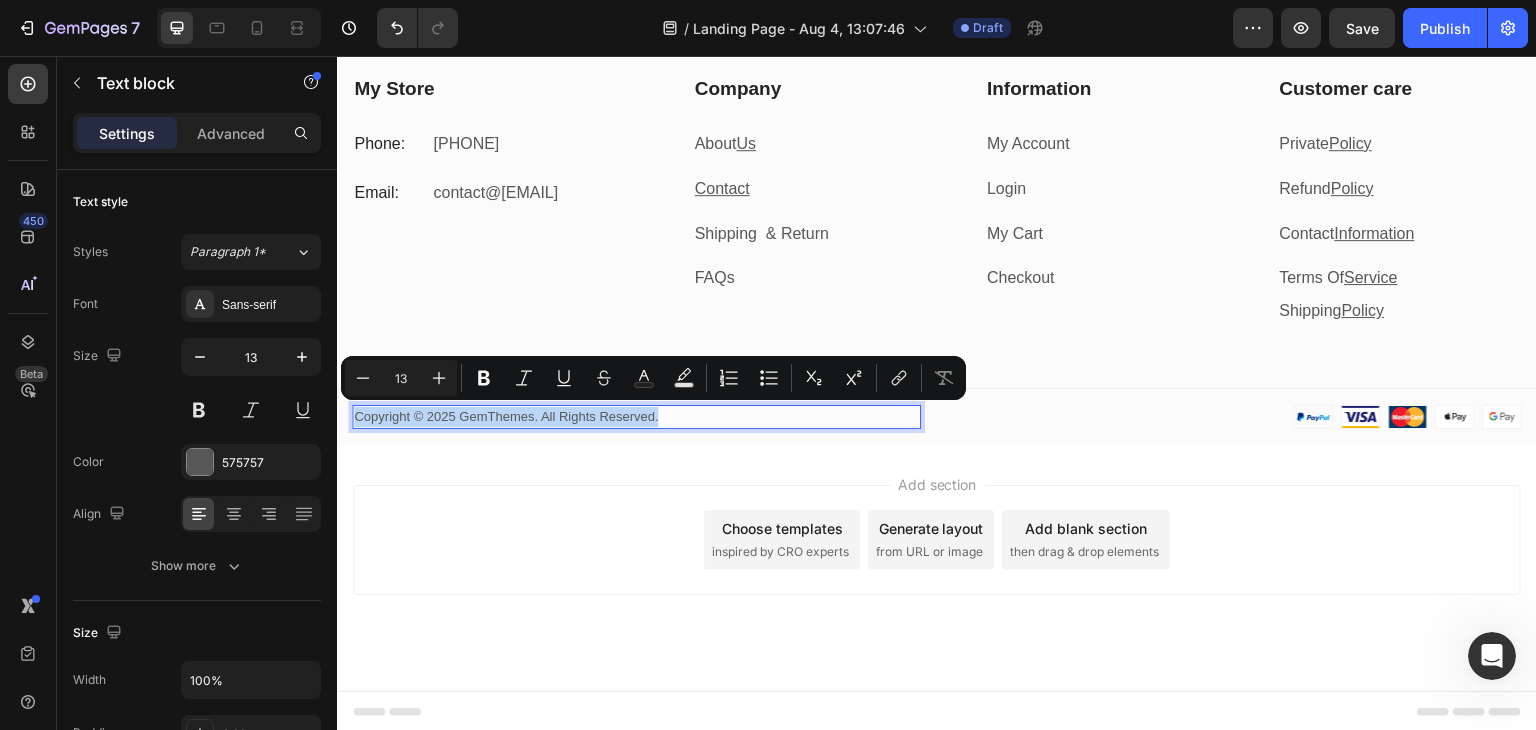 drag, startPoint x: 672, startPoint y: 418, endPoint x: 358, endPoint y: 417, distance: 314.0016 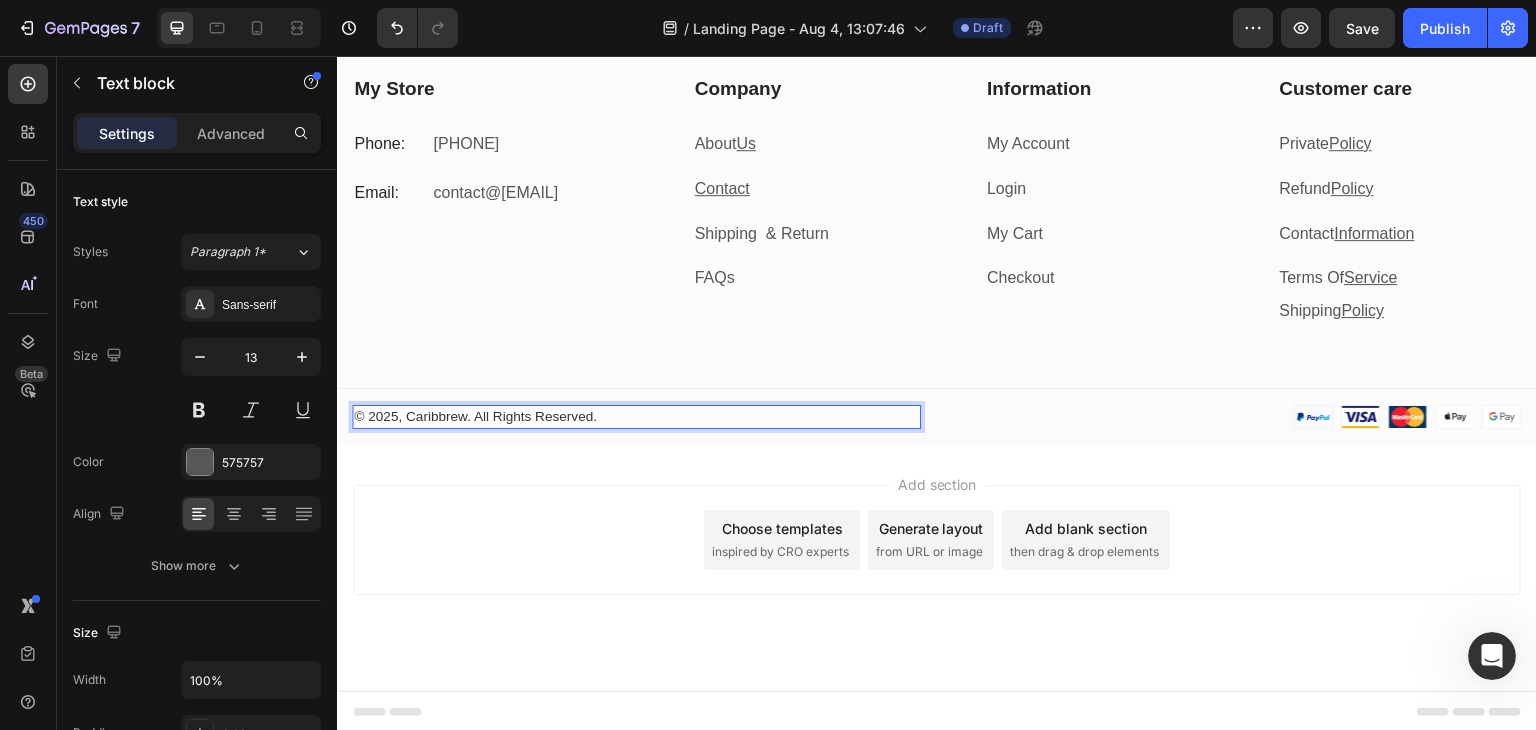 click on "© 2025, Caribbrew. All Rights Reserved." at bounding box center [475, 416] 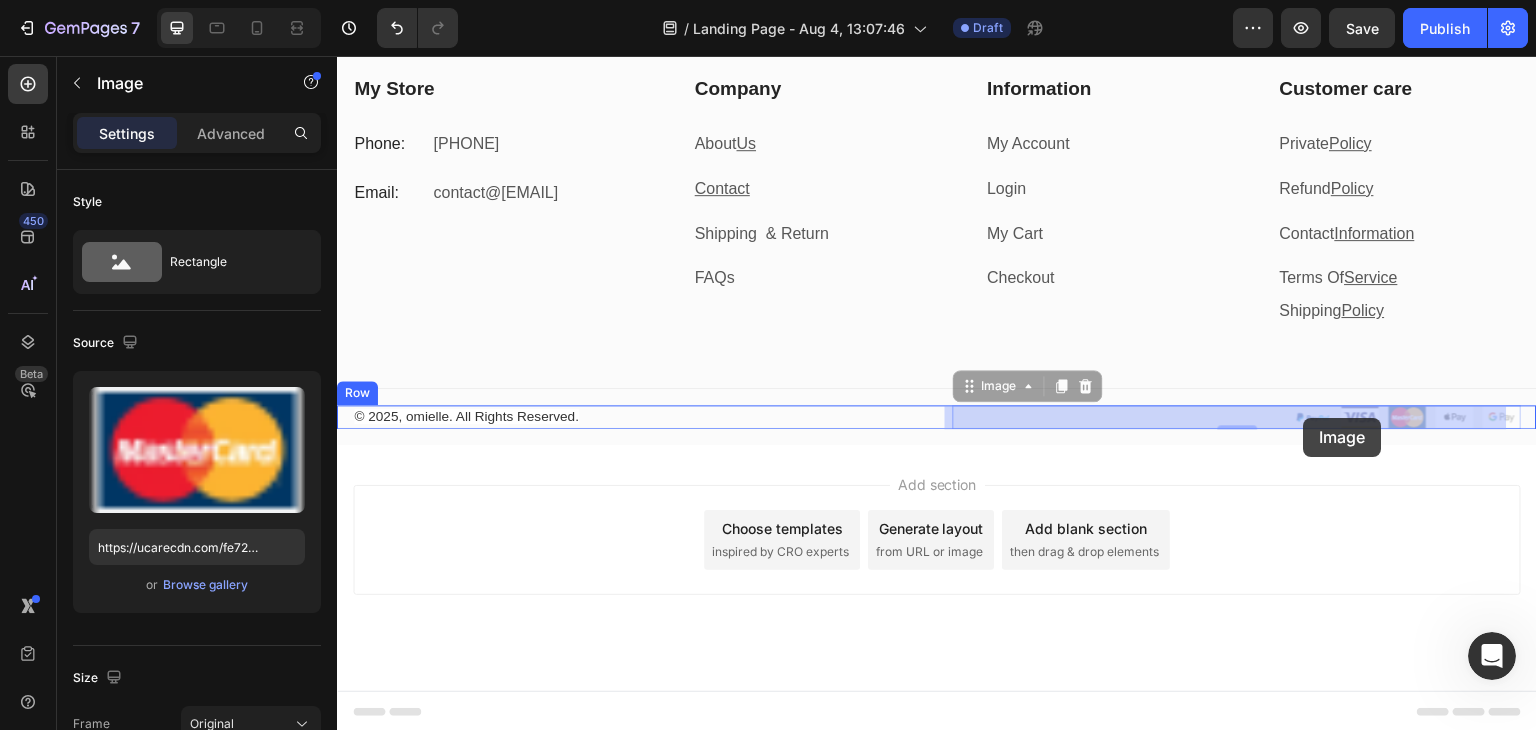 drag, startPoint x: 1341, startPoint y: 422, endPoint x: 1304, endPoint y: 418, distance: 37.215588 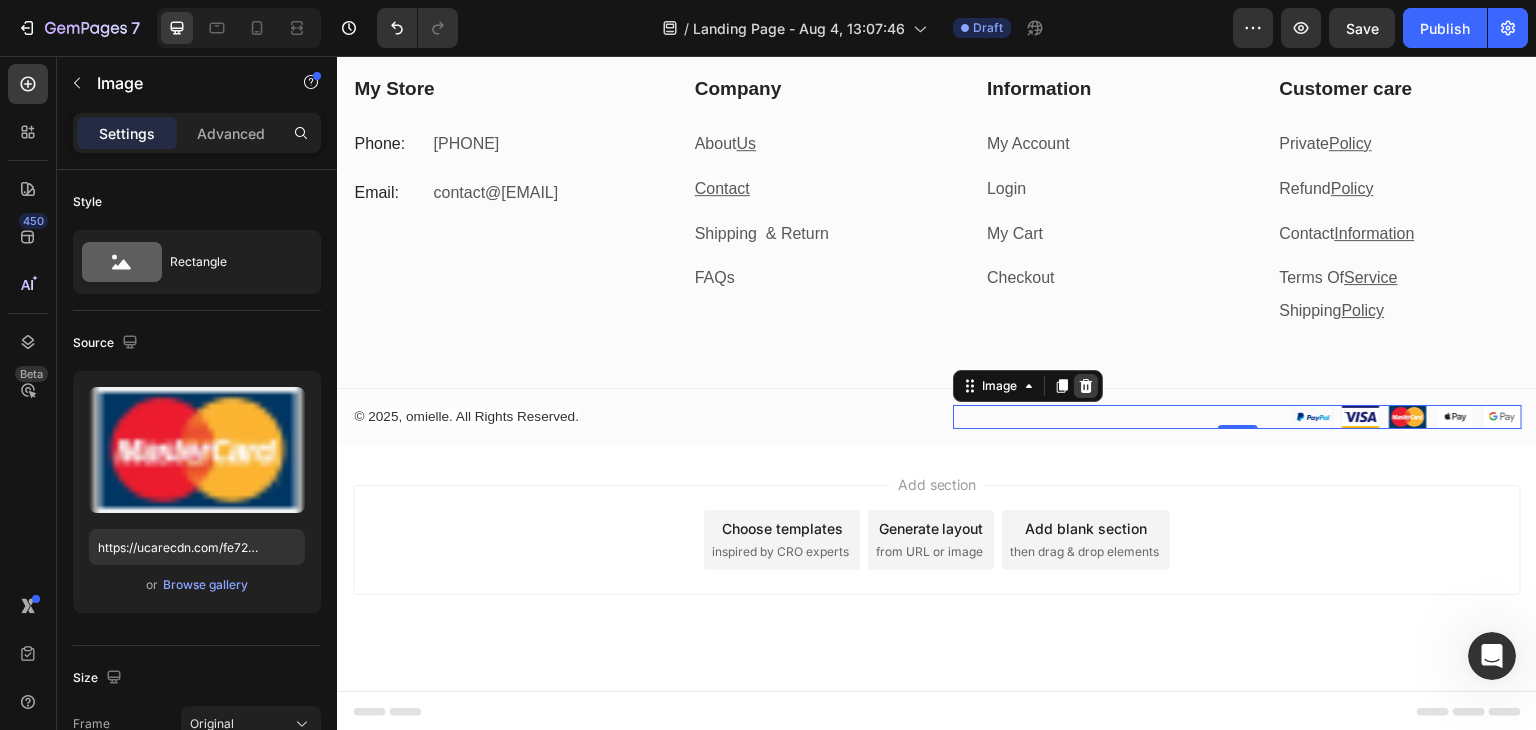 click 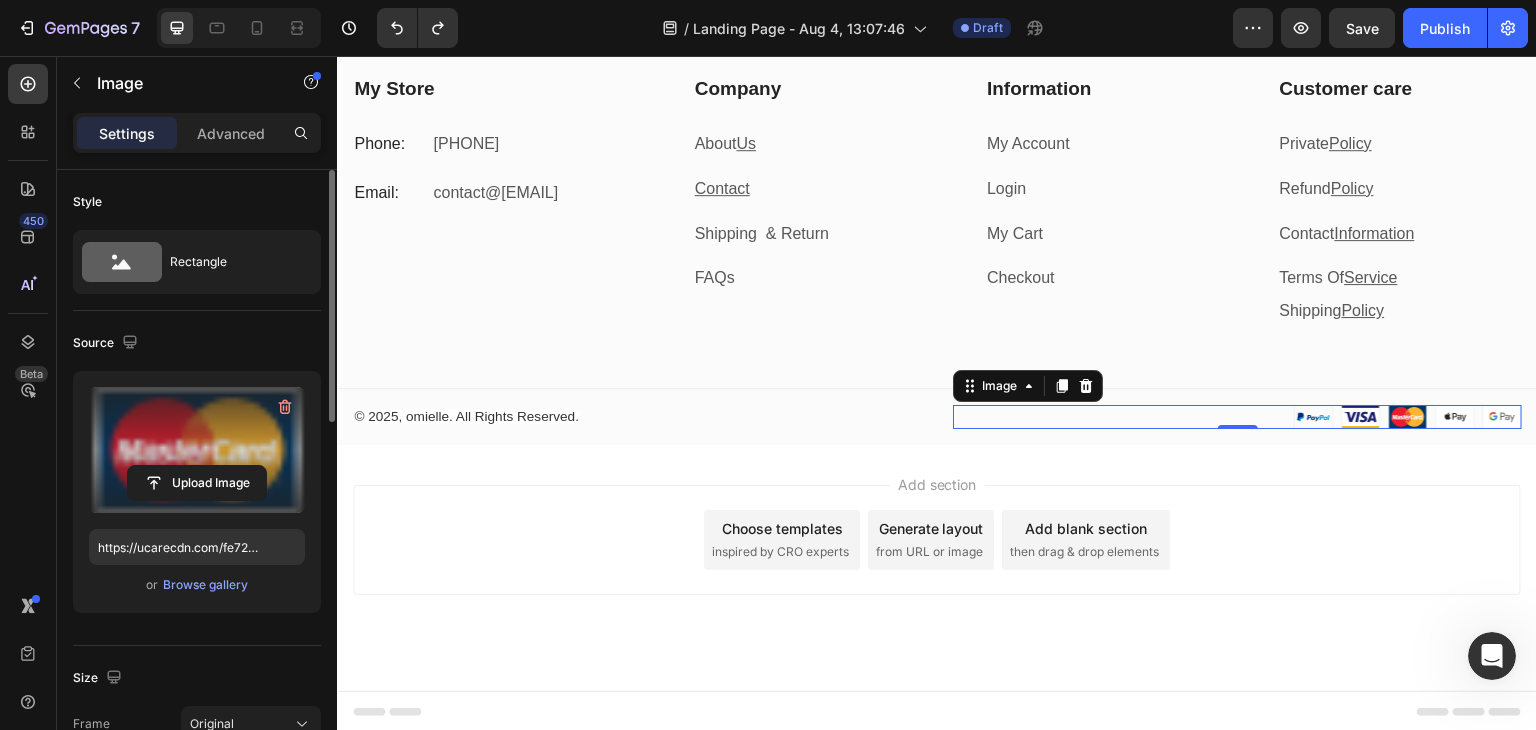 click at bounding box center (197, 450) 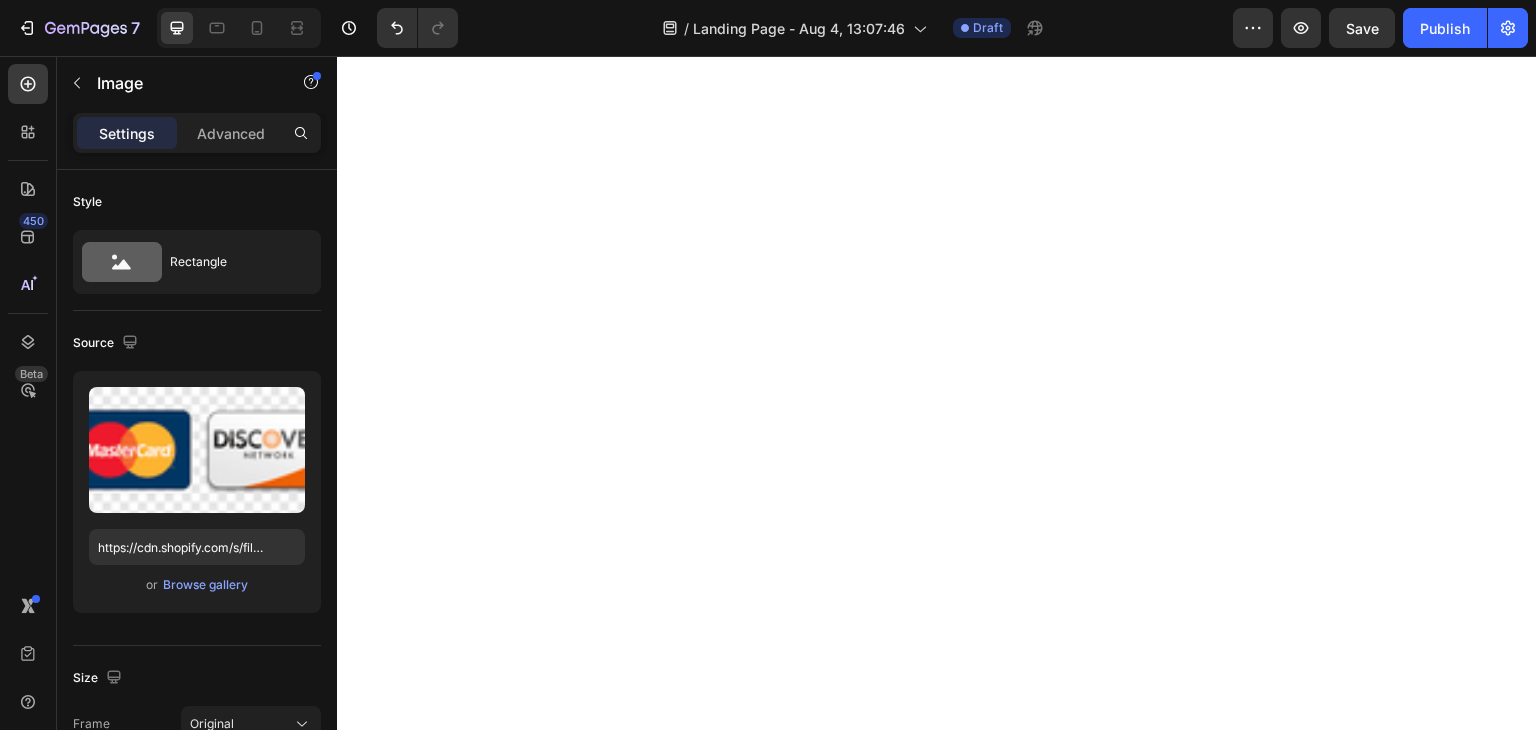 scroll, scrollTop: 0, scrollLeft: 0, axis: both 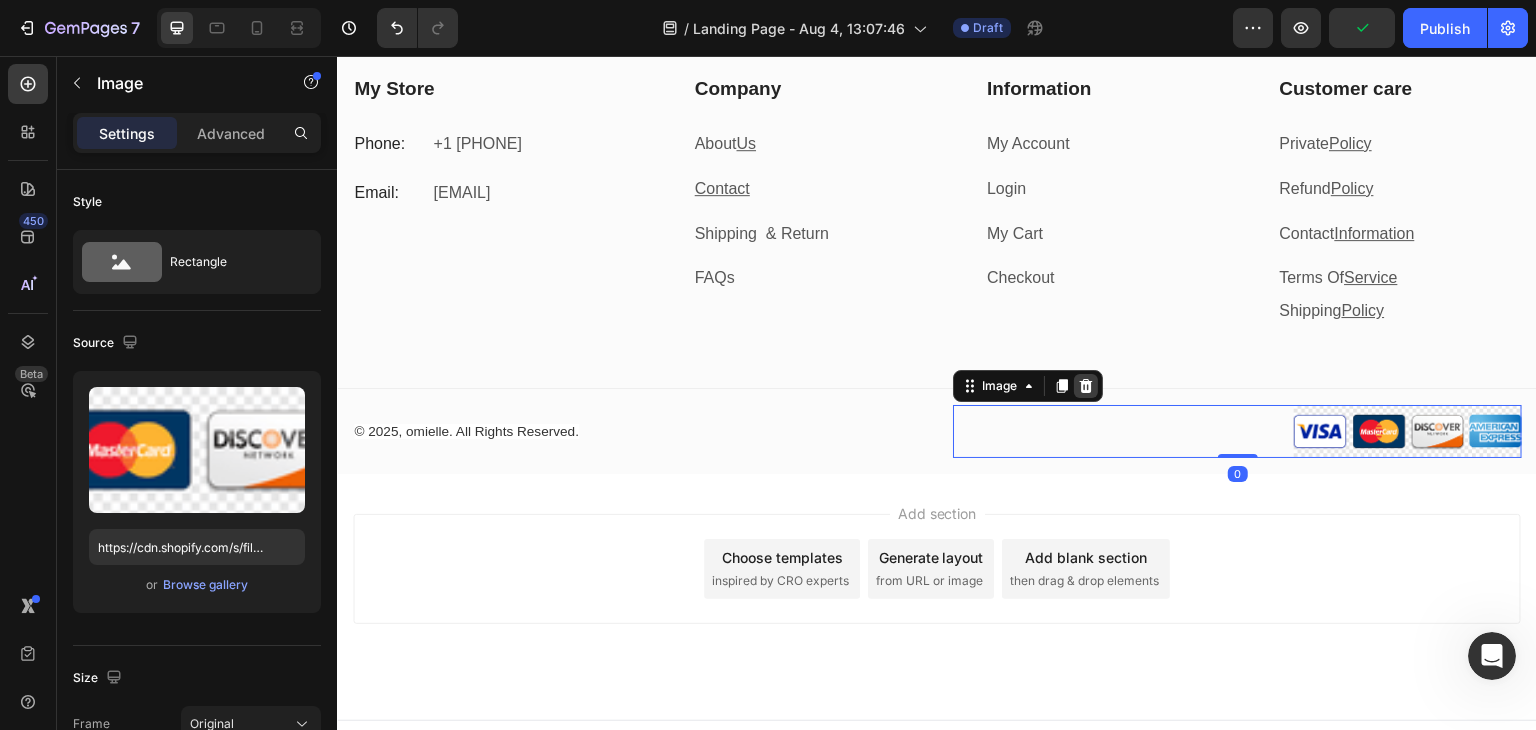 click at bounding box center [1086, 386] 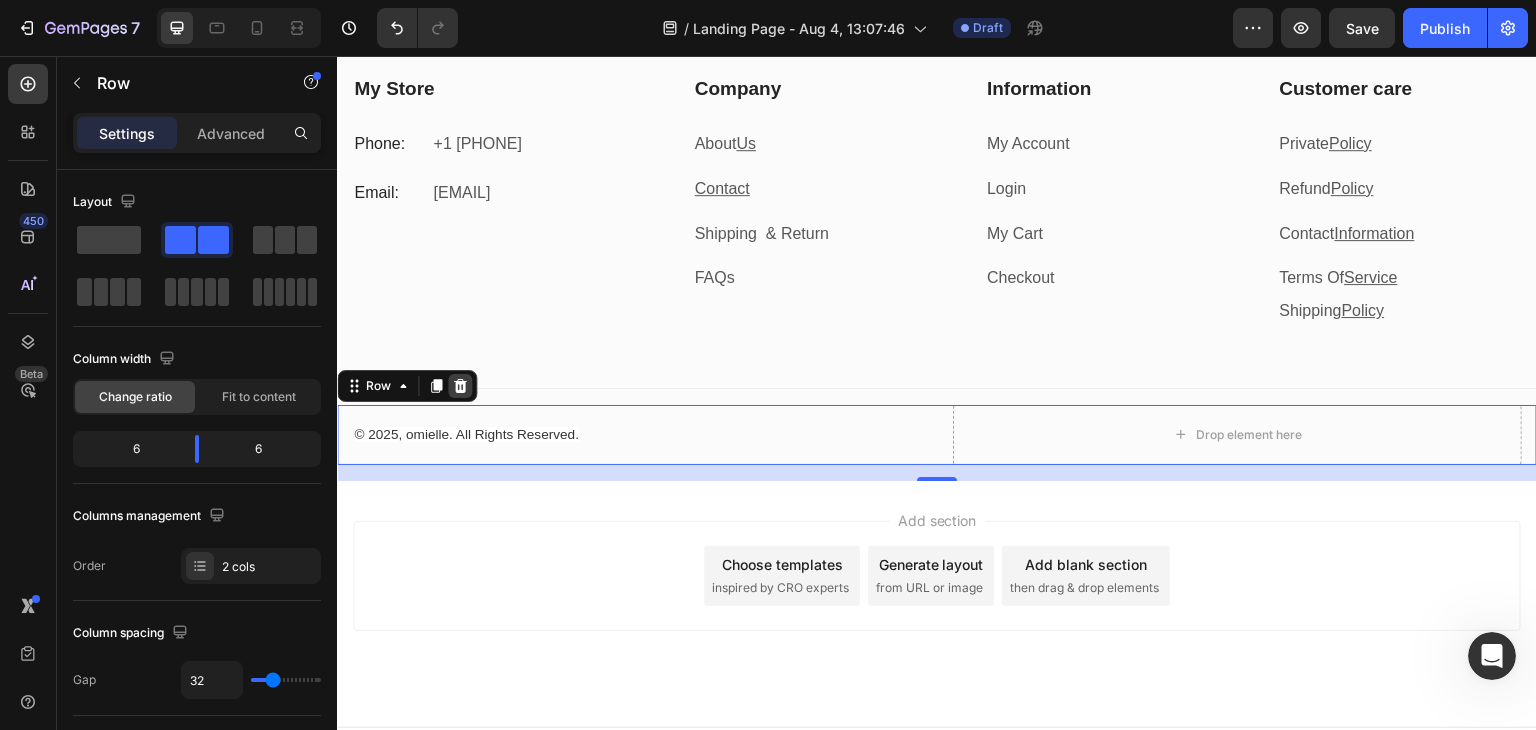 click 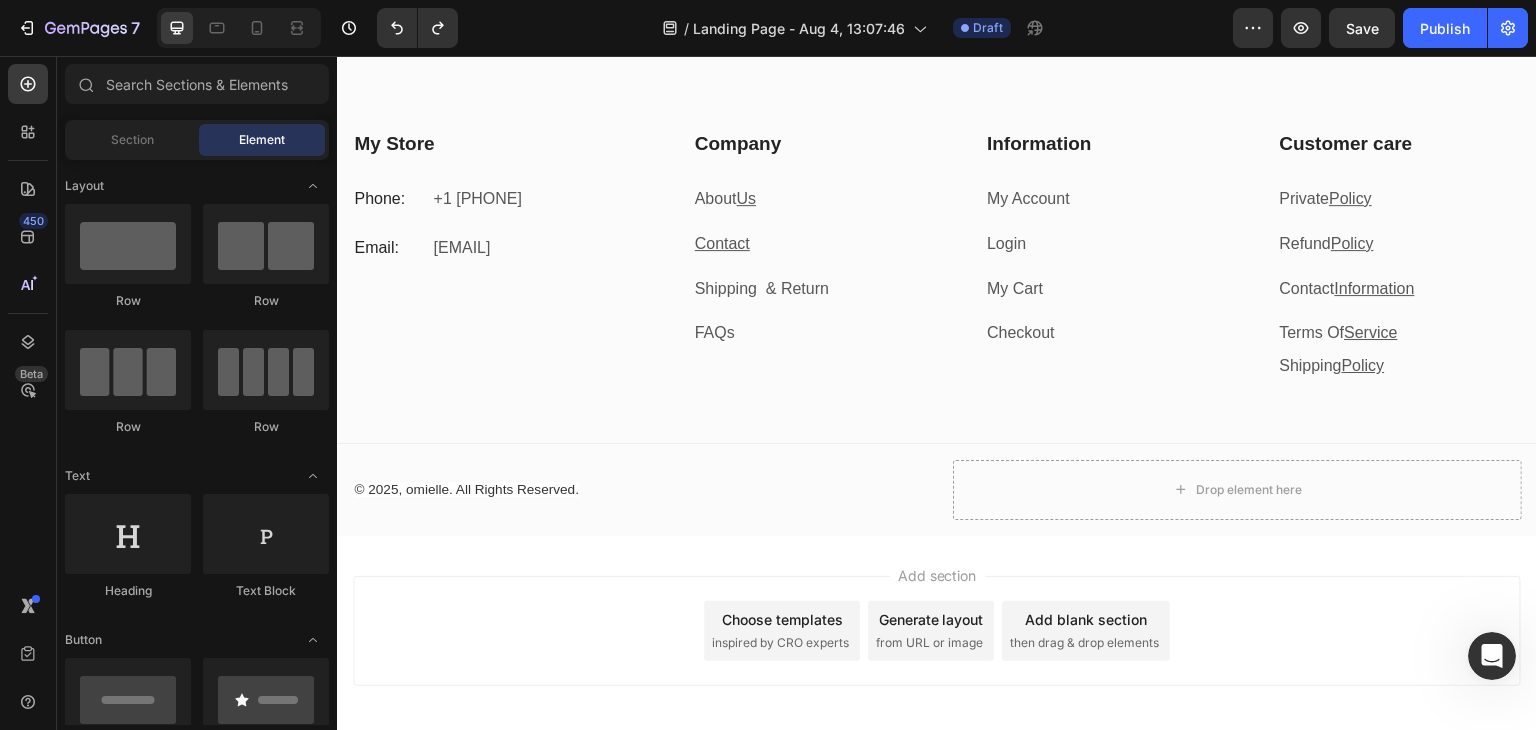 scroll, scrollTop: 435, scrollLeft: 0, axis: vertical 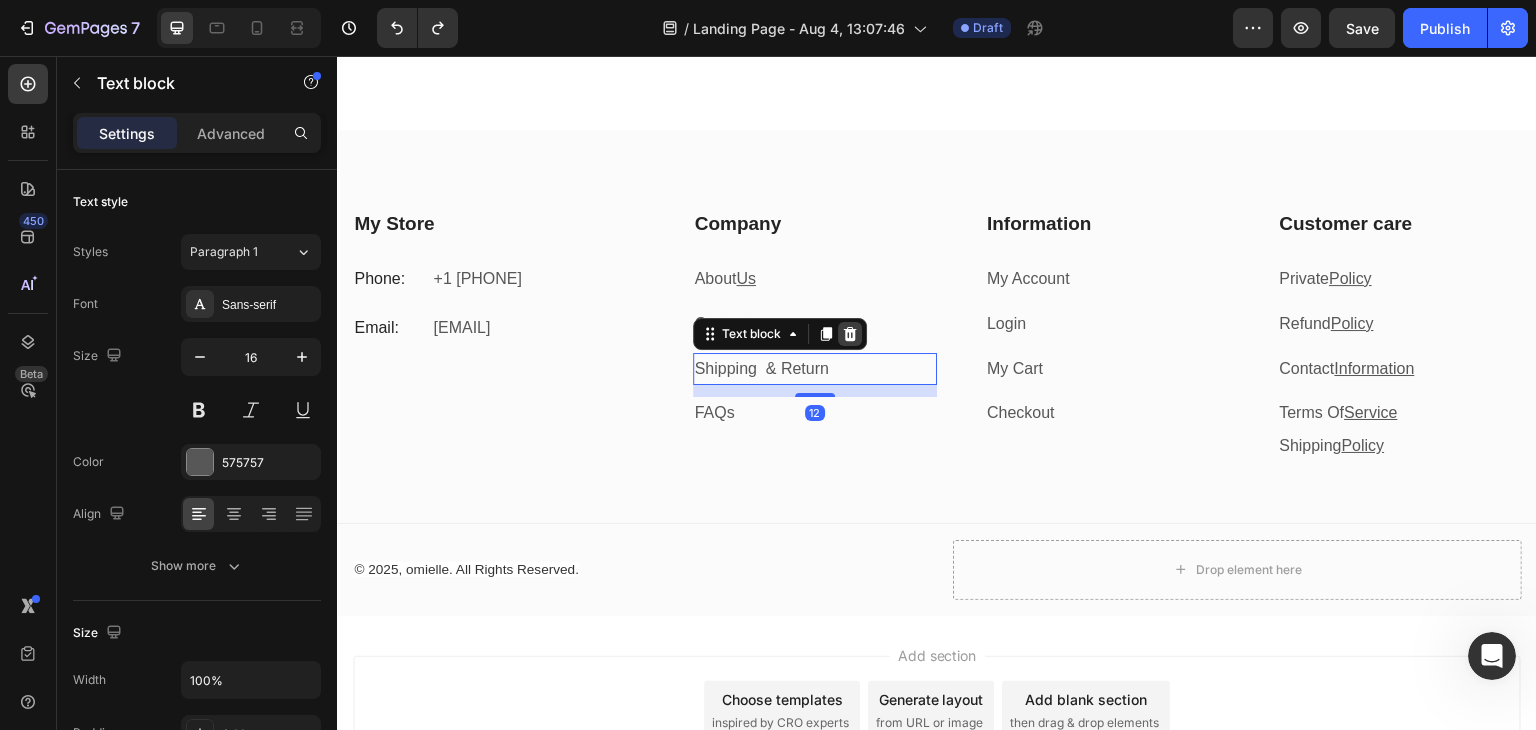 click 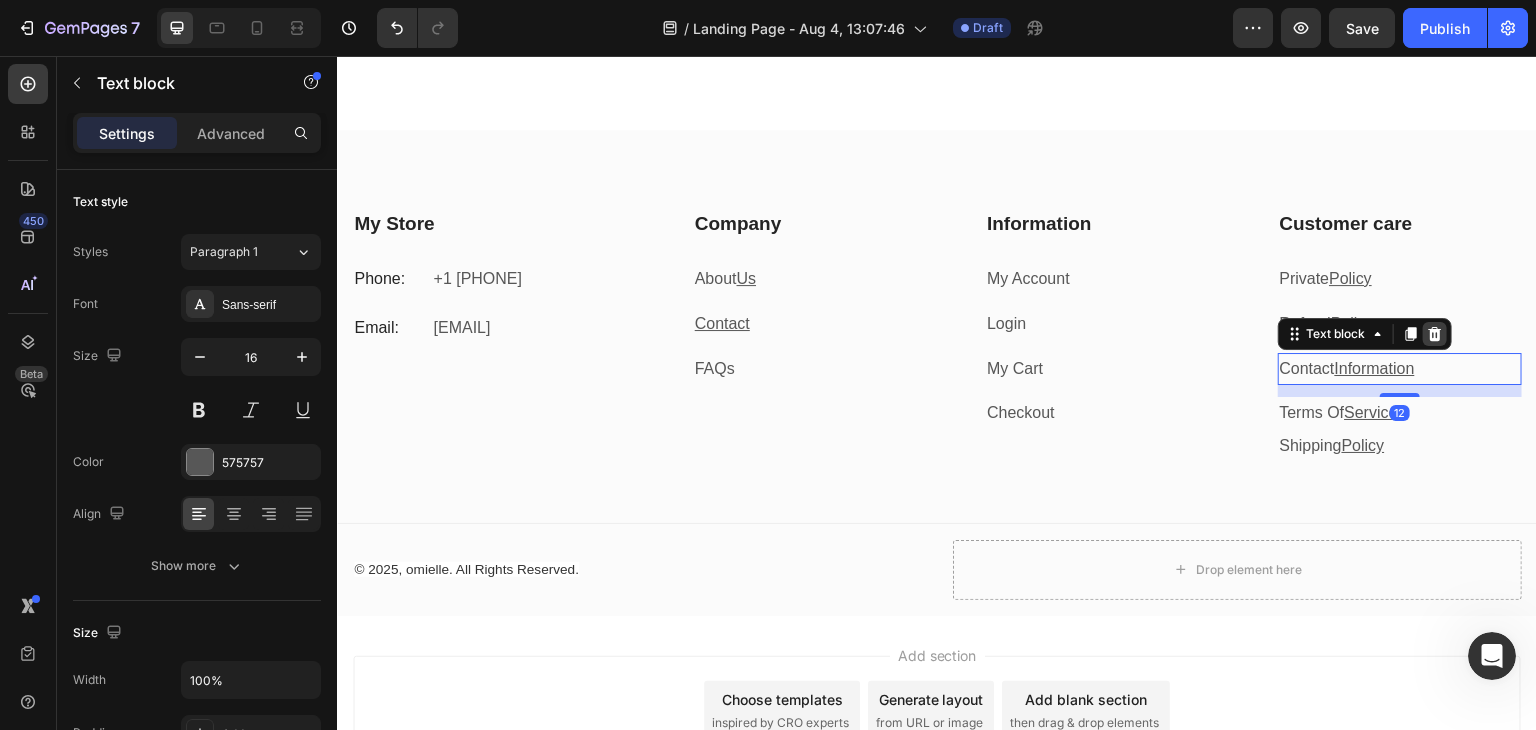 click 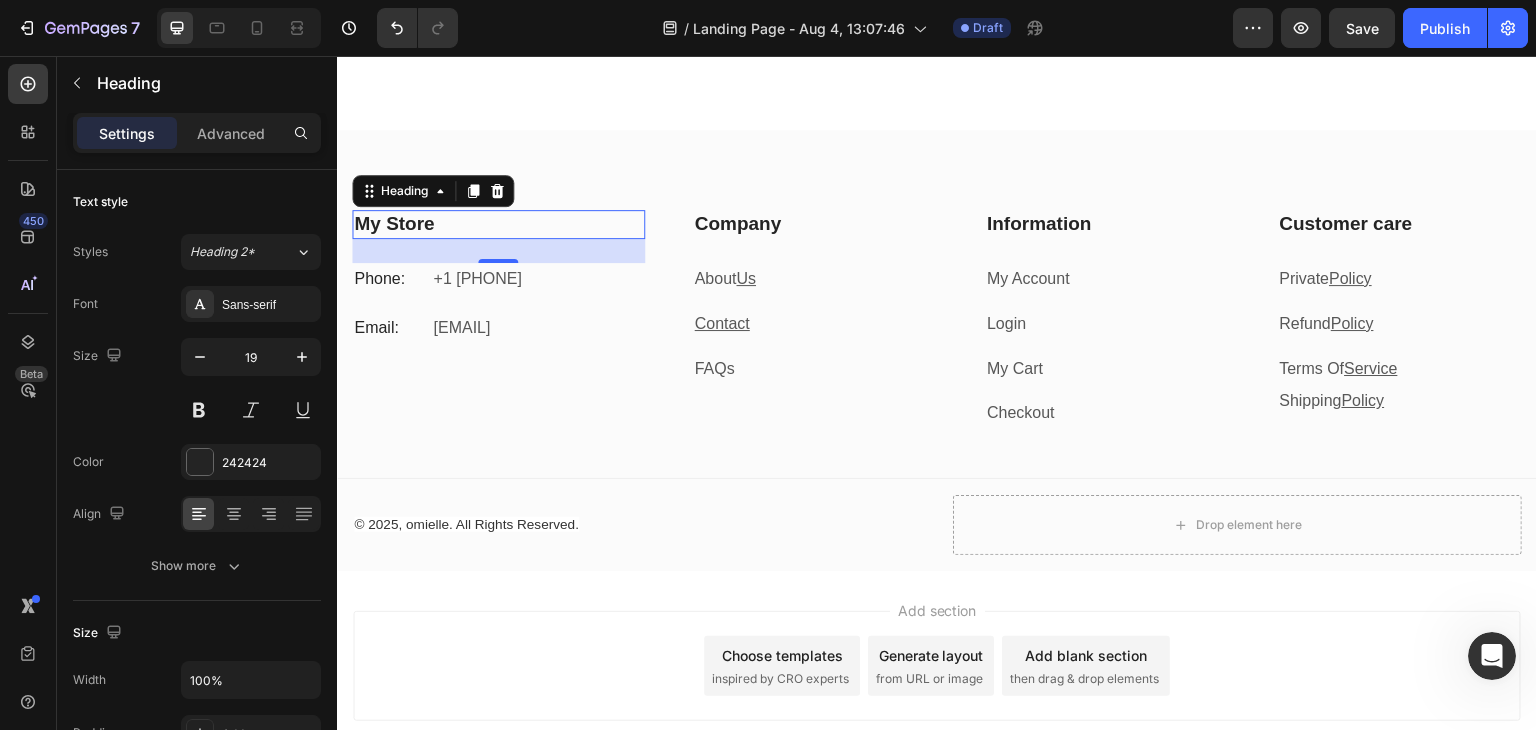 click on "My Store" at bounding box center (498, 224) 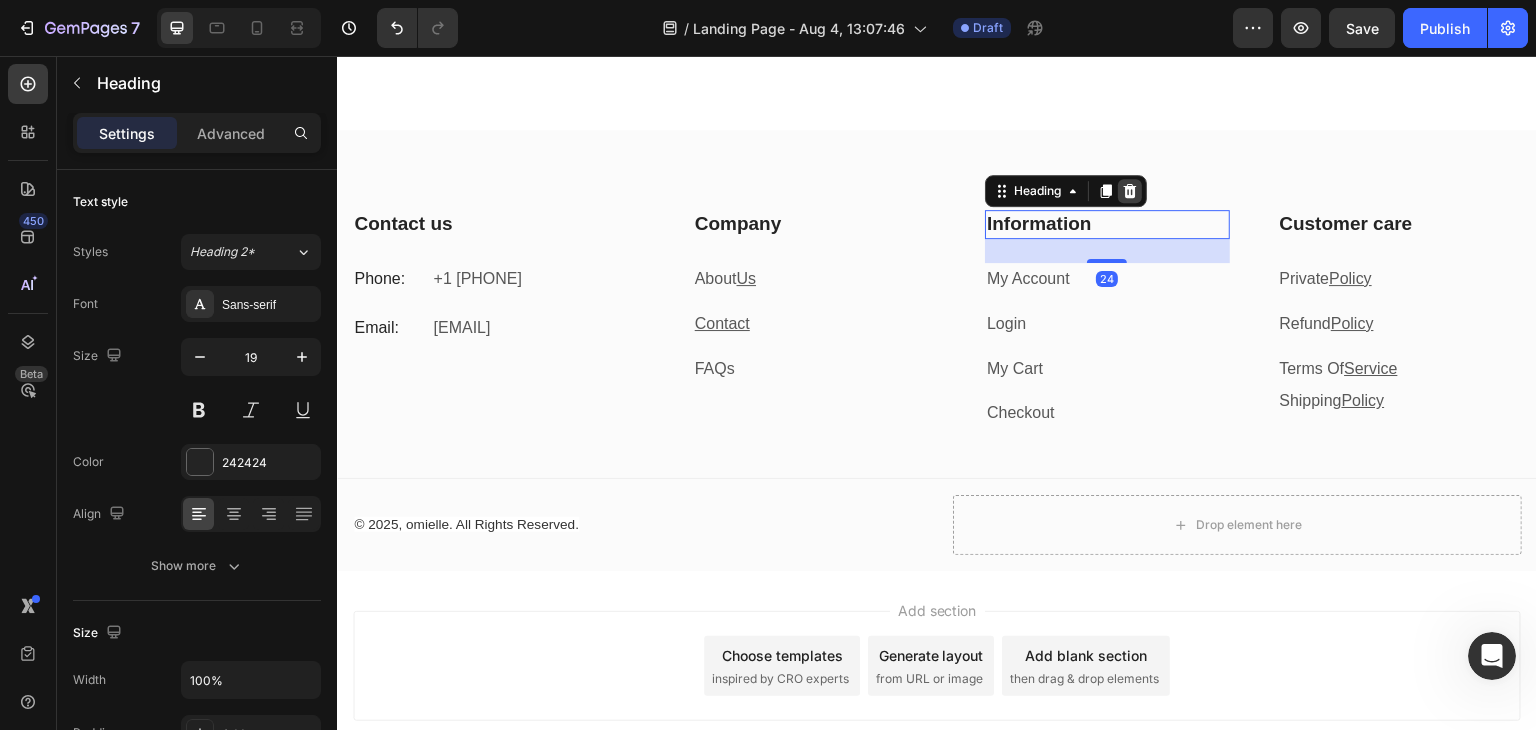 click at bounding box center [1130, 191] 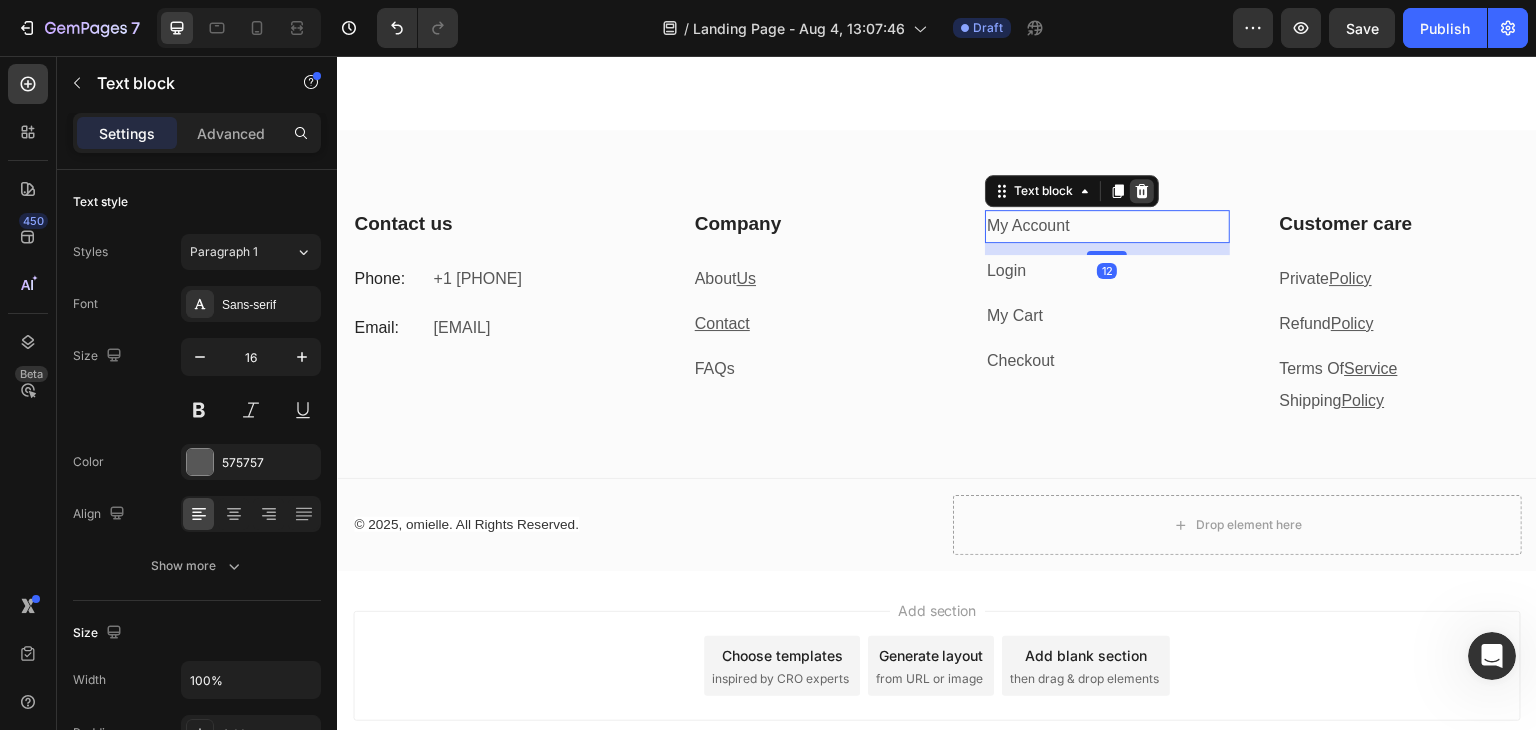 click 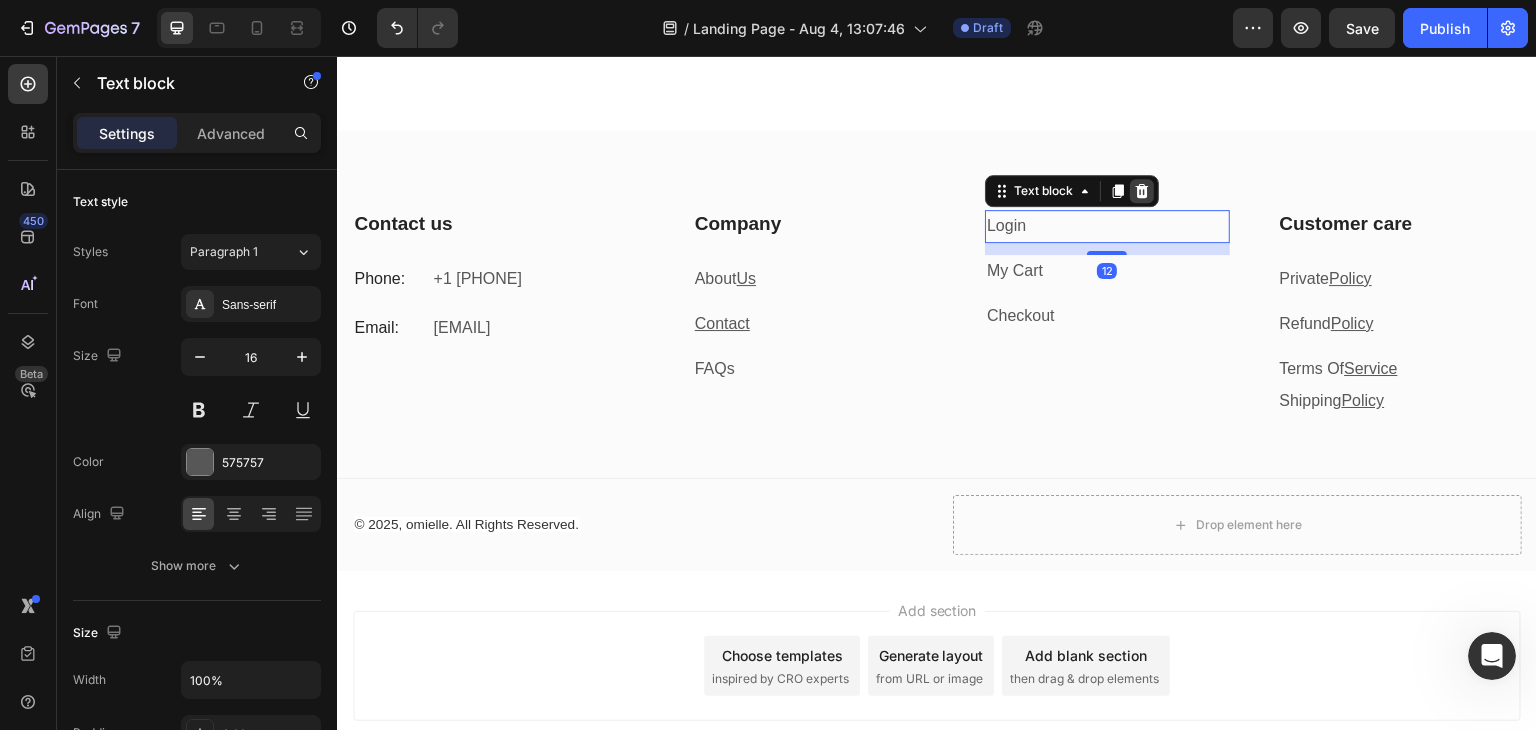 click 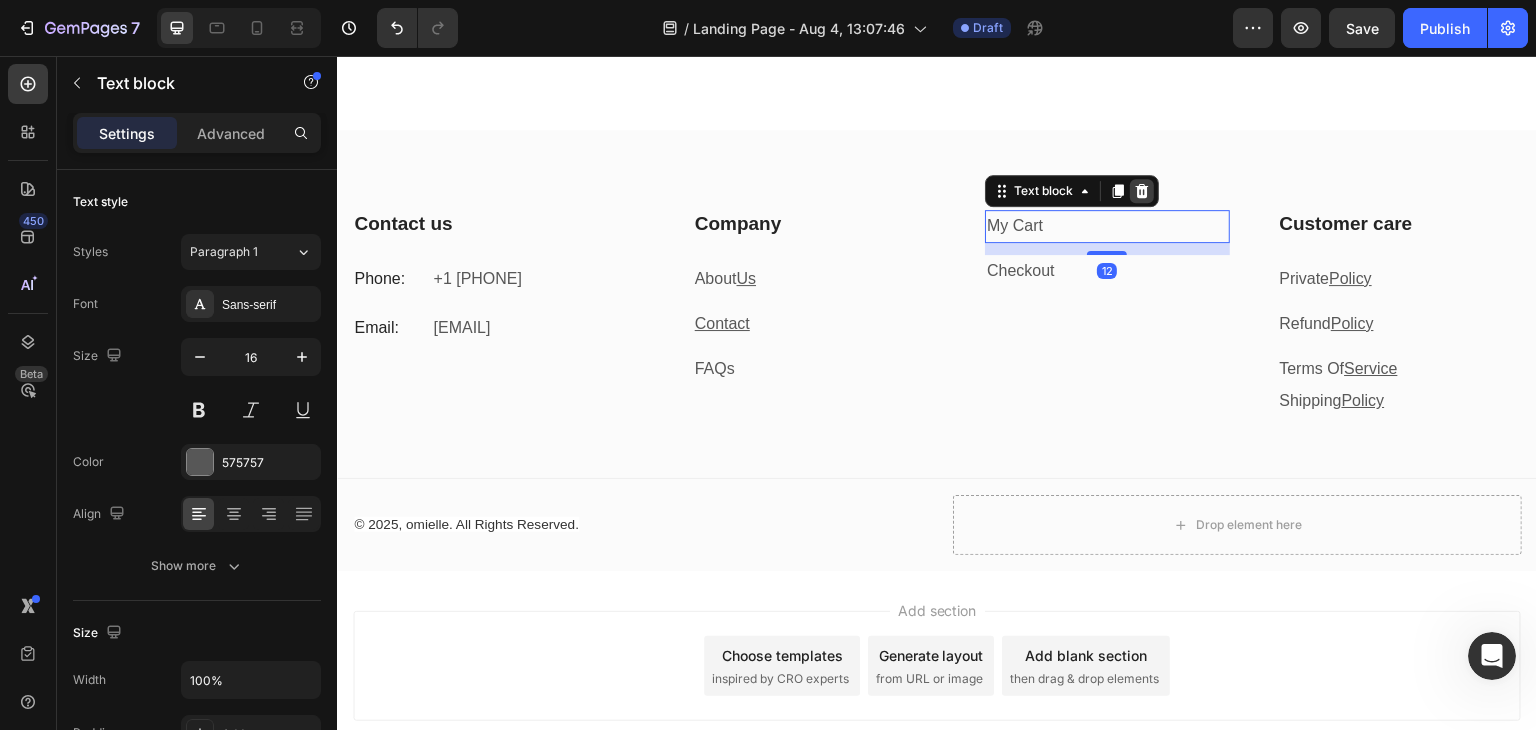 click 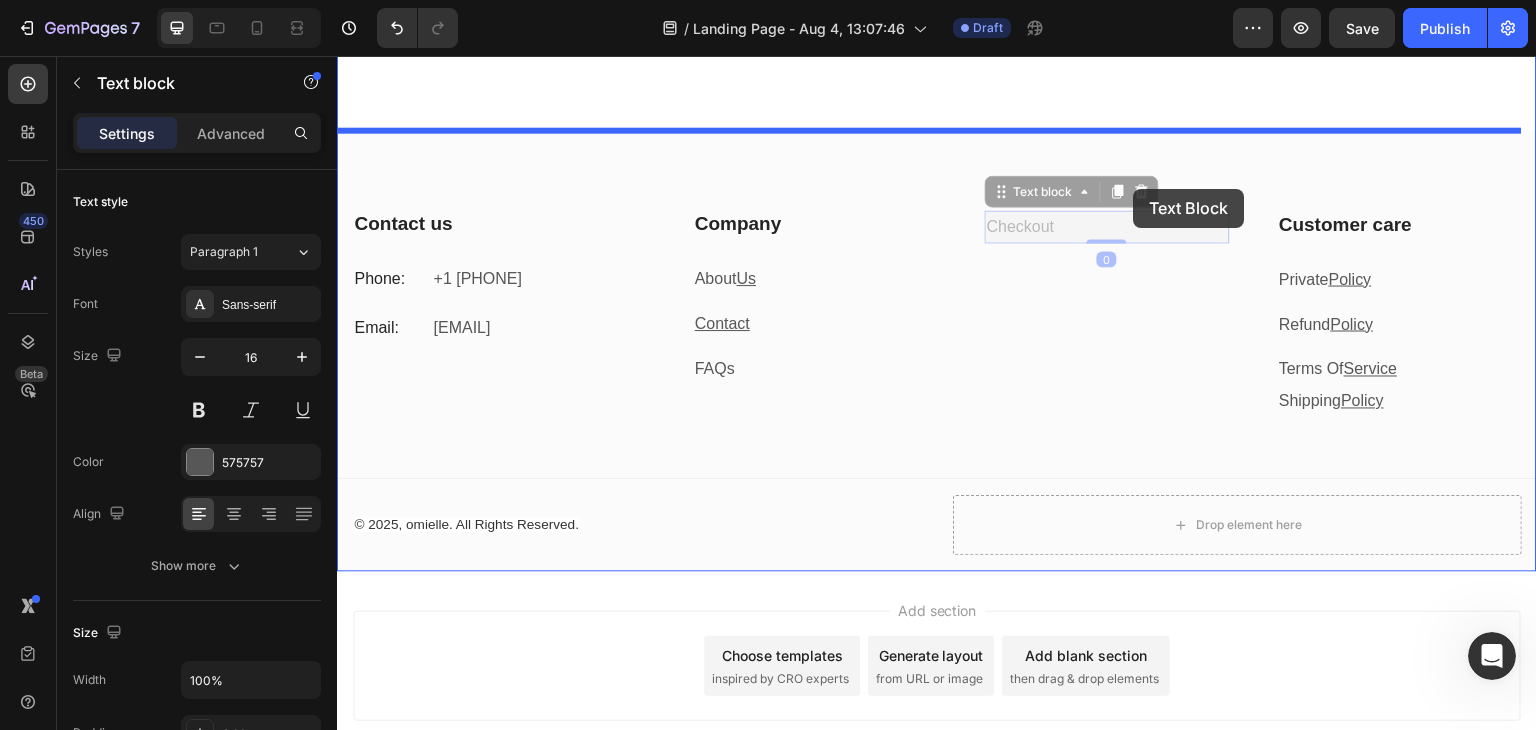 drag, startPoint x: 1038, startPoint y: 227, endPoint x: 1134, endPoint y: 189, distance: 103.24728 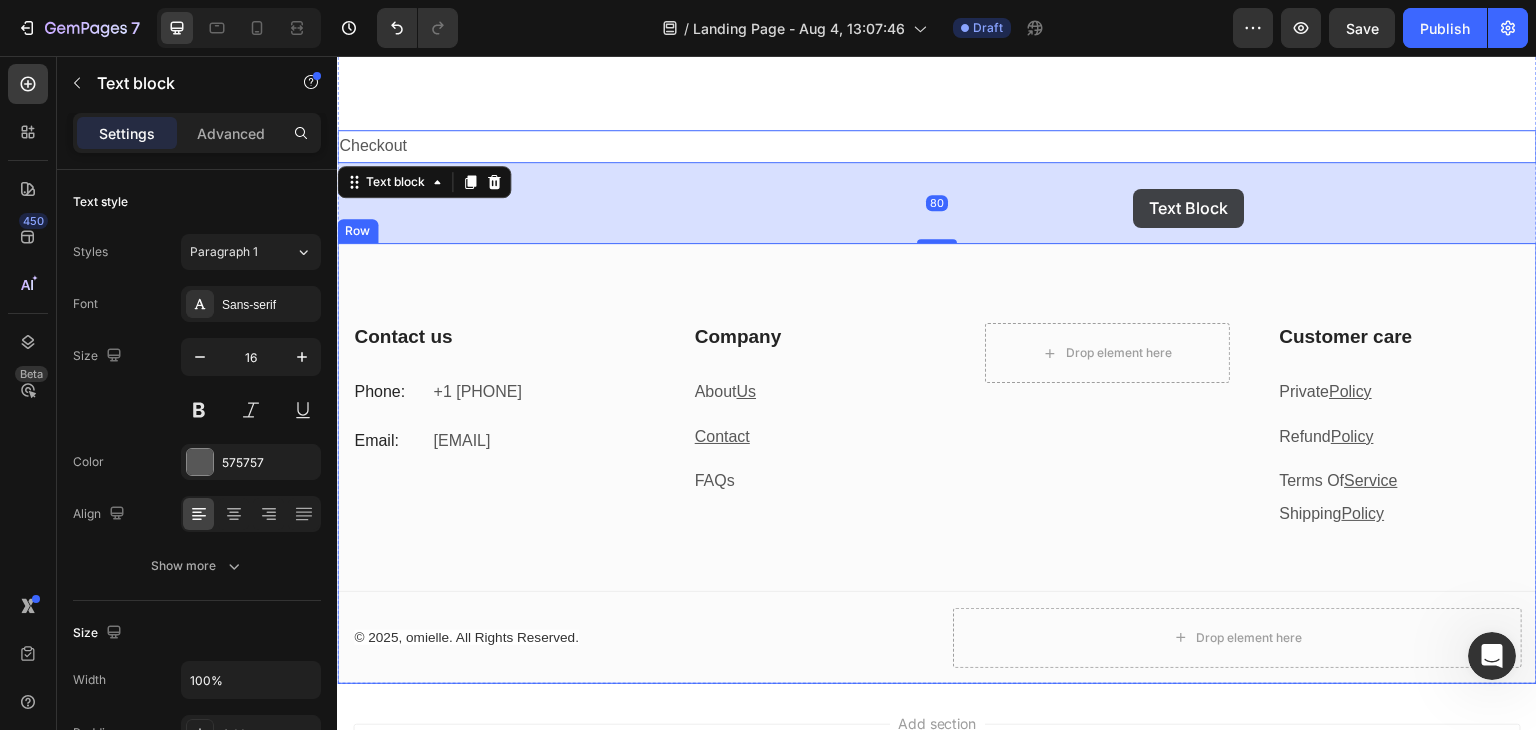 scroll, scrollTop: 412, scrollLeft: 0, axis: vertical 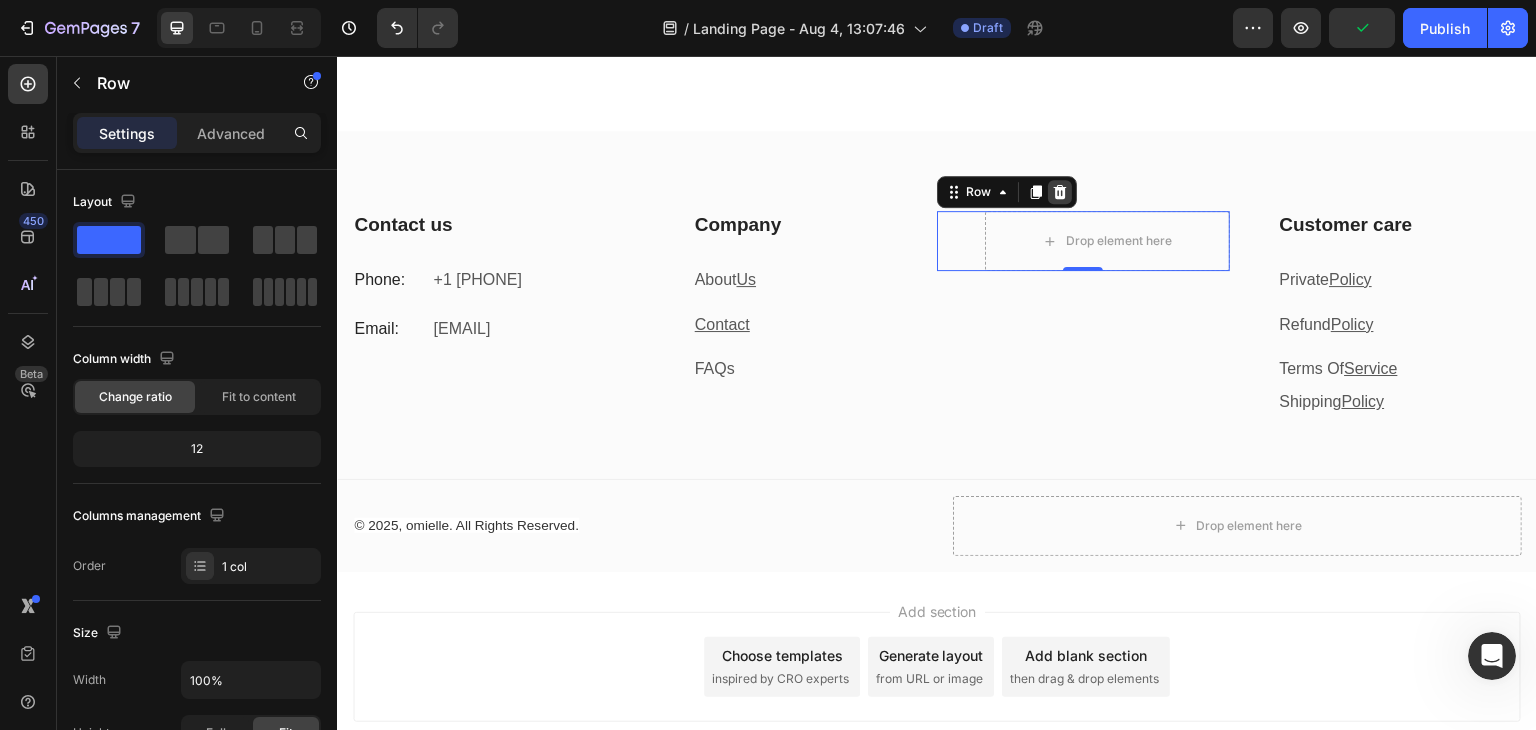 click 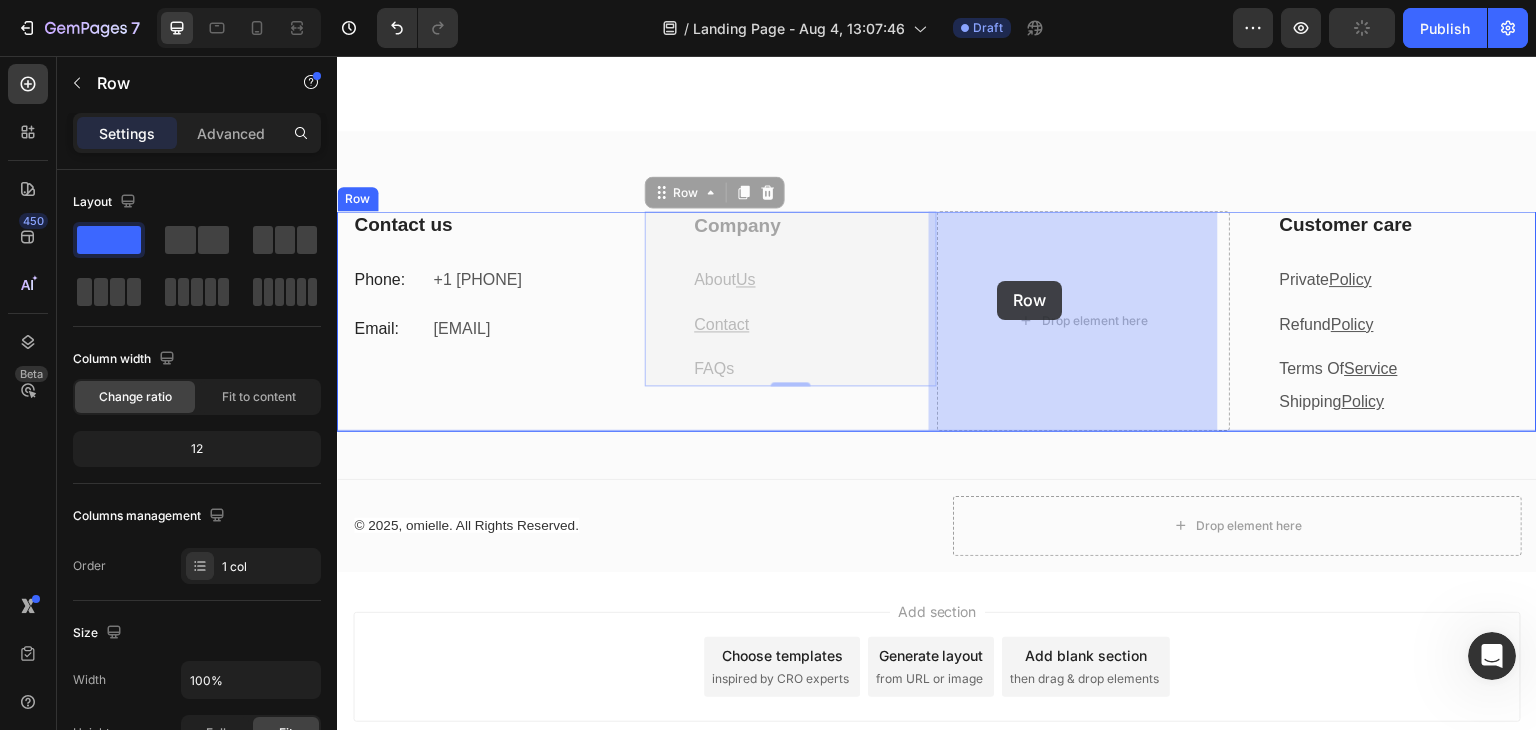 drag, startPoint x: 774, startPoint y: 249, endPoint x: 997, endPoint y: 281, distance: 225.28427 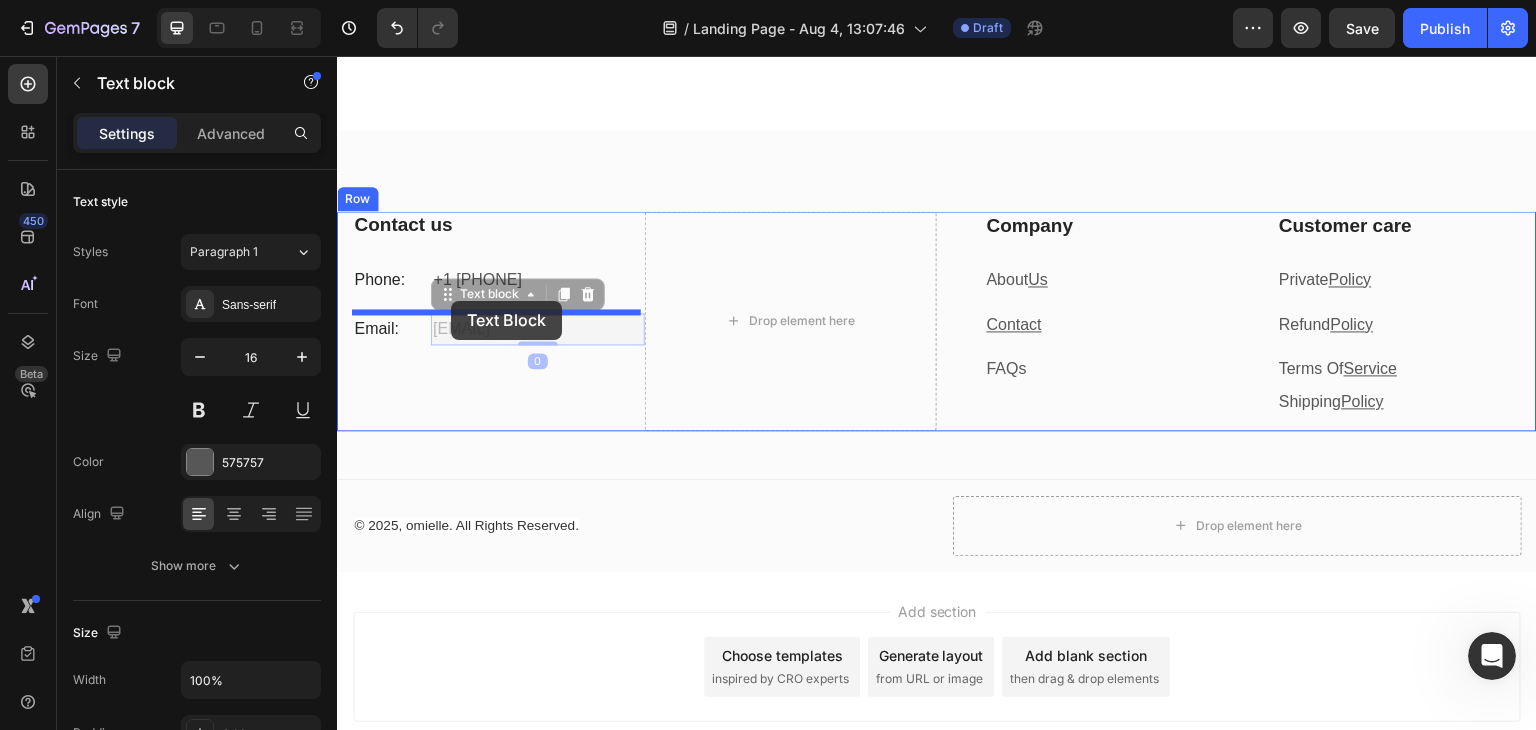 drag, startPoint x: 432, startPoint y: 301, endPoint x: 451, endPoint y: 301, distance: 19 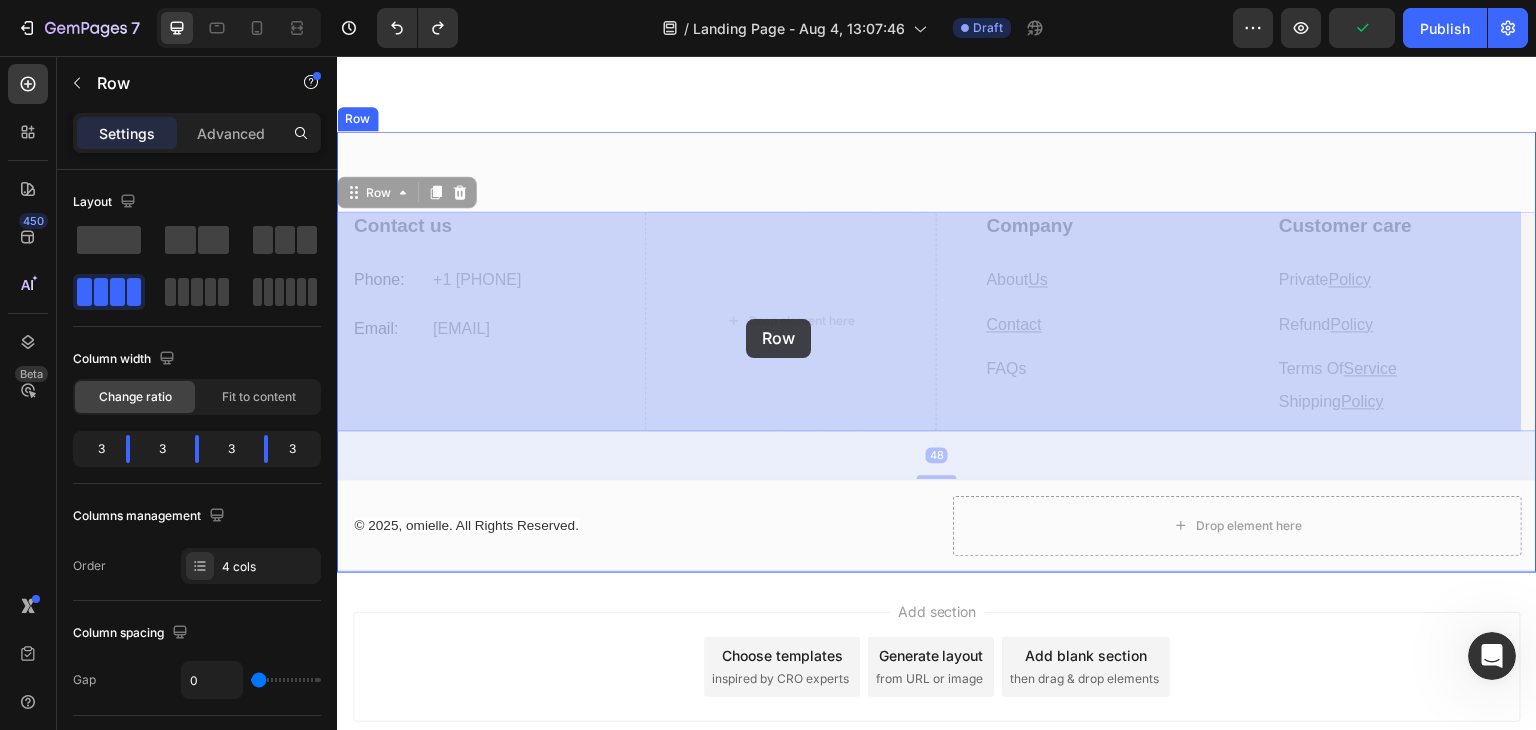 drag, startPoint x: 515, startPoint y: 392, endPoint x: 746, endPoint y: 319, distance: 242.2602 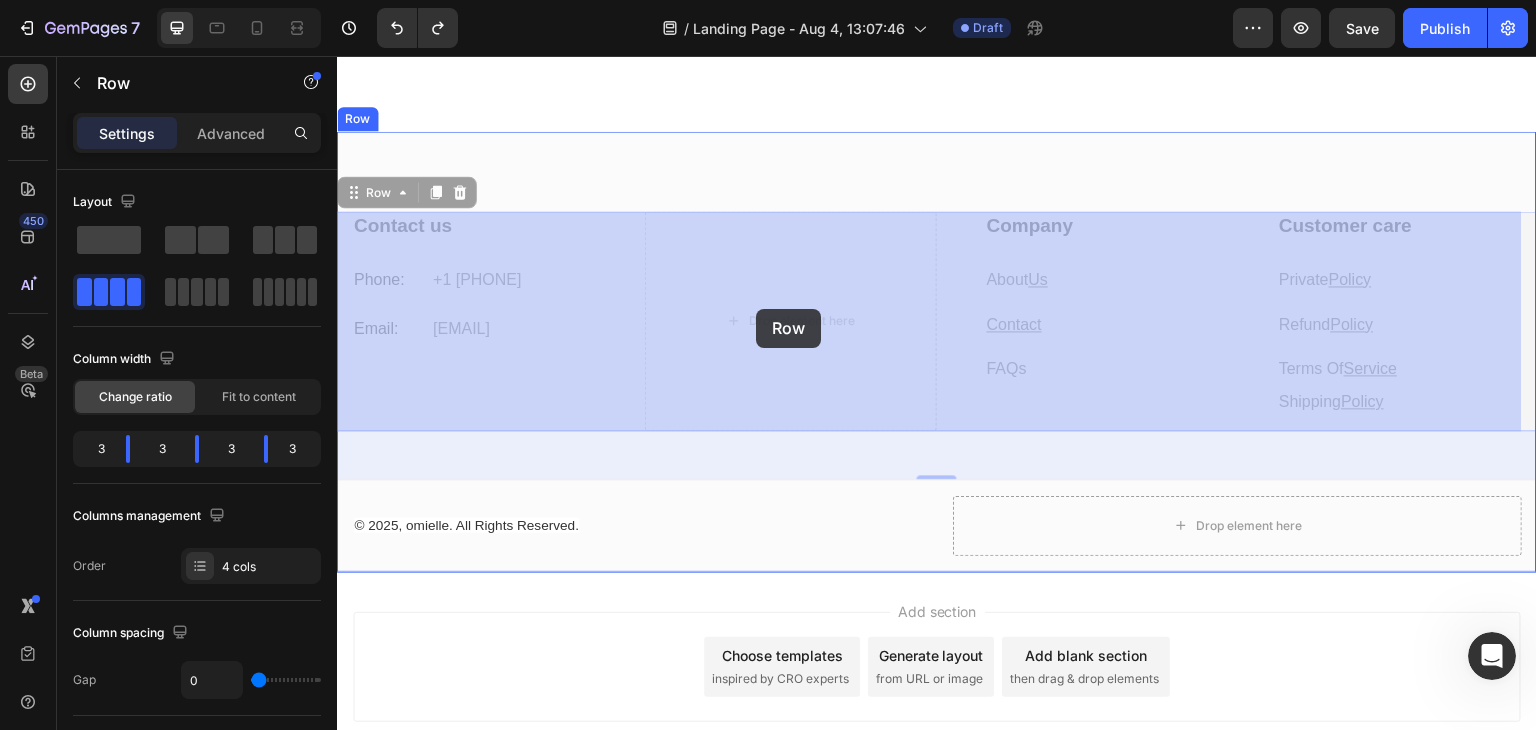 drag, startPoint x: 506, startPoint y: 357, endPoint x: 756, endPoint y: 309, distance: 254.5663 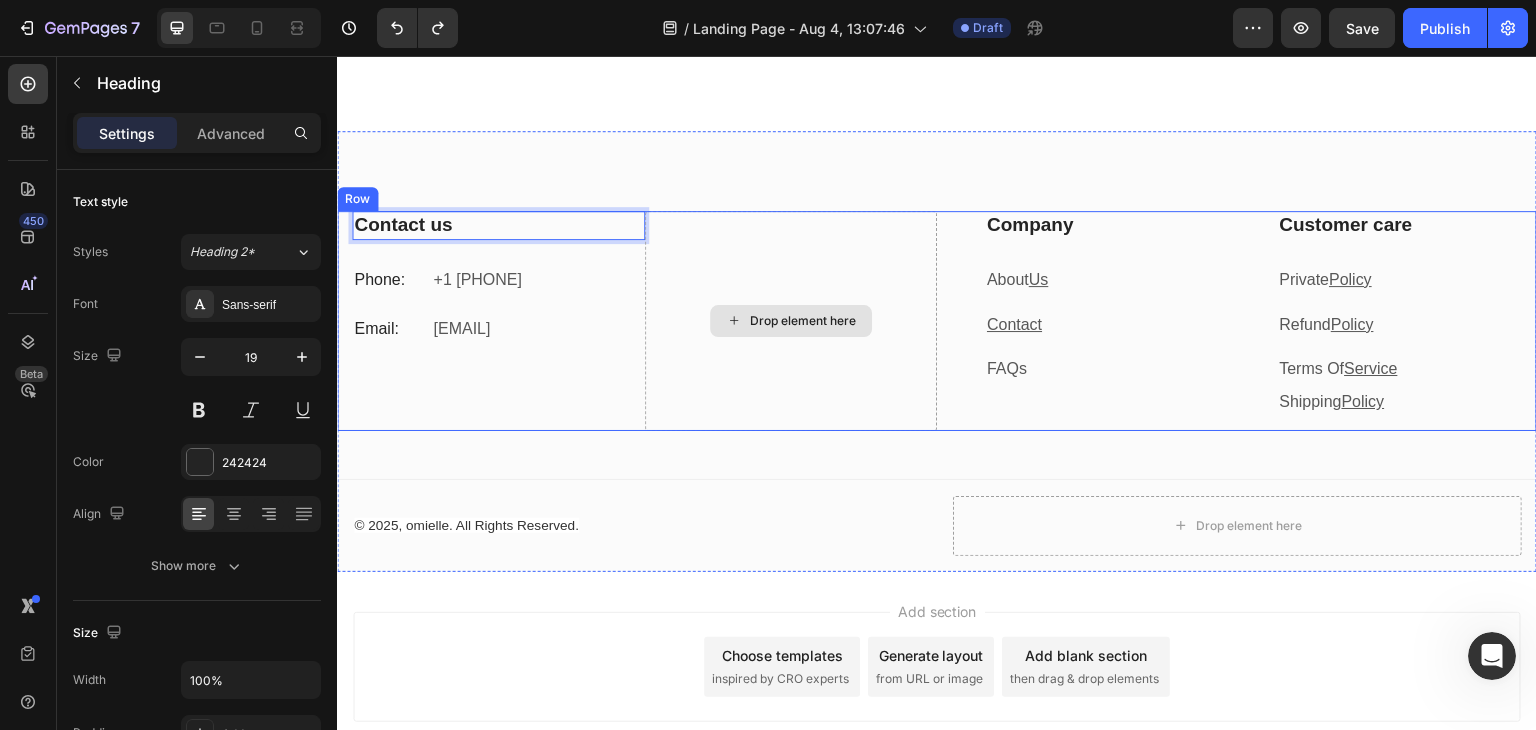 drag, startPoint x: 470, startPoint y: 235, endPoint x: 736, endPoint y: 227, distance: 266.12027 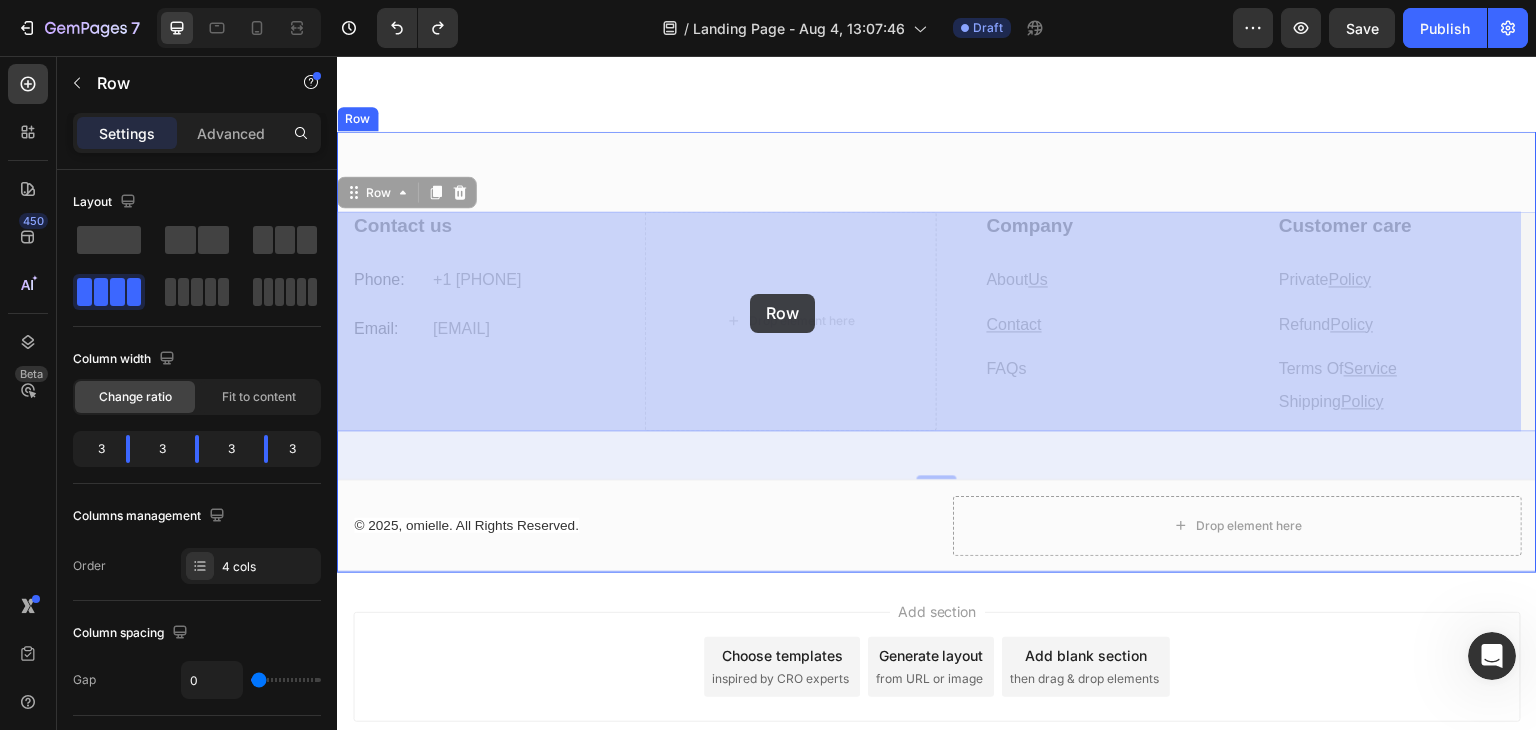 drag, startPoint x: 606, startPoint y: 390, endPoint x: 750, endPoint y: 294, distance: 173.06647 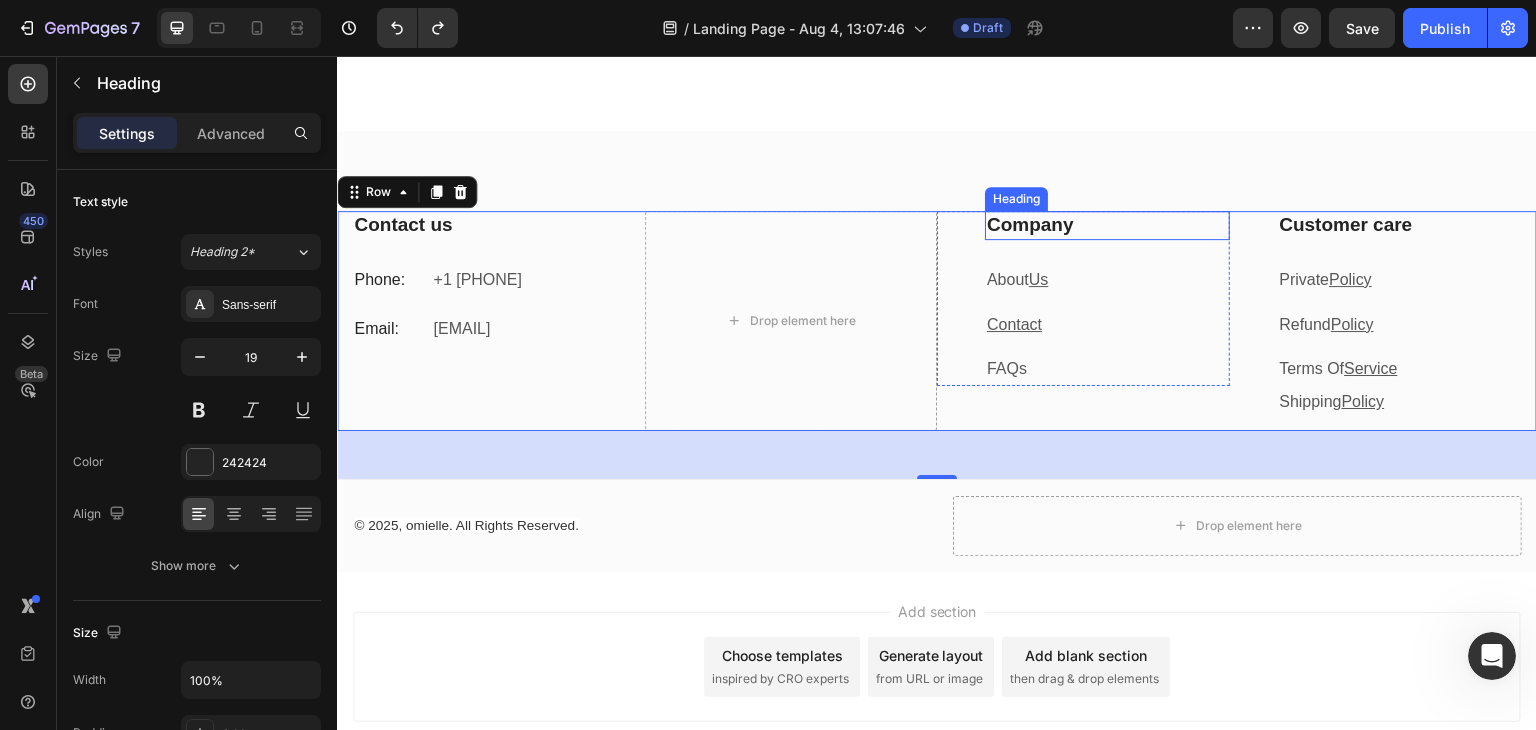 click on "Contact us Heading Phone: Text block +1 929 560 3108 Text block Row Email: Text block contact@omielle.com Text block Row
Drop element here Company Heading About  Us Text block Contact Text block FAQs Text block Row Customer care Heading Private  Policy Text block Refund  Policy Text block Terms Of  Service Text block Row Shipping  Policy Text block Row Row   48 My Store Company Information Contact Accordion                Title Line Row © 2025, omielle. All Rights Reserved. Text block
Drop element here Row Row" at bounding box center (937, 351) 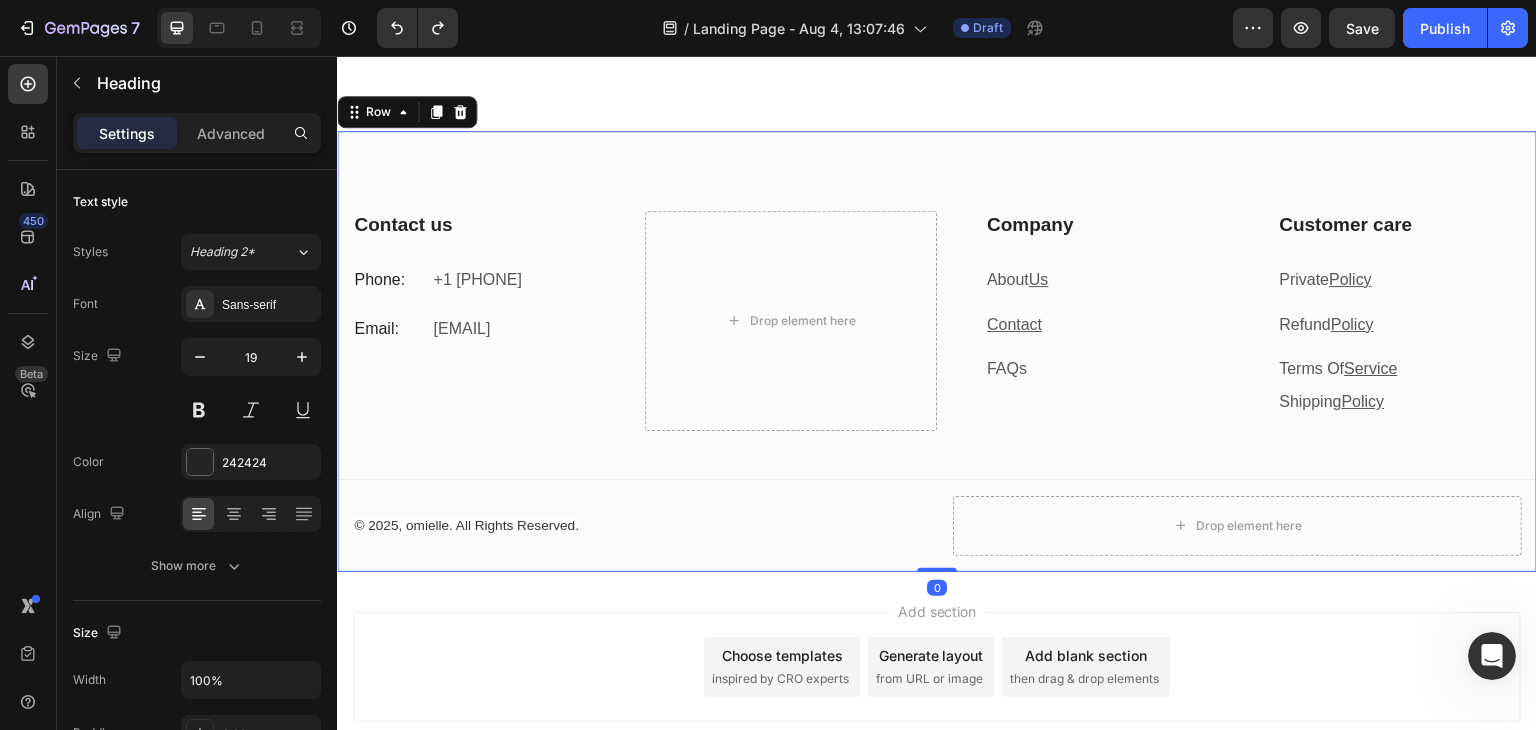 click on "Contact us Heading Phone: Text block +1 929 560 3108 Text block Row Email: Text block contact@omielle.com Text block Row
Drop element here Company Heading About  Us Text block Contact Text block FAQs Text block Row Customer care Heading Private  Policy Text block Refund  Policy Text block Terms Of  Service Text block Row Shipping  Policy Text block Row Row My Store Company Information Contact Accordion                Title Line Row © 2025, omielle. All Rights Reserved. Text block
Drop element here Row Row   0" at bounding box center [937, 351] 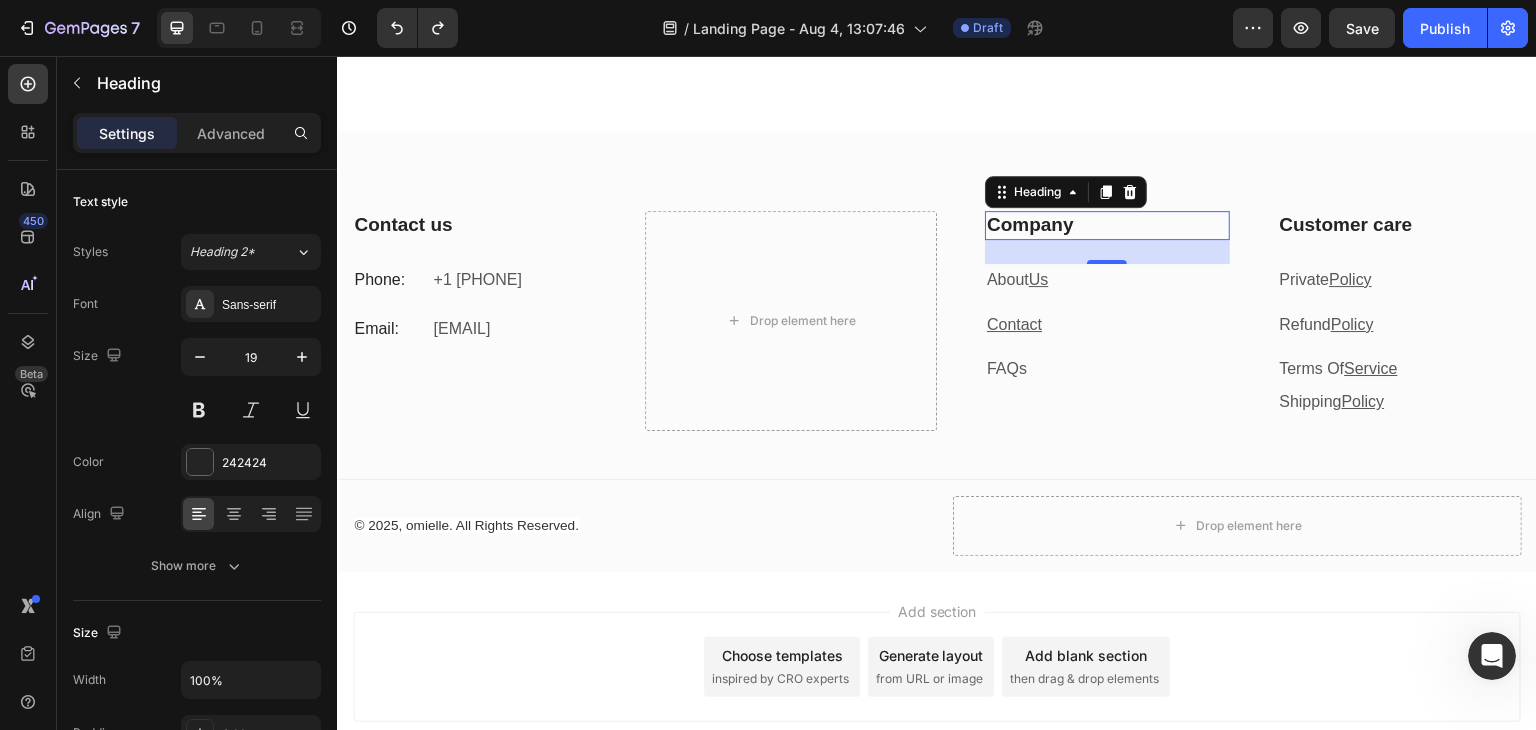 click on "Company" at bounding box center [1107, 225] 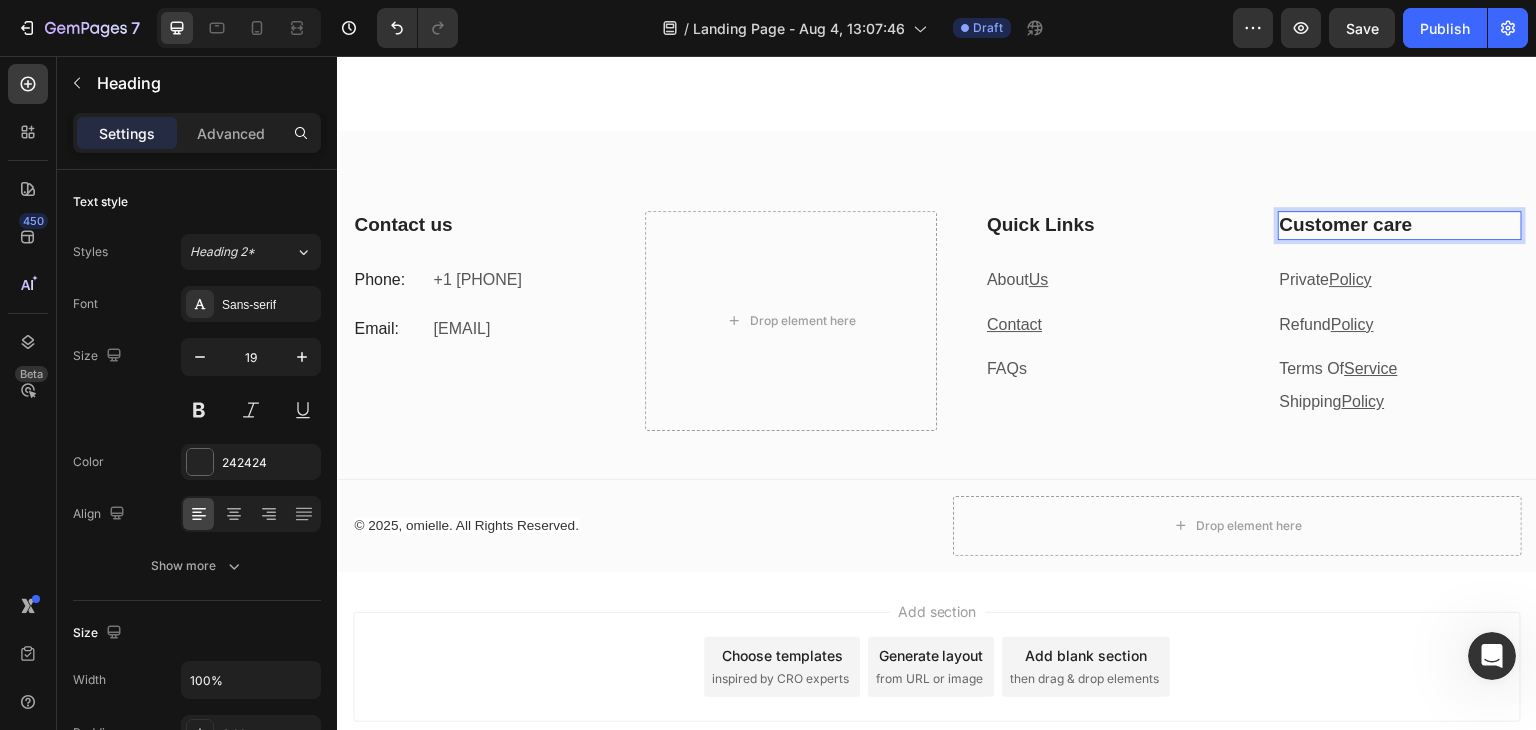 click on "Customer care" at bounding box center [1400, 225] 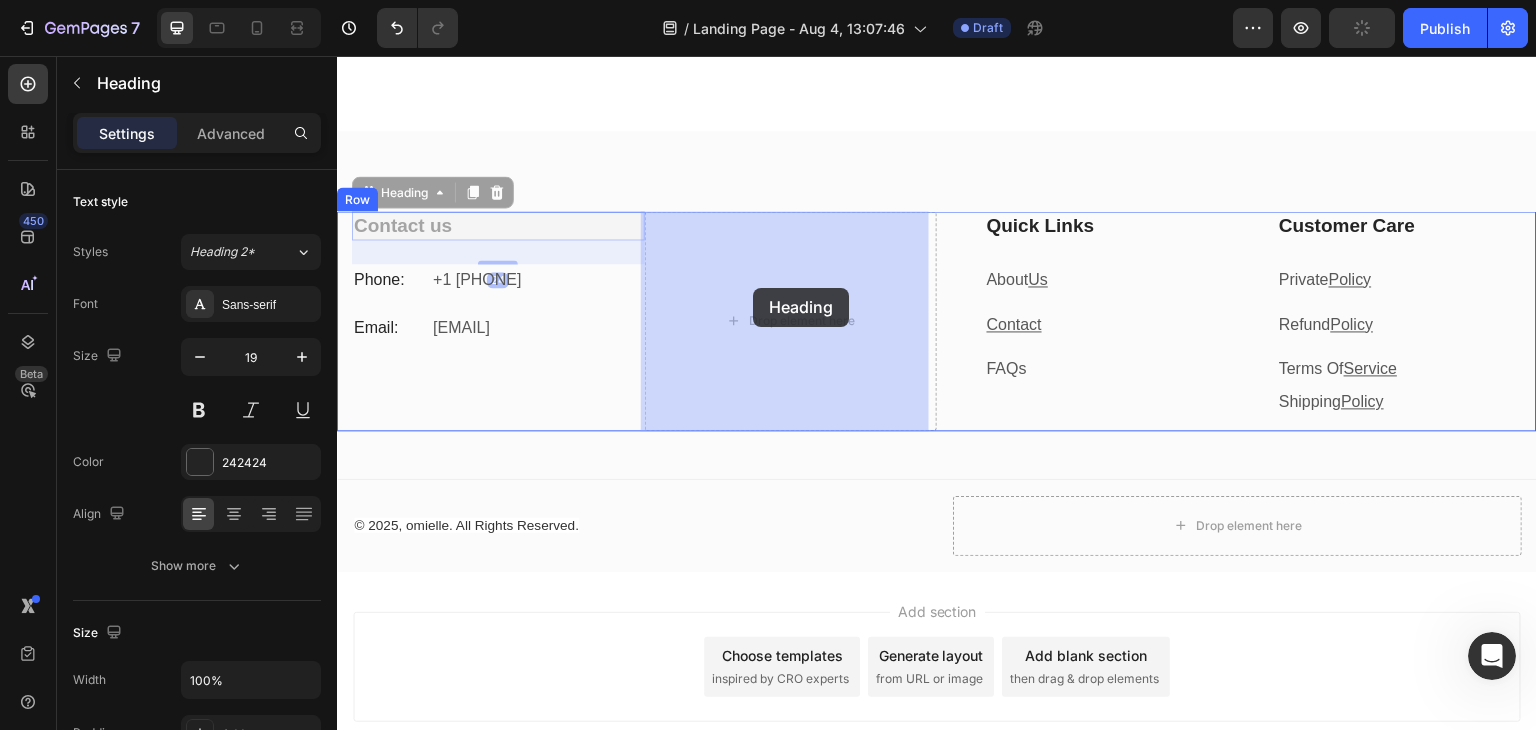 drag, startPoint x: 400, startPoint y: 233, endPoint x: 753, endPoint y: 288, distance: 357.259 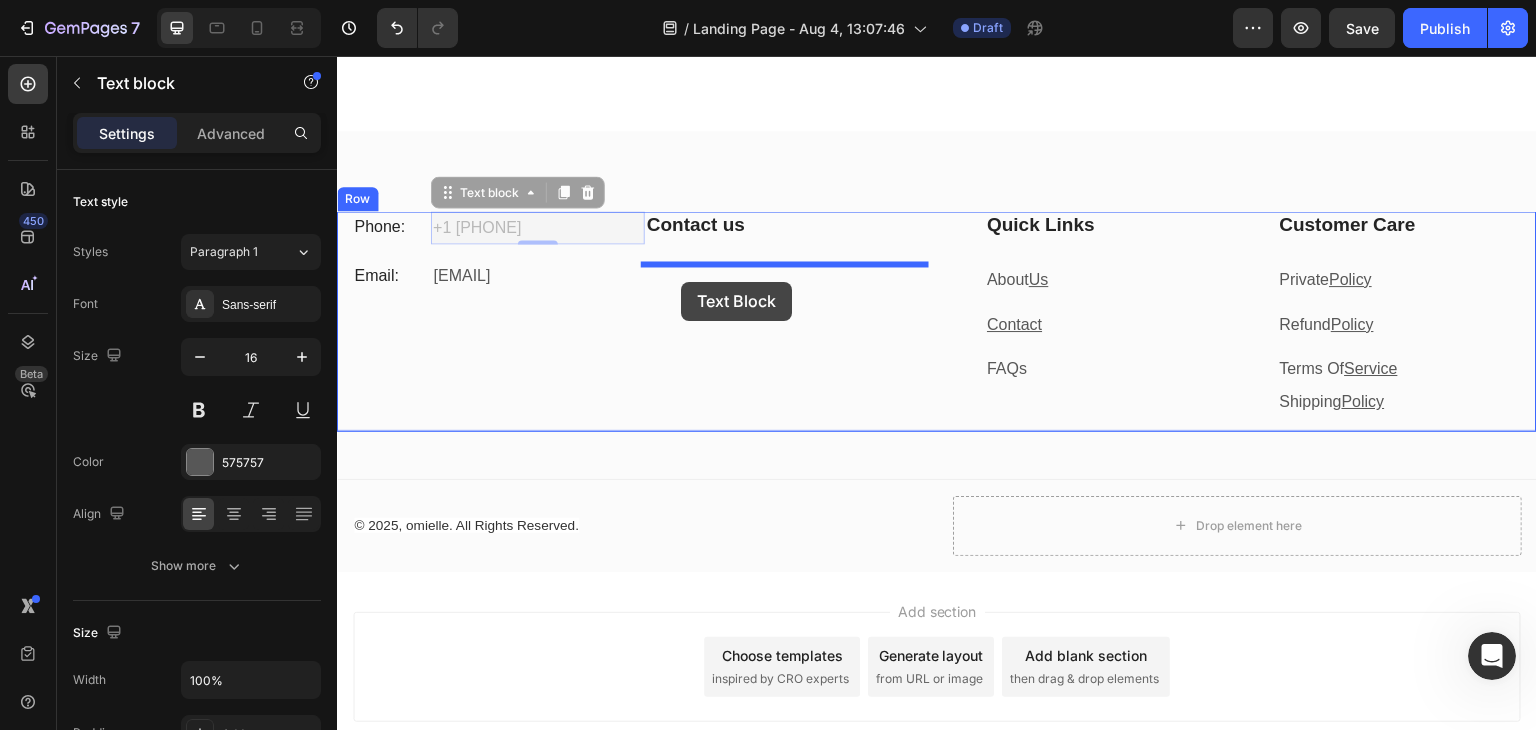drag, startPoint x: 445, startPoint y: 226, endPoint x: 681, endPoint y: 282, distance: 242.55309 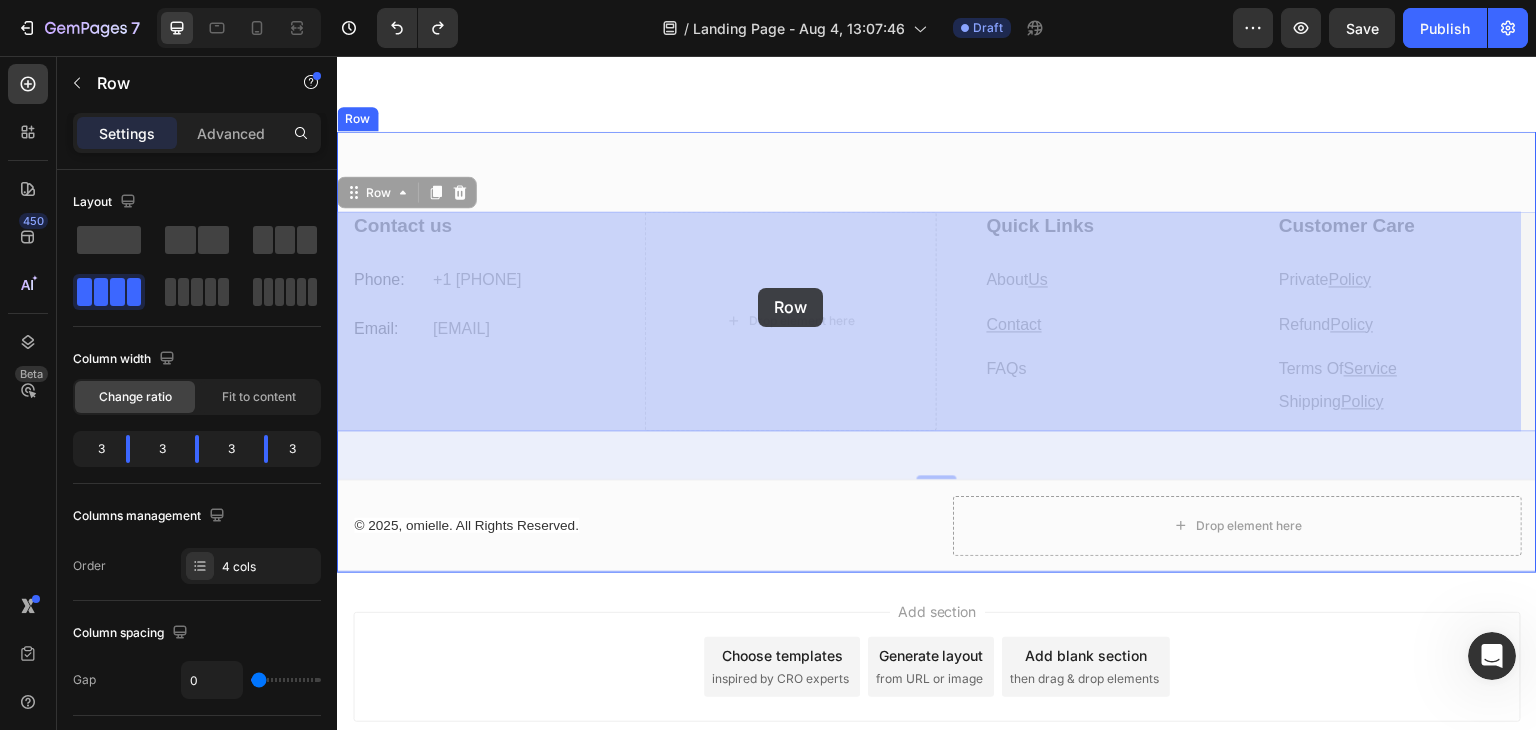 drag, startPoint x: 371, startPoint y: 191, endPoint x: 758, endPoint y: 288, distance: 398.9712 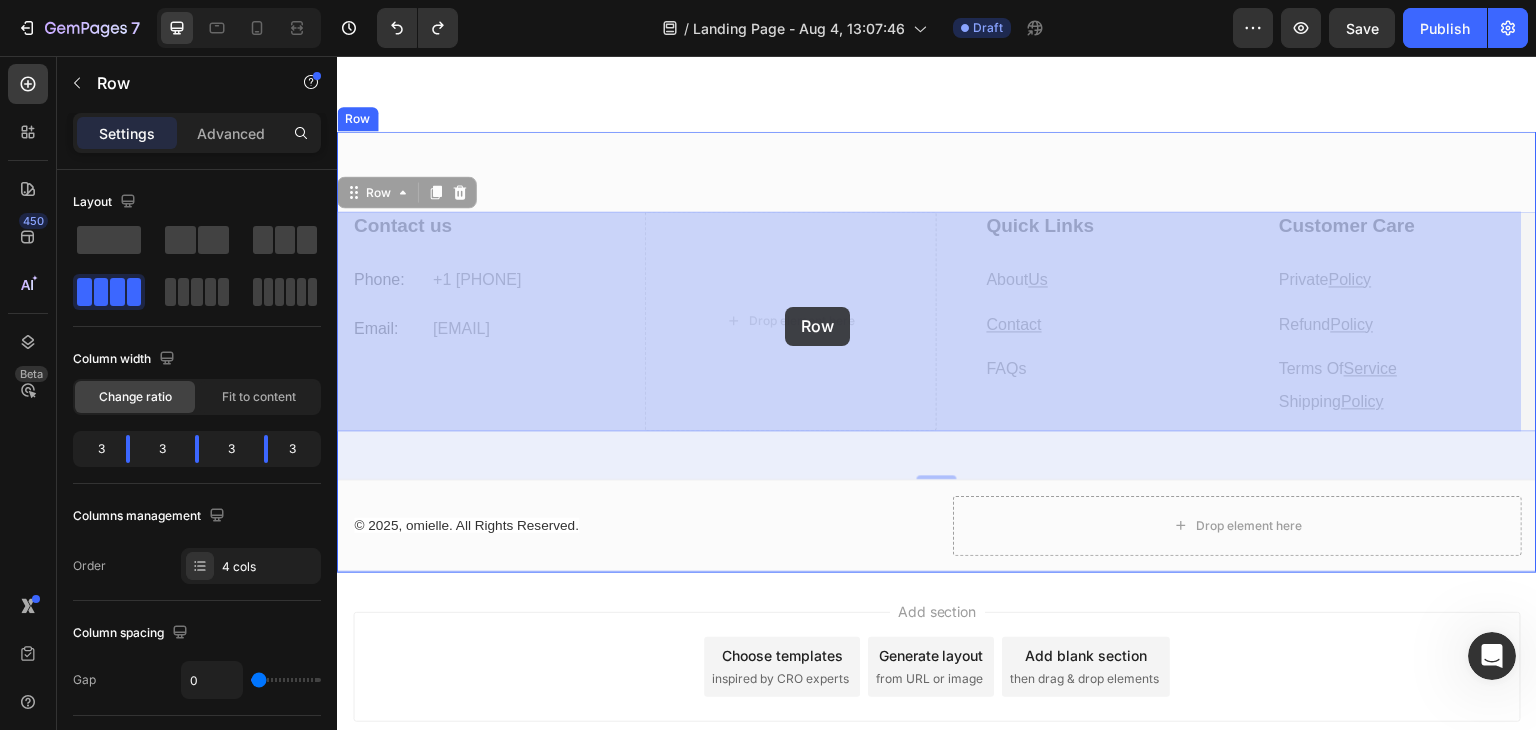 drag, startPoint x: 384, startPoint y: 197, endPoint x: 785, endPoint y: 307, distance: 415.81366 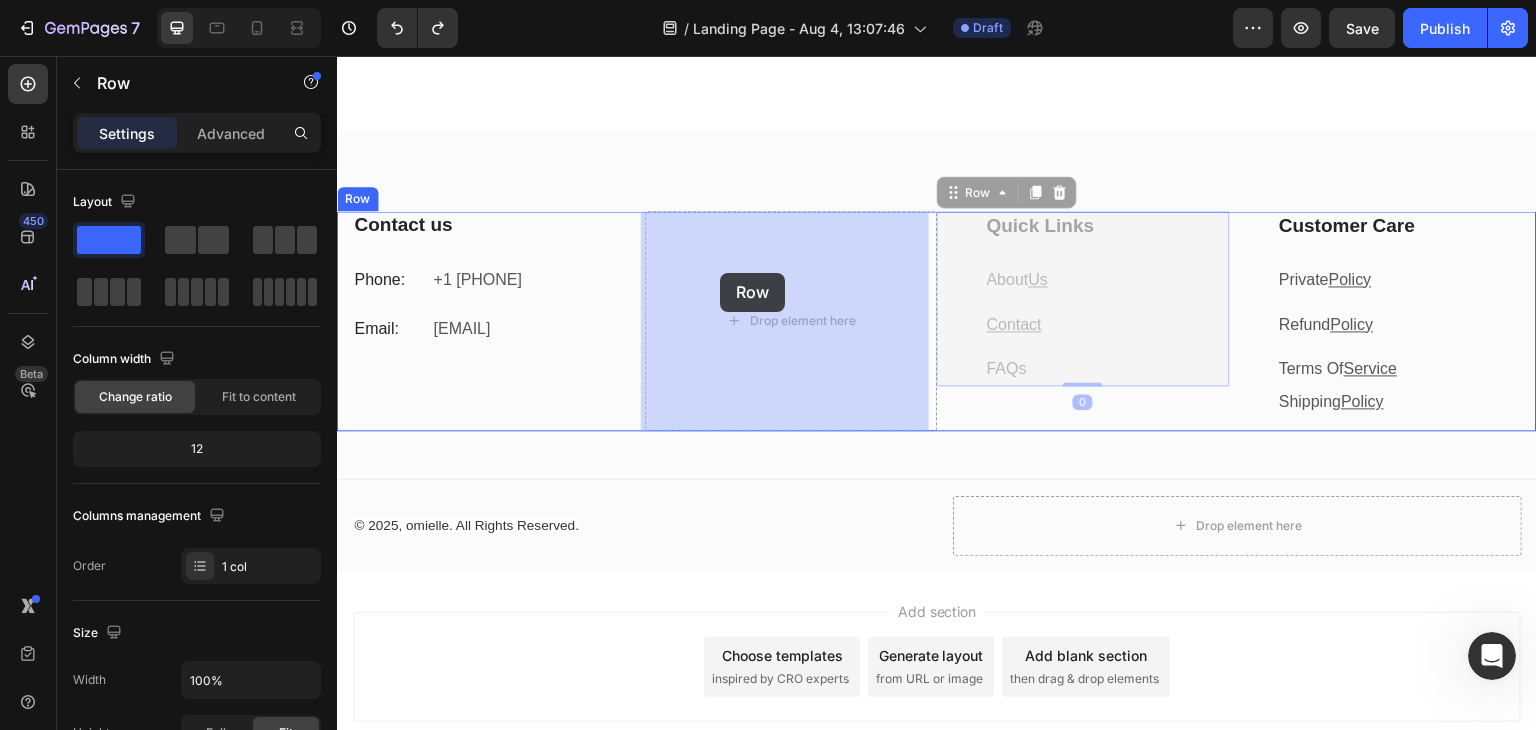 drag, startPoint x: 966, startPoint y: 190, endPoint x: 720, endPoint y: 273, distance: 259.62473 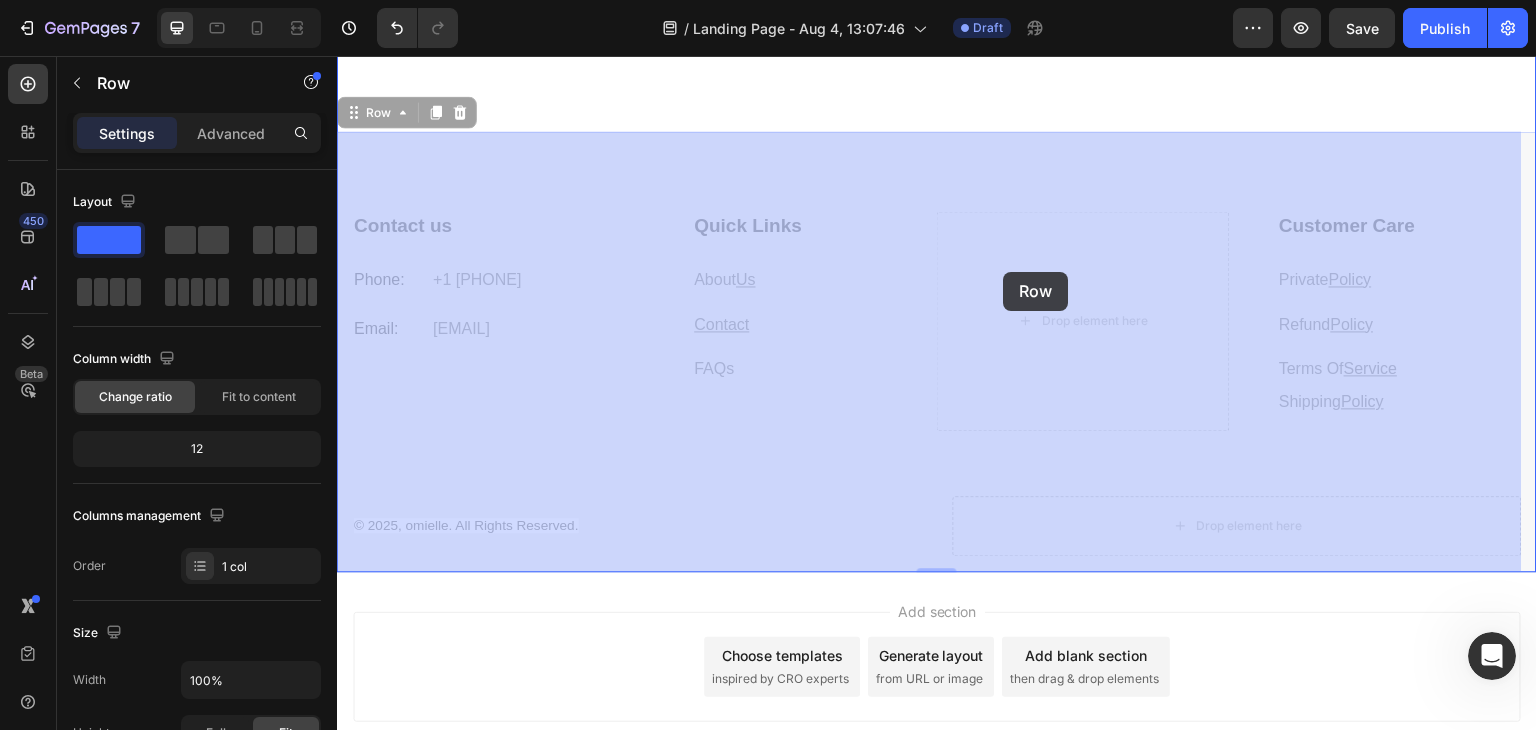 drag, startPoint x: 368, startPoint y: 113, endPoint x: 1003, endPoint y: 271, distance: 654.3615 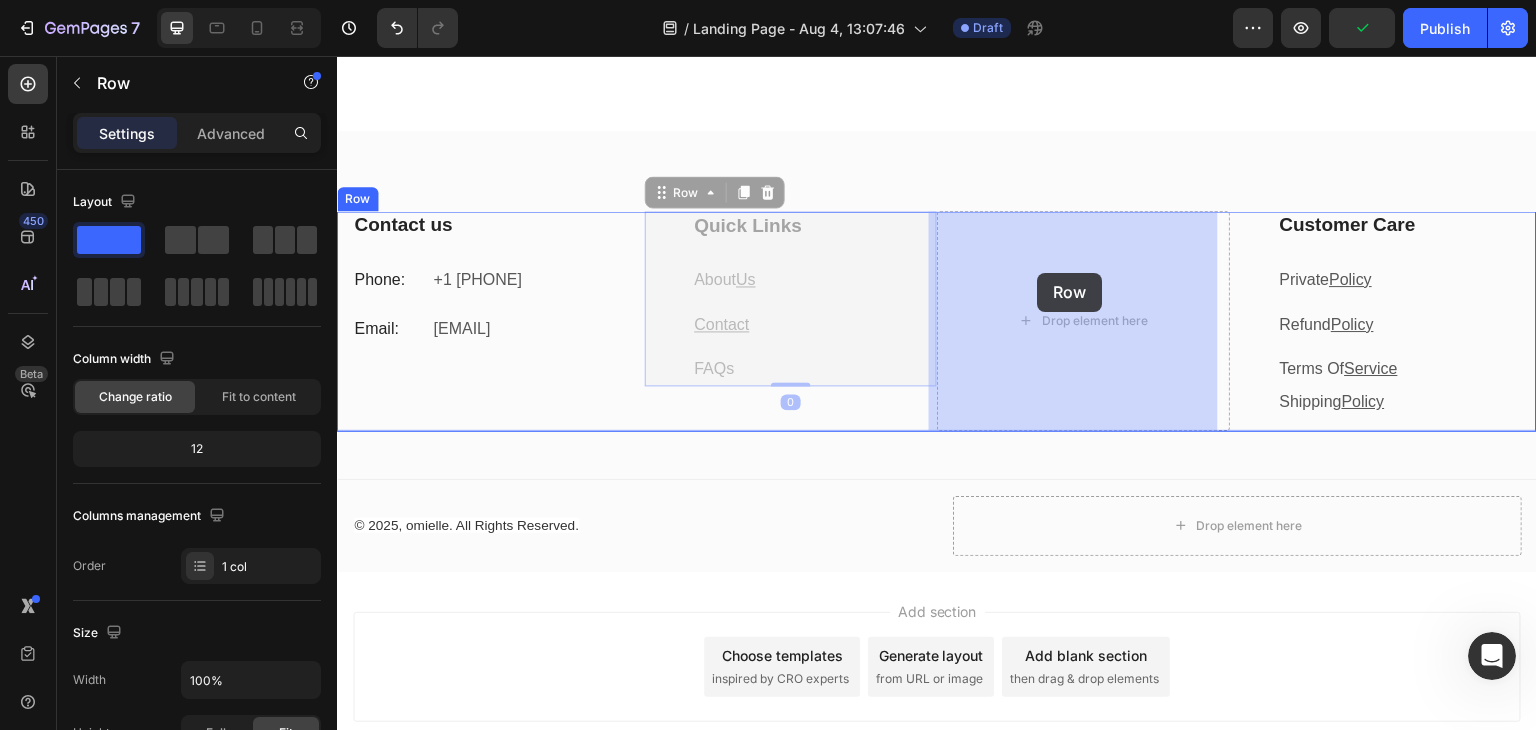 drag, startPoint x: 665, startPoint y: 204, endPoint x: 1038, endPoint y: 273, distance: 379.32834 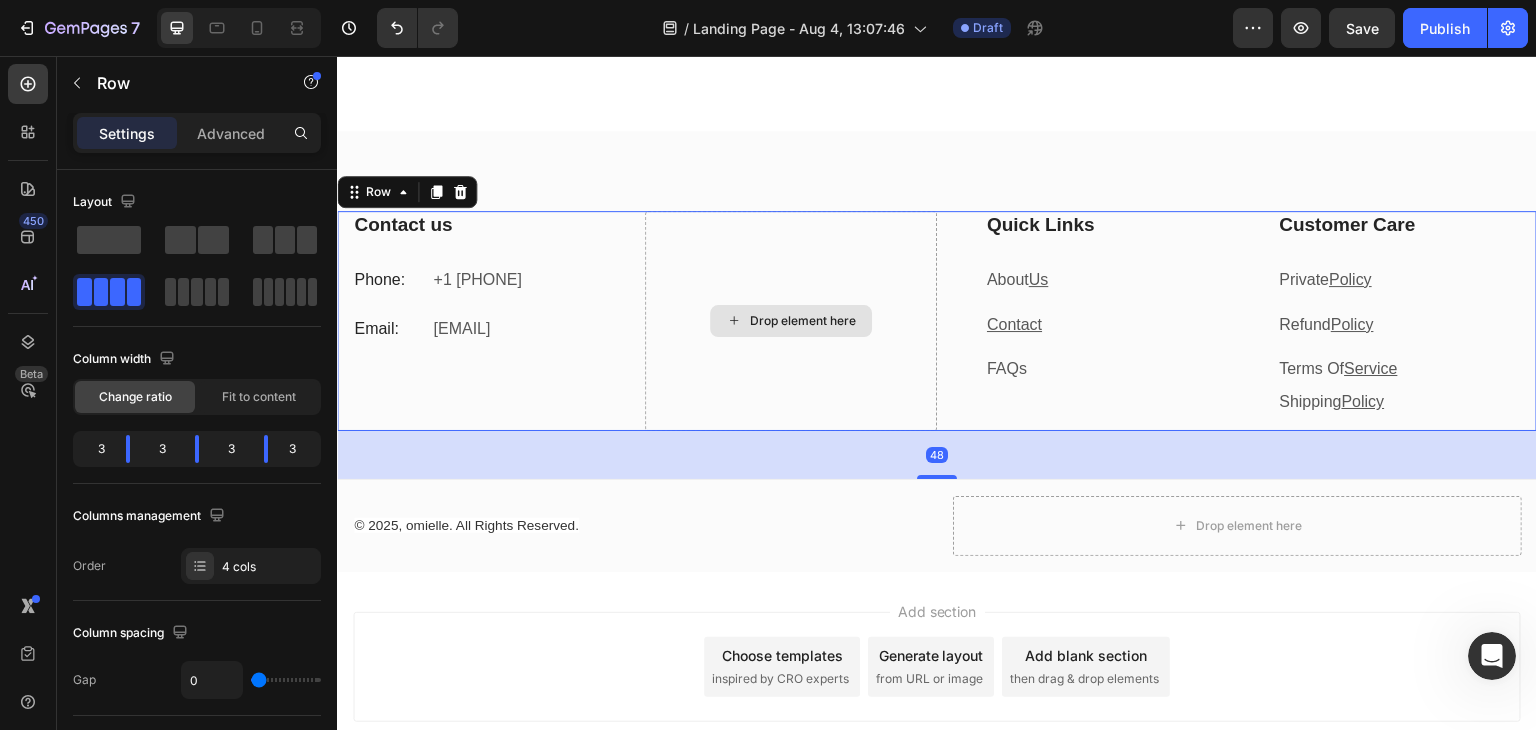 click on "Drop element here" at bounding box center [791, 321] 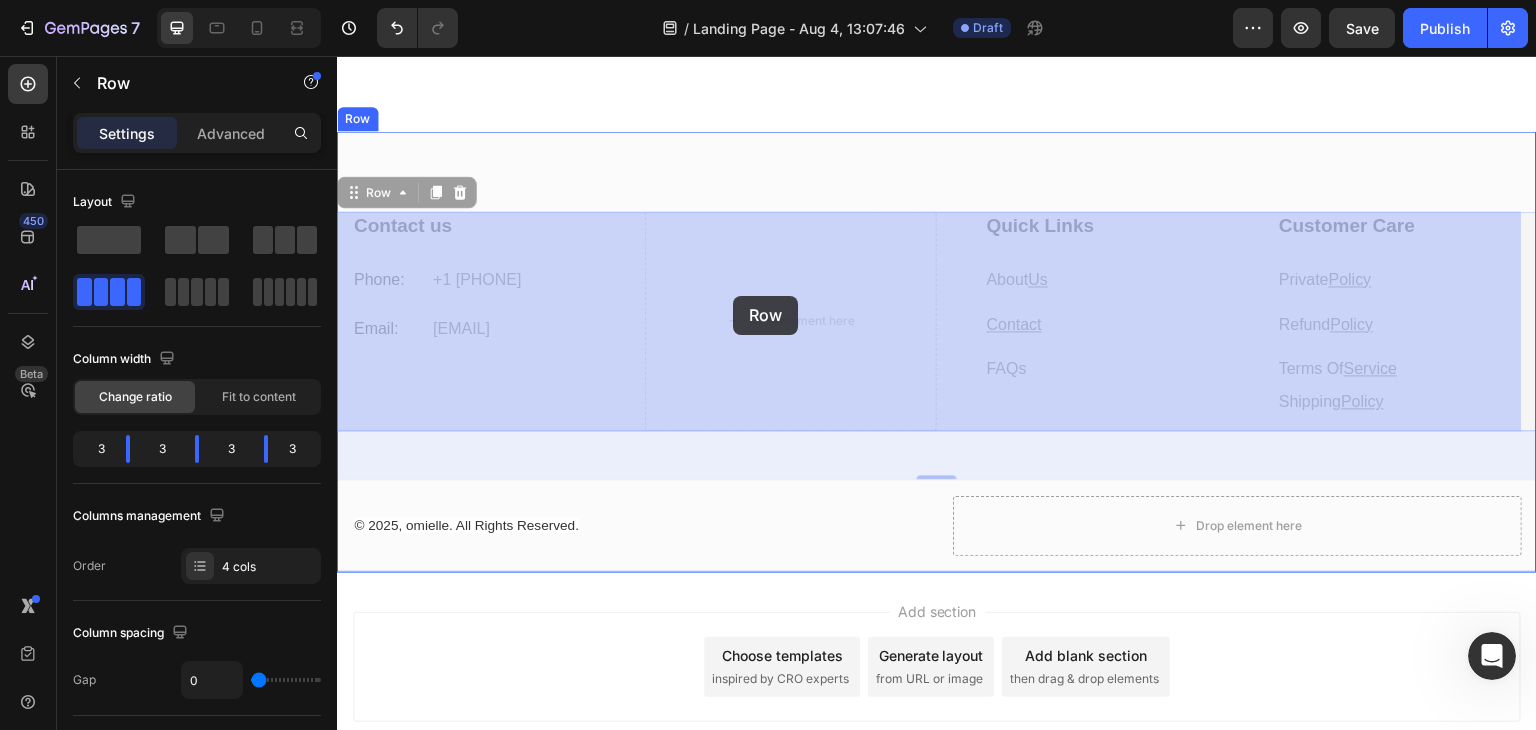 drag, startPoint x: 367, startPoint y: 191, endPoint x: 733, endPoint y: 296, distance: 380.7637 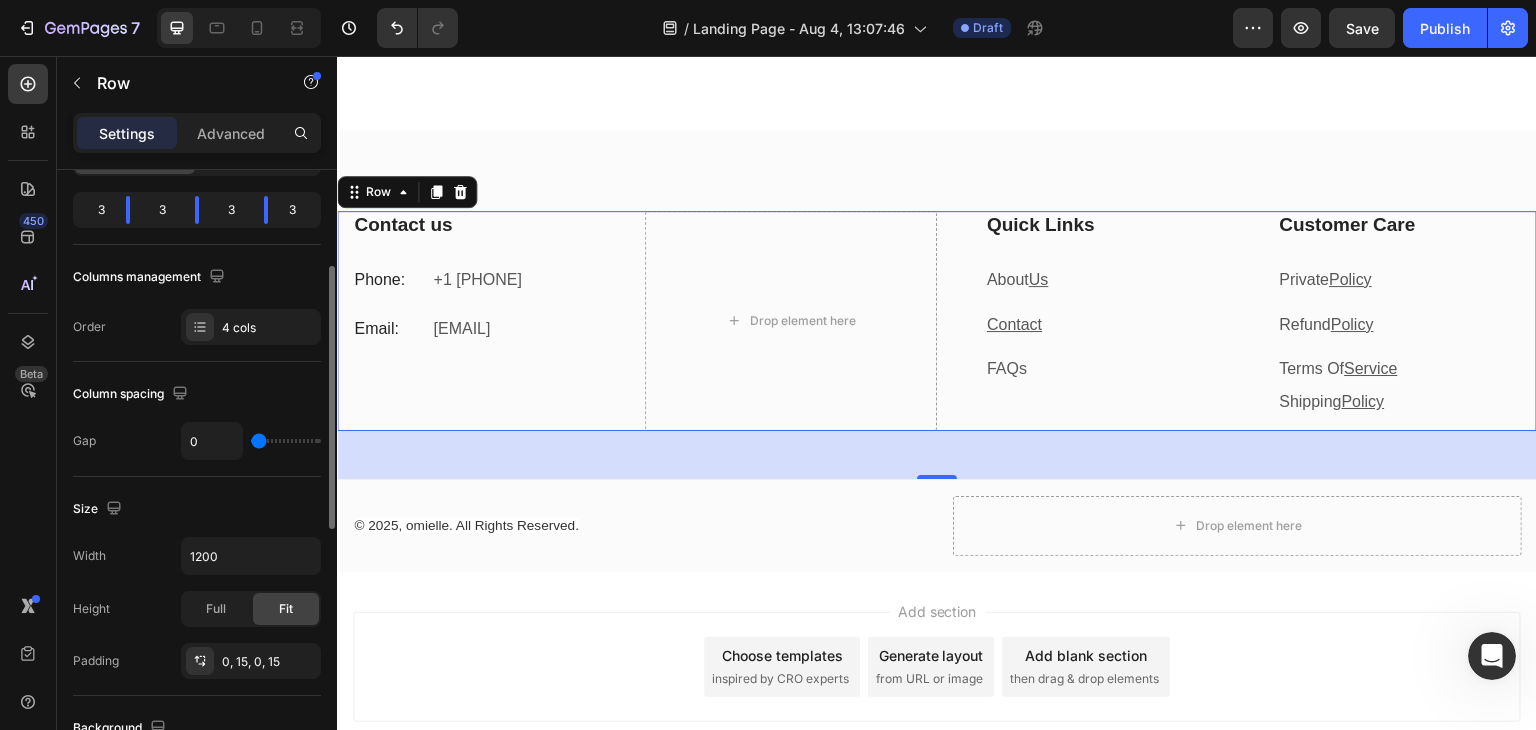 scroll, scrollTop: 232, scrollLeft: 0, axis: vertical 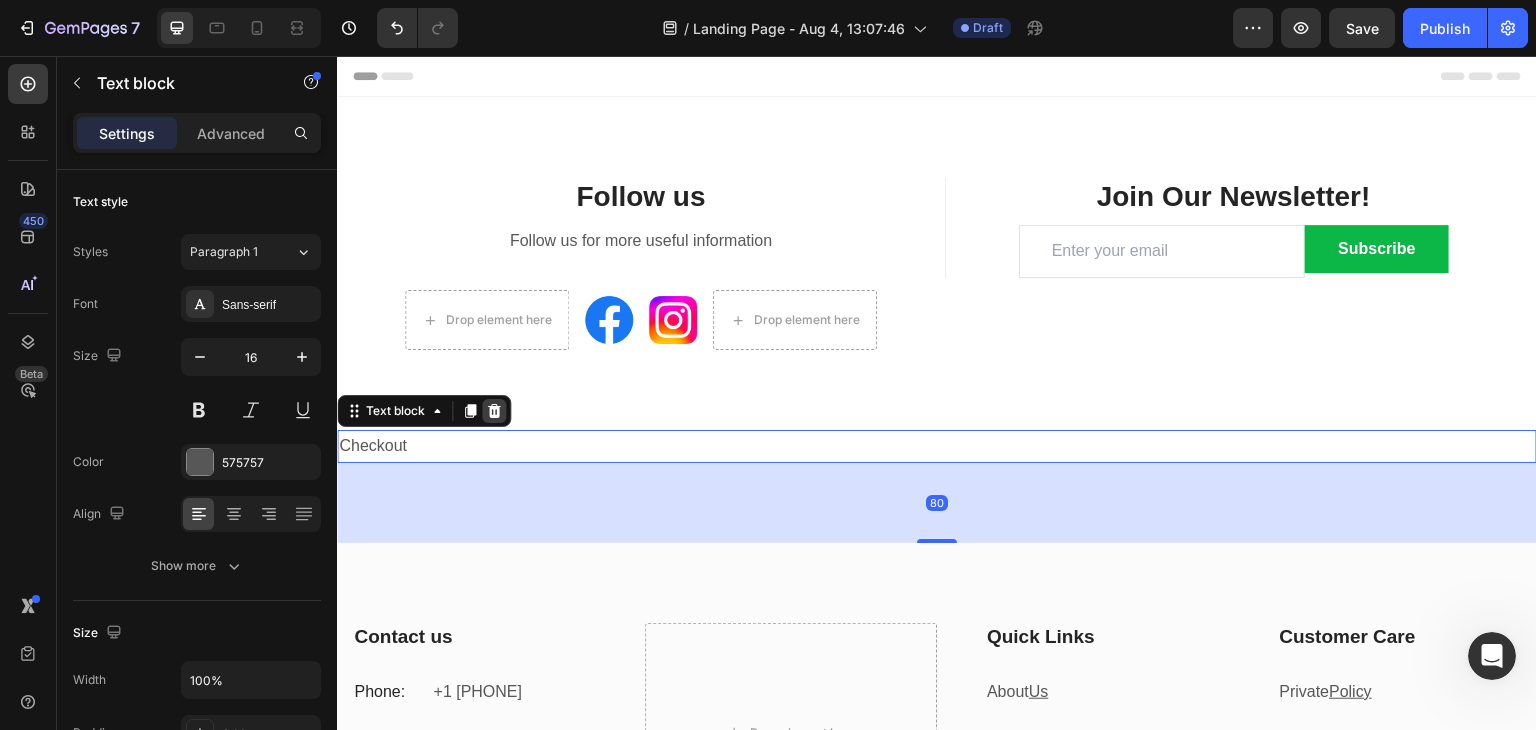 click 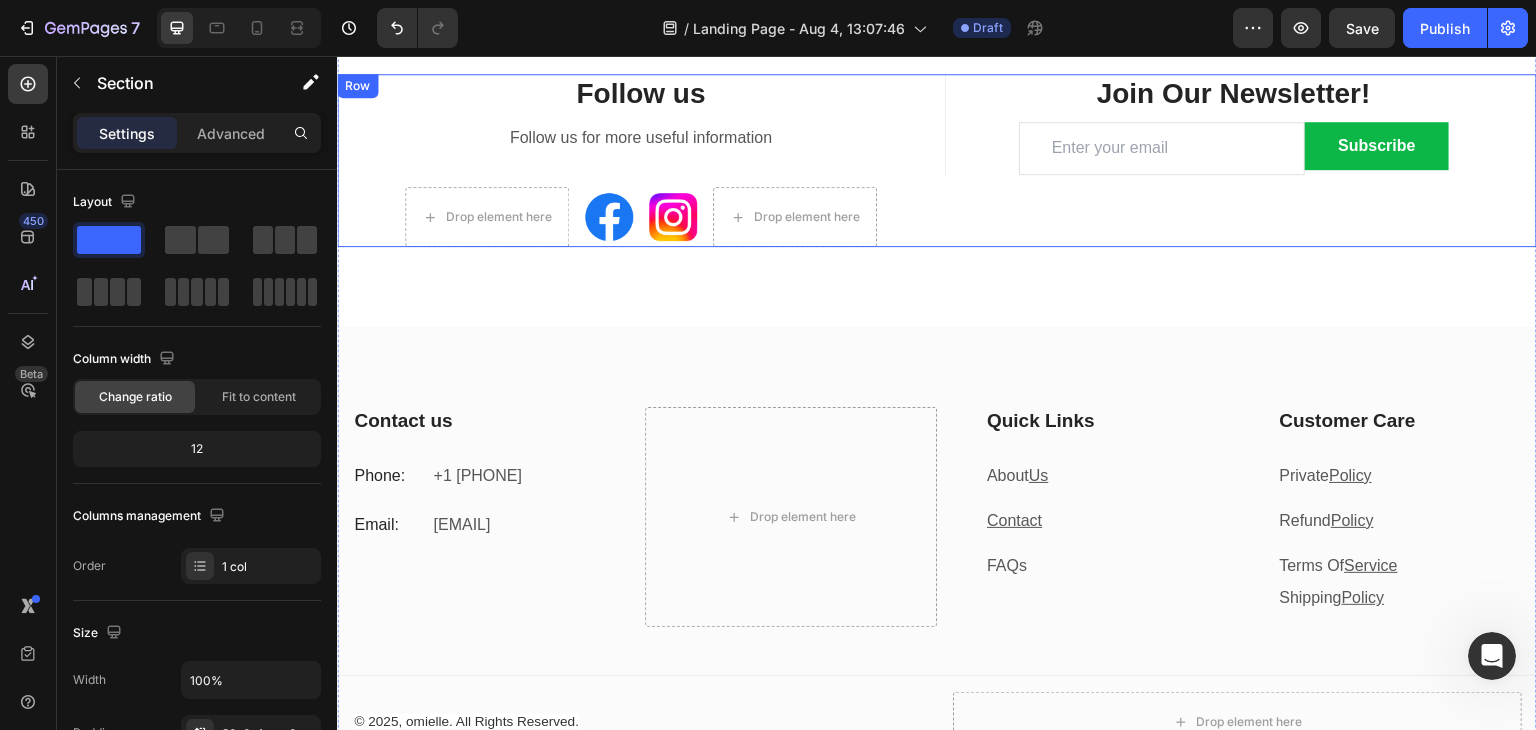 scroll, scrollTop: 0, scrollLeft: 0, axis: both 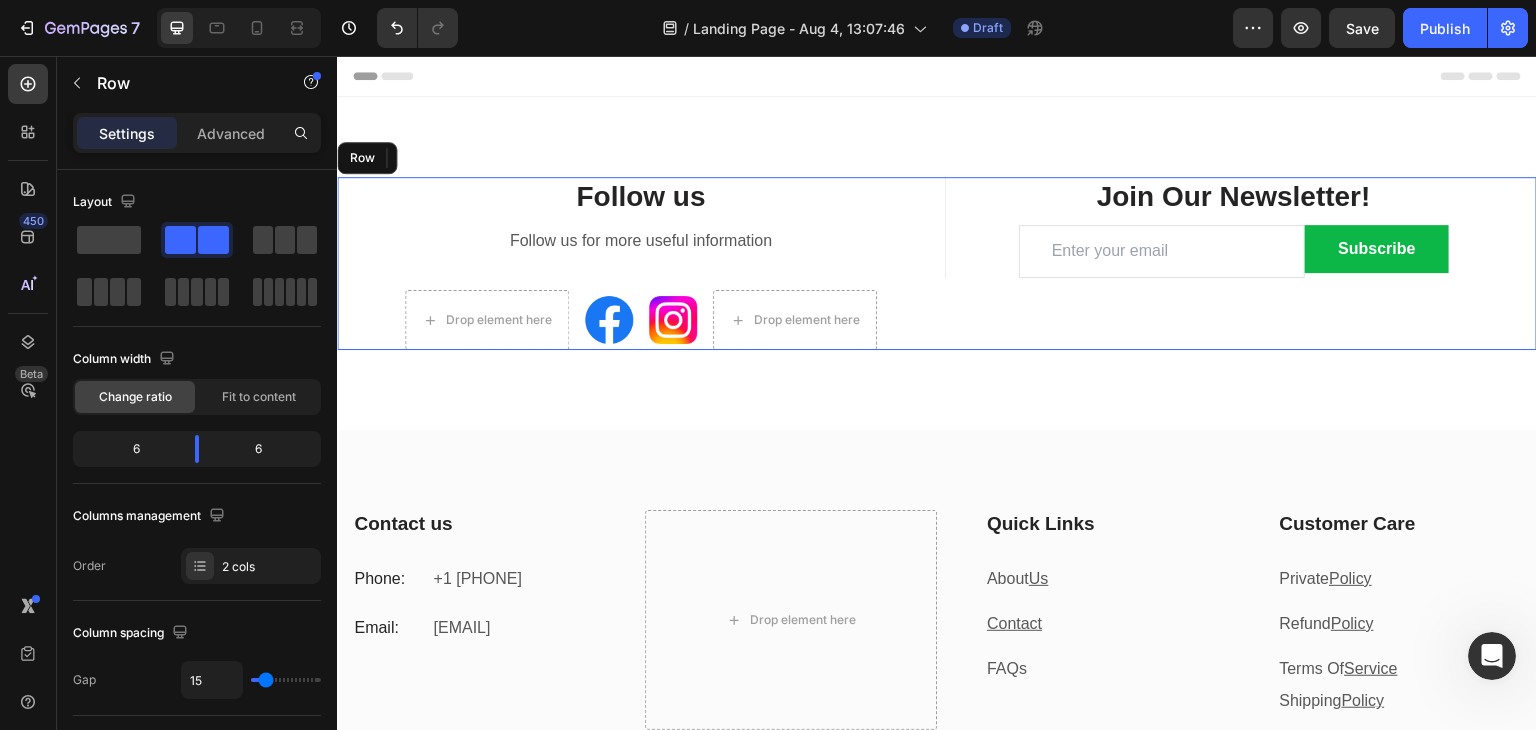 click on "Follow us Heading Follow us for more useful information Text block
Drop element here Image Image
Drop element here Row" at bounding box center (641, 263) 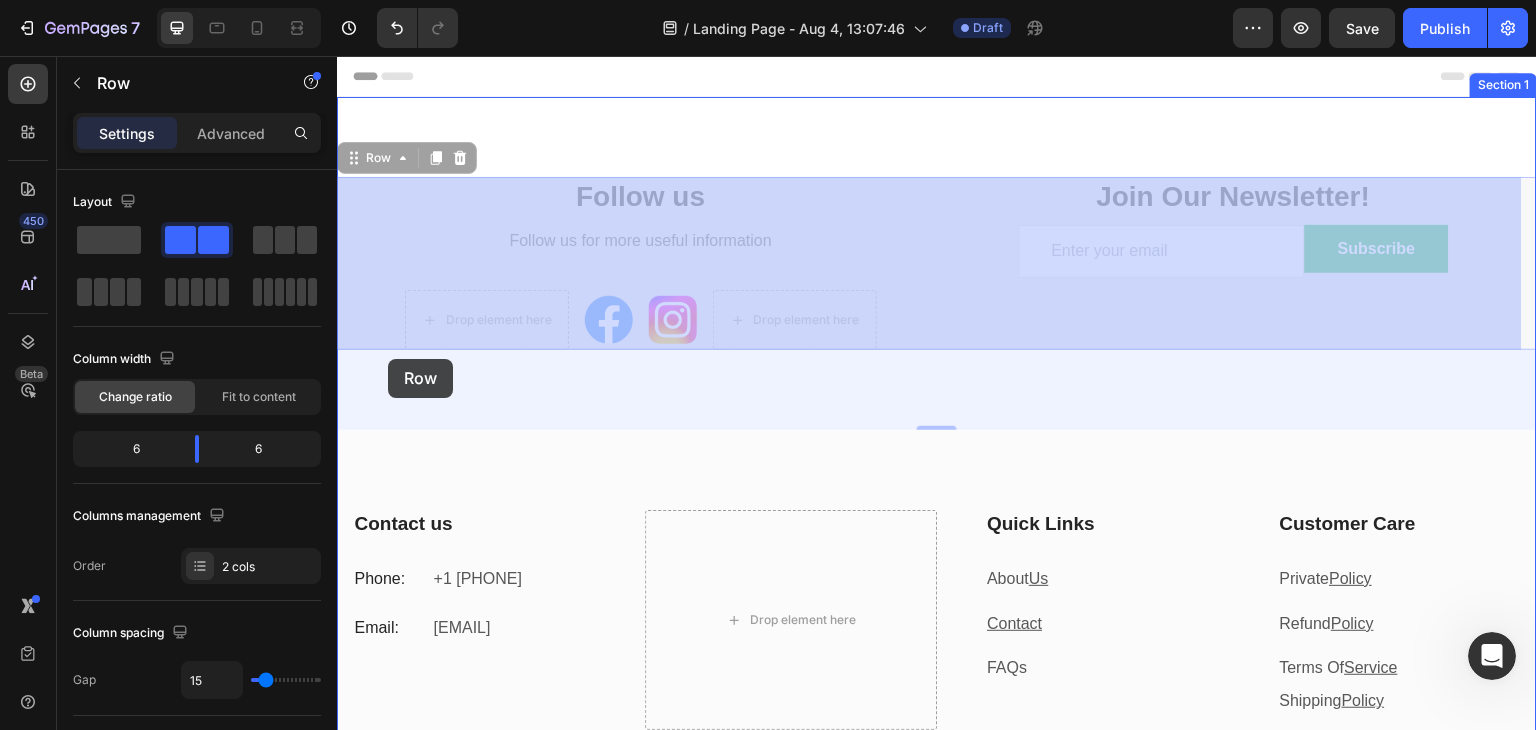 drag, startPoint x: 388, startPoint y: 161, endPoint x: 388, endPoint y: 359, distance: 198 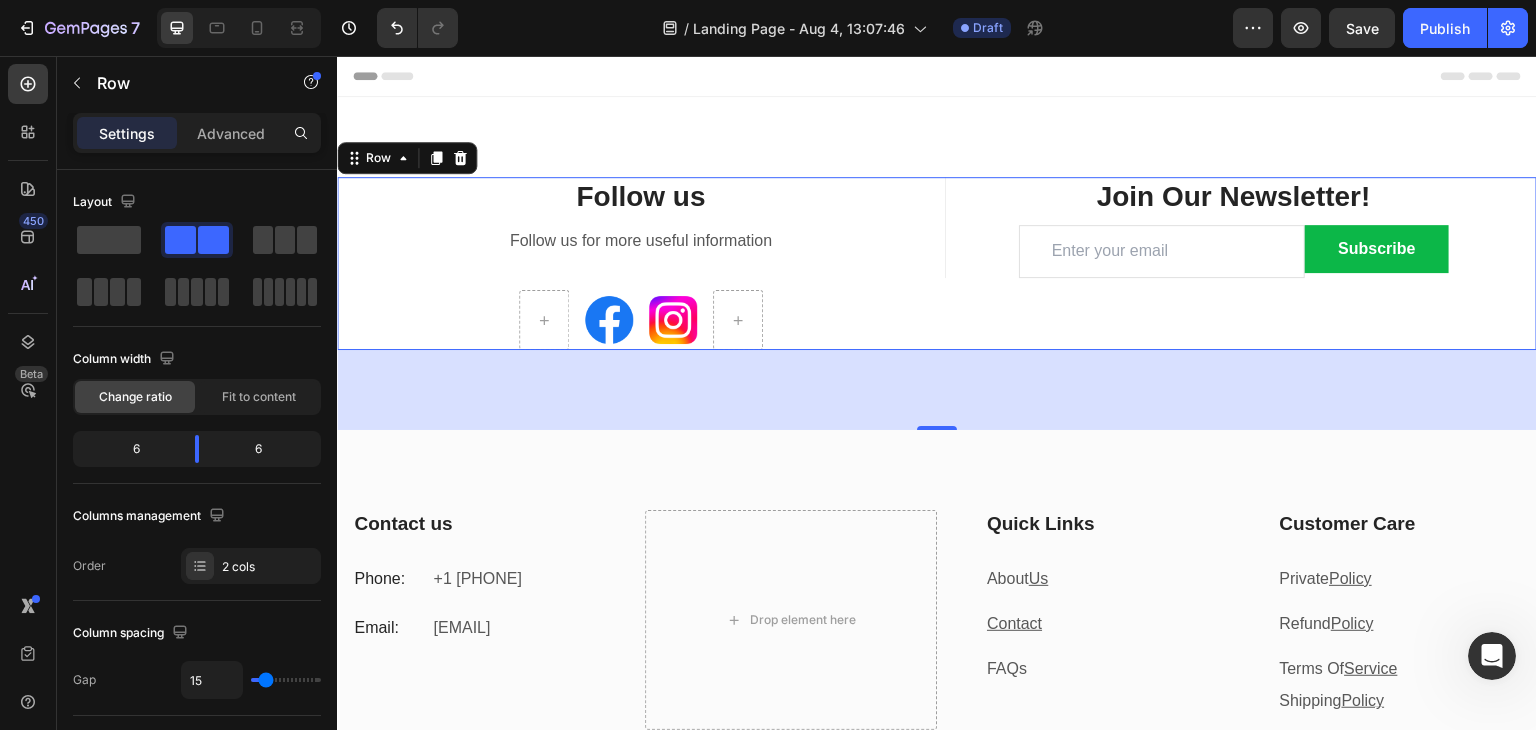 click on "80" at bounding box center (937, 390) 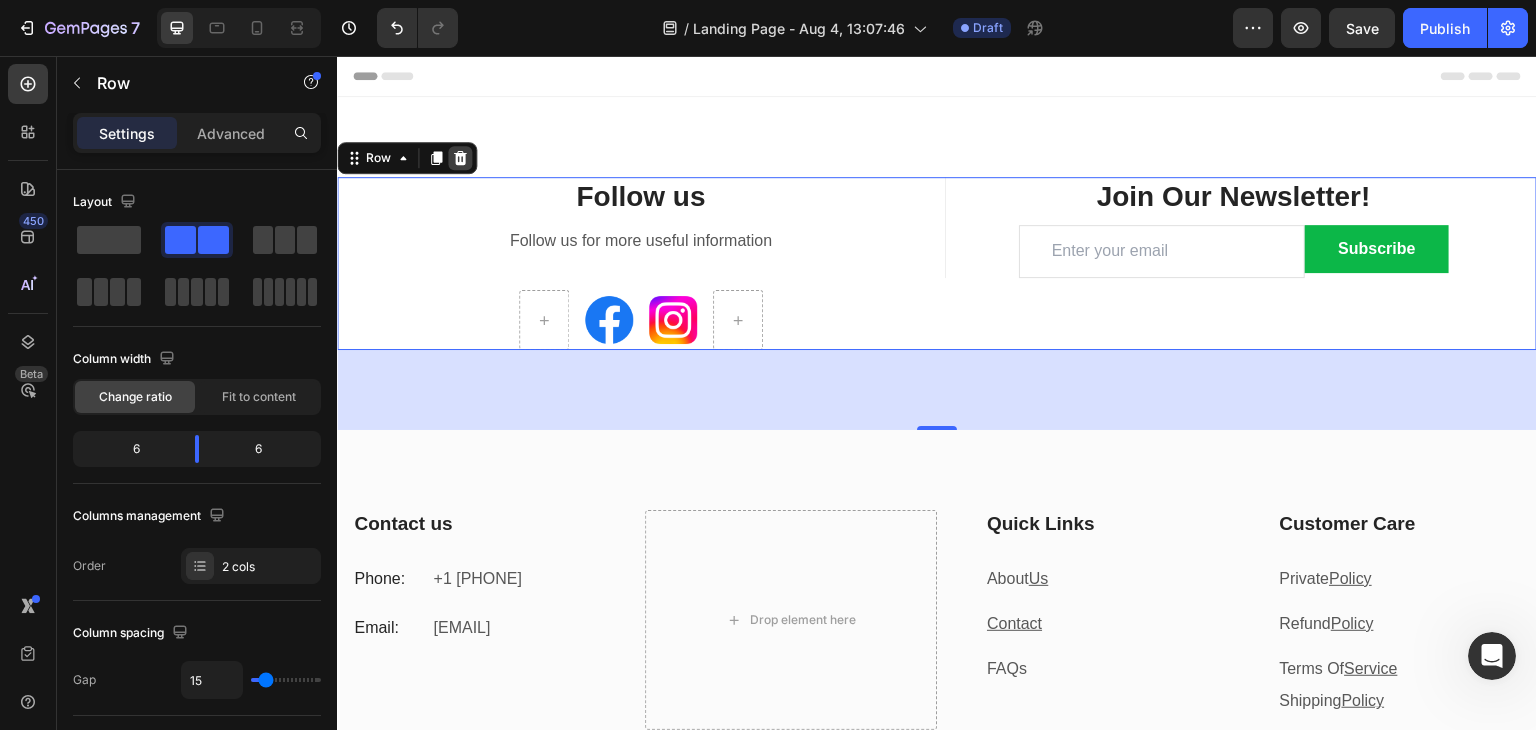 drag, startPoint x: 535, startPoint y: 405, endPoint x: 457, endPoint y: 158, distance: 259.02316 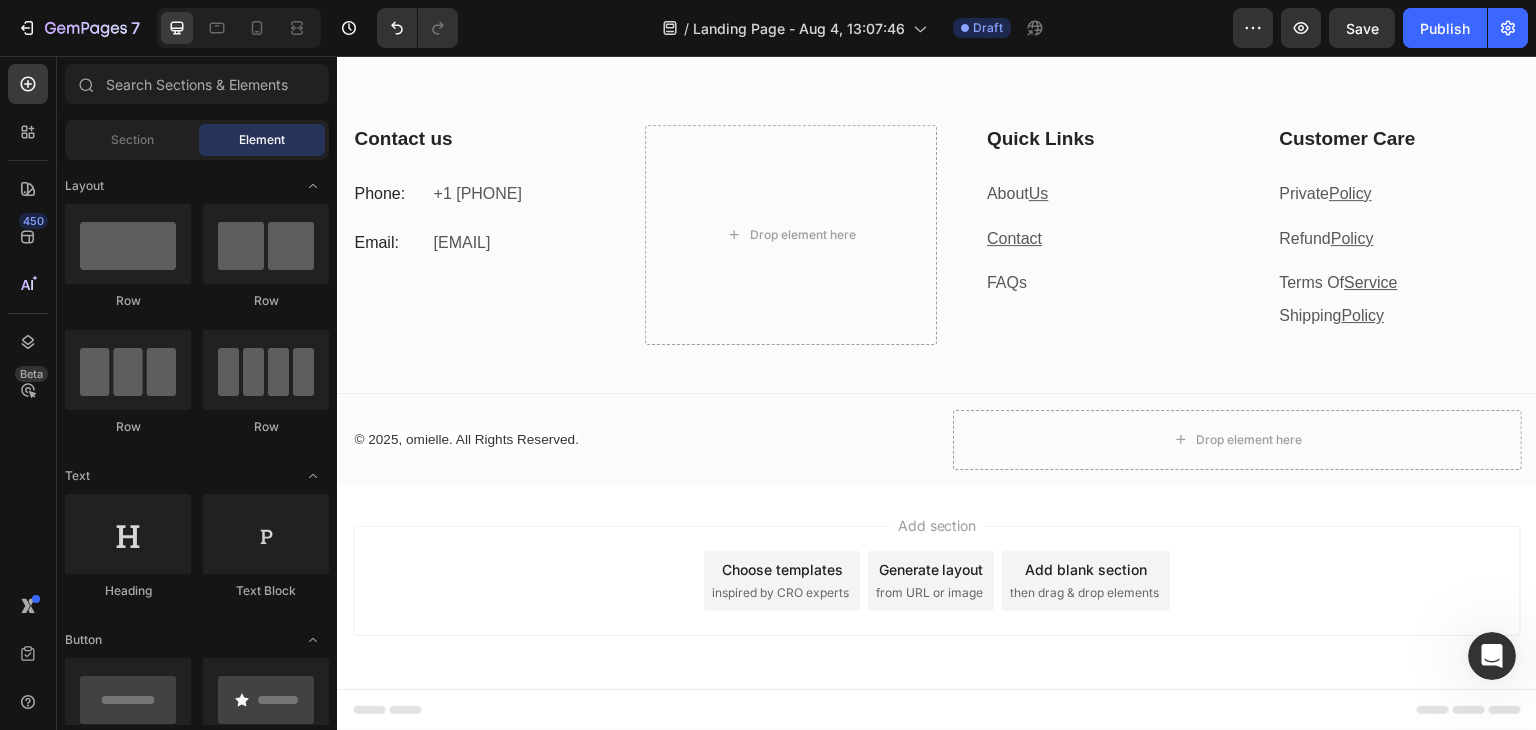 scroll, scrollTop: 0, scrollLeft: 0, axis: both 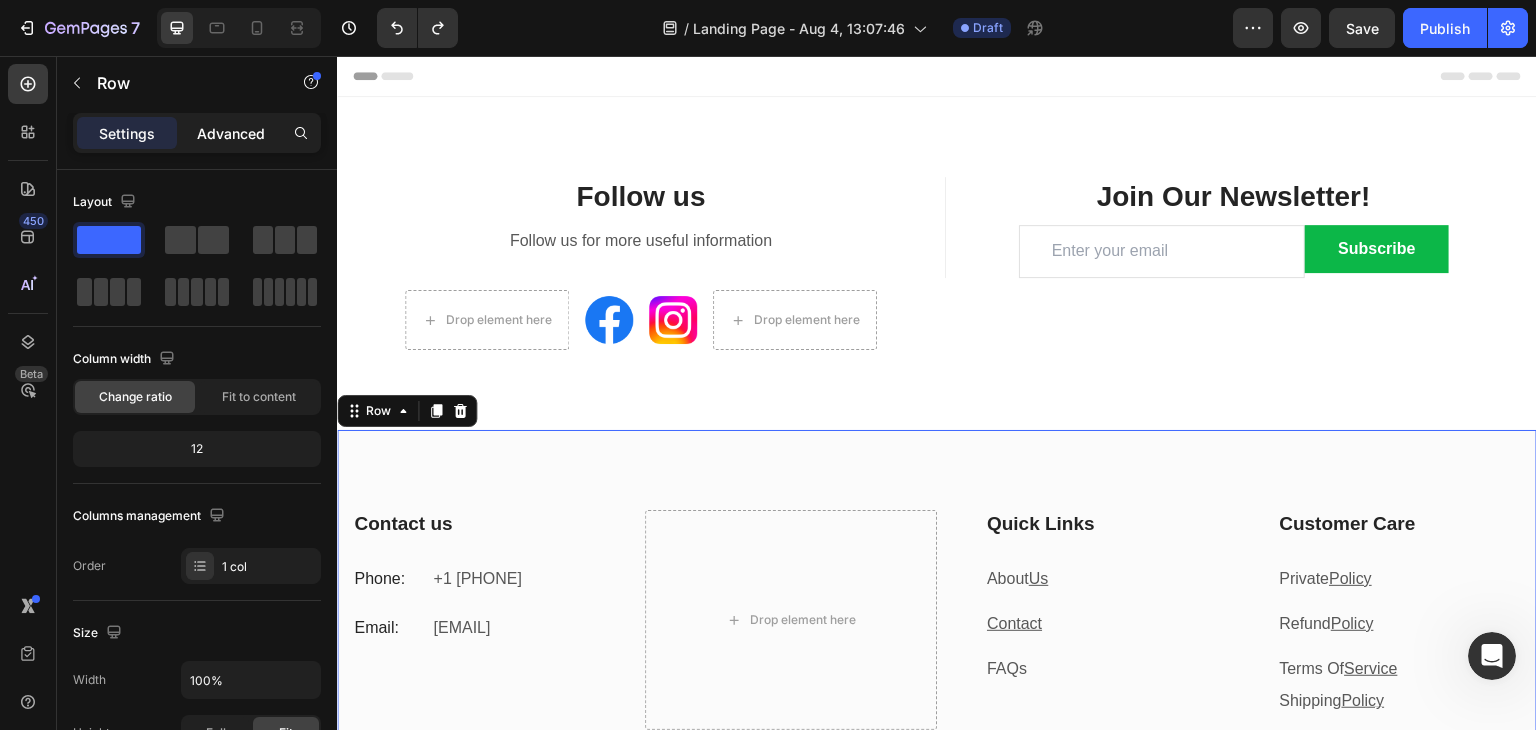 click on "Advanced" at bounding box center [231, 133] 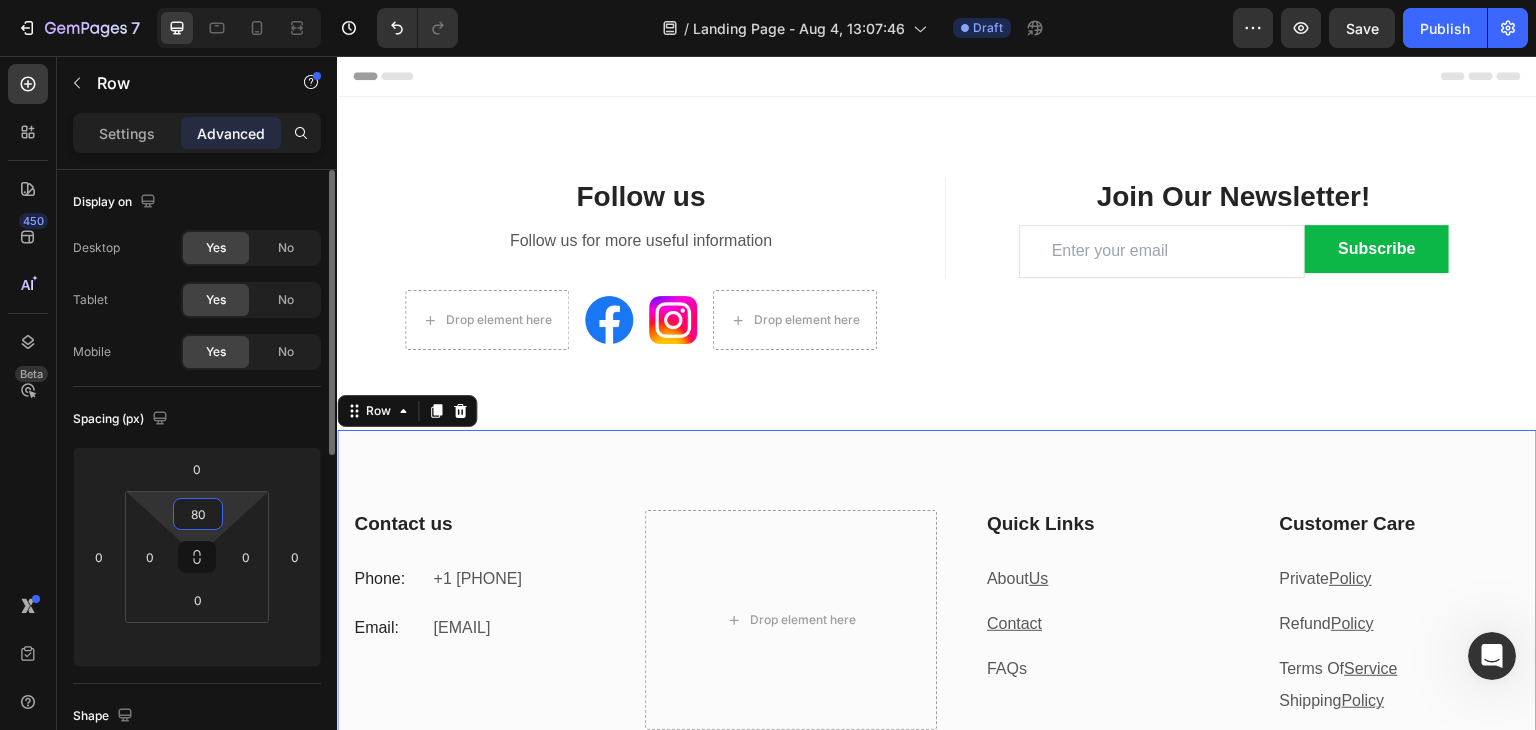 click on "80" at bounding box center (198, 514) 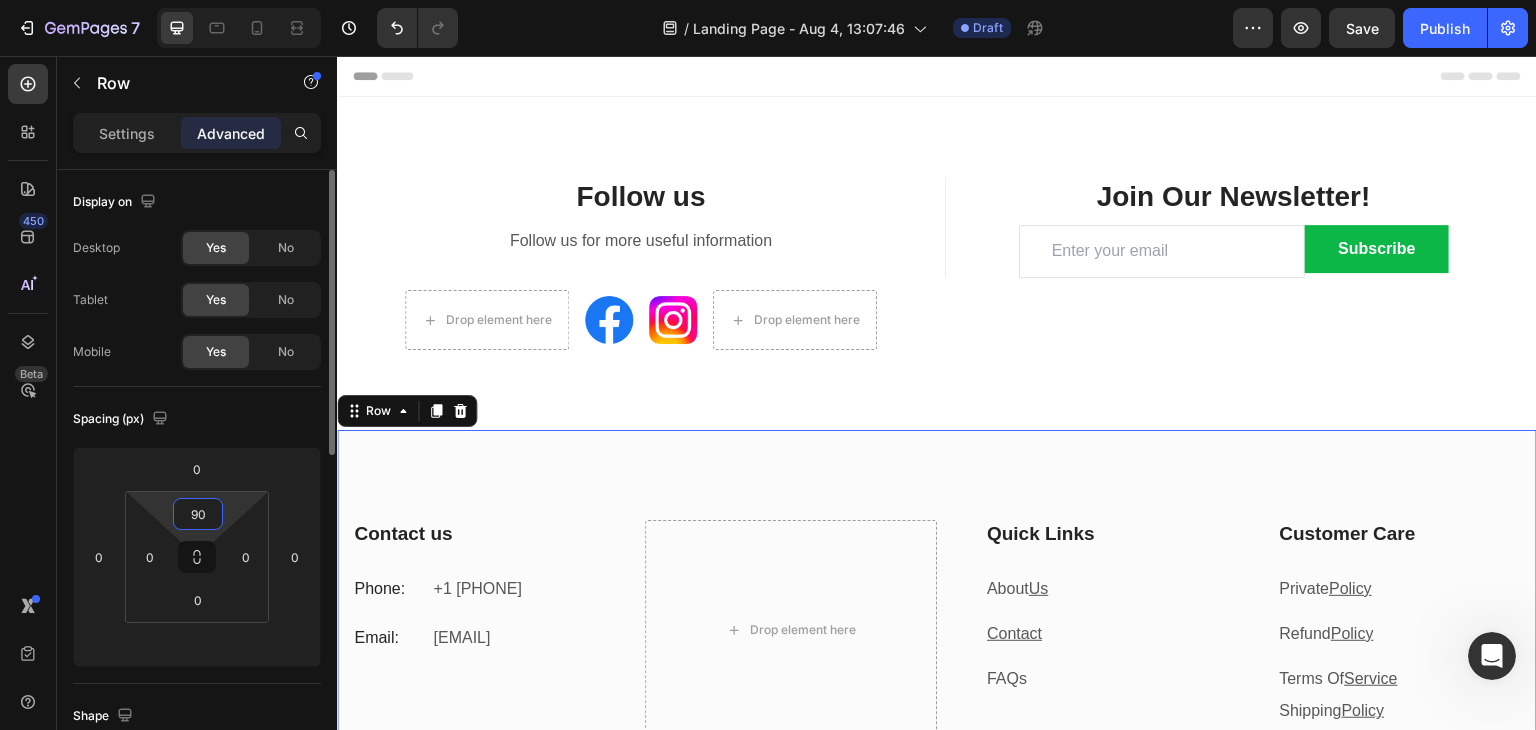 type on "9" 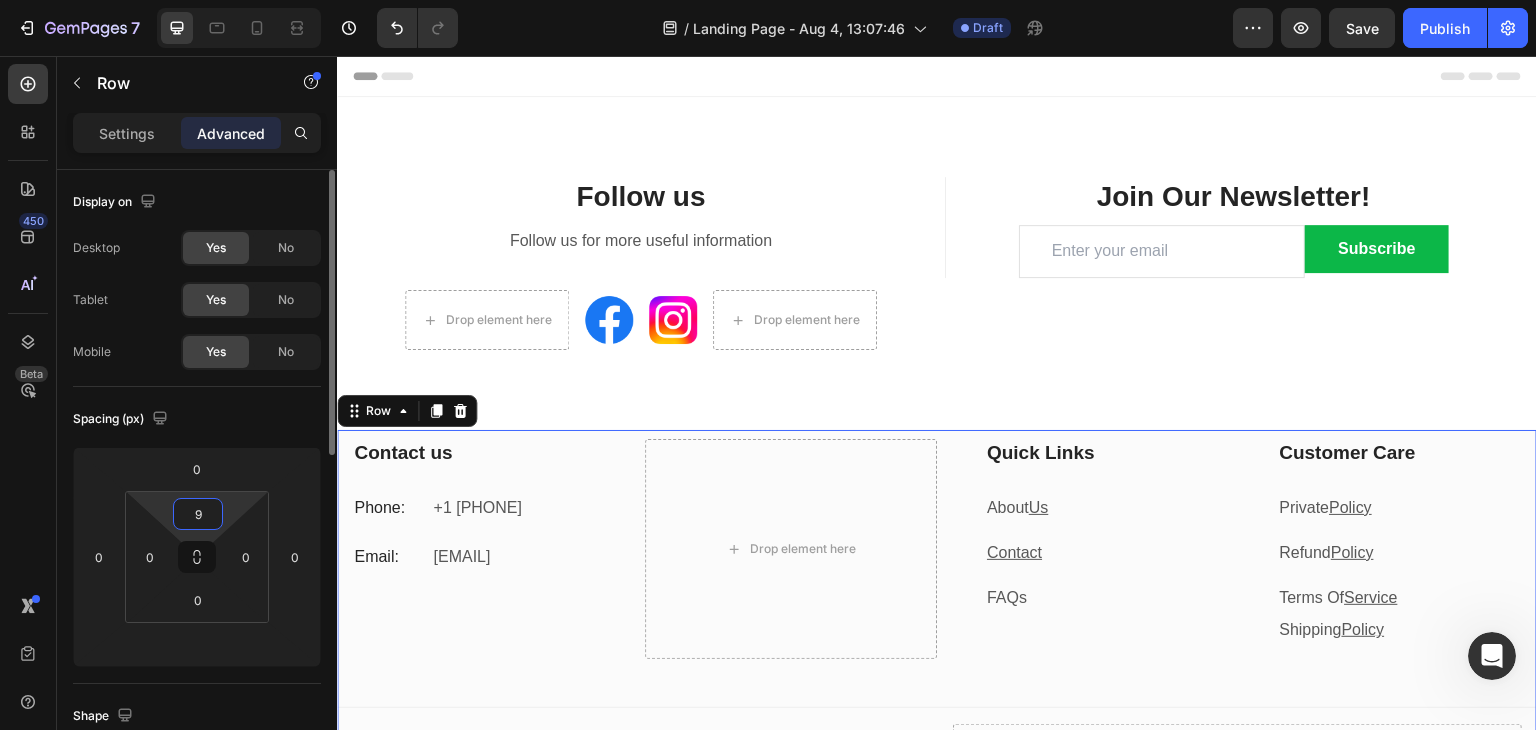 type 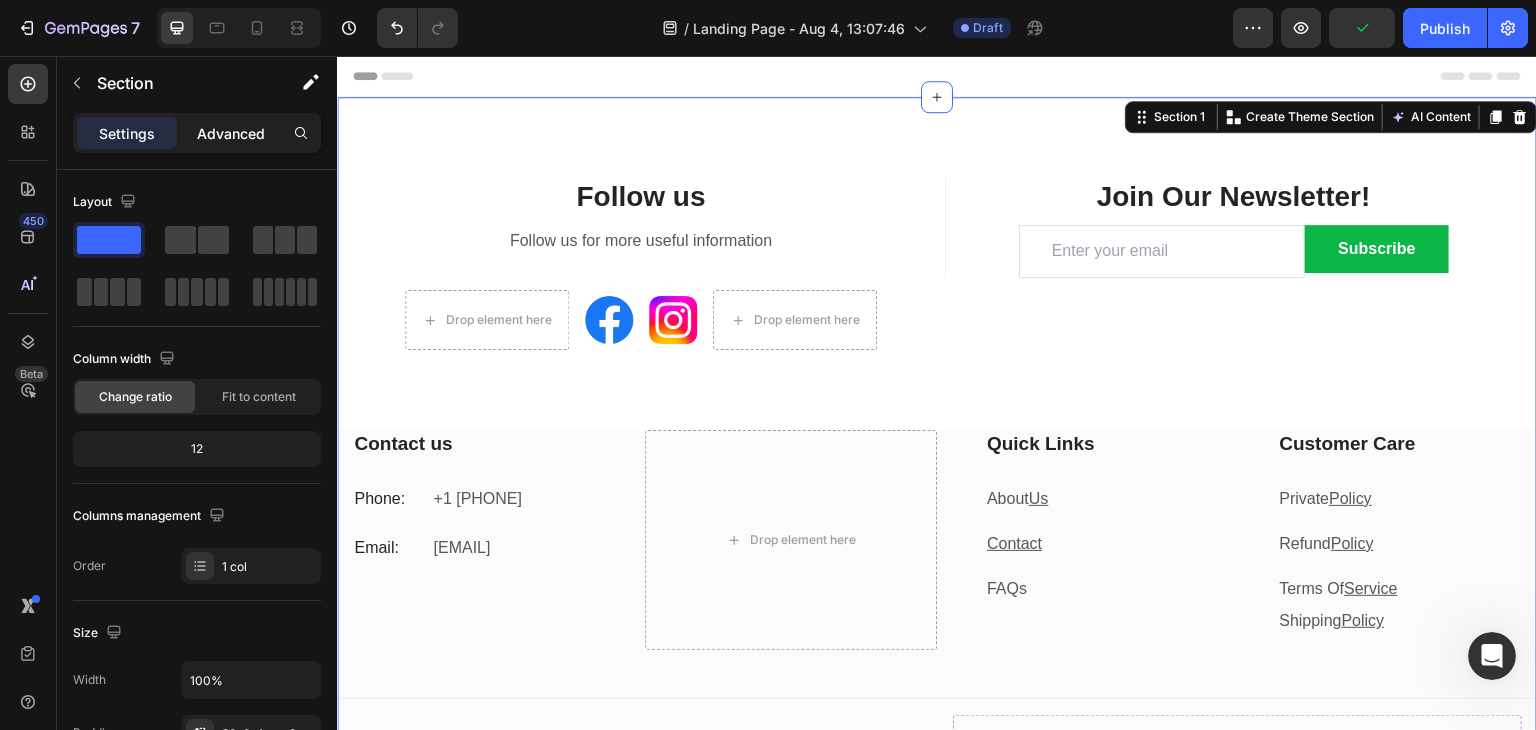 click on "Advanced" at bounding box center [231, 133] 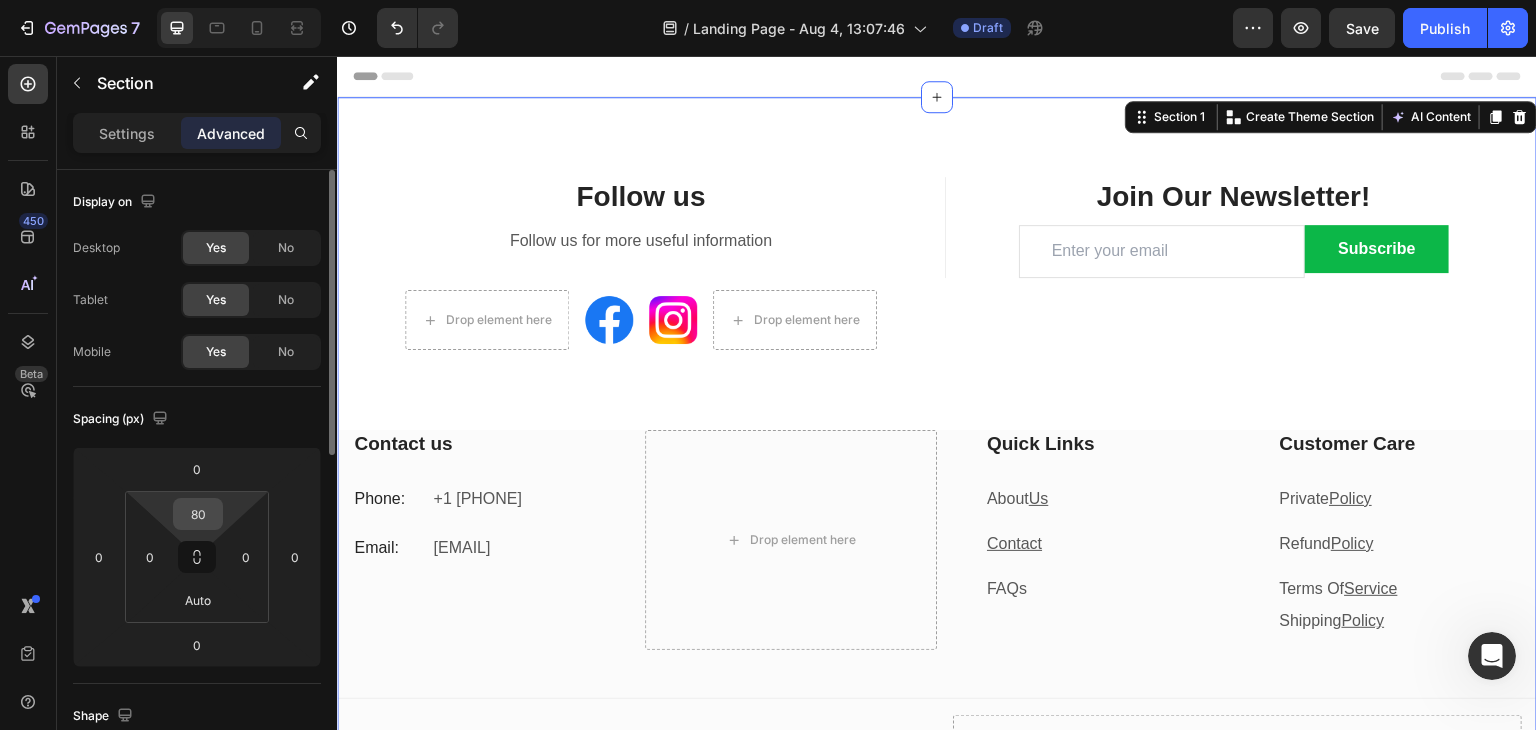 click on "80" at bounding box center [198, 514] 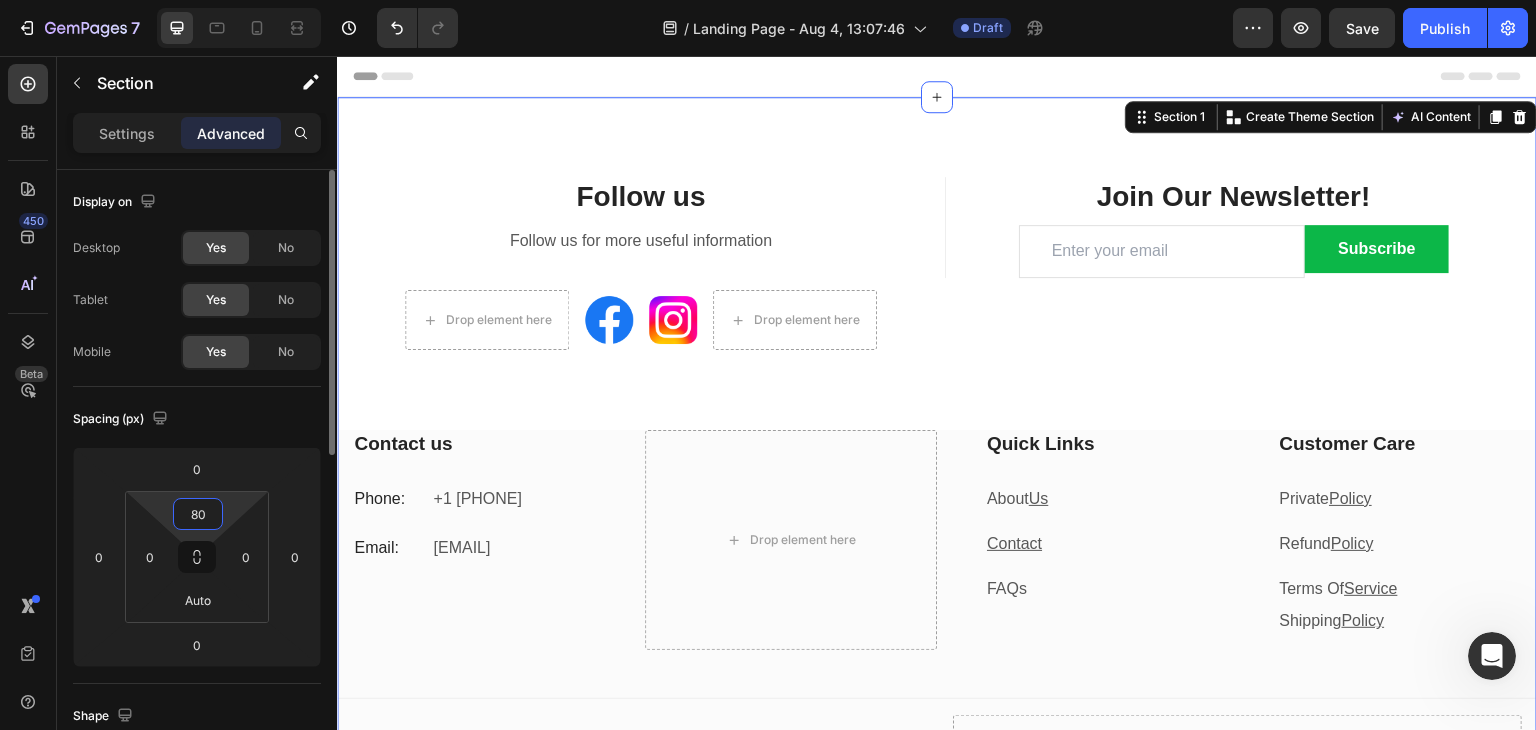 click on "80" at bounding box center (198, 514) 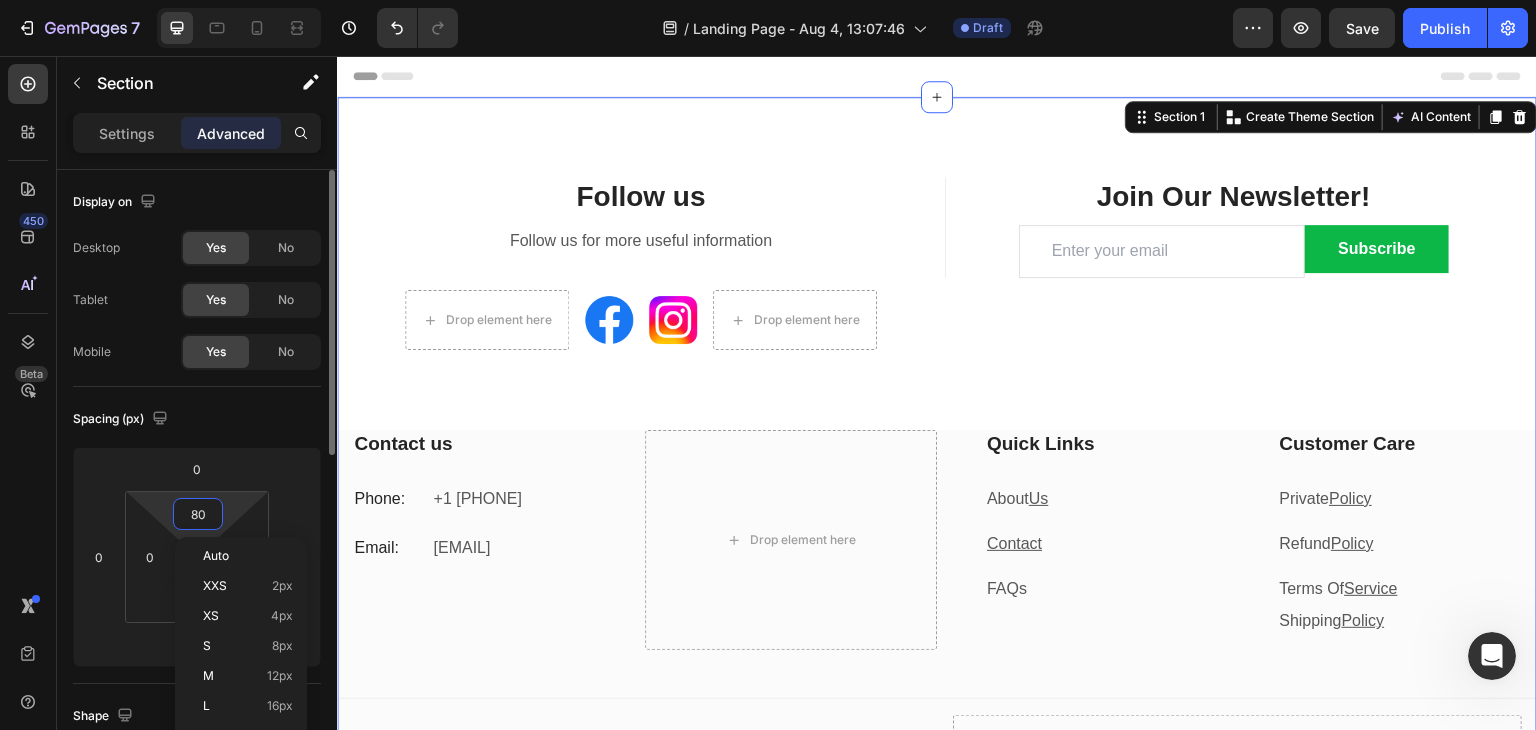 type 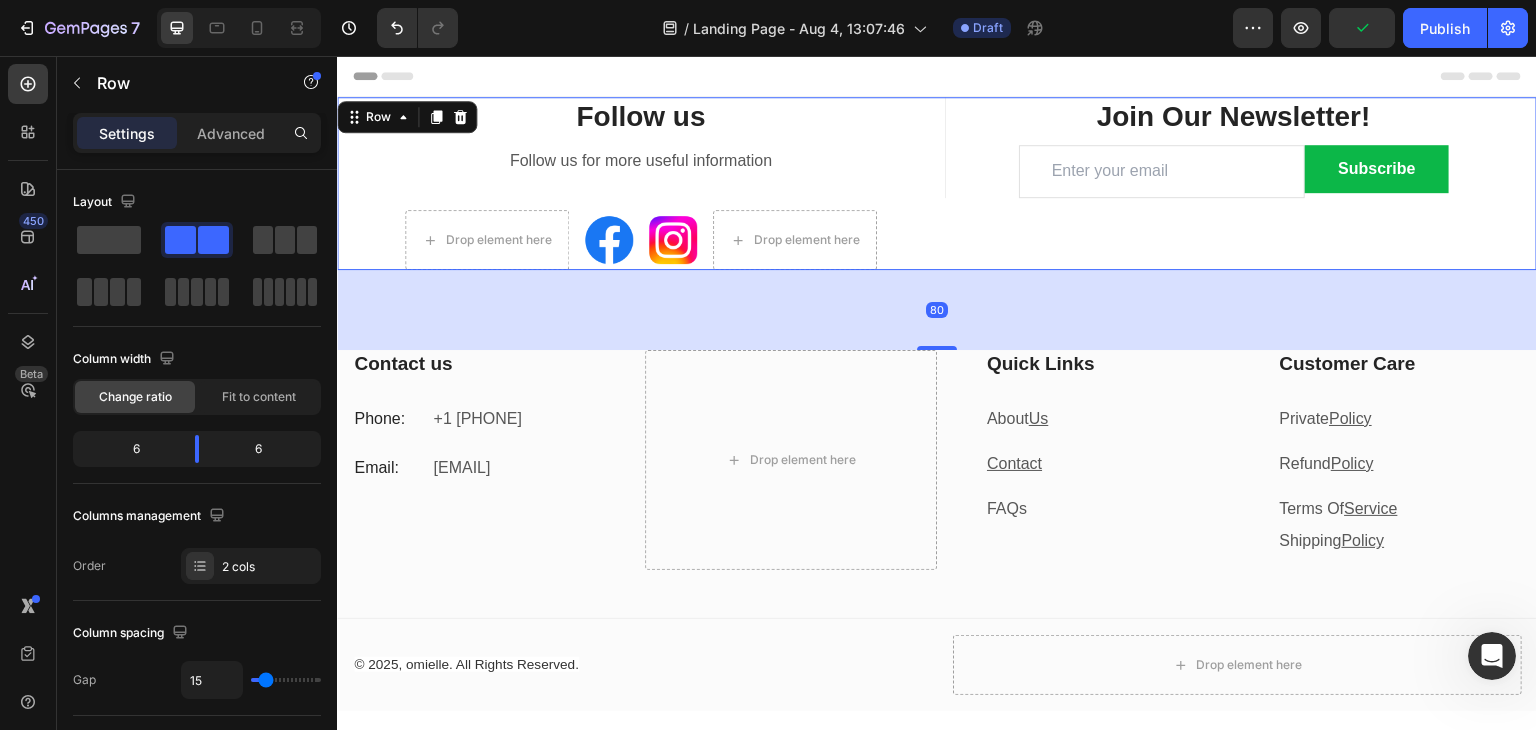 click on "Title Line Join Our Newsletter! Heading Email Field Subscribe Submit Button Row Newsletter Row Let’s Stay In Touch Heading We’ll shout you $10 off your first order Text block Email Field Subscribe Submit Button Row Newsletter Row" at bounding box center (1234, 183) 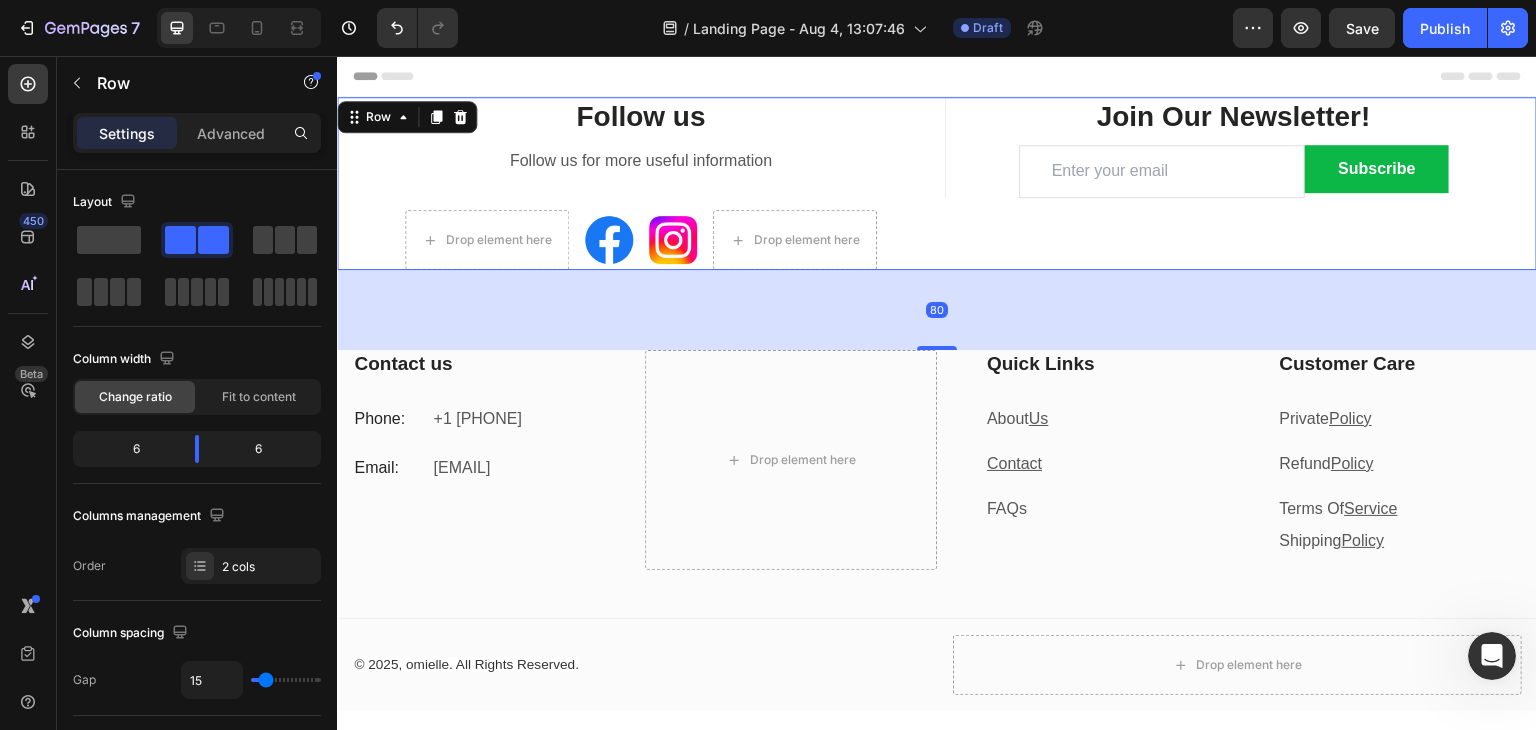 click on "80" at bounding box center [937, 310] 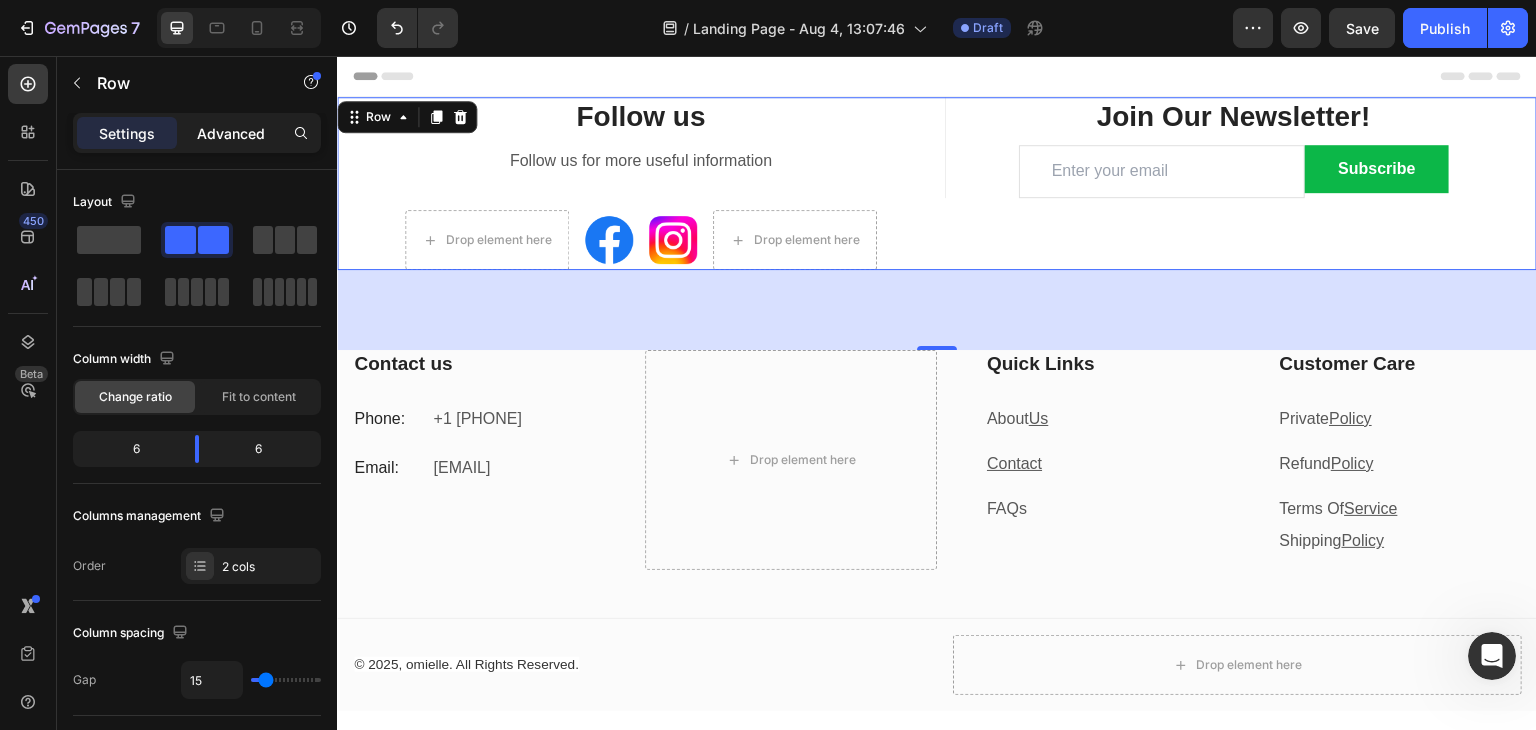 click on "Advanced" at bounding box center (231, 133) 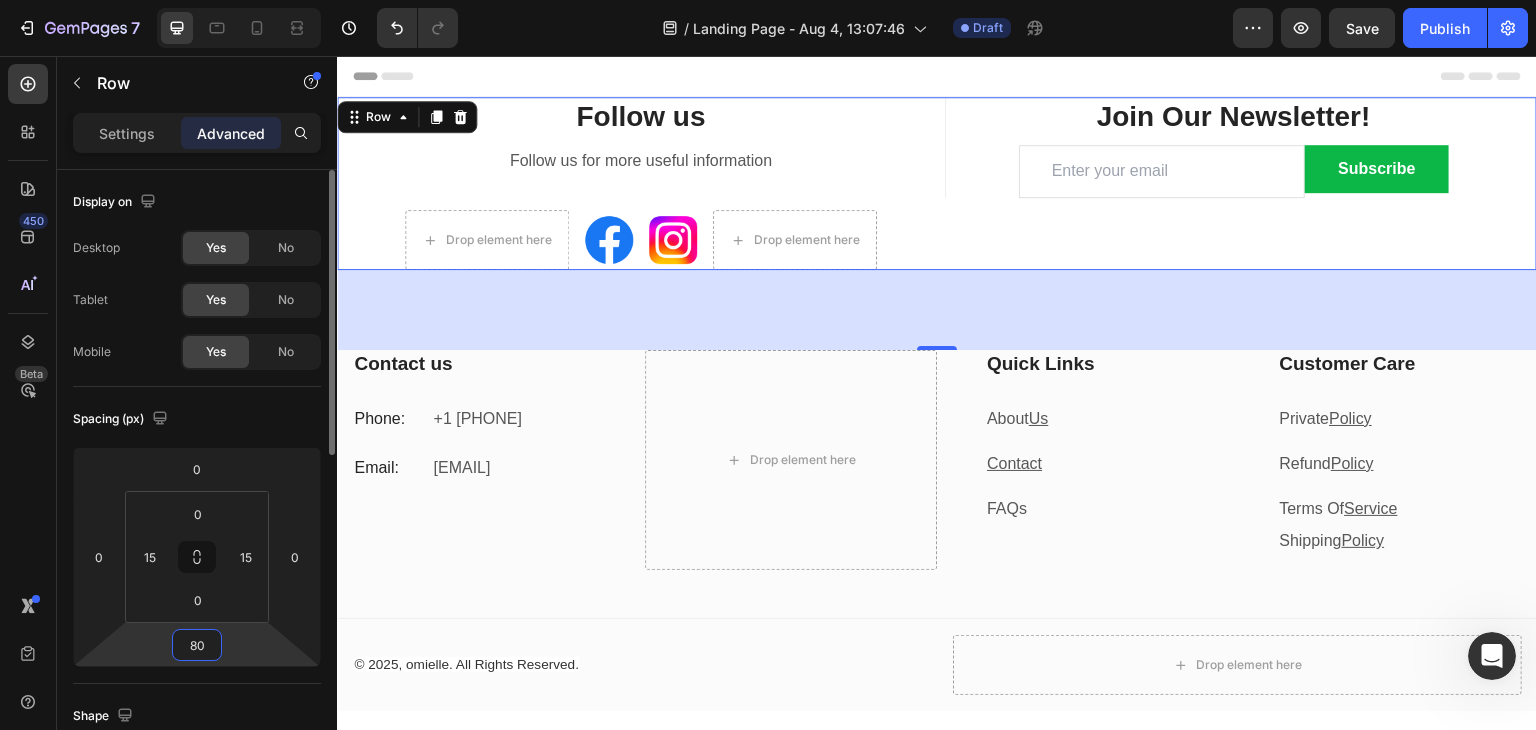 click on "80" at bounding box center (197, 645) 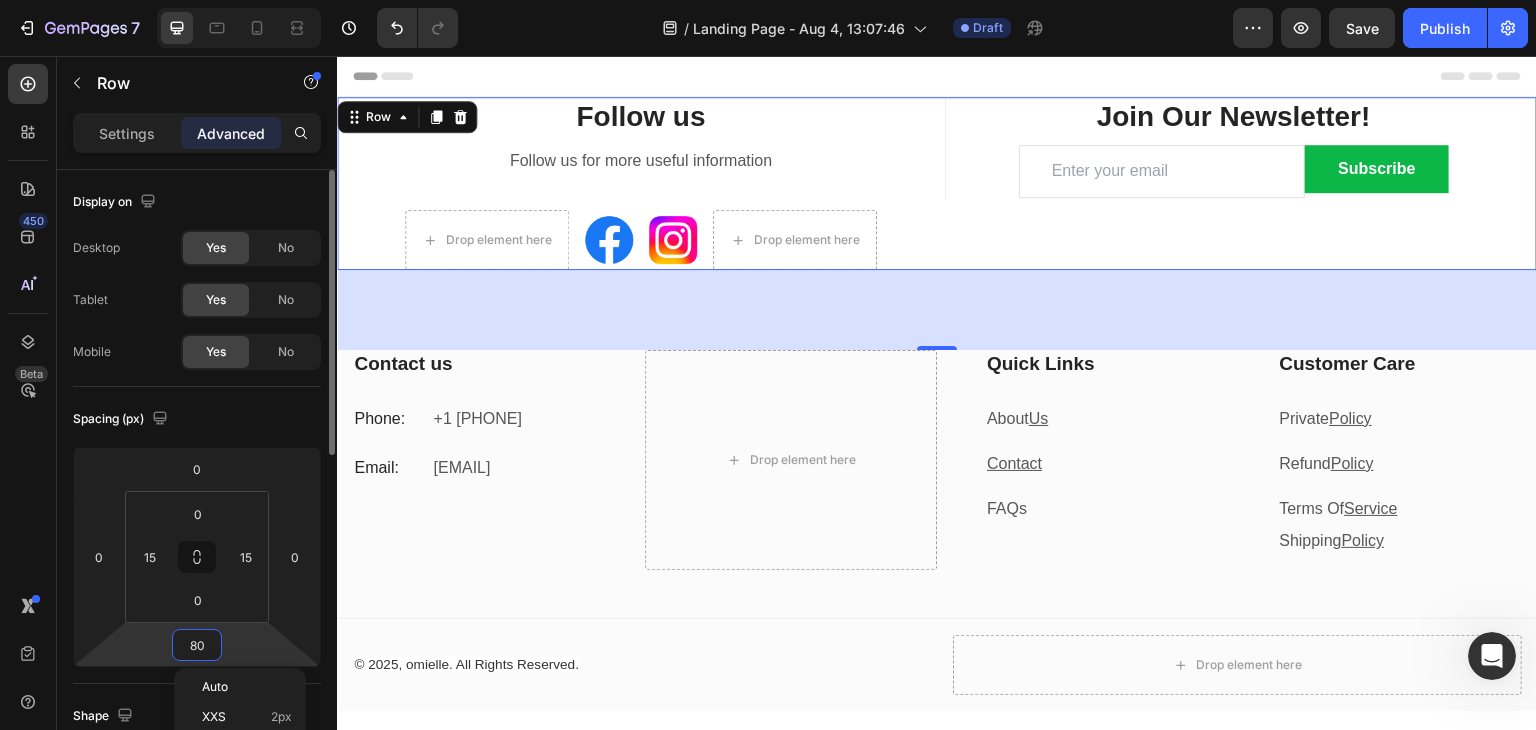 type 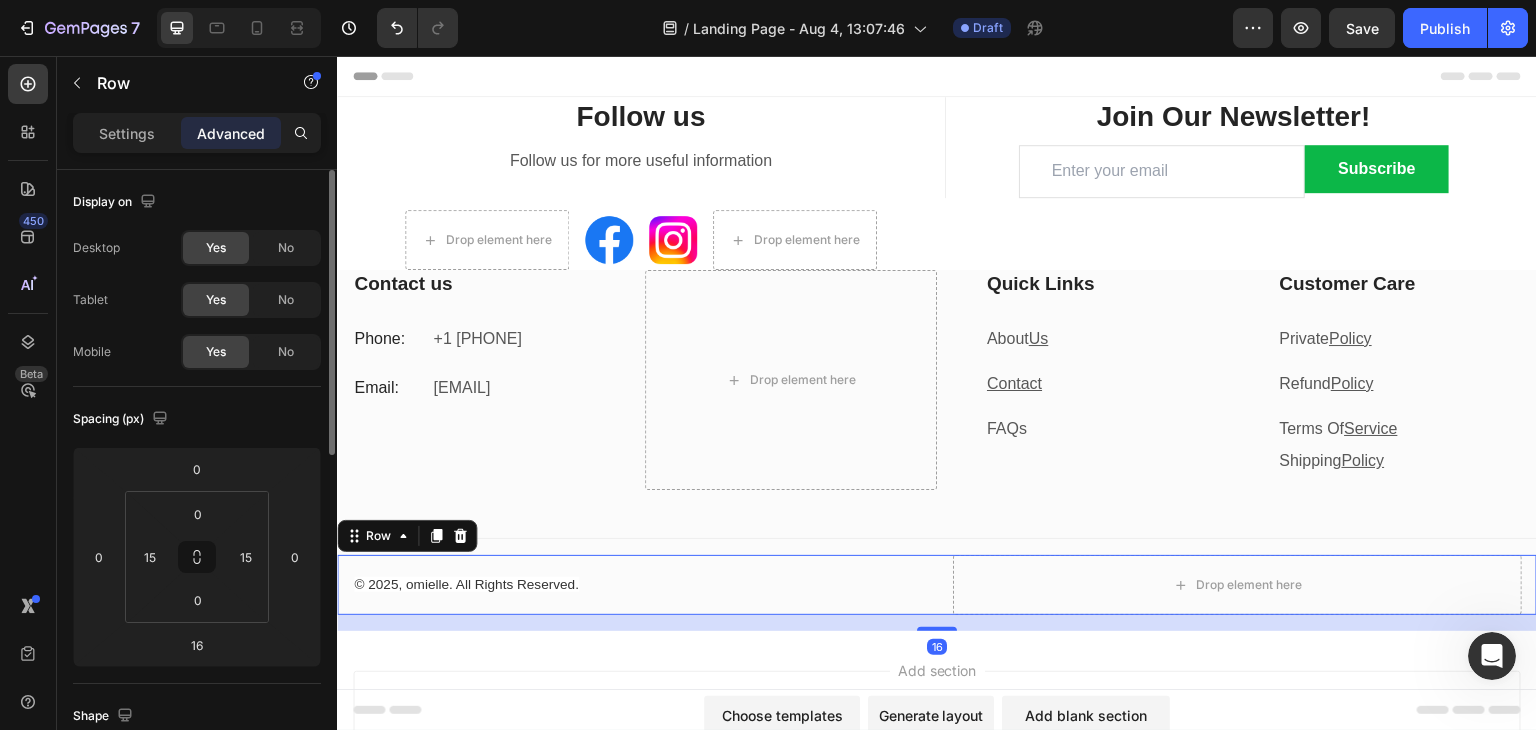 click on "© 2025, omielle. All Rights Reserved. Text block" at bounding box center [636, 585] 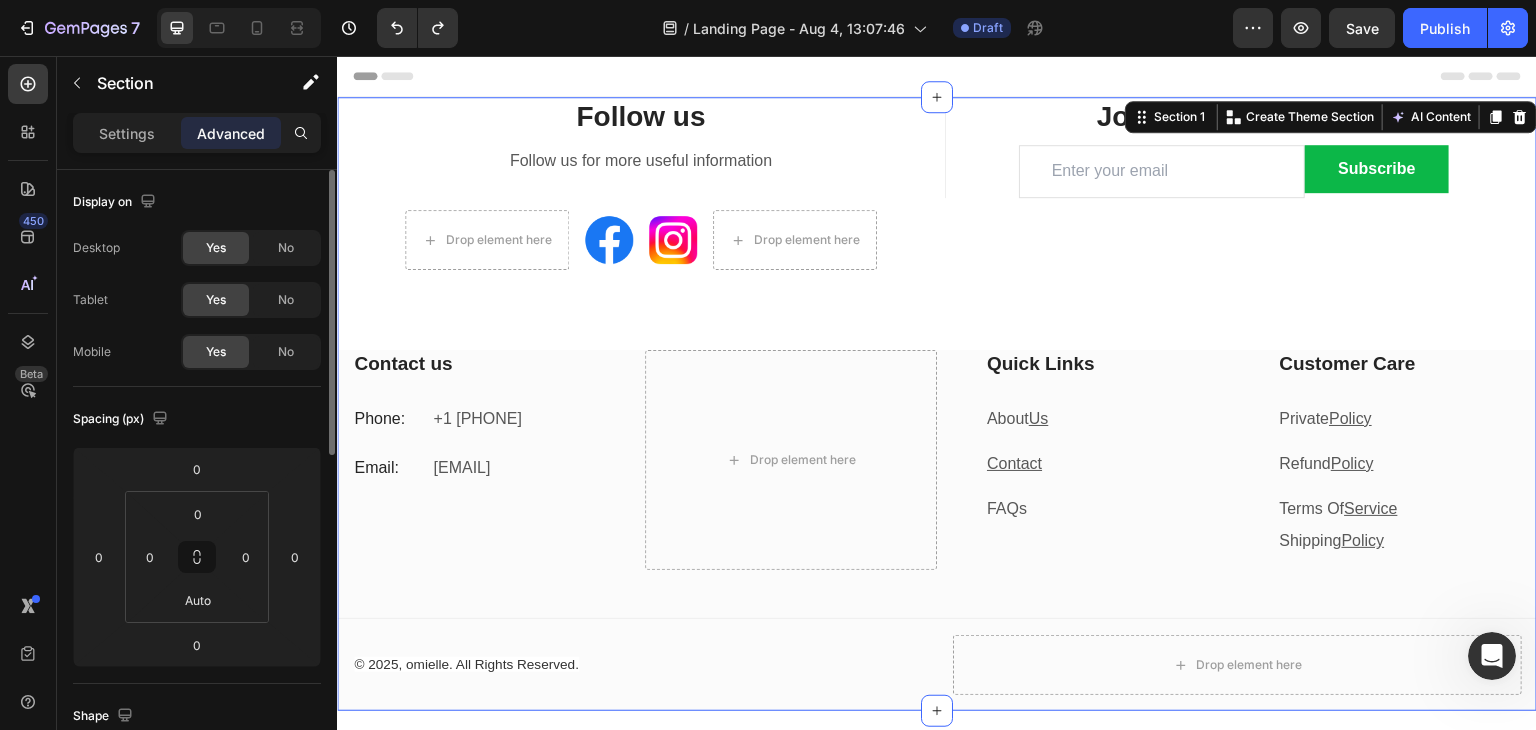 click on "Follow us Heading Follow us for more useful information Text block
Drop element here Image Image
Drop element here Row                Title Line Join Our Newsletter! Heading Email Field Subscribe Submit Button Row Newsletter Row Let’s Stay In Touch Heading We’ll shout you $10 off your first order Text block Email Field Subscribe Submit Button Row Newsletter Row Row Contact us Heading Phone: Text block +1 929 560 3108 Text block Row Email: Text block contact@omielle.com Text block Row
Drop element here Quick Links Heading About  Us Text block Contact Text block FAQs Text block Row Customer Care Heading Private  Policy Text block Refund  Policy Text block Terms Of  Service Text block Row Shipping  Policy Text block Row Row My Store Company Information Contact Accordion                Title Line Row © 2025, omielle. All Rights Reserved. Text block
Drop element here Row Row" at bounding box center [937, 404] 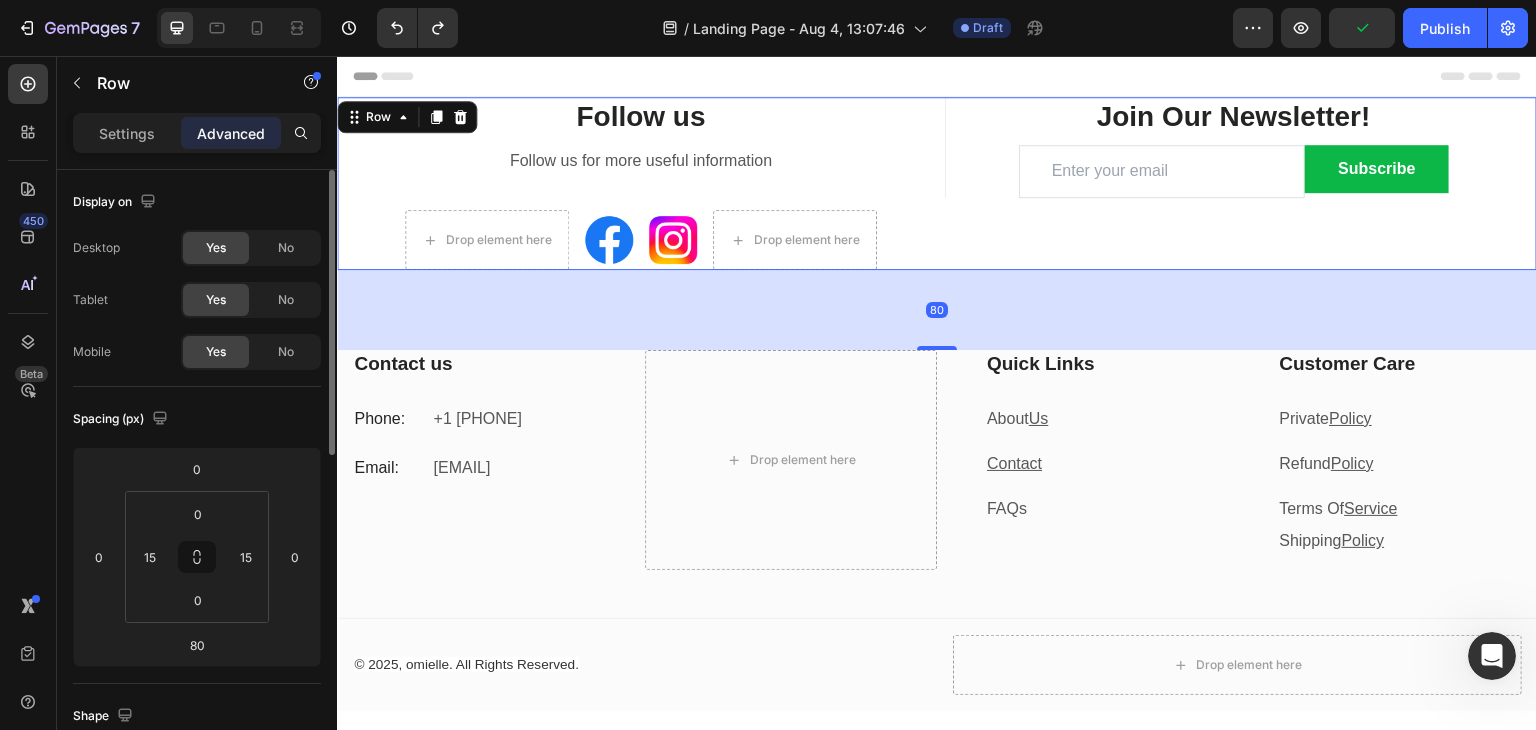 click on "80" at bounding box center [937, 310] 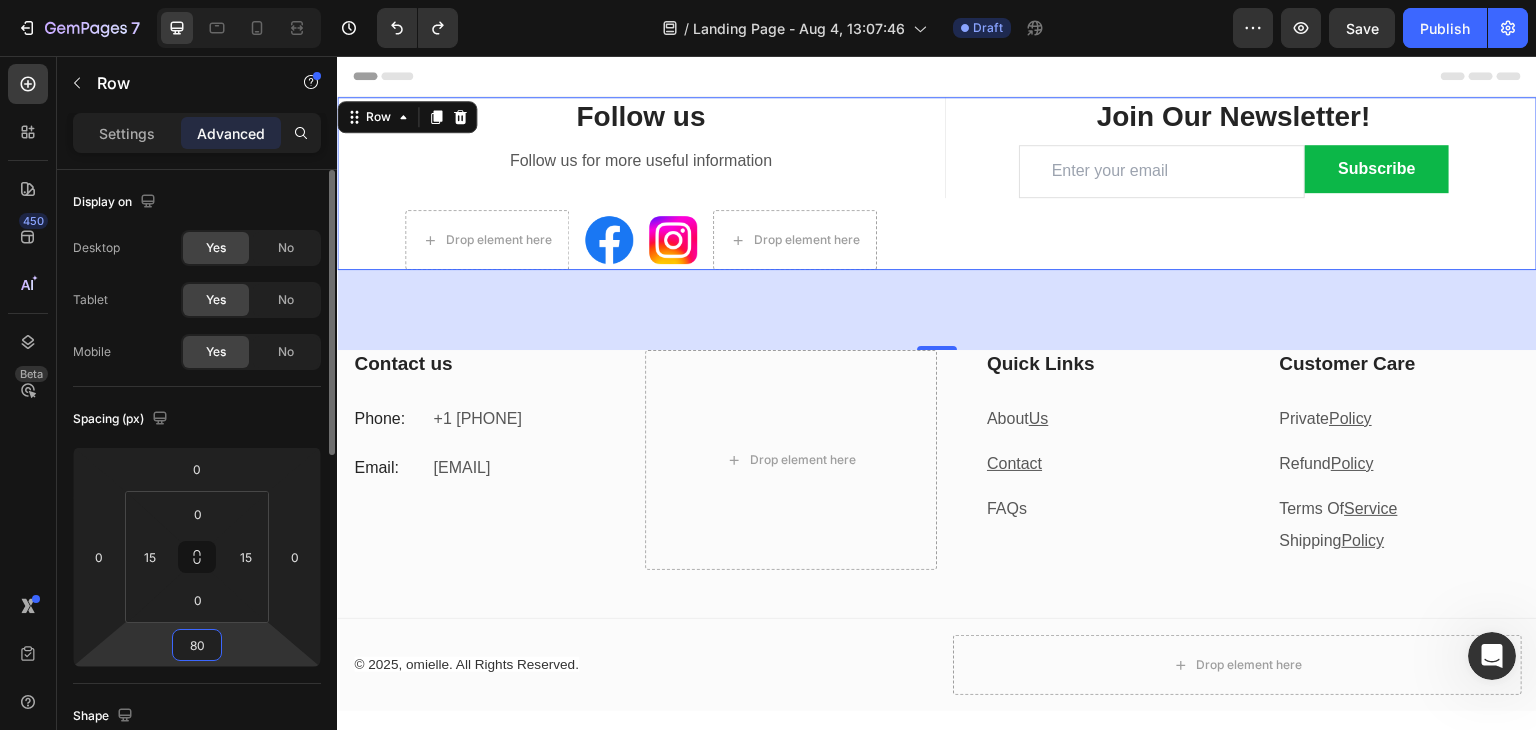 click on "80" at bounding box center (197, 645) 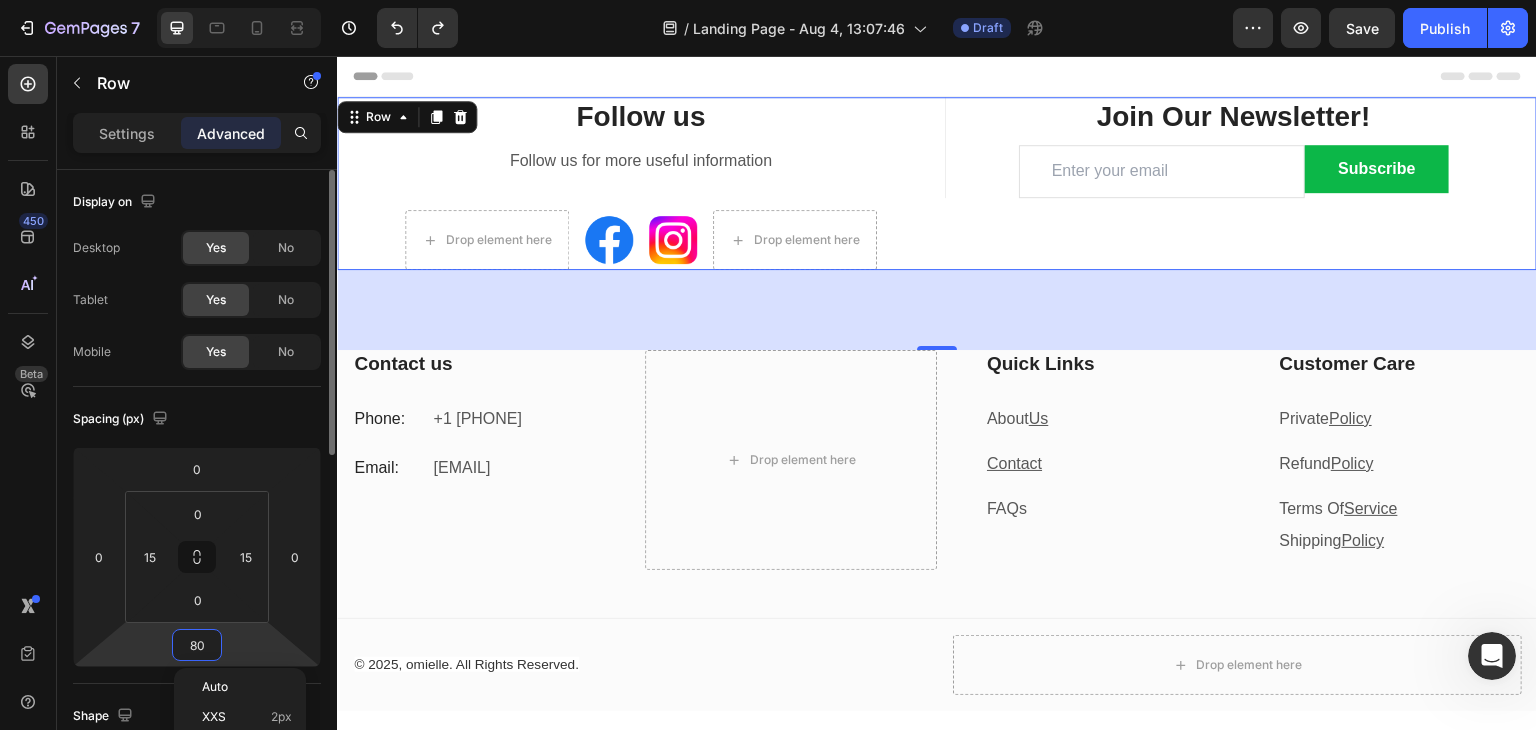 type on "8" 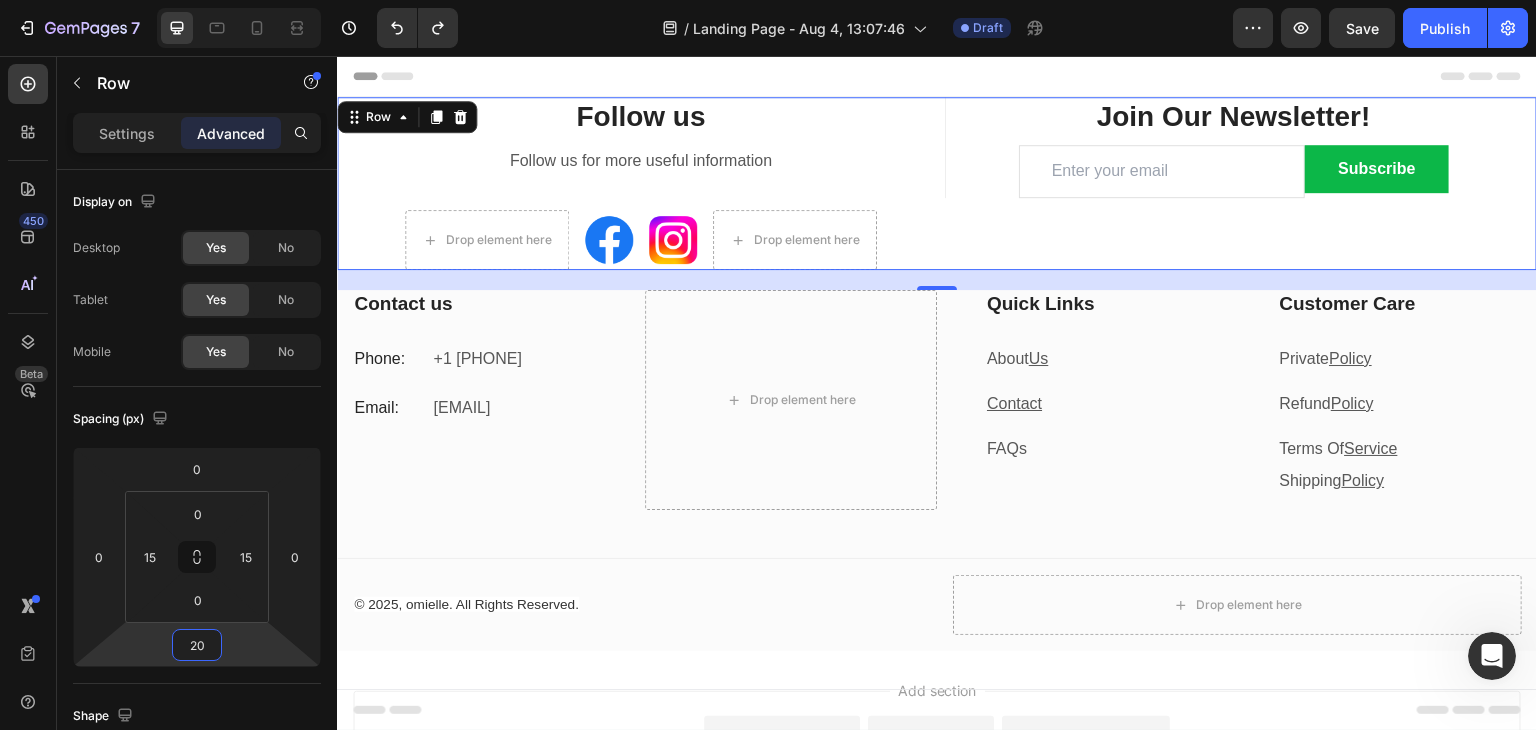type on "20" 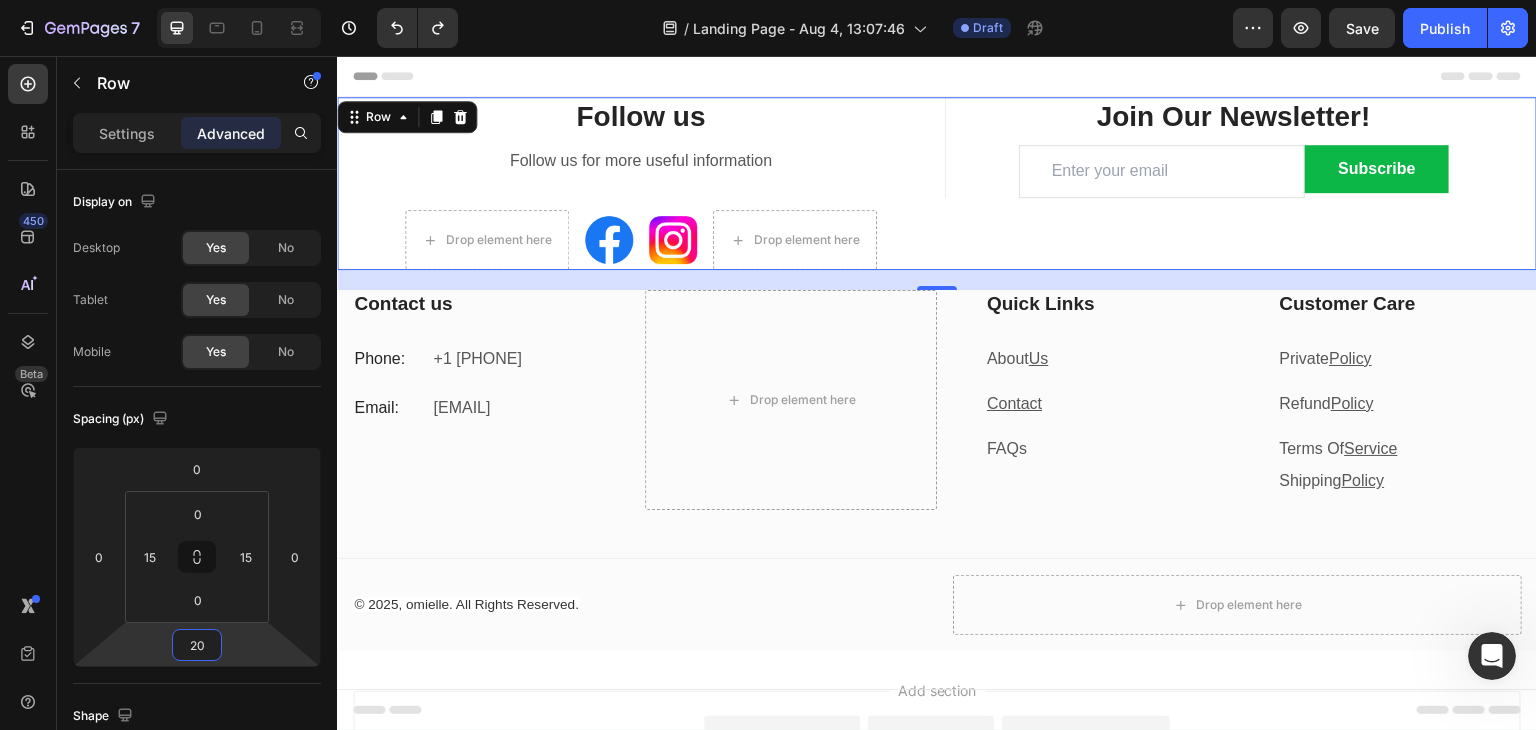 click on "20" at bounding box center [937, 280] 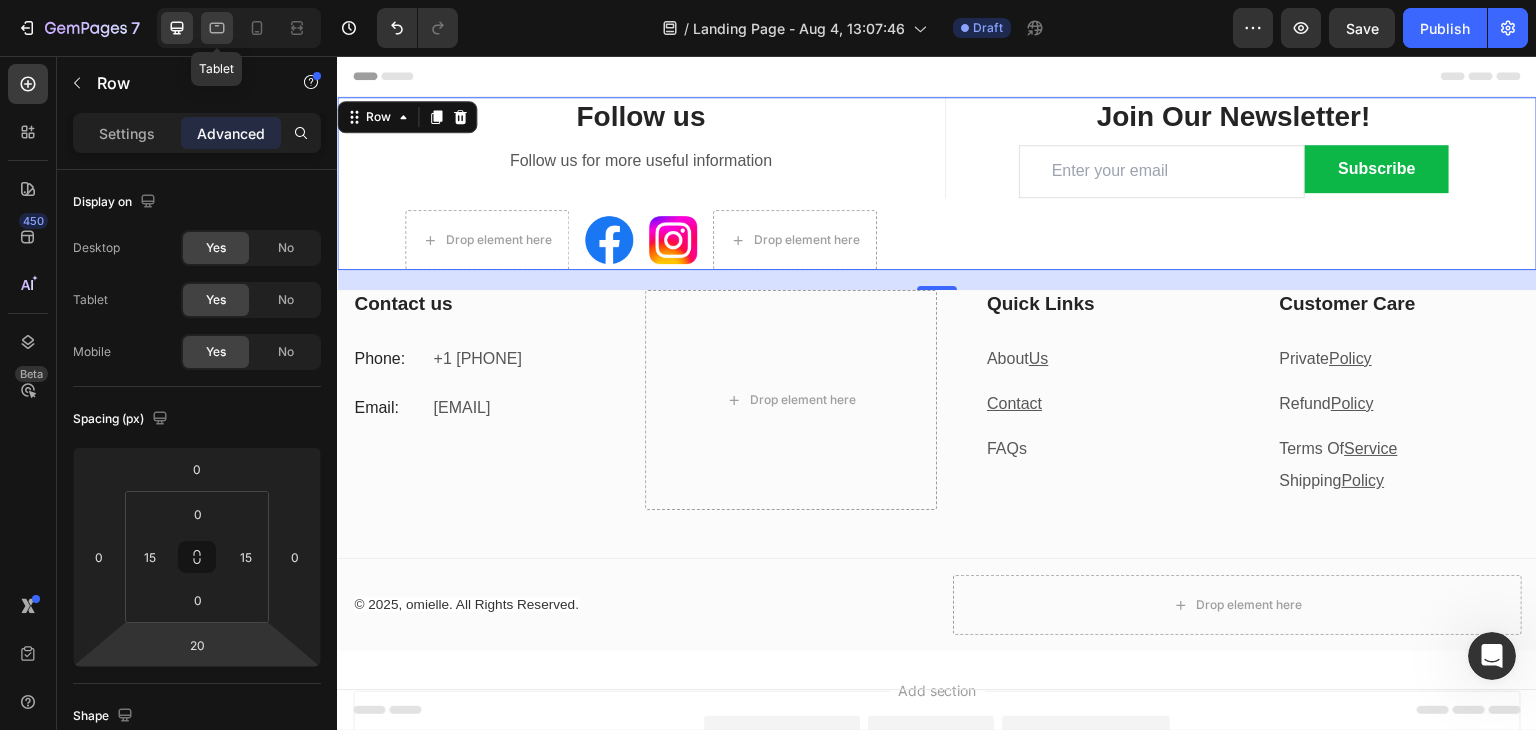 click 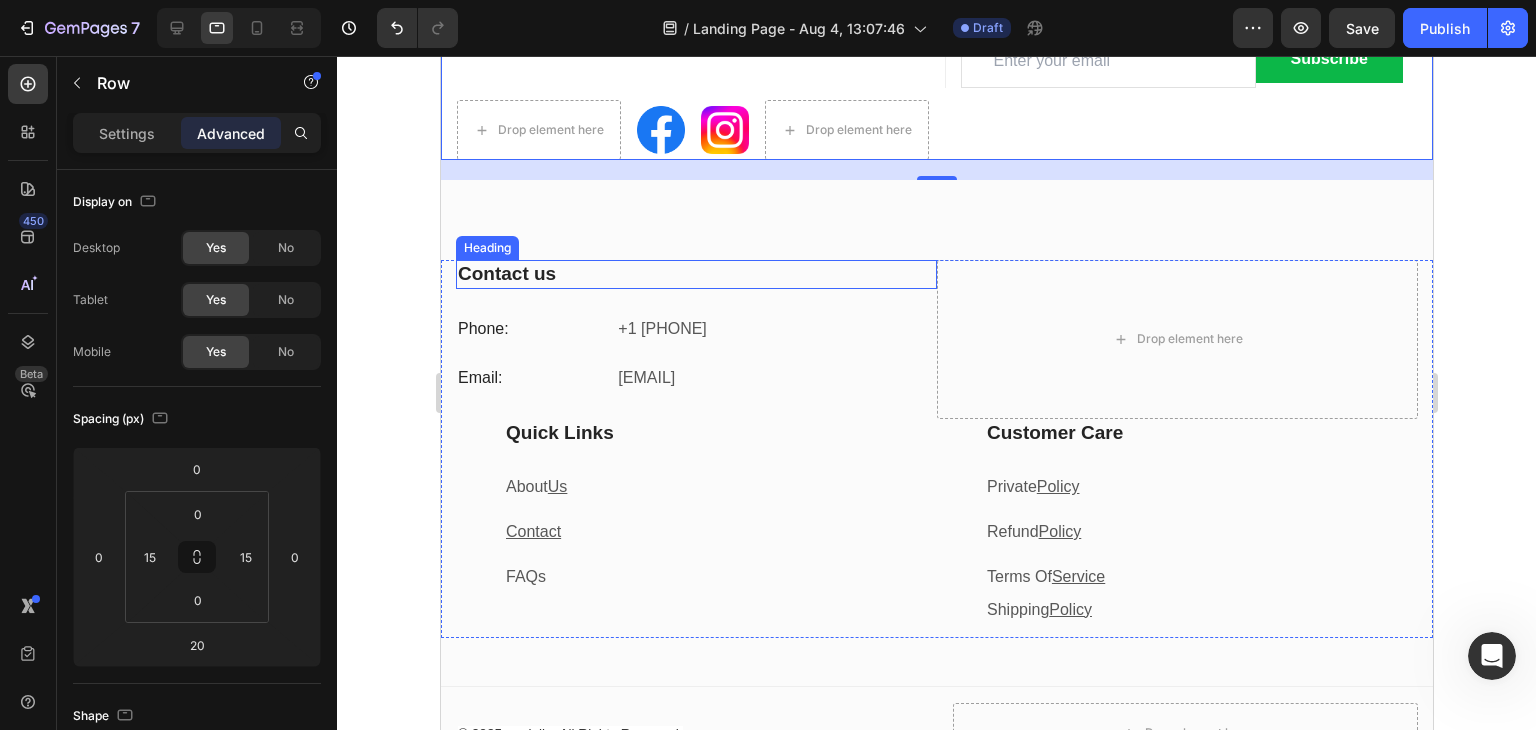 scroll, scrollTop: 191, scrollLeft: 0, axis: vertical 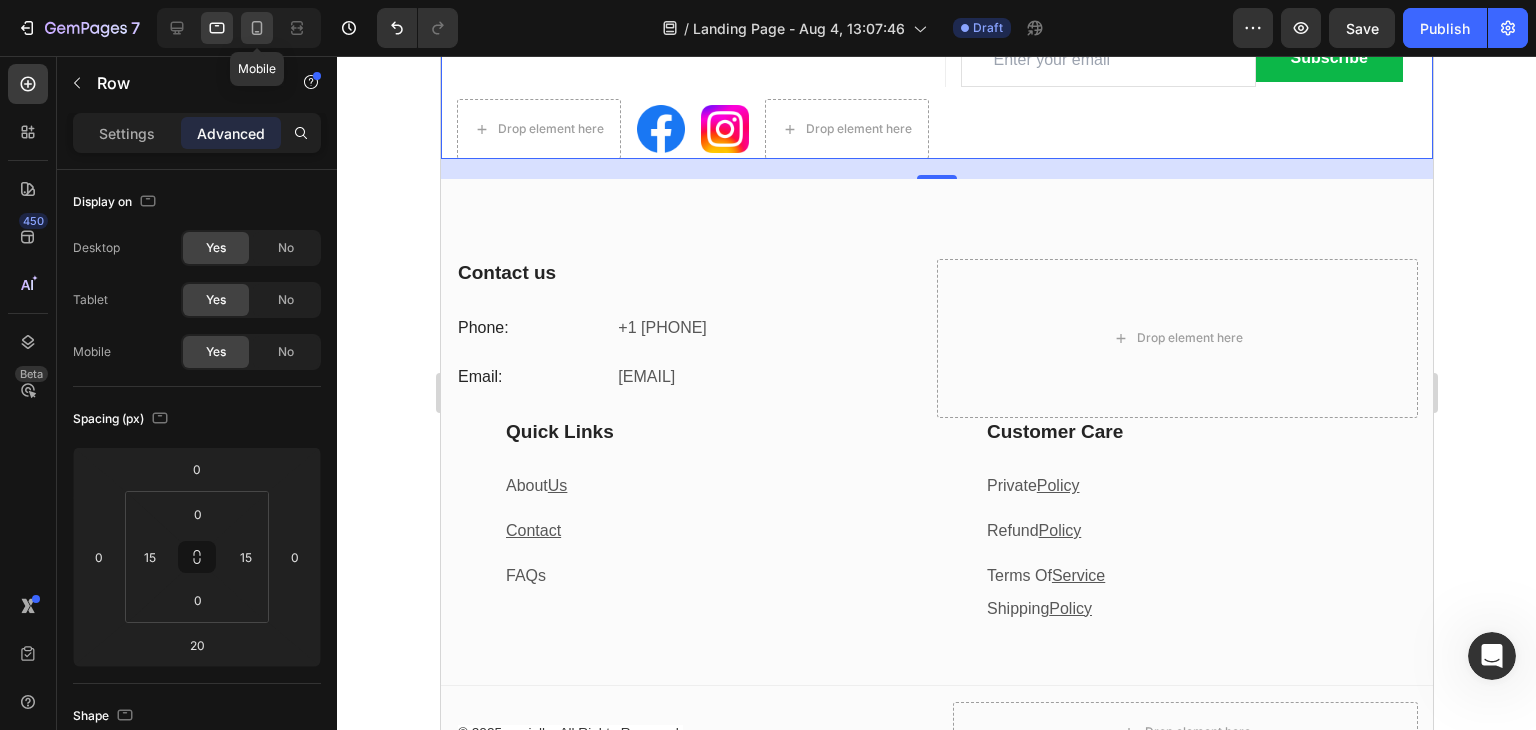 click 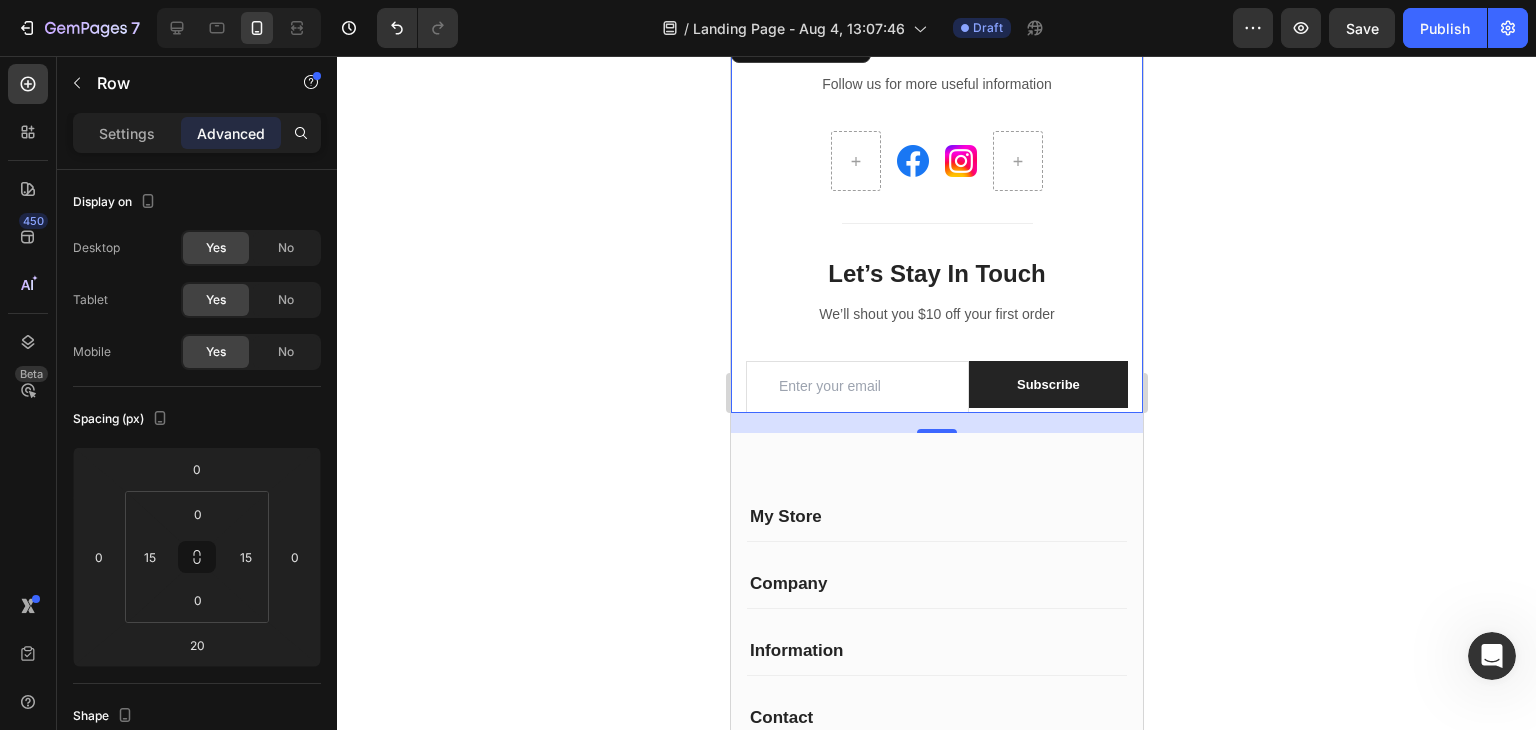 scroll, scrollTop: 139, scrollLeft: 0, axis: vertical 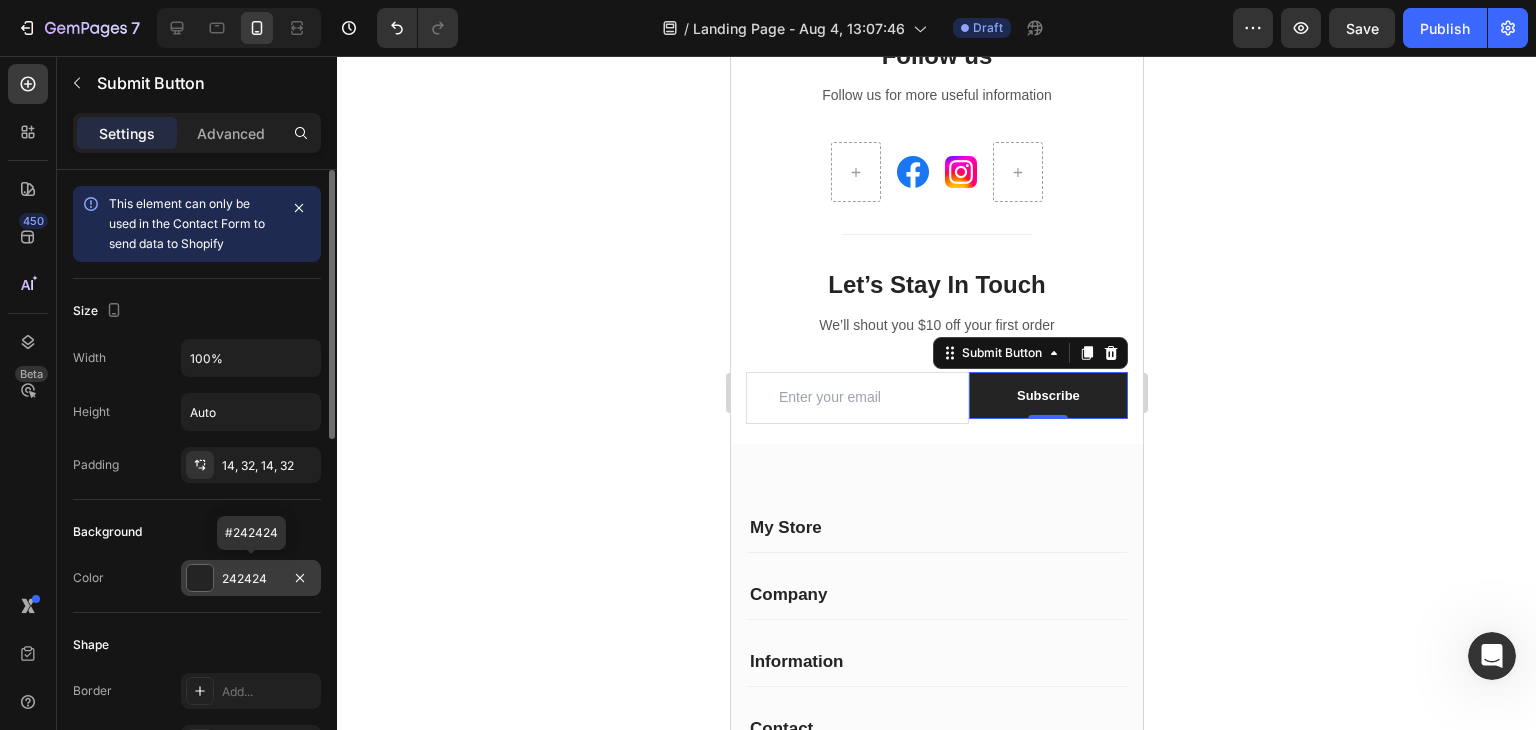 click at bounding box center (200, 578) 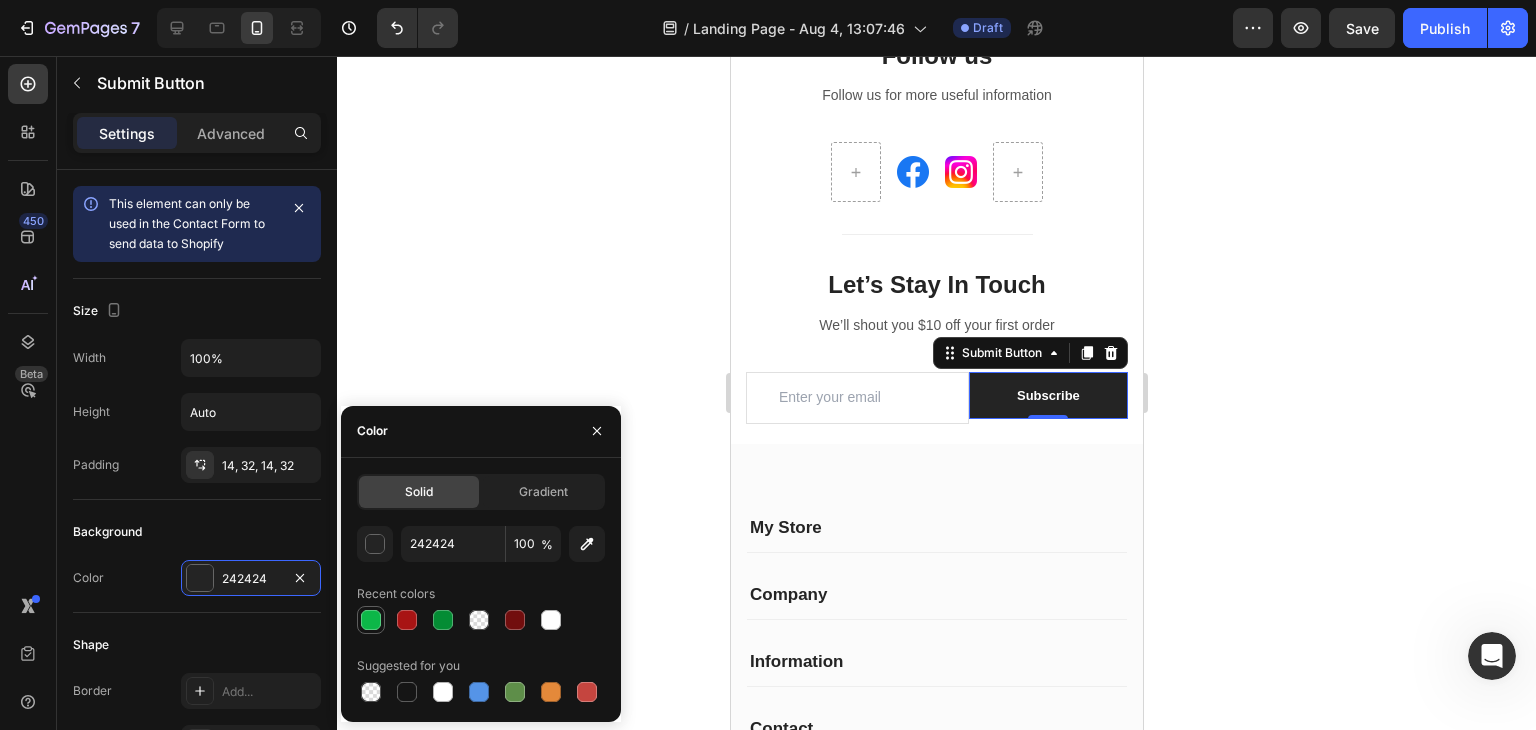click at bounding box center [371, 620] 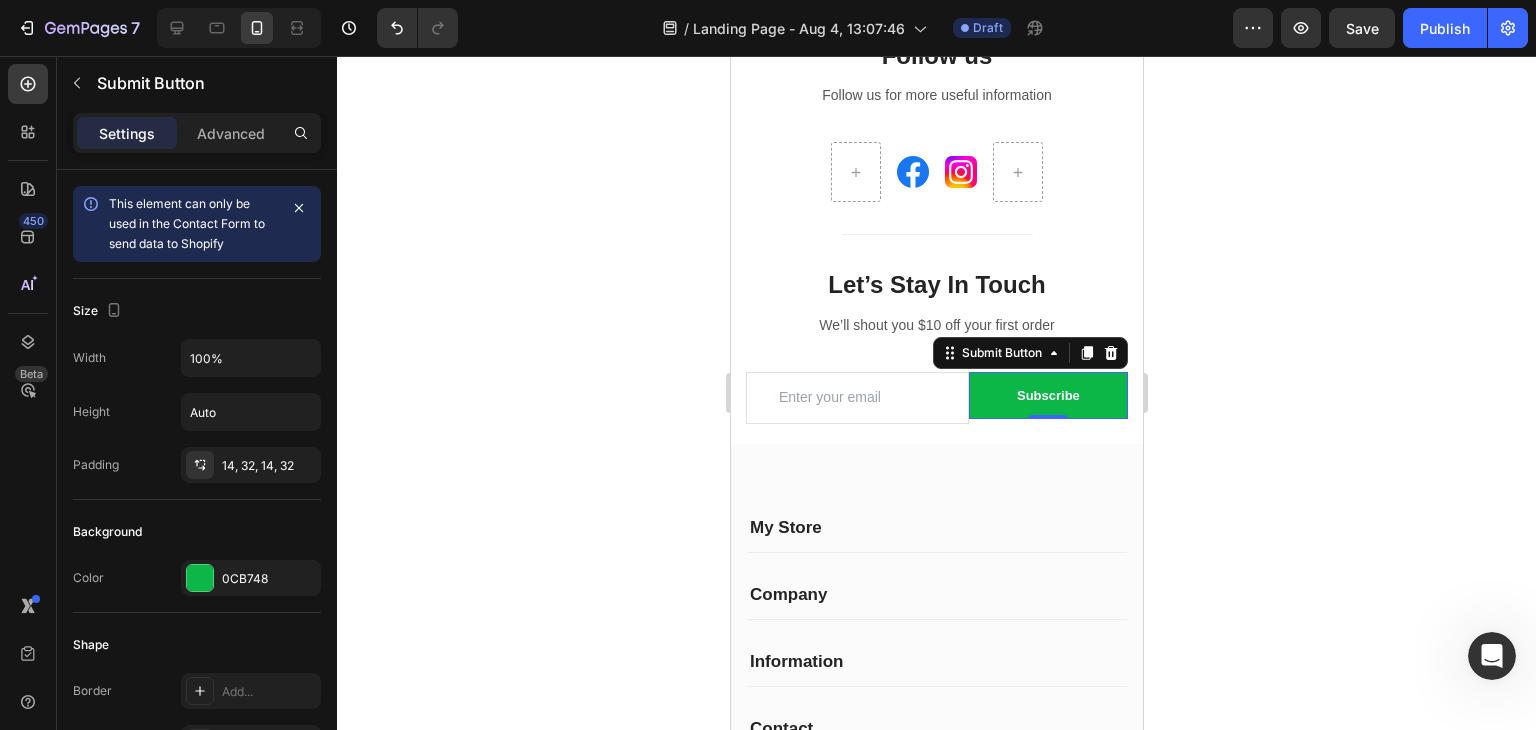 click 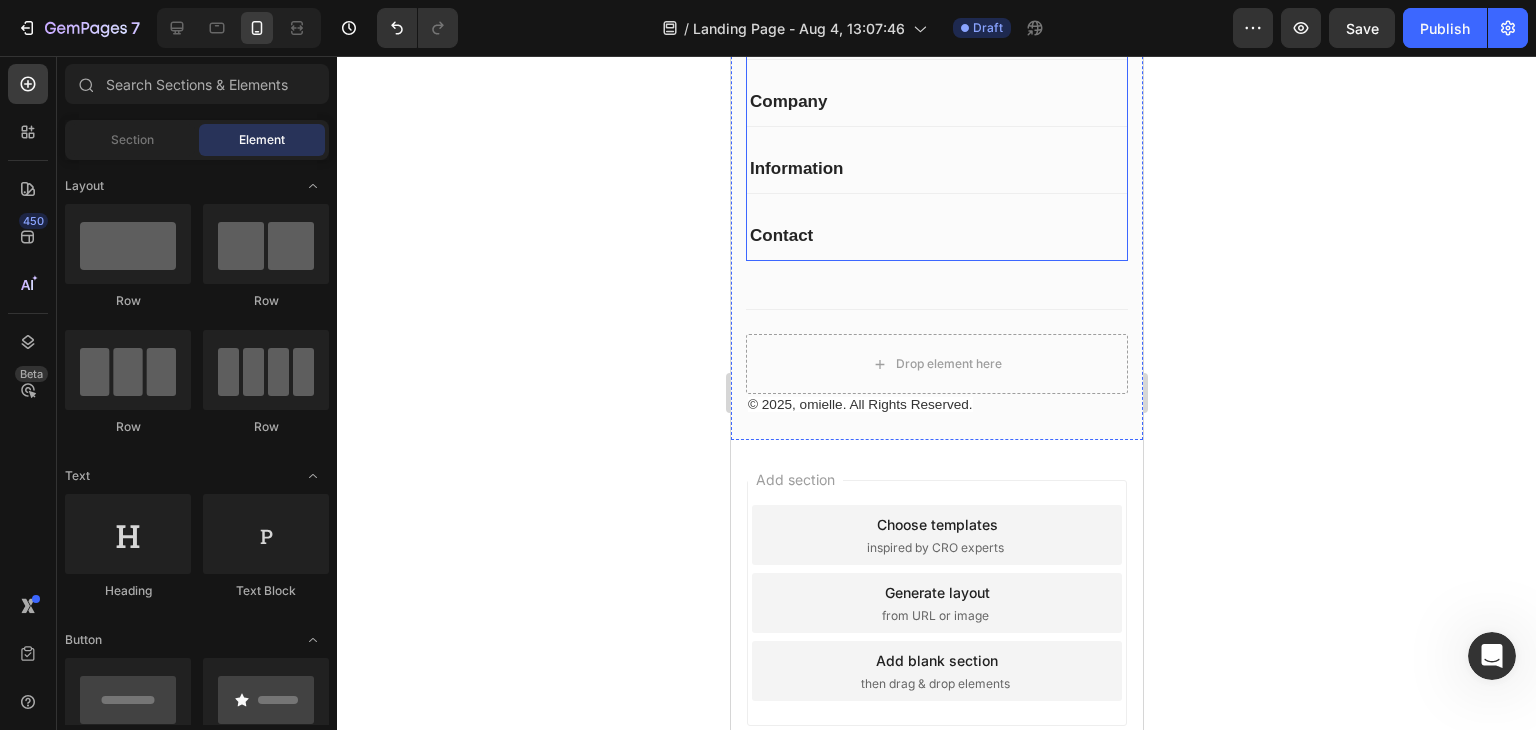 scroll, scrollTop: 762, scrollLeft: 0, axis: vertical 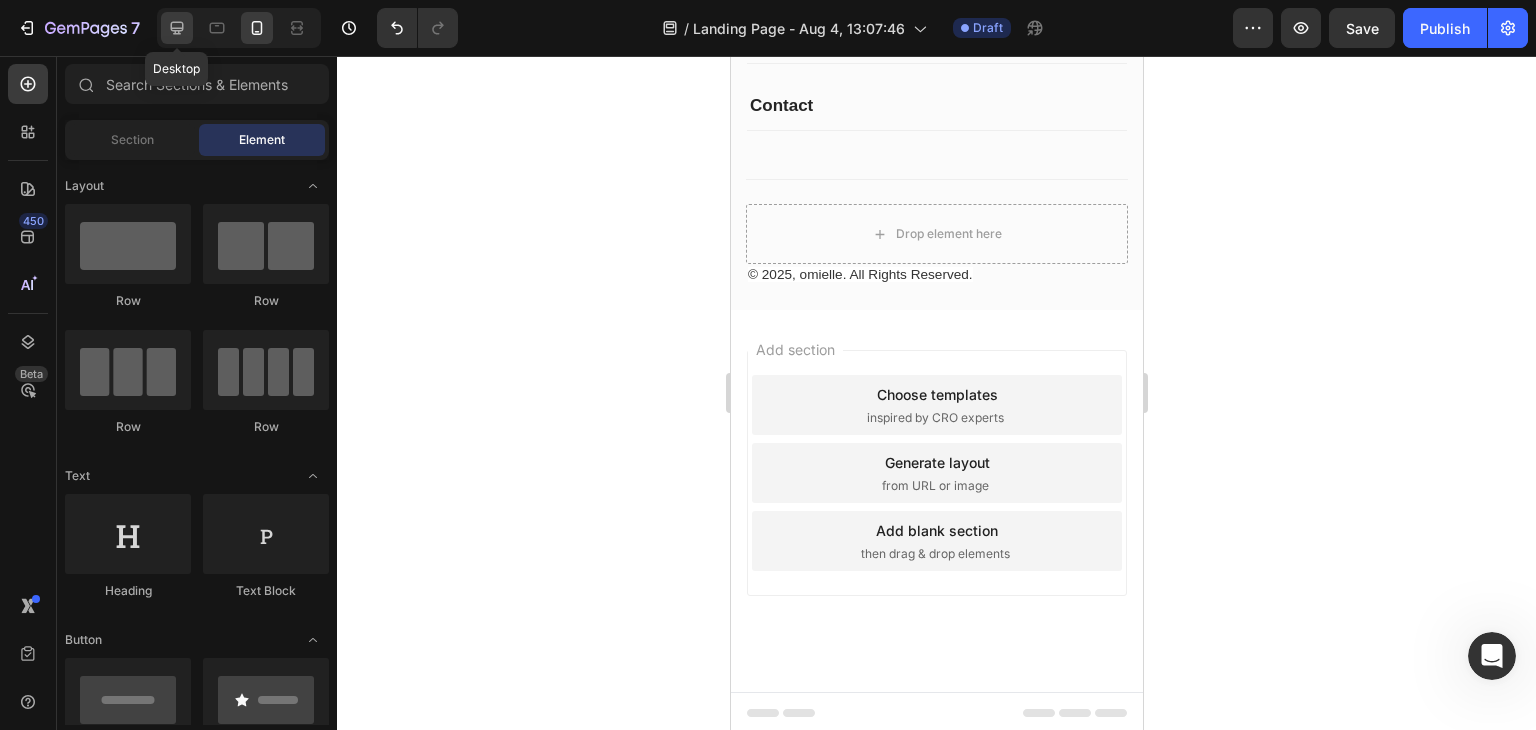 click 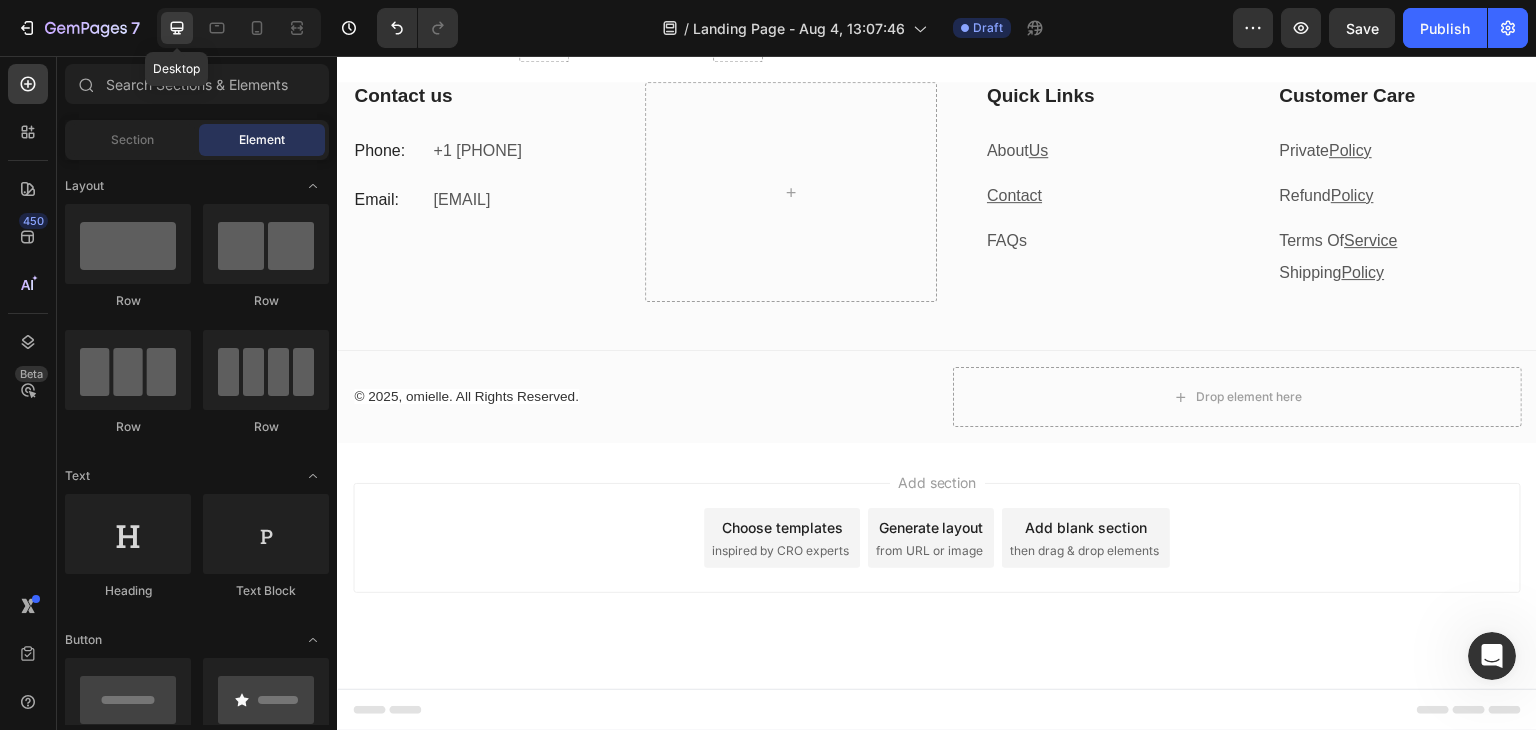 scroll, scrollTop: 165, scrollLeft: 0, axis: vertical 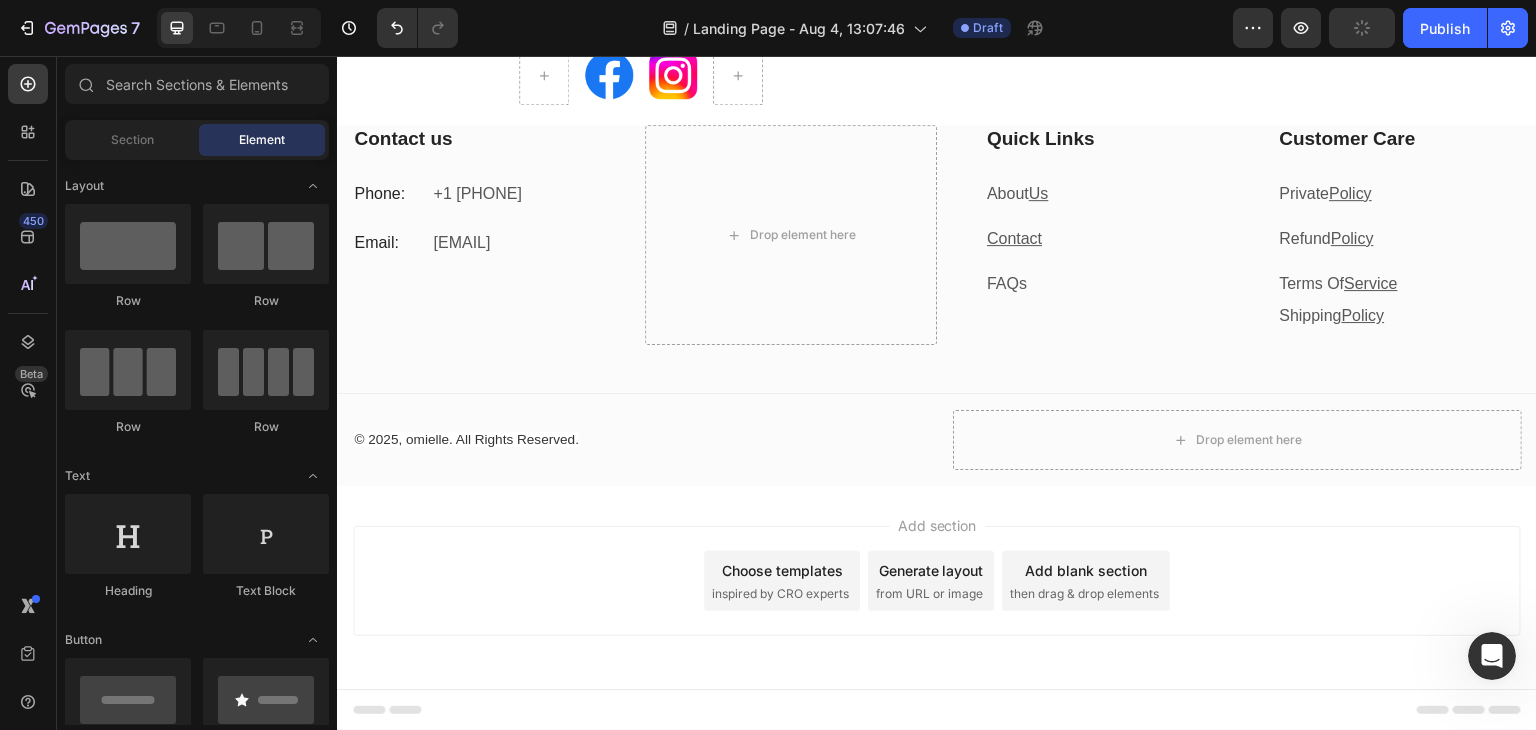 click on "Choose templates" at bounding box center (782, 570) 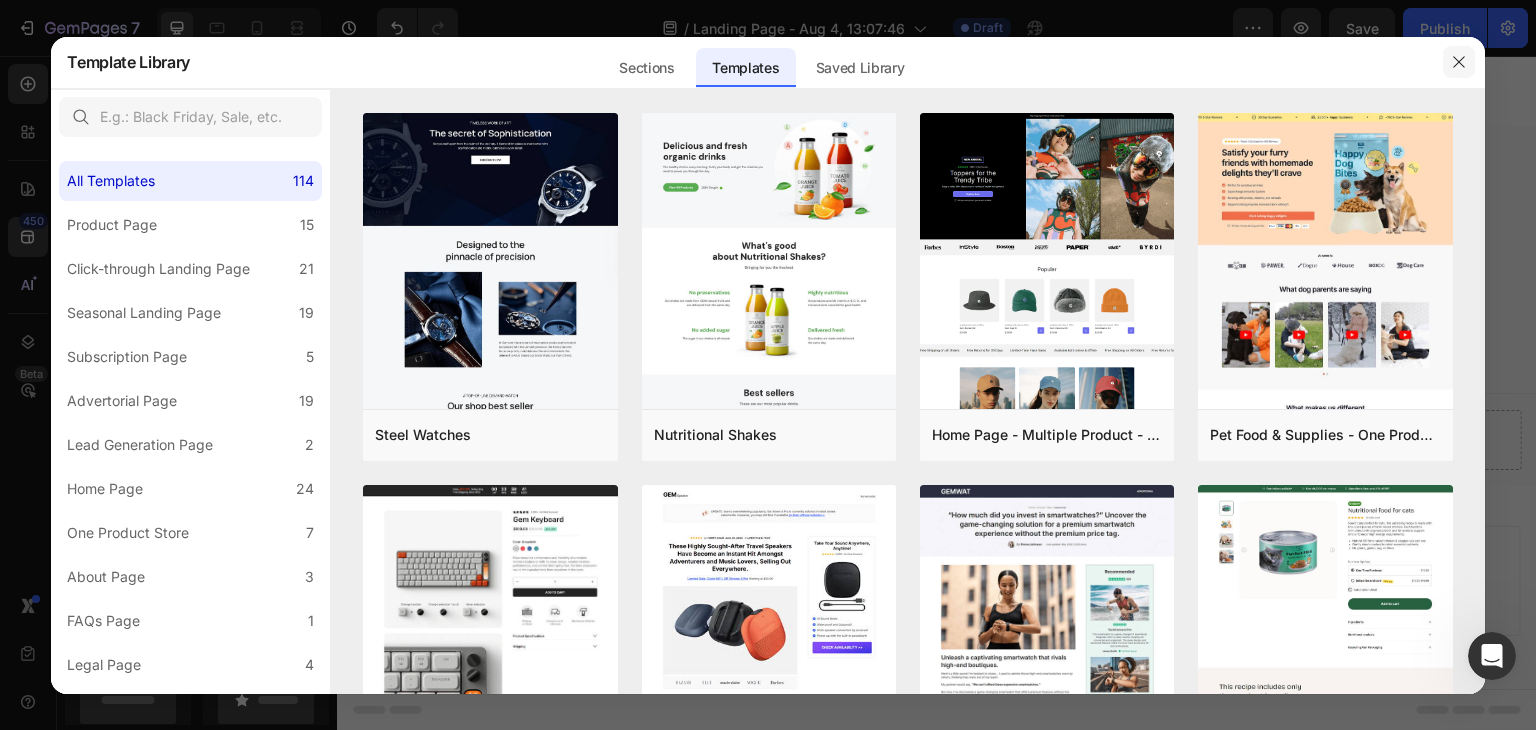 click 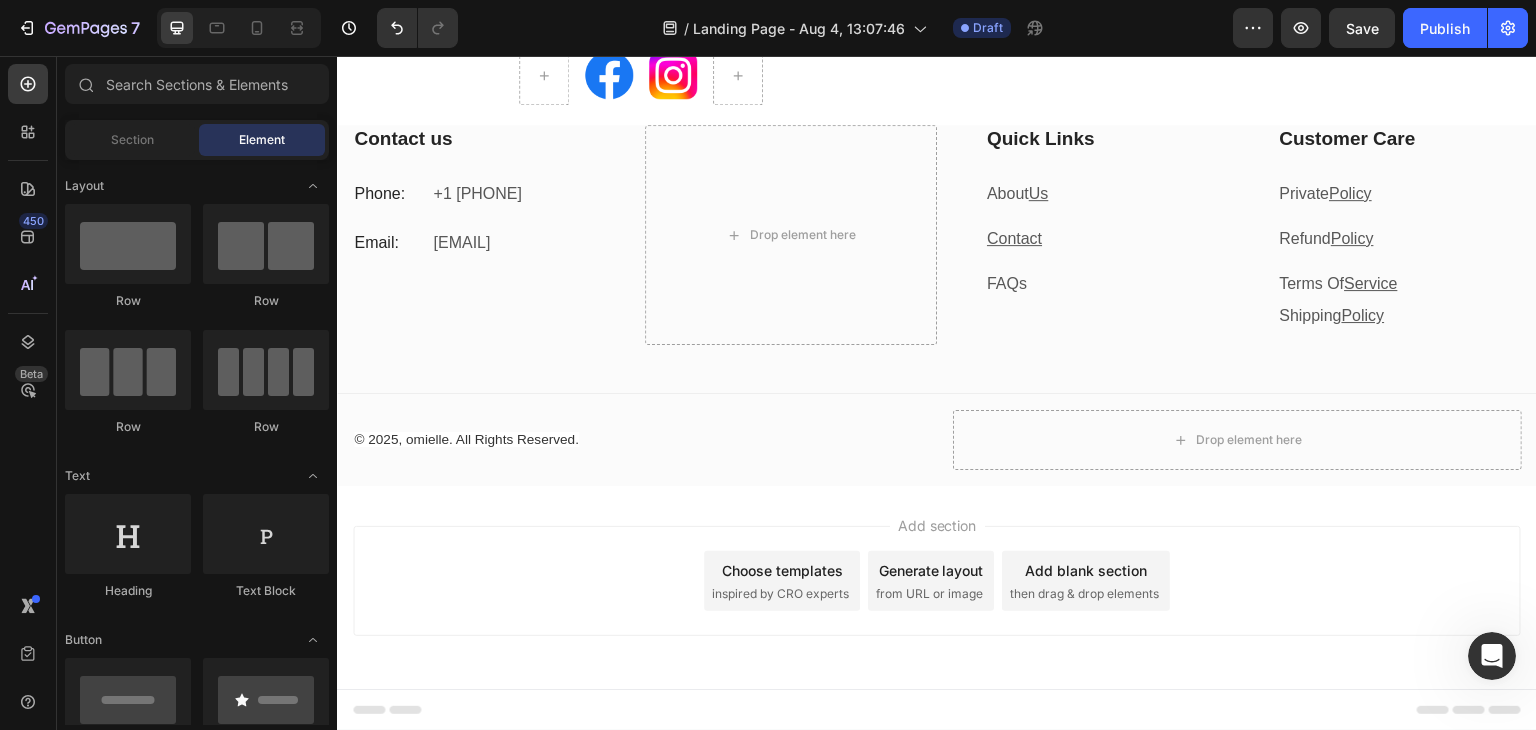 click on "Add section Choose templates inspired by CRO experts Generate layout from URL or image Add blank section then drag & drop elements" at bounding box center [937, 581] 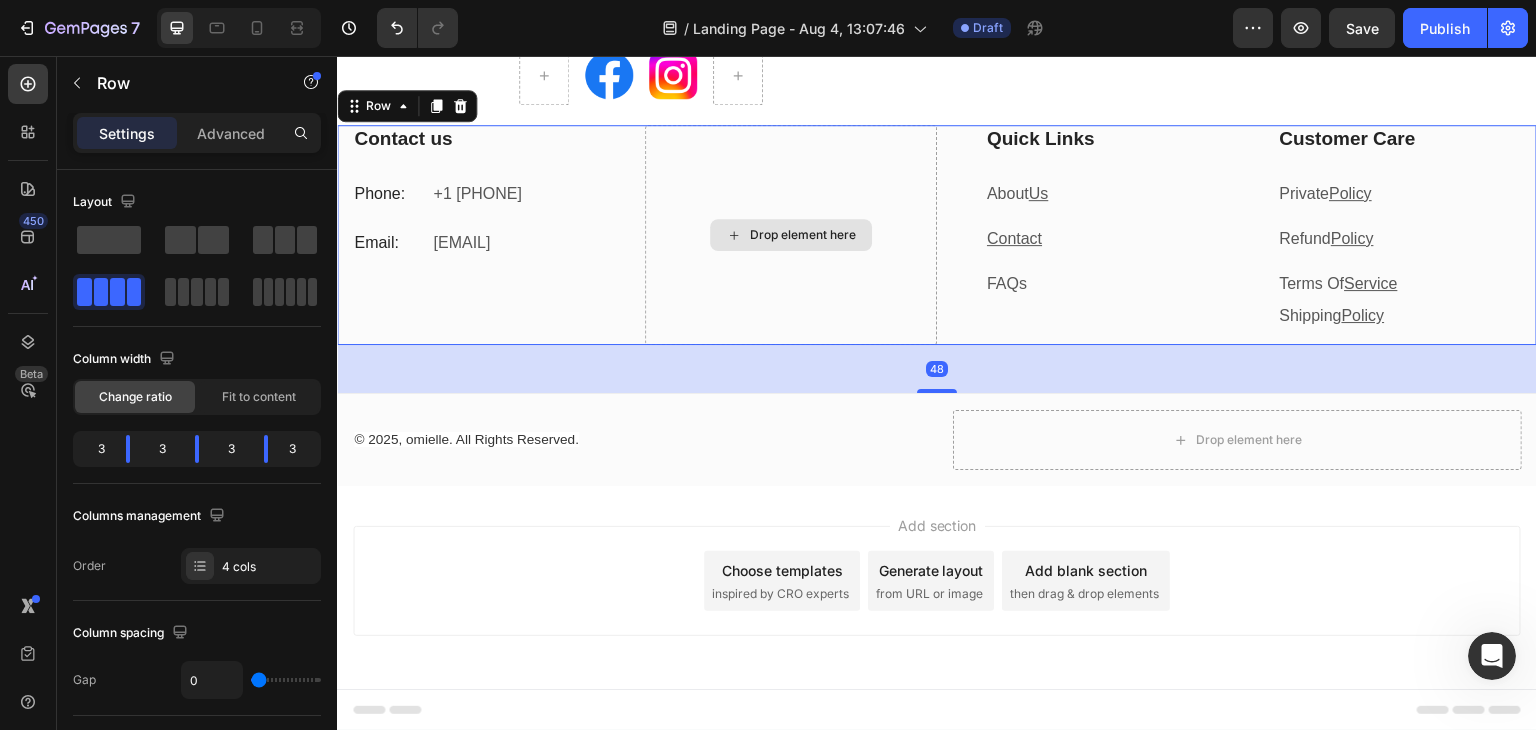click on "Drop element here" at bounding box center [791, 235] 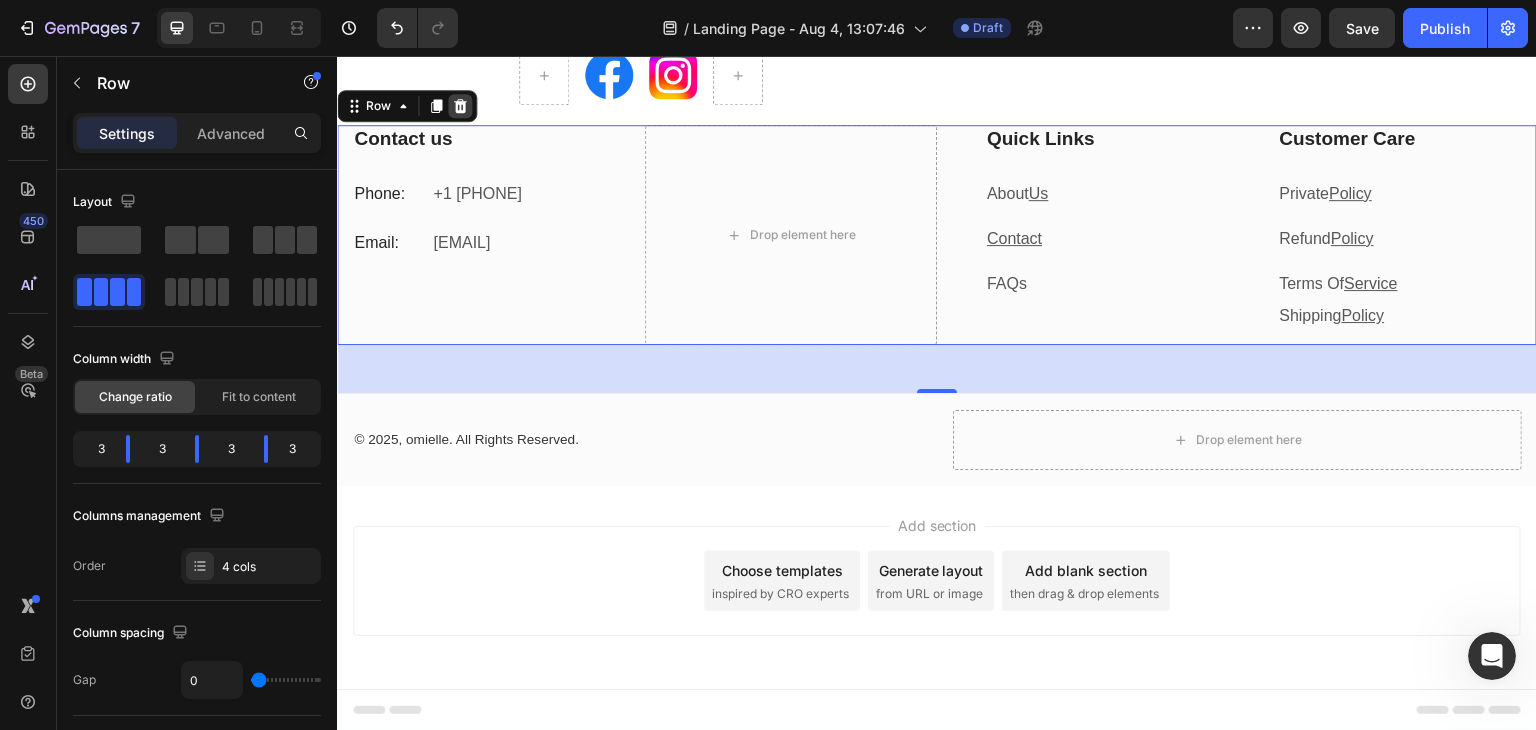 click 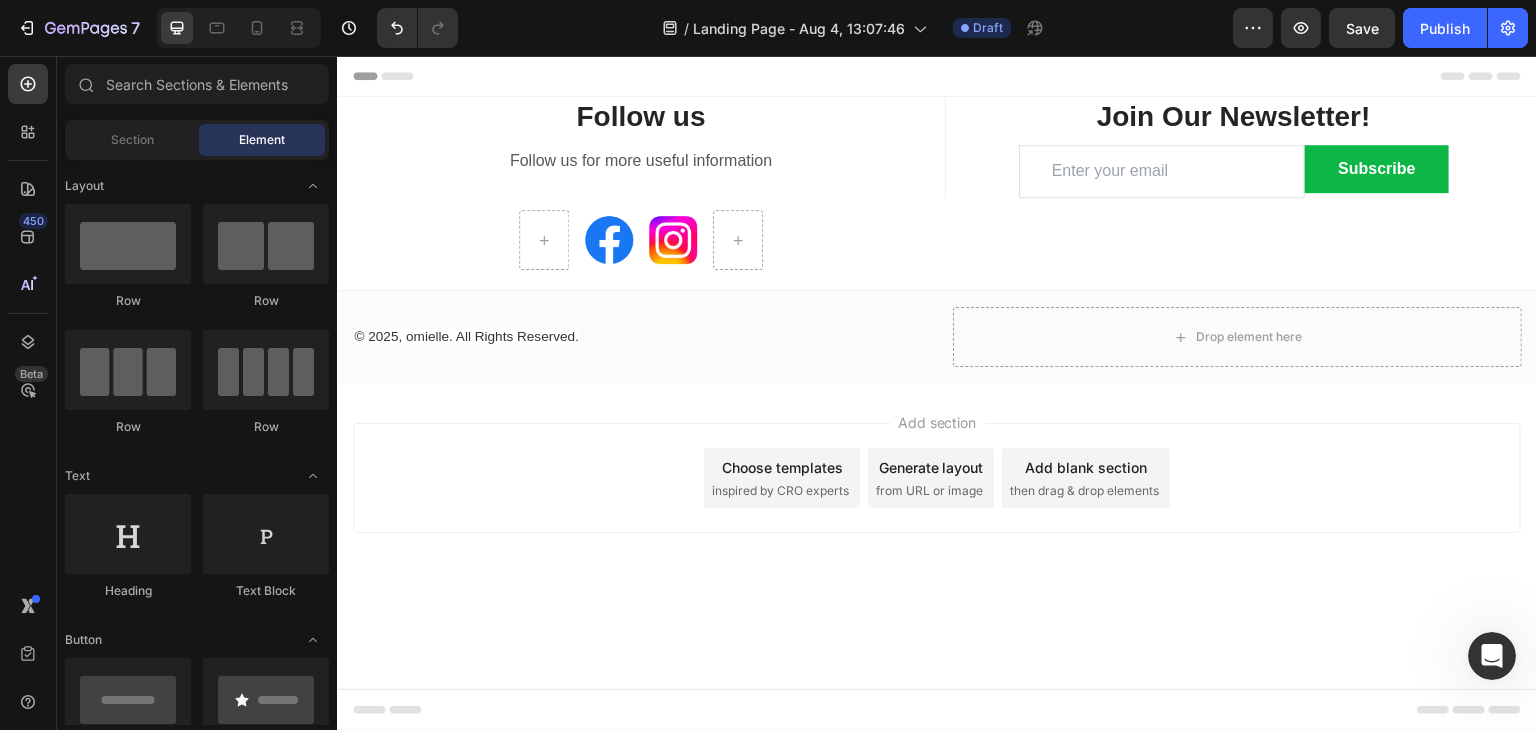 scroll, scrollTop: 0, scrollLeft: 0, axis: both 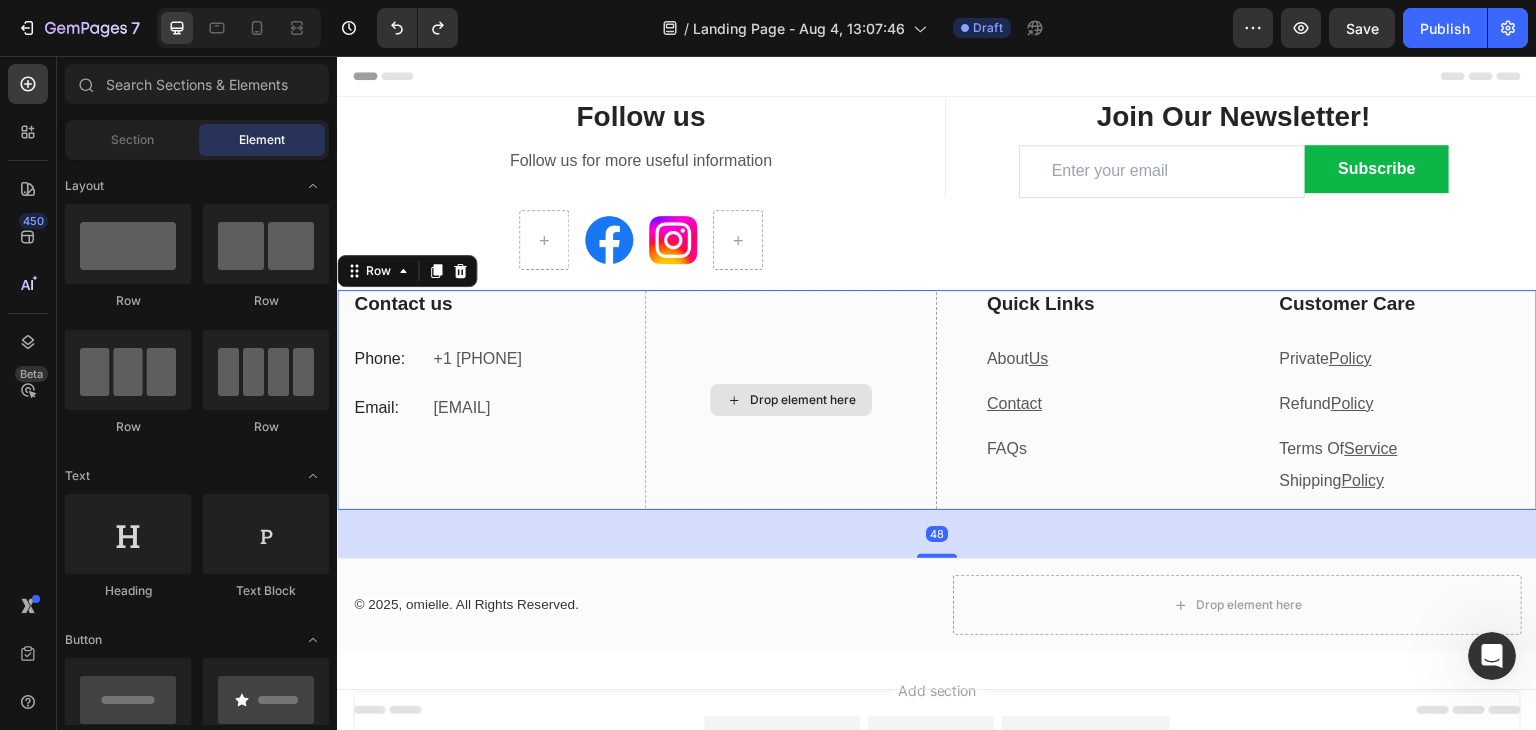 click on "Drop element here" at bounding box center [791, 400] 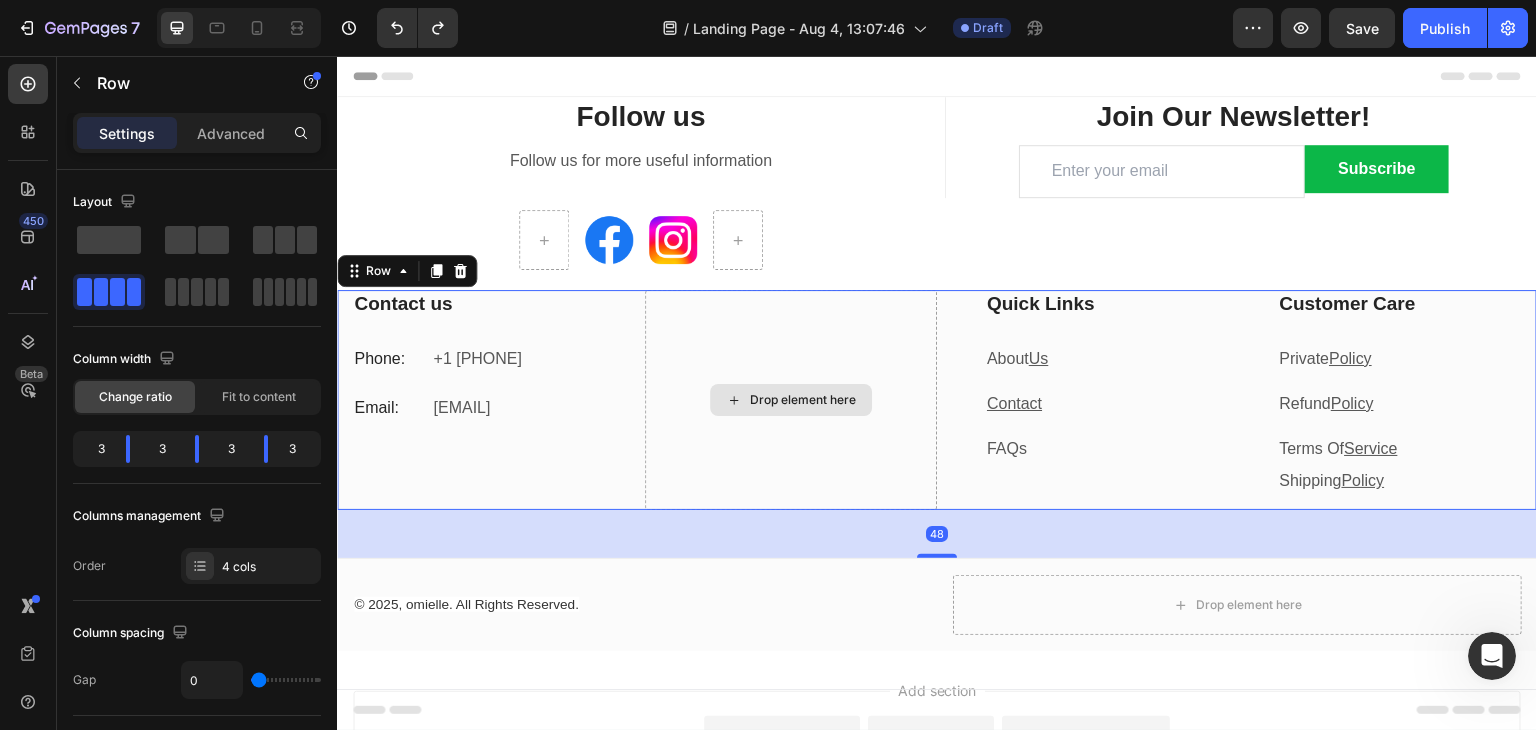 click on "Drop element here" at bounding box center (791, 400) 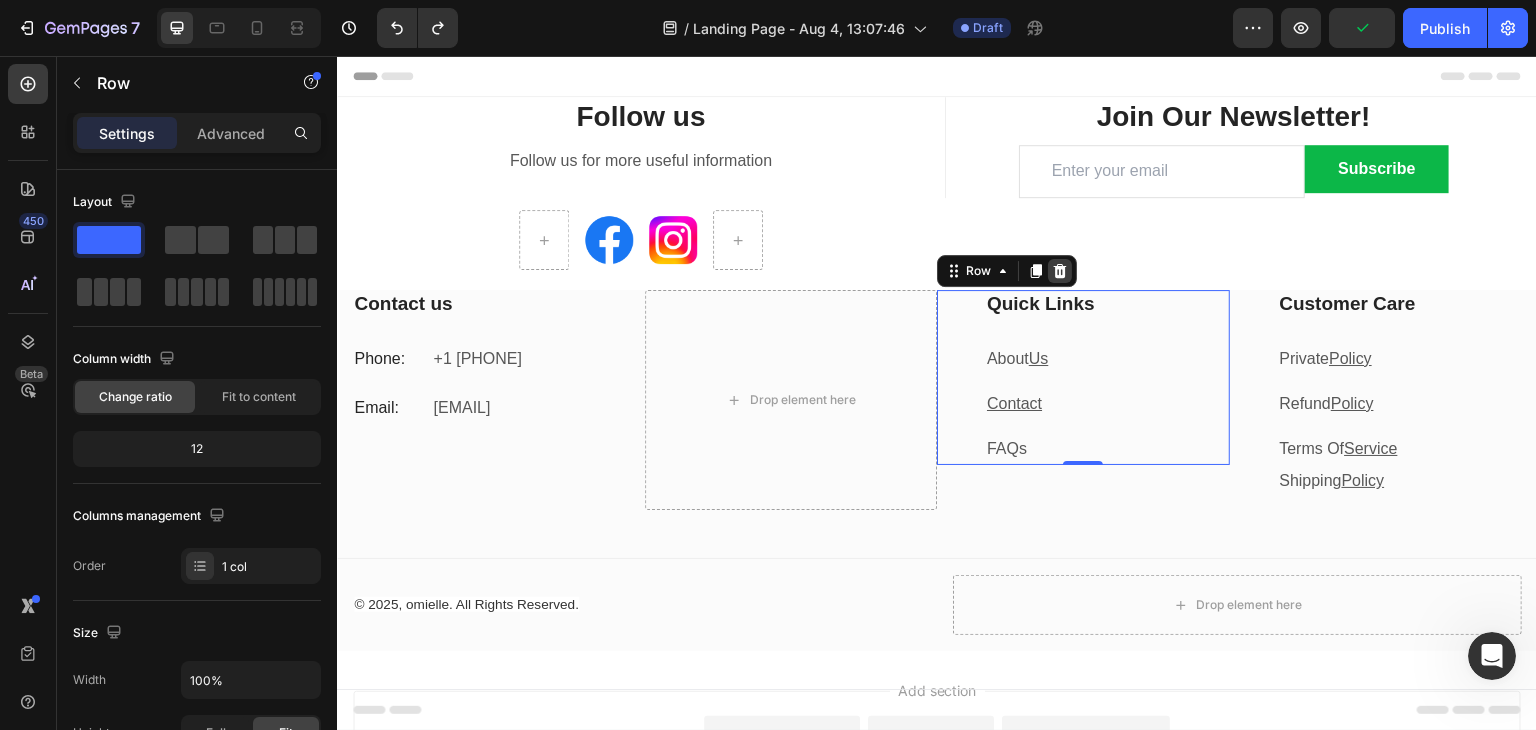 click 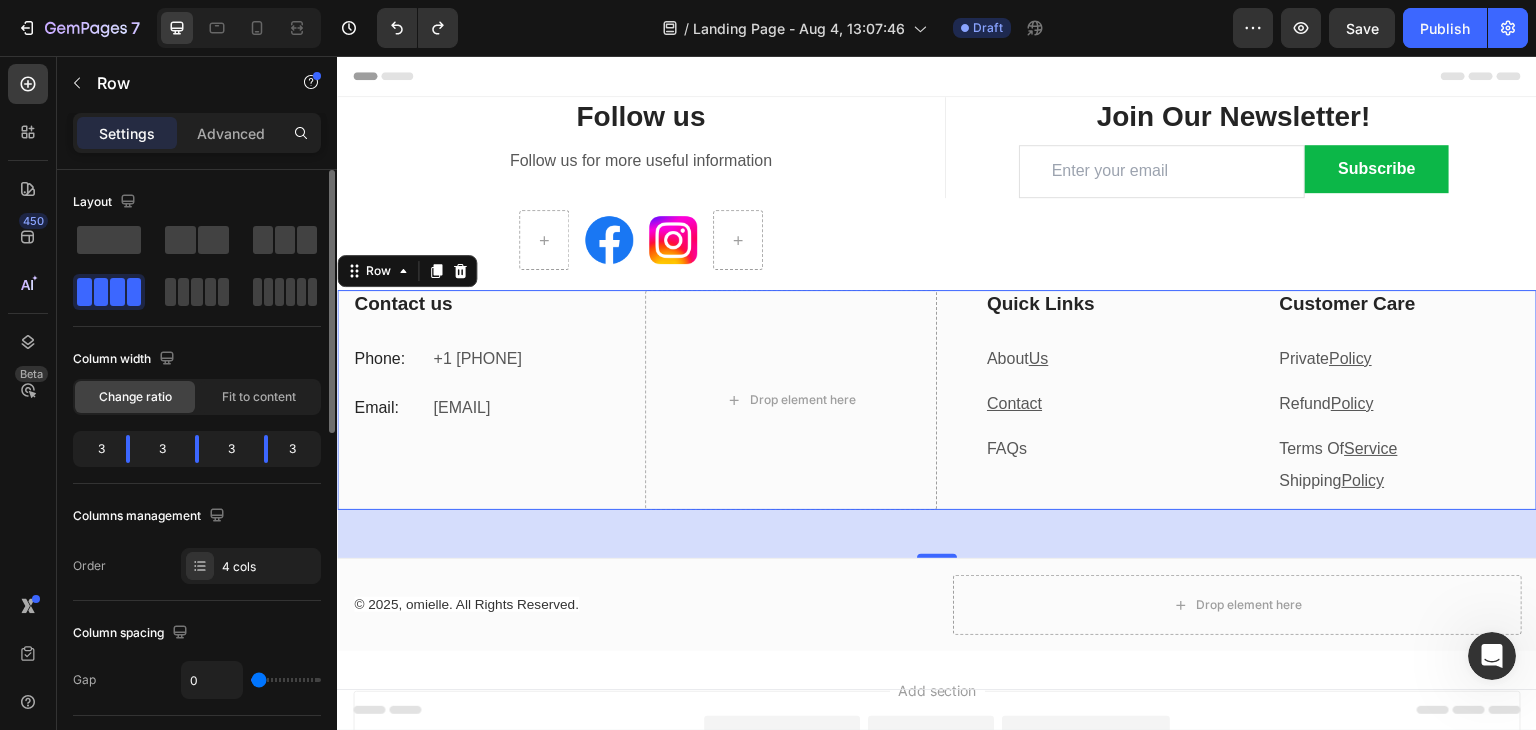 click 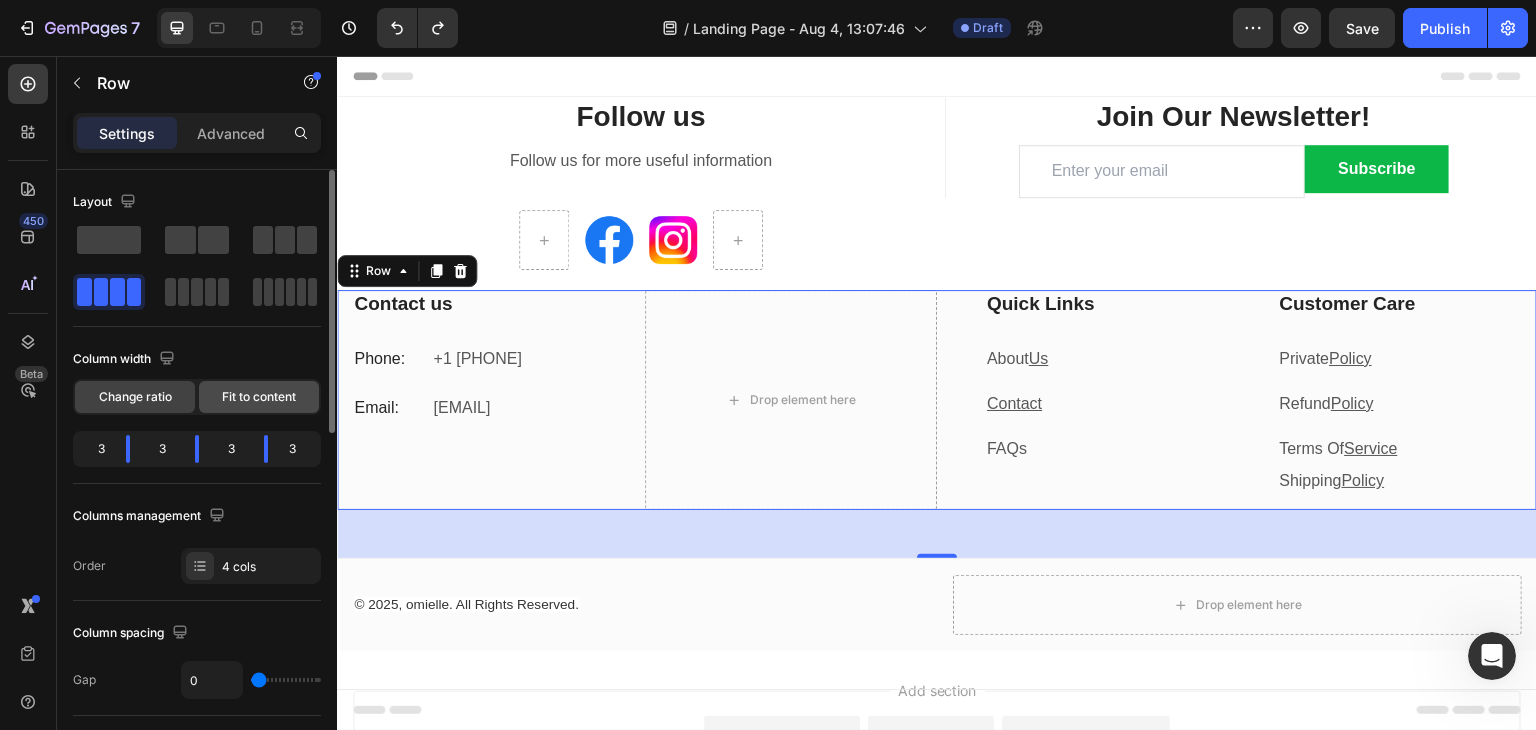 click on "Fit to content" 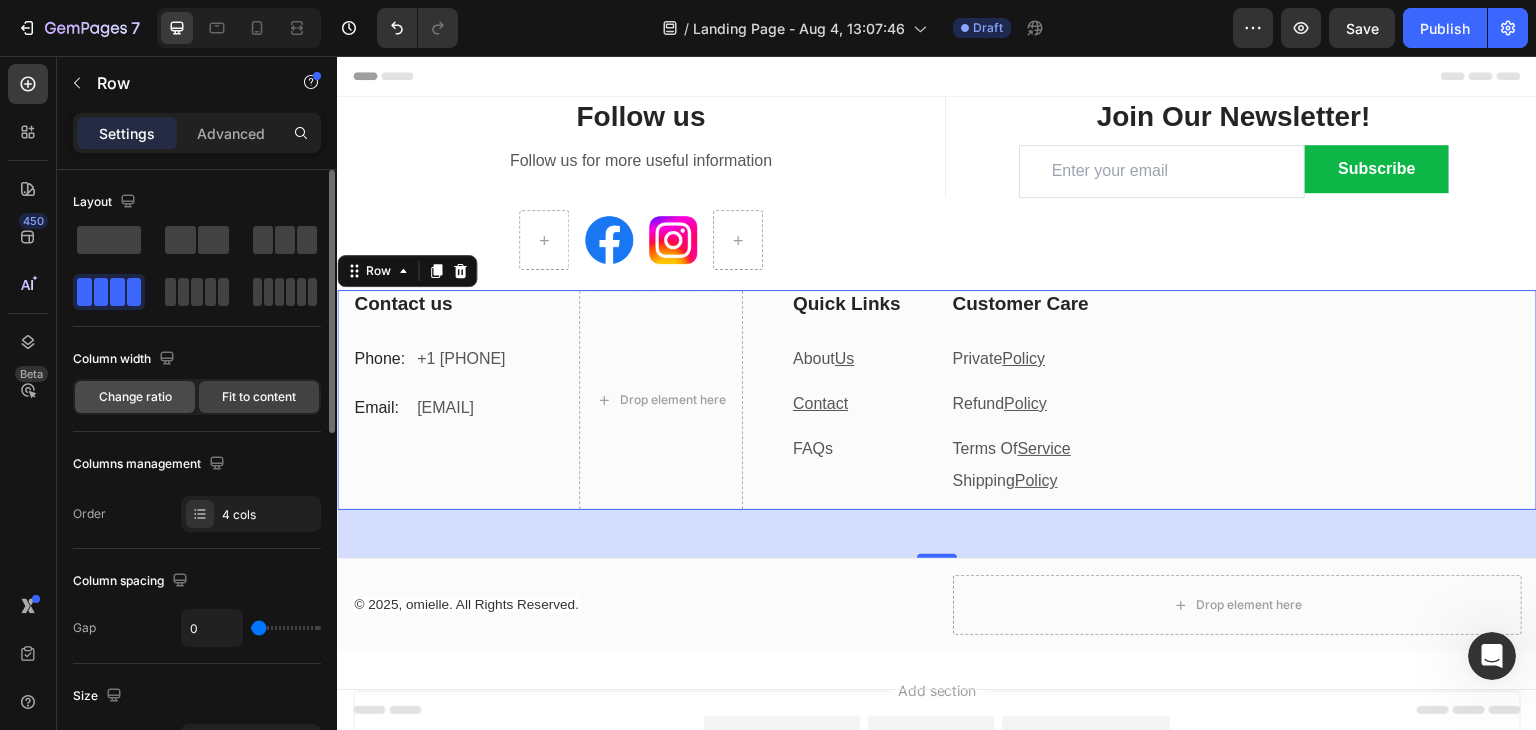 click on "Change ratio" 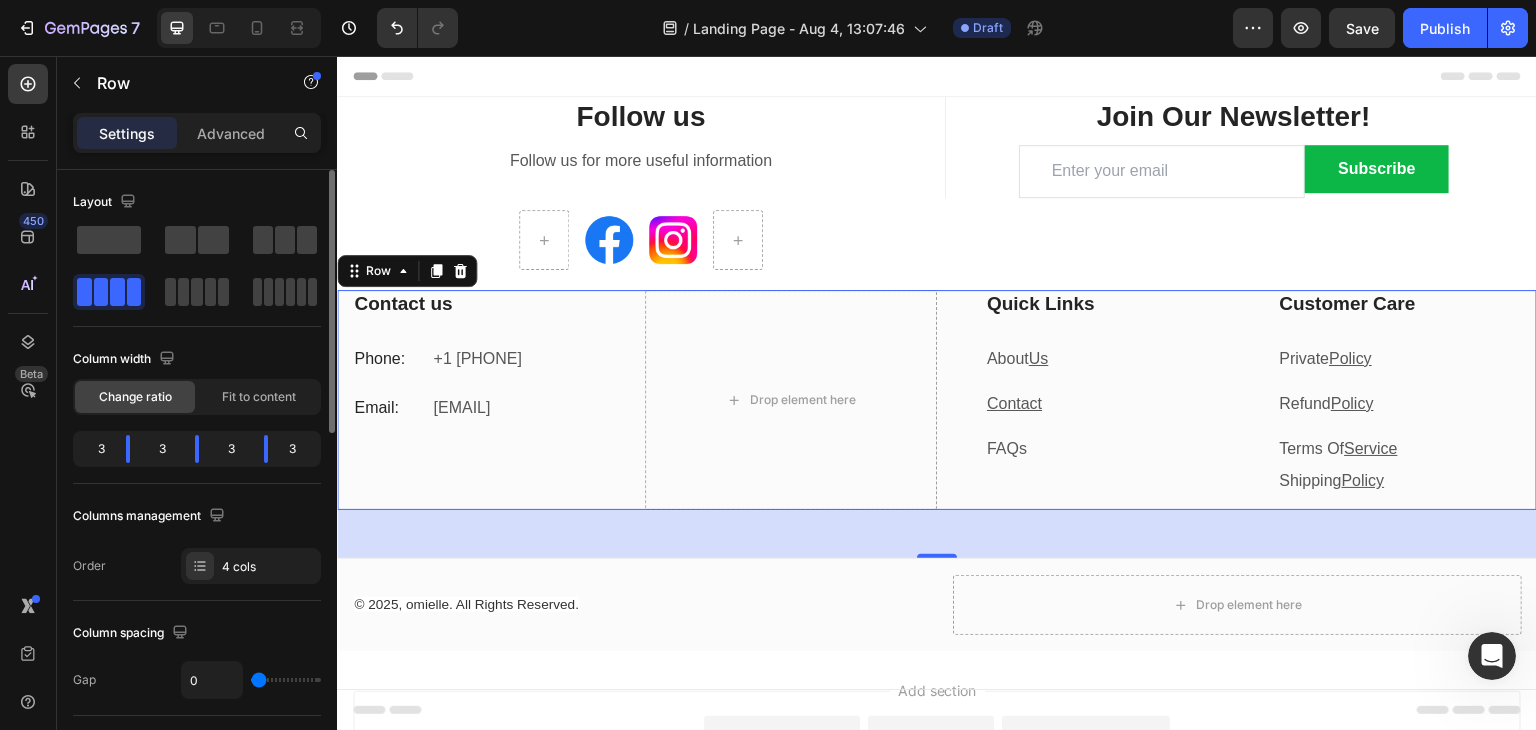 click on "3" 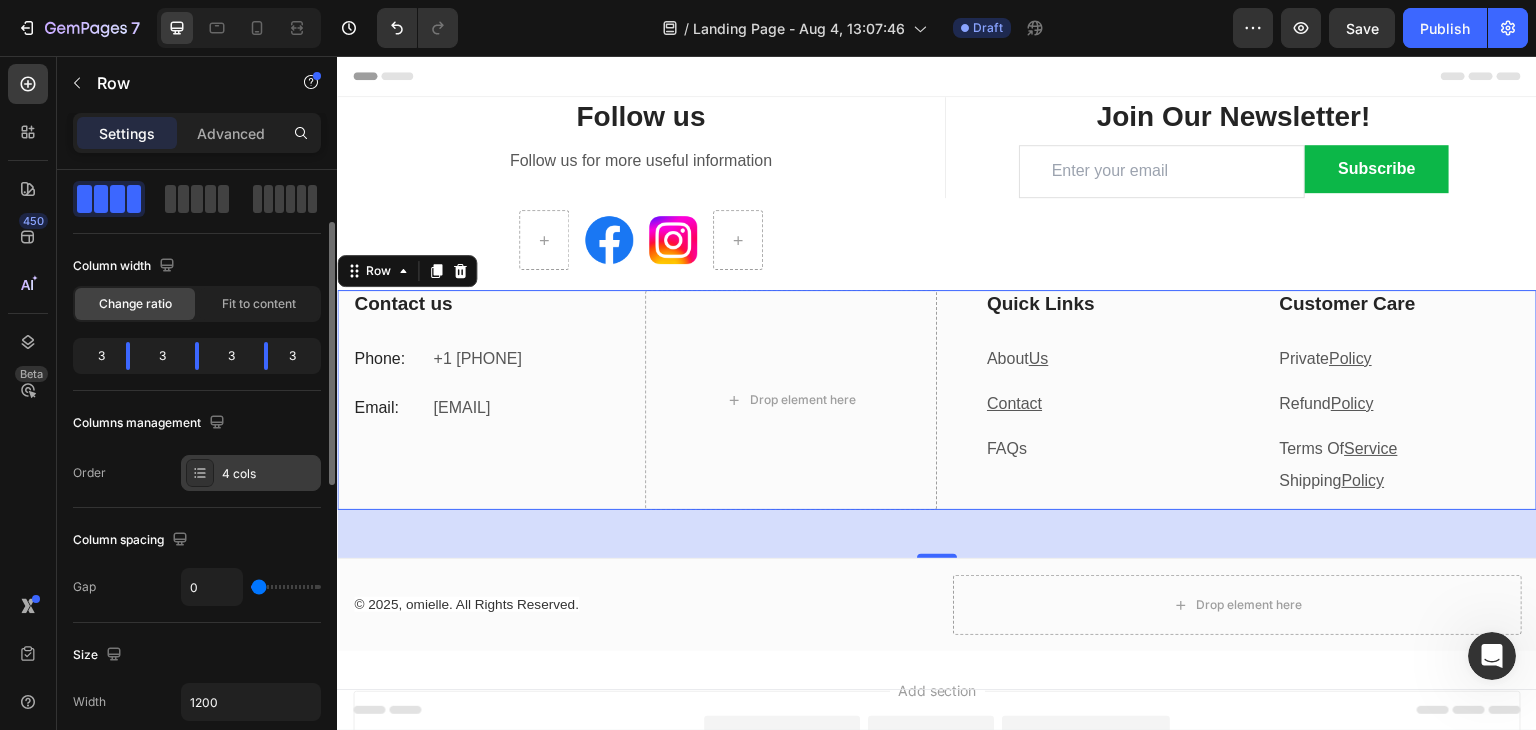 scroll, scrollTop: 118, scrollLeft: 0, axis: vertical 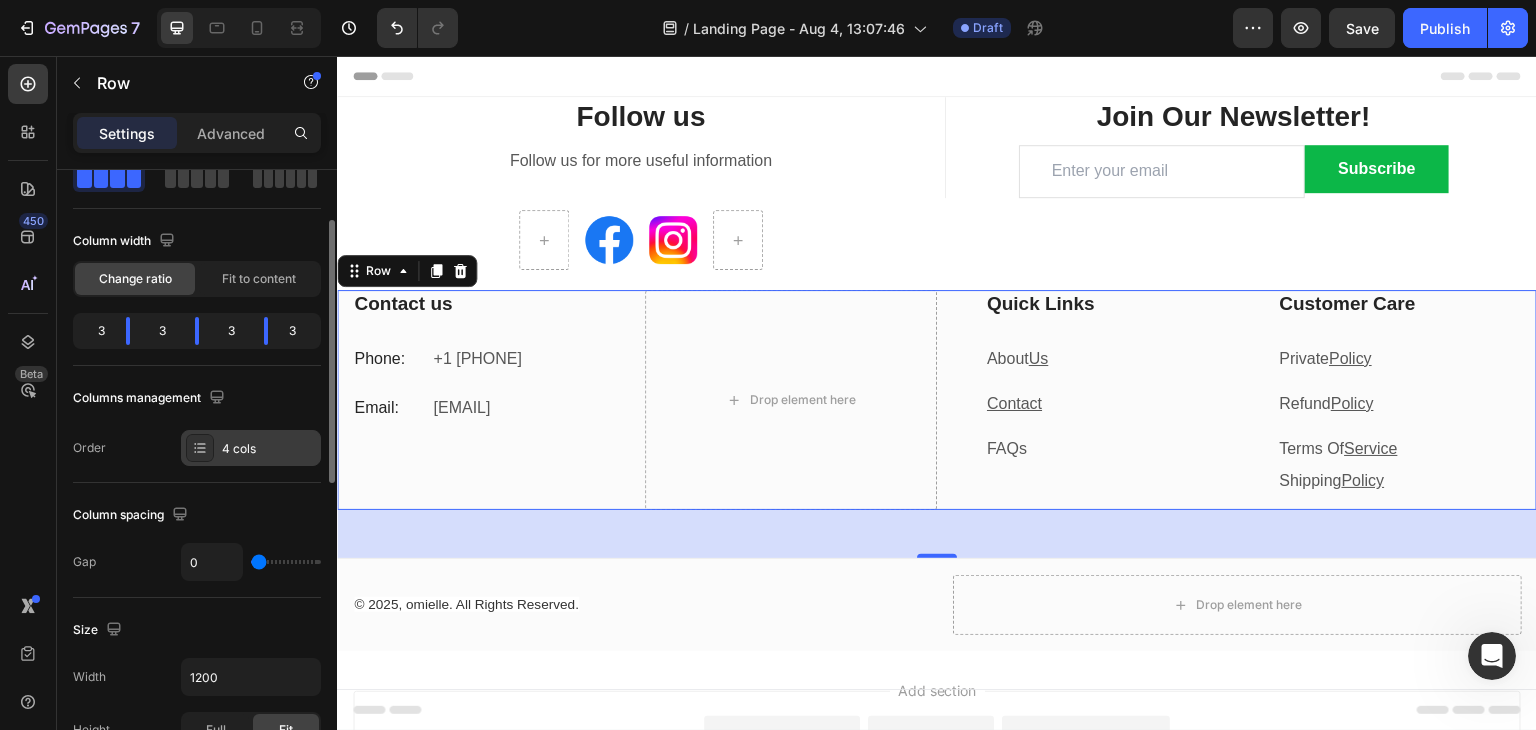 click 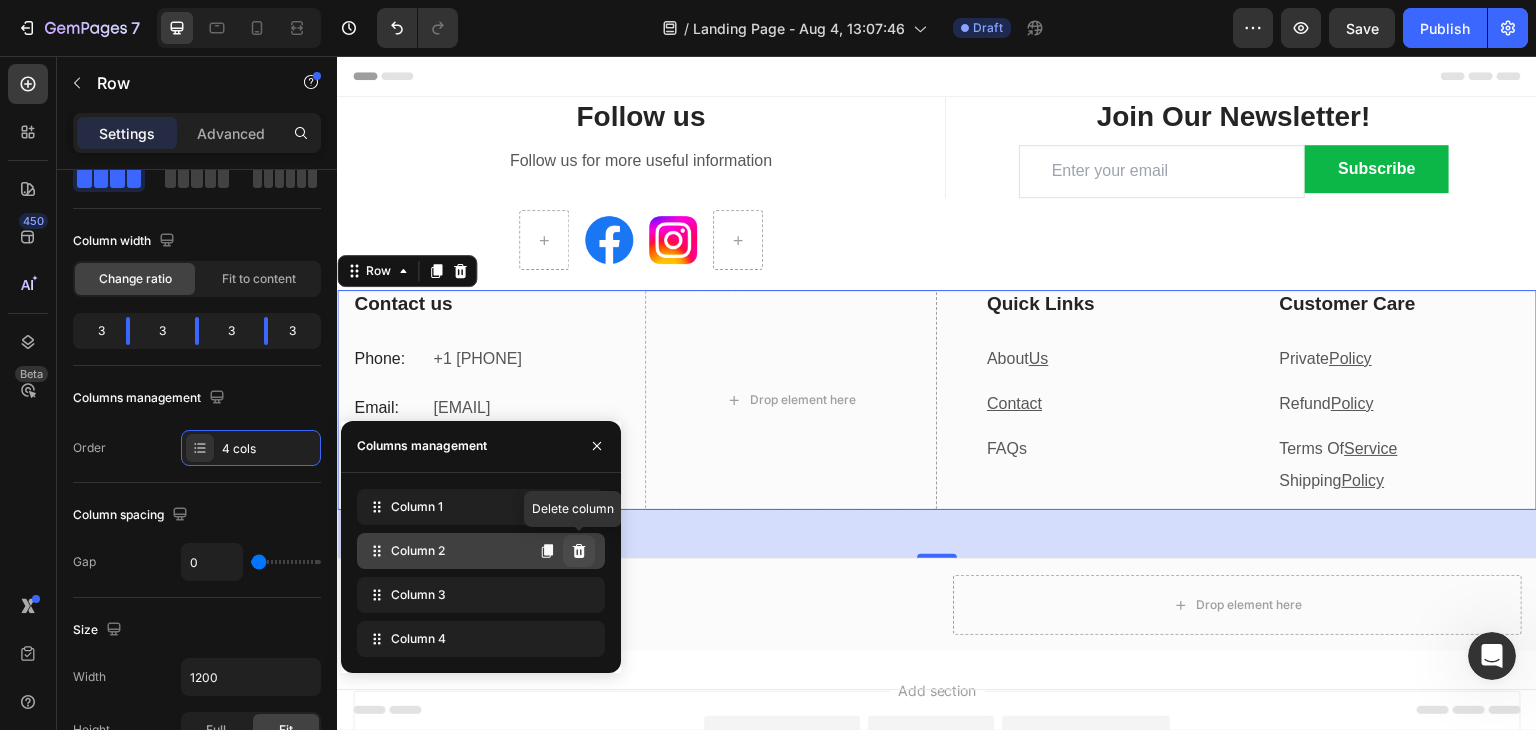 click 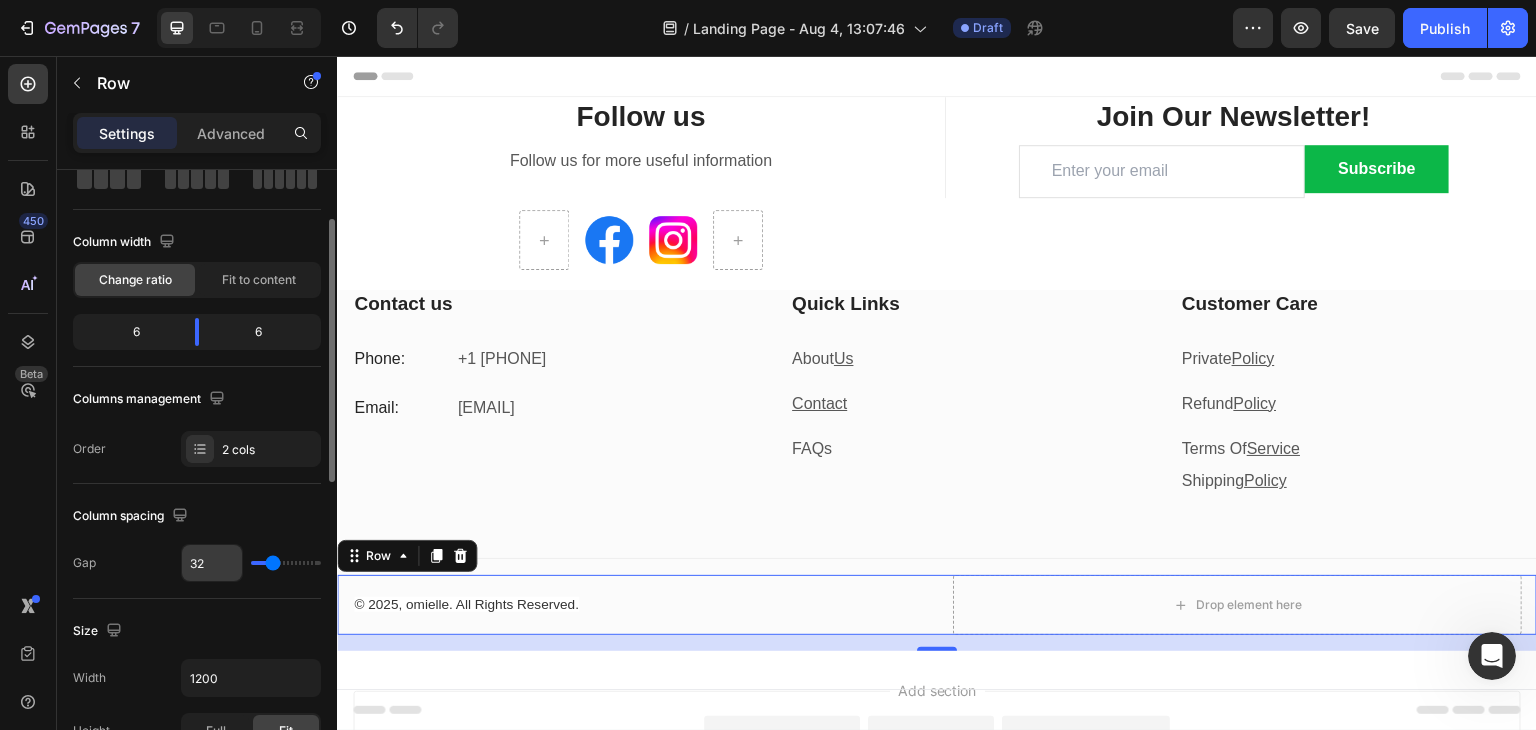 scroll, scrollTop: 0, scrollLeft: 0, axis: both 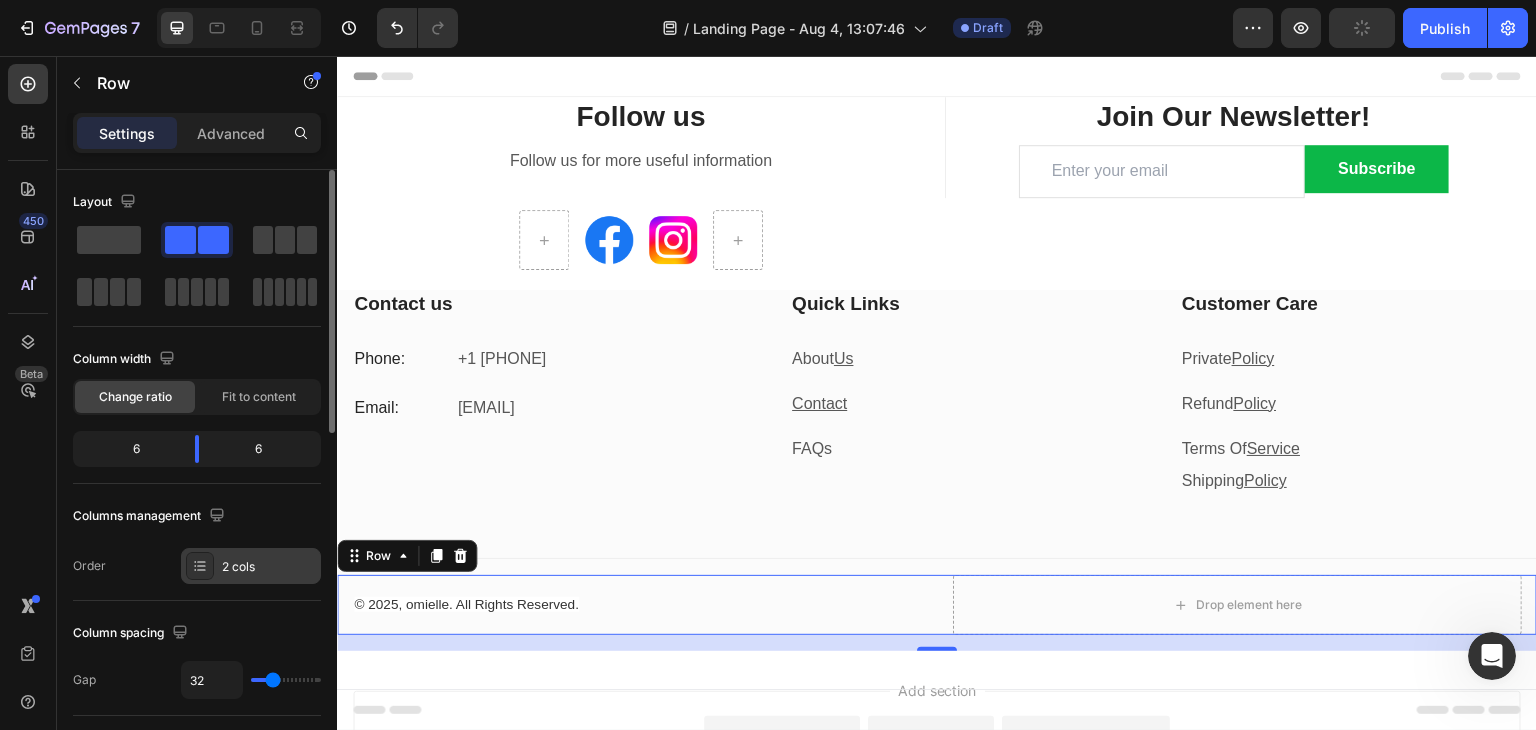 click on "2 cols" at bounding box center [269, 567] 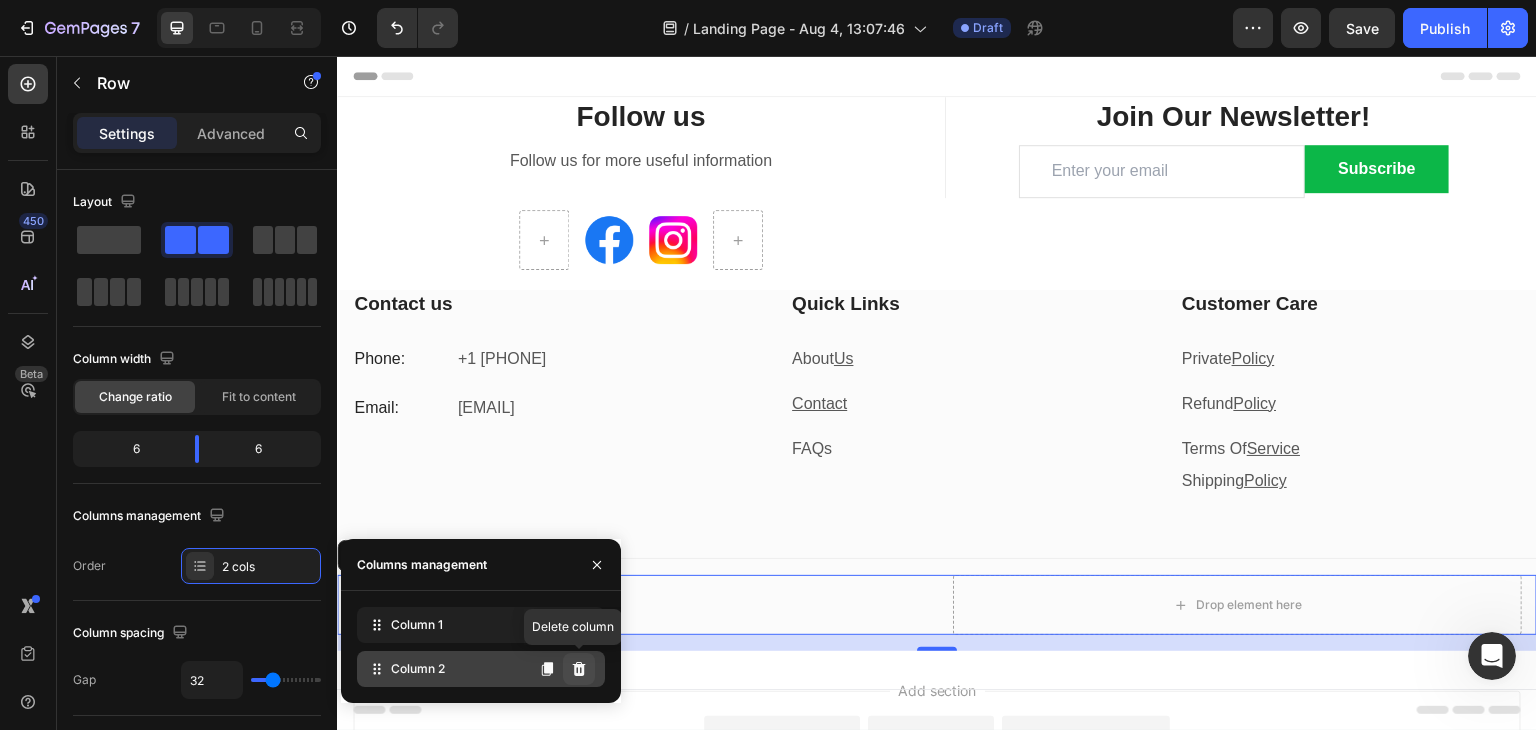 click 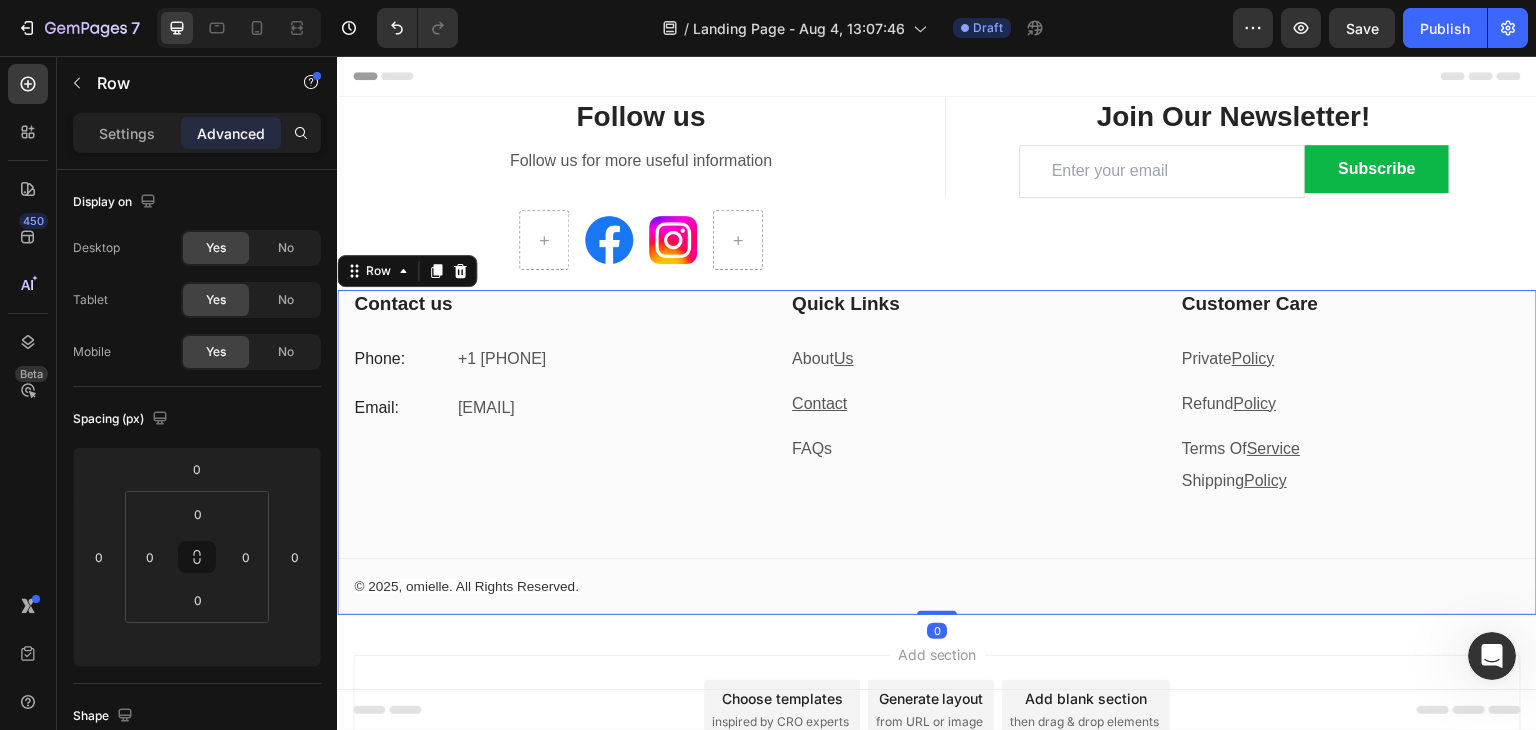 scroll, scrollTop: 94, scrollLeft: 0, axis: vertical 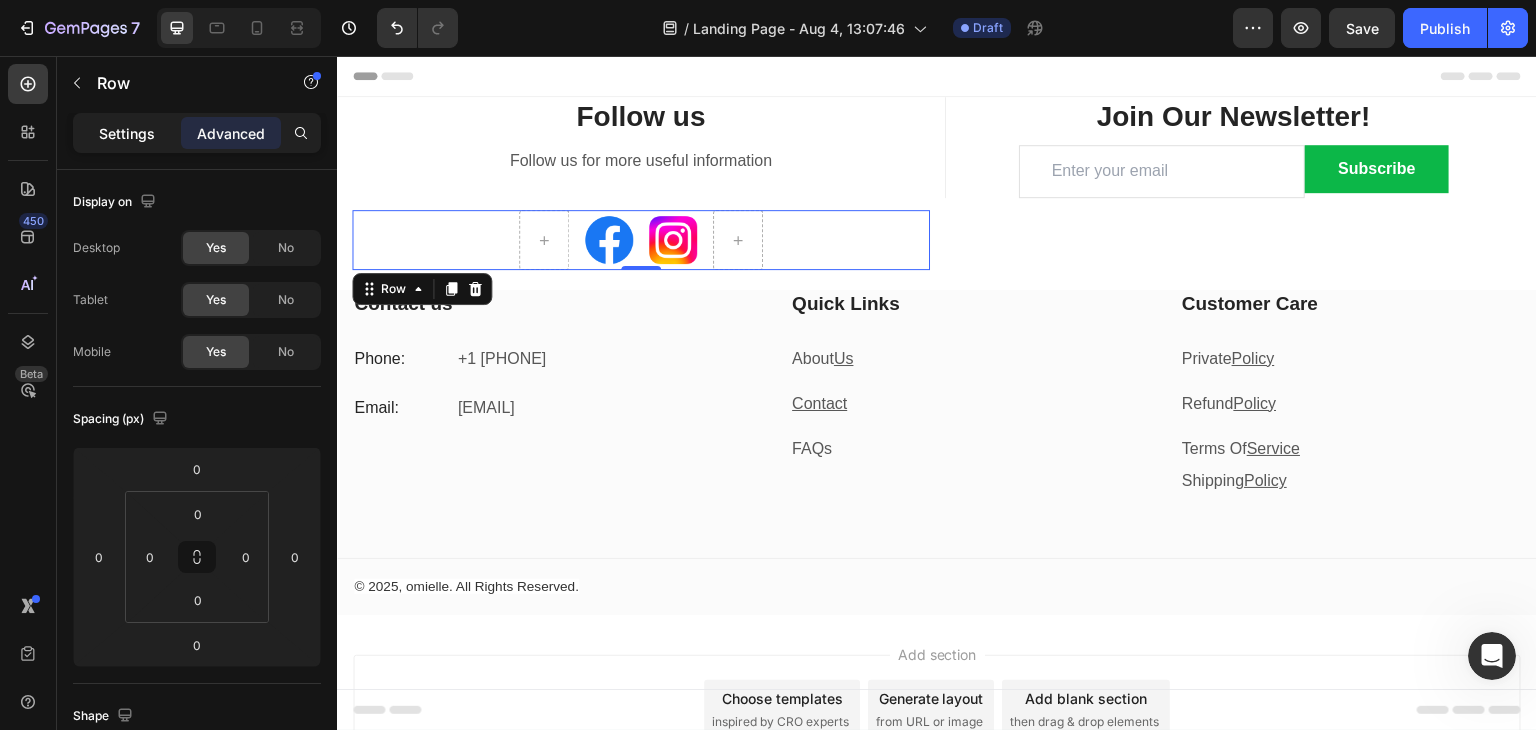 click on "Settings" at bounding box center [127, 133] 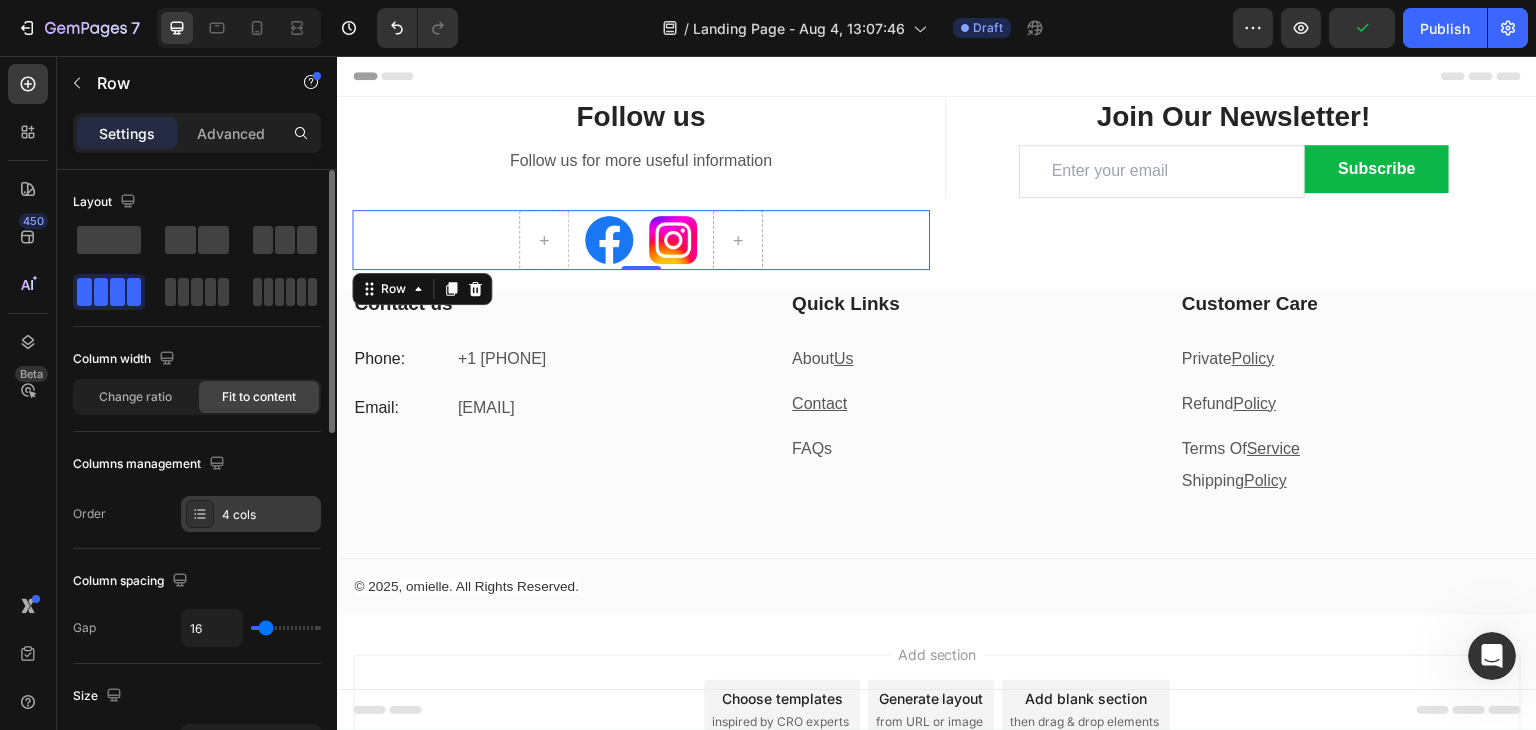 click on "4 cols" at bounding box center [269, 515] 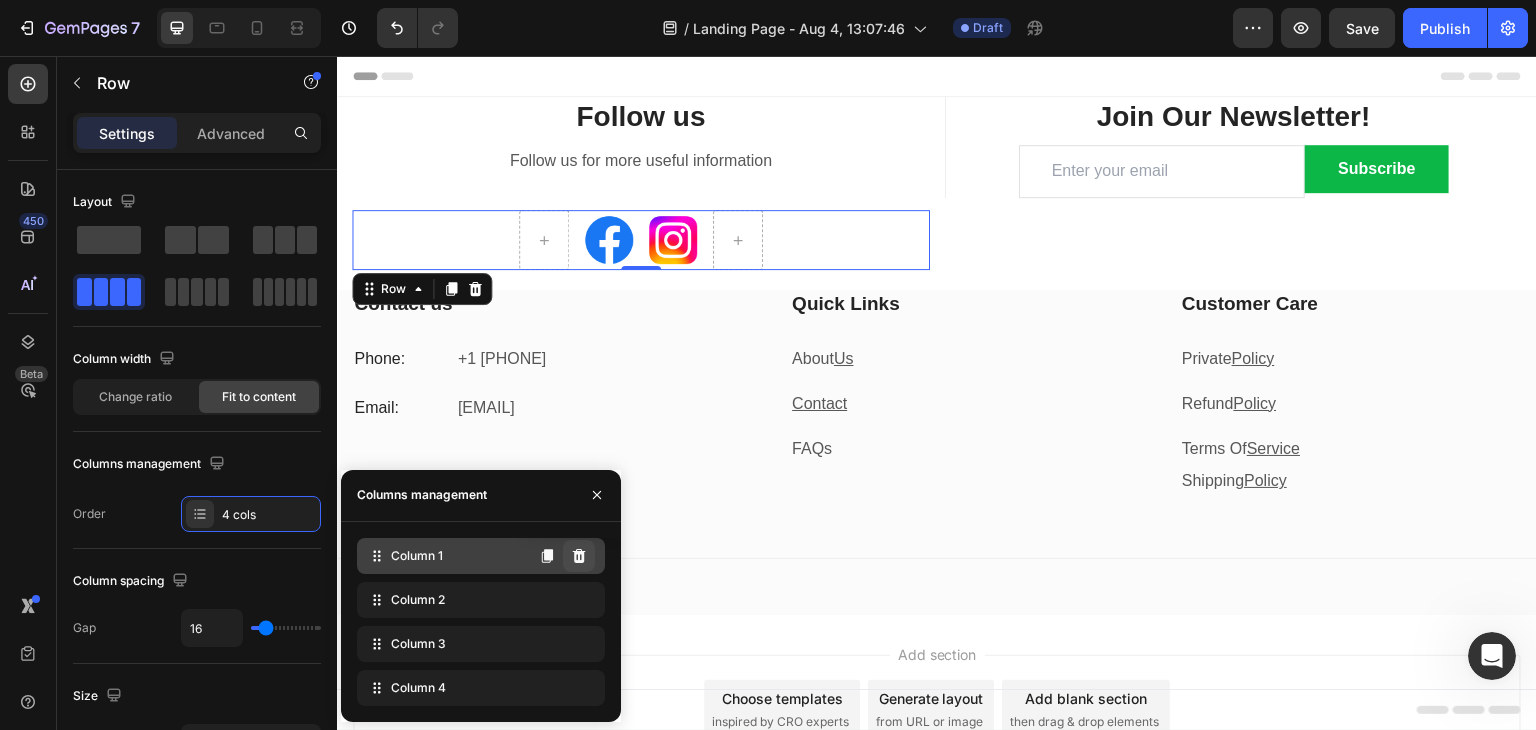 click 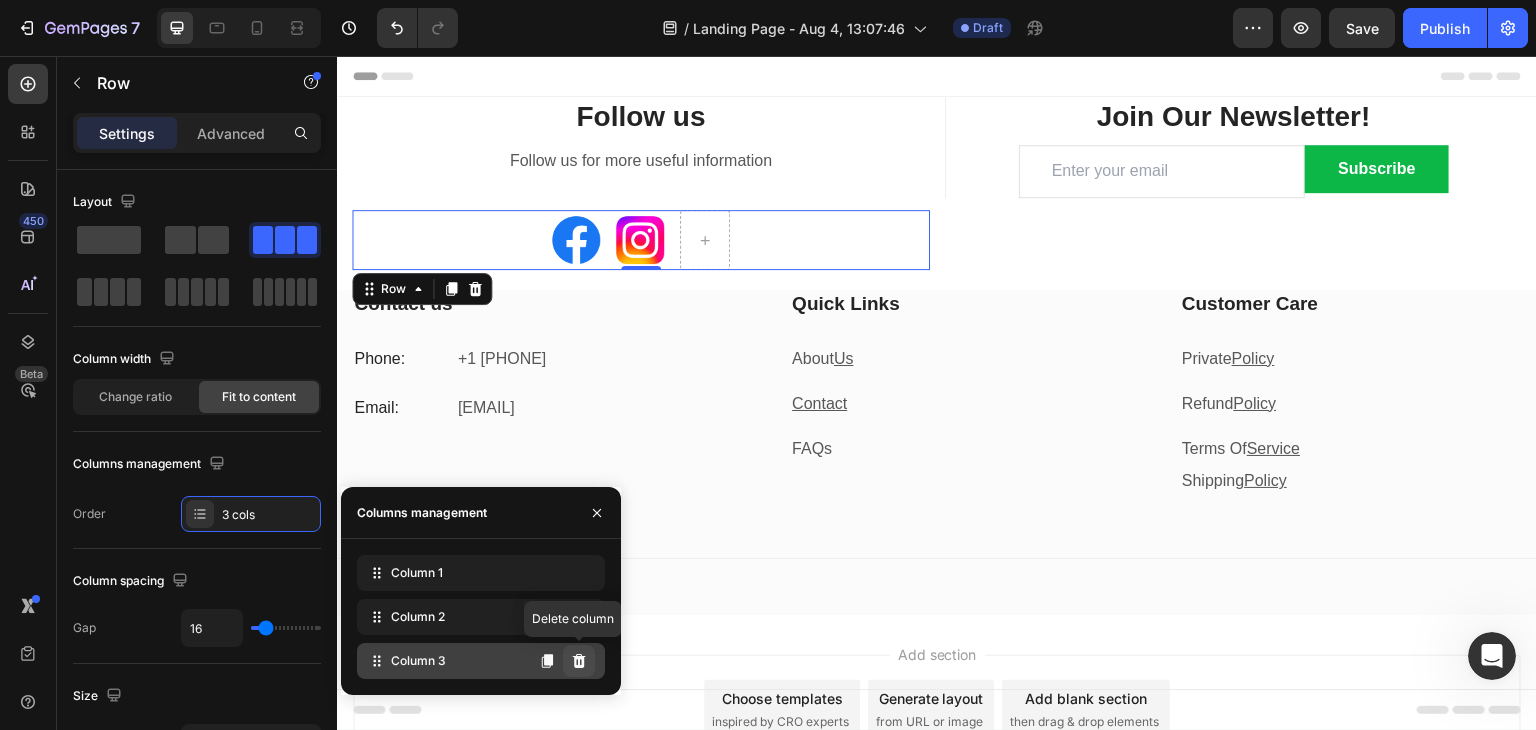 click 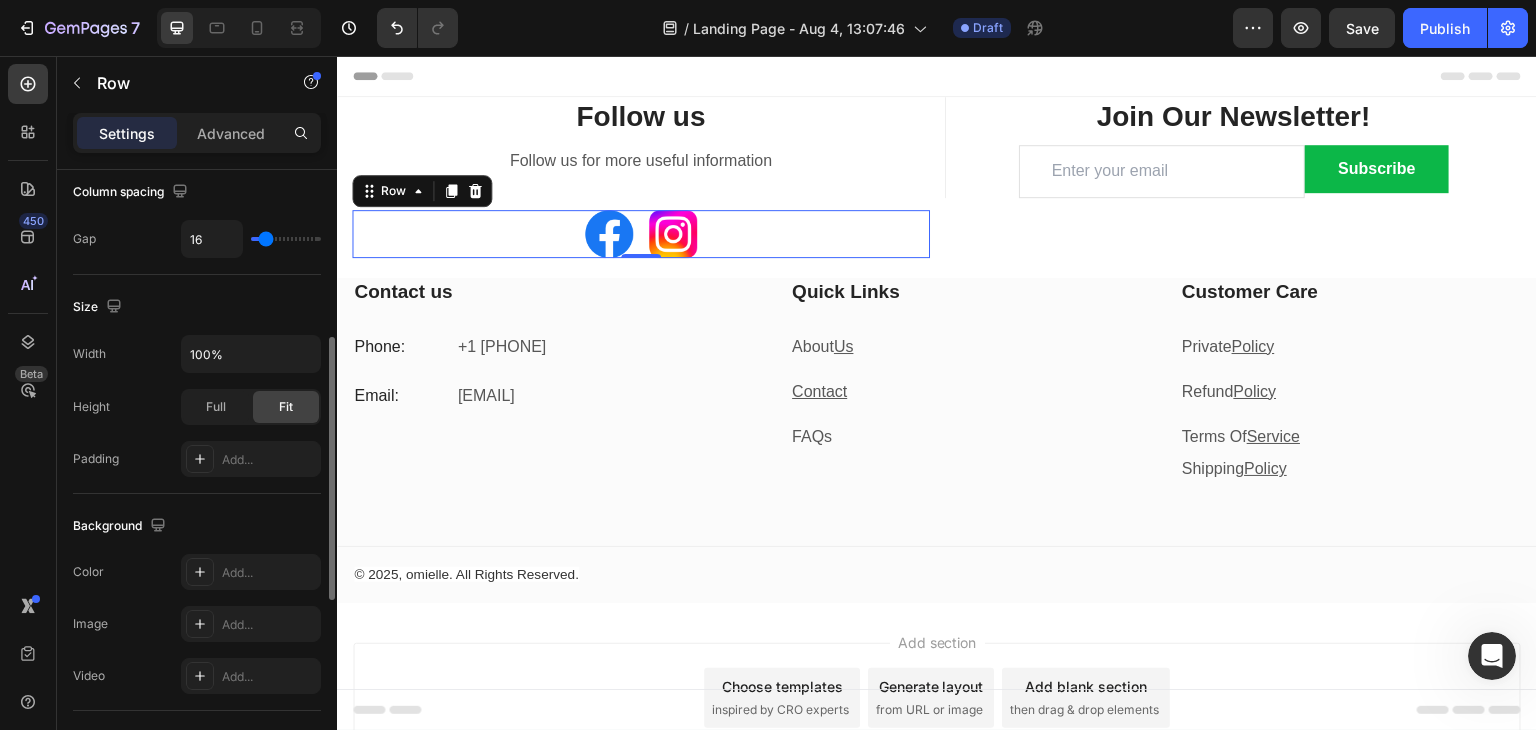 scroll, scrollTop: 390, scrollLeft: 0, axis: vertical 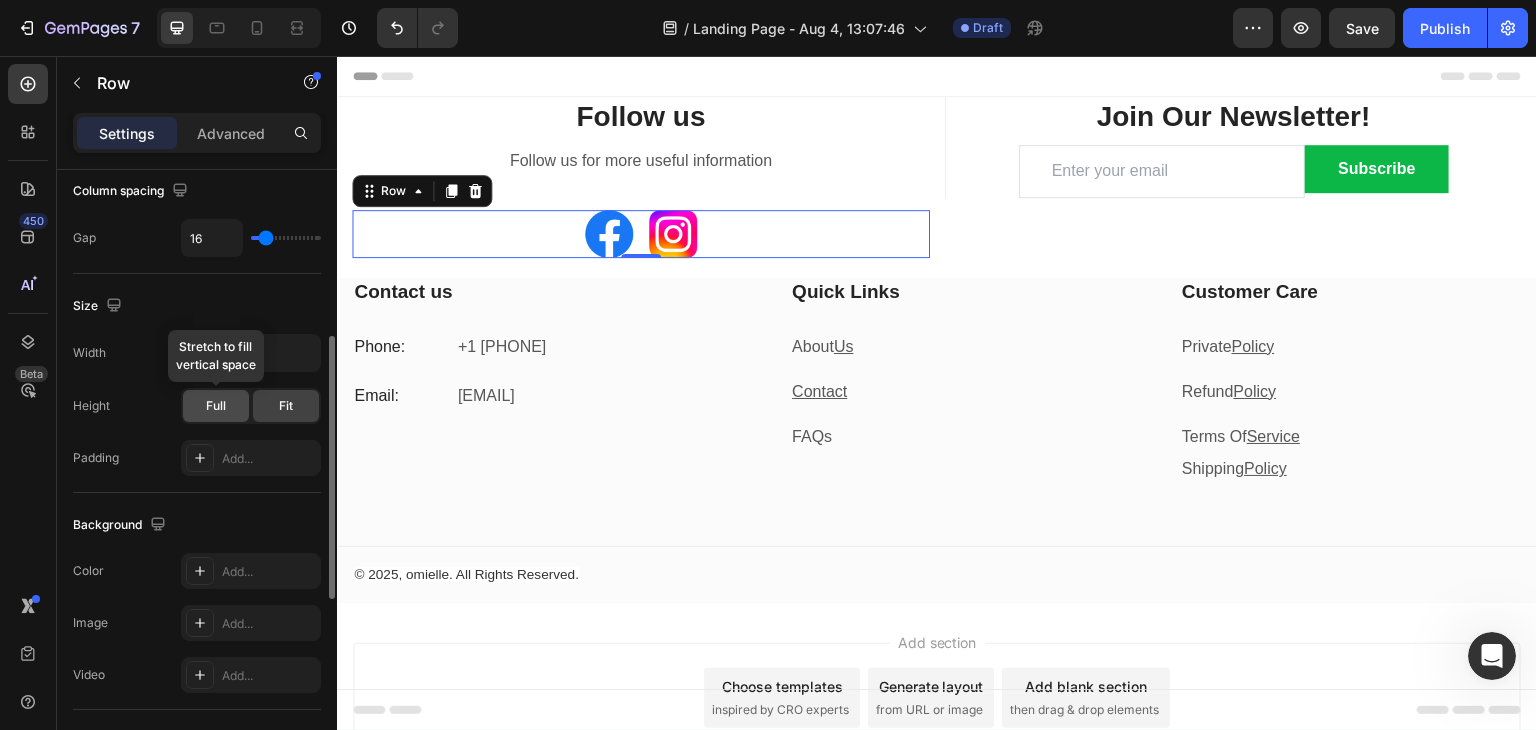 click on "Full" 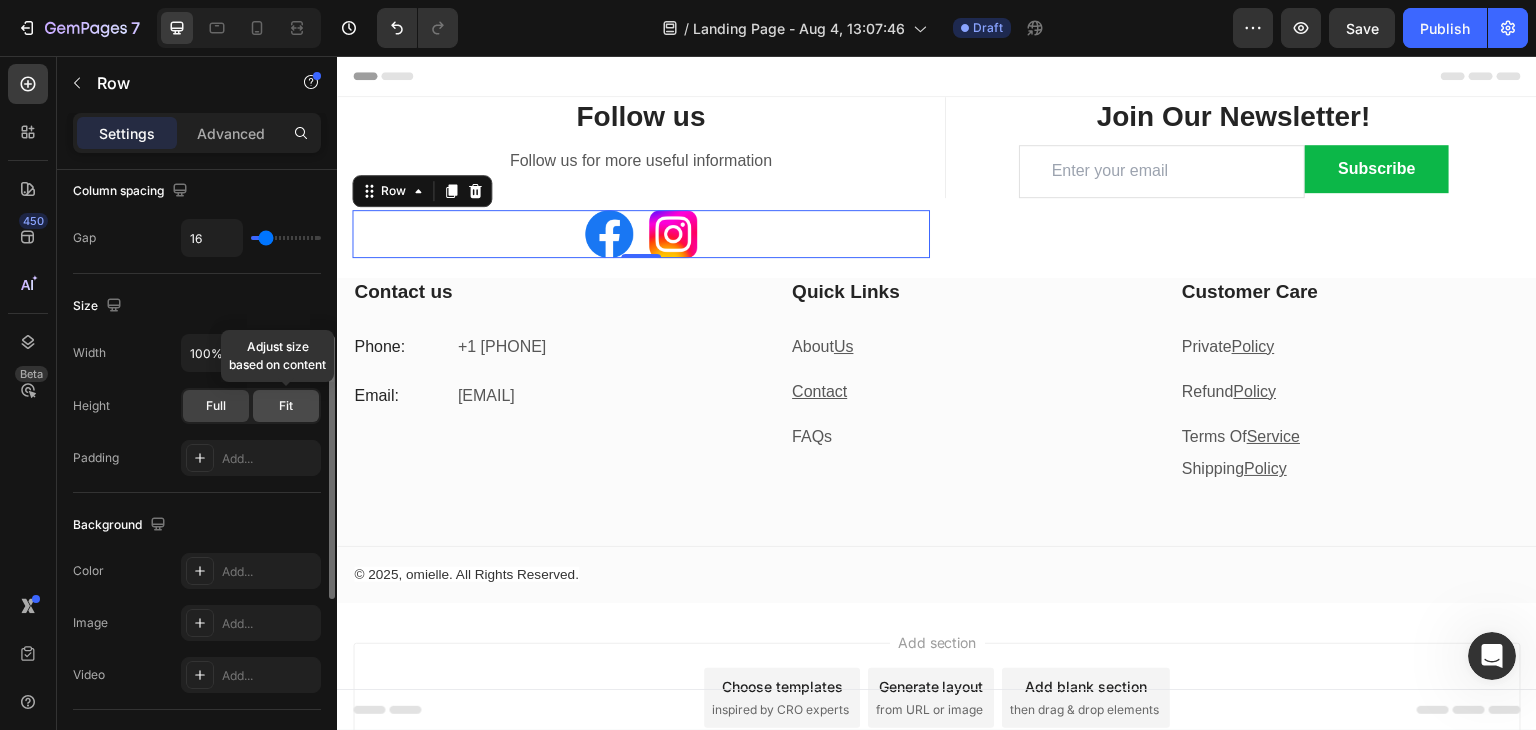 click on "Fit" 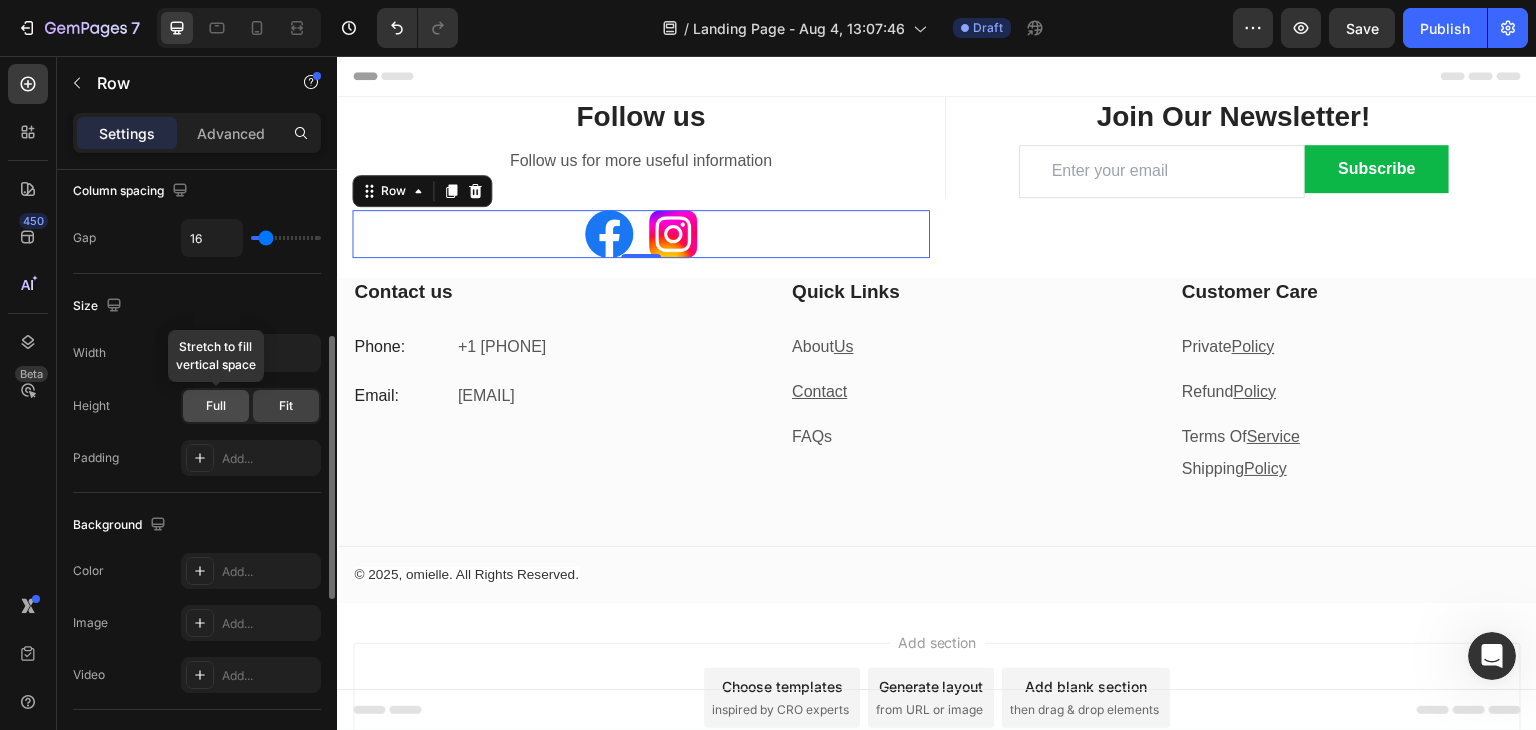 click on "Full" 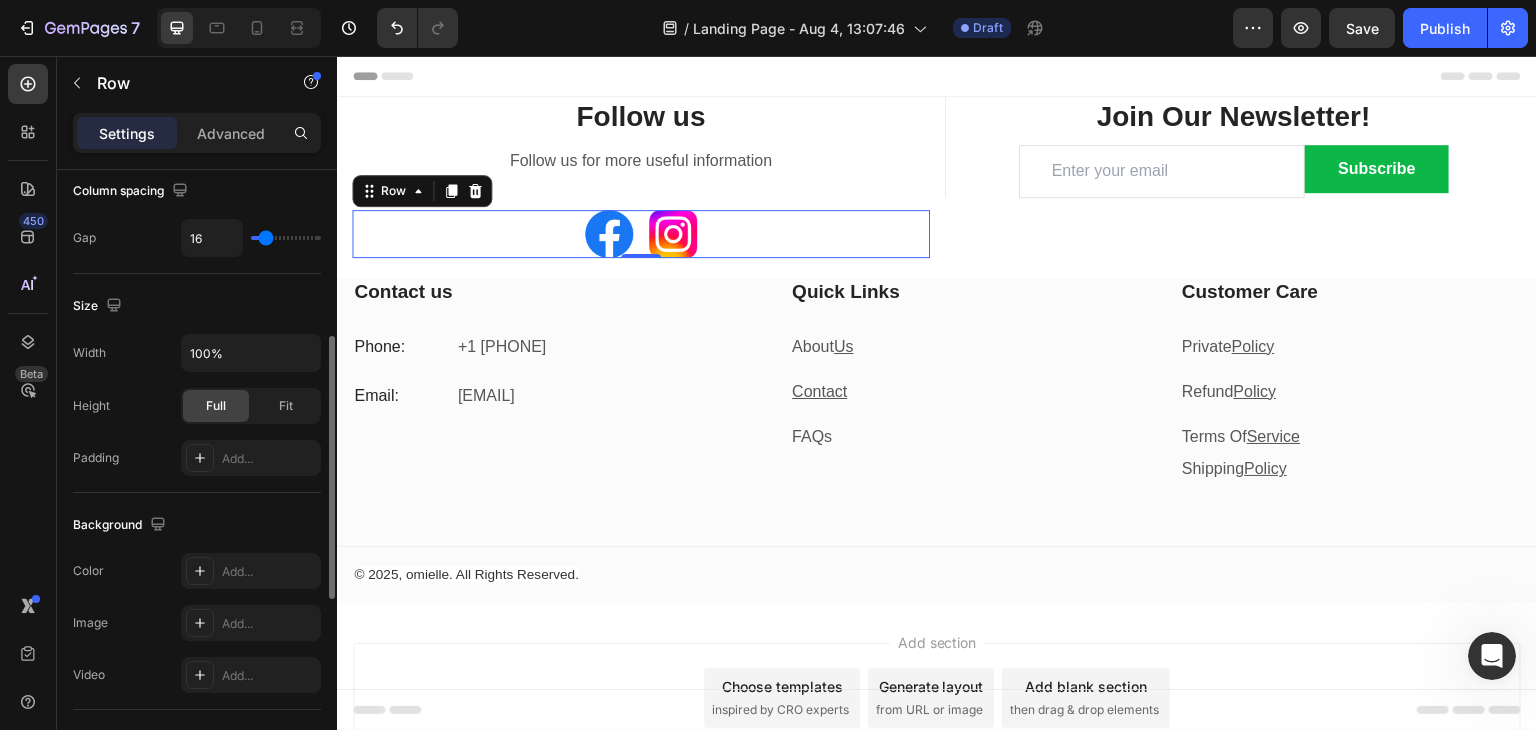 click on "Full Fit" at bounding box center [251, 406] 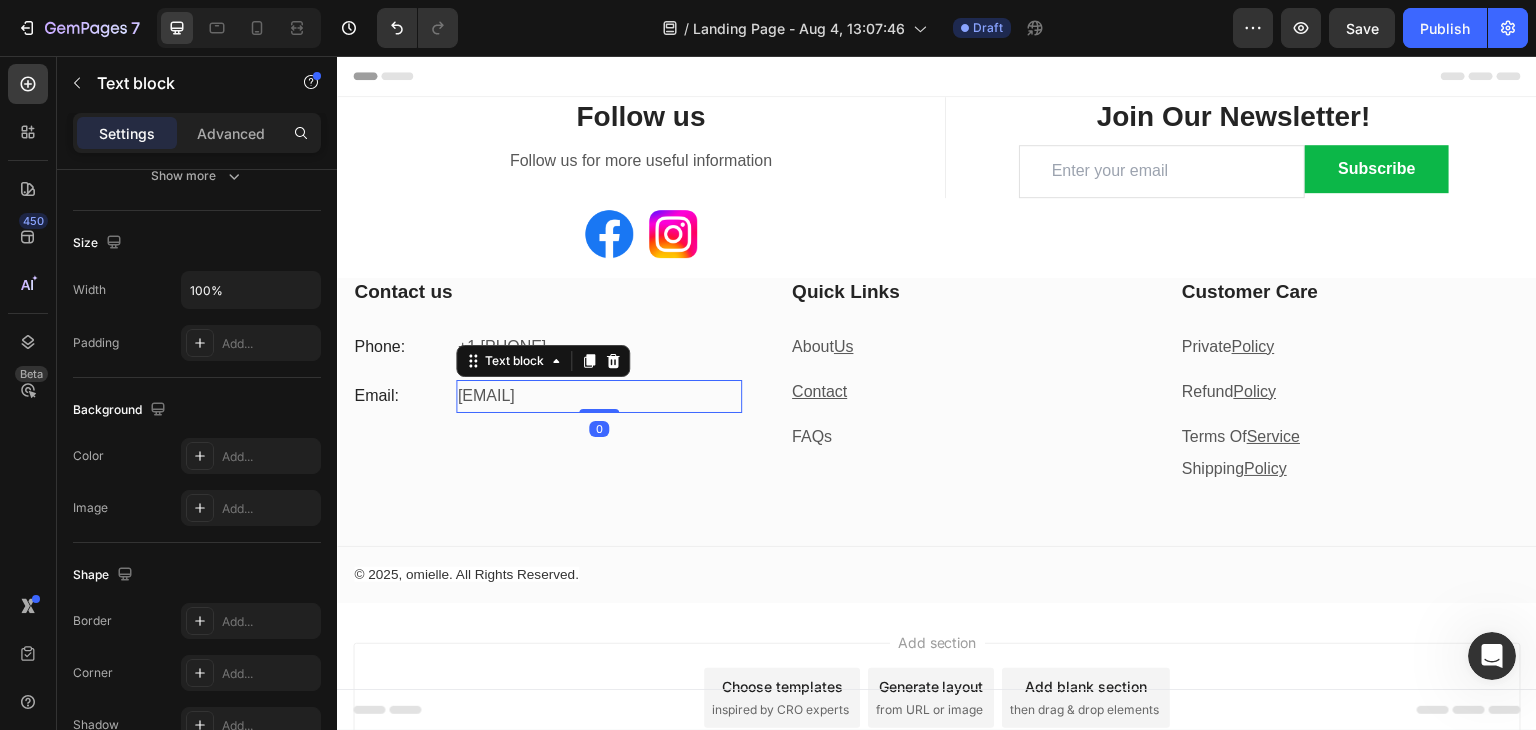 scroll, scrollTop: 0, scrollLeft: 0, axis: both 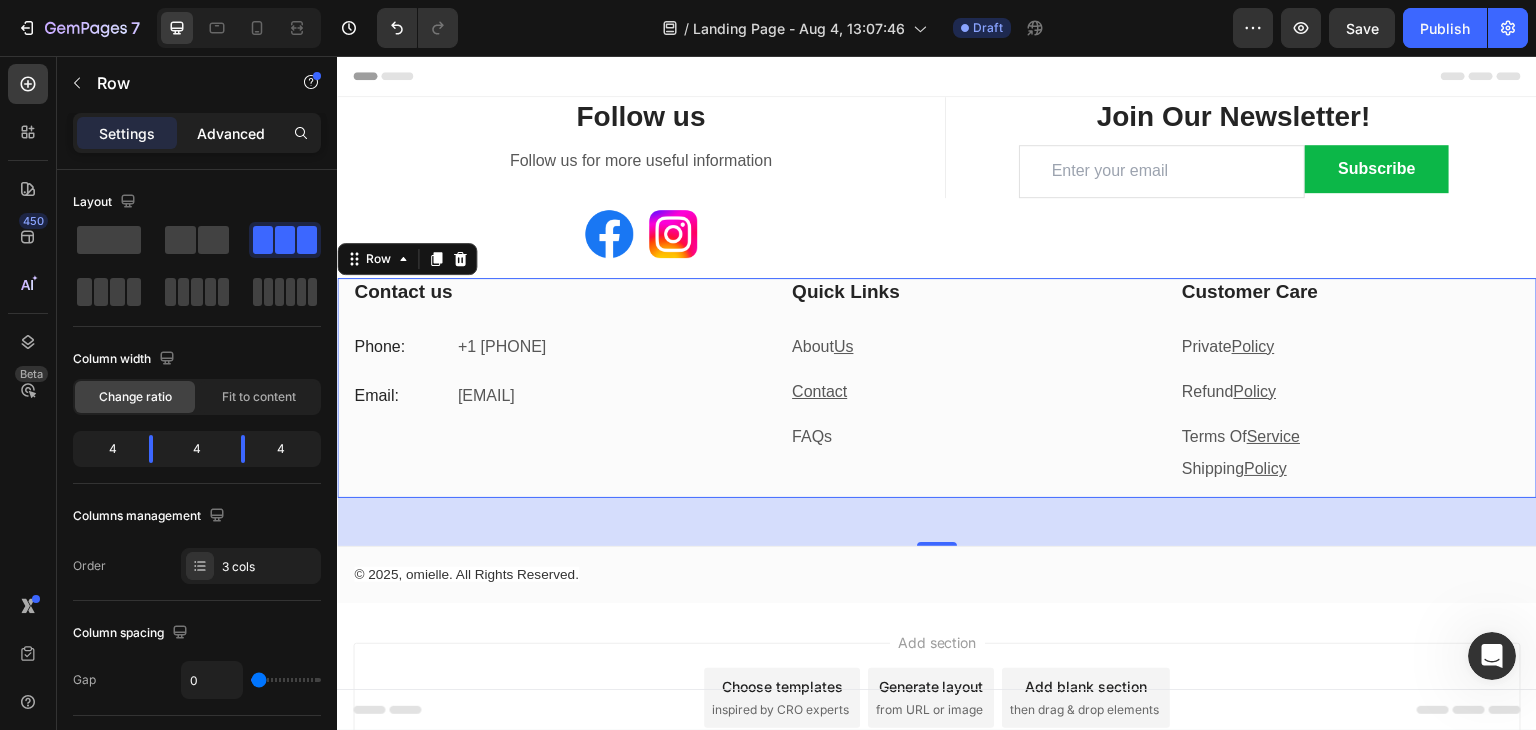 click on "Advanced" at bounding box center [231, 133] 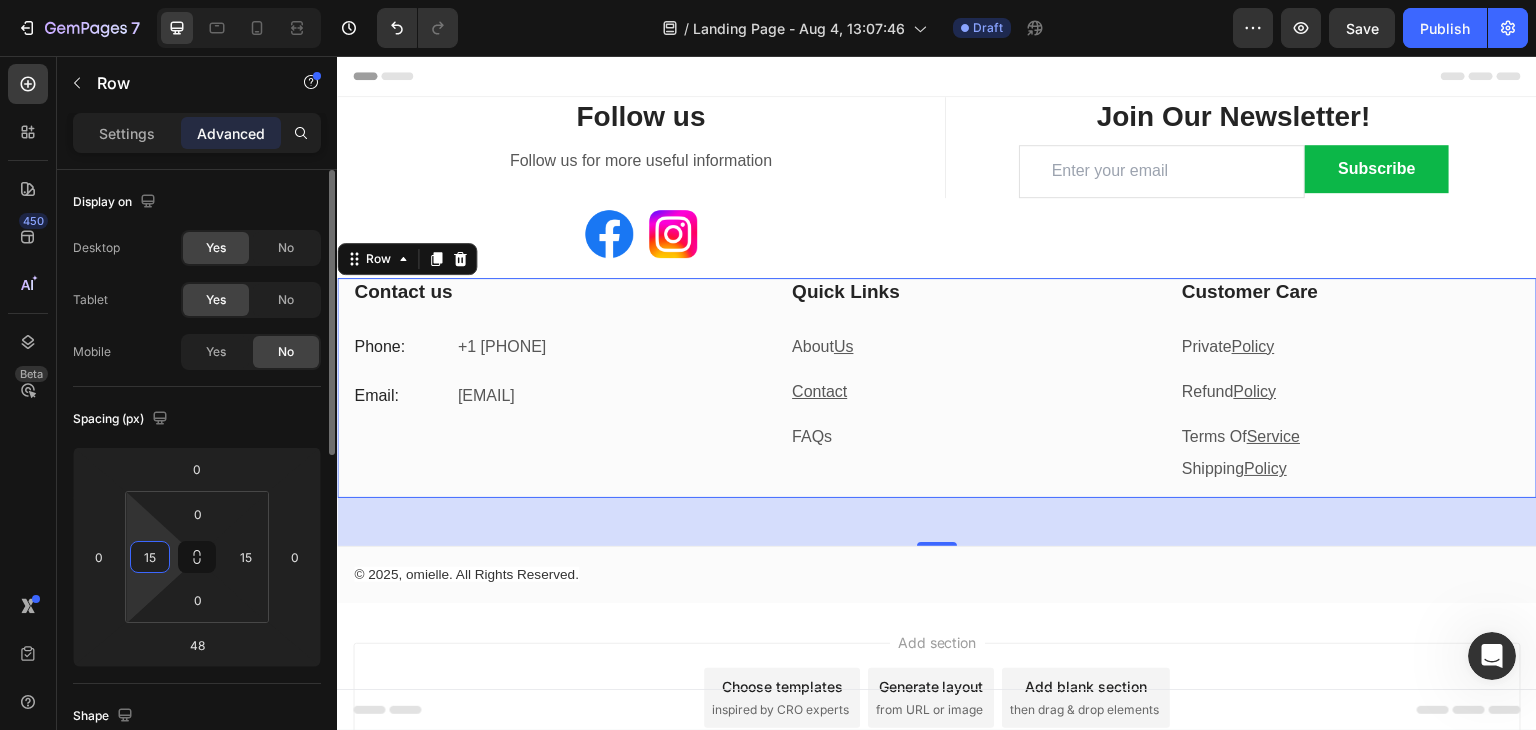click on "15" at bounding box center (150, 557) 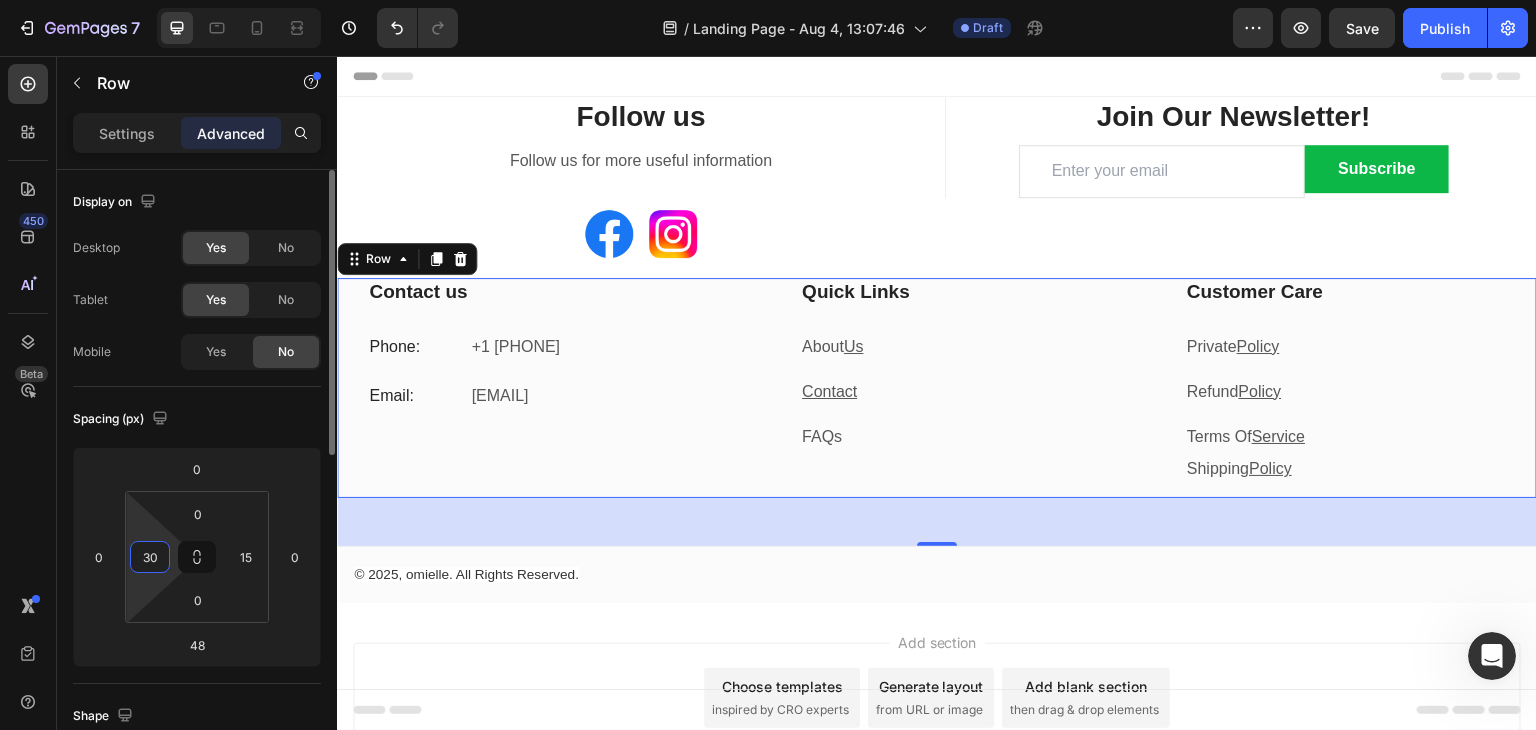type on "3" 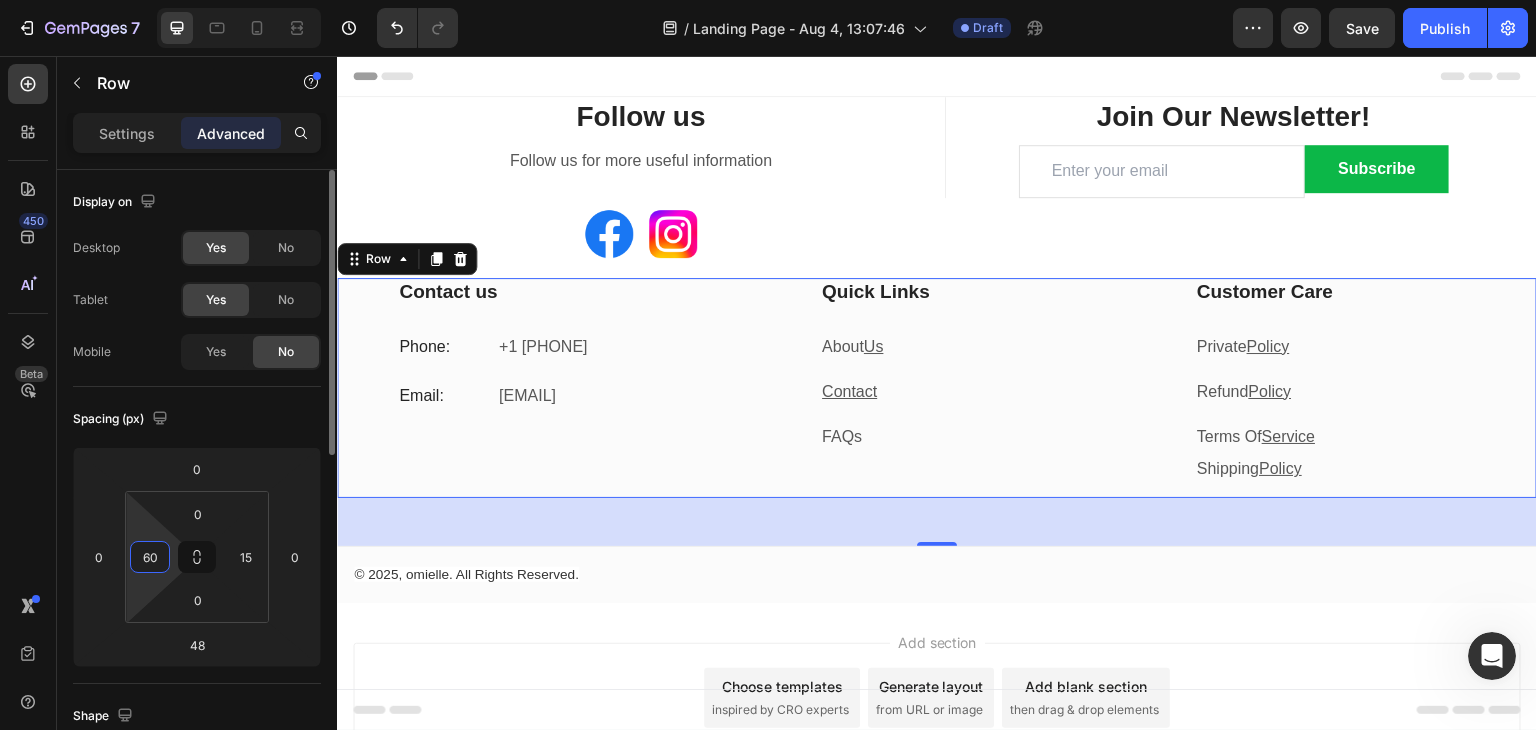 type on "6" 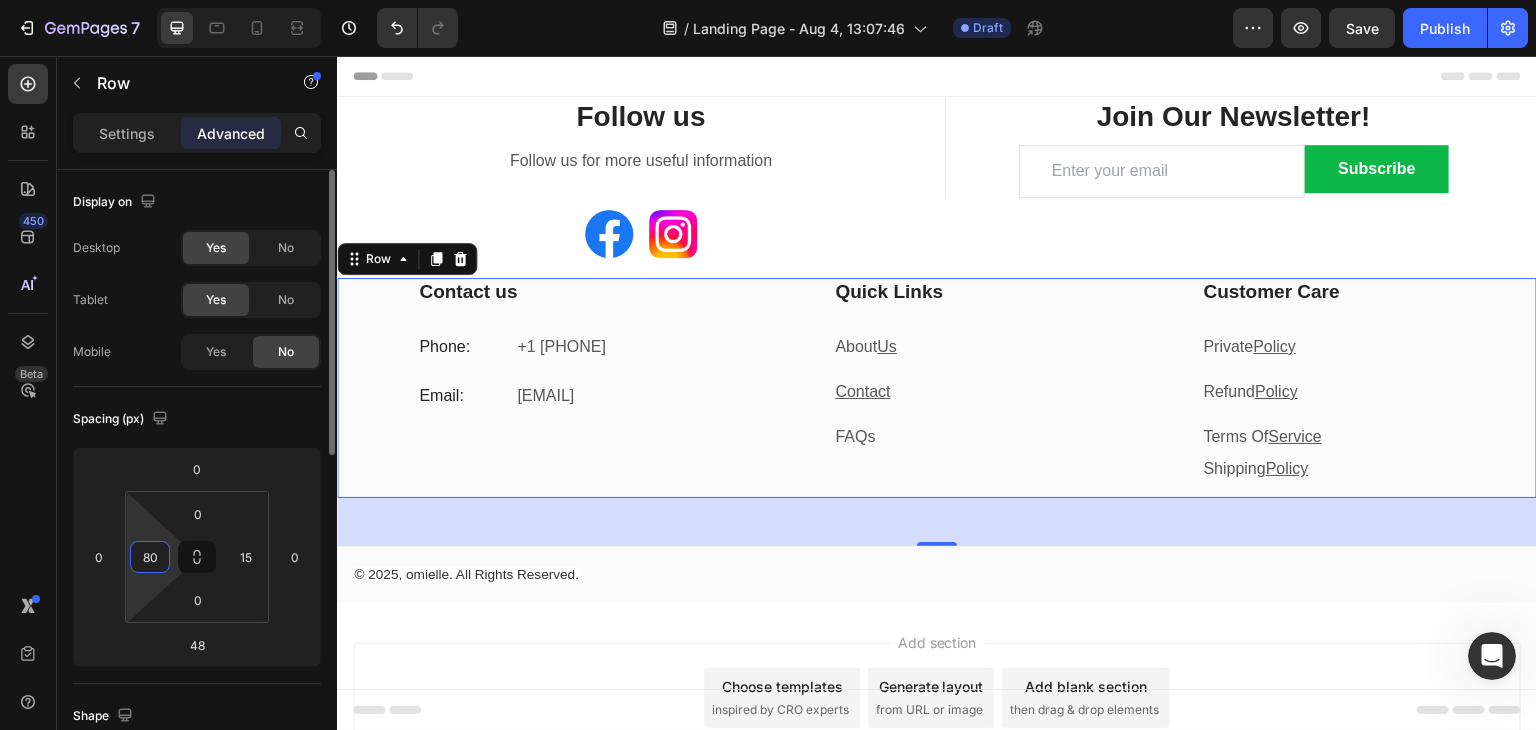 type on "8" 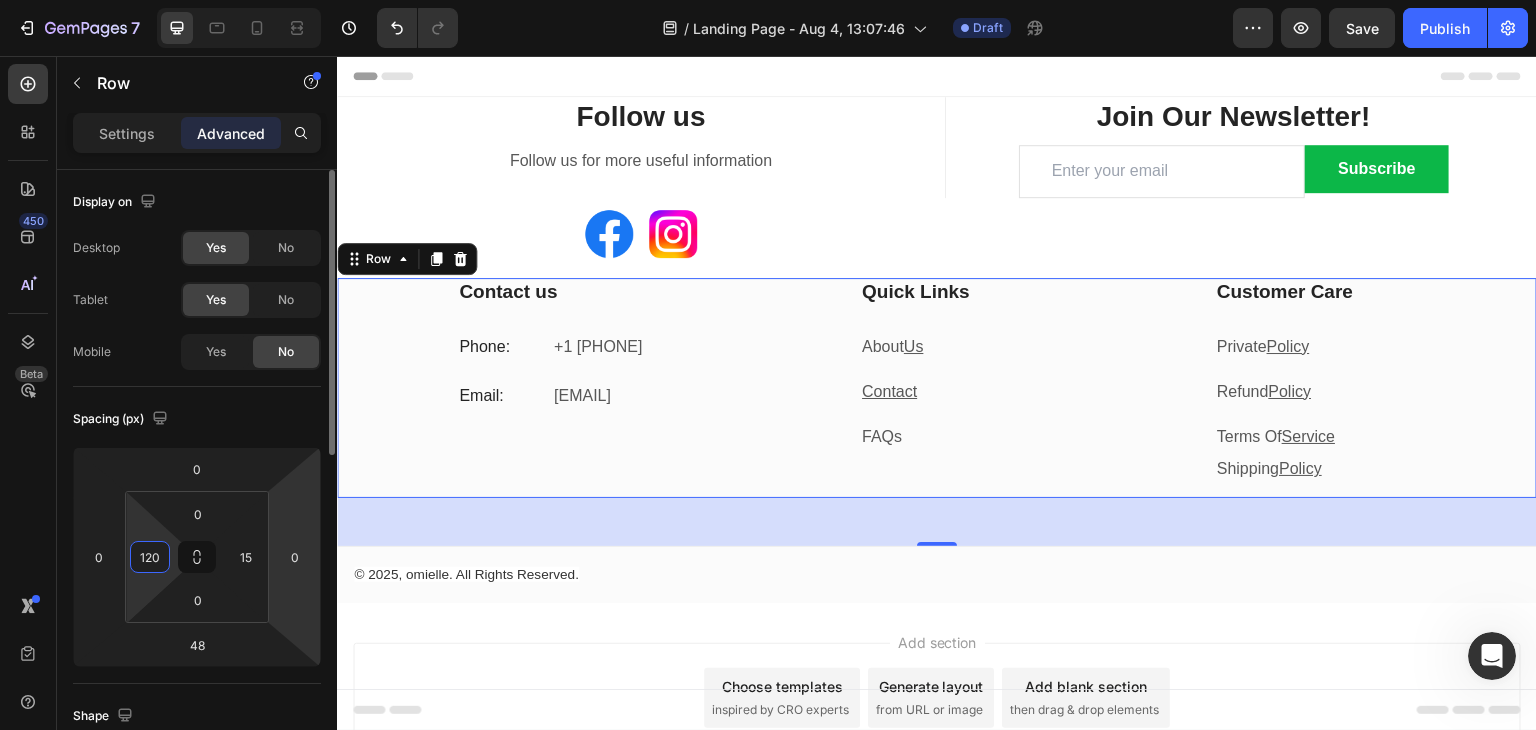 type on "120" 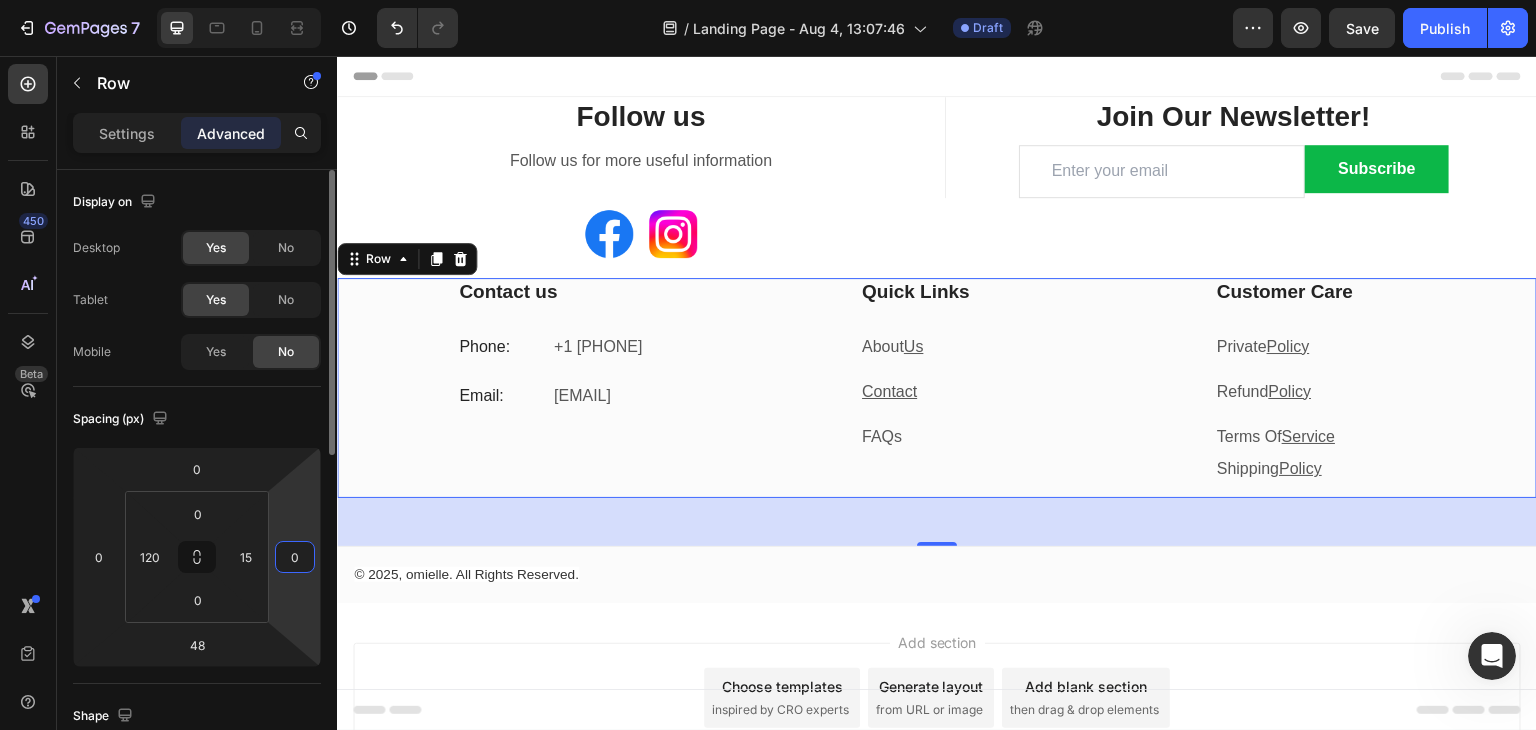 click on "7  Version history  /  Landing Page - Aug 4, 13:07:46 Draft Preview  Save   Publish  450 Beta Sections(18) Elements(83) Section Element Hero Section Product Detail Brands Trusted Badges Guarantee Product Breakdown How to use Testimonials Compare Bundle FAQs Social Proof Brand Story Product List Collection Blog List Contact Sticky Add to Cart Custom Footer Browse Library 450 Layout
Row
Row
Row
Row Text
Heading
Text Block Button
Button
Button Media
Image
Image" at bounding box center [768, 0] 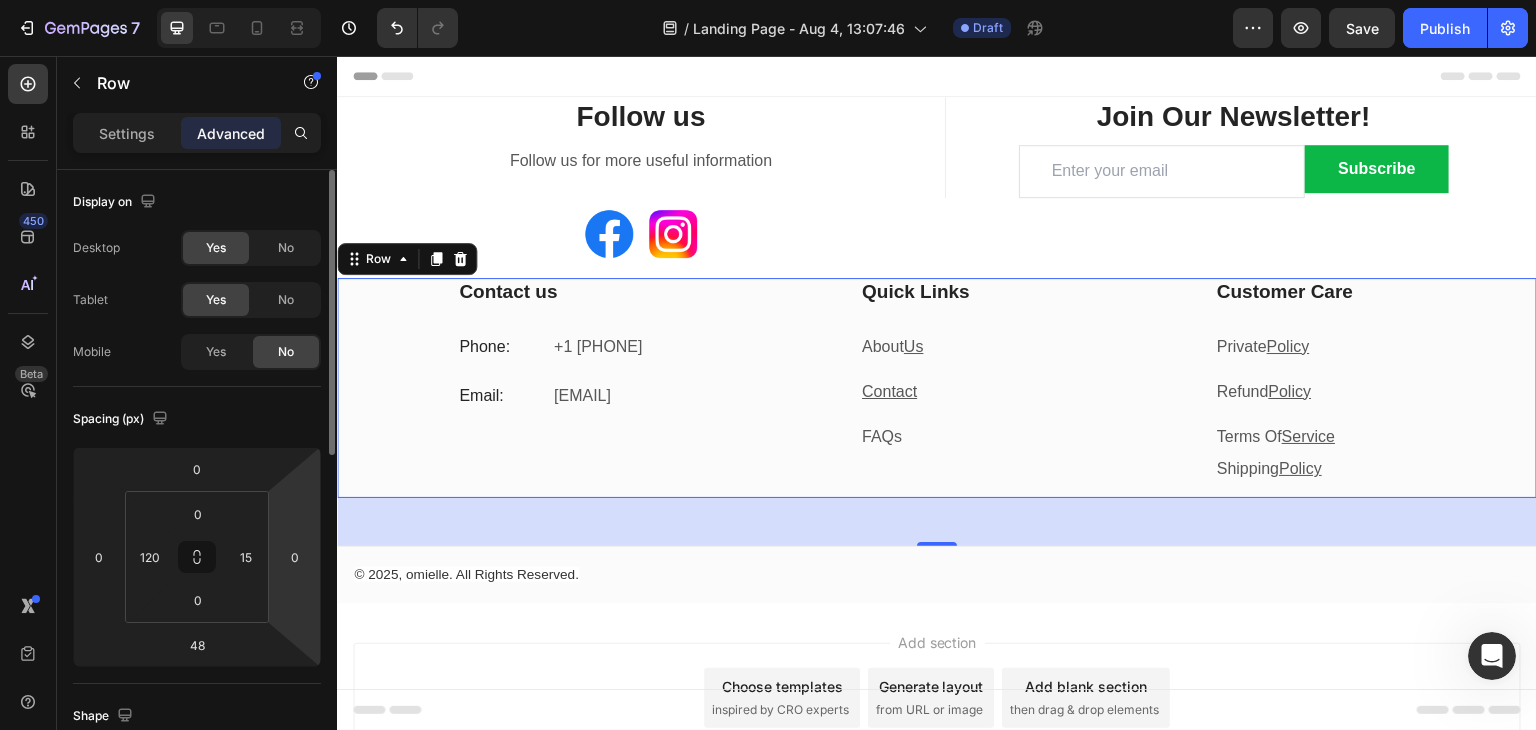 click on "Spacing (px)" at bounding box center (197, 419) 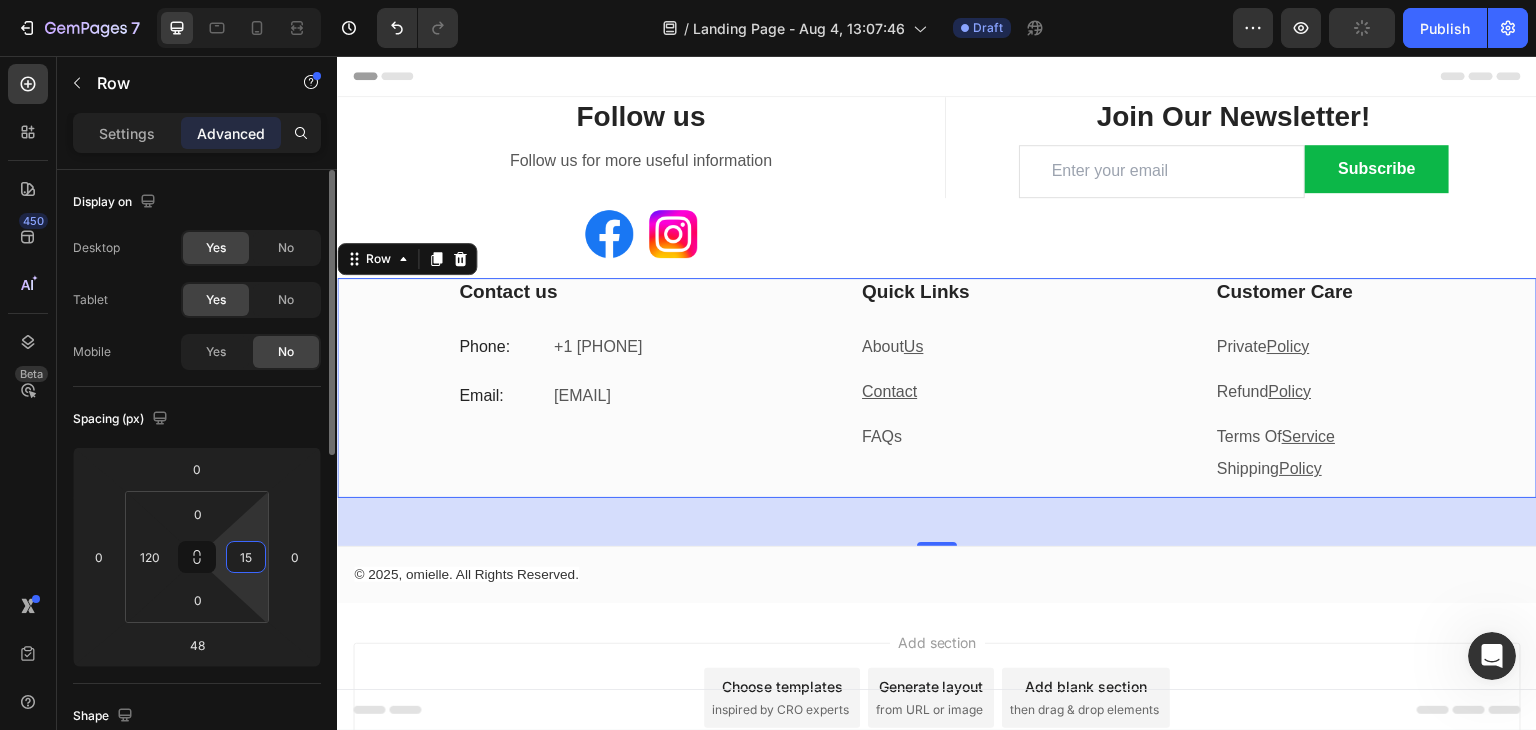 click on "15" at bounding box center (246, 557) 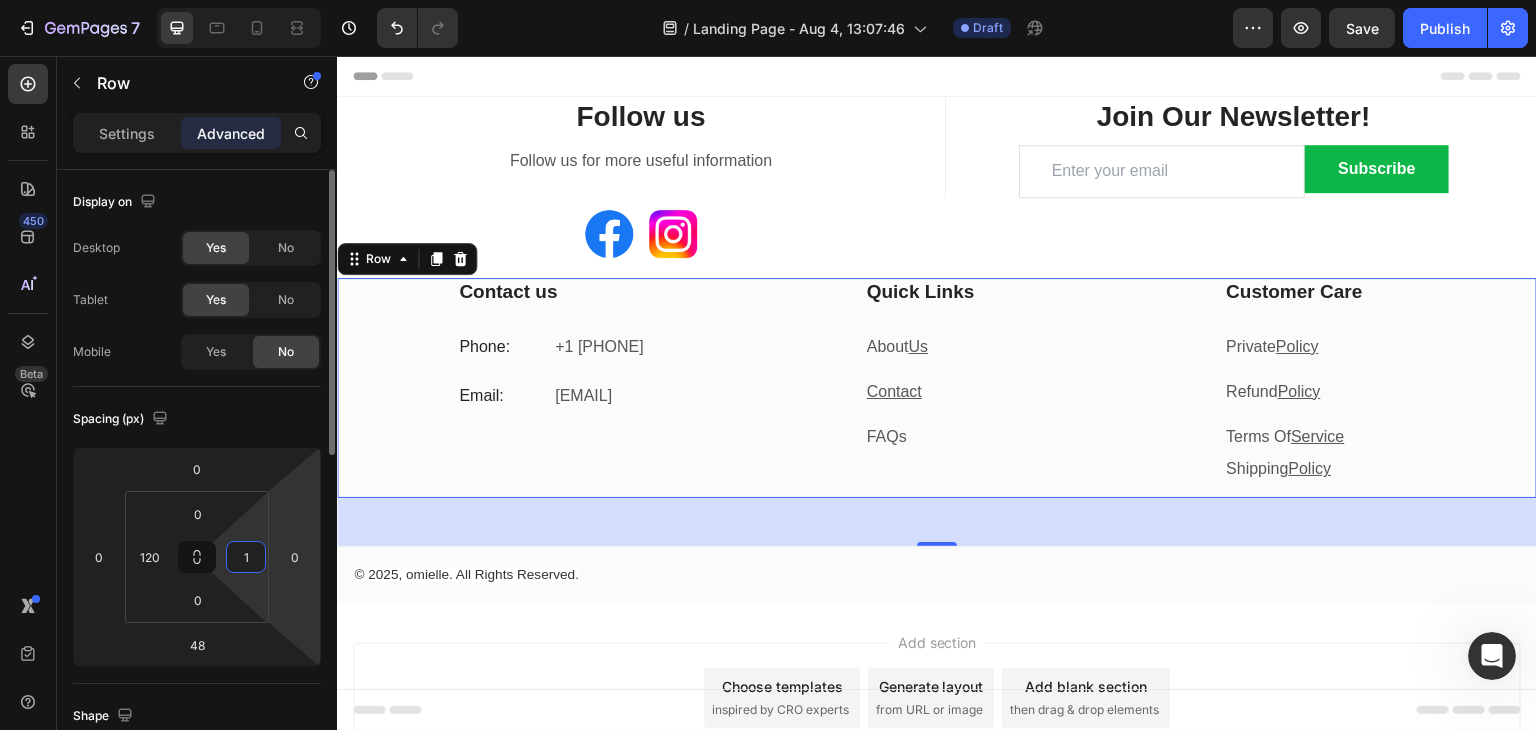 type on "15" 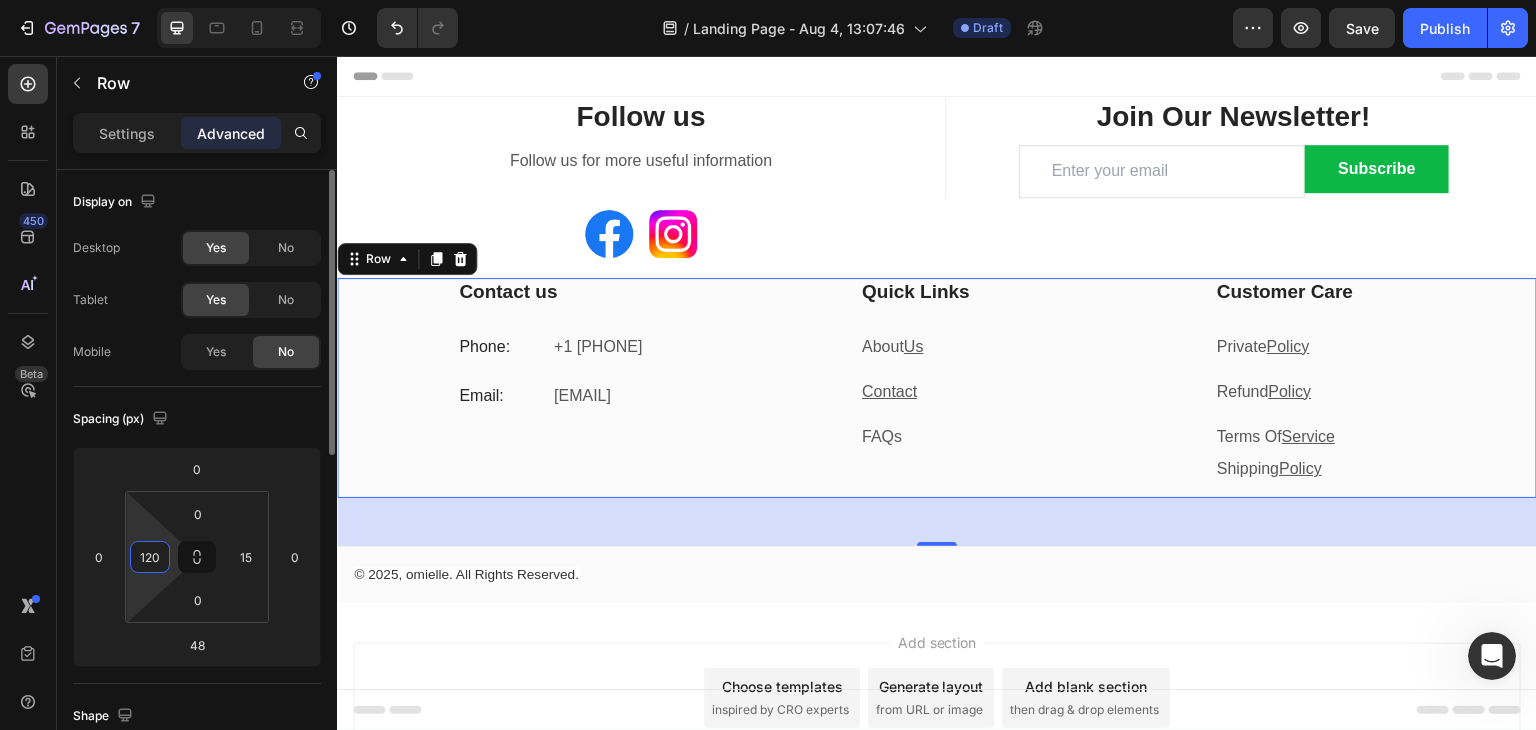 click on "120" at bounding box center [150, 557] 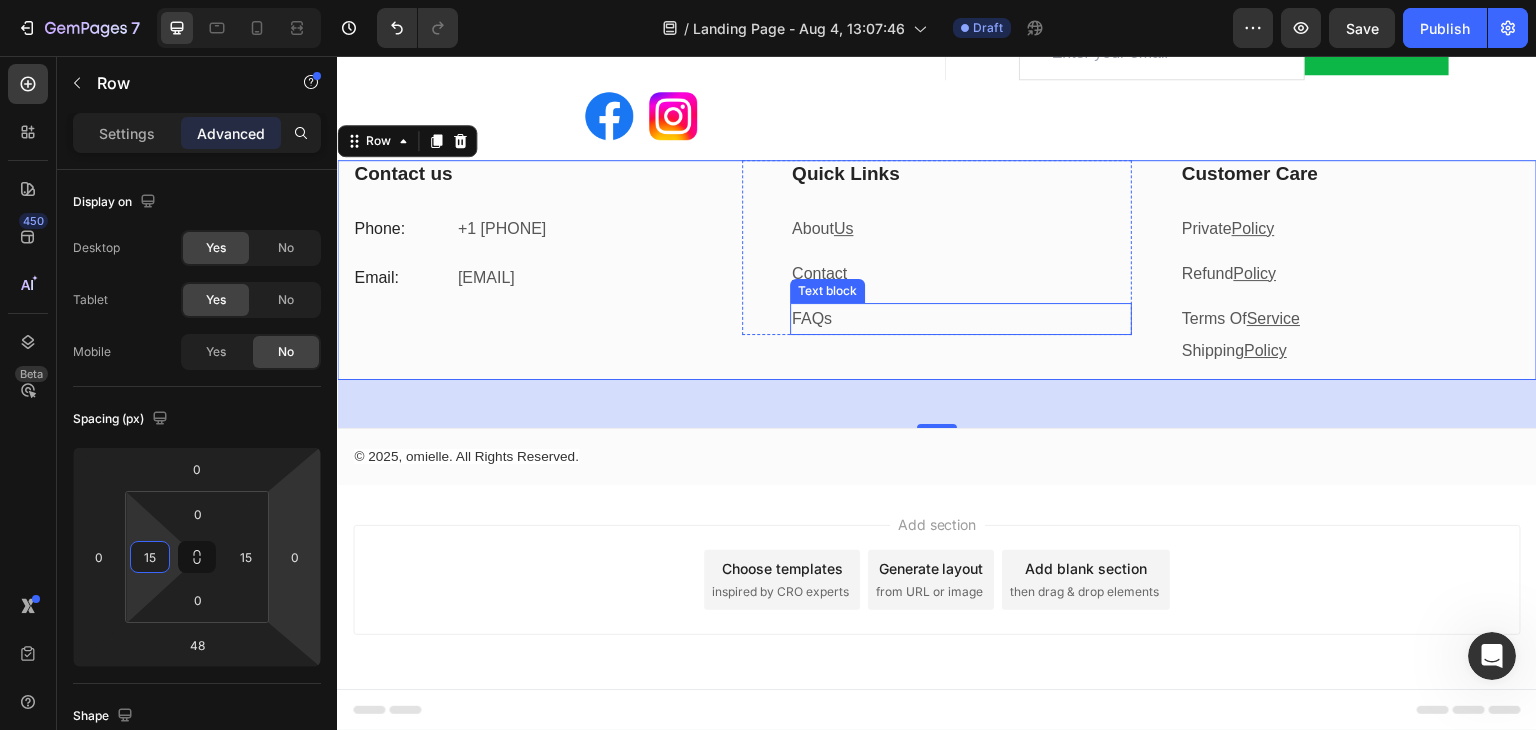 scroll, scrollTop: 0, scrollLeft: 0, axis: both 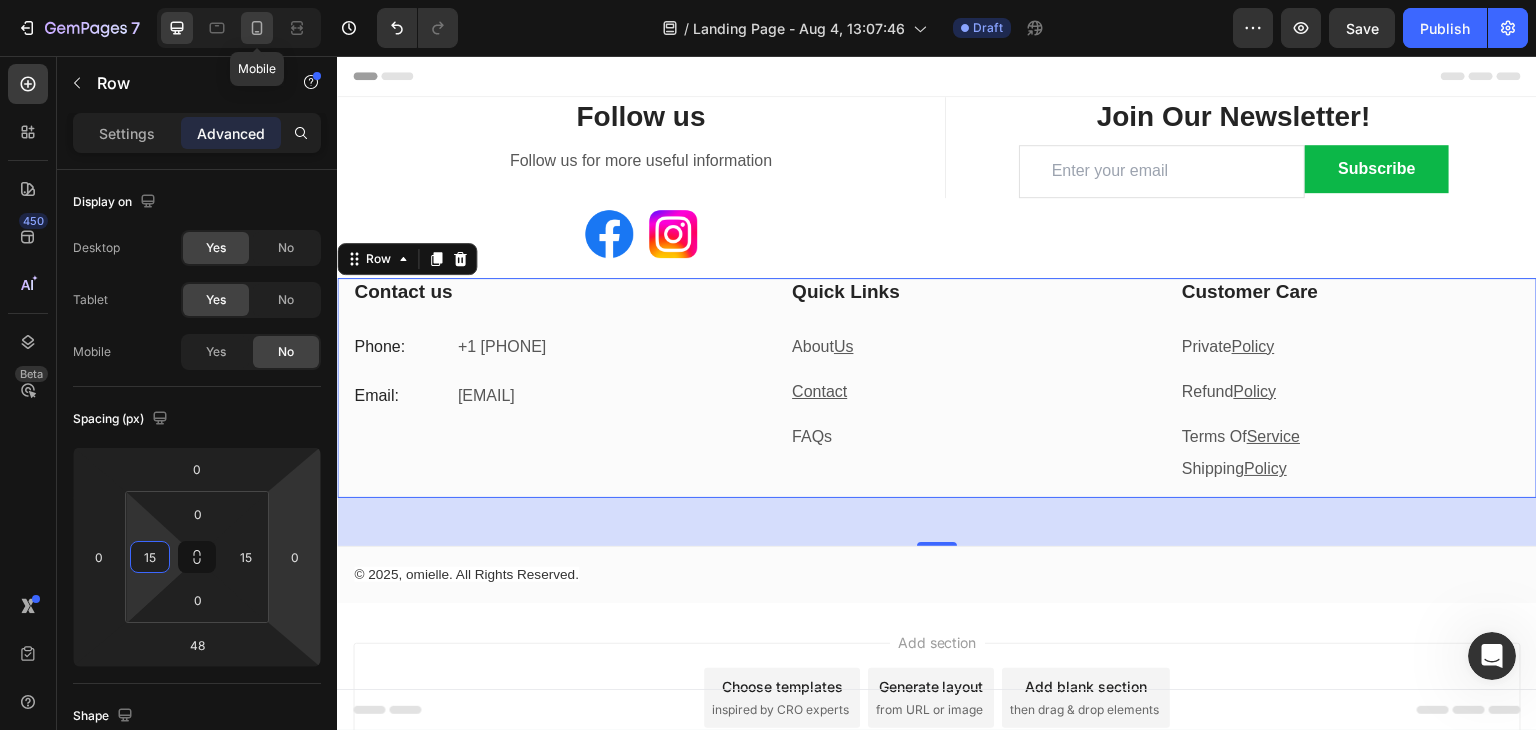 type on "15" 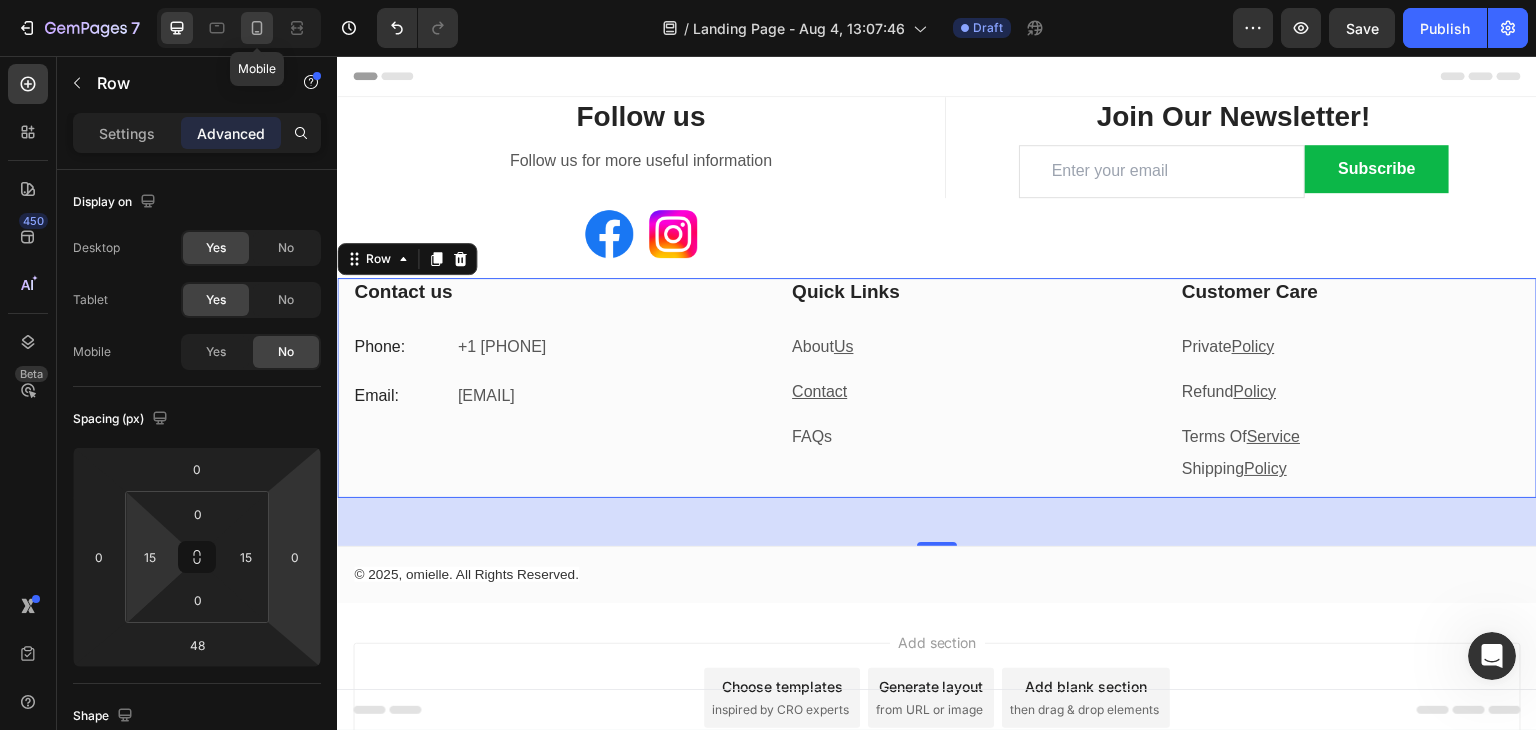click 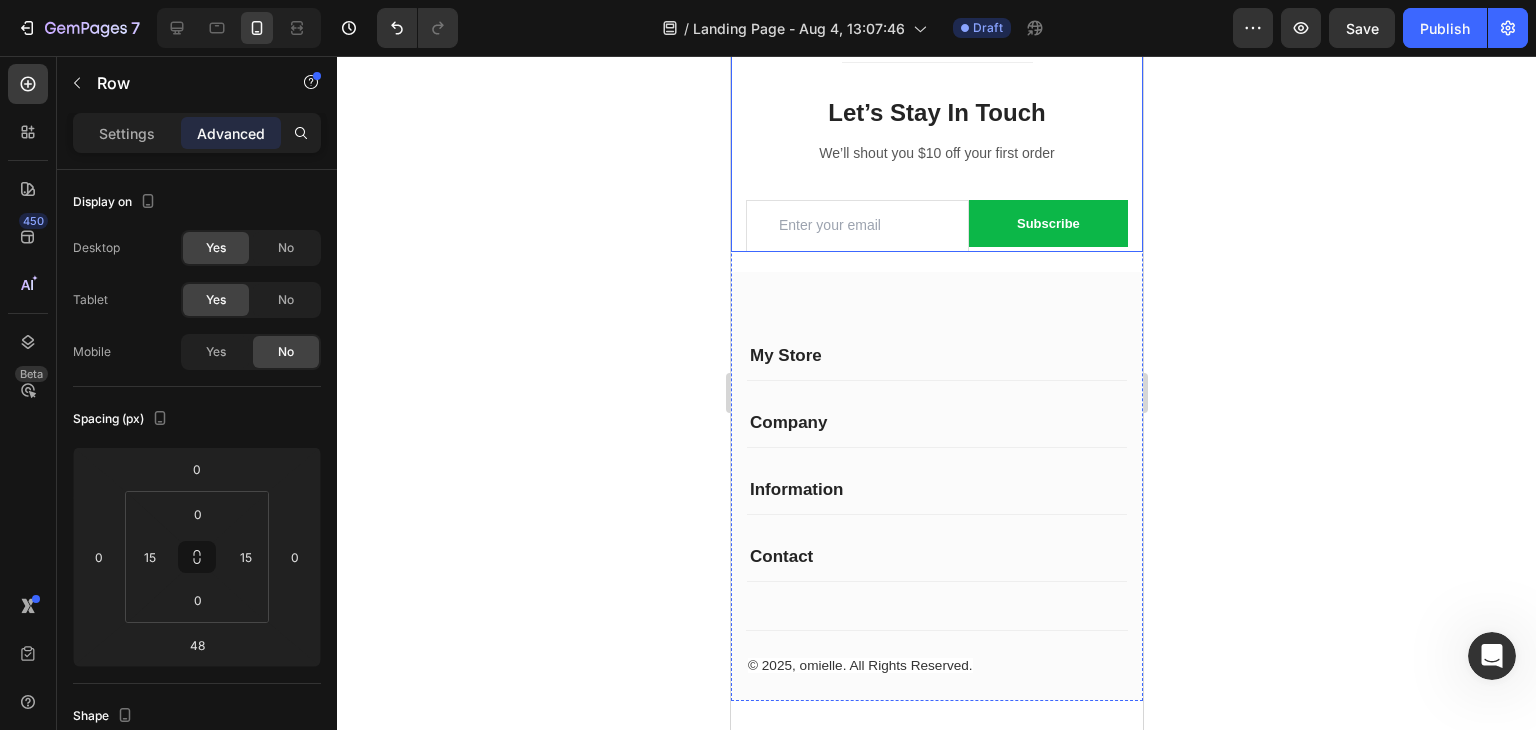 scroll, scrollTop: 312, scrollLeft: 0, axis: vertical 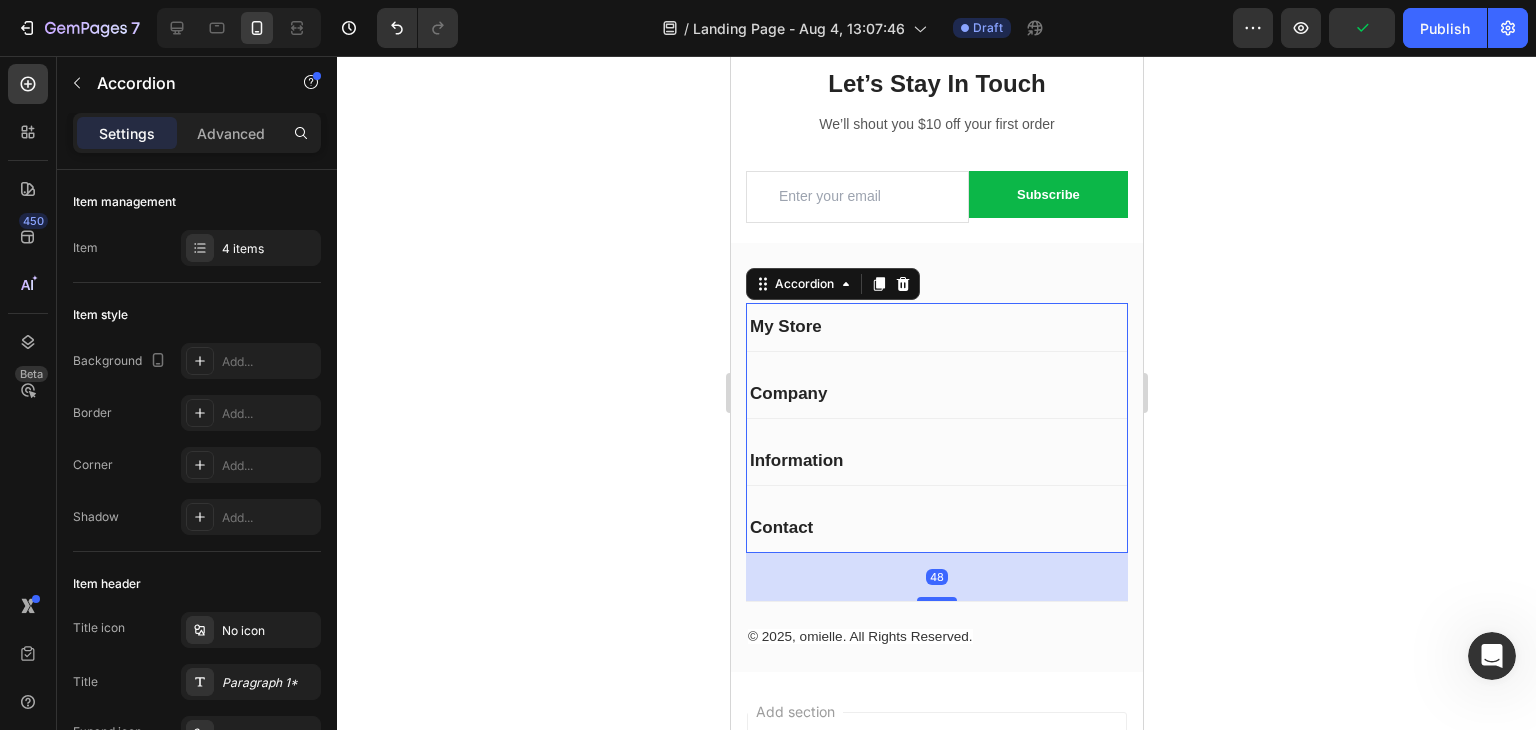click on "My Store" at bounding box center (936, 327) 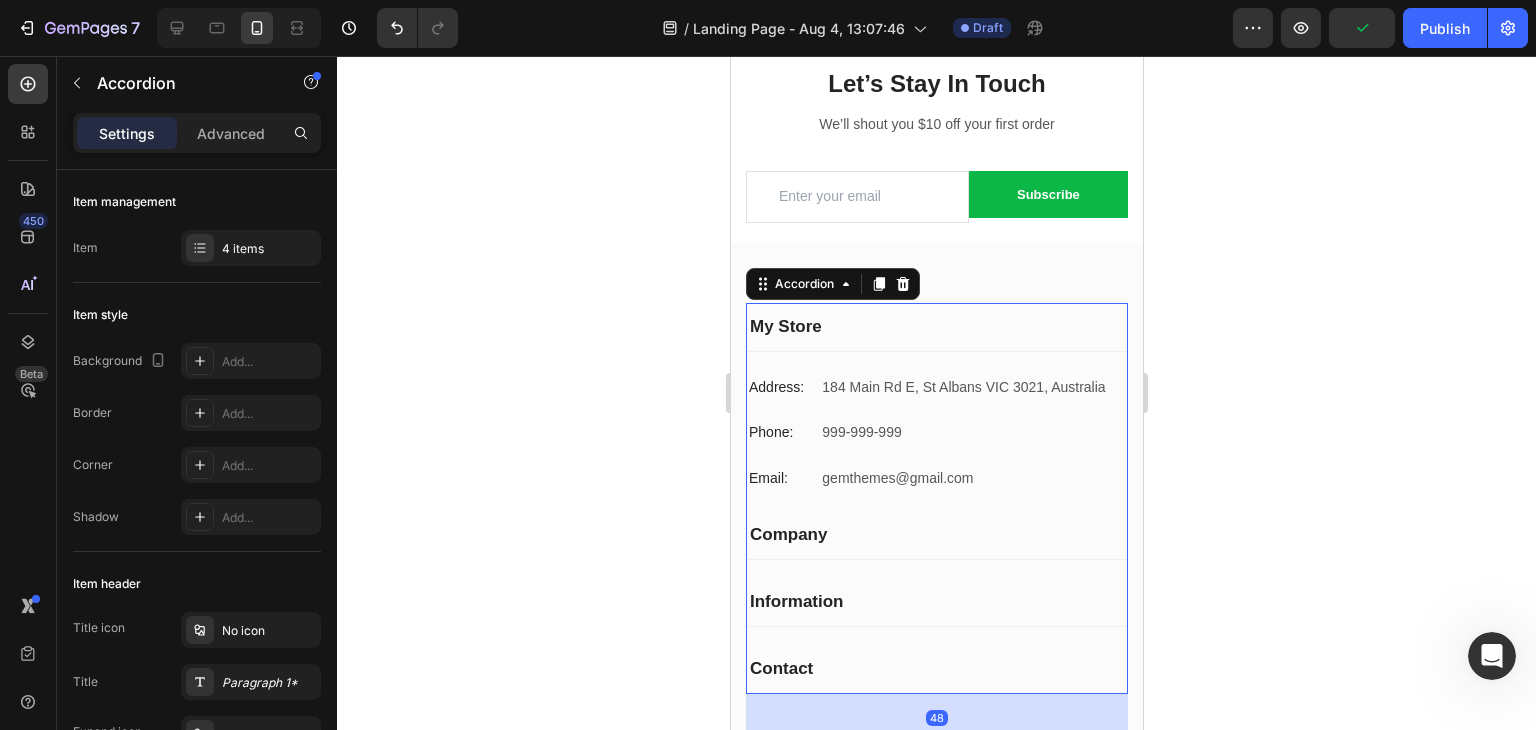 click on "My Store" at bounding box center (936, 327) 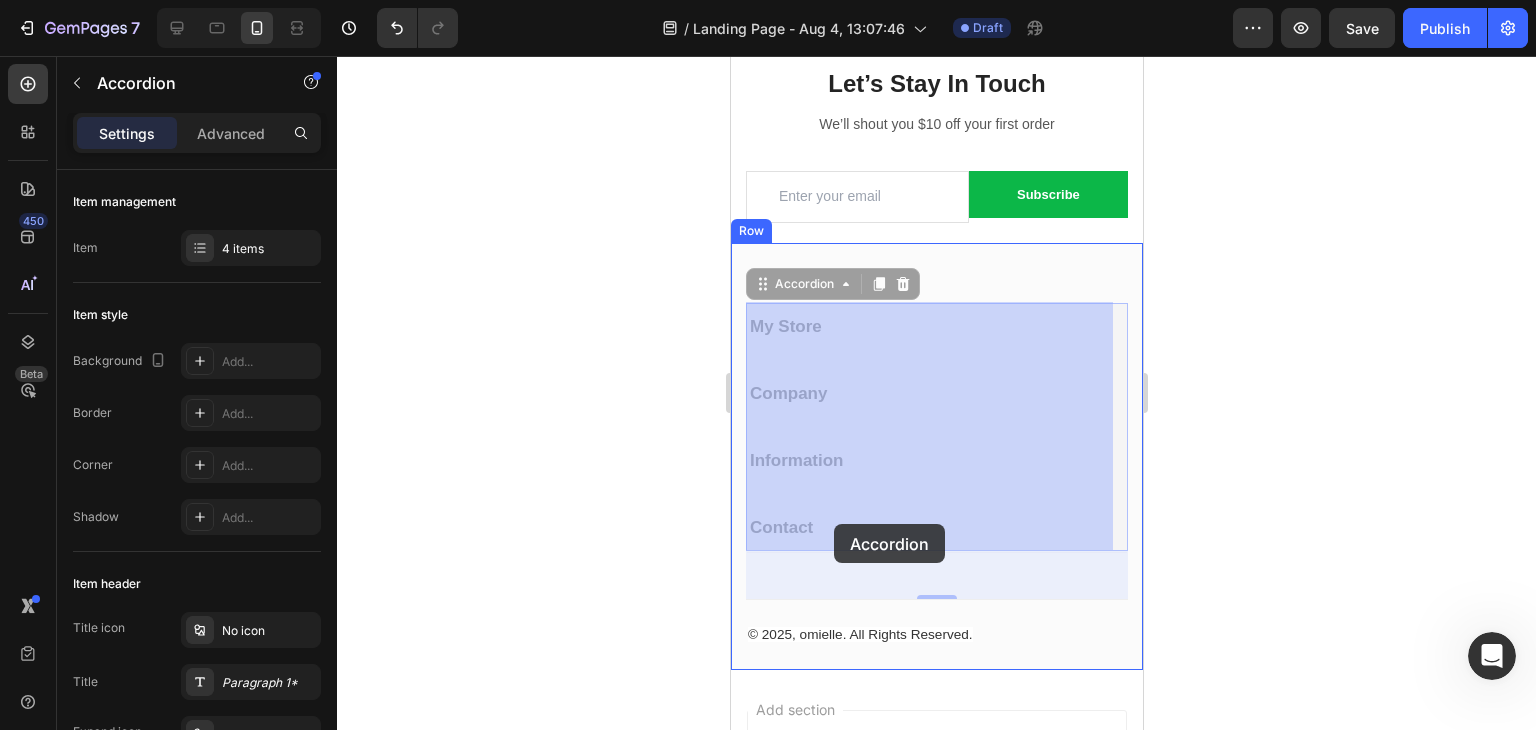 drag, startPoint x: 853, startPoint y: 457, endPoint x: 833, endPoint y: 524, distance: 69.92139 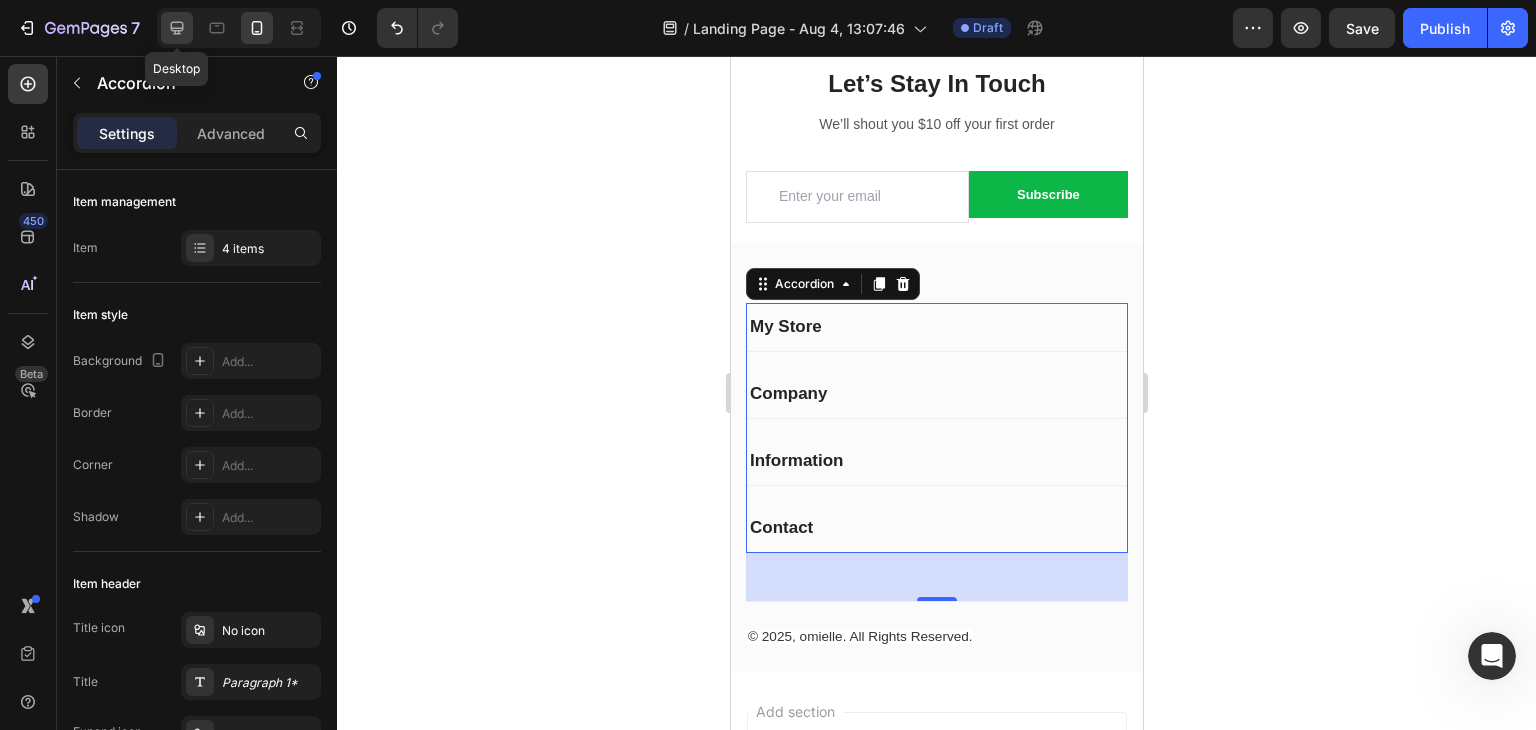 click 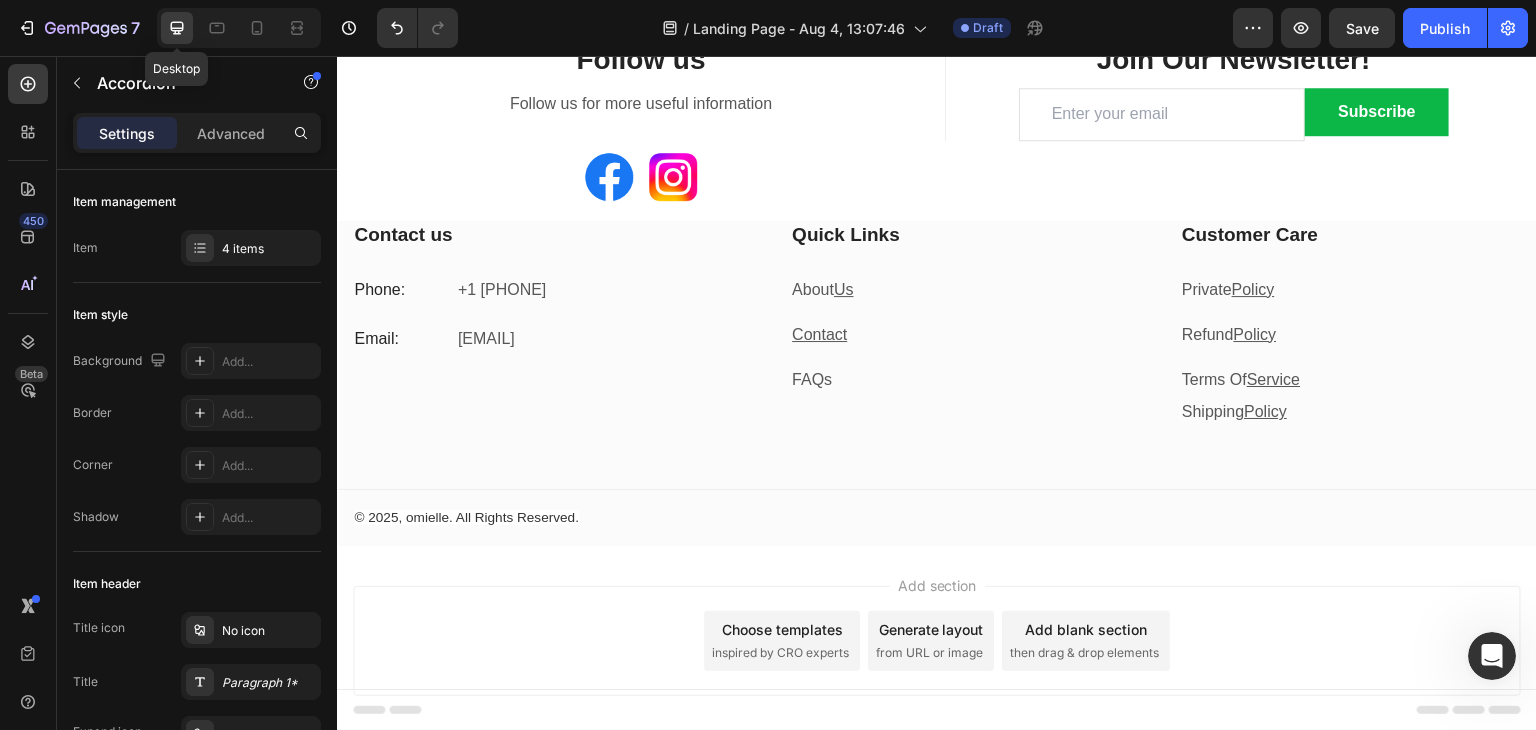 scroll, scrollTop: 48, scrollLeft: 0, axis: vertical 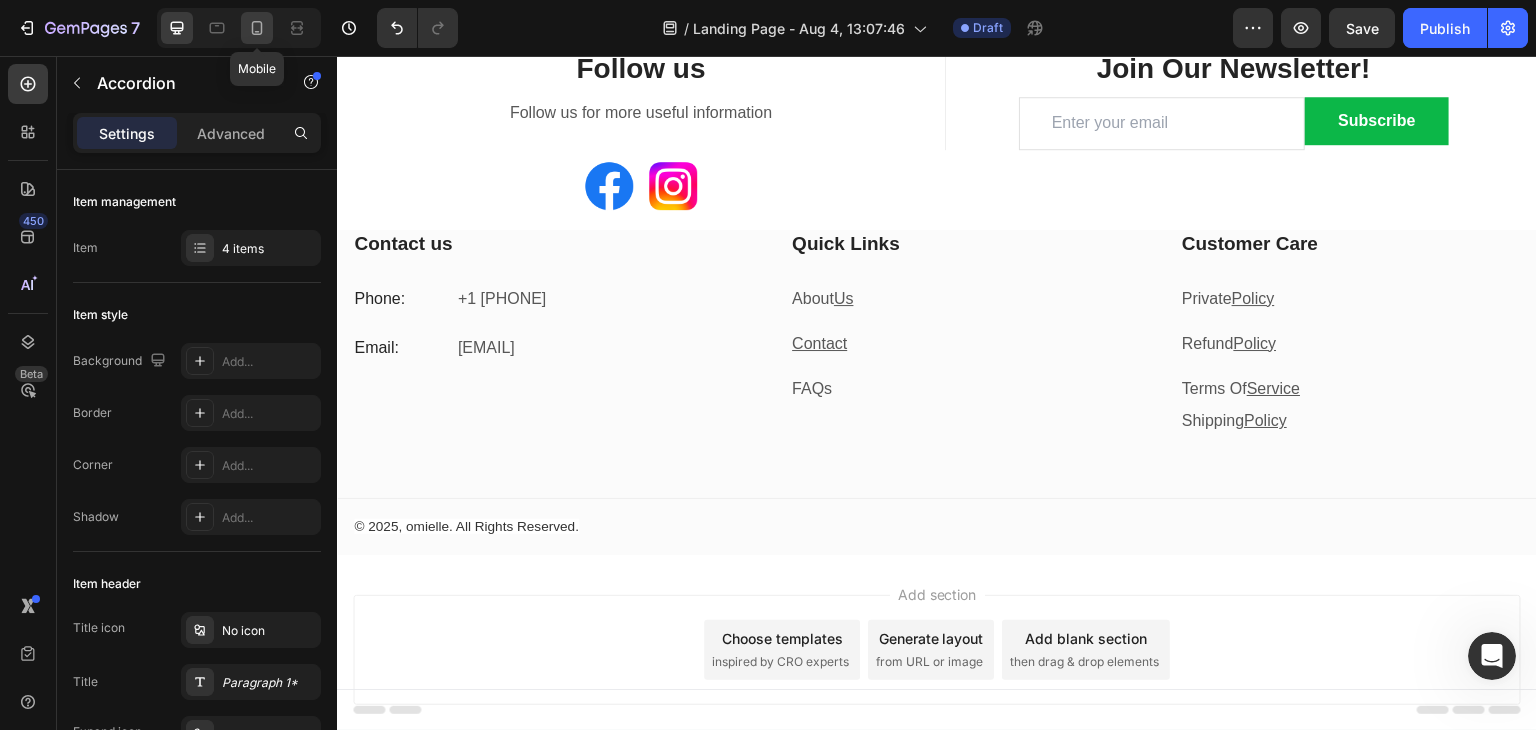 click 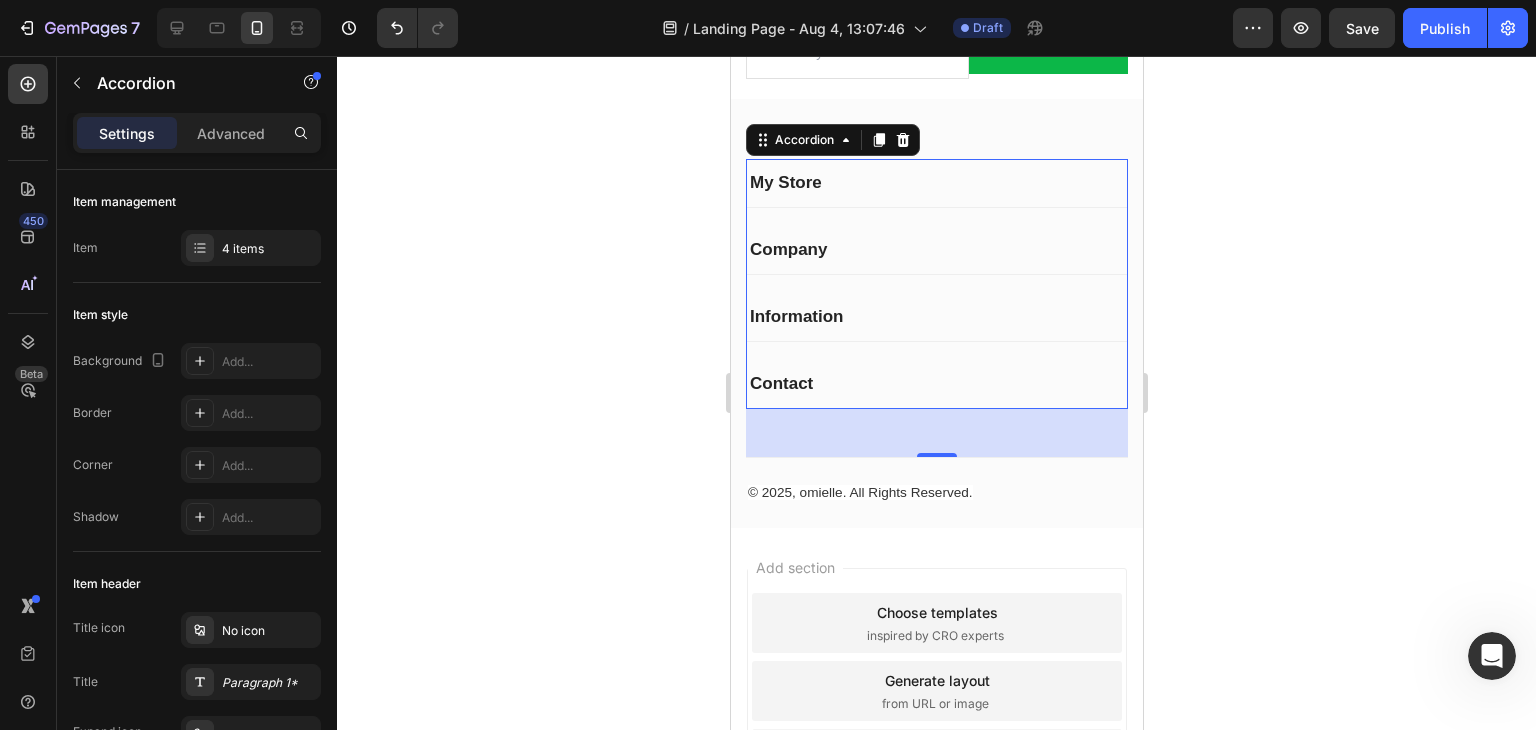 scroll, scrollTop: 488, scrollLeft: 0, axis: vertical 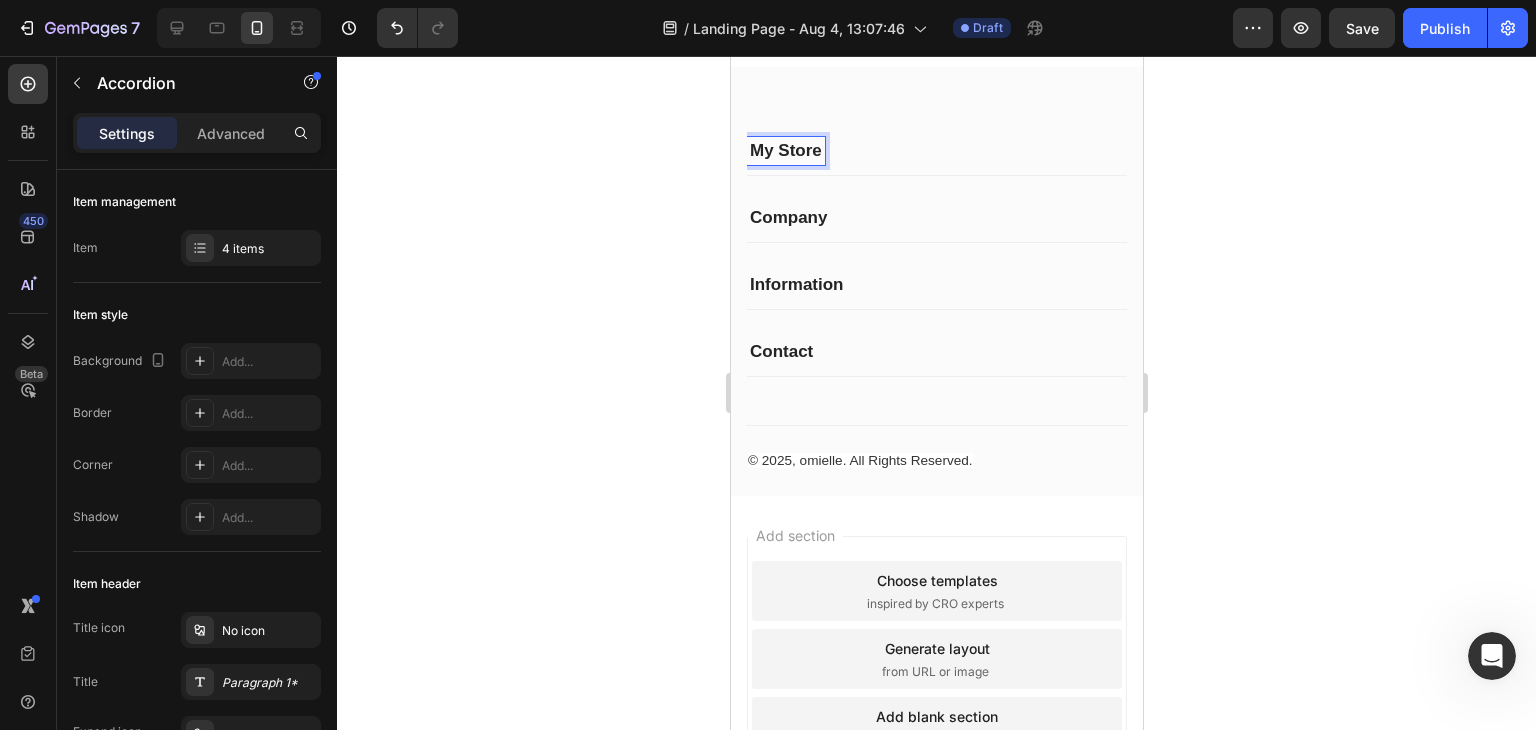 click on "My Store" at bounding box center [785, 151] 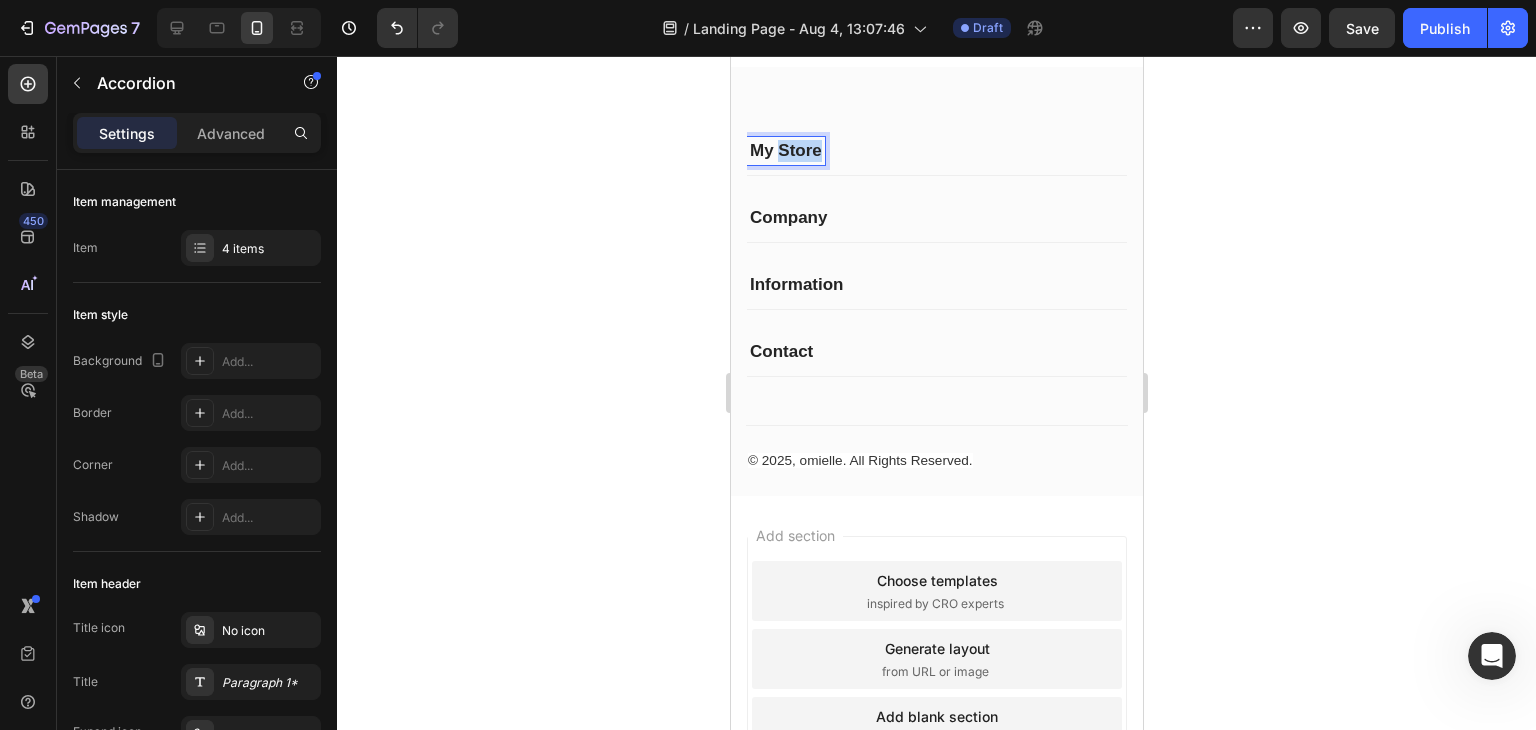 click on "My Store" at bounding box center [785, 151] 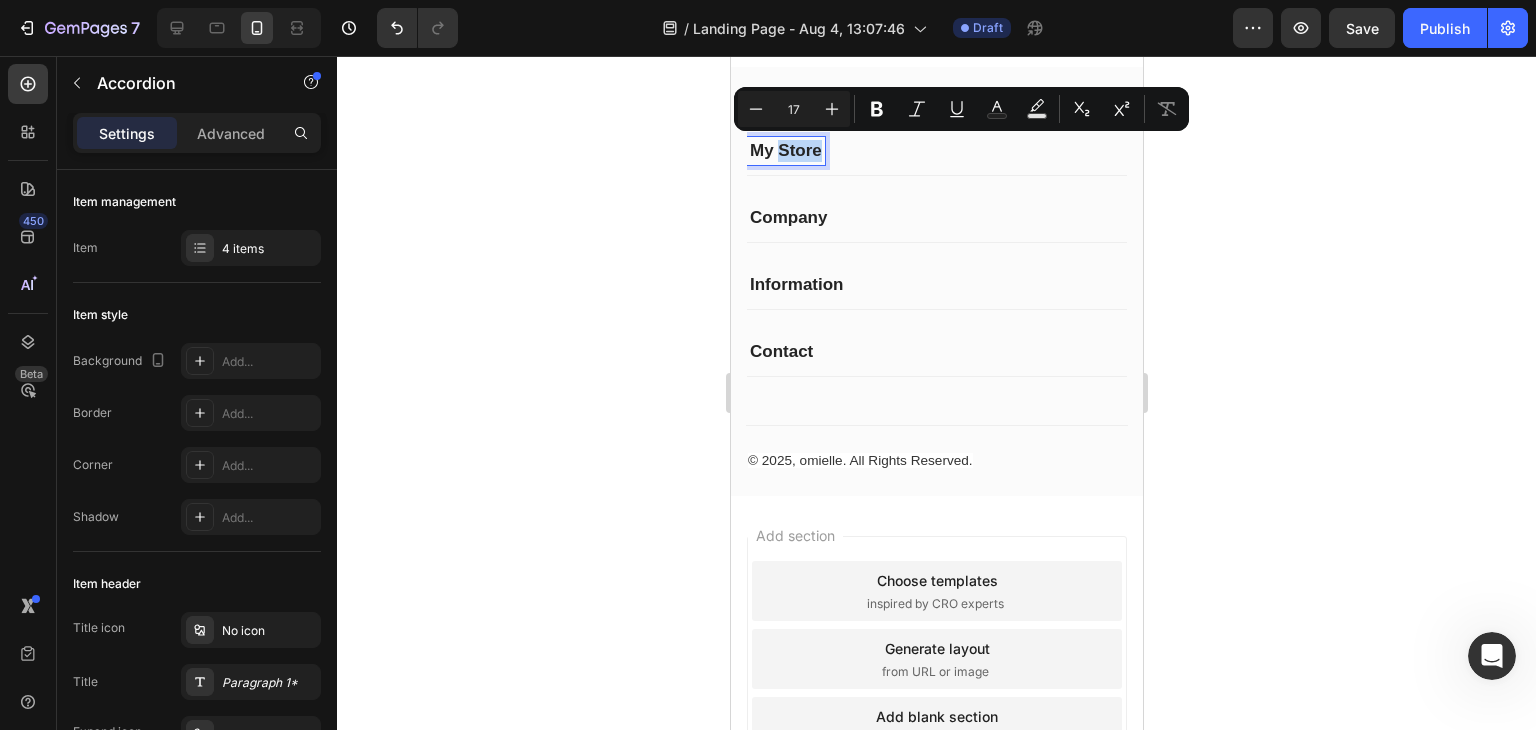 click on "My Store" at bounding box center (785, 151) 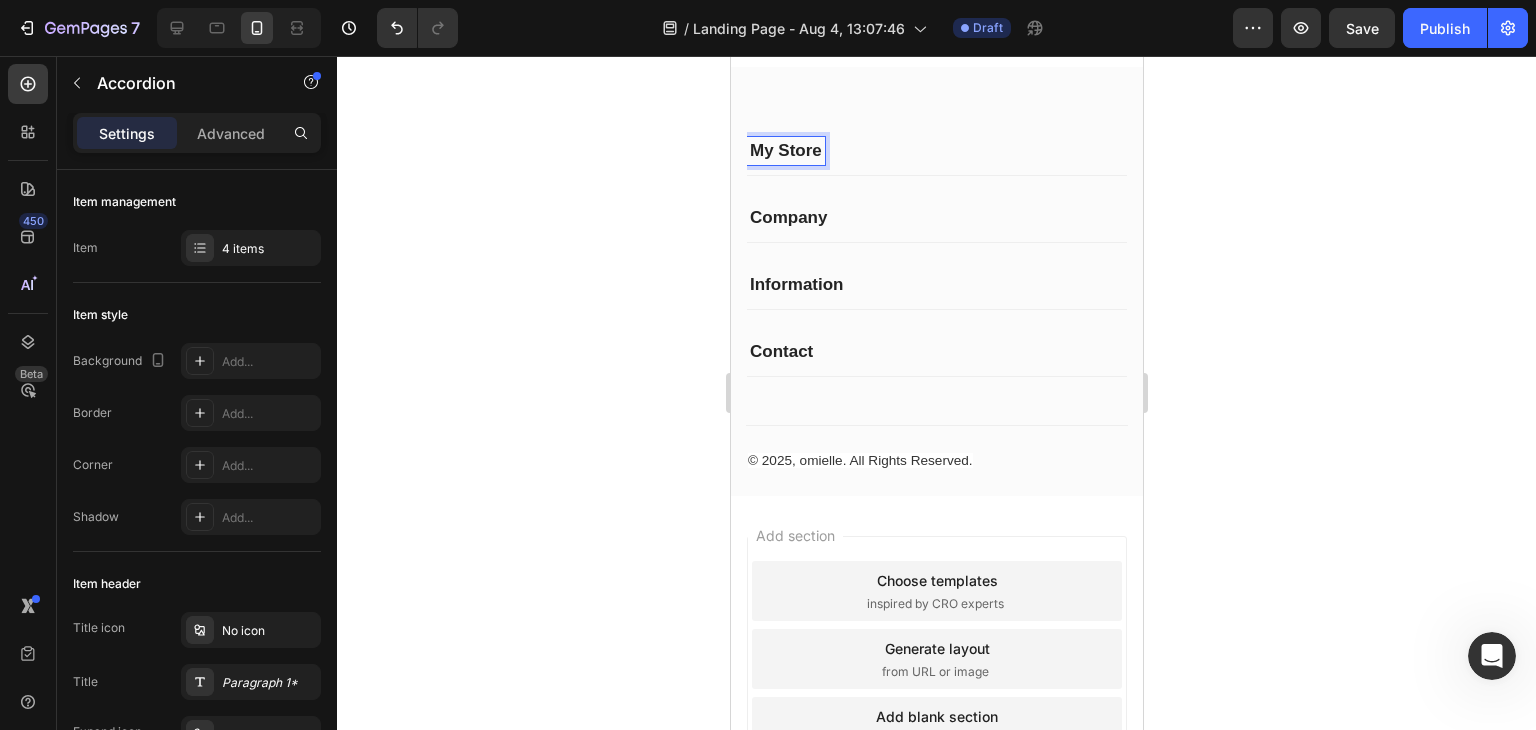 click on "My Store" at bounding box center [785, 151] 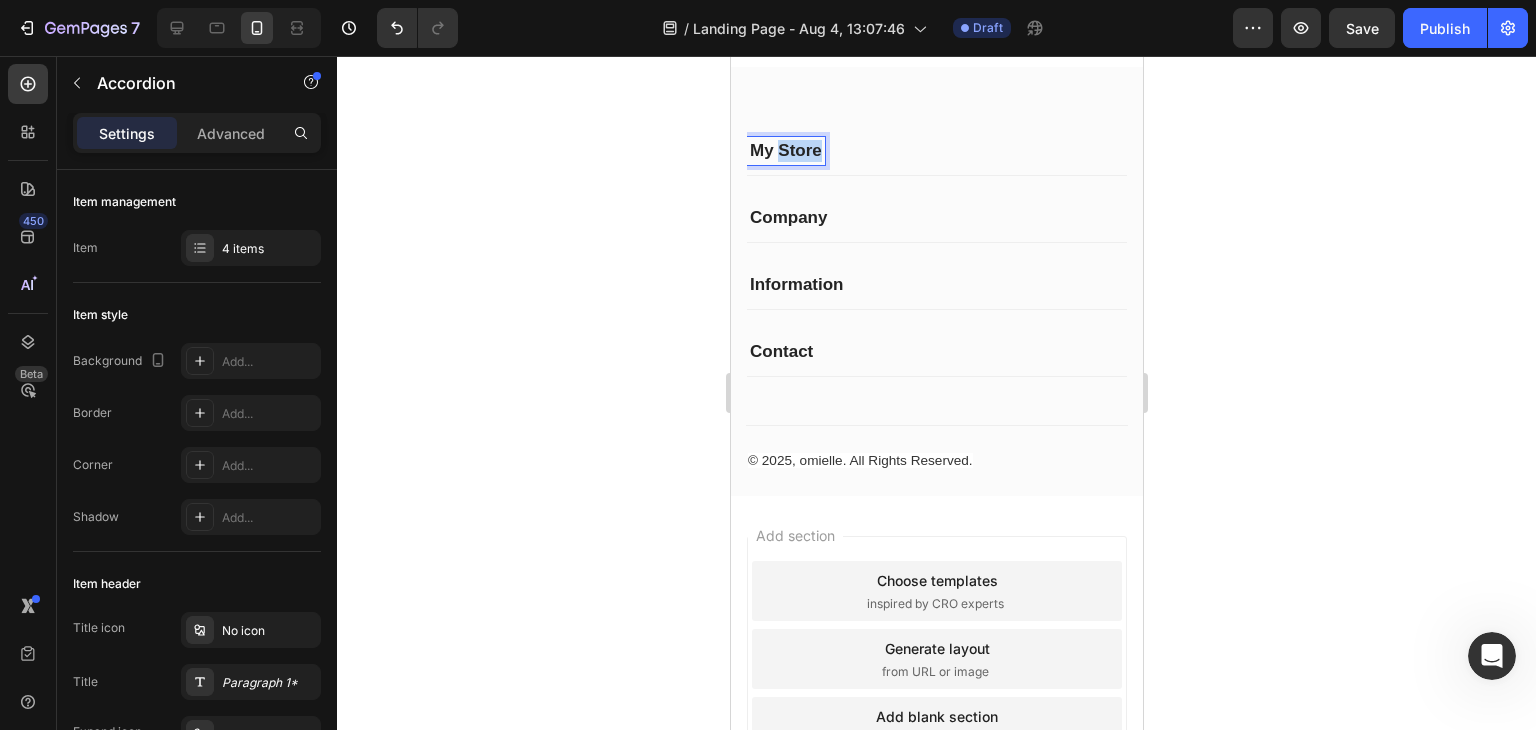 click on "My Store" at bounding box center (785, 151) 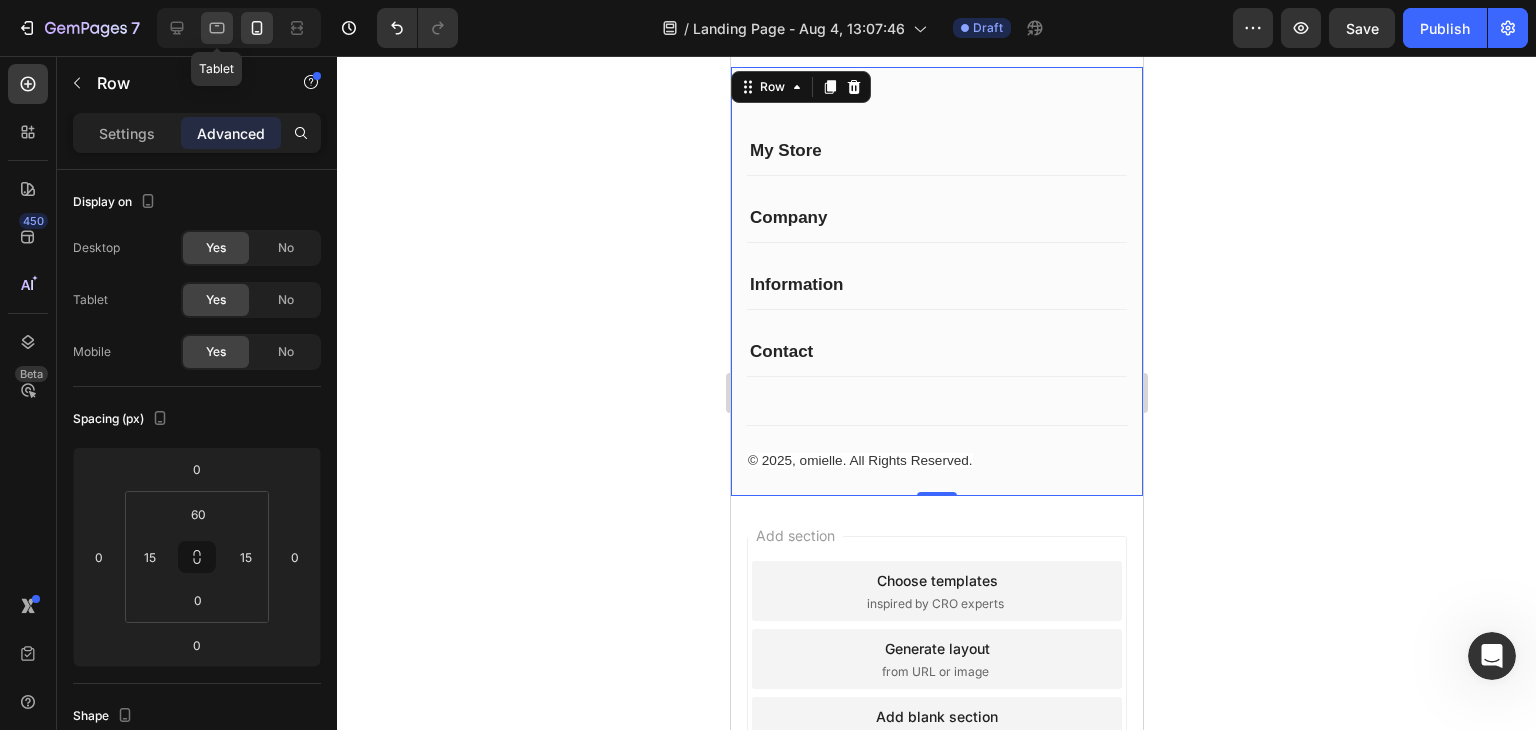 click 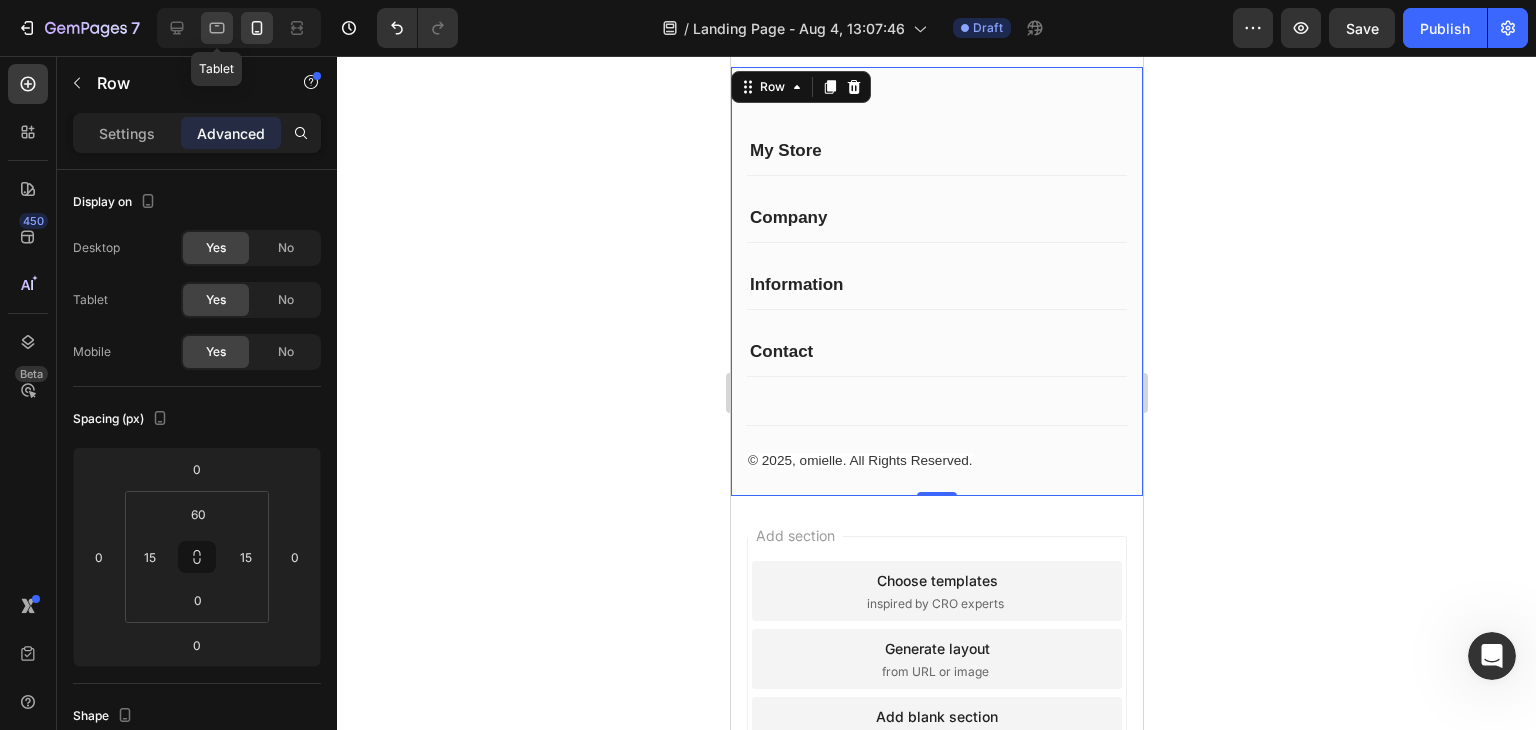 type on "80" 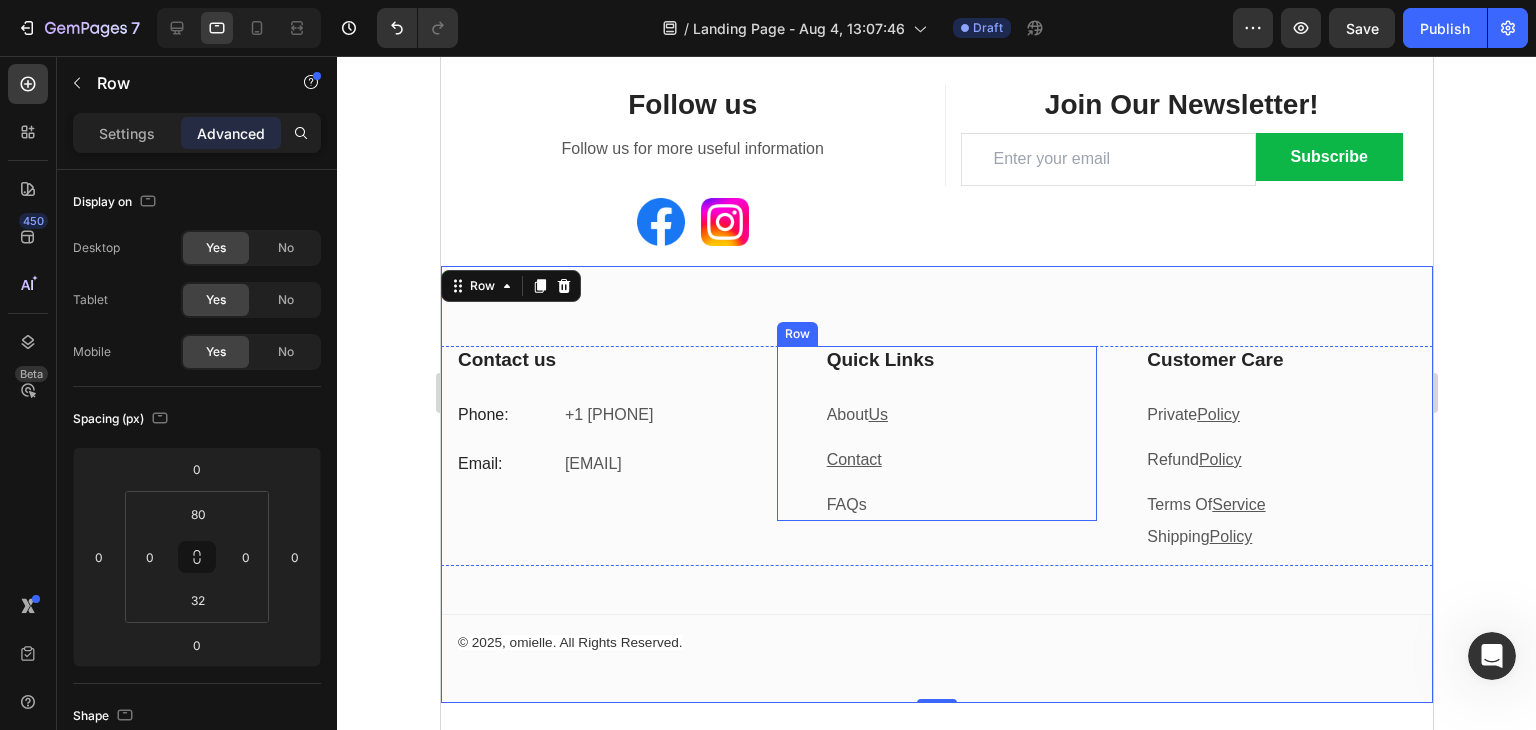 scroll, scrollTop: 0, scrollLeft: 0, axis: both 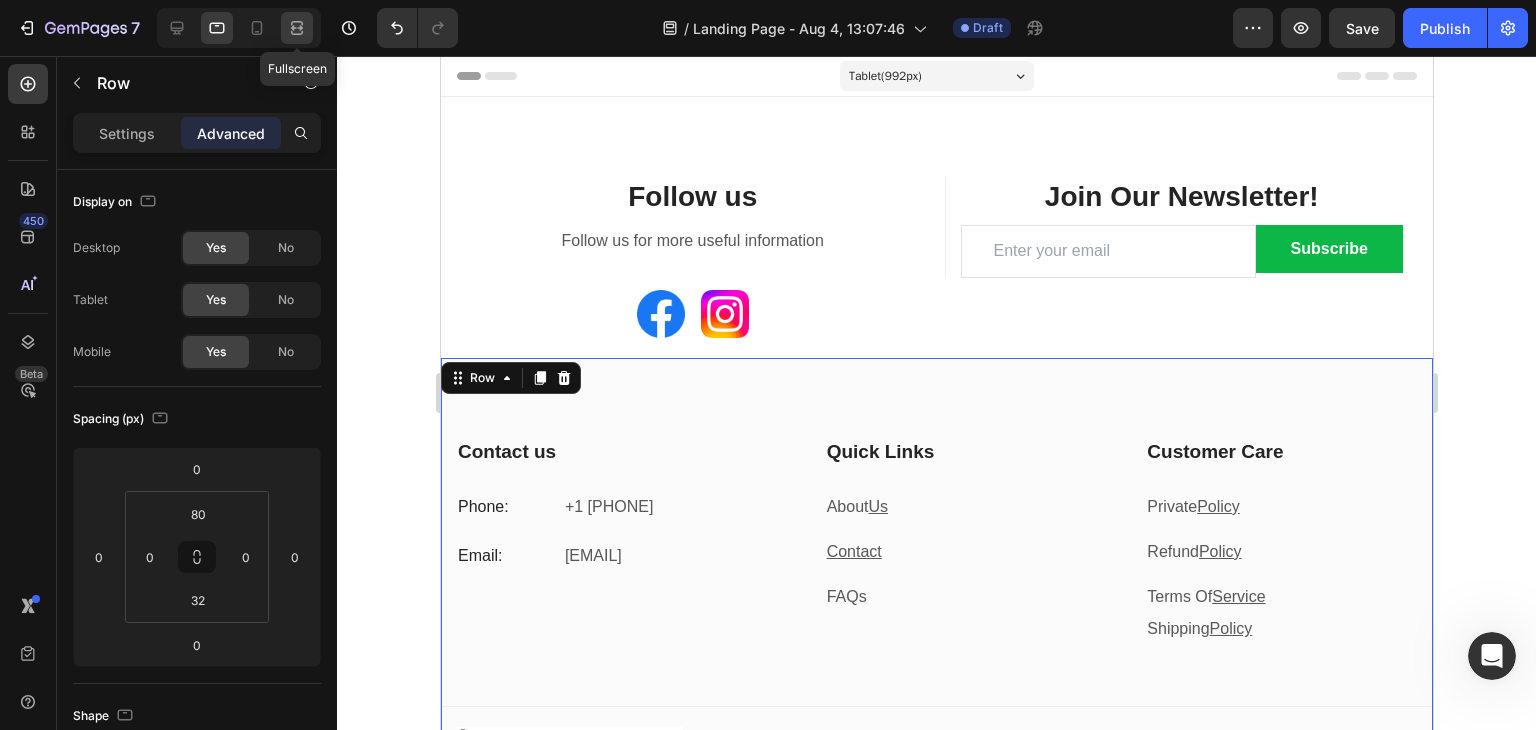 click 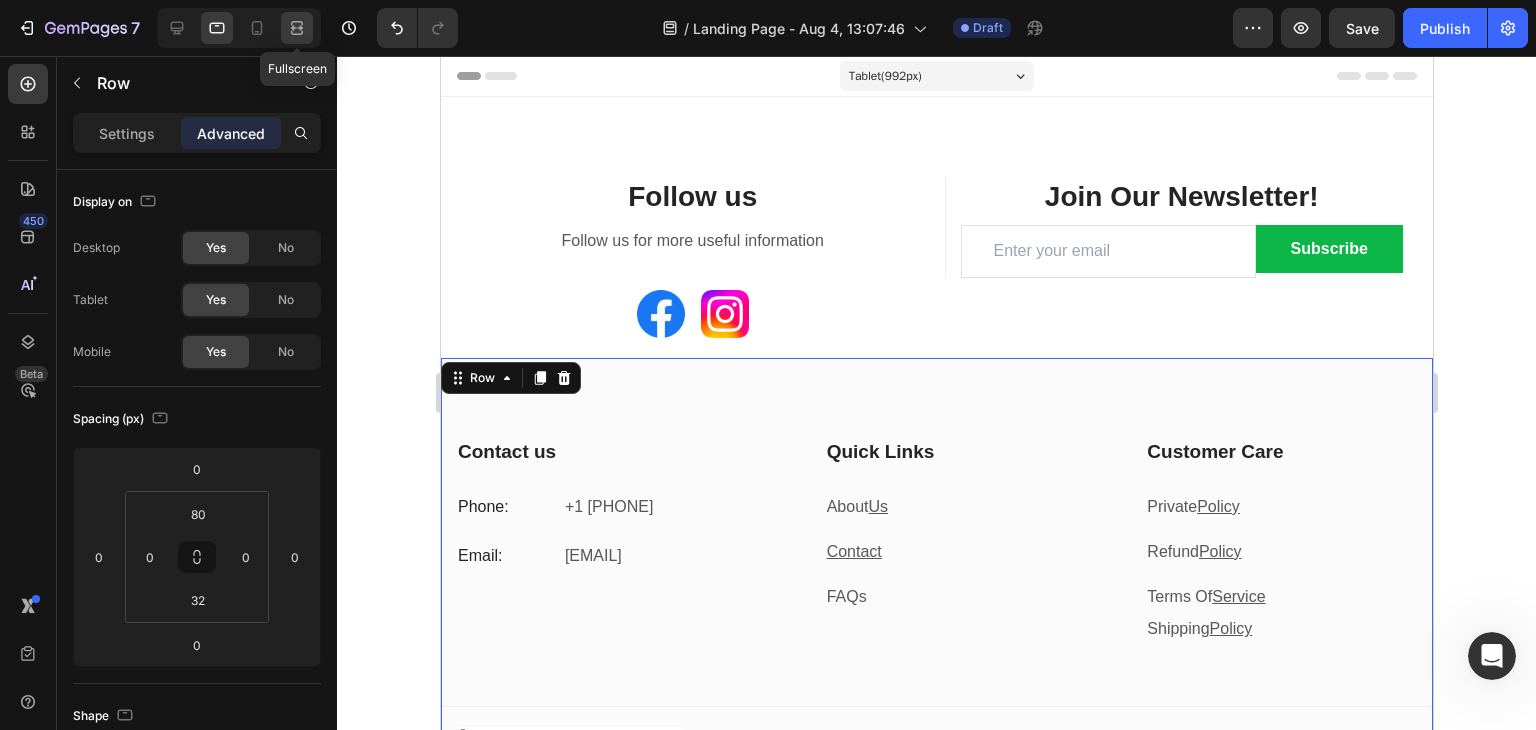 type 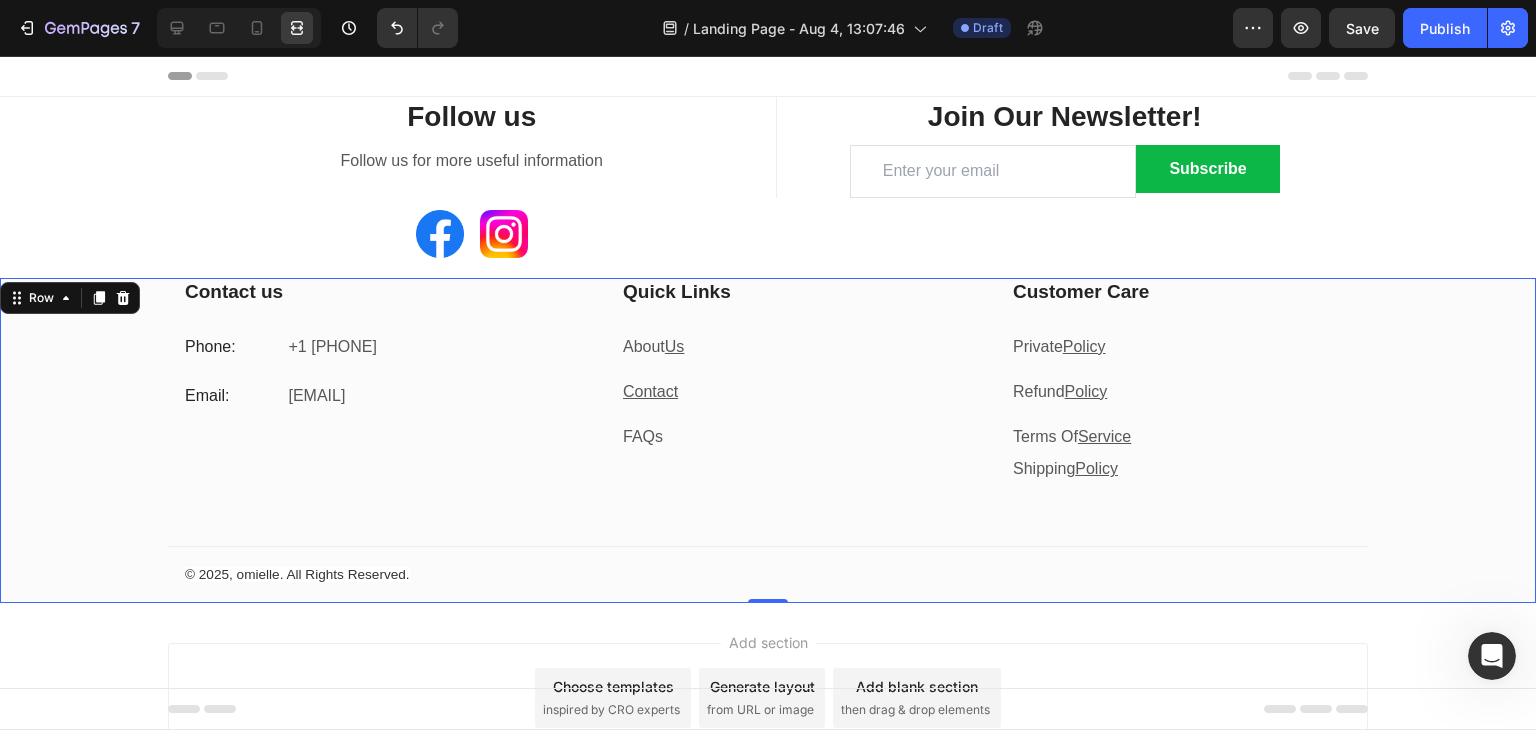 scroll, scrollTop: 119, scrollLeft: 0, axis: vertical 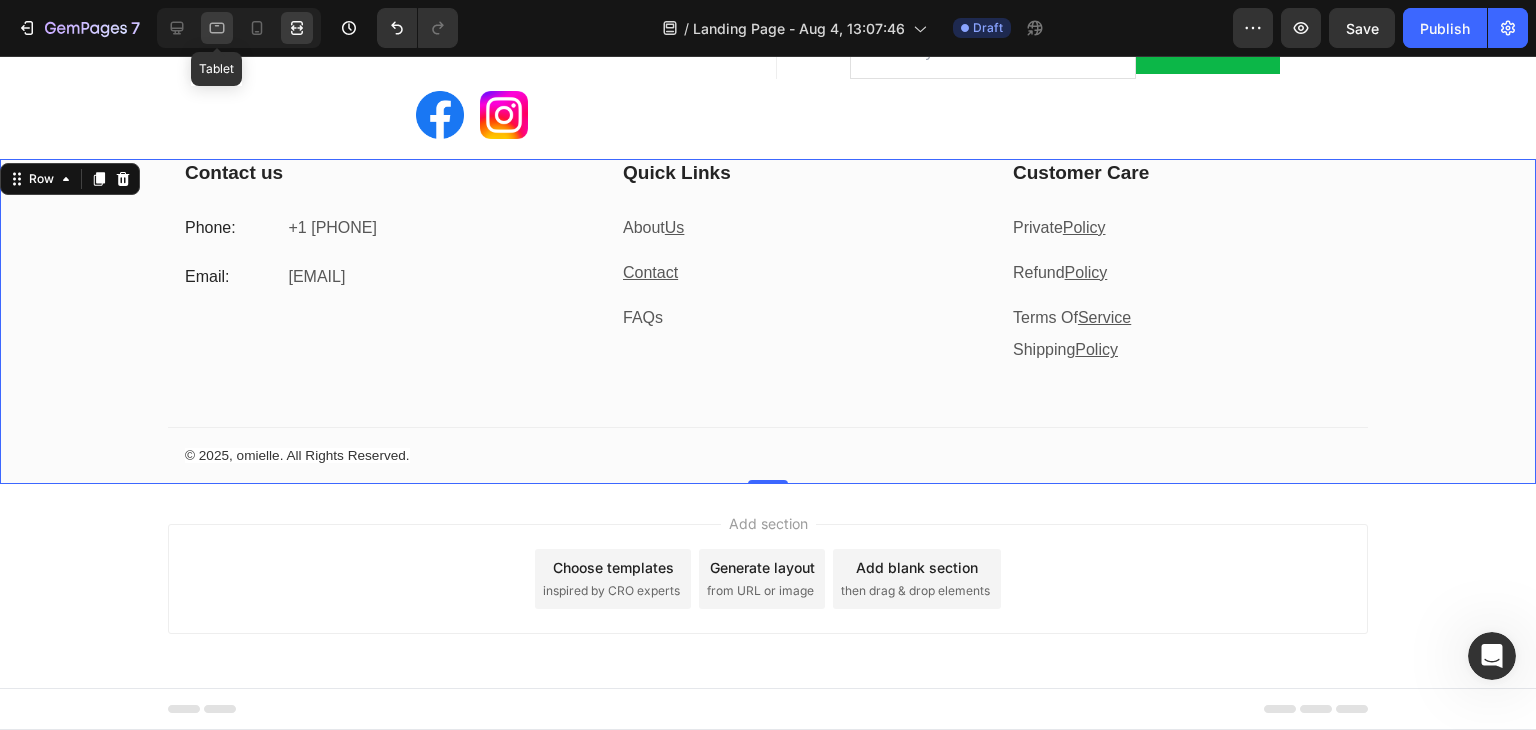 click 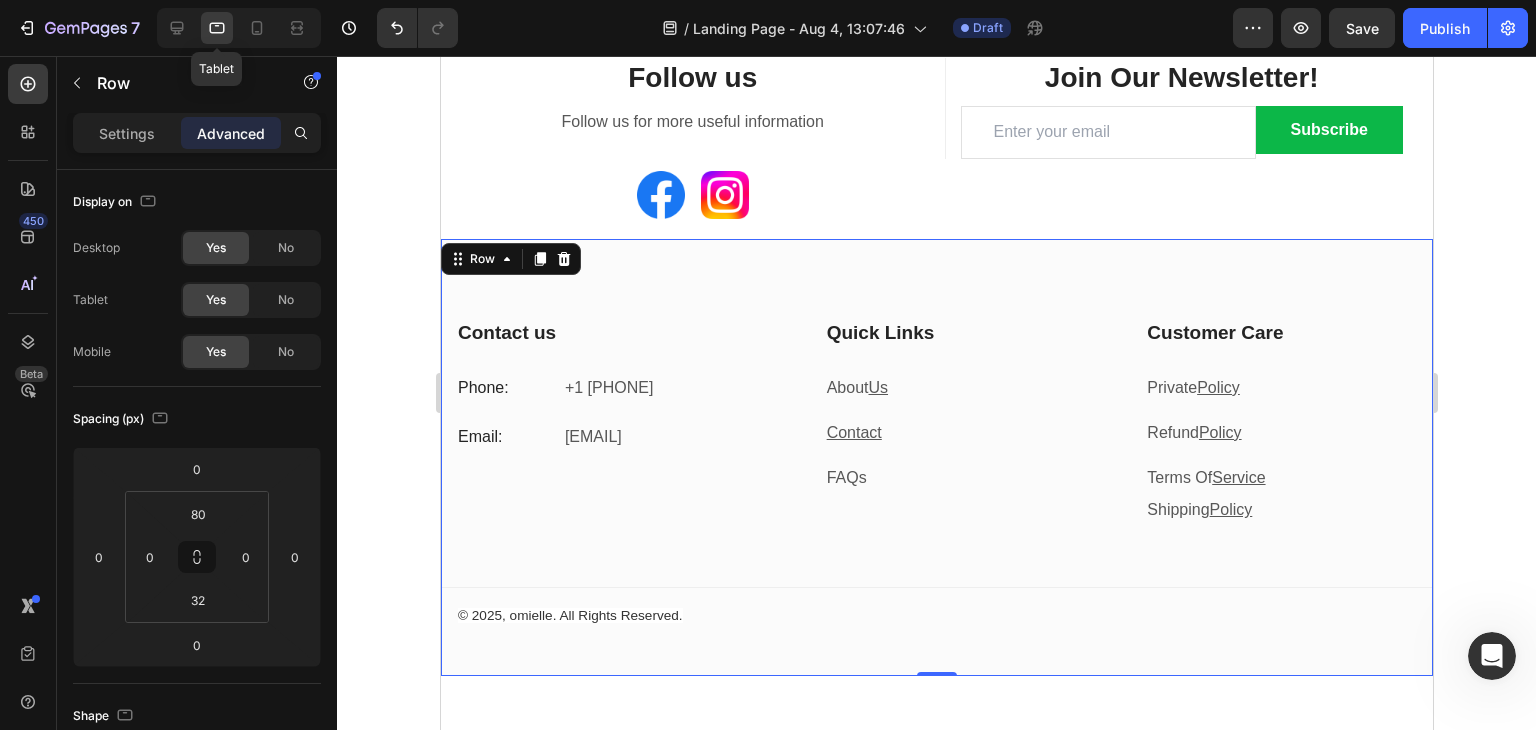scroll, scrollTop: 232, scrollLeft: 0, axis: vertical 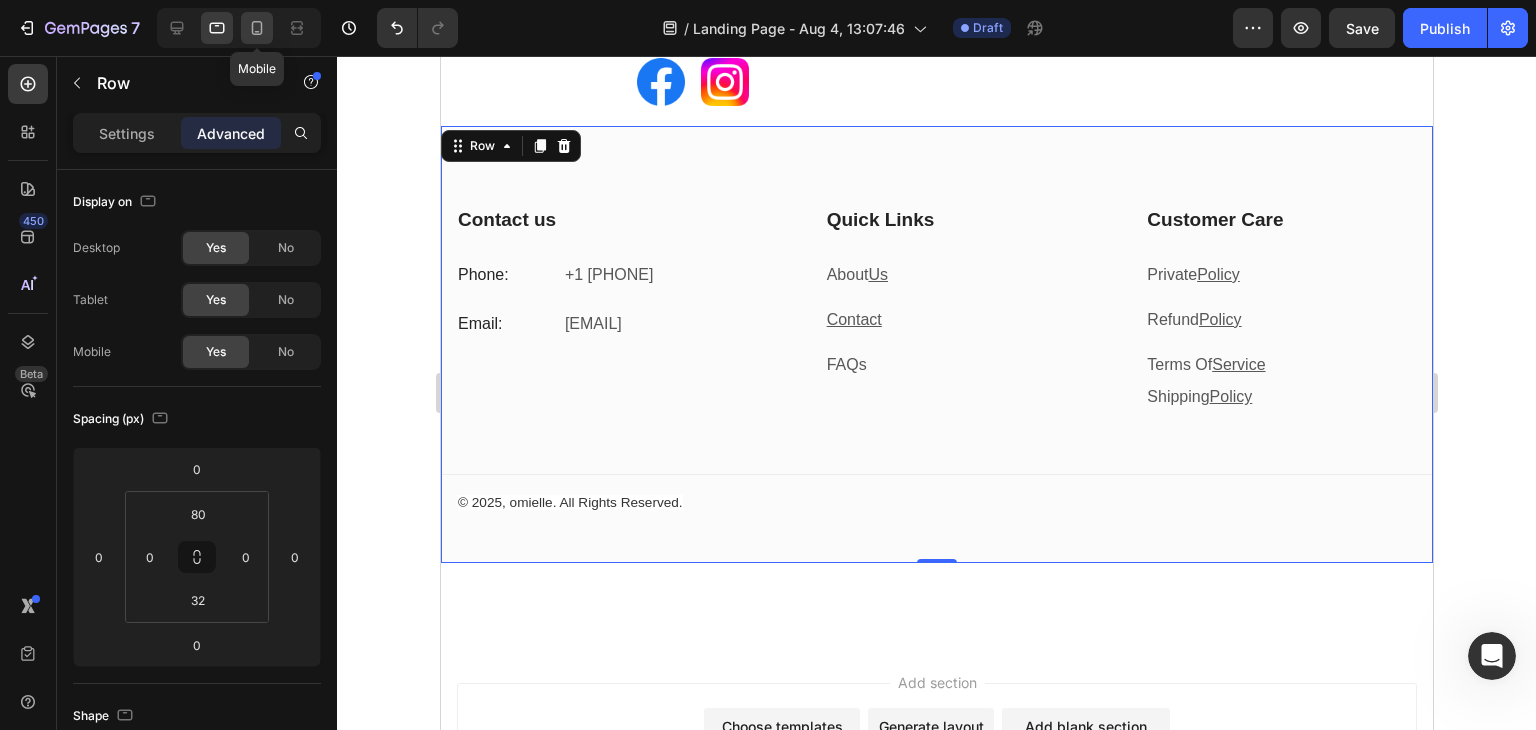 click 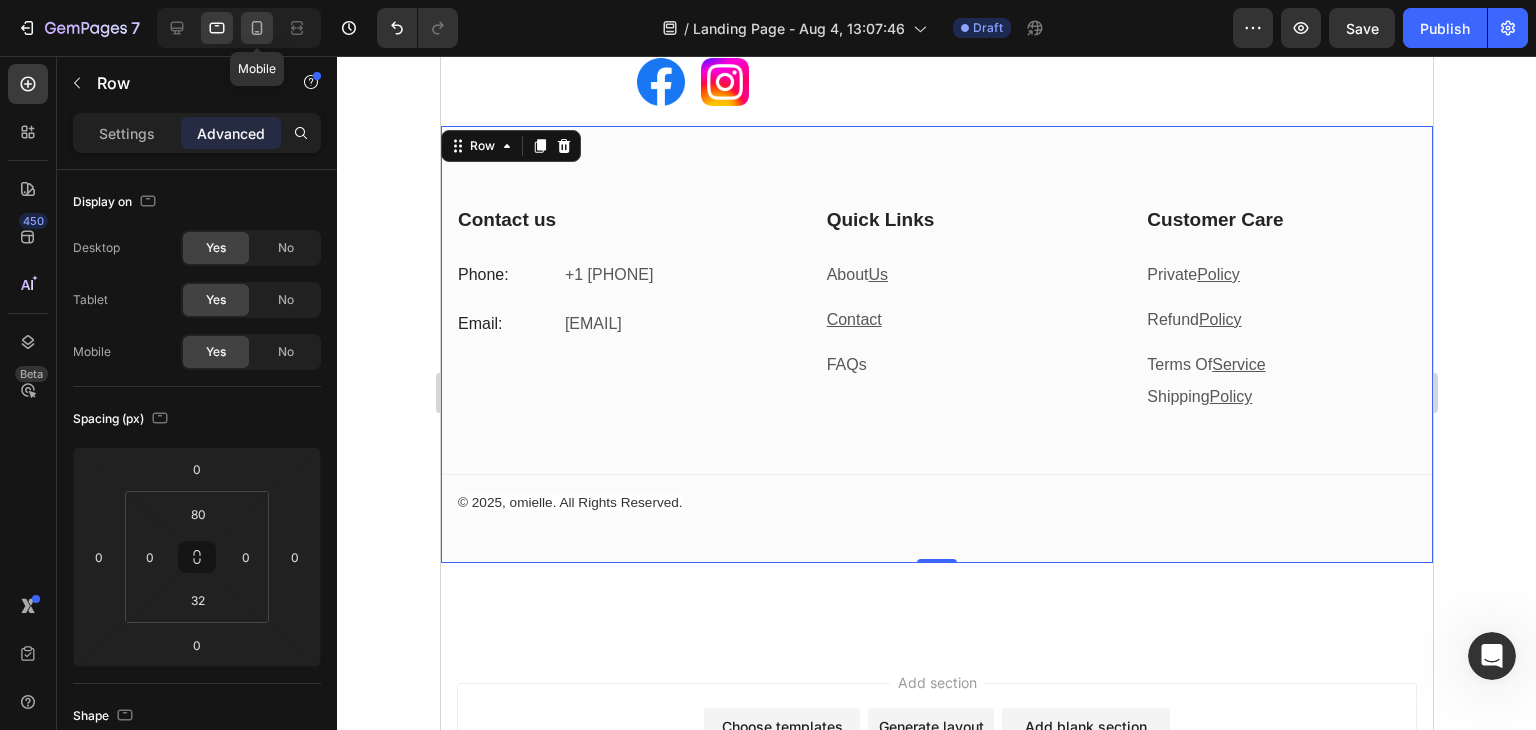 type on "60" 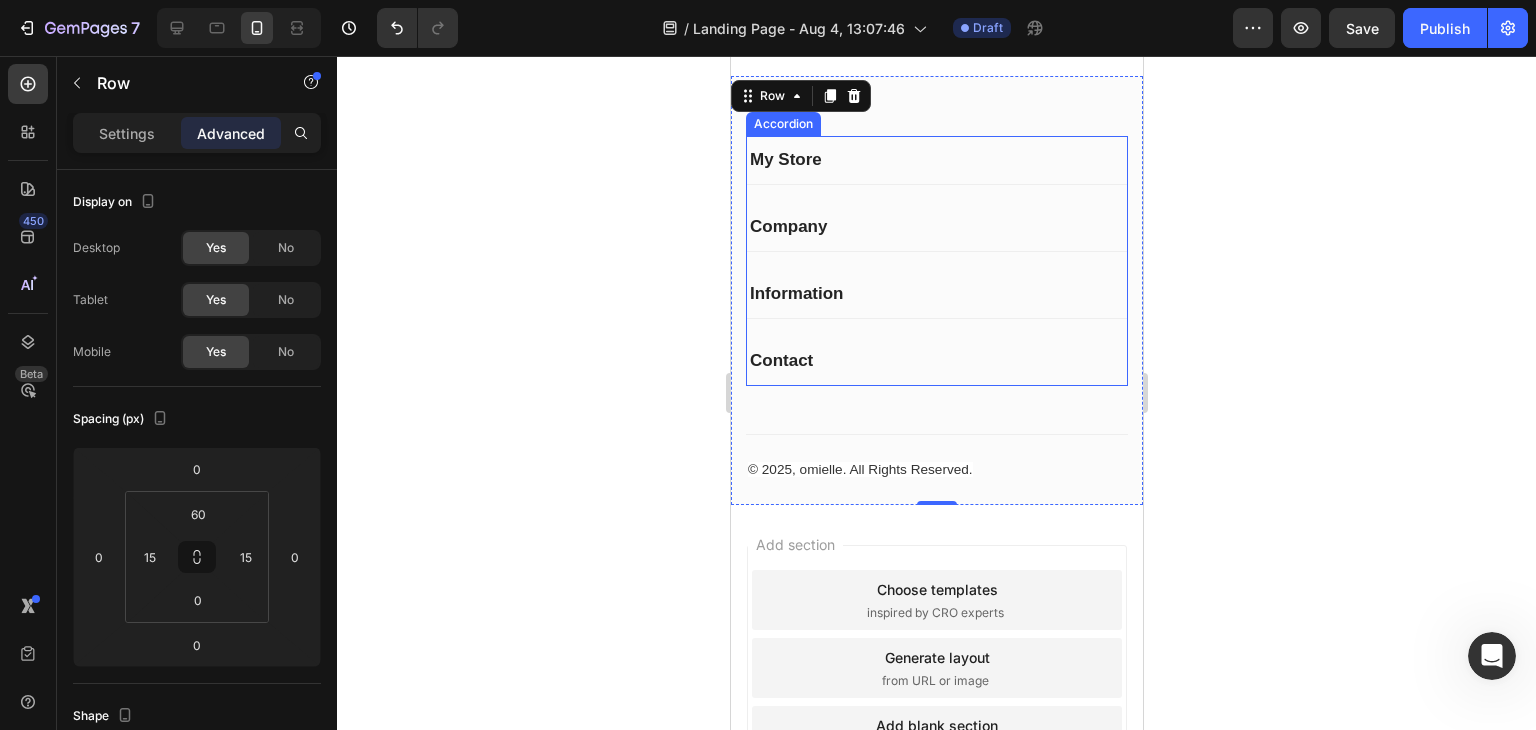 scroll, scrollTop: 480, scrollLeft: 0, axis: vertical 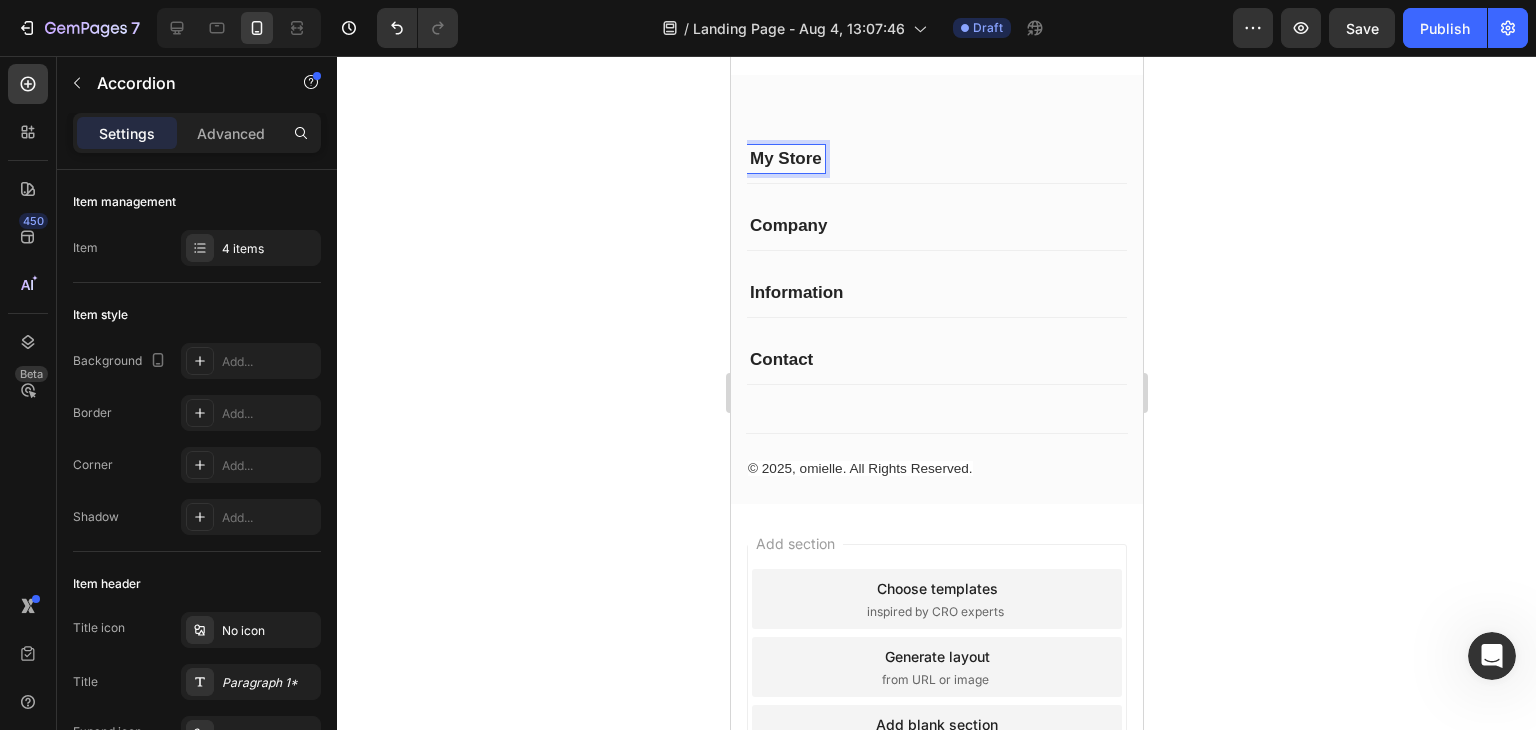 click on "My Store" at bounding box center [785, 159] 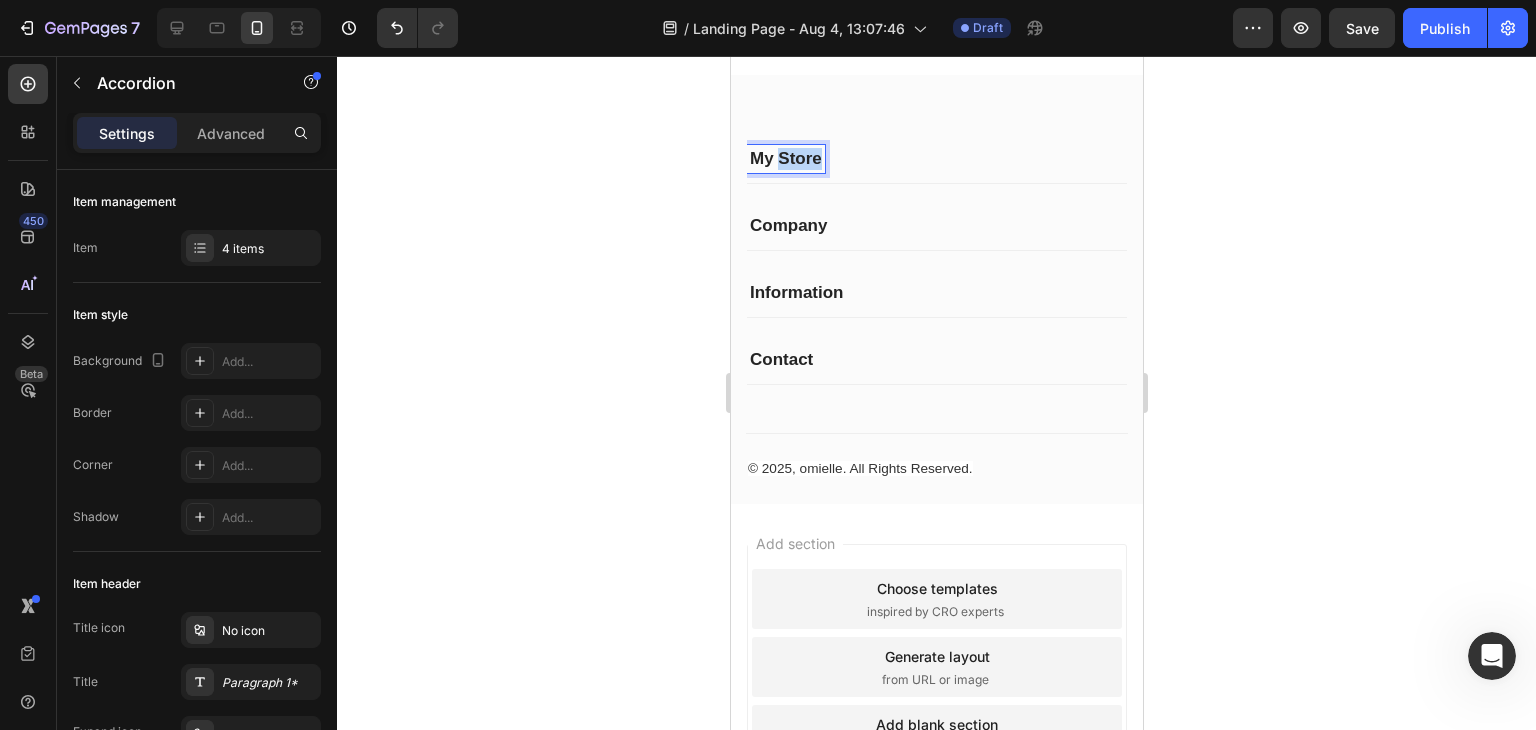 click on "My Store" at bounding box center (785, 159) 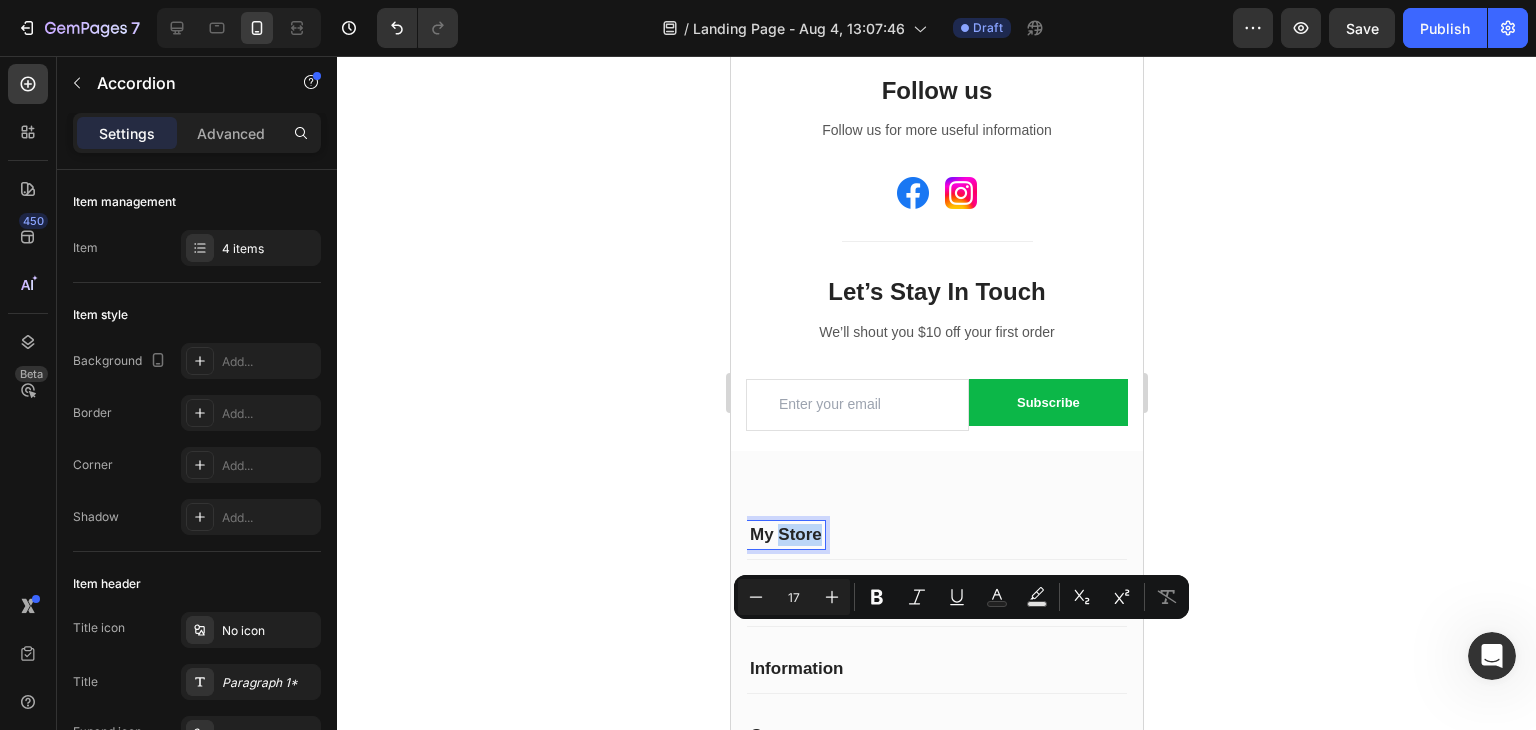 scroll, scrollTop: 0, scrollLeft: 0, axis: both 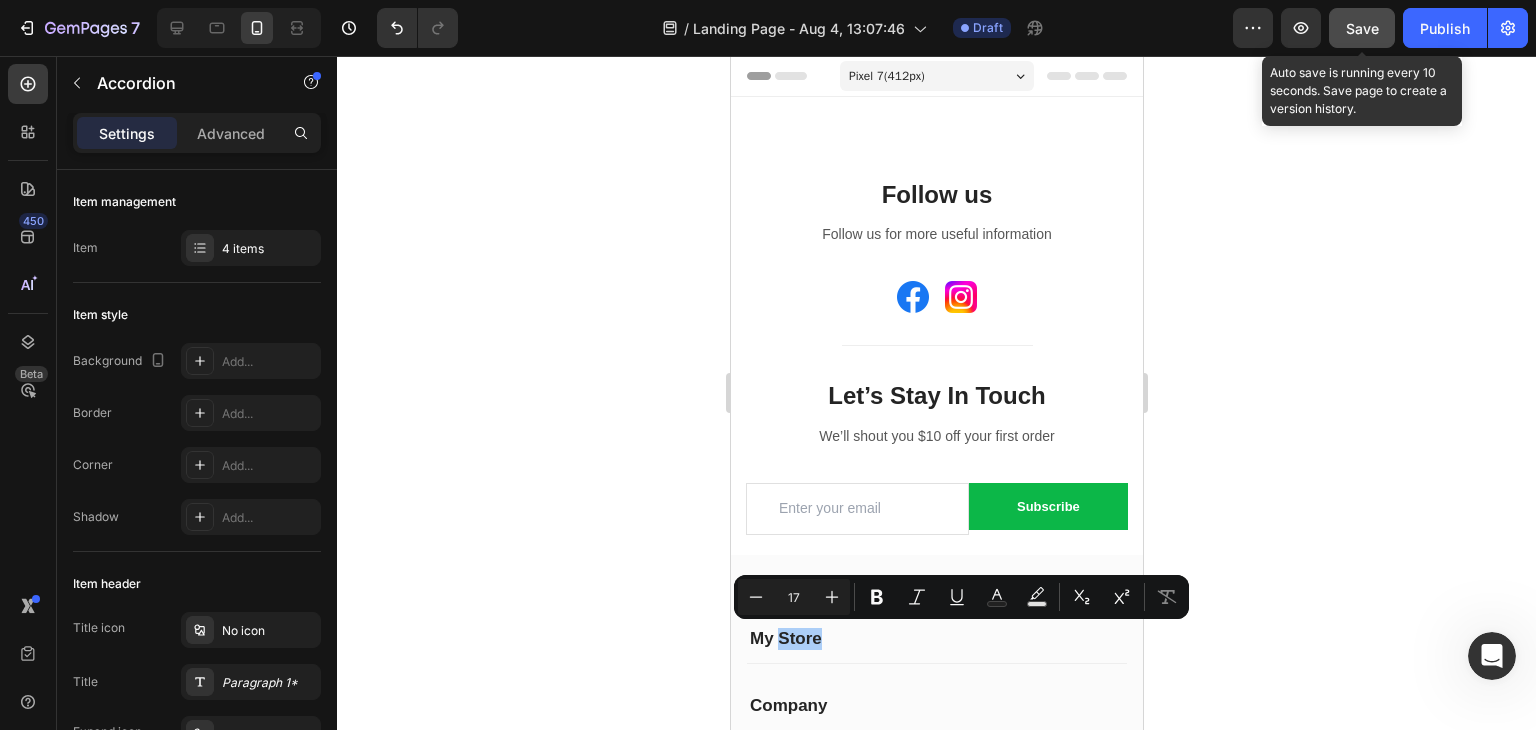 click on "Save" at bounding box center (1362, 28) 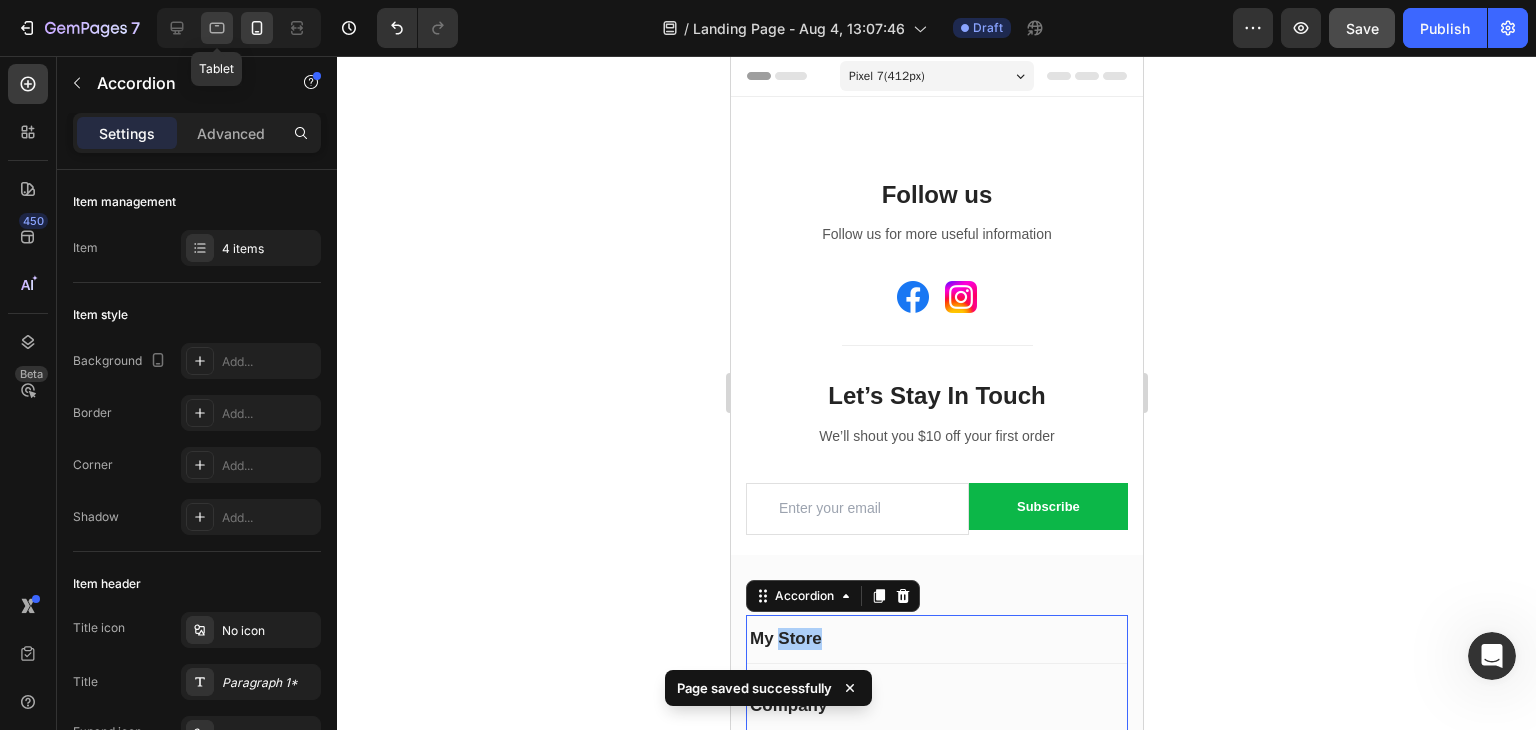 click 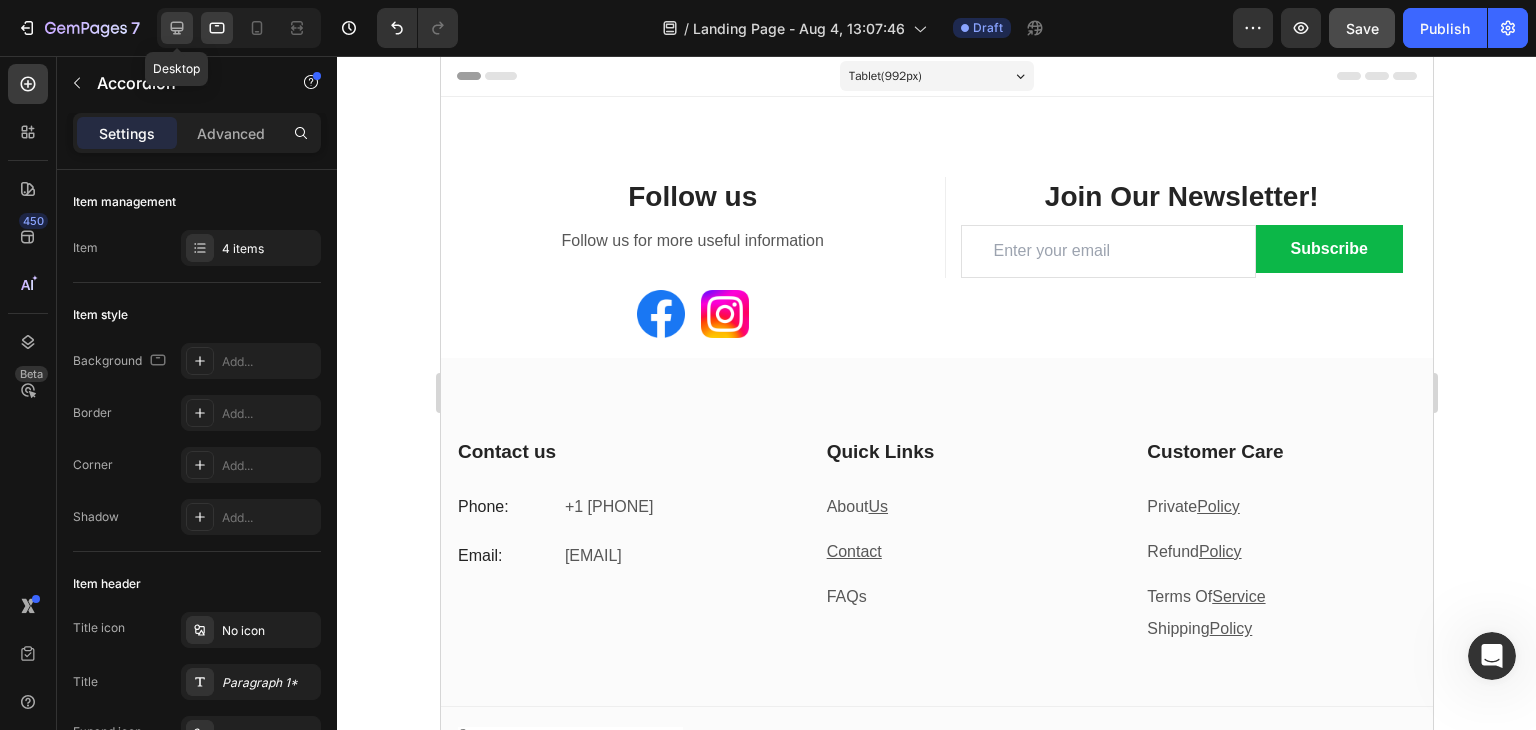 click 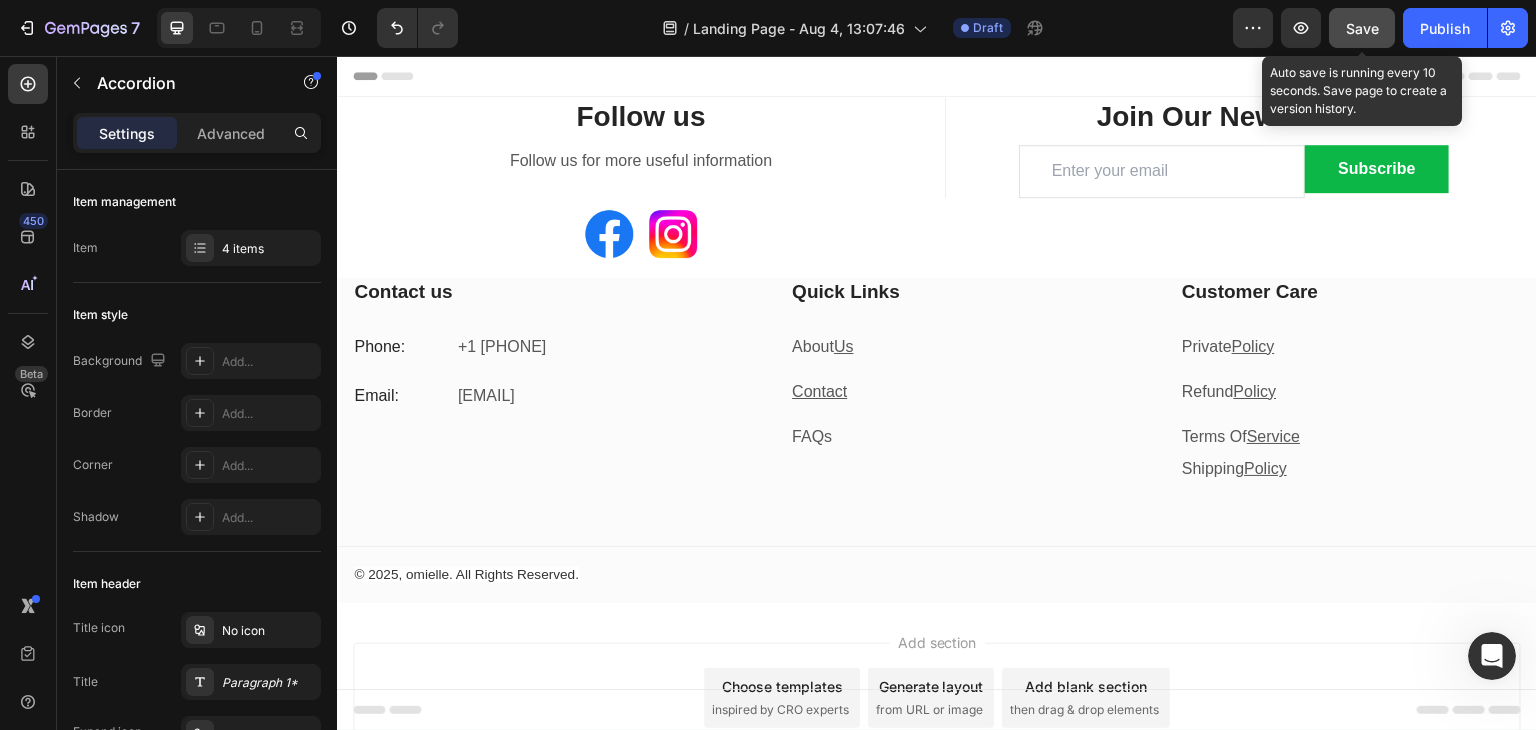 click on "Save" at bounding box center [1362, 28] 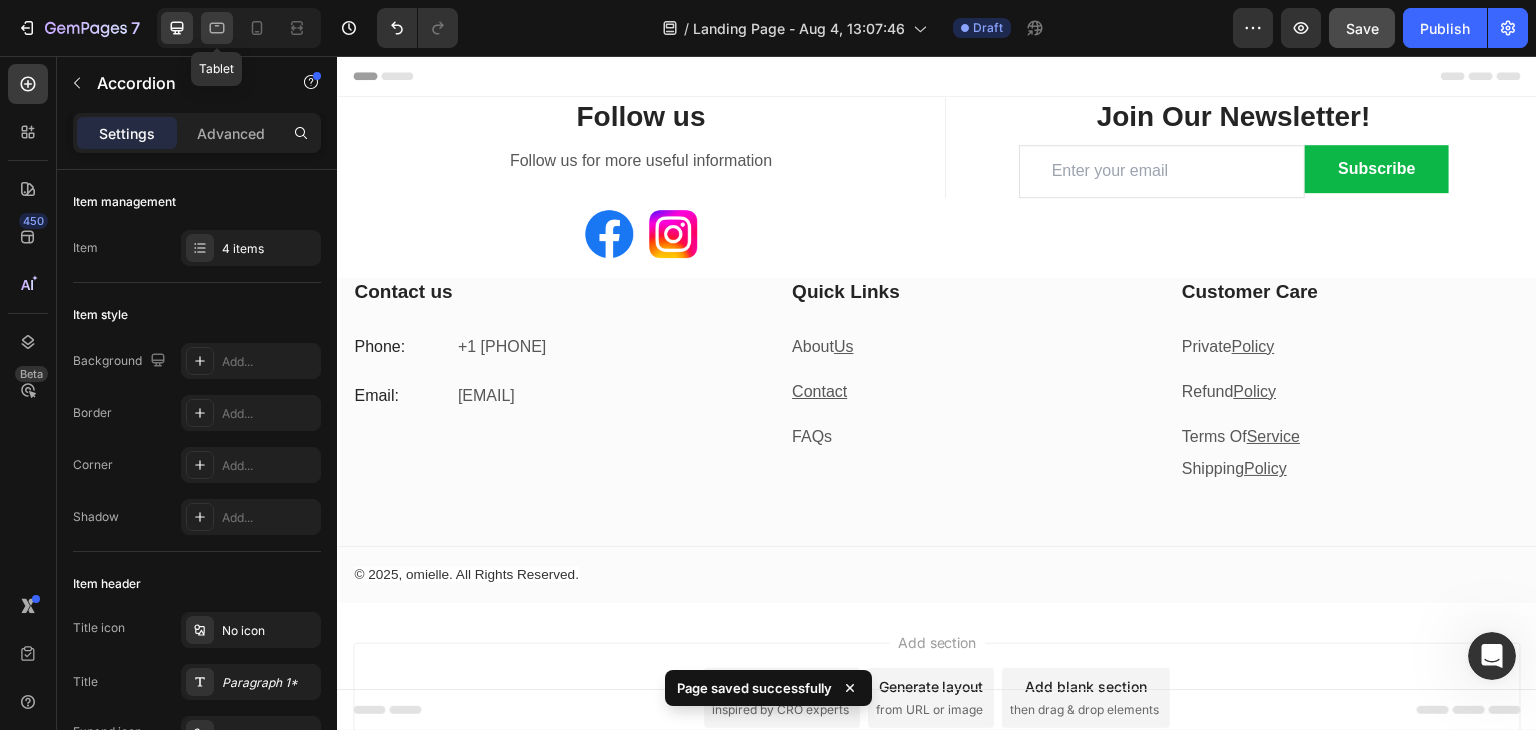 click 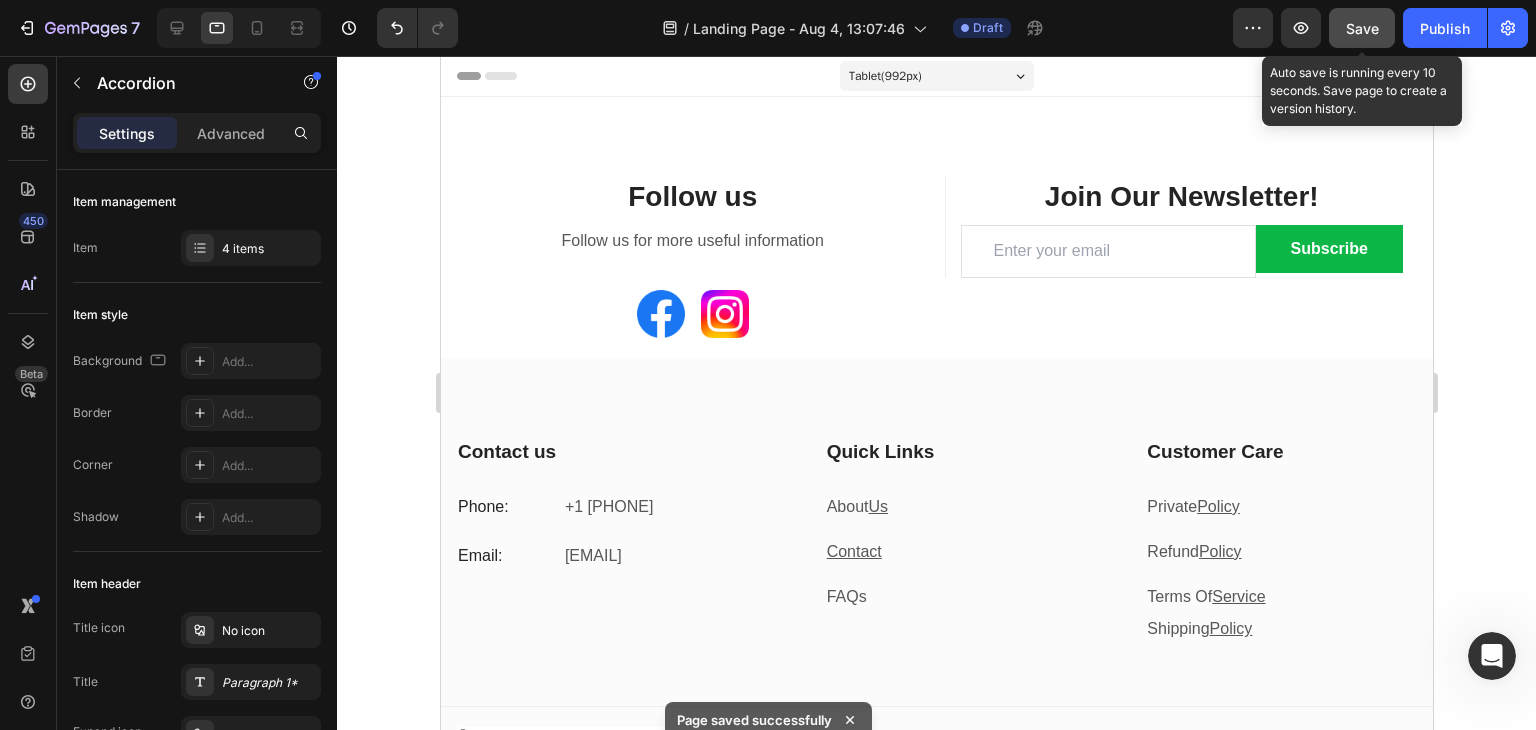 click on "Save" at bounding box center [1362, 28] 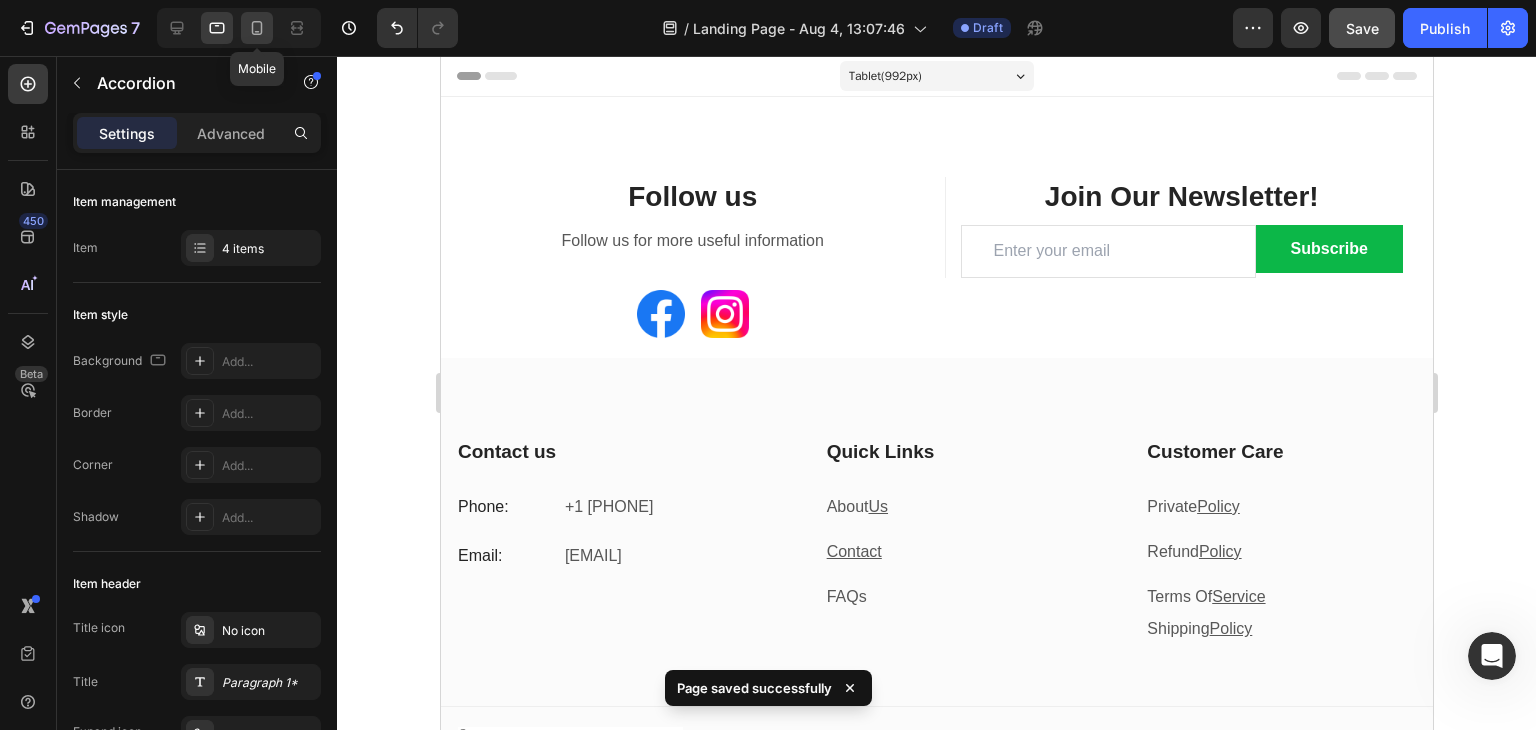 click 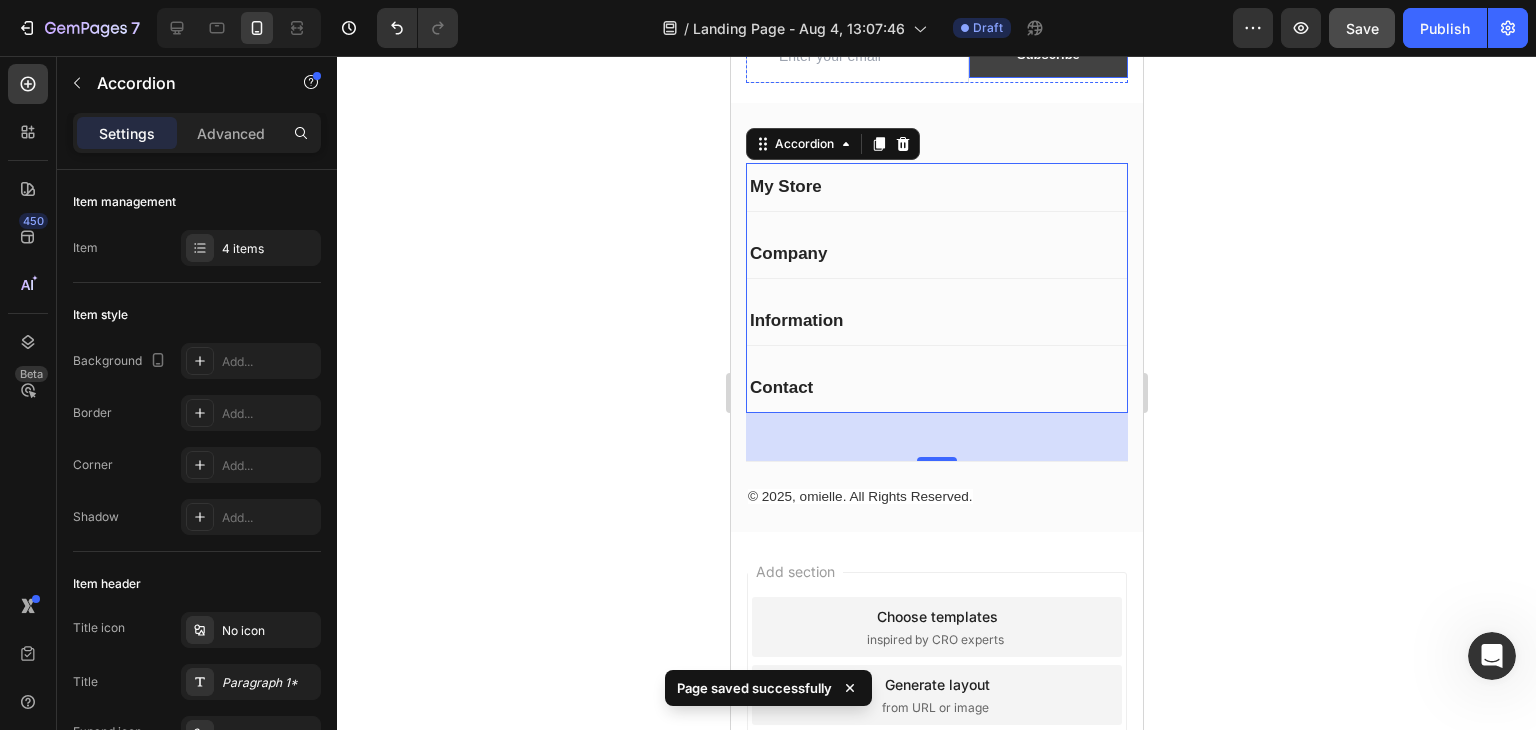 scroll, scrollTop: 488, scrollLeft: 0, axis: vertical 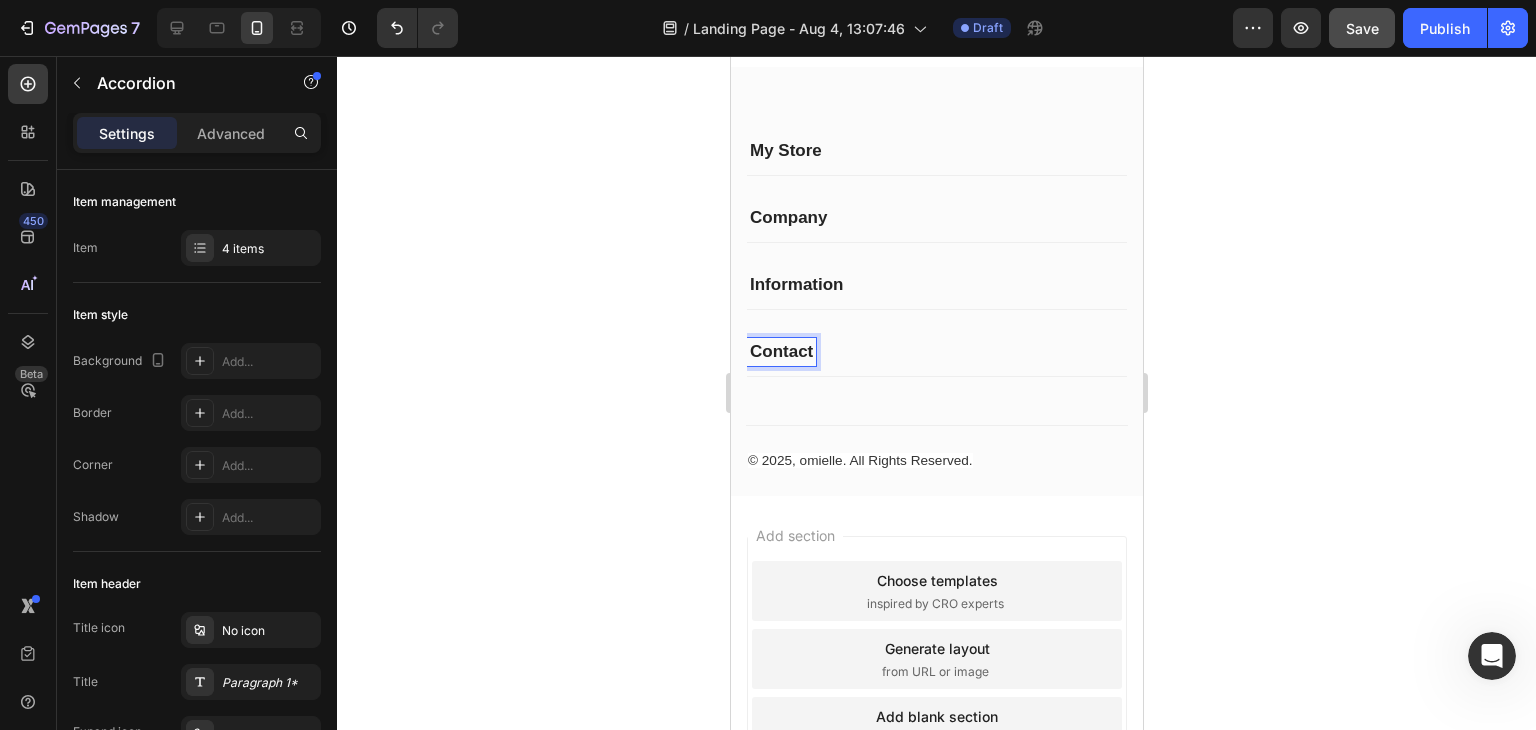 click on "Contact" at bounding box center (780, 352) 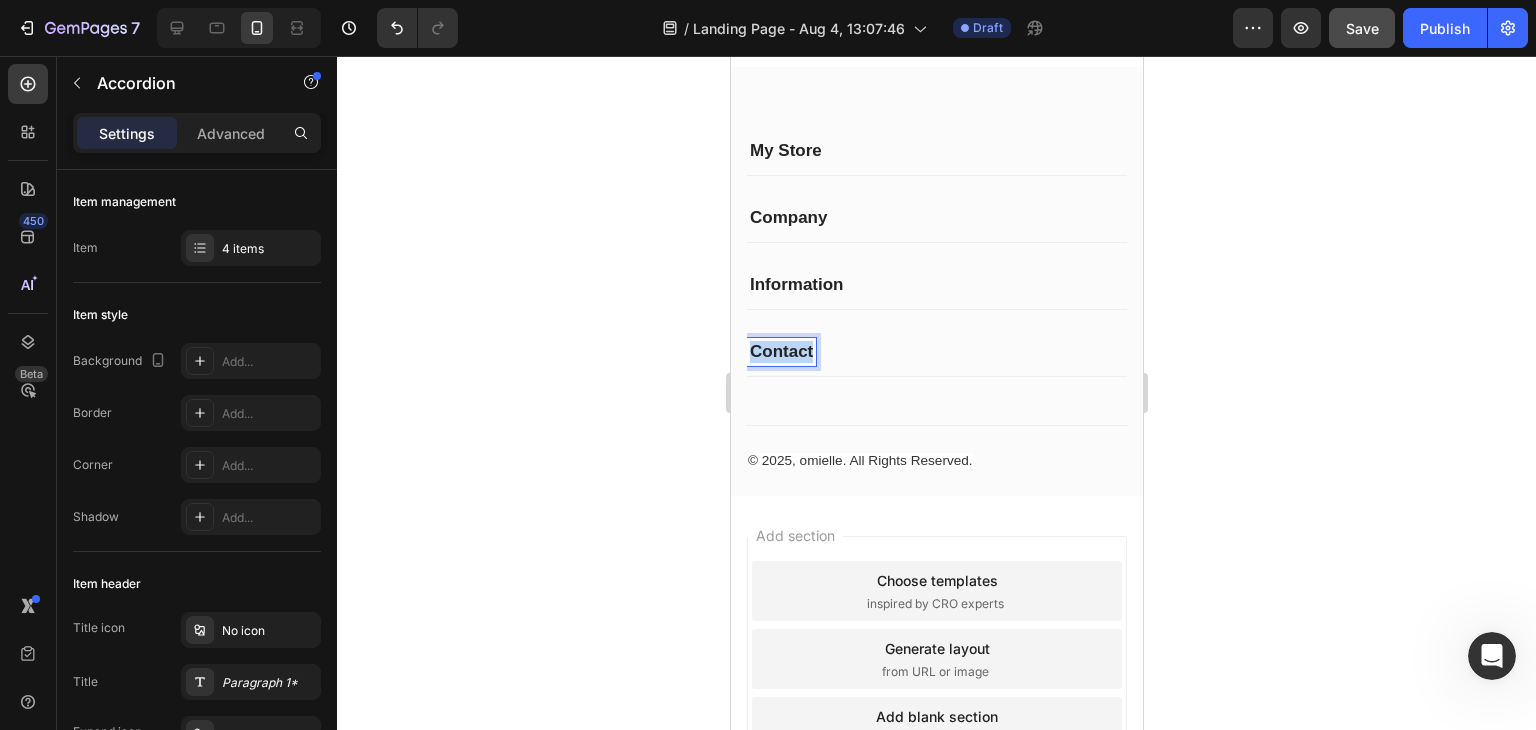 click on "Contact" at bounding box center [780, 352] 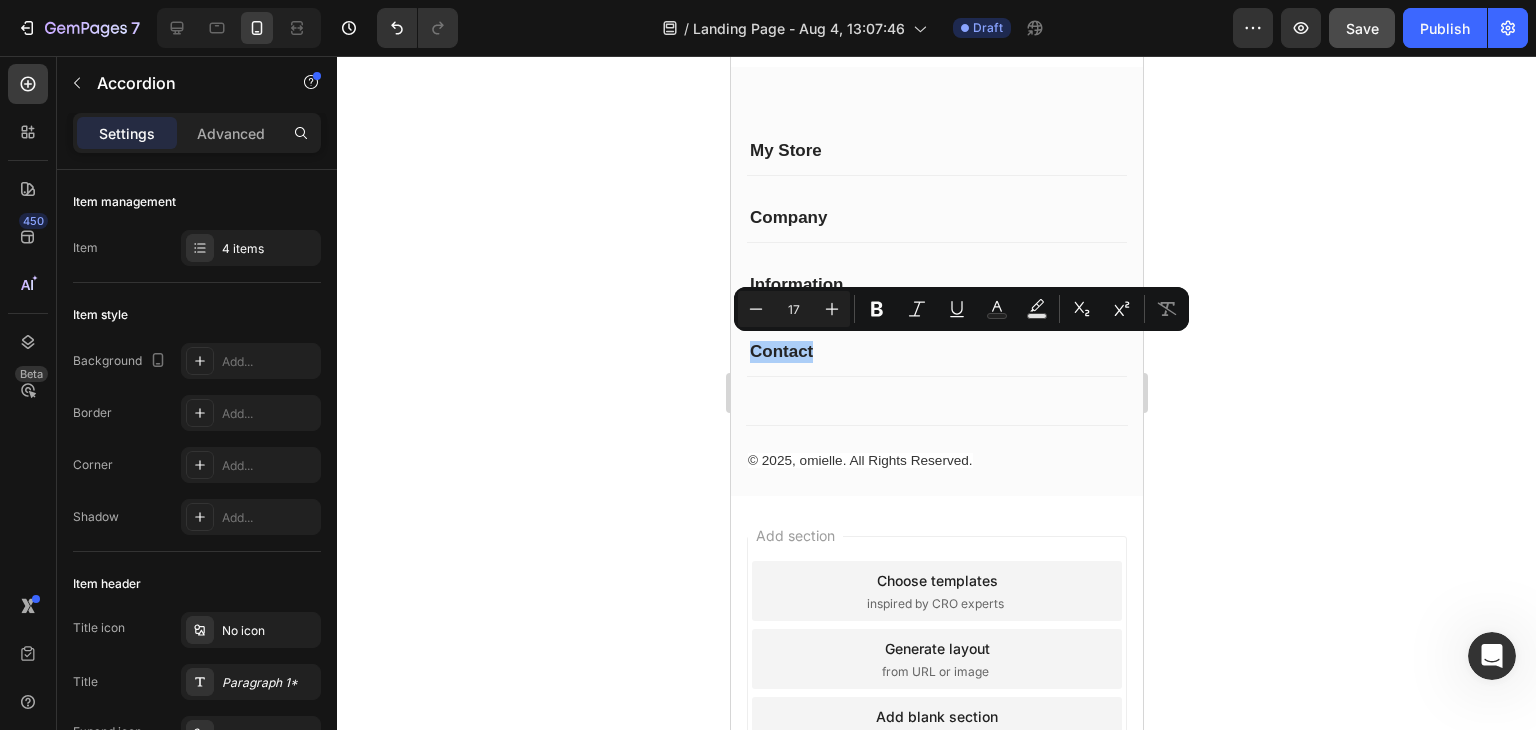 click 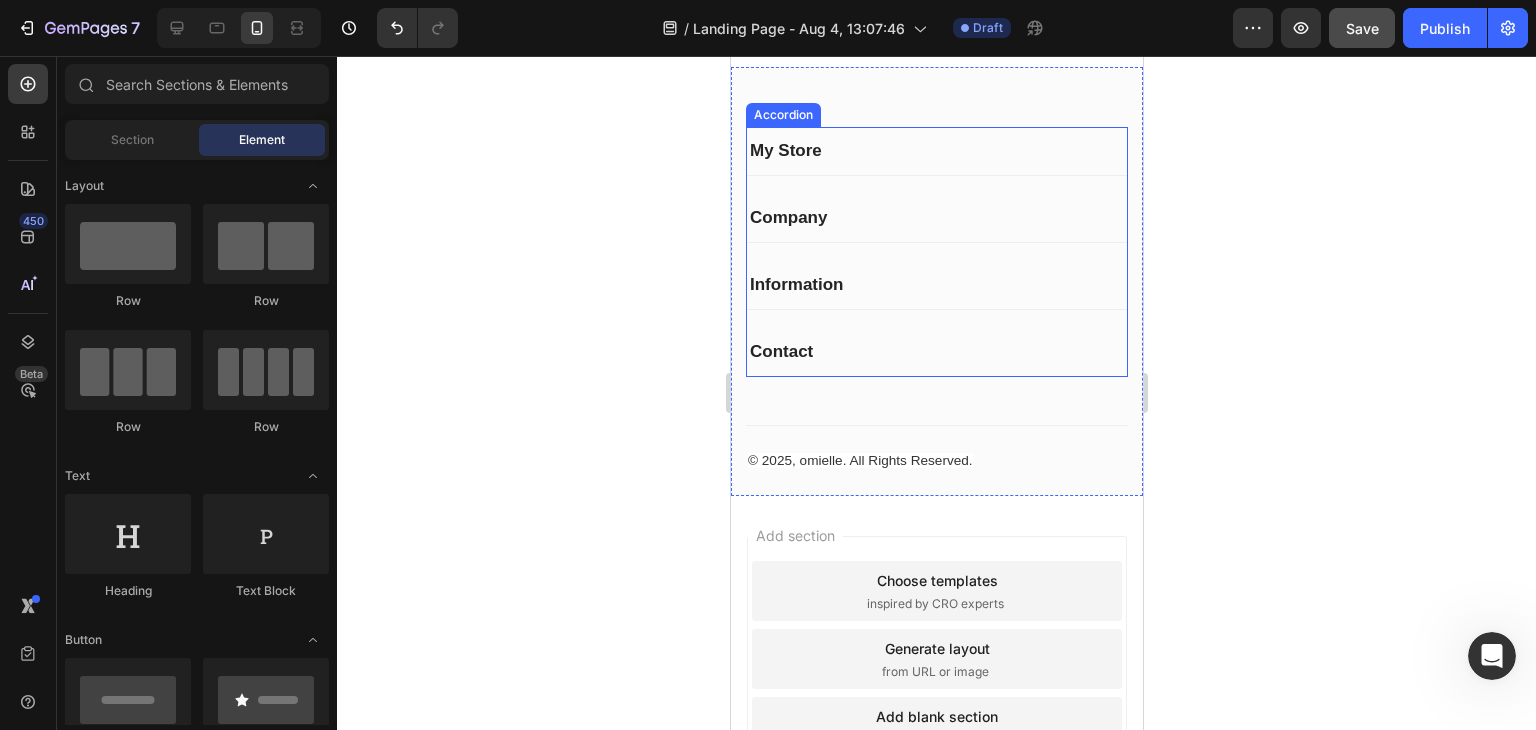 scroll, scrollTop: 0, scrollLeft: 0, axis: both 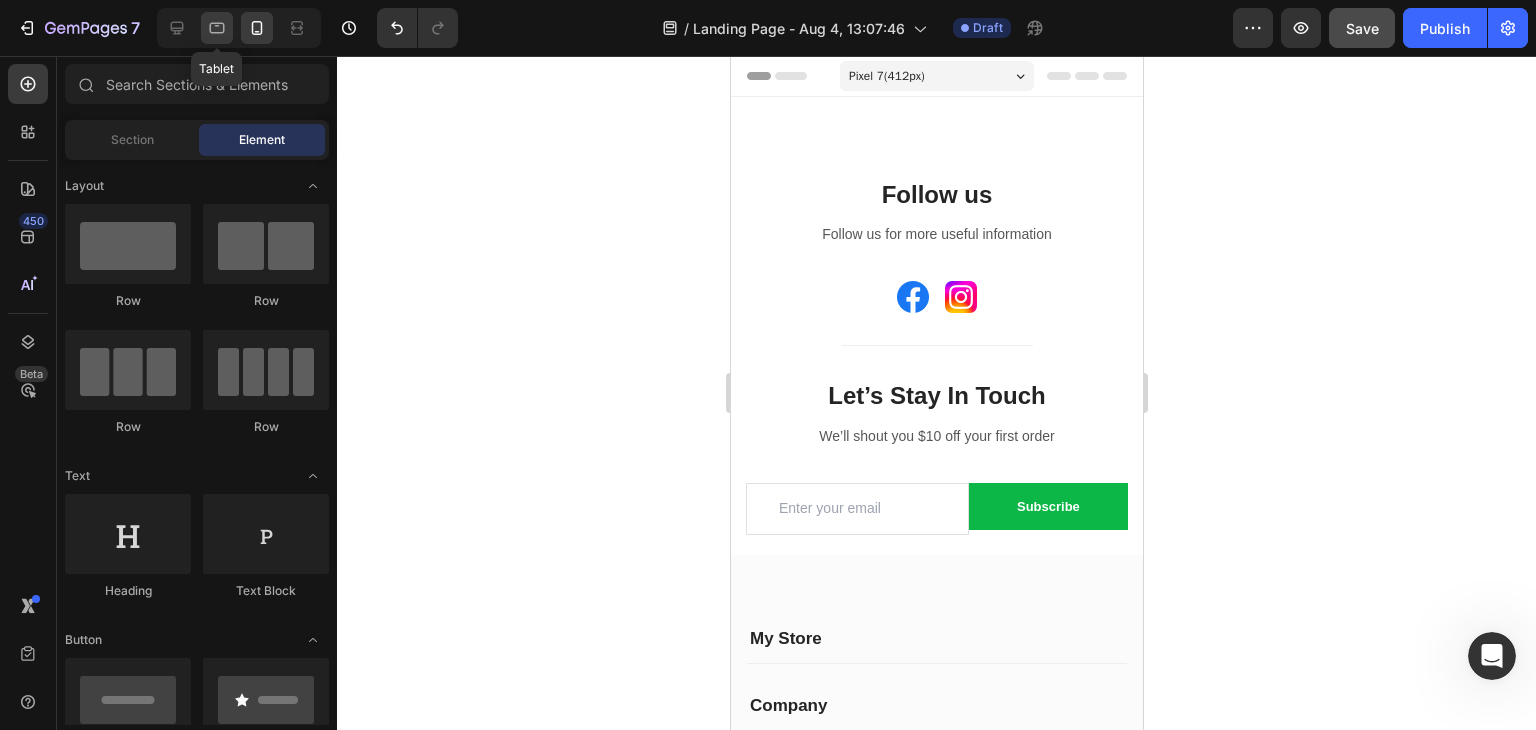click 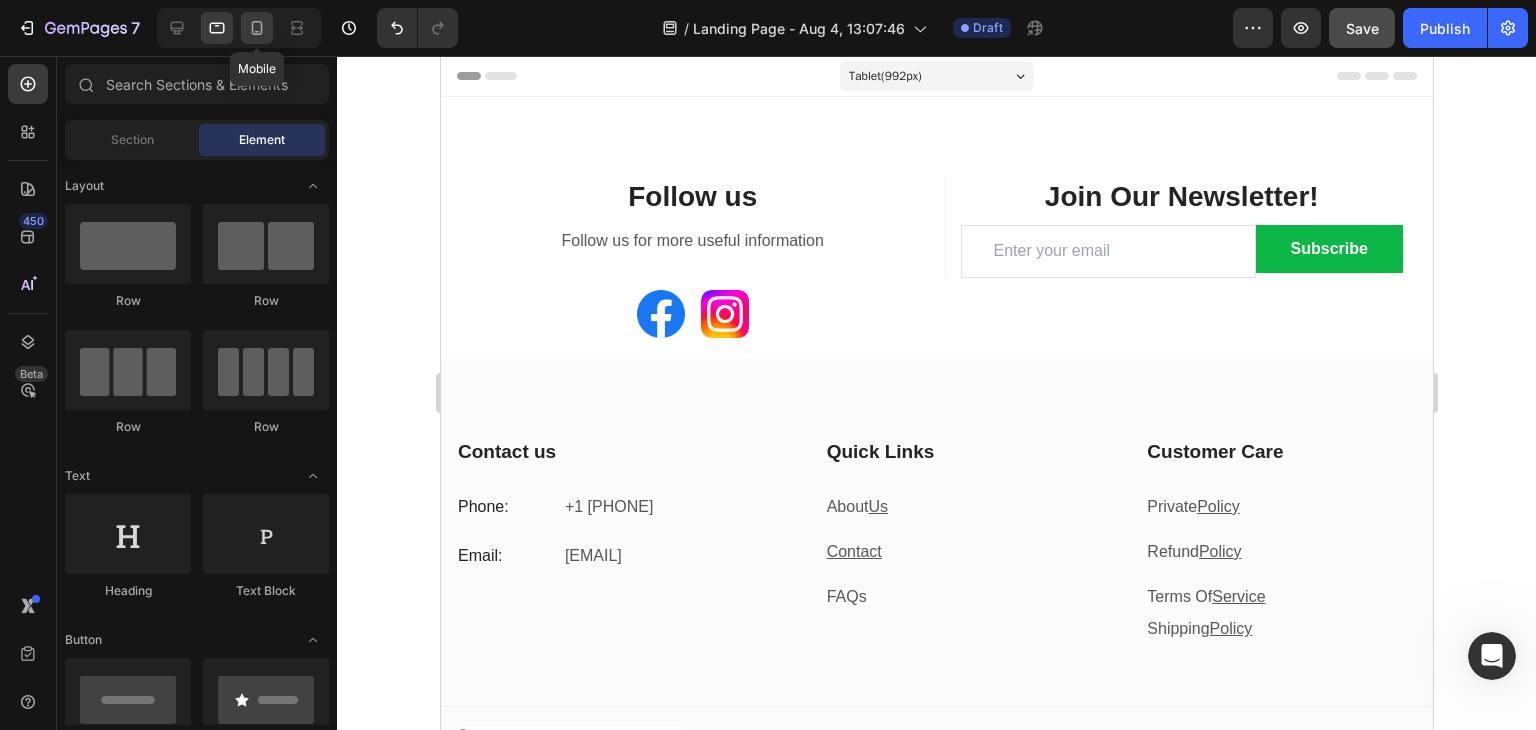 click 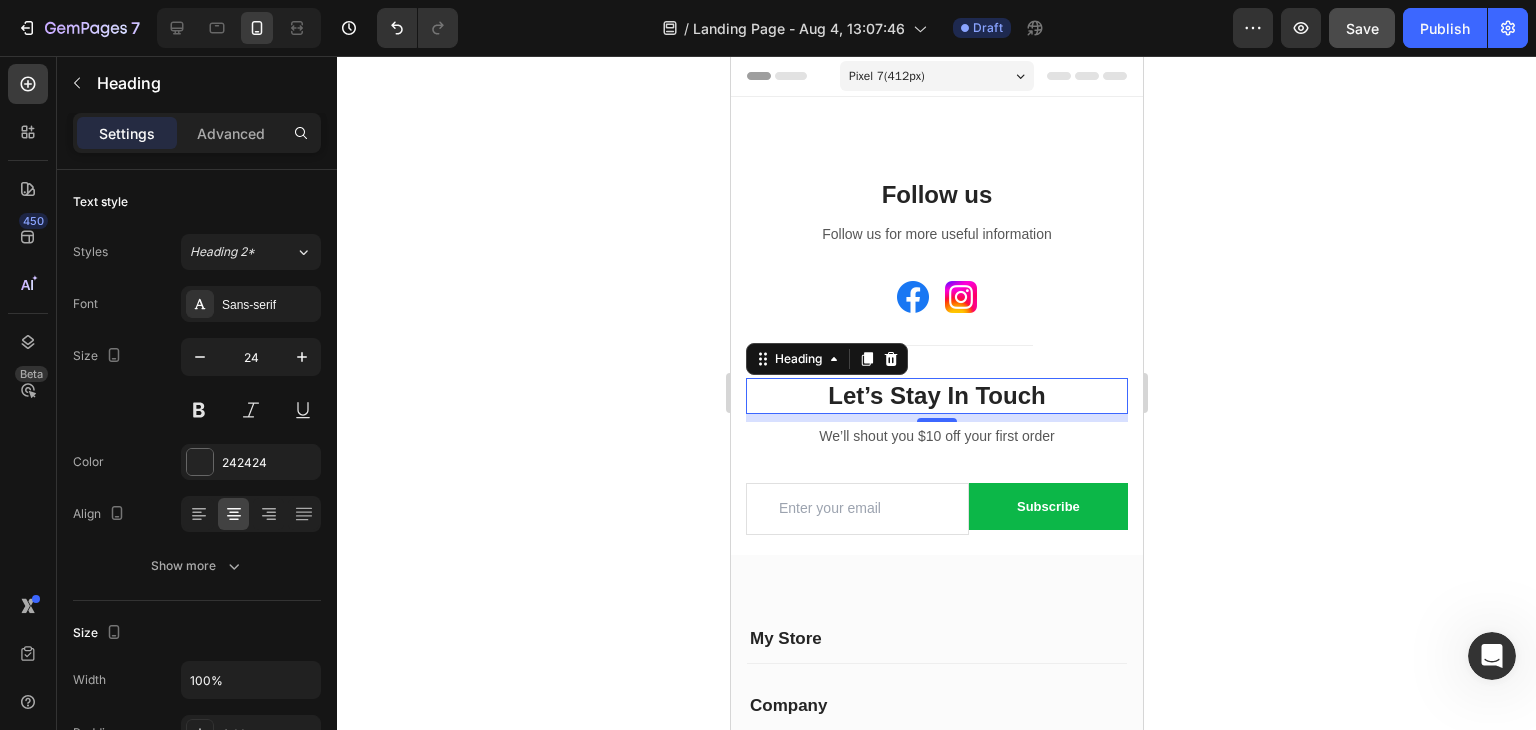 click on "Let’s Stay In Touch" at bounding box center [936, 395] 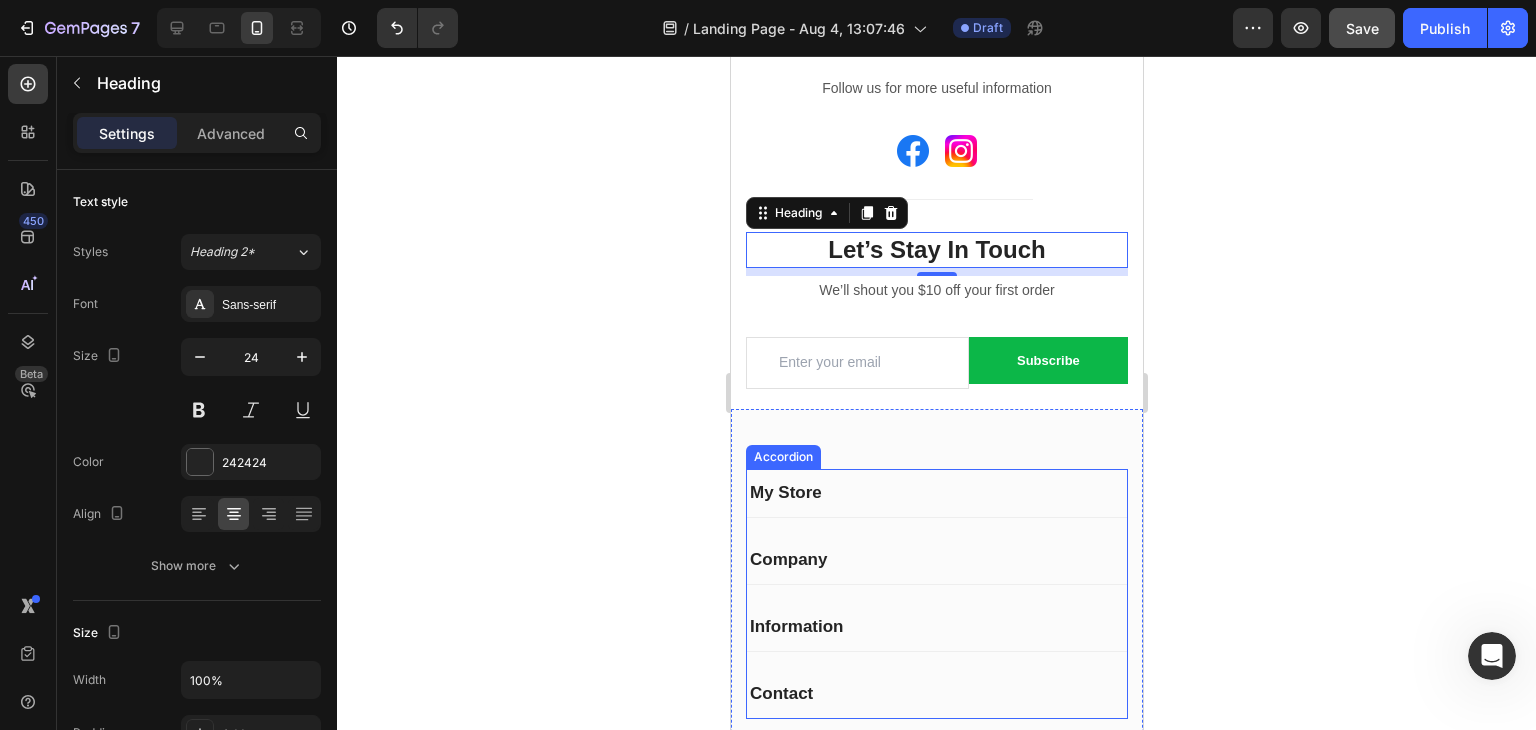 scroll, scrollTop: 152, scrollLeft: 0, axis: vertical 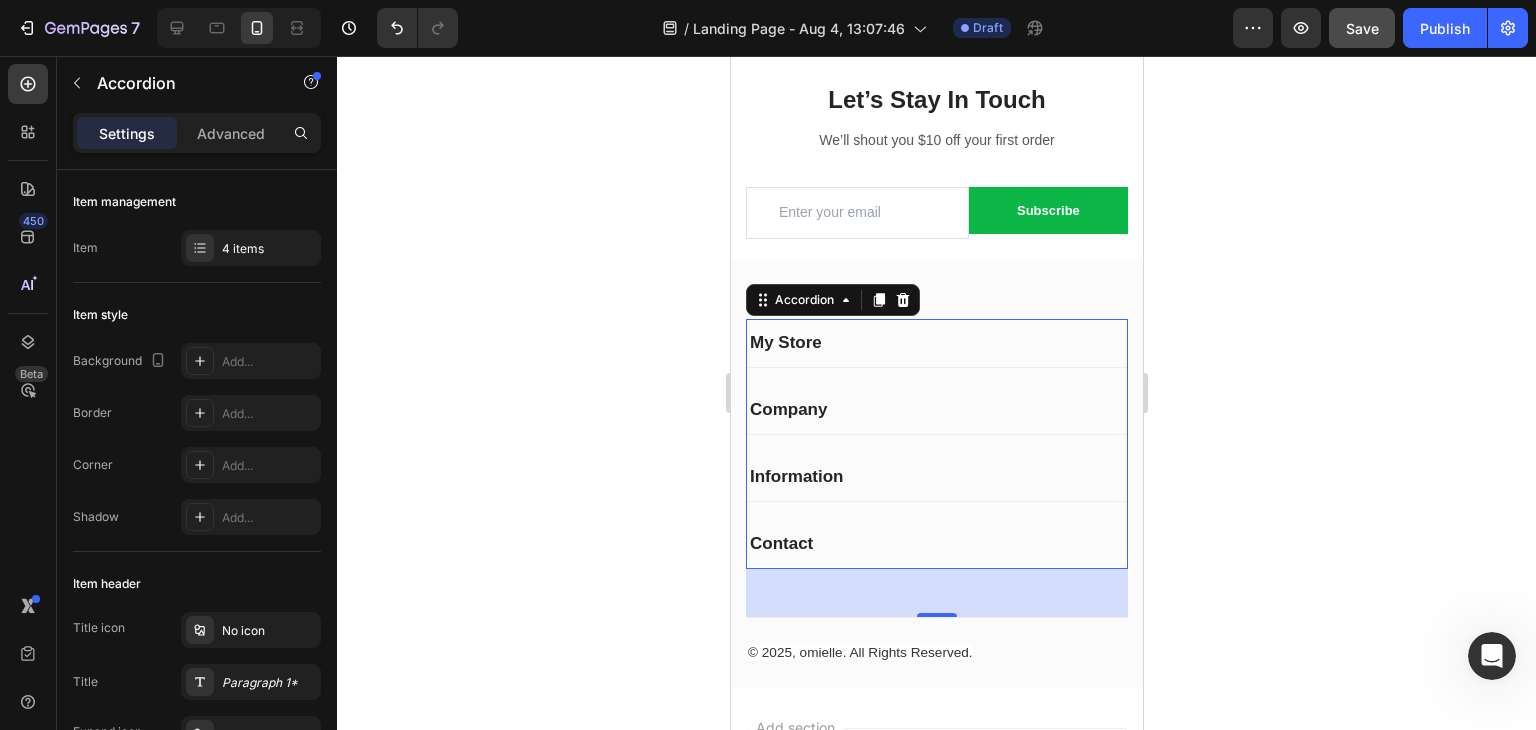 click 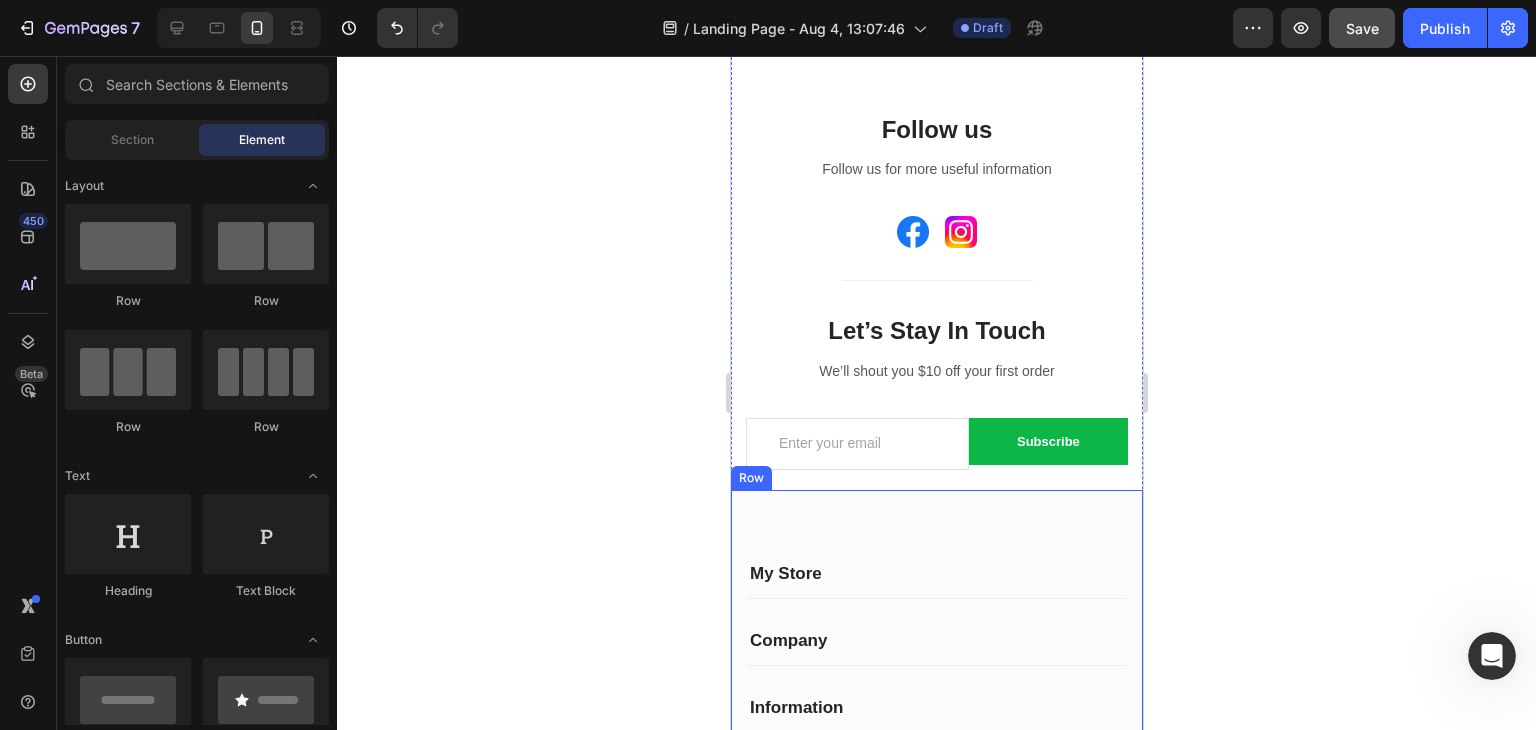 scroll, scrollTop: 0, scrollLeft: 0, axis: both 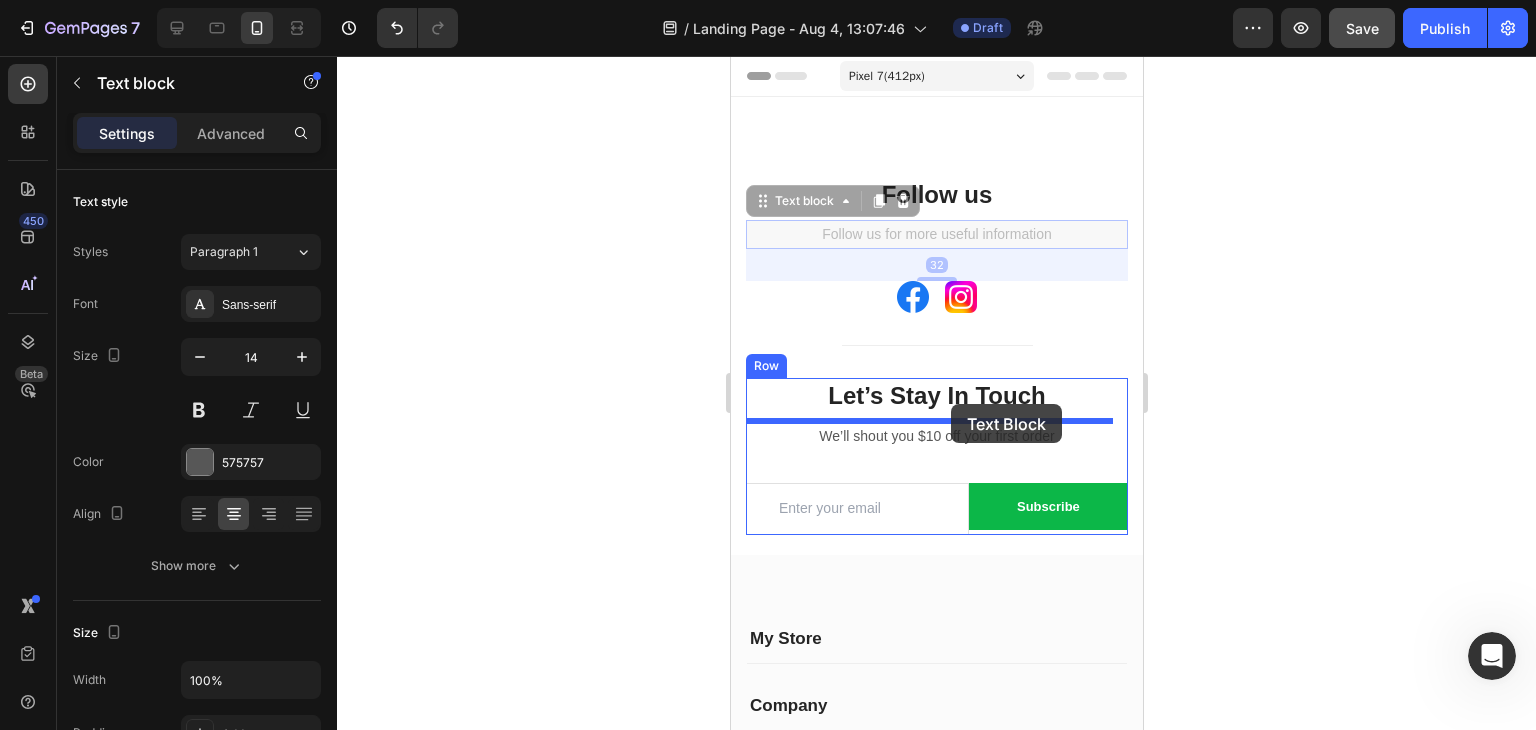 drag, startPoint x: 902, startPoint y: 231, endPoint x: 950, endPoint y: 401, distance: 176.64655 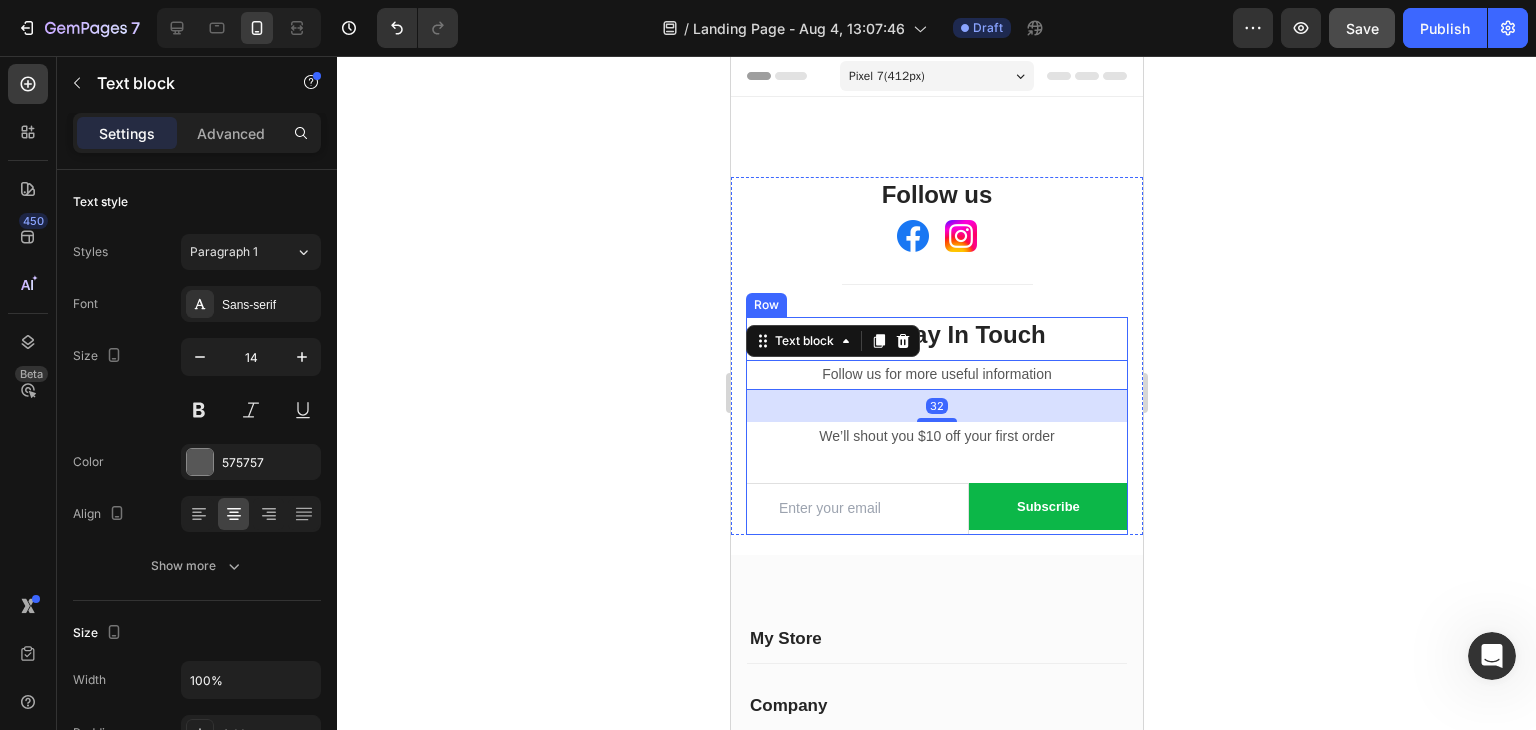 click on "32" at bounding box center [936, 406] 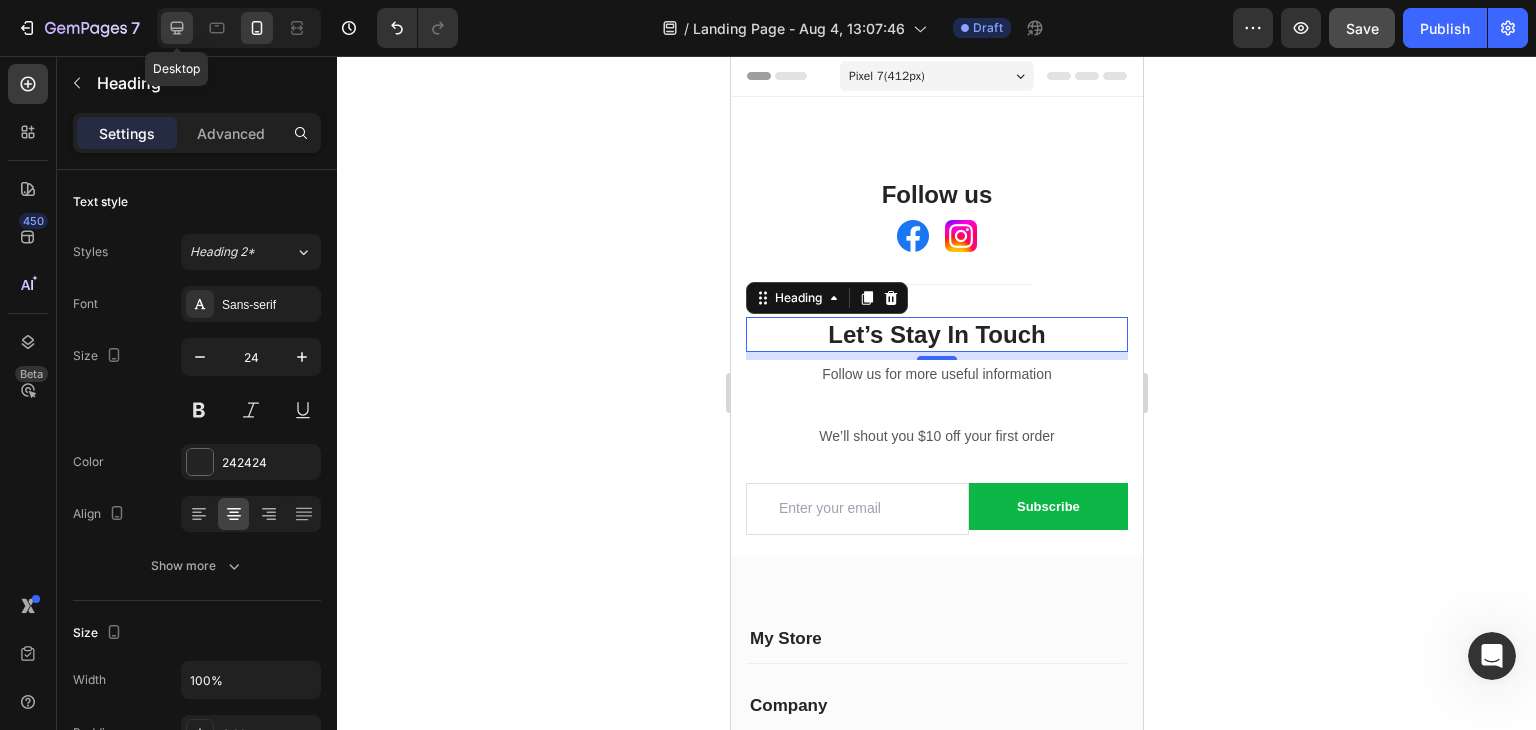 click 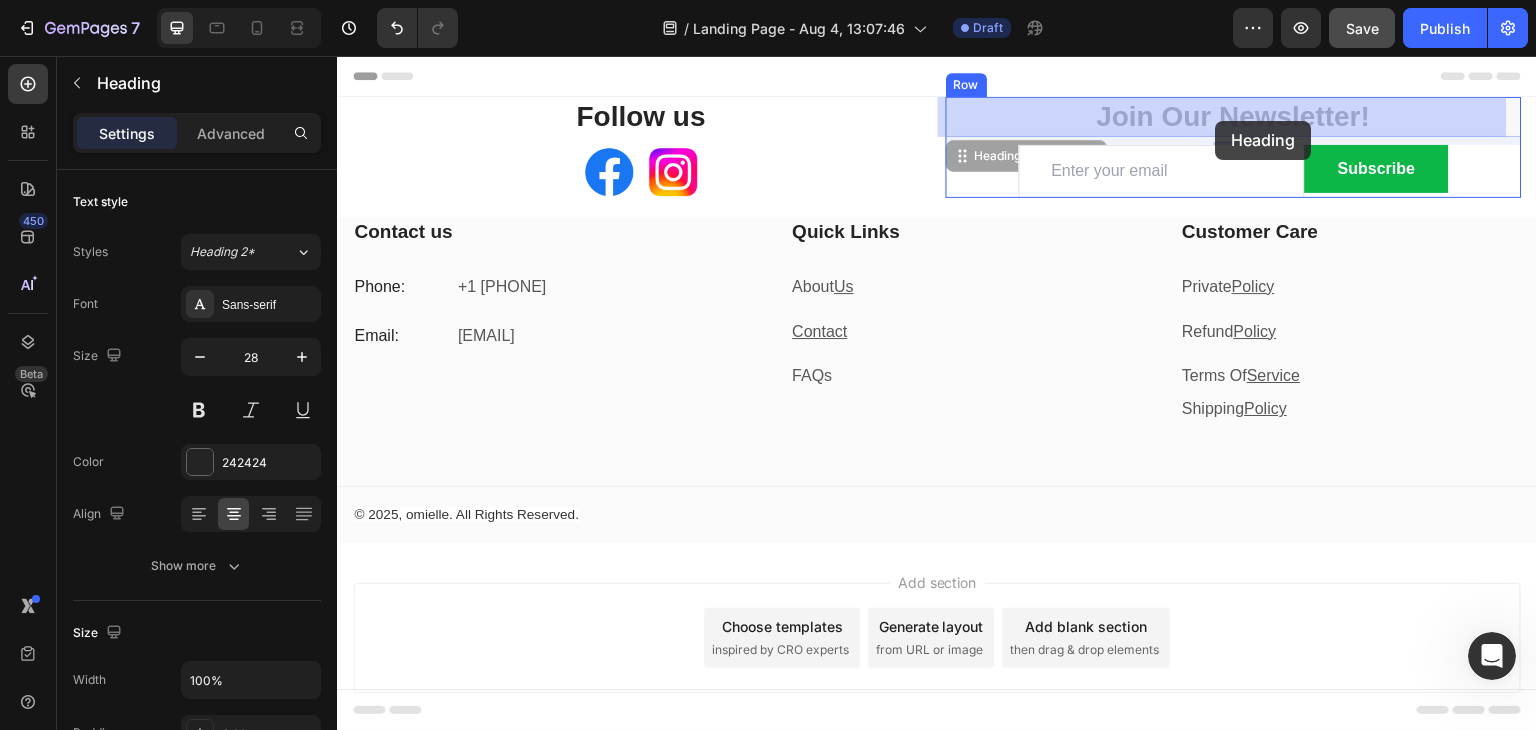 drag, startPoint x: 1374, startPoint y: 110, endPoint x: 1216, endPoint y: 121, distance: 158.38245 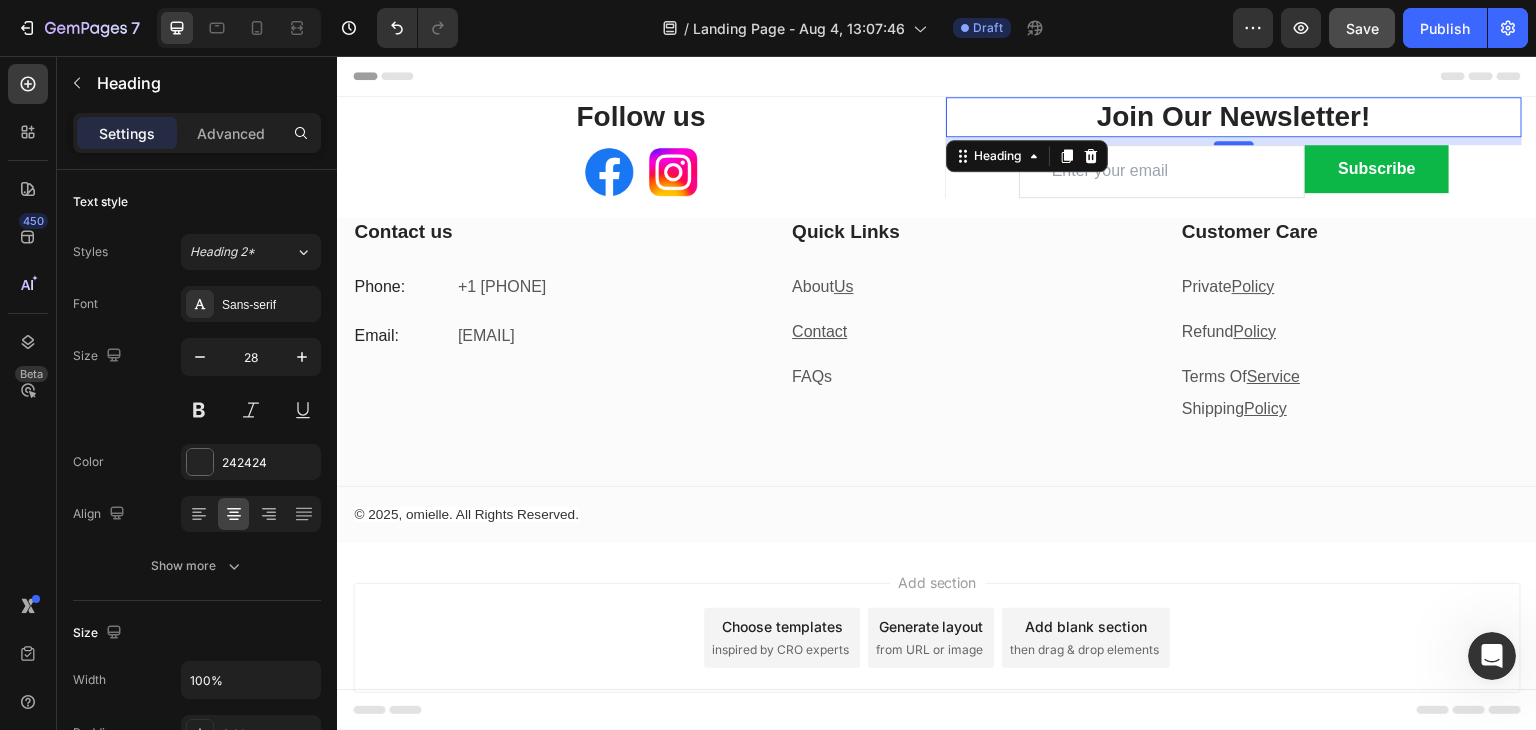click on "Join Our Newsletter!" at bounding box center [1234, 117] 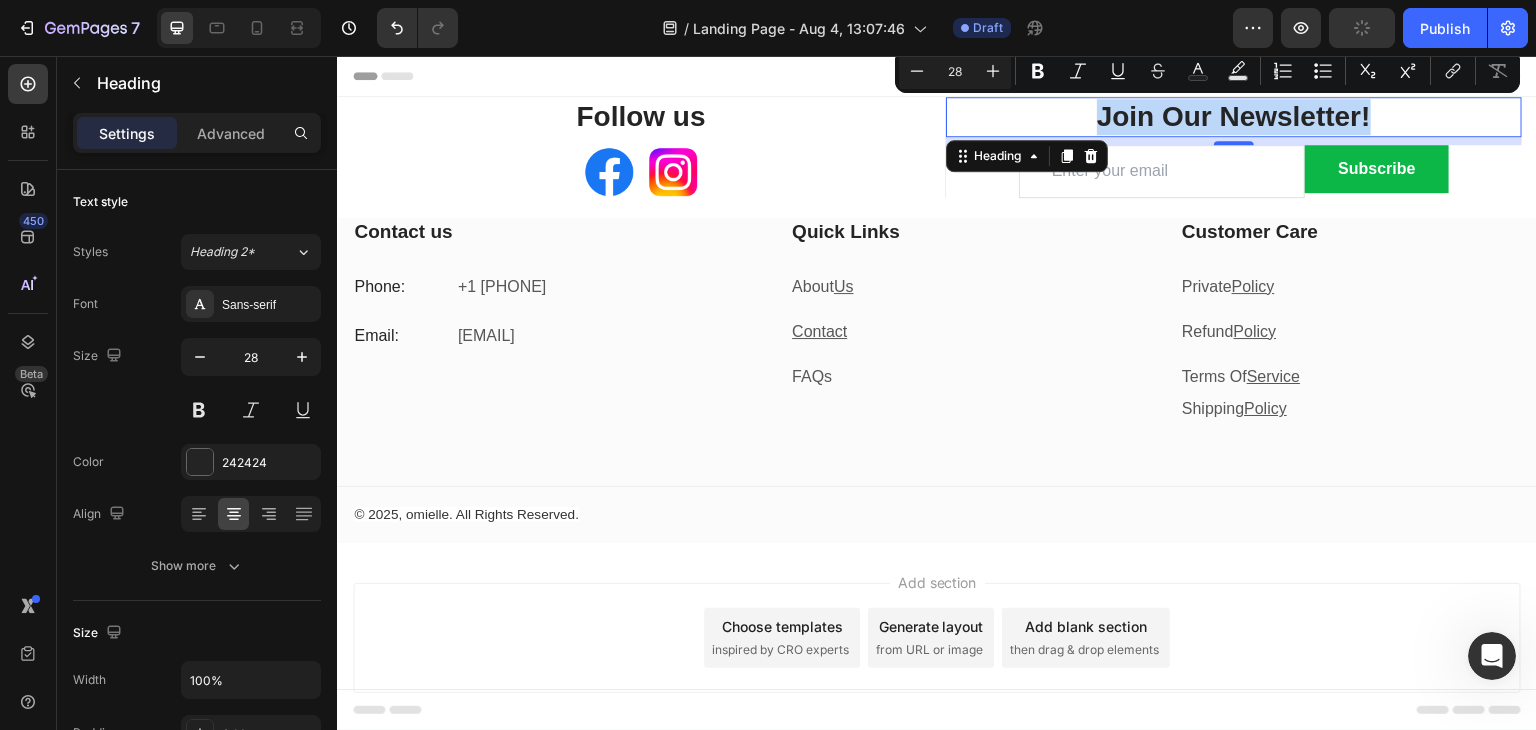 drag, startPoint x: 1360, startPoint y: 110, endPoint x: 1075, endPoint y: 125, distance: 285.39447 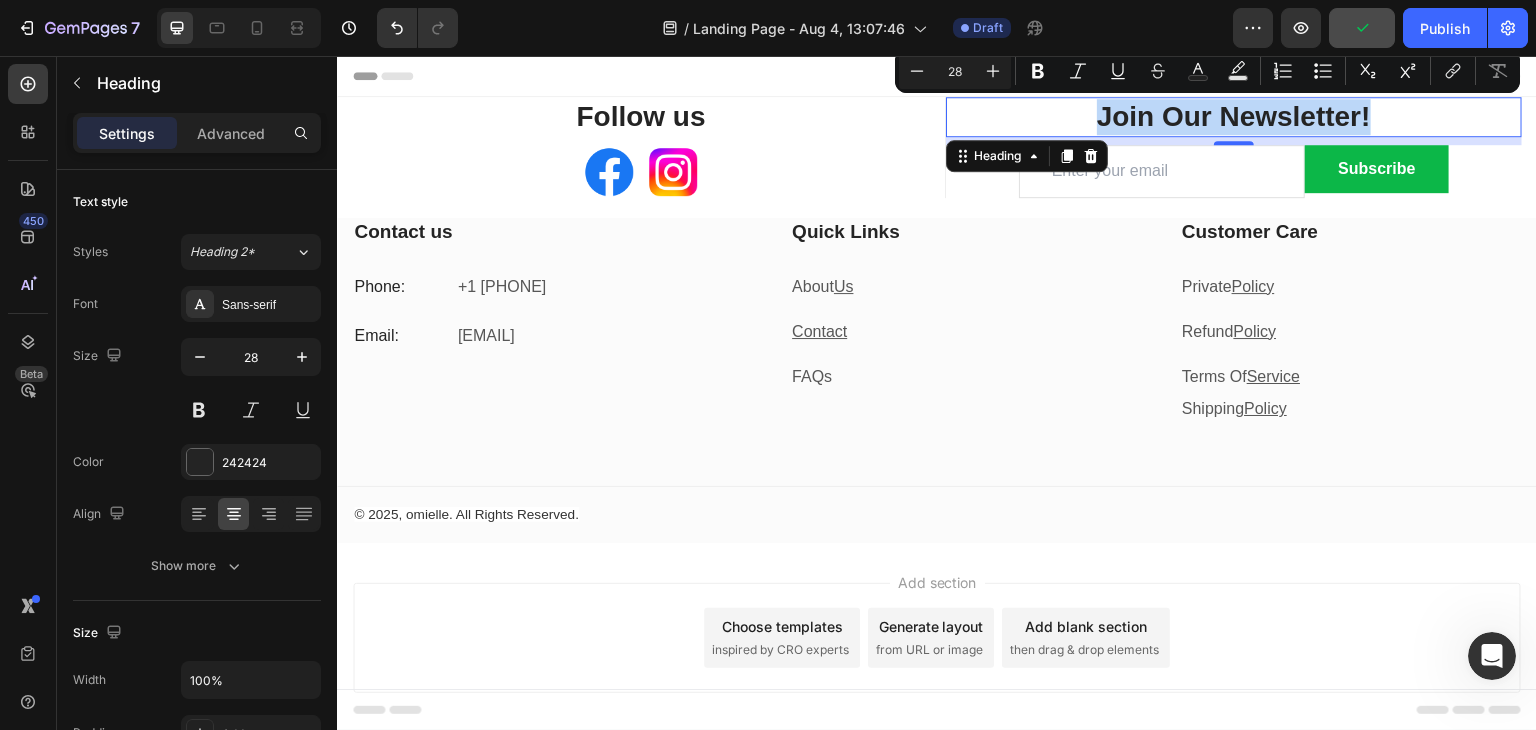copy on "Join Our Newsletter!" 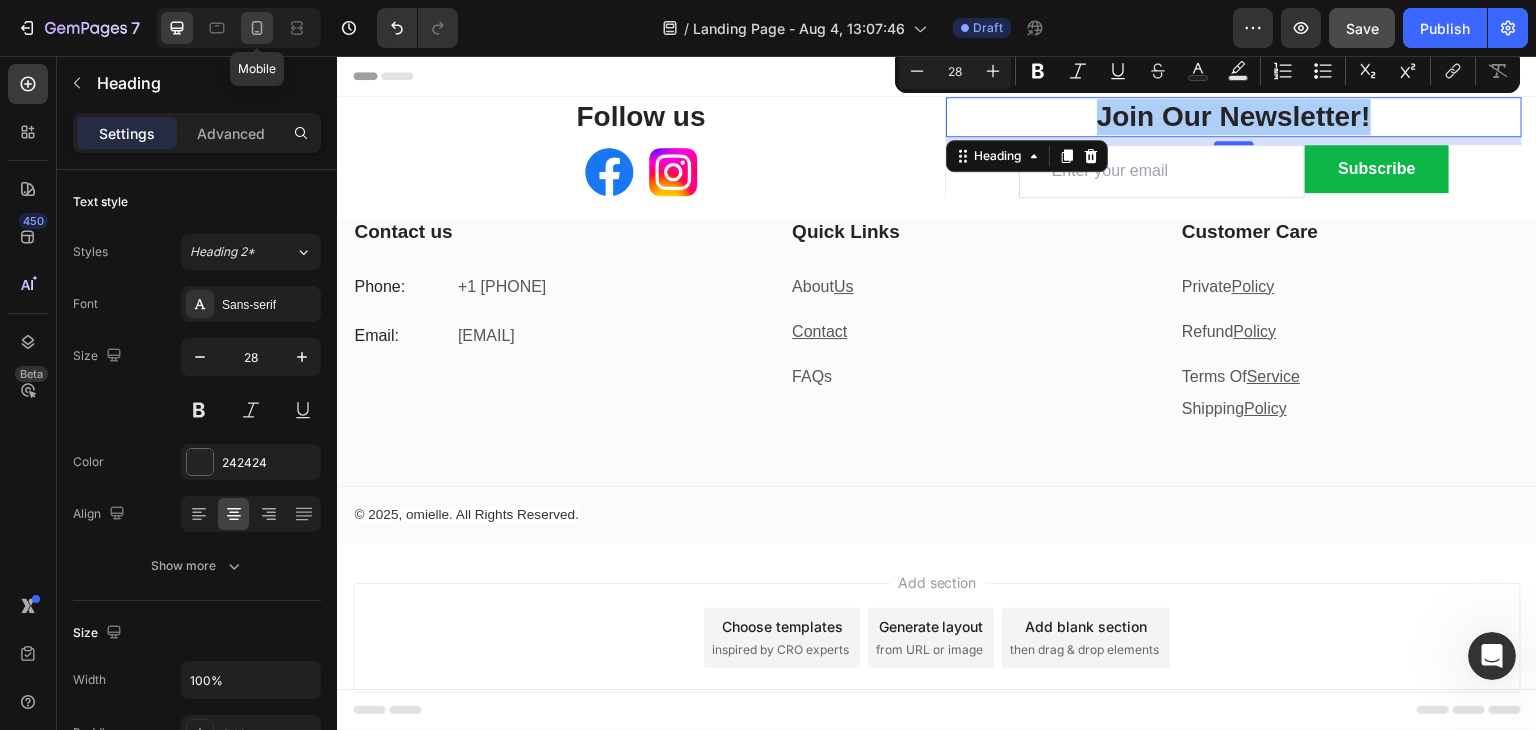 click 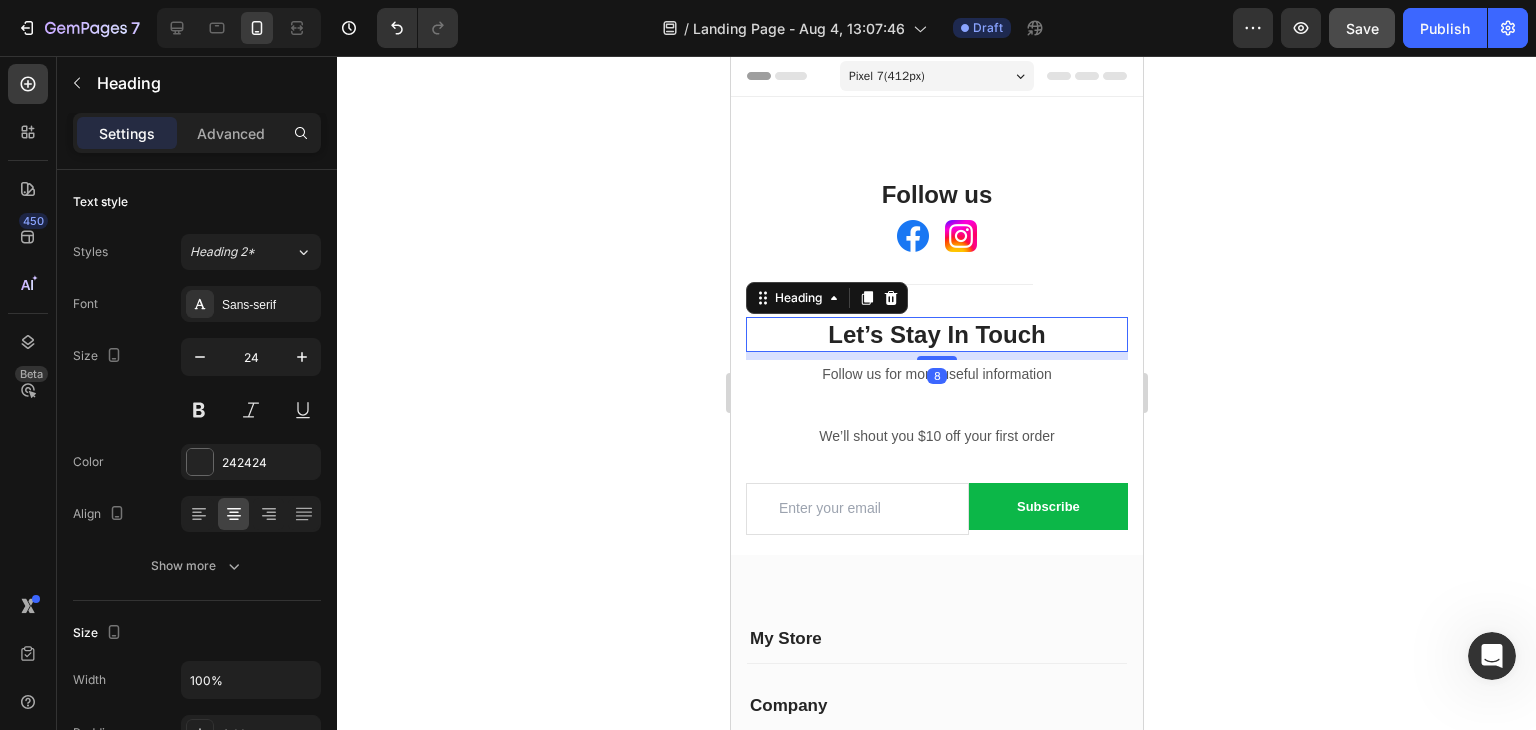 click on "Let’s Stay In Touch" at bounding box center [936, 334] 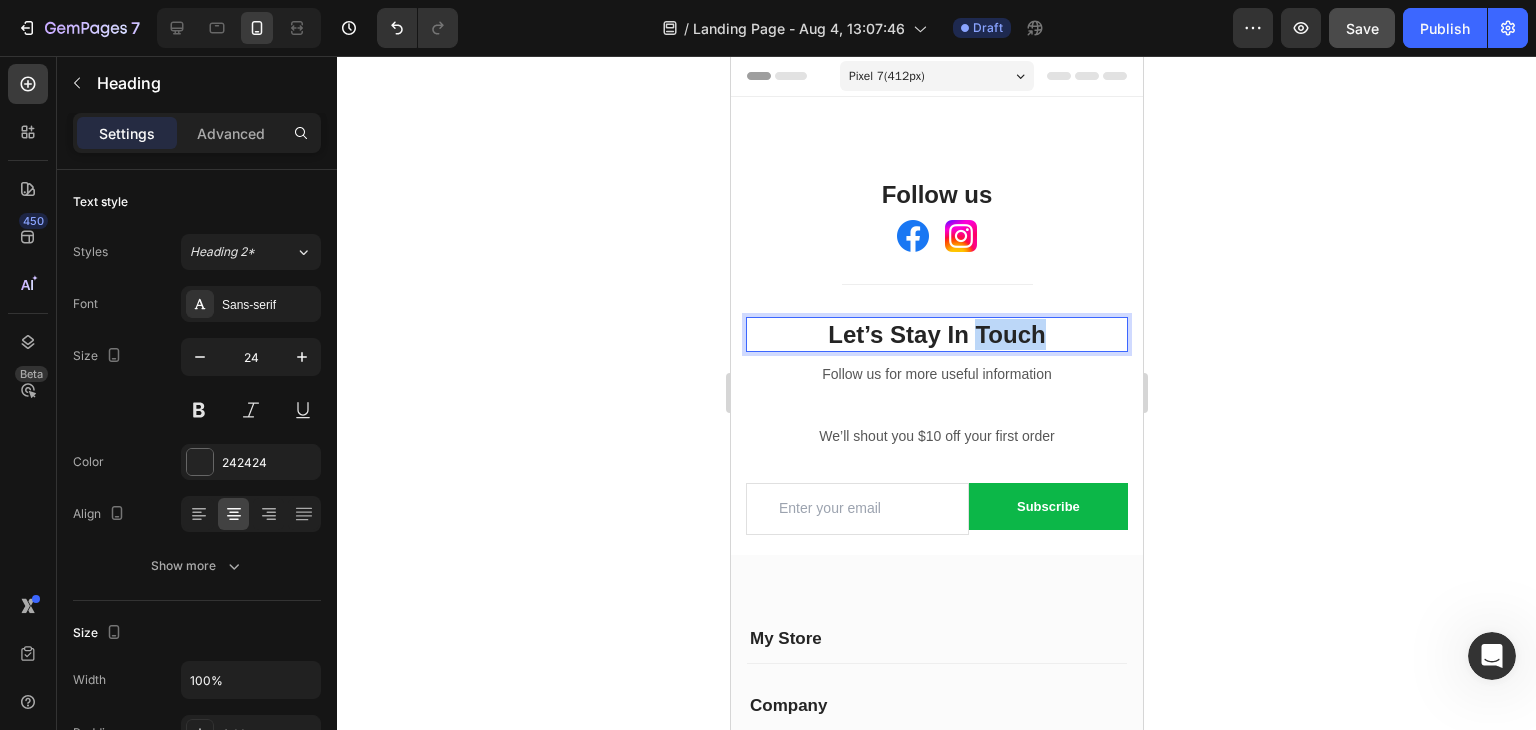click on "Let’s Stay In Touch" at bounding box center [936, 334] 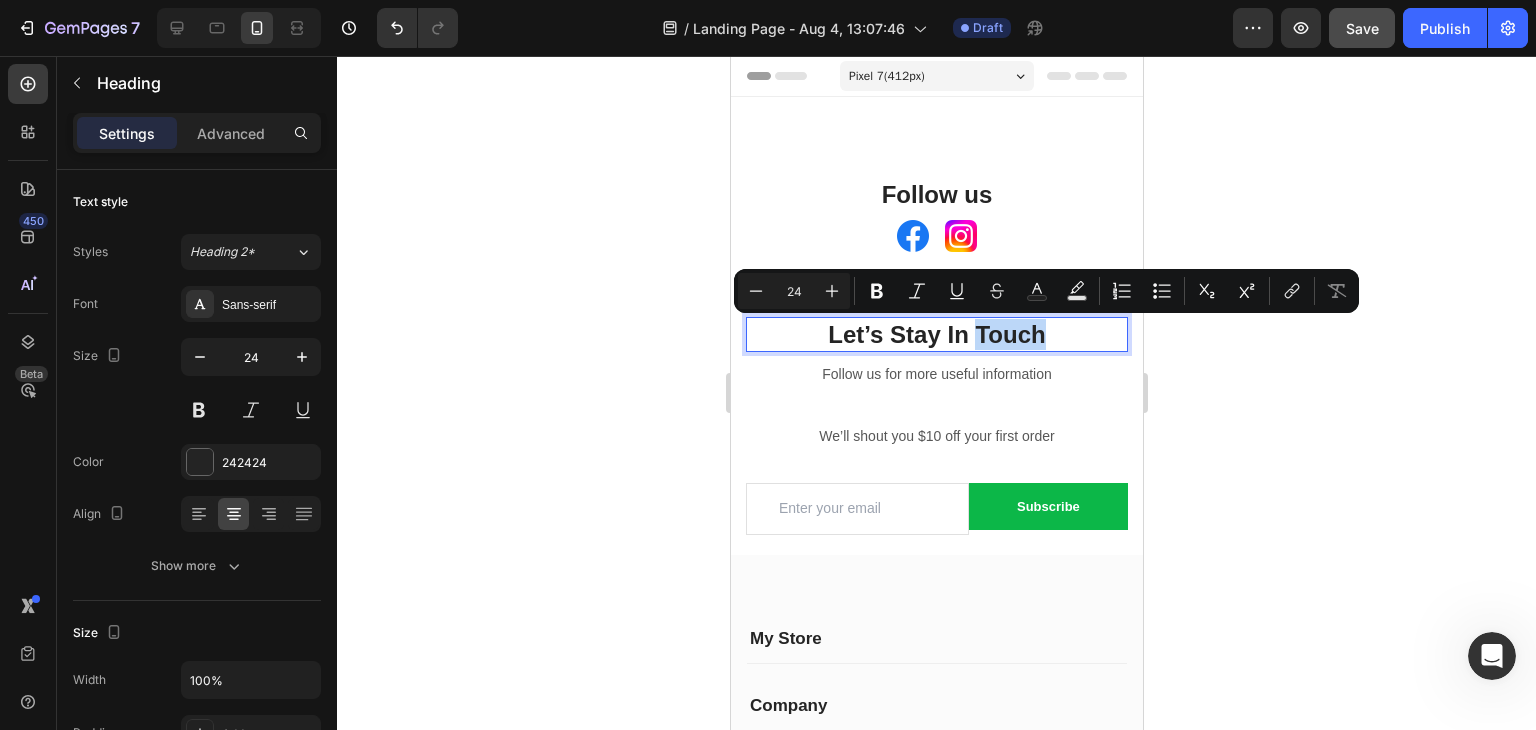 click on "Let’s Stay In Touch" at bounding box center [936, 334] 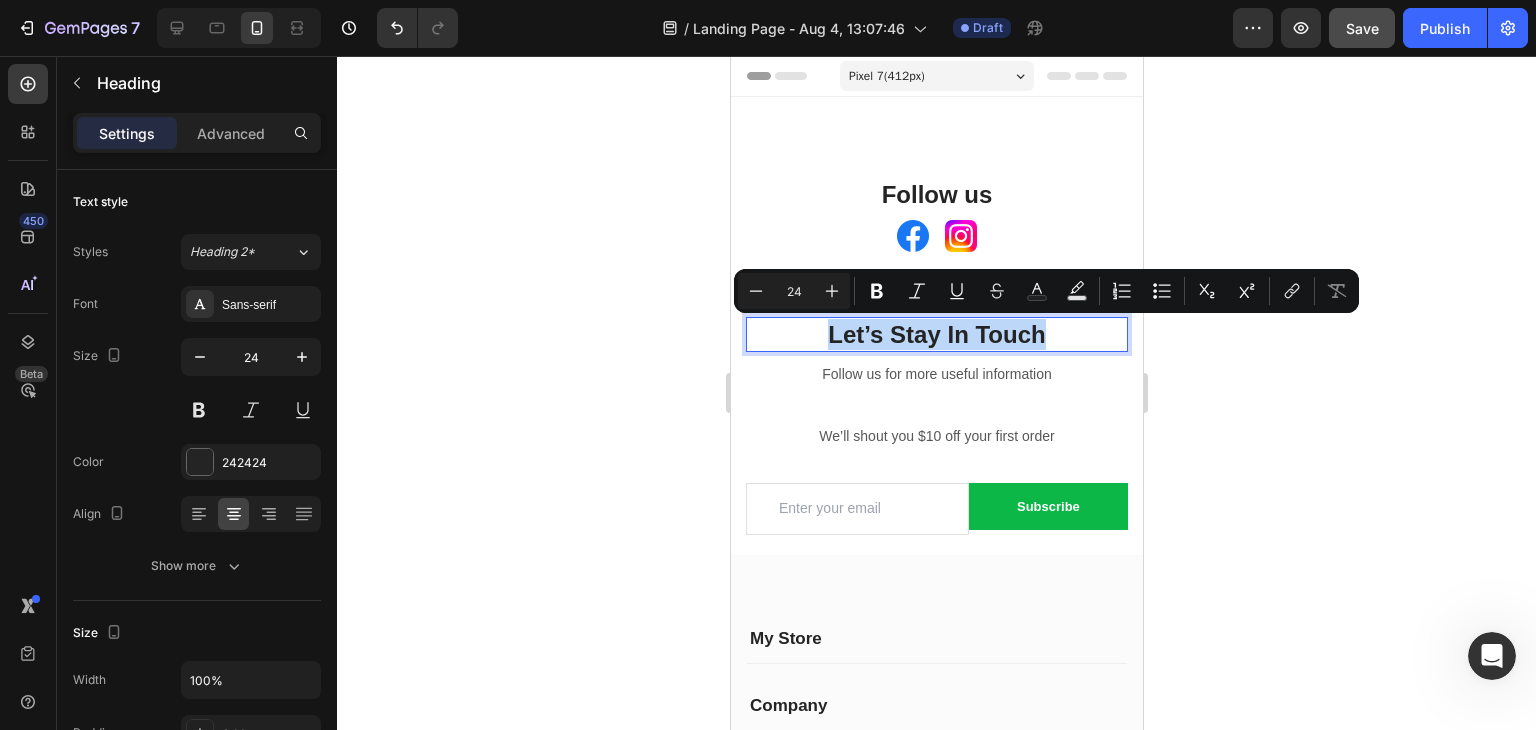 drag, startPoint x: 1042, startPoint y: 336, endPoint x: 785, endPoint y: 333, distance: 257.01752 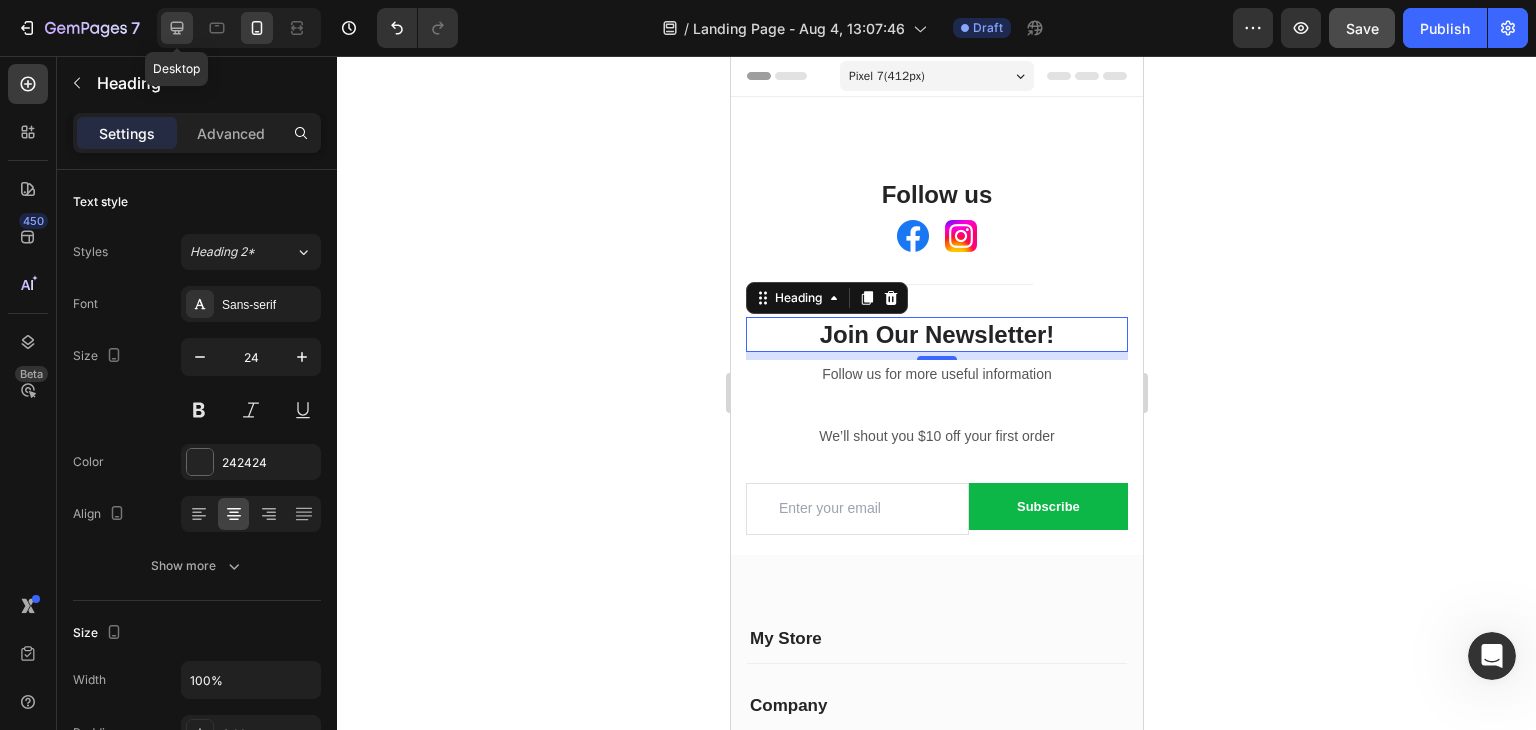 click 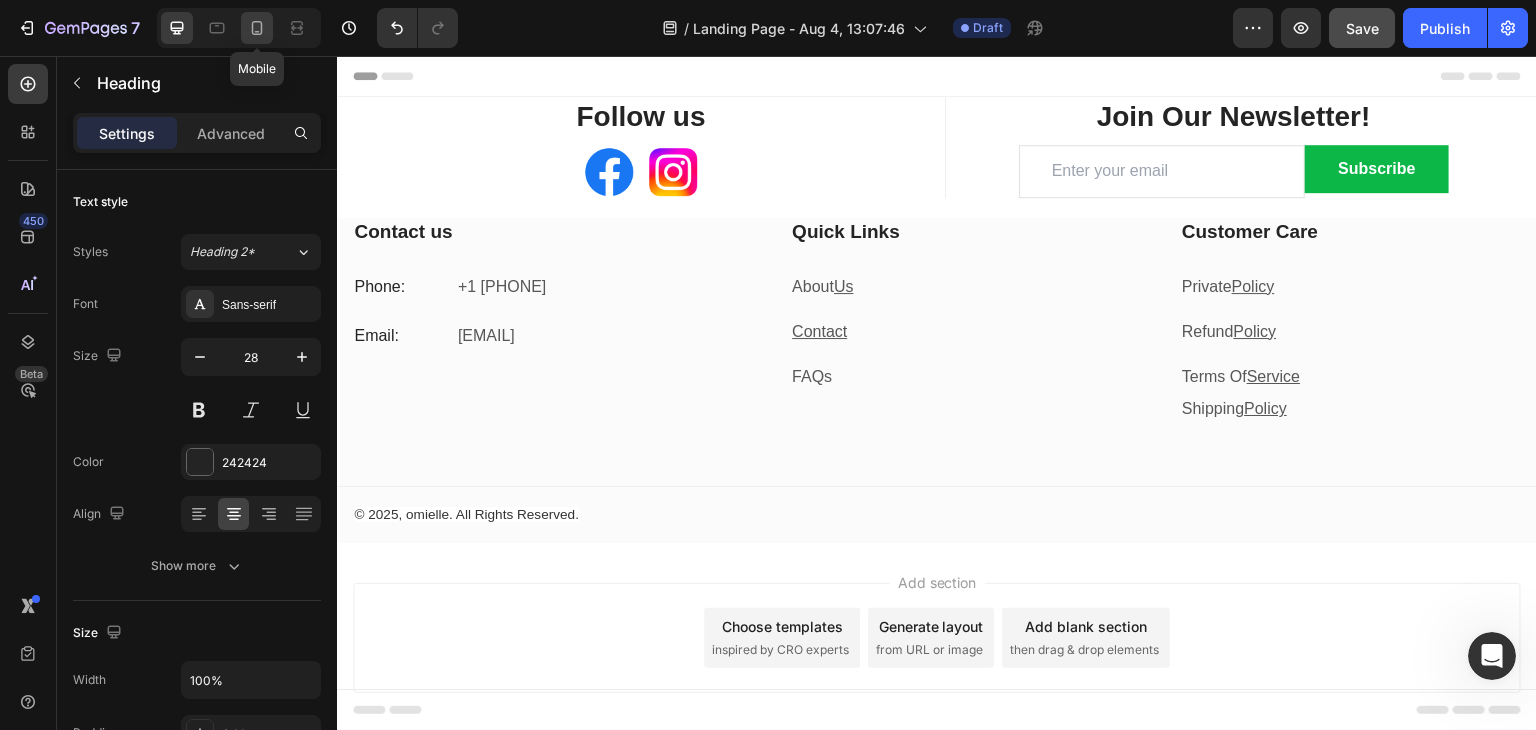 click 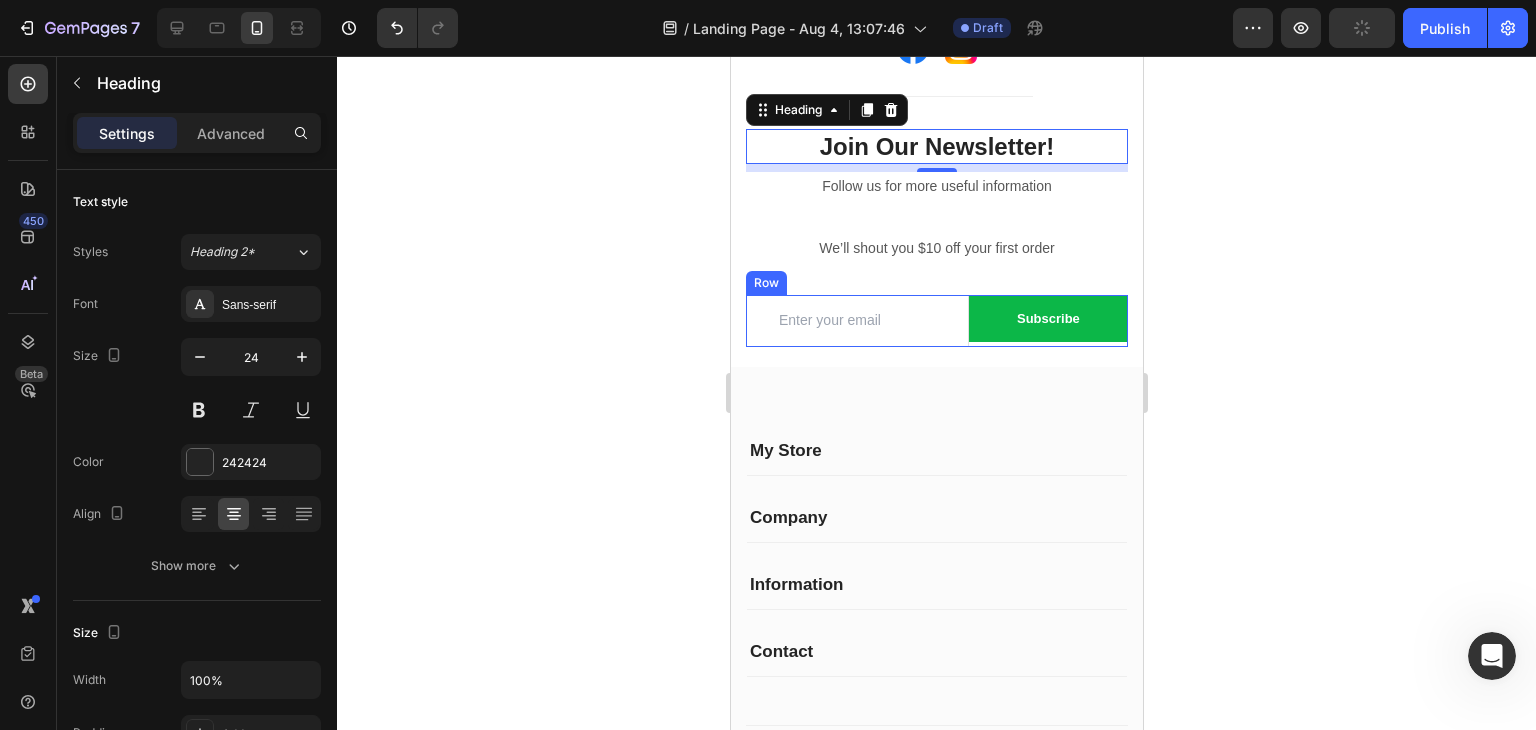 scroll, scrollTop: 191, scrollLeft: 0, axis: vertical 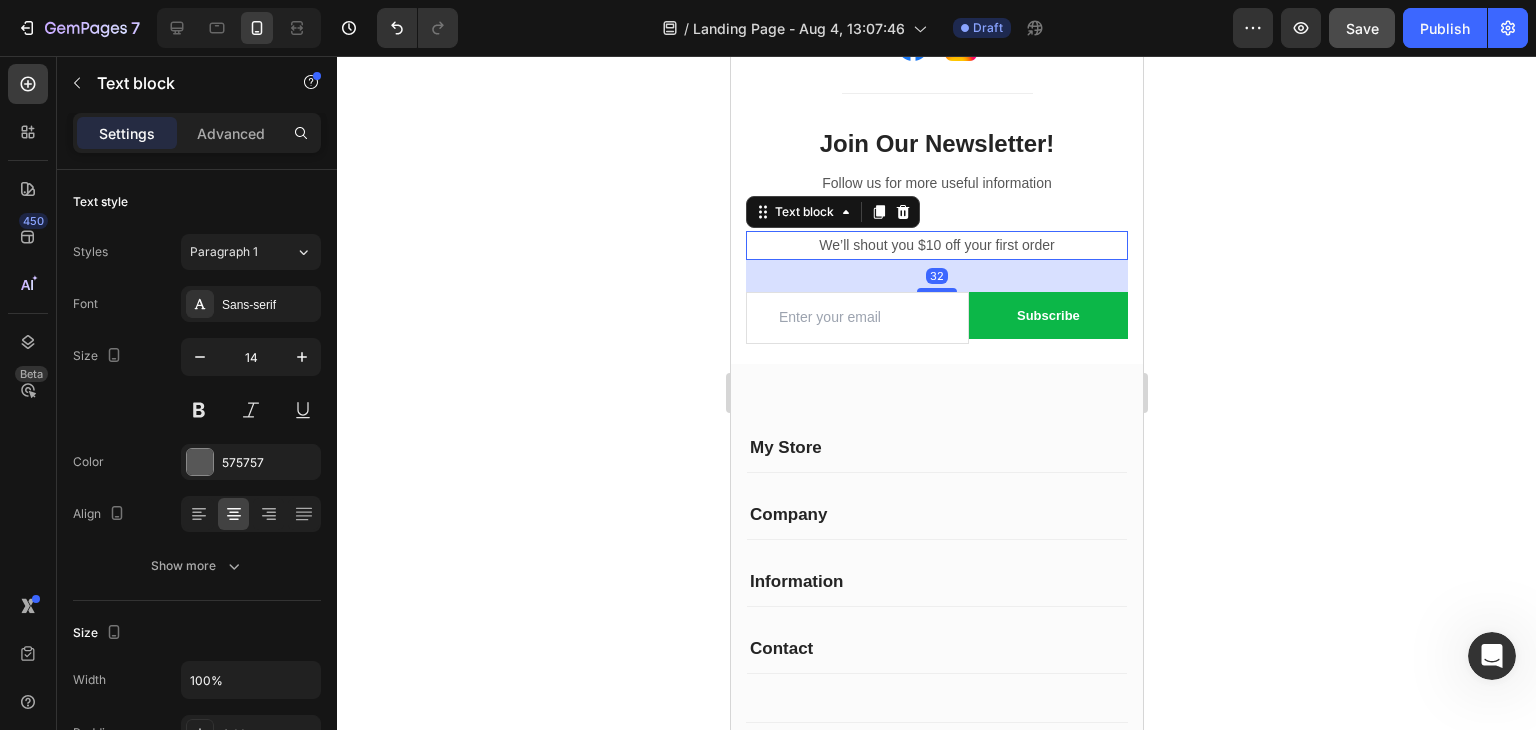click on "We’ll shout you $10 off your first order" at bounding box center (936, 245) 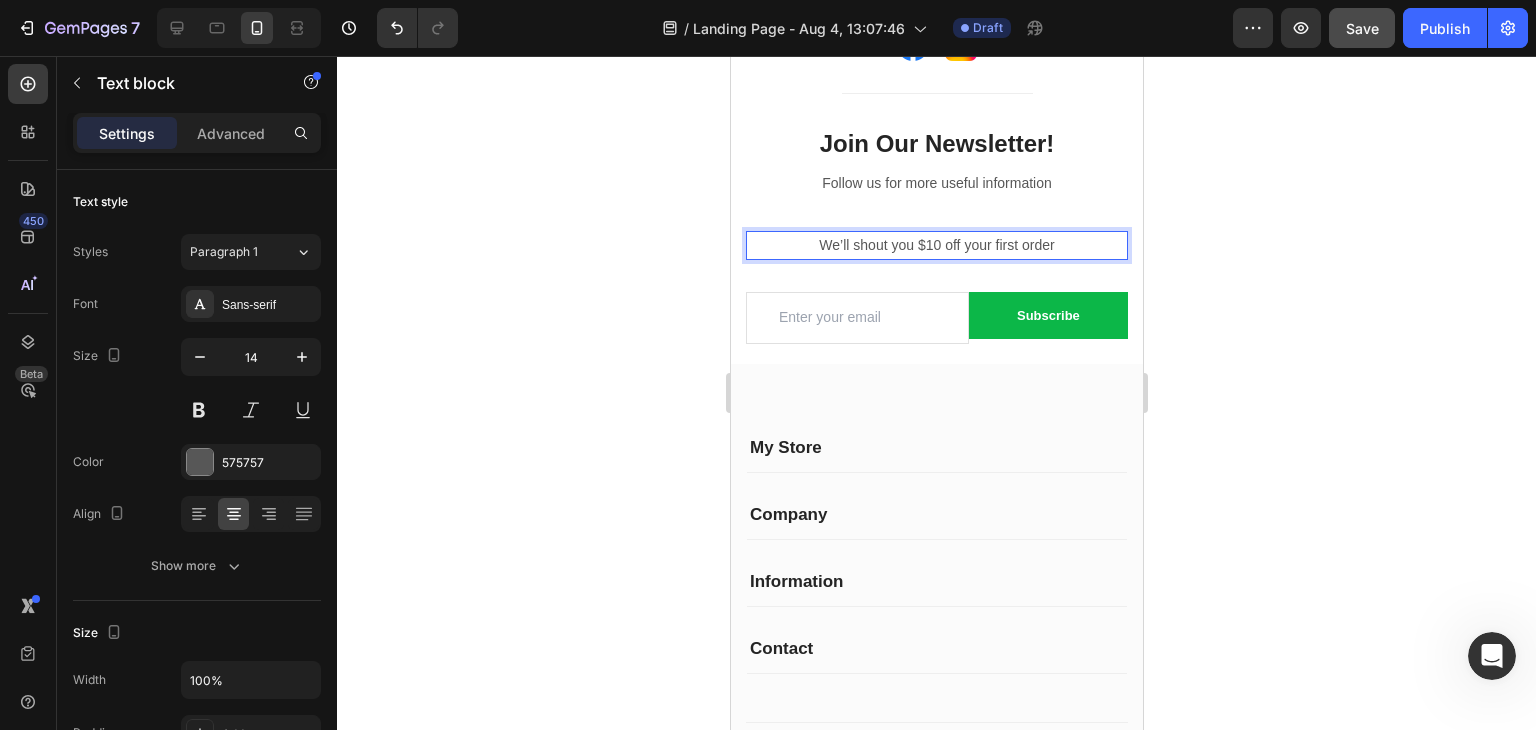 click on "We’ll shout you $10 off your first order" at bounding box center [936, 245] 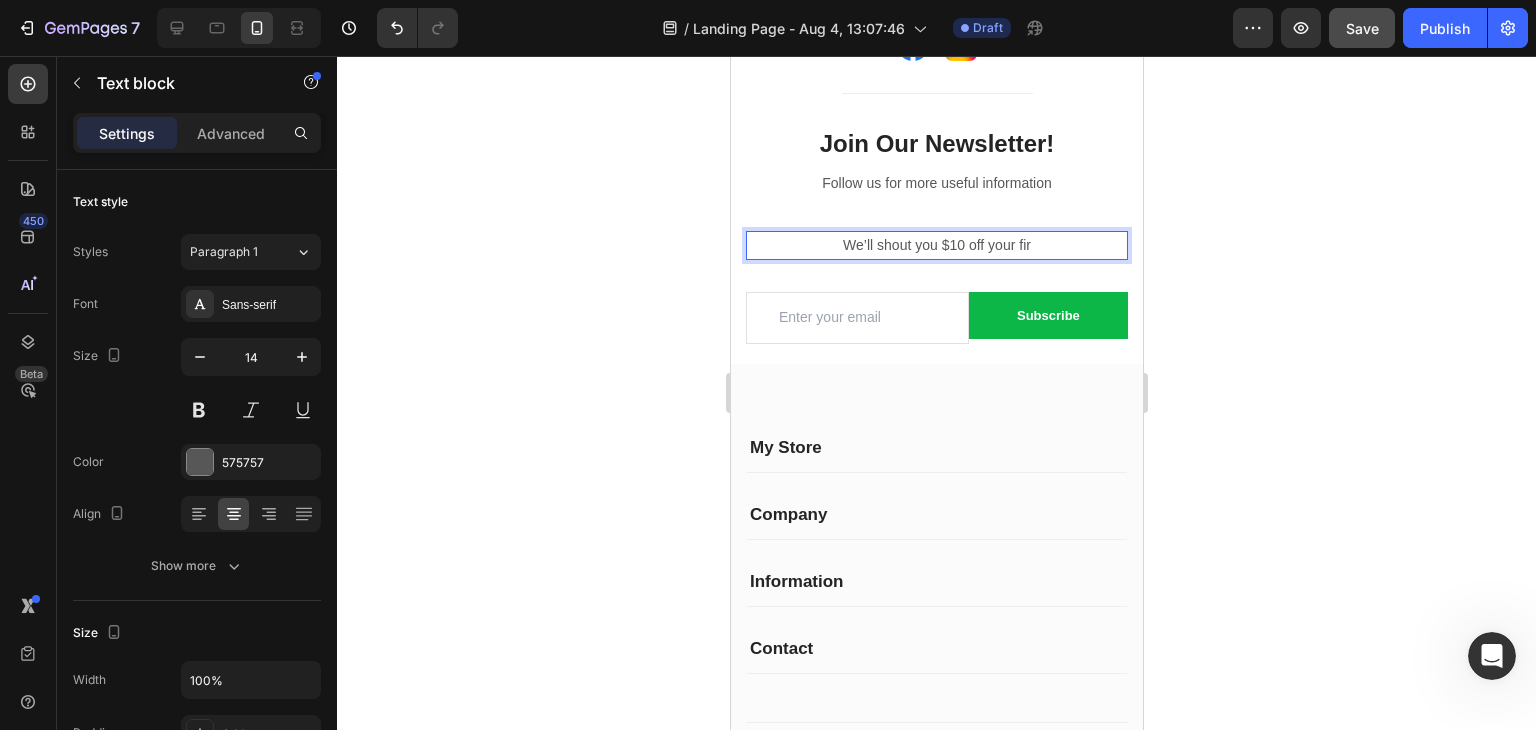 click on "We’ll shout you $10 off your fir" at bounding box center (936, 245) 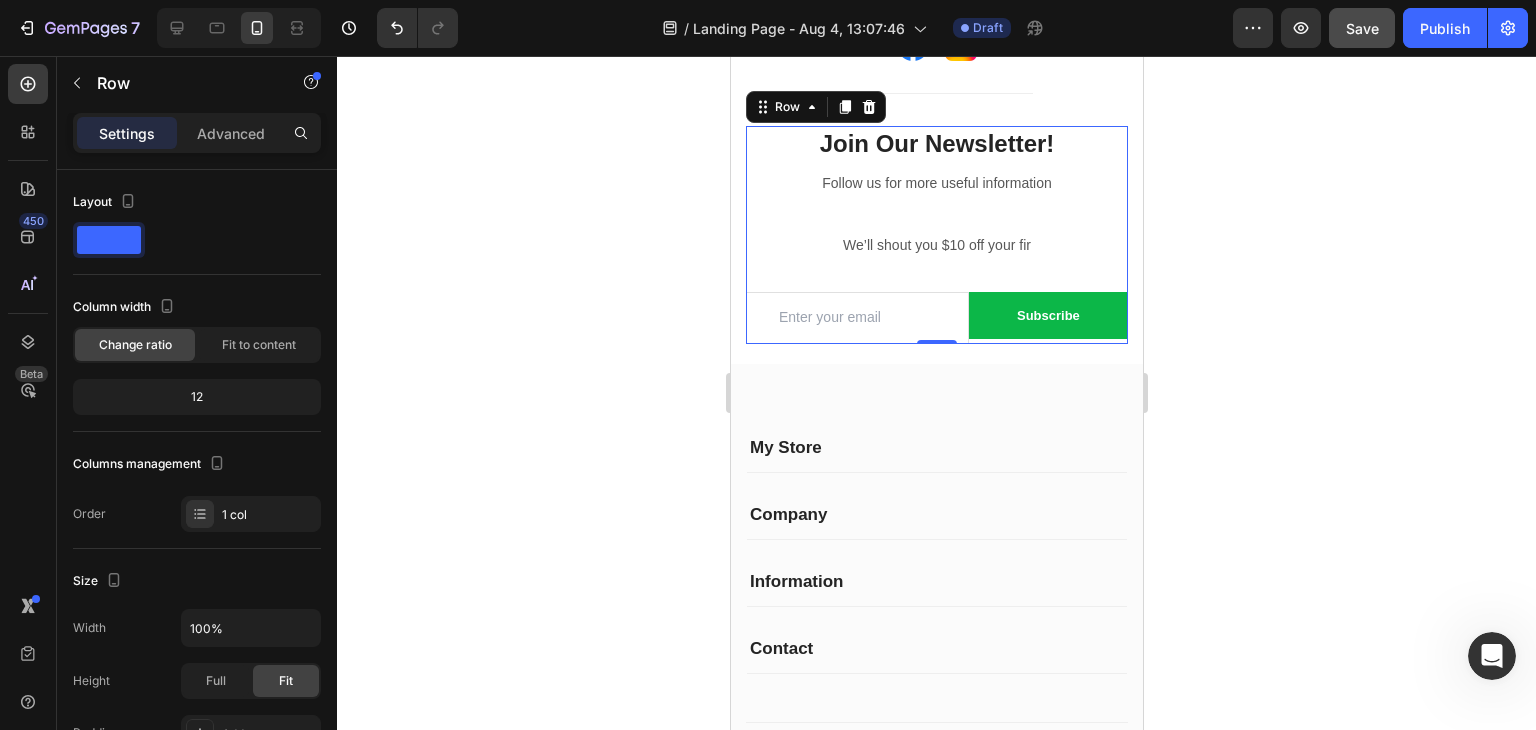 click on "Join Our Newsletter! Heading Follow us for more useful information Text block We’ll shout you $10 off your fir Text block Email Field Subscribe Submit Button Row Newsletter" at bounding box center [936, 235] 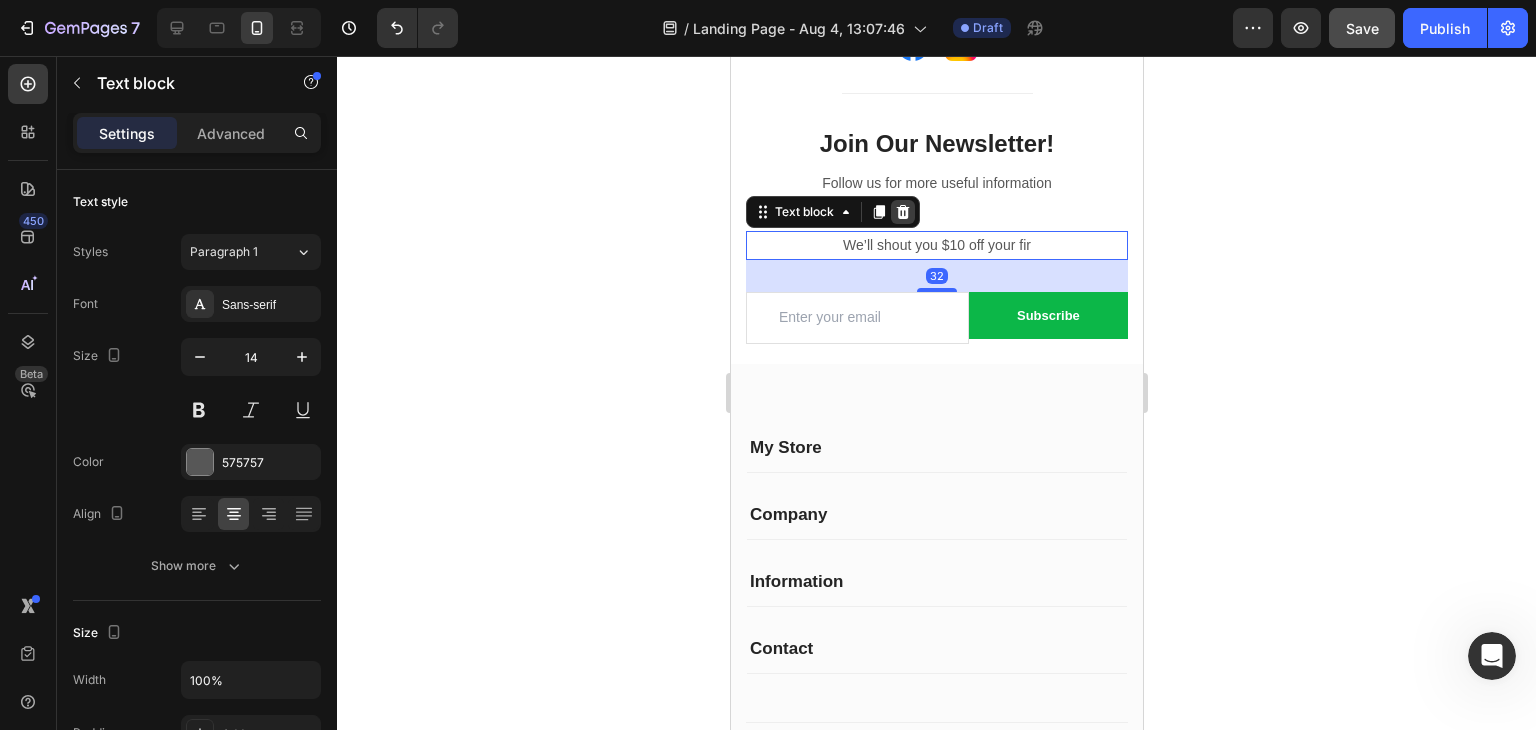 click 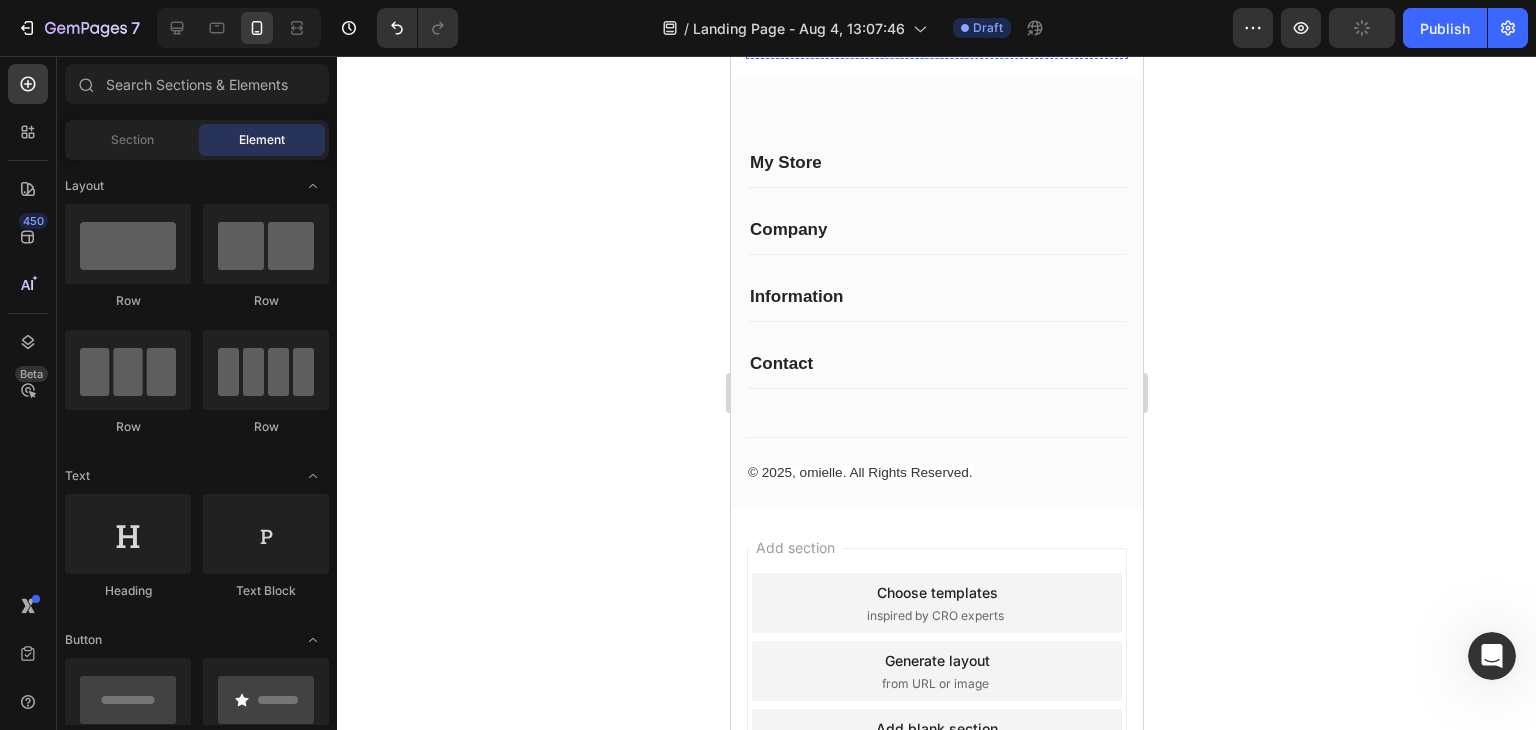 scroll, scrollTop: 419, scrollLeft: 0, axis: vertical 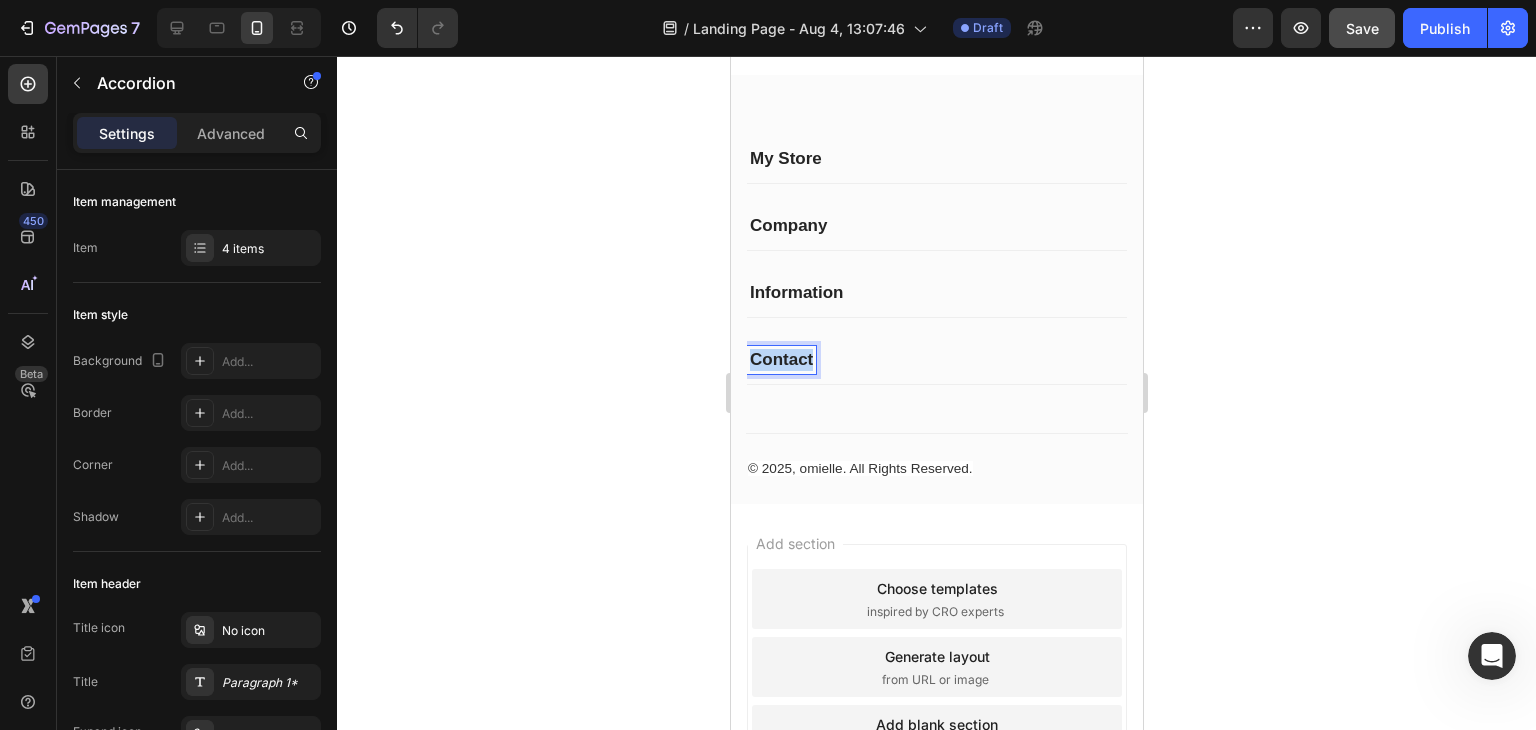 click on "Contact" at bounding box center (780, 360) 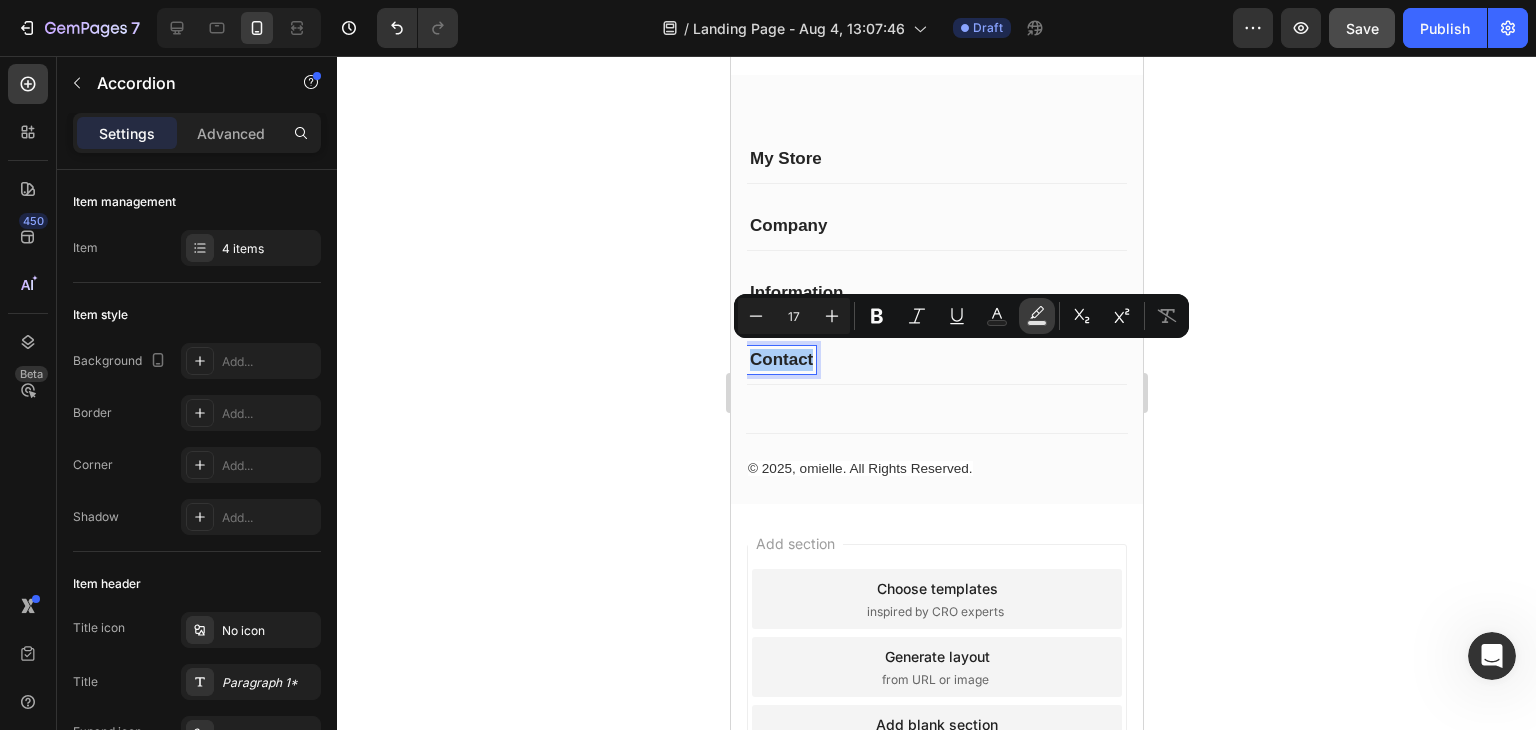click 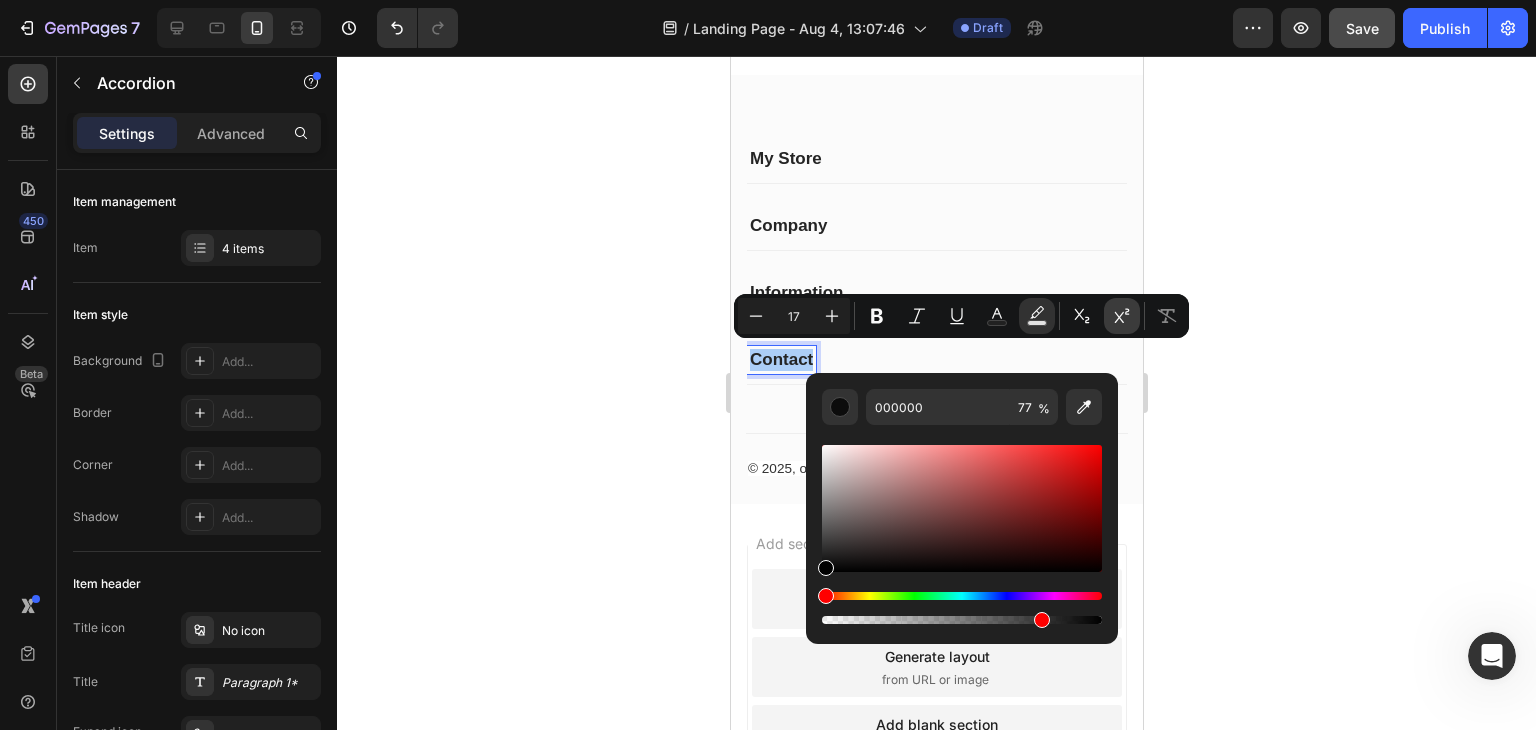 click 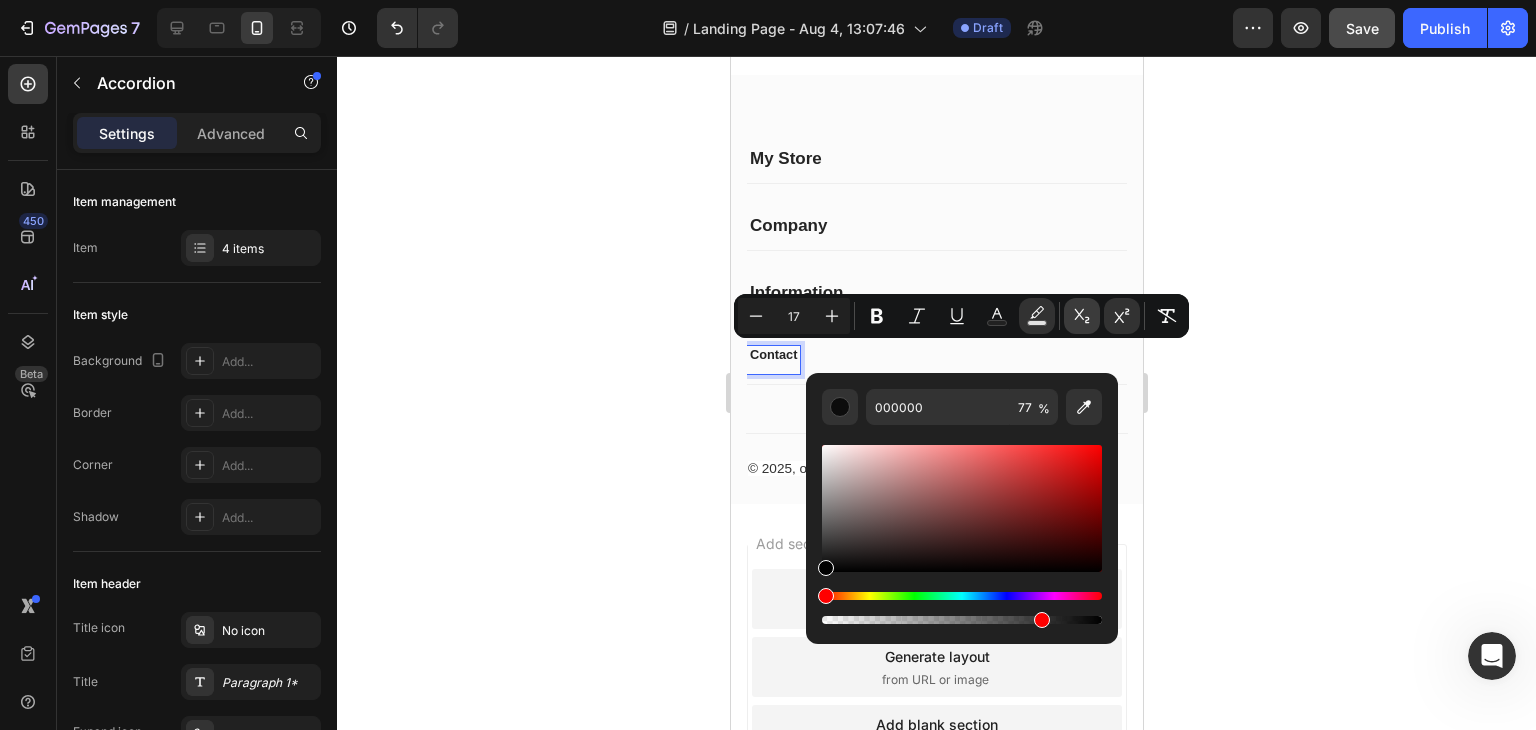 click 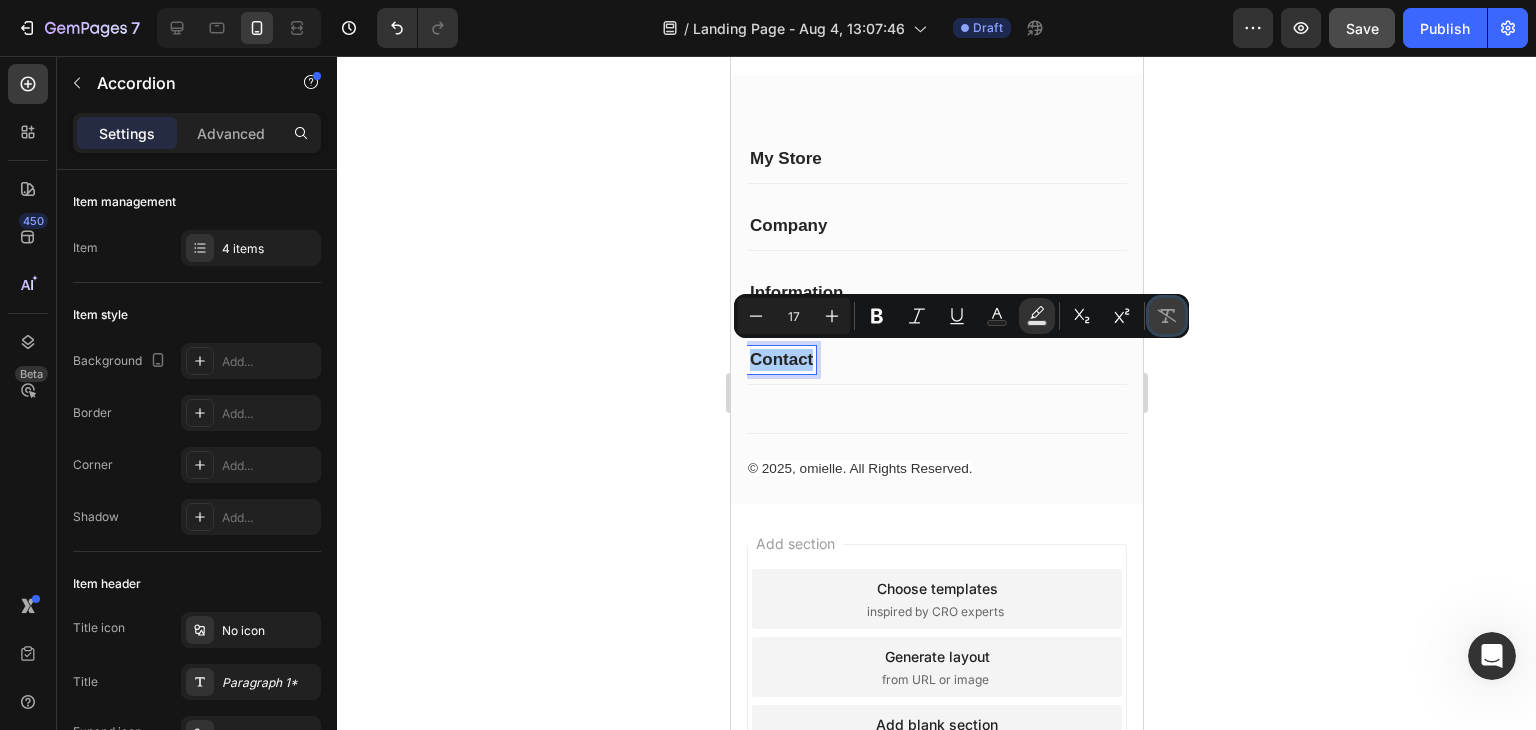 click 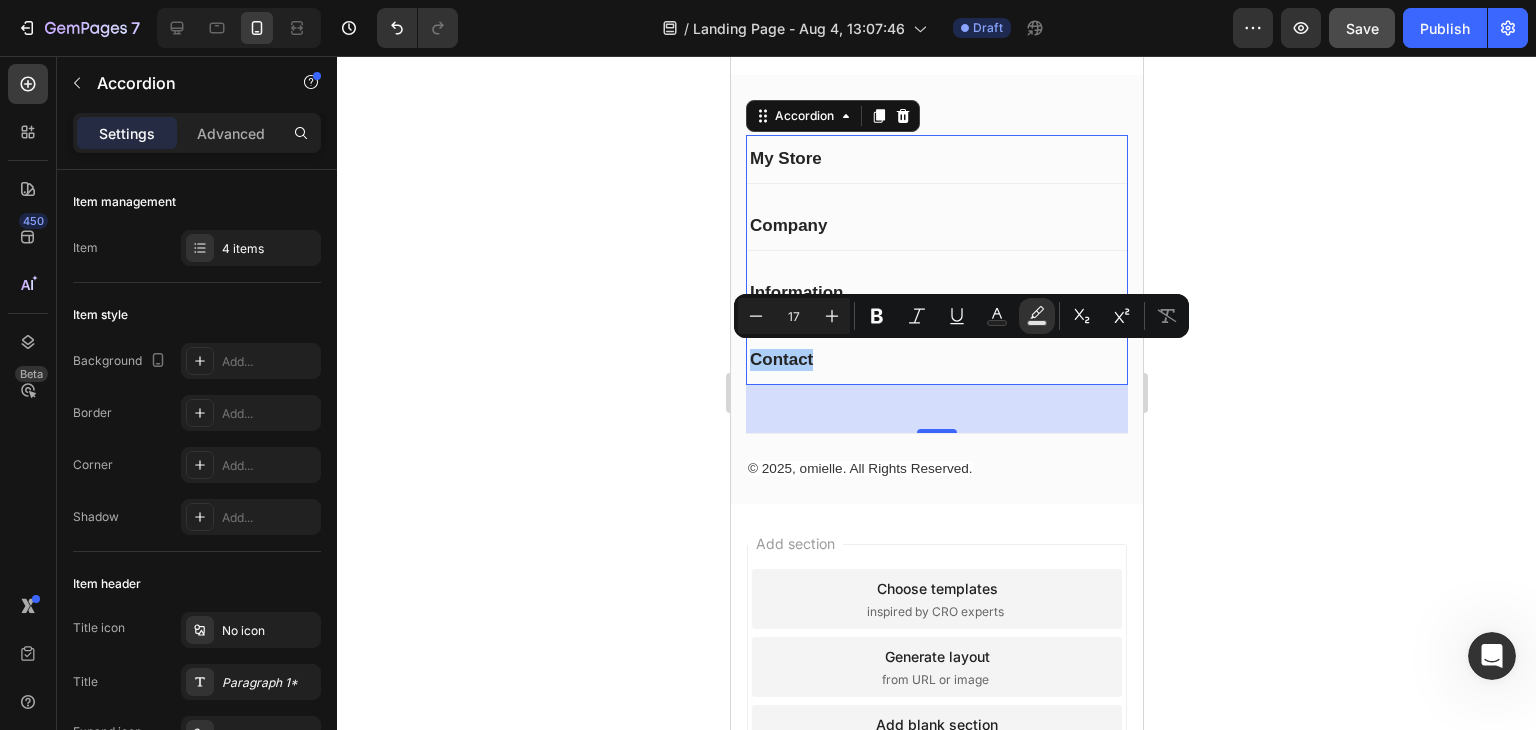 click 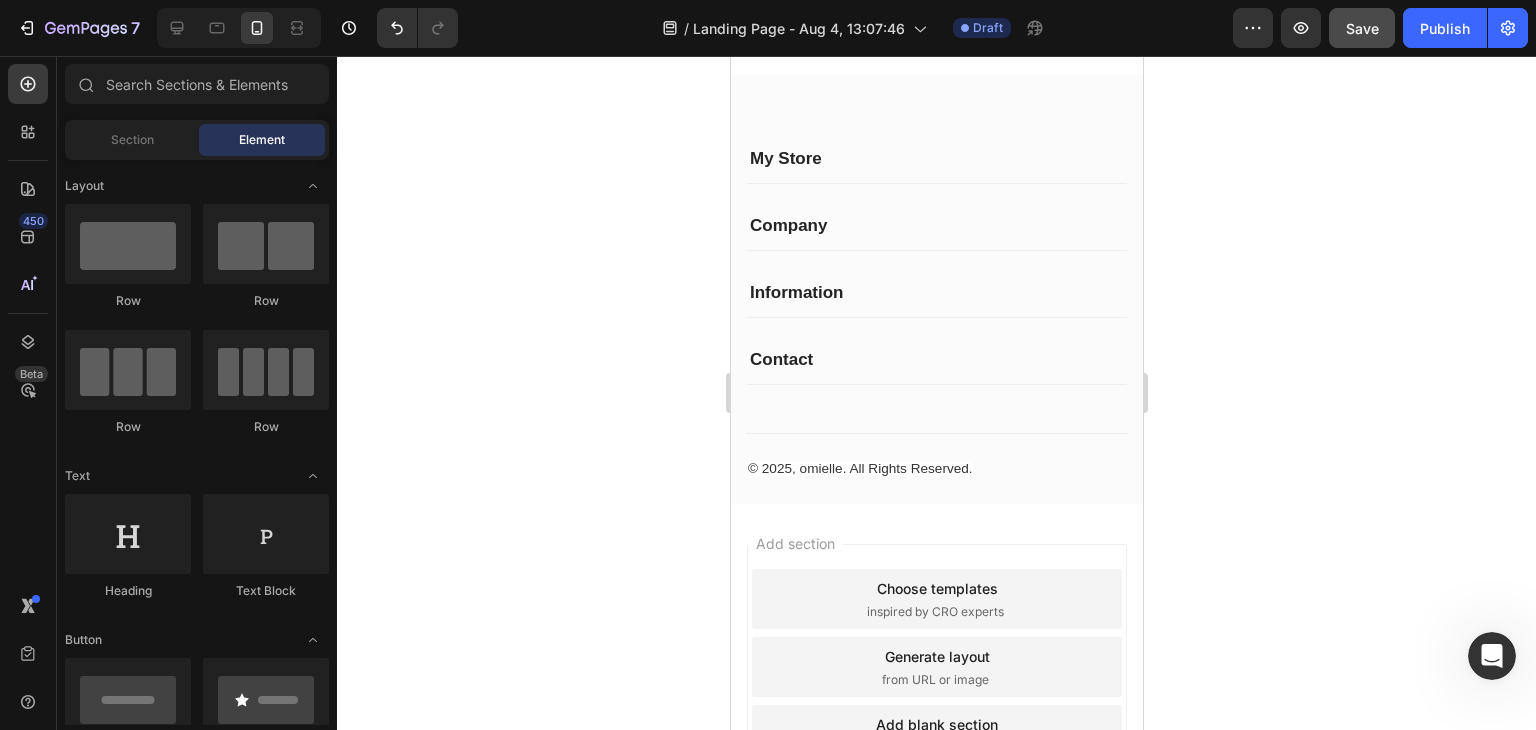 click 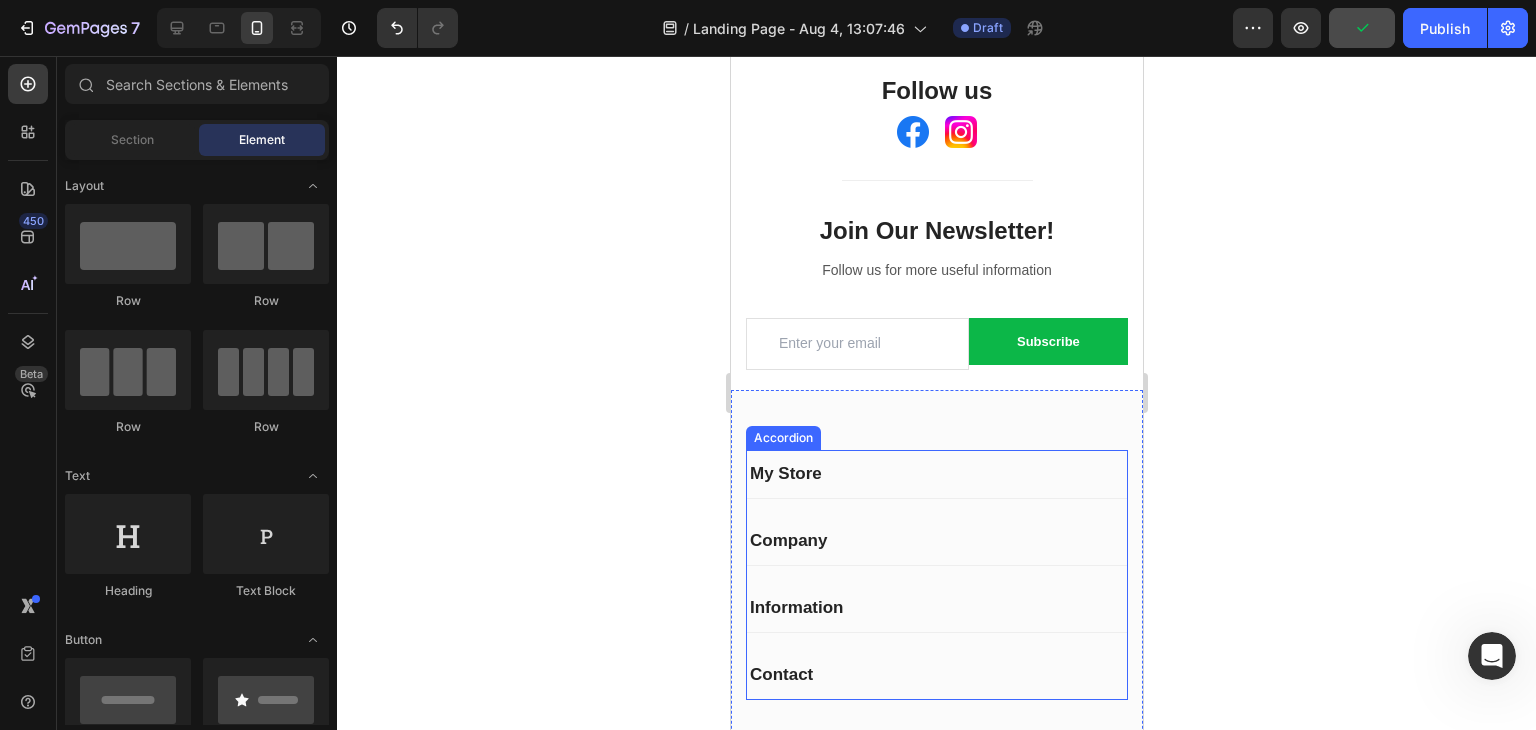 scroll, scrollTop: 144, scrollLeft: 0, axis: vertical 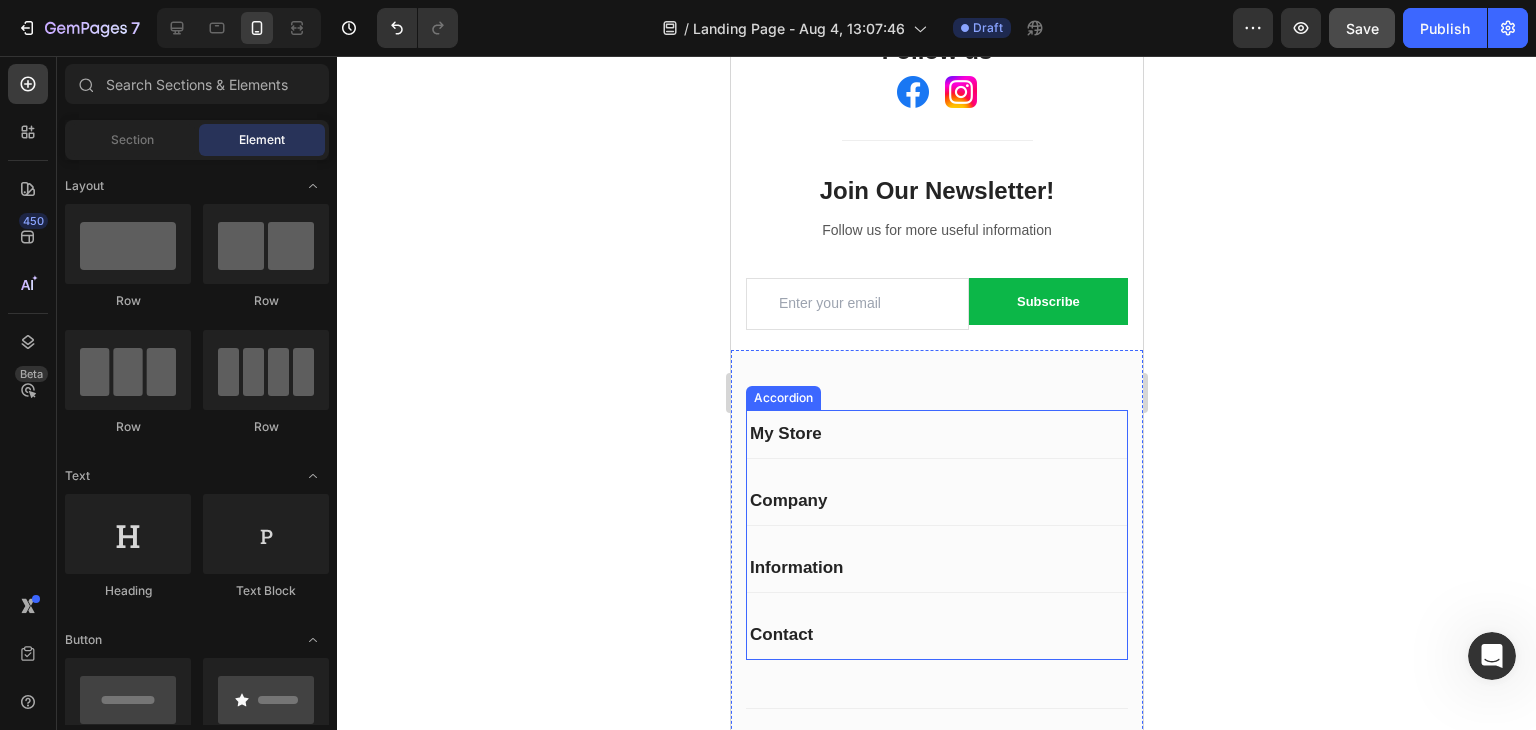 click on "Accordion" at bounding box center (782, 398) 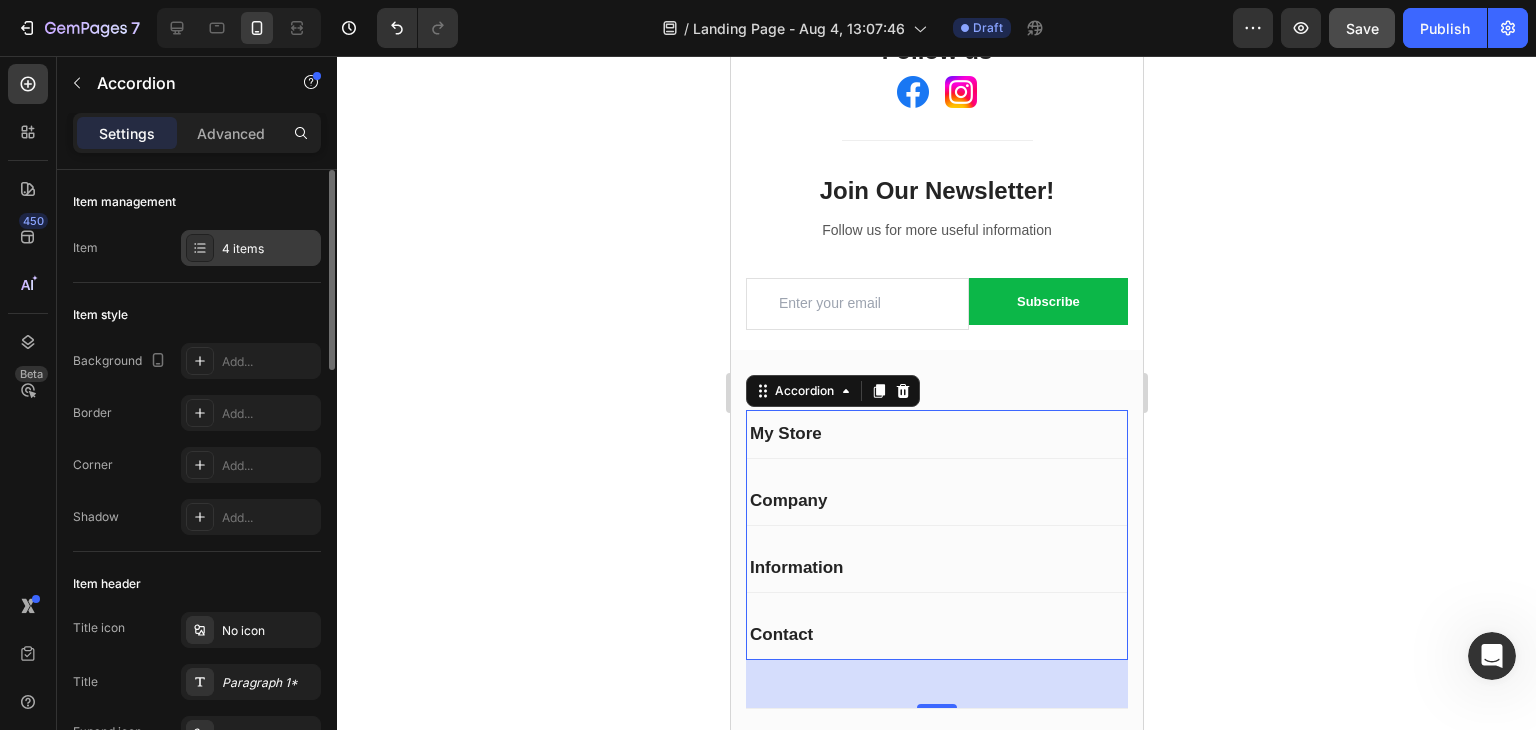 click on "4 items" at bounding box center (269, 249) 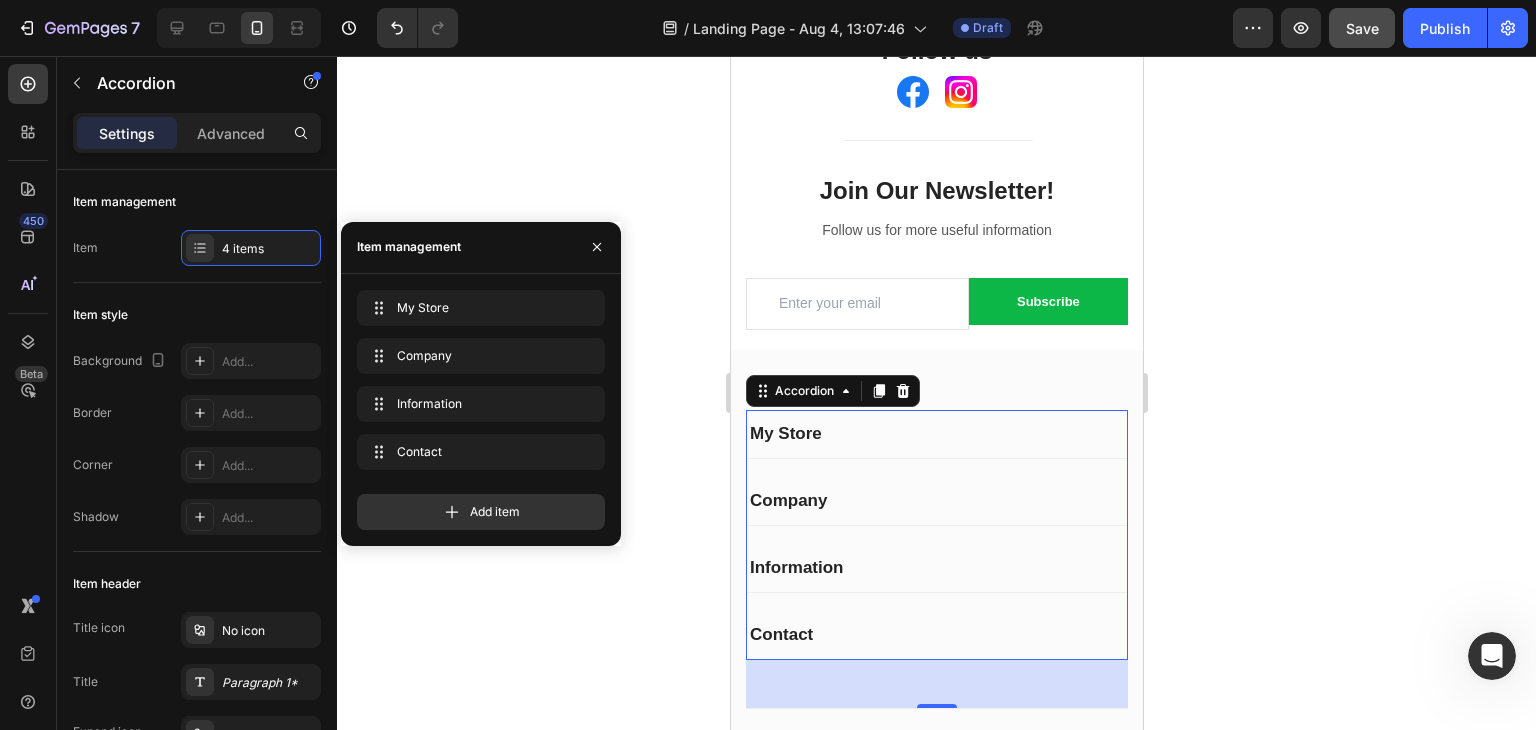 click 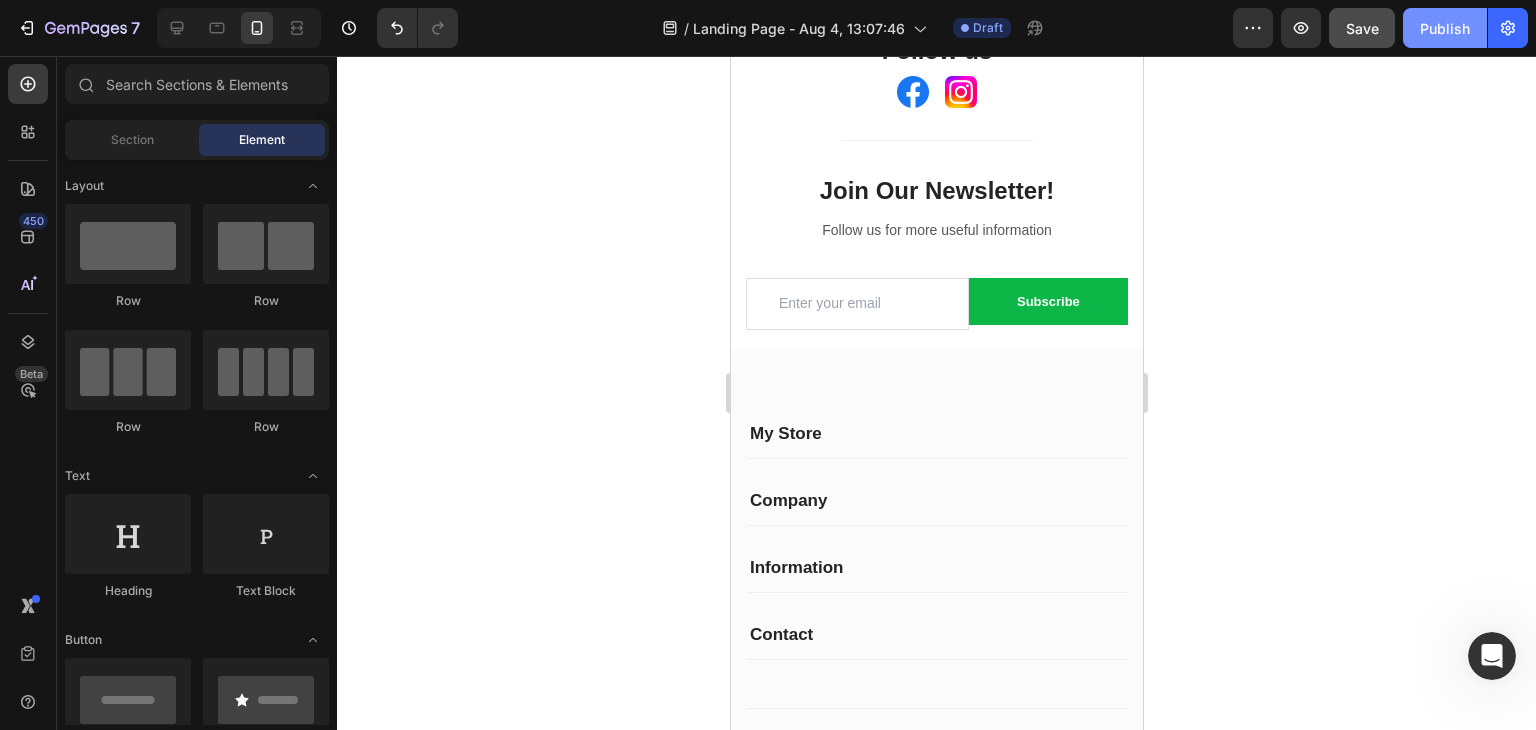 click on "Publish" at bounding box center (1445, 28) 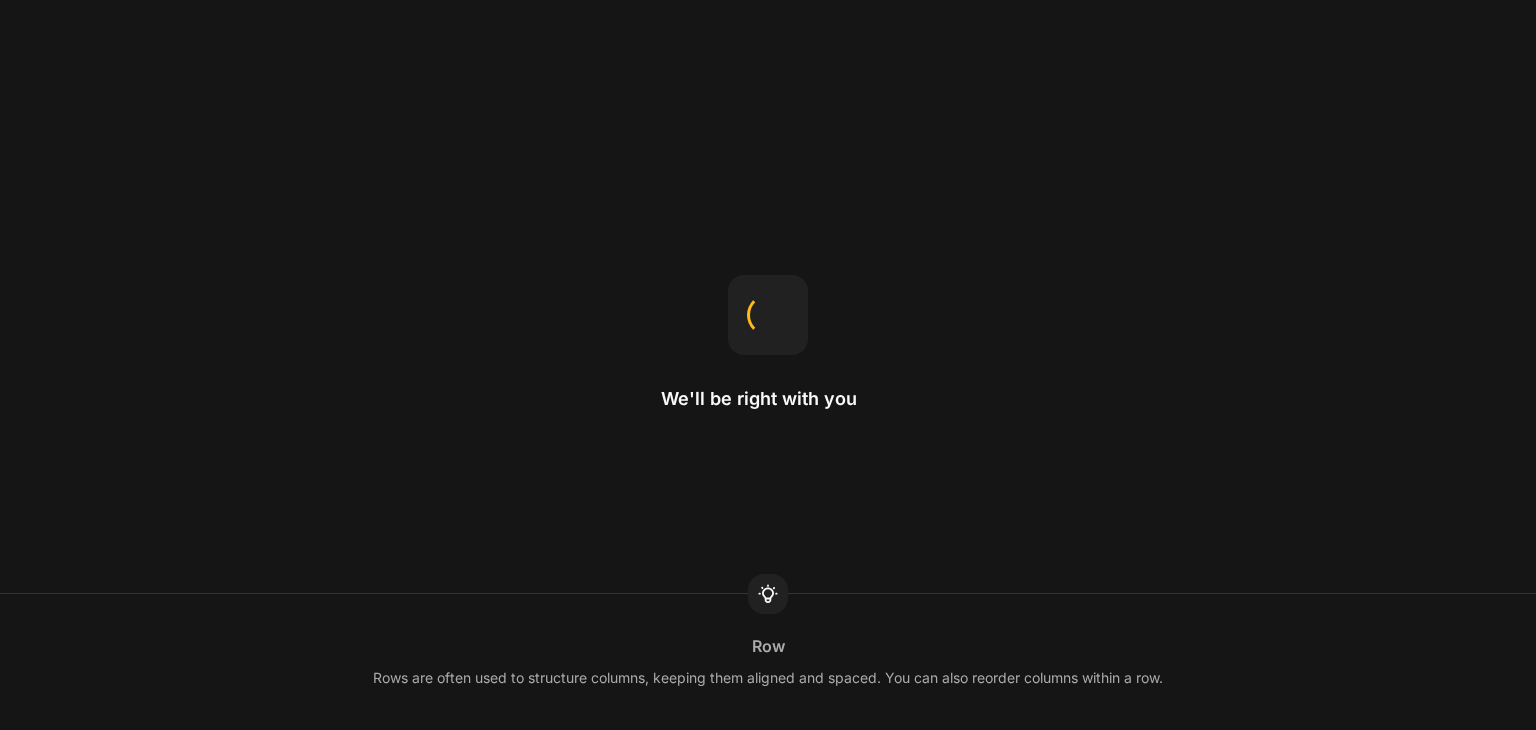 scroll, scrollTop: 0, scrollLeft: 0, axis: both 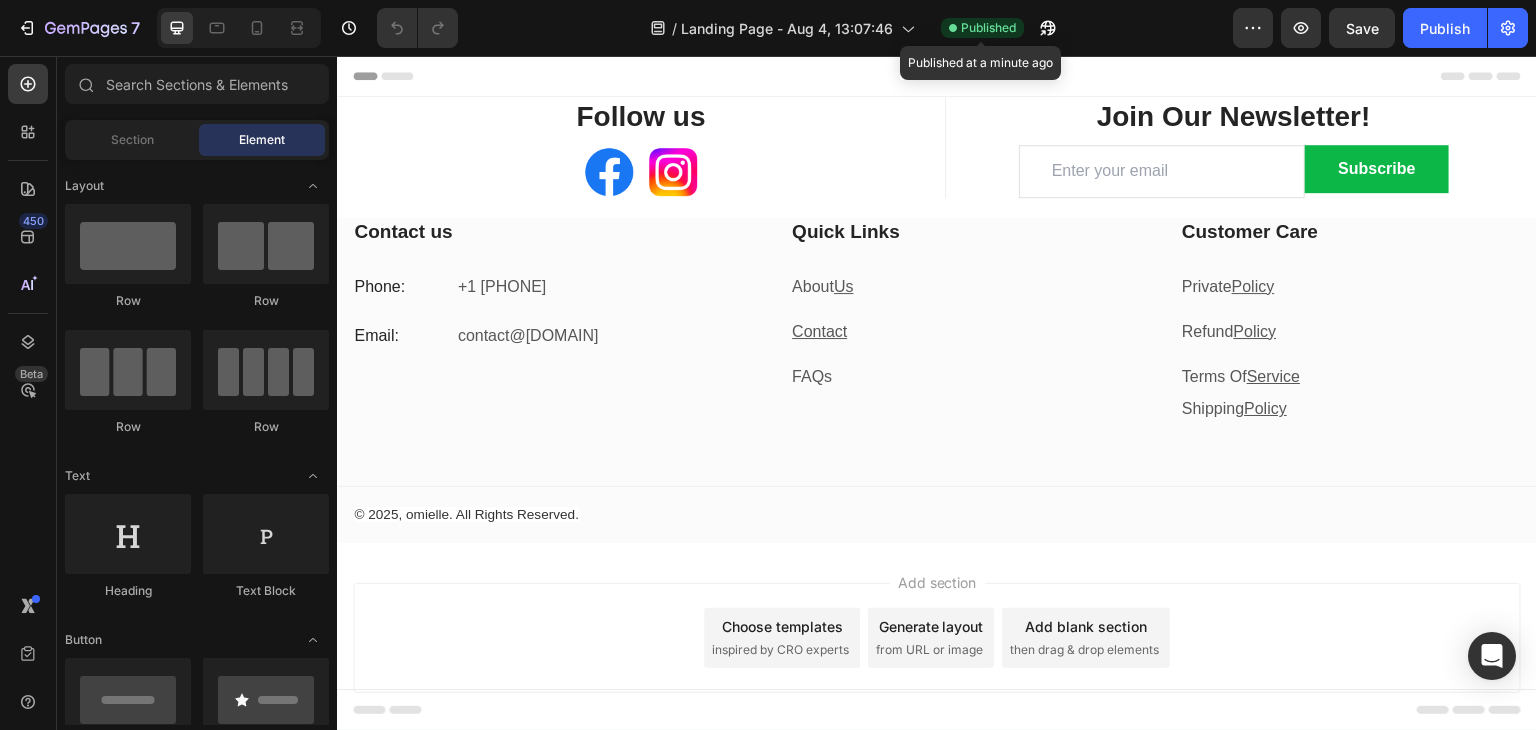 click on "Published" at bounding box center (988, 28) 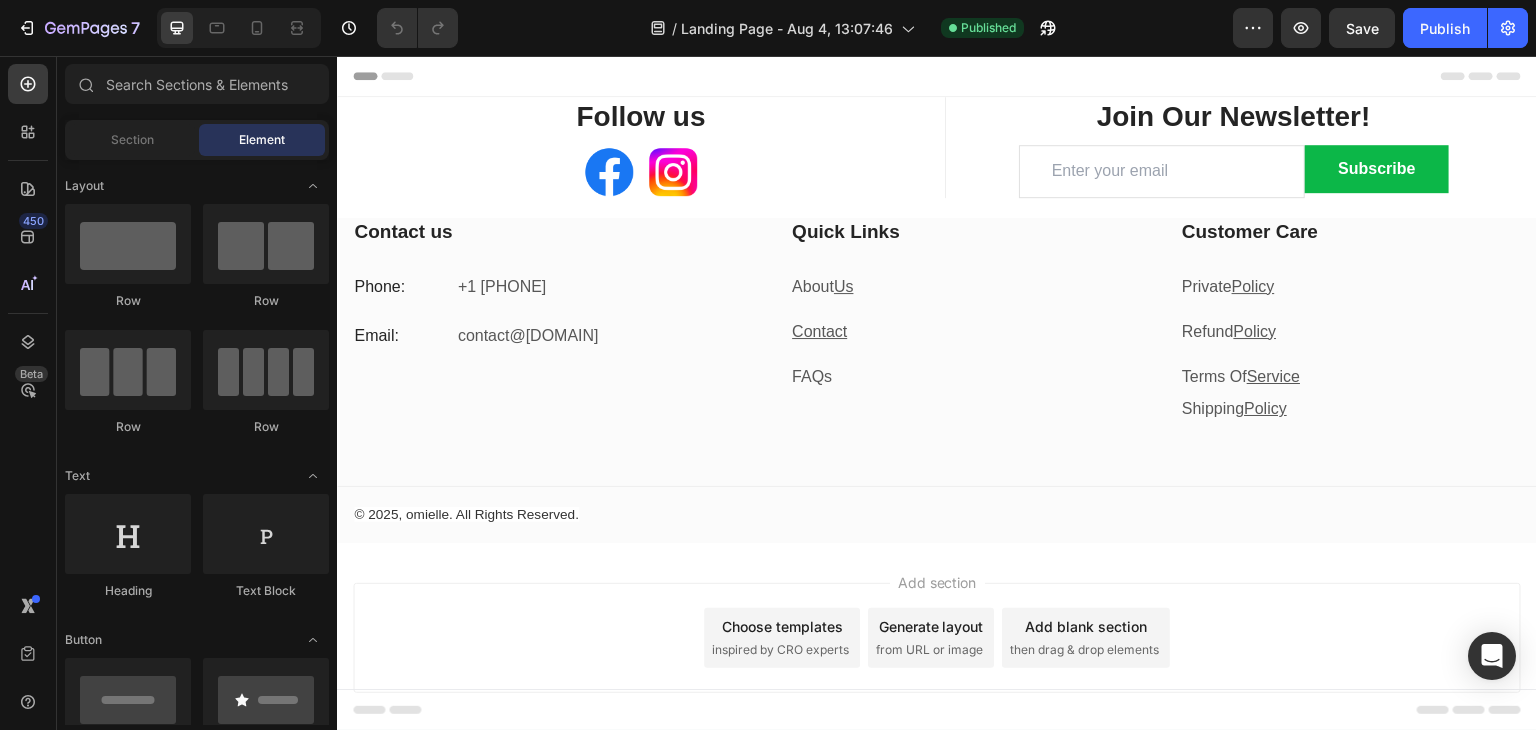 scroll, scrollTop: 57, scrollLeft: 0, axis: vertical 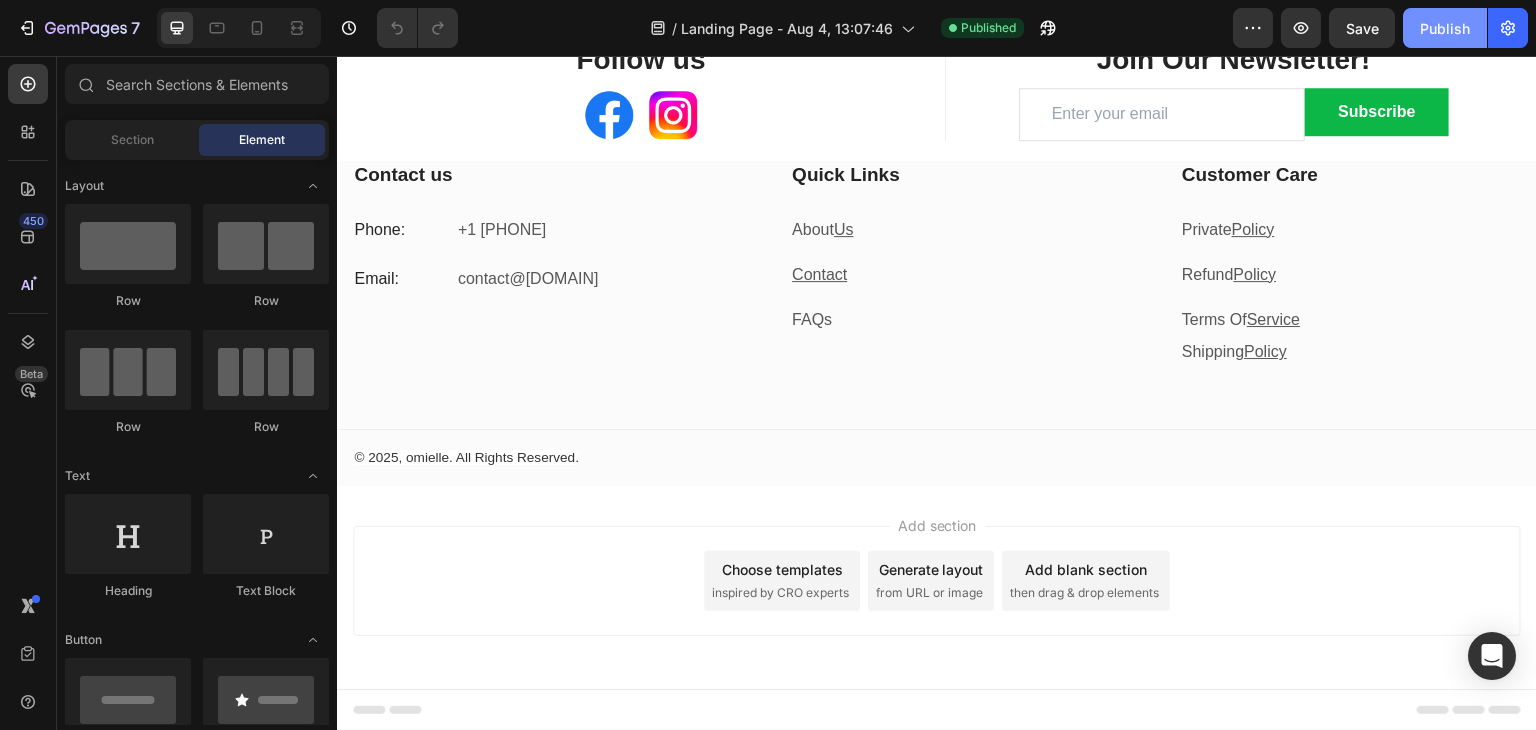 click on "Publish" at bounding box center [1445, 28] 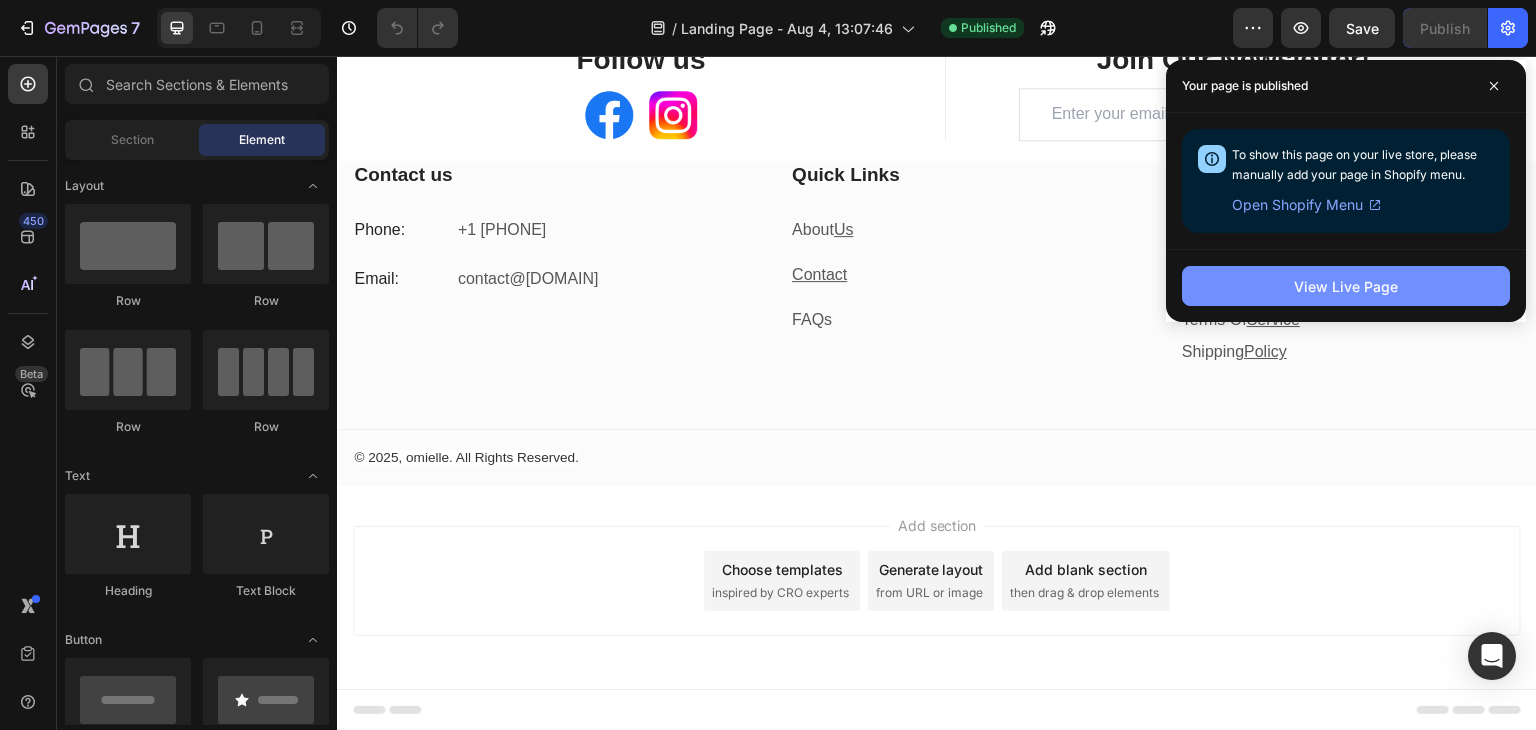 click on "View Live Page" at bounding box center (1346, 286) 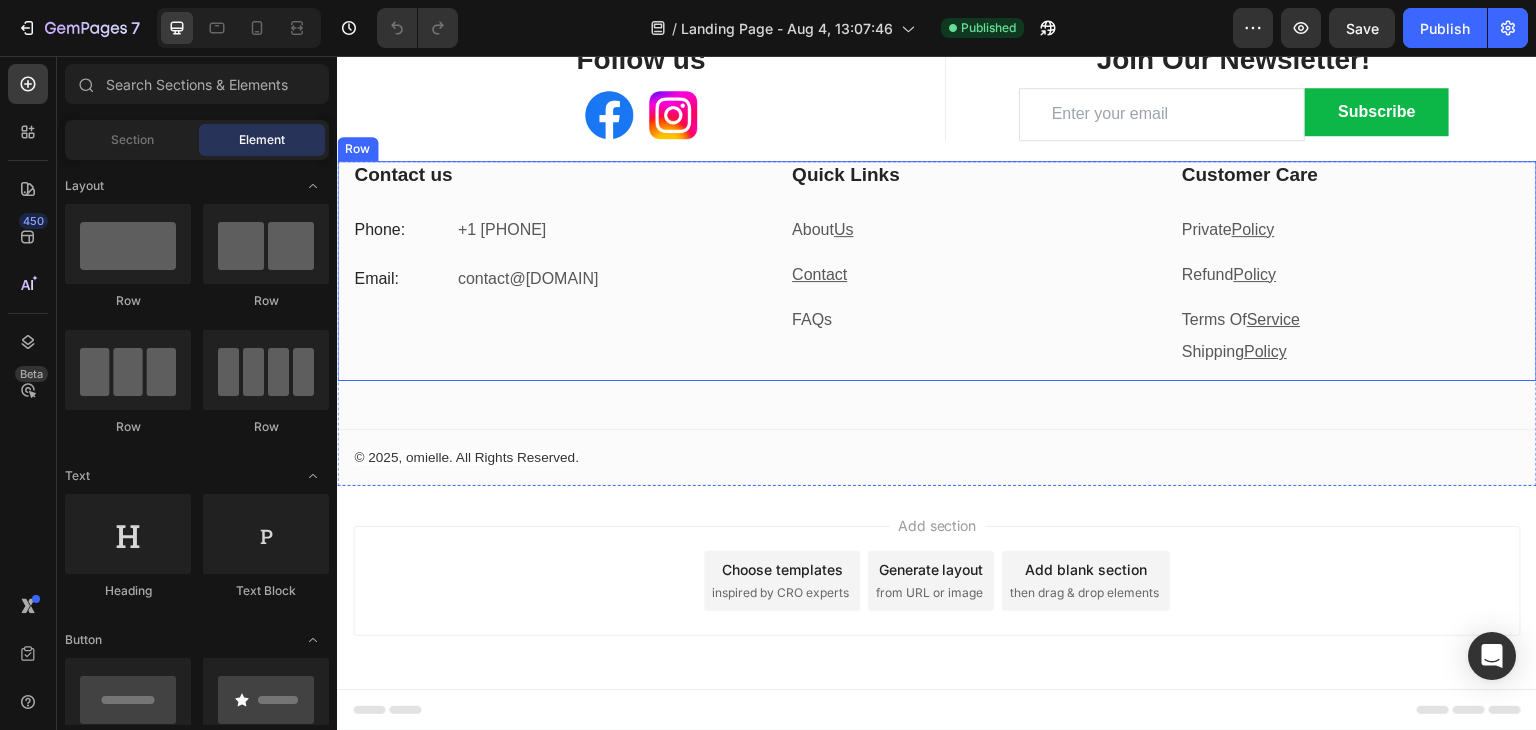 scroll, scrollTop: 0, scrollLeft: 0, axis: both 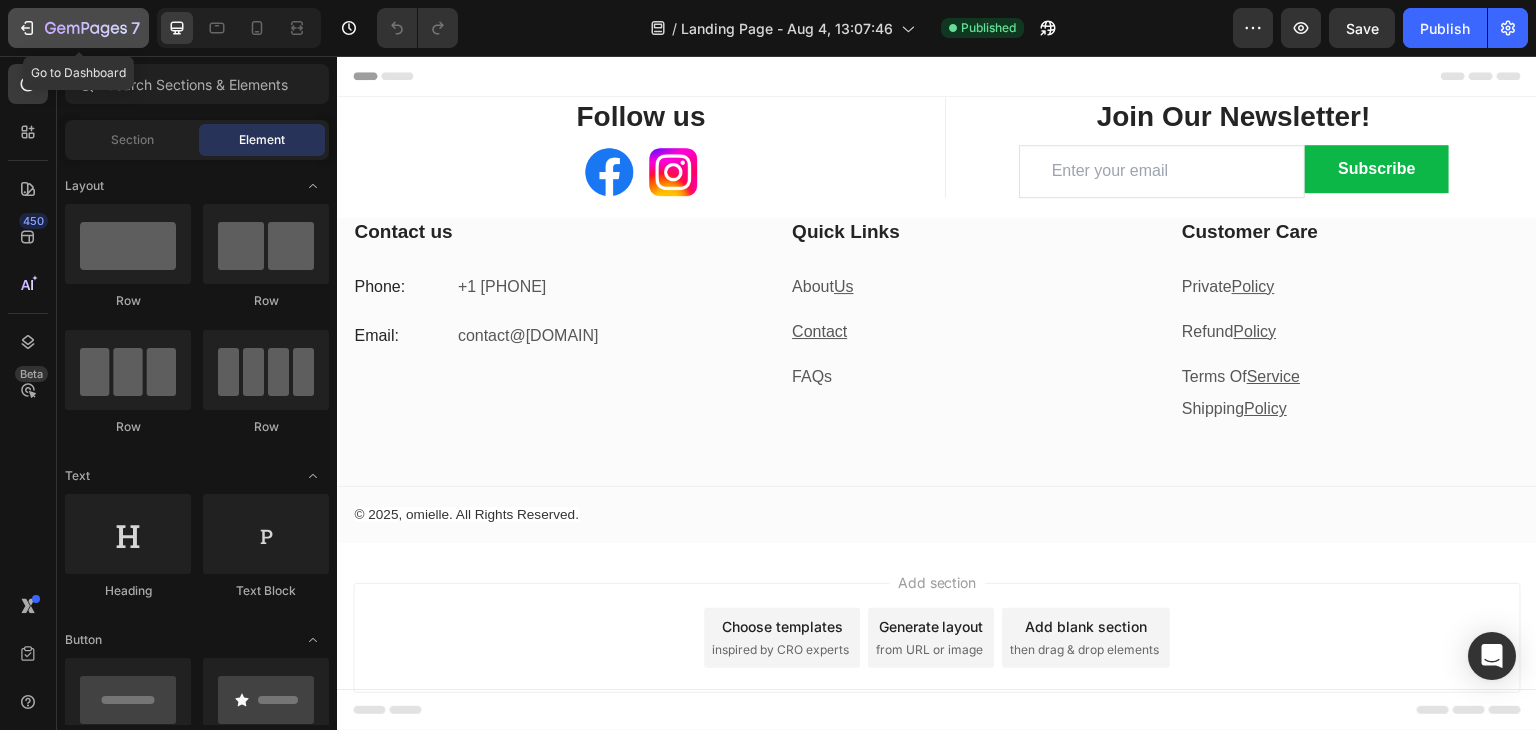 click 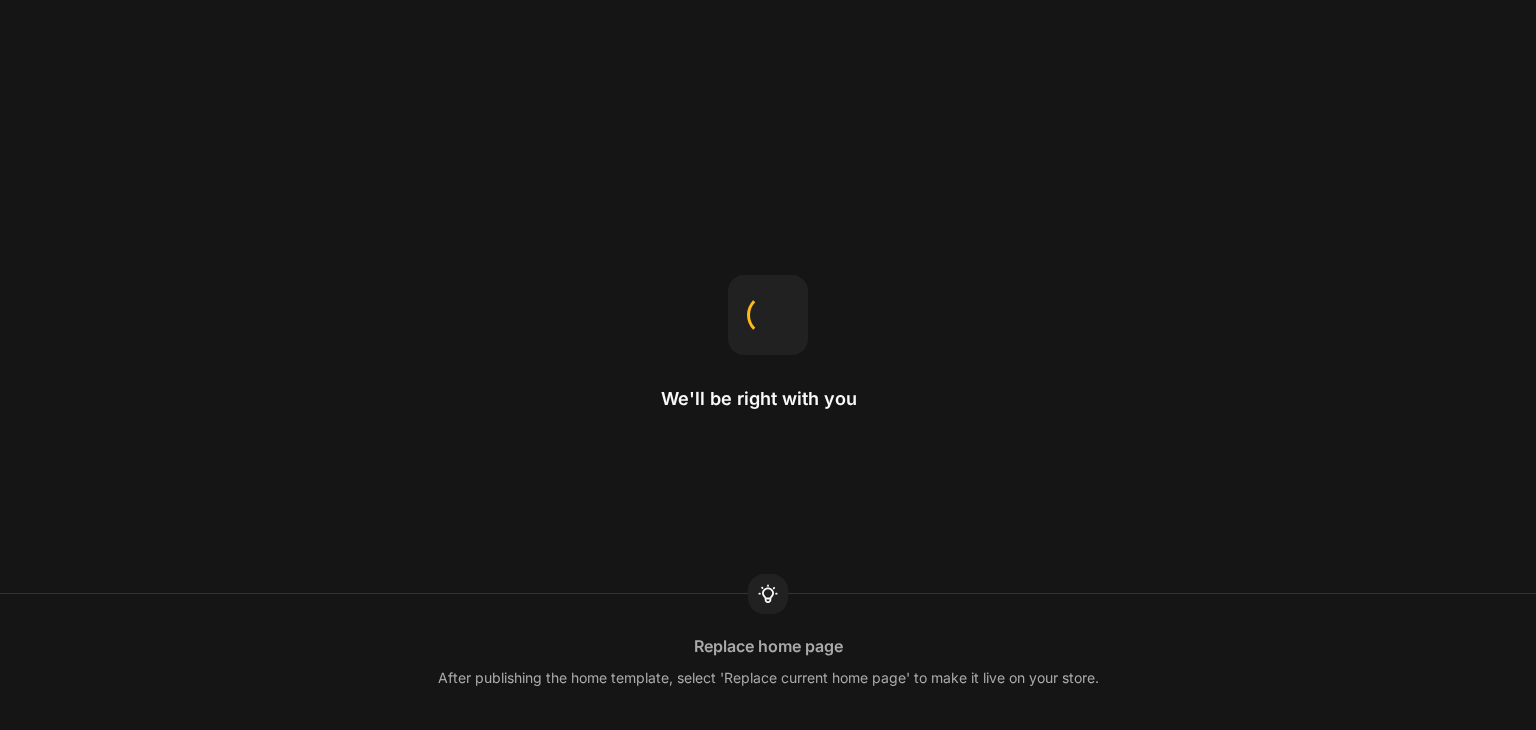 scroll, scrollTop: 0, scrollLeft: 0, axis: both 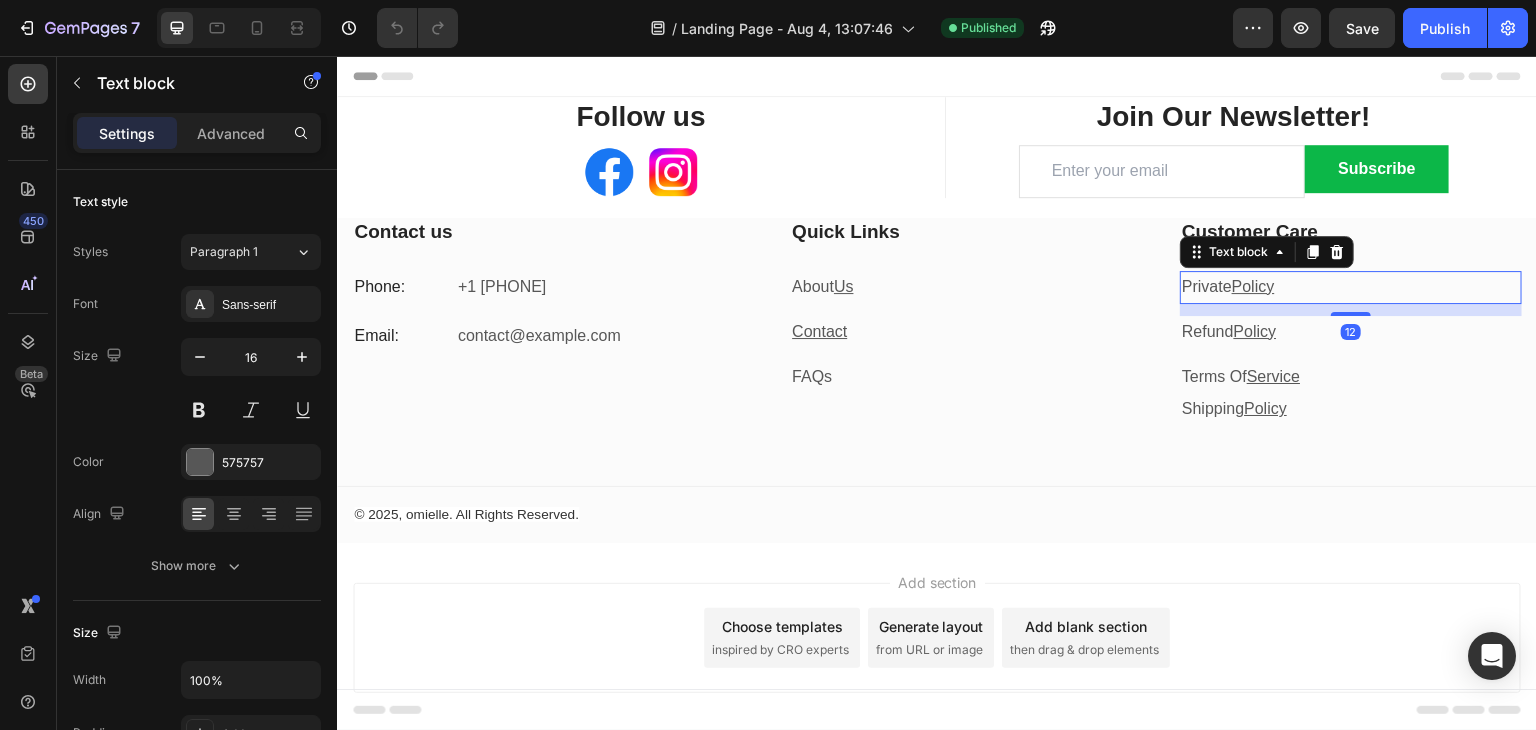 click on "Private  Policy" at bounding box center [1351, 287] 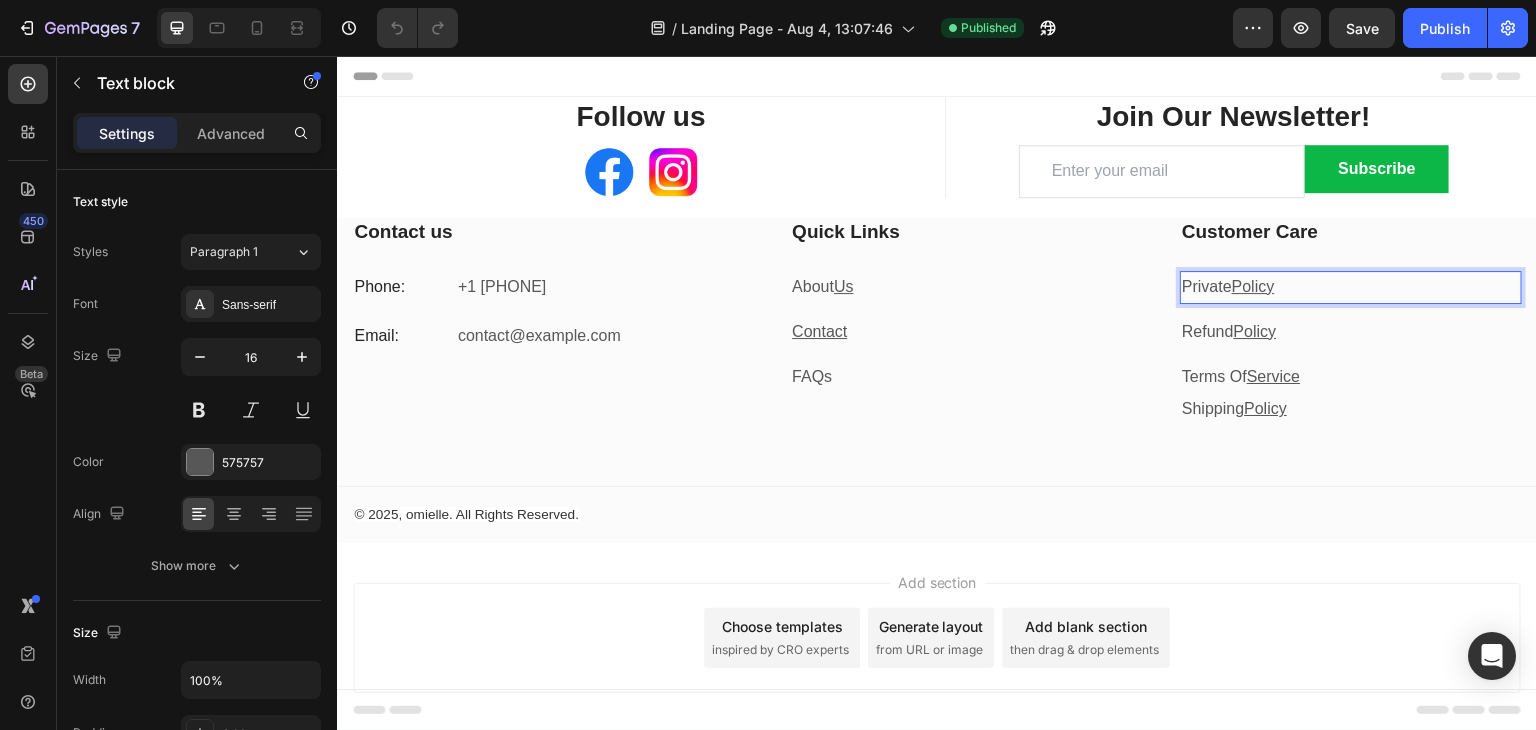 click on "Private  Policy" at bounding box center (1351, 287) 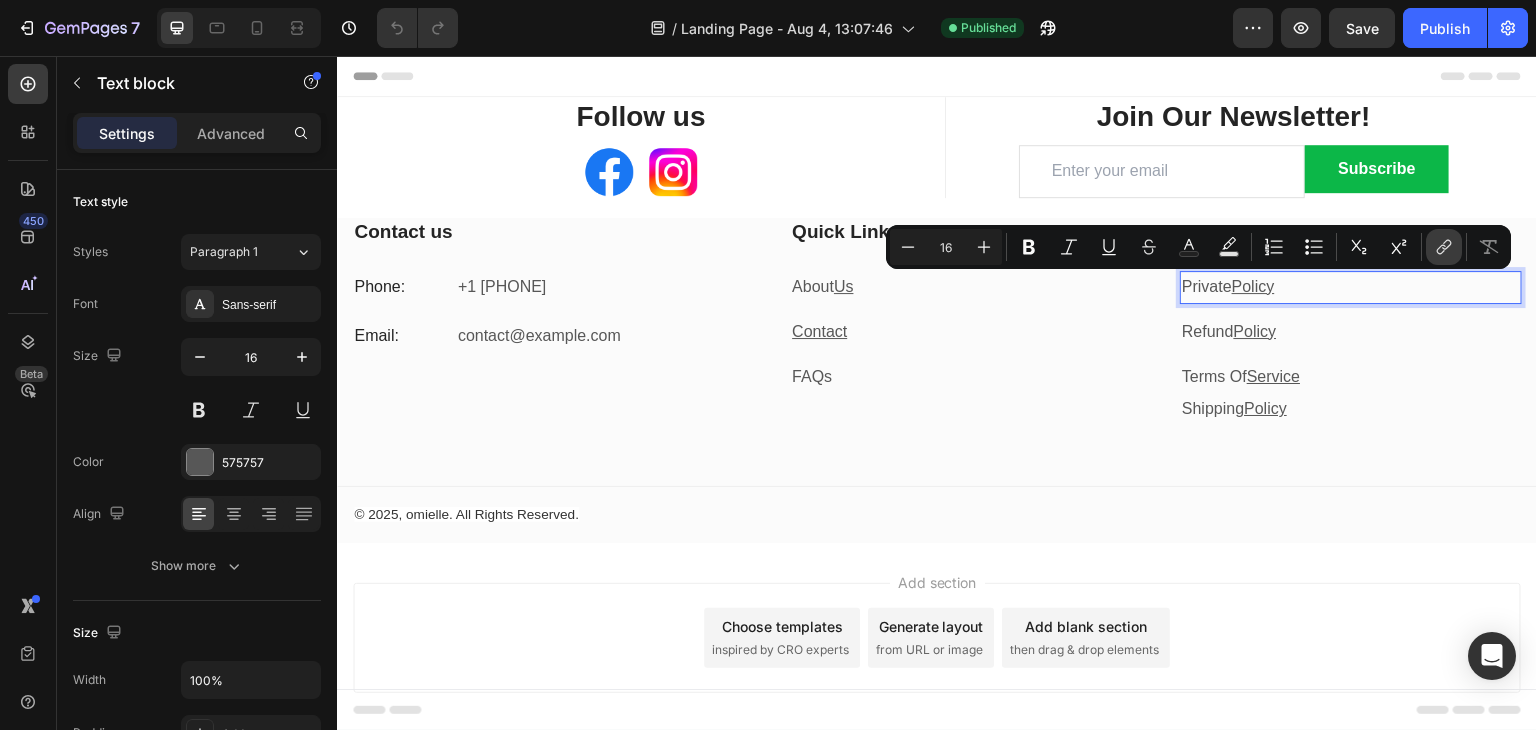 click 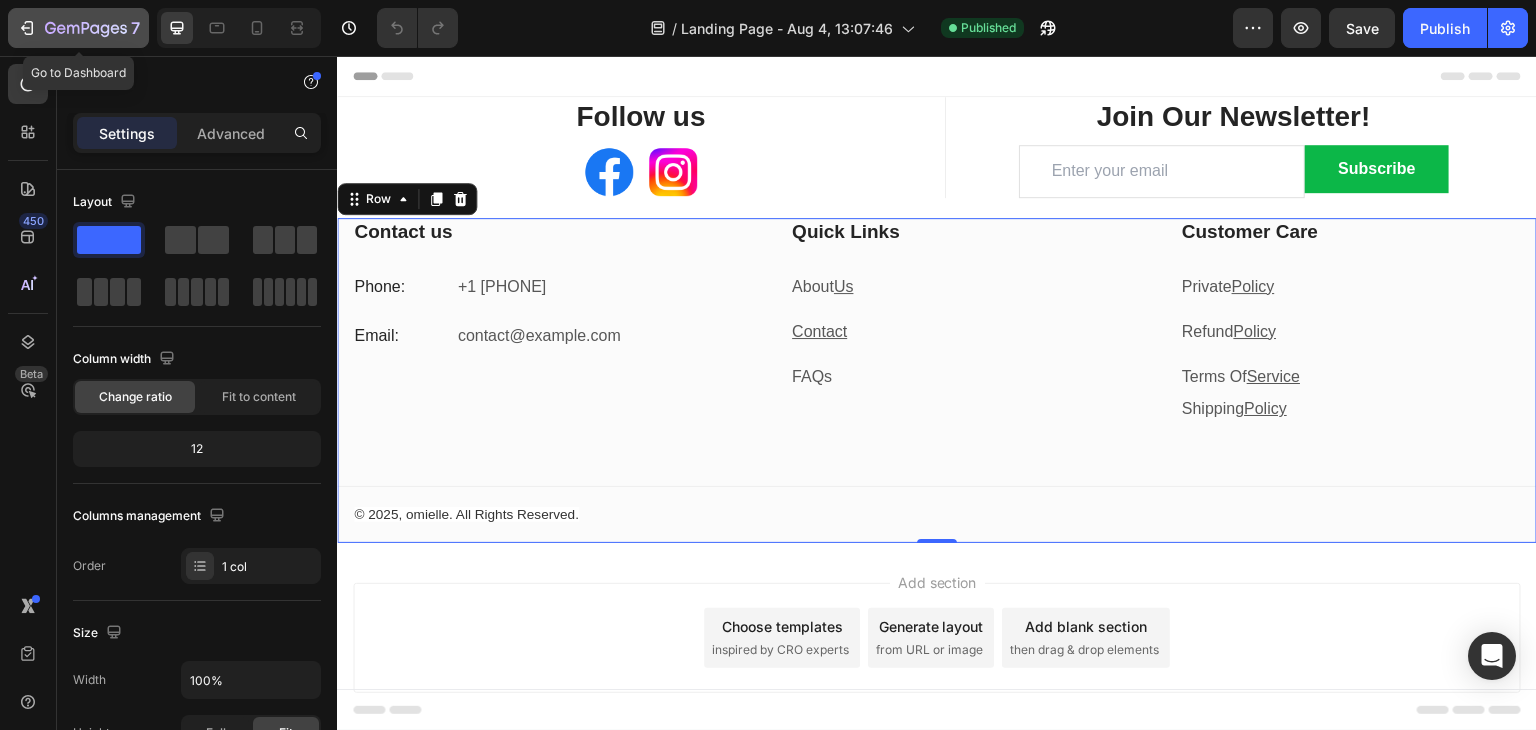 click on "7" 